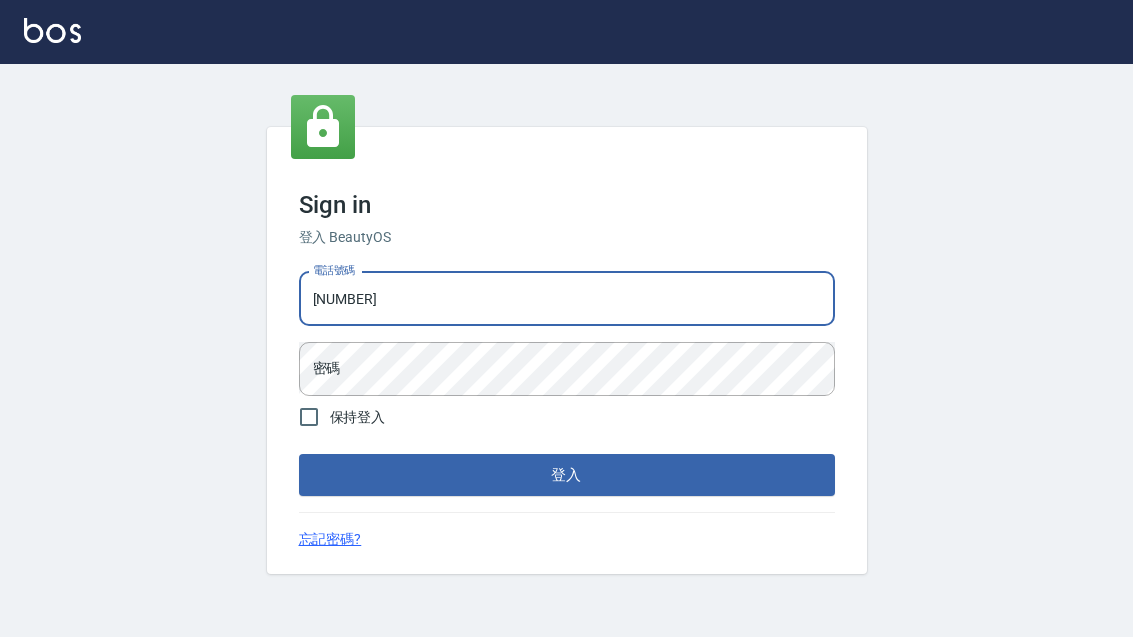 scroll, scrollTop: 135, scrollLeft: 0, axis: vertical 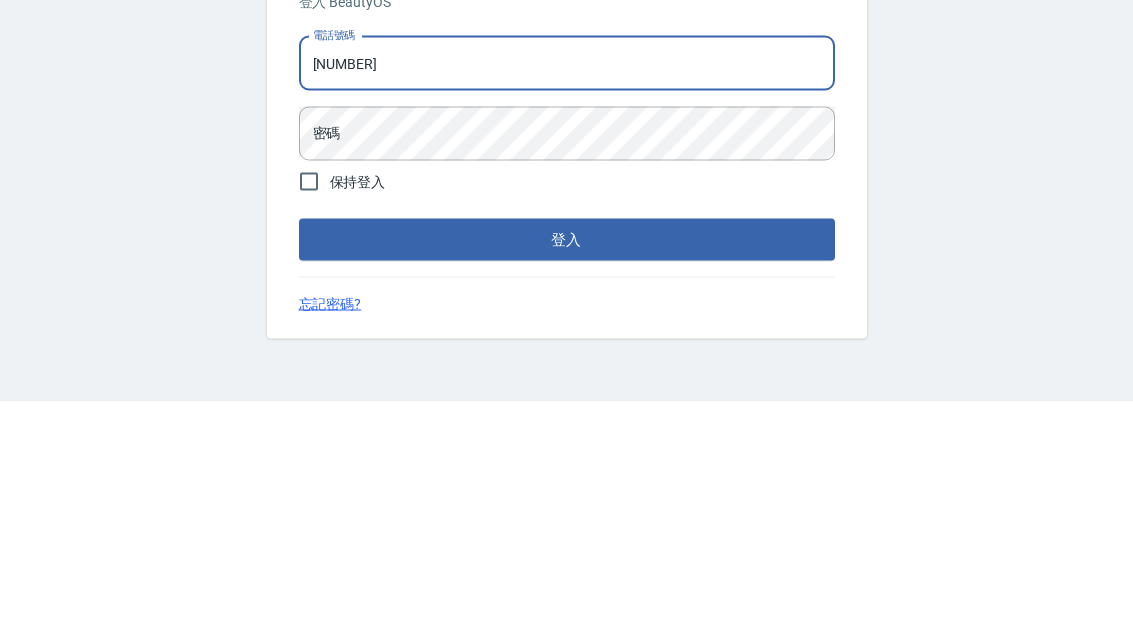 type on "0937215978" 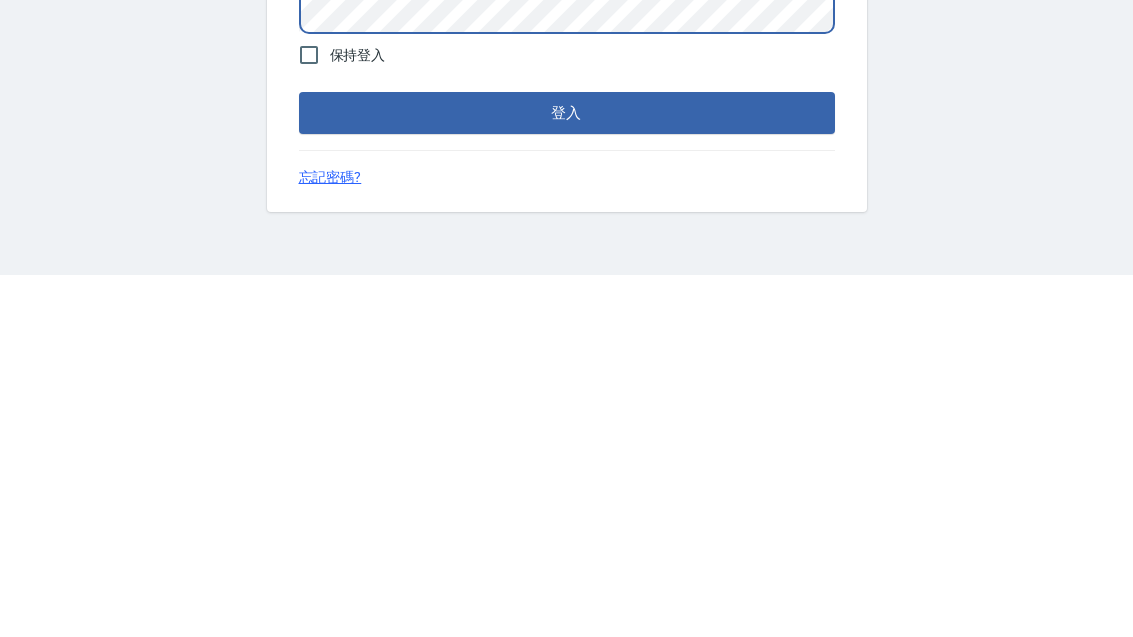 click on "登入" at bounding box center [567, 475] 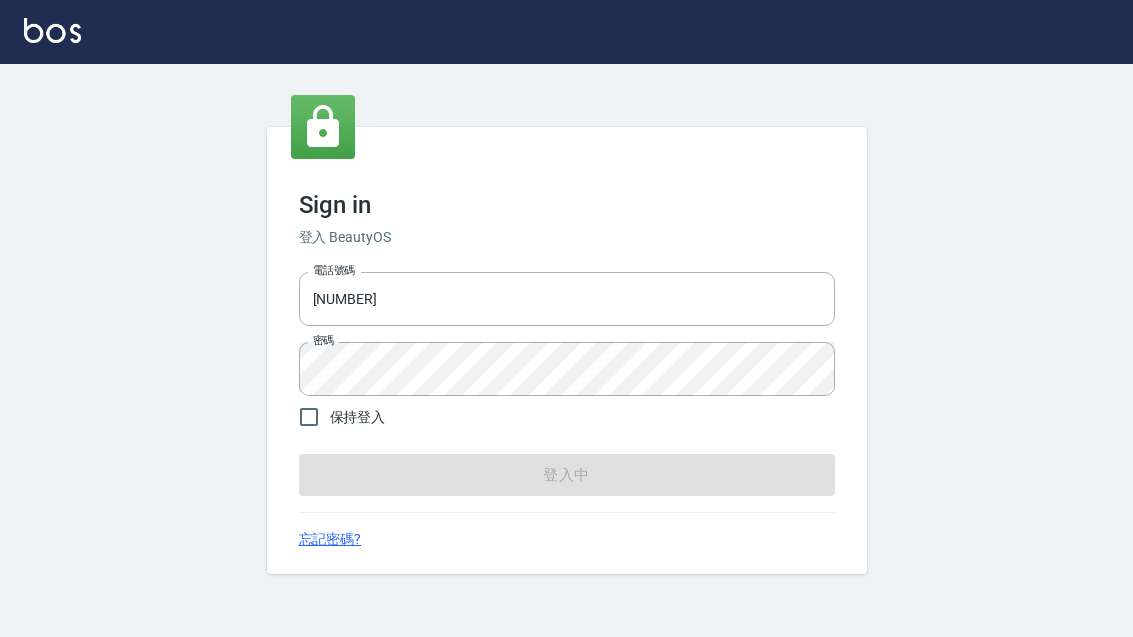 scroll, scrollTop: 0, scrollLeft: 0, axis: both 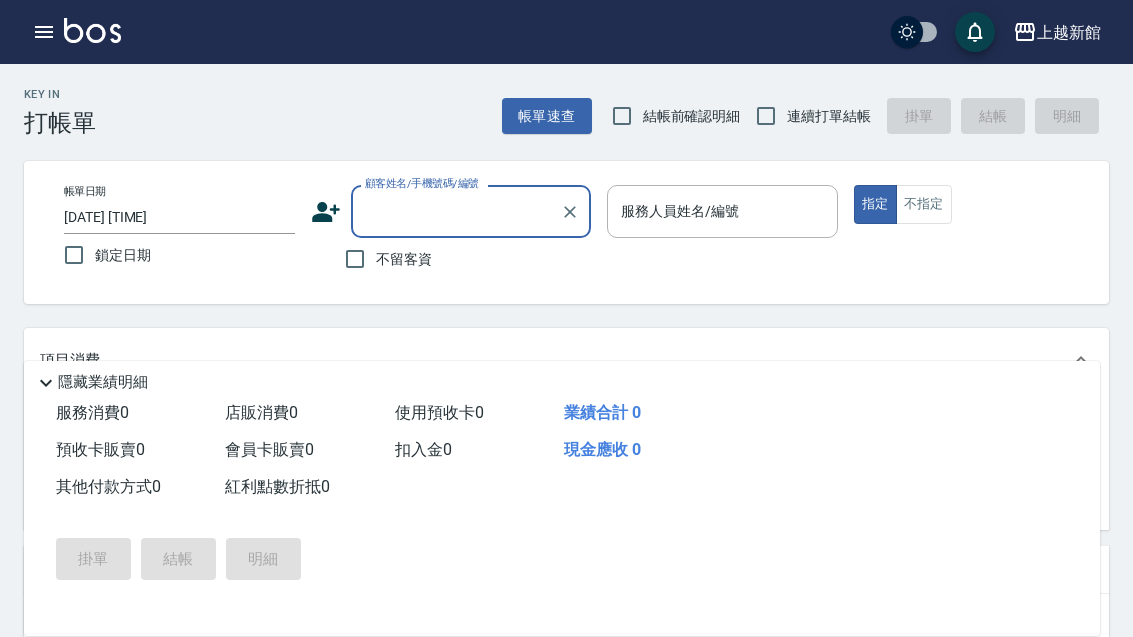 click on "上越新館" at bounding box center (1069, 32) 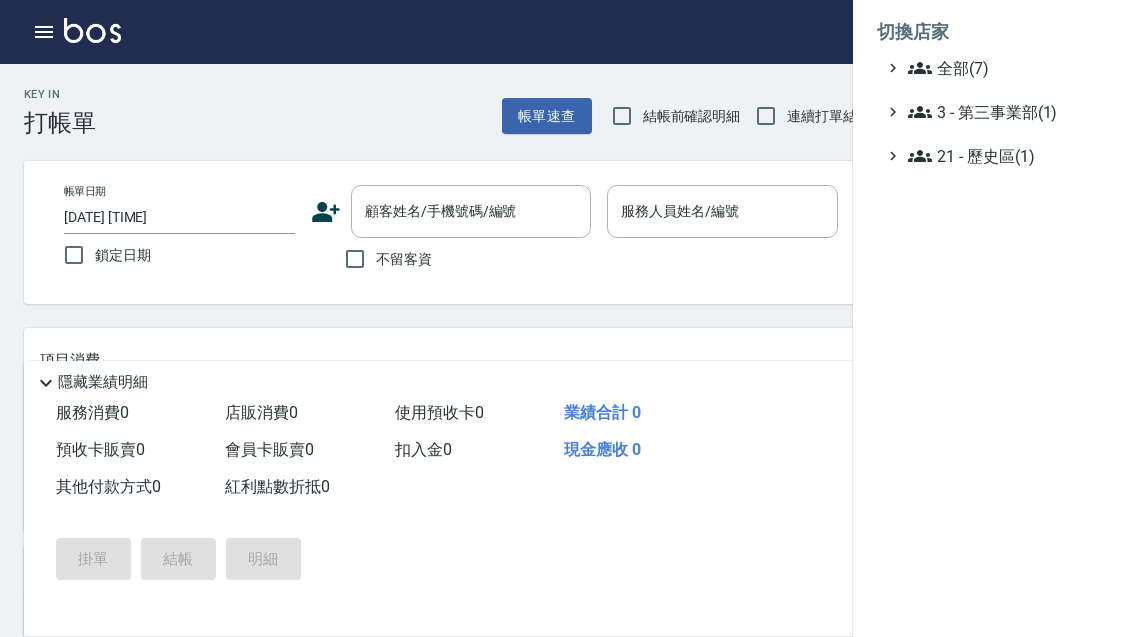click on "全部(7)" at bounding box center [1004, 68] 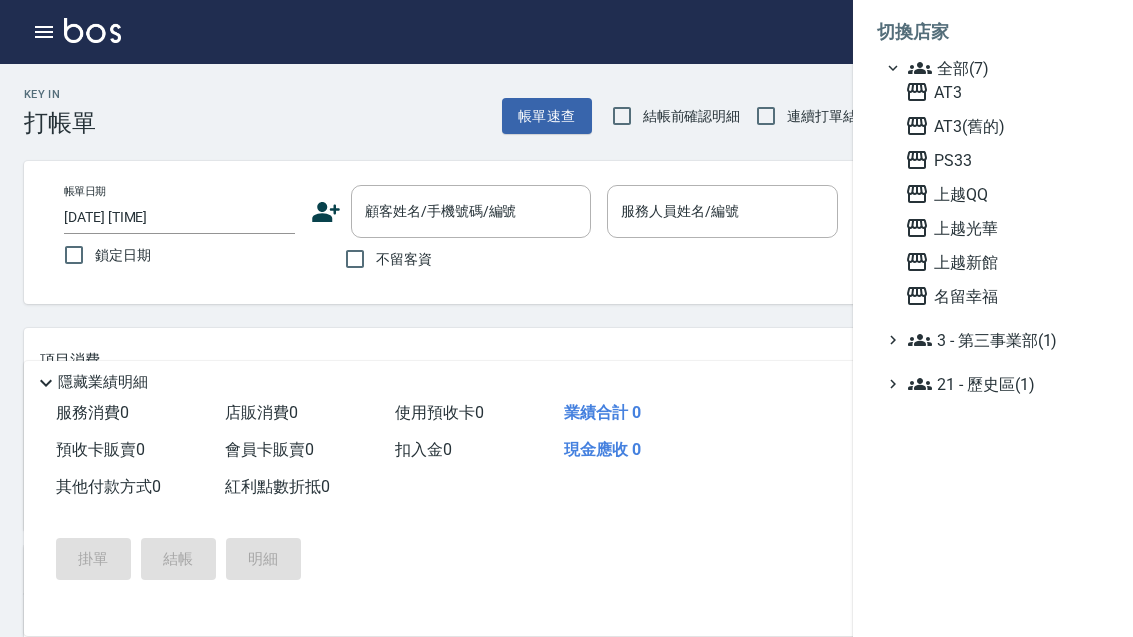 click on "上越光華" at bounding box center (1003, 228) 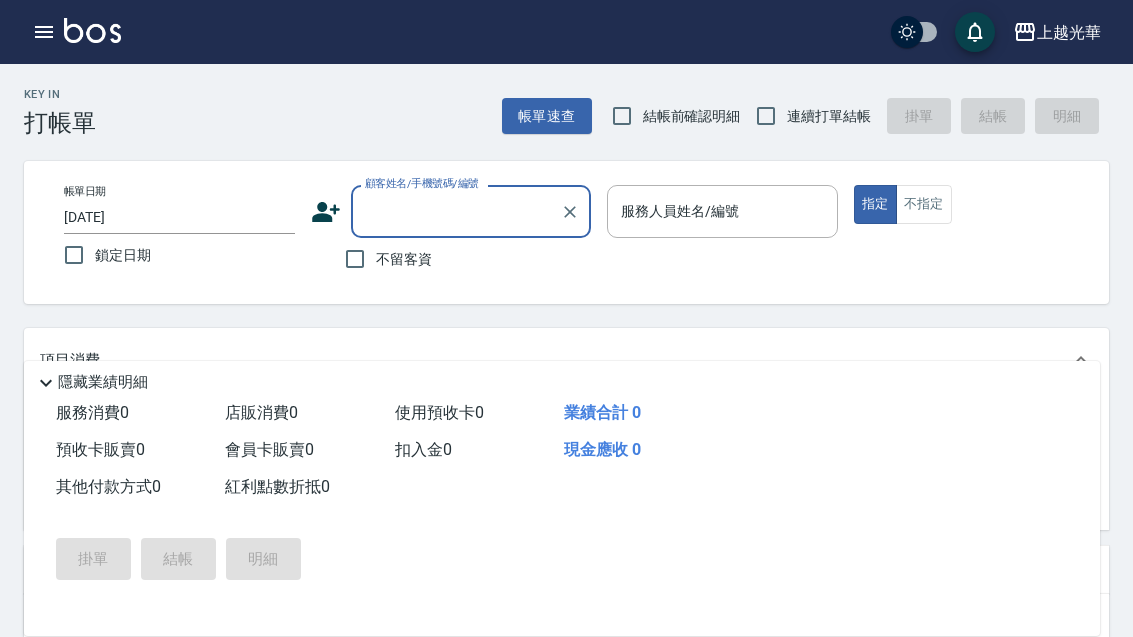 scroll, scrollTop: 0, scrollLeft: 0, axis: both 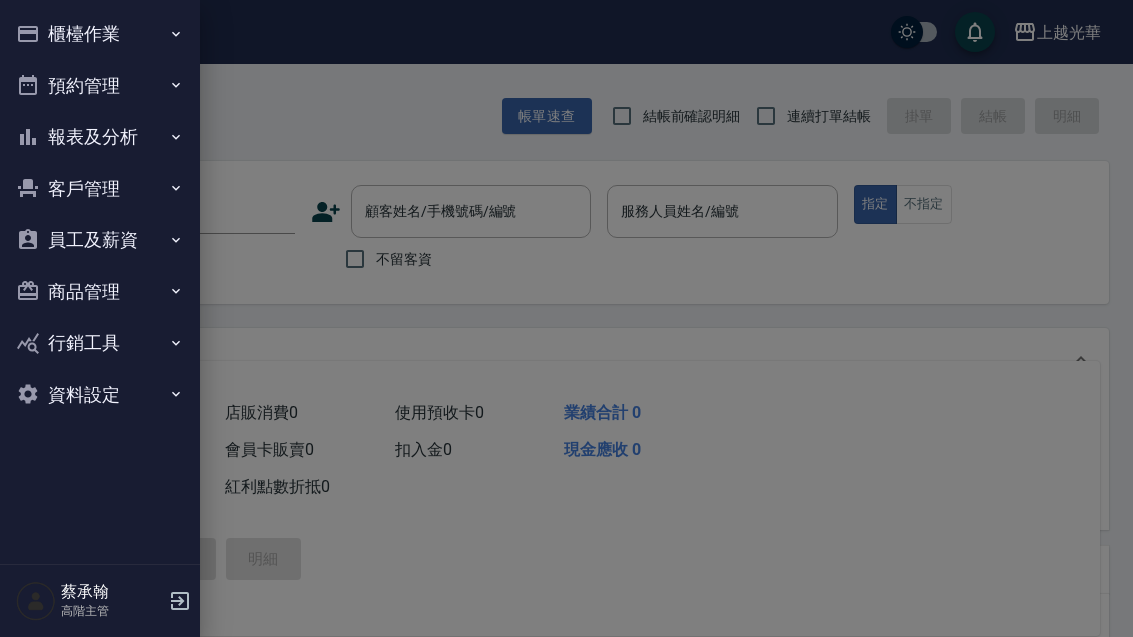 click on "報表及分析" at bounding box center [100, 137] 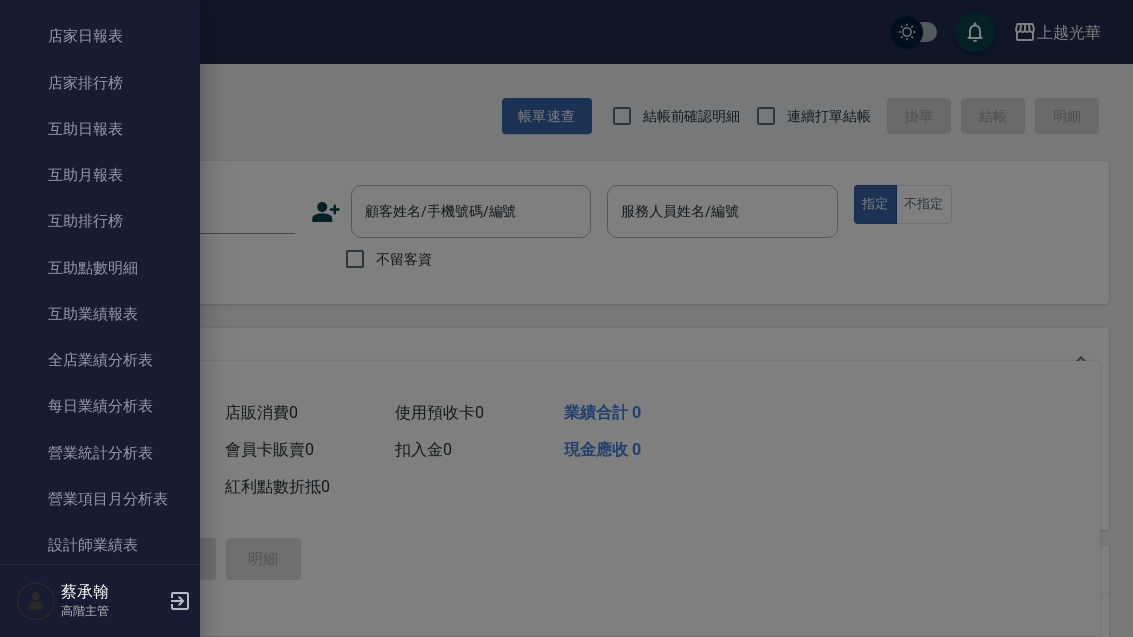 scroll, scrollTop: 293, scrollLeft: 0, axis: vertical 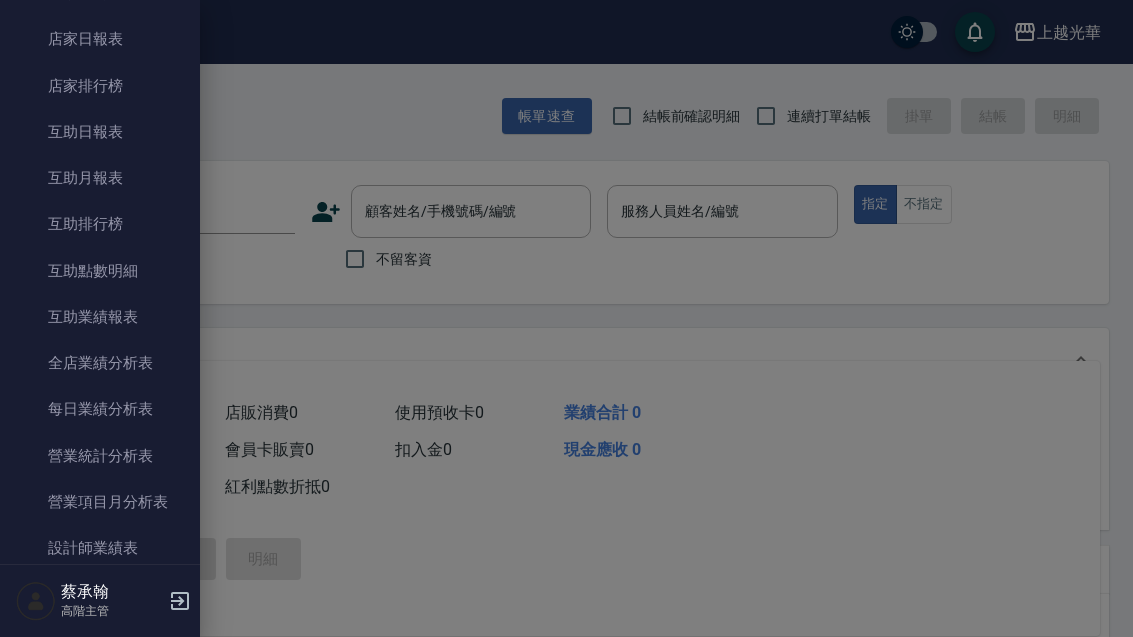 click on "互助月報表" at bounding box center [100, 178] 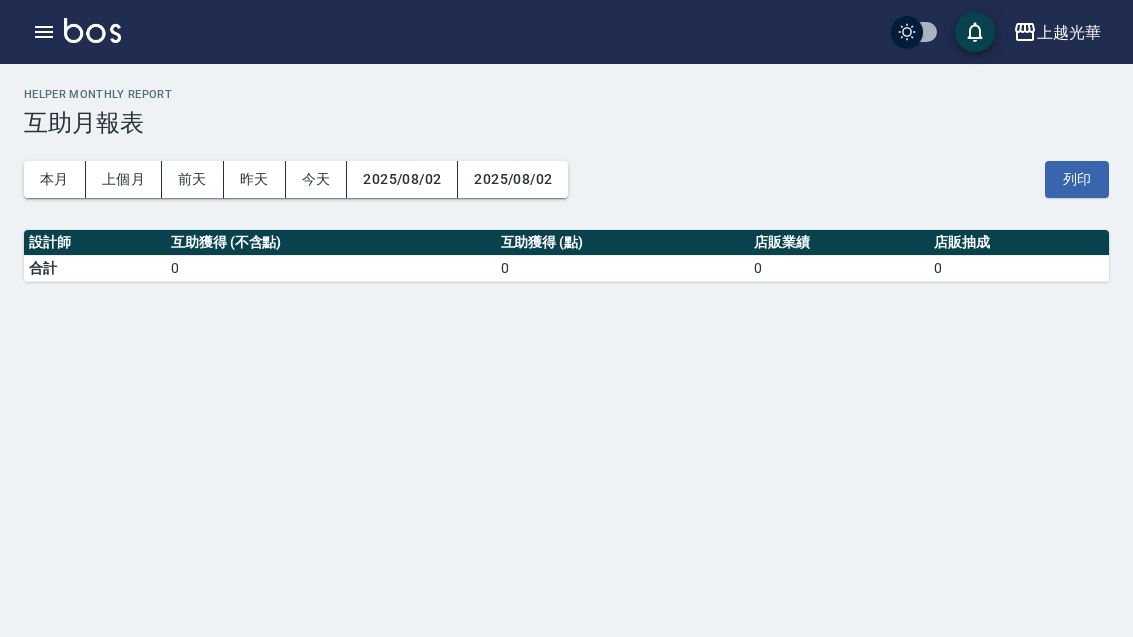 click on "上個月" at bounding box center [124, 179] 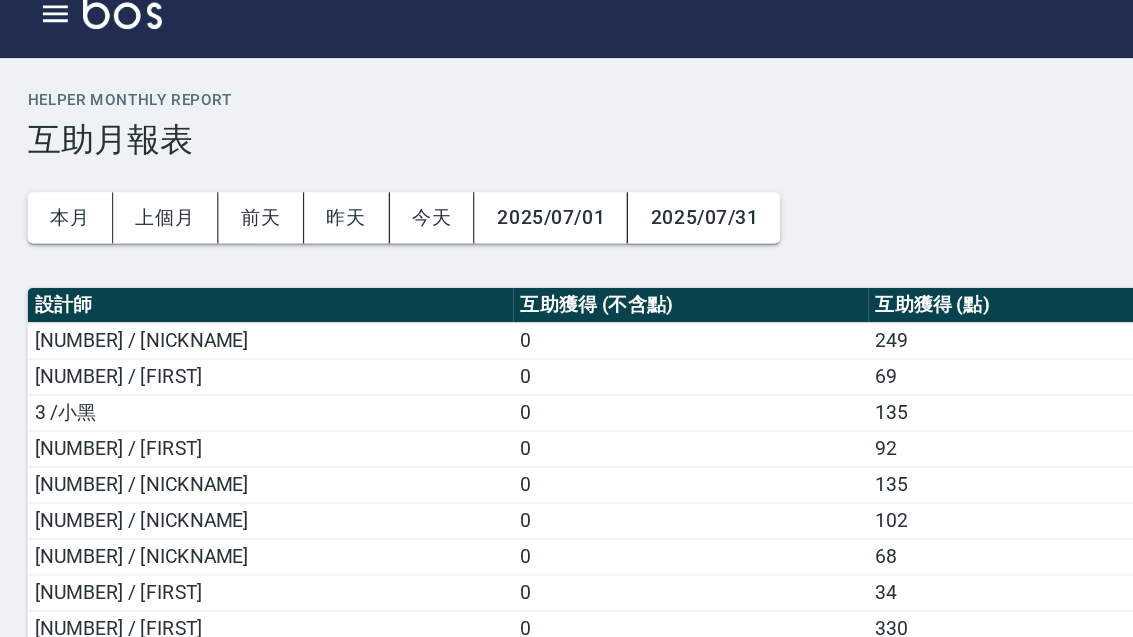 click at bounding box center [44, 32] 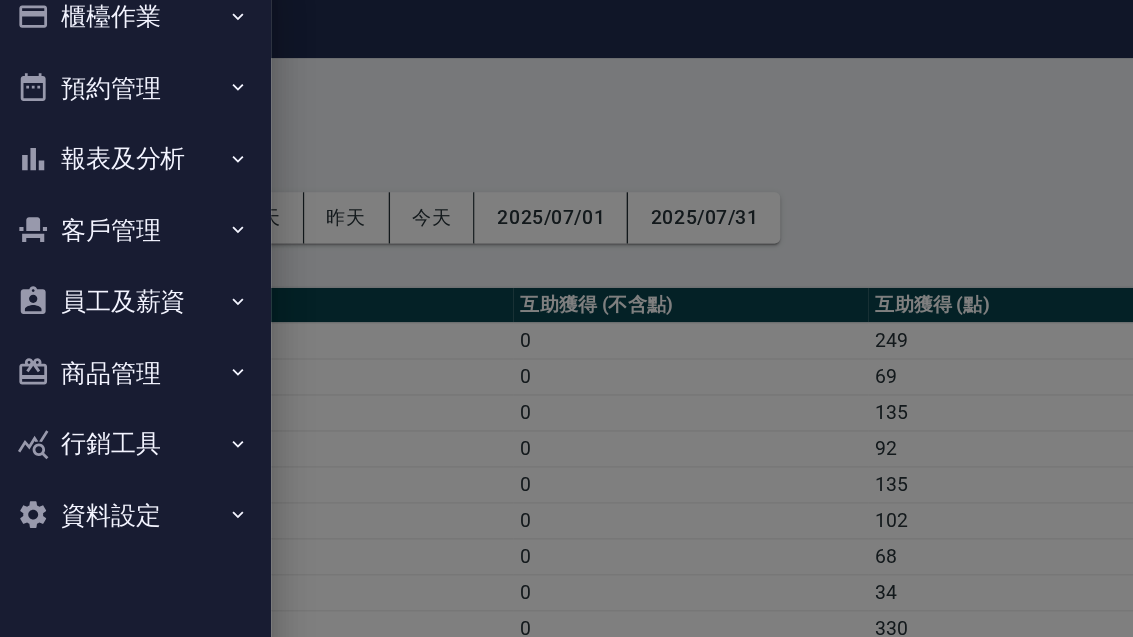 click on "櫃檯作業" at bounding box center [100, 34] 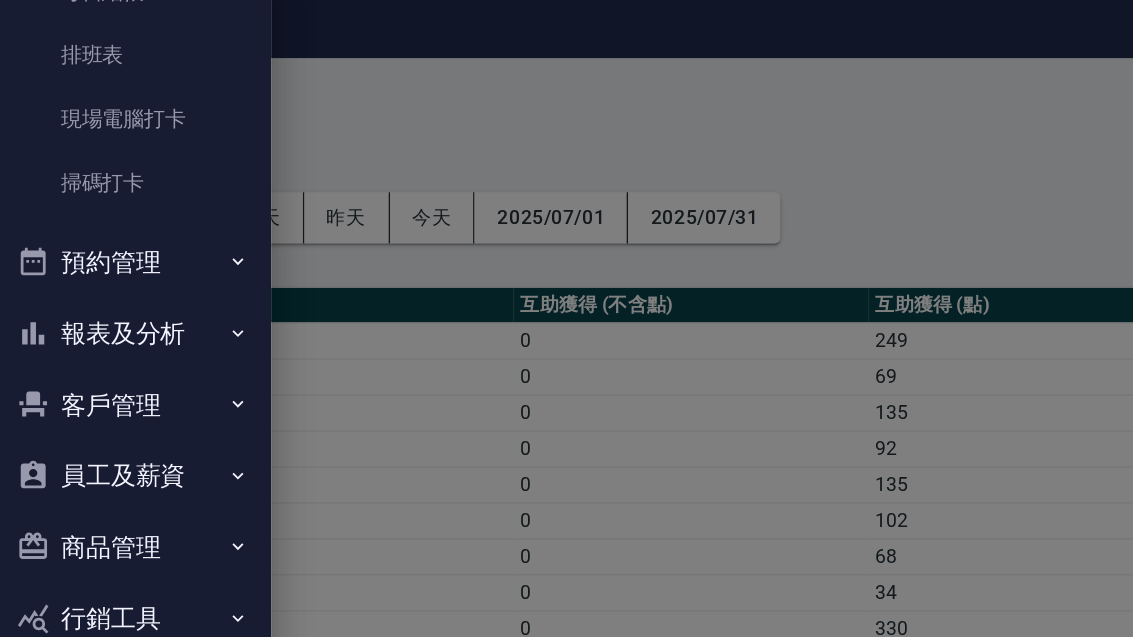 scroll, scrollTop: 444, scrollLeft: 0, axis: vertical 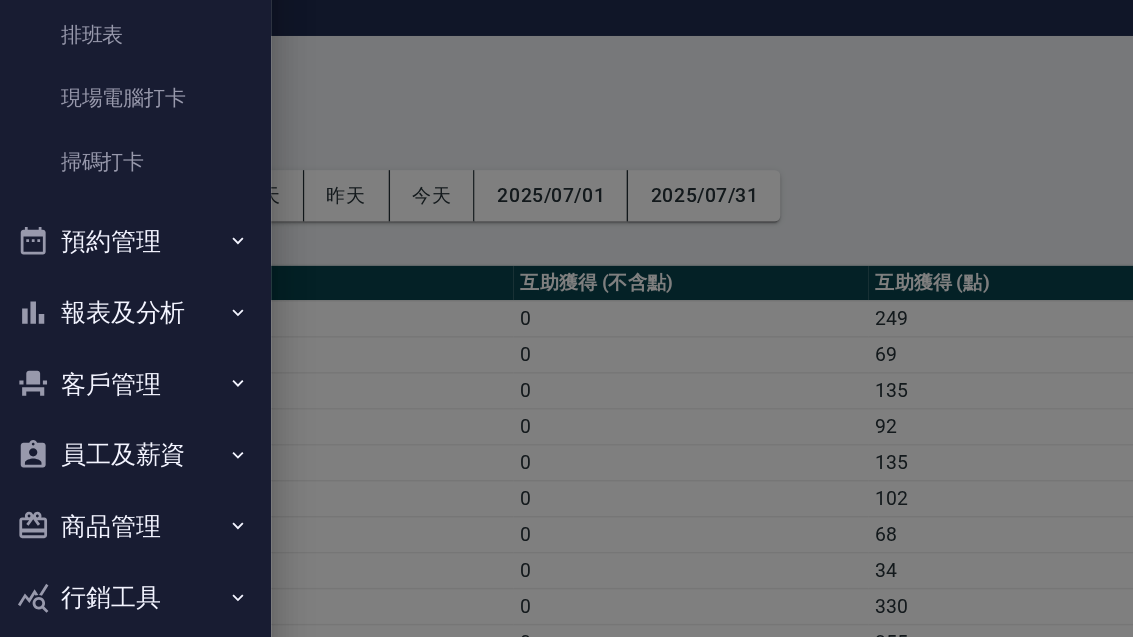 click on "員工及薪資" at bounding box center [100, 367] 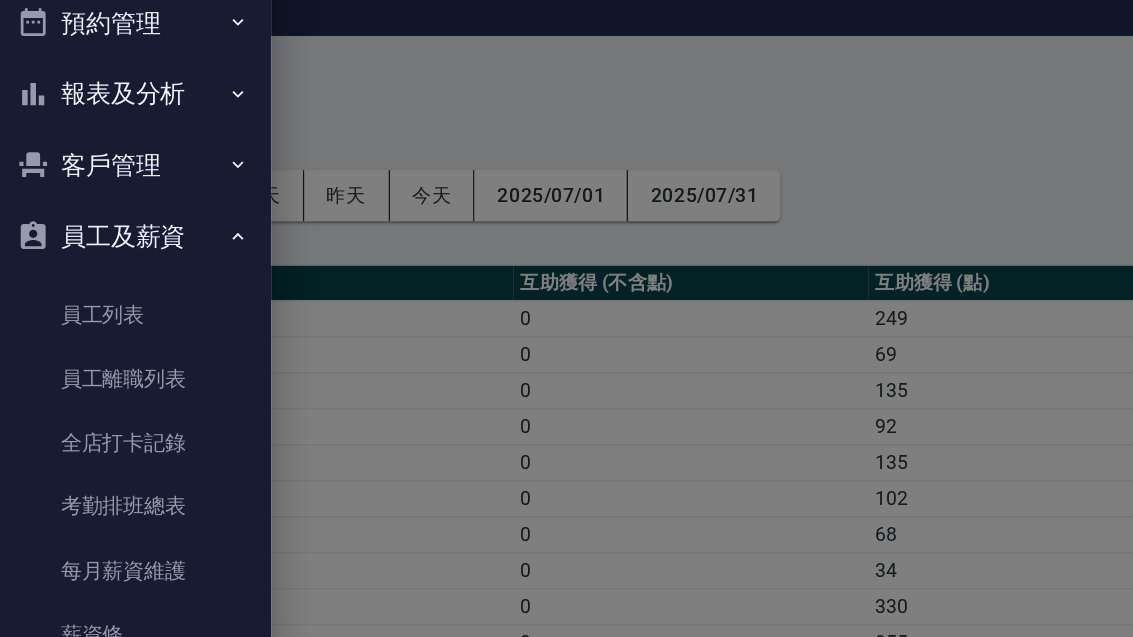 scroll, scrollTop: 621, scrollLeft: 0, axis: vertical 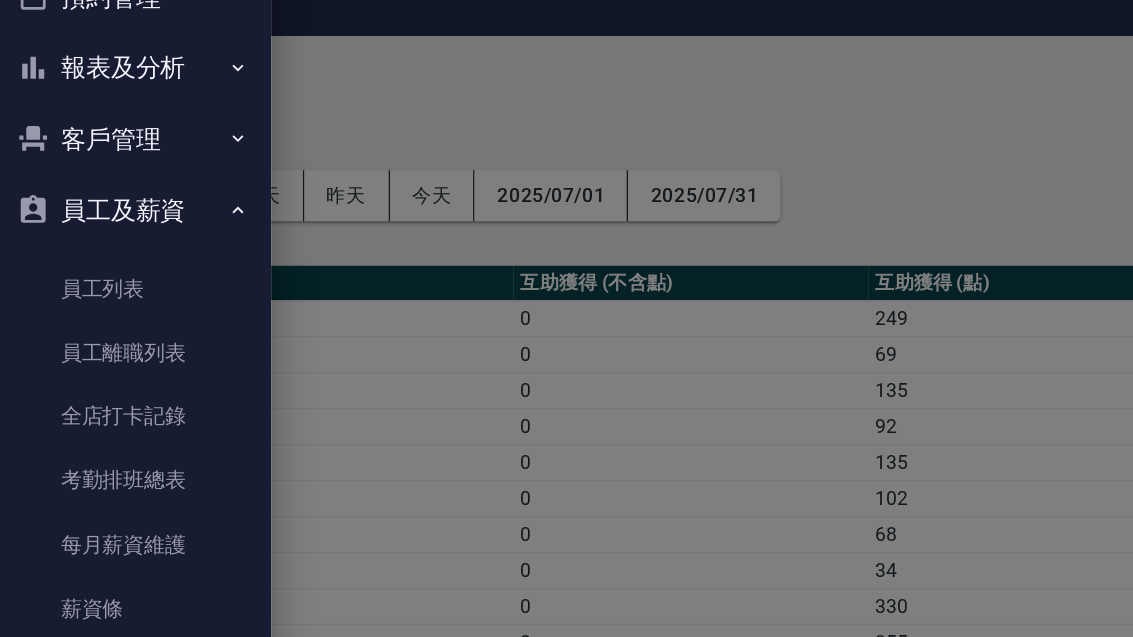 click on "全店打卡記錄" at bounding box center (100, 339) 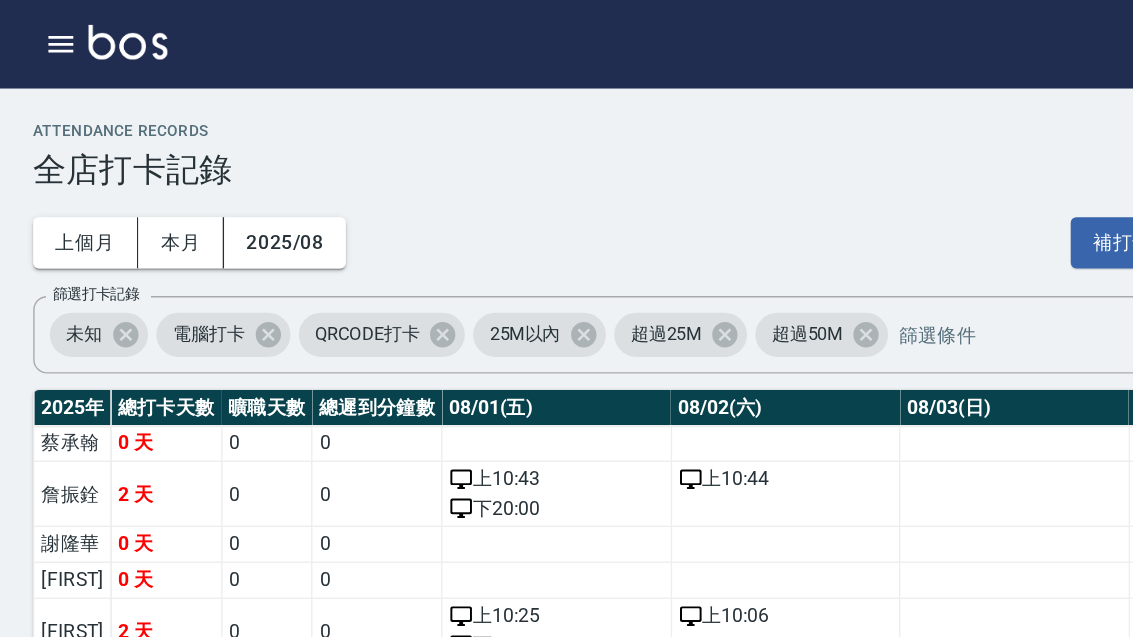 click on "上個月" at bounding box center (62, 175) 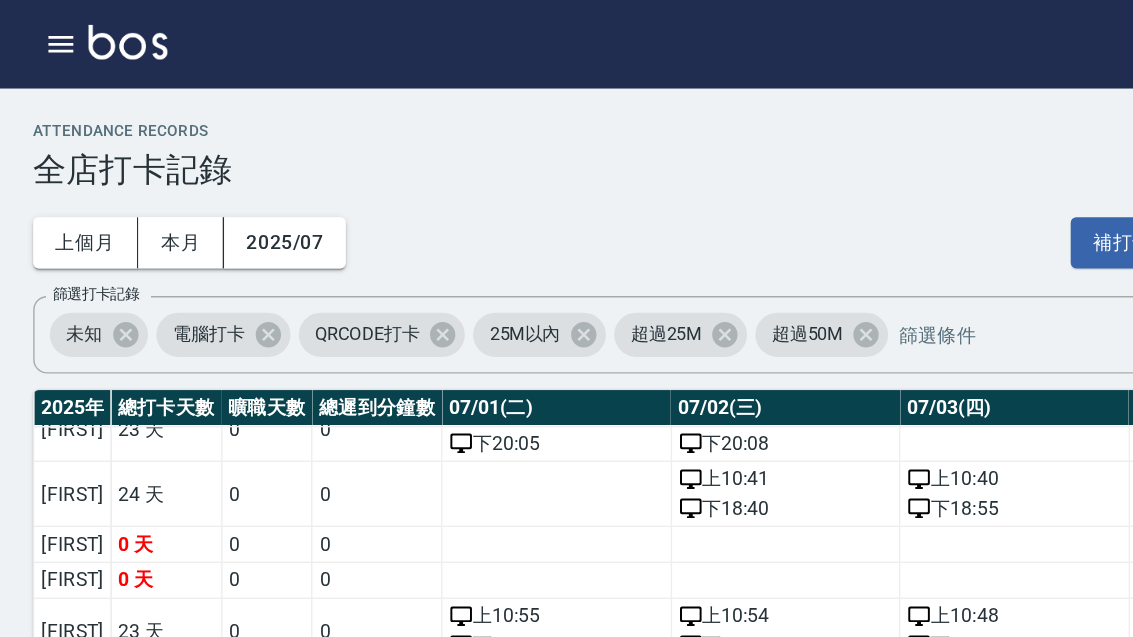 scroll, scrollTop: 286, scrollLeft: 0, axis: vertical 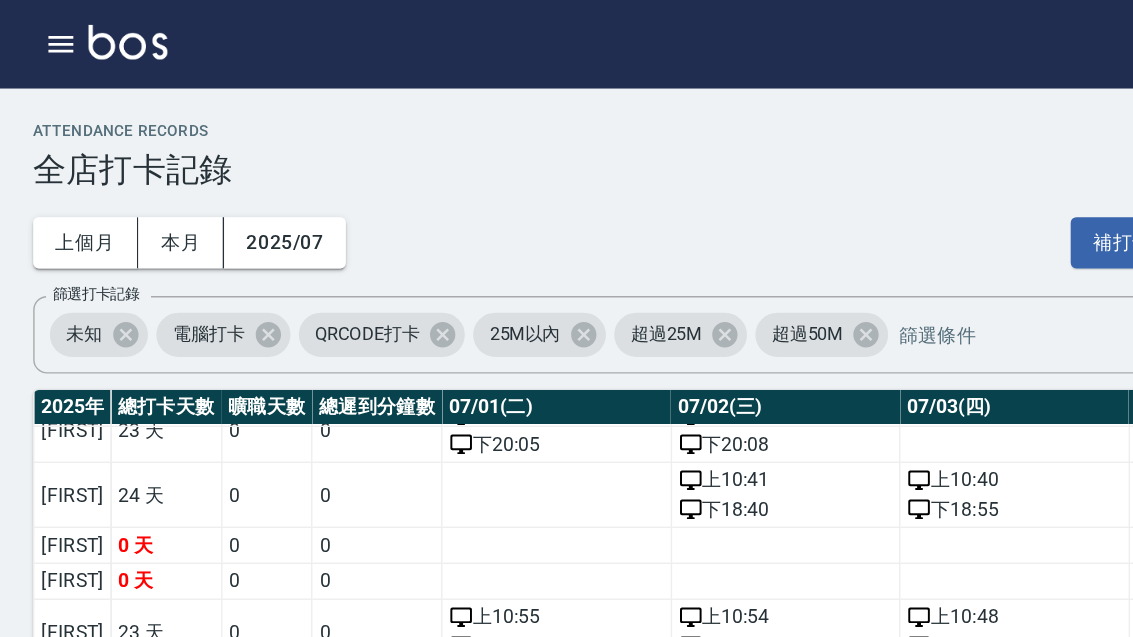 click 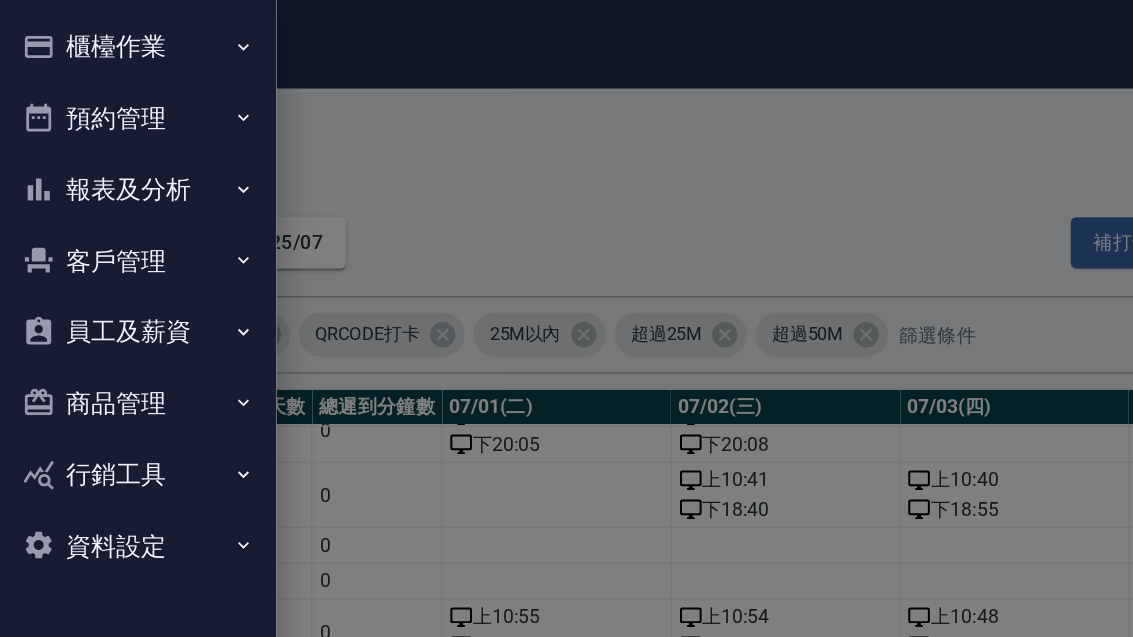click on "員工及薪資" at bounding box center [100, 240] 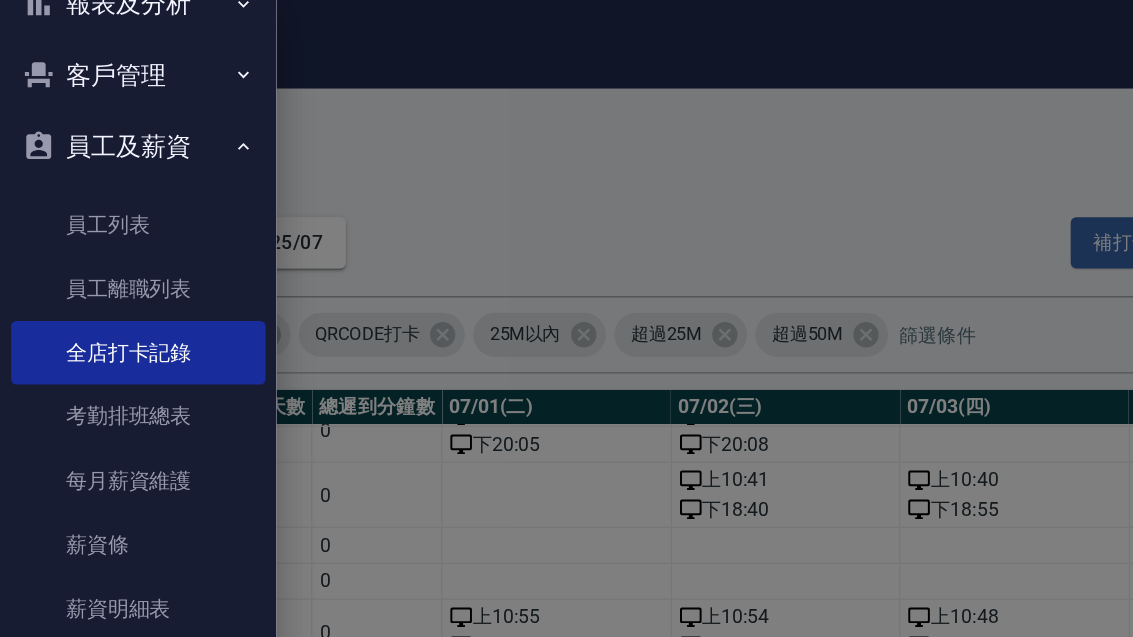 scroll, scrollTop: 207, scrollLeft: 0, axis: vertical 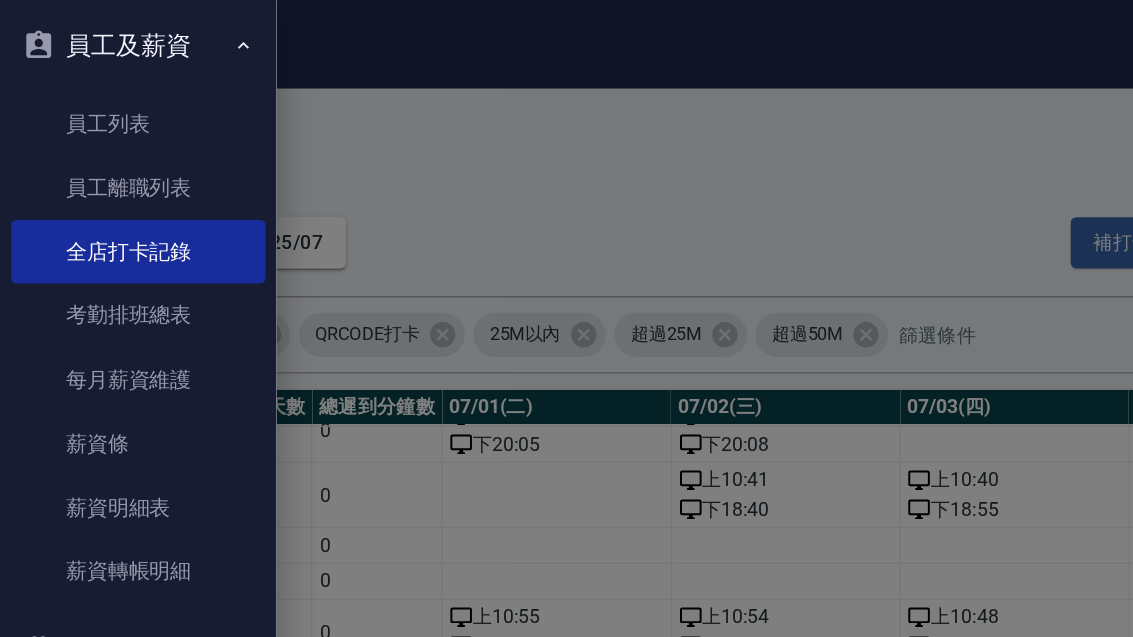 click on "每月薪資維護" at bounding box center (100, 275) 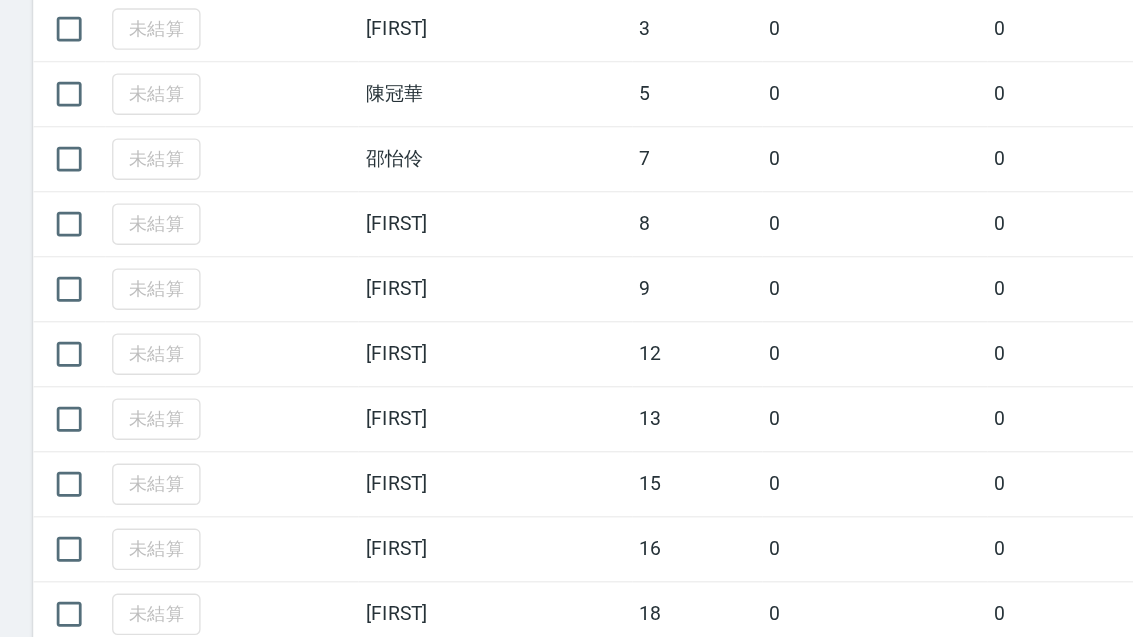scroll, scrollTop: 755, scrollLeft: 0, axis: vertical 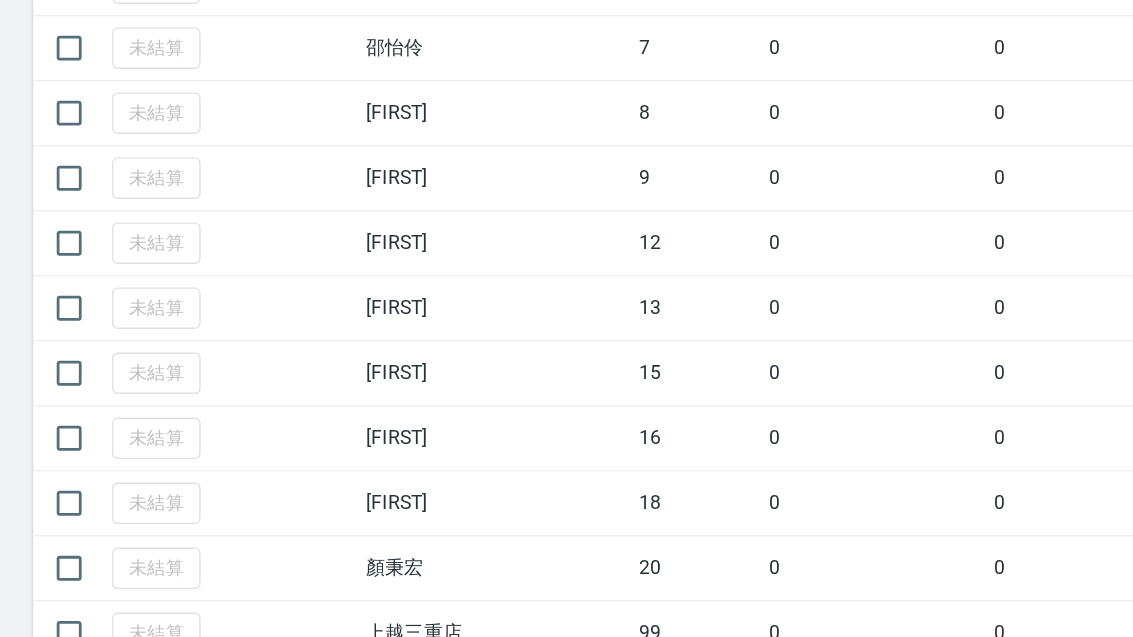 click at bounding box center [50, 456] 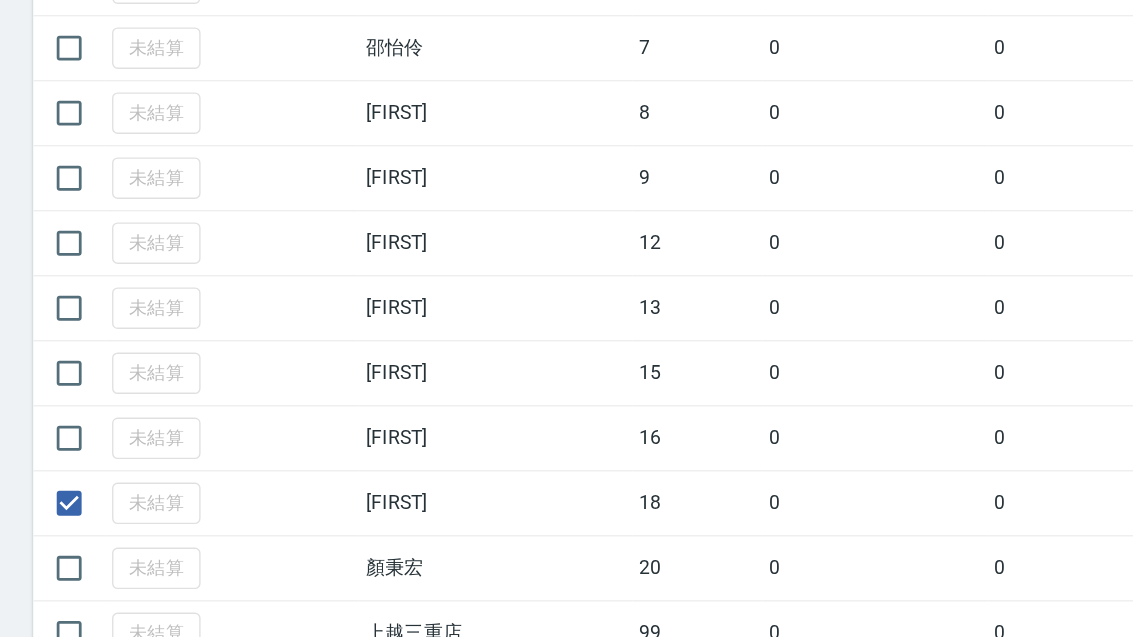 click at bounding box center (50, 362) 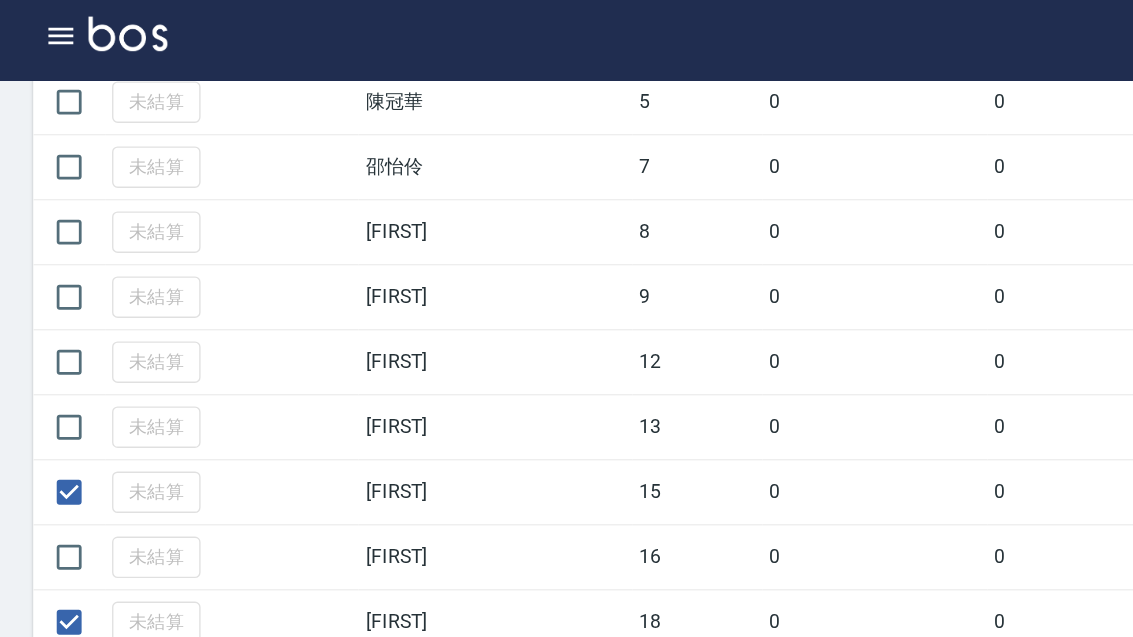 click at bounding box center [50, 315] 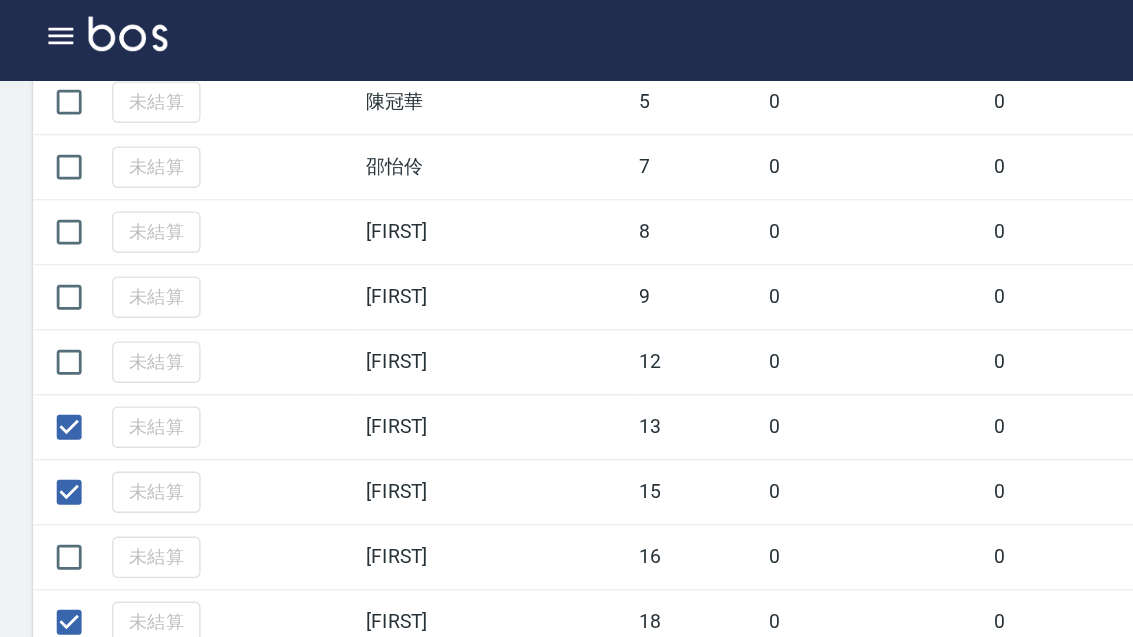 click at bounding box center [50, 268] 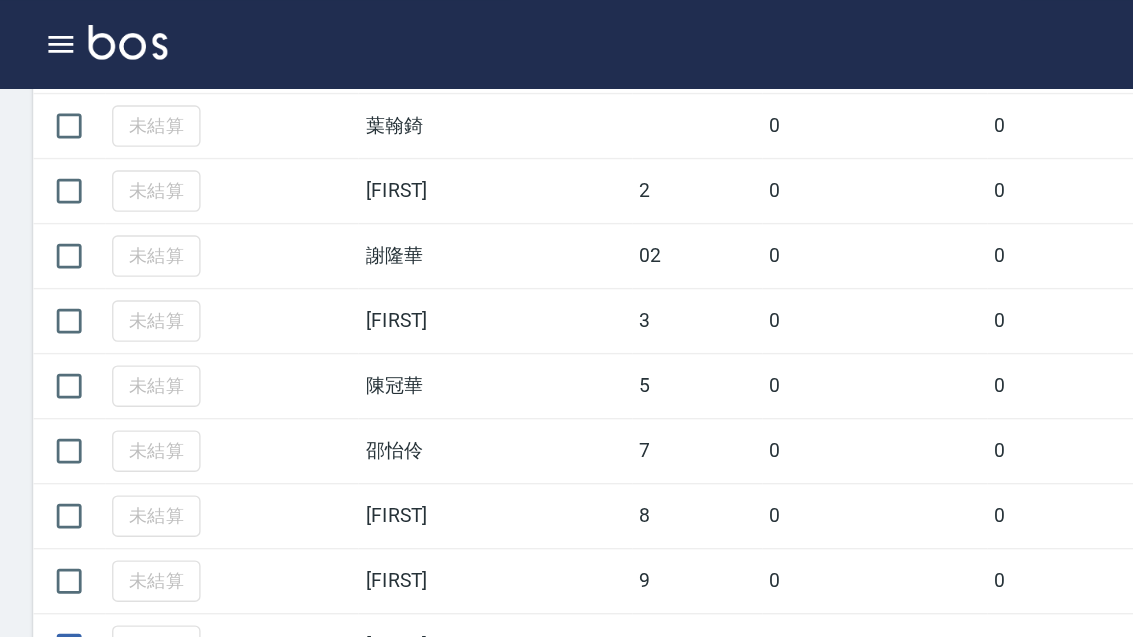 click at bounding box center (50, 420) 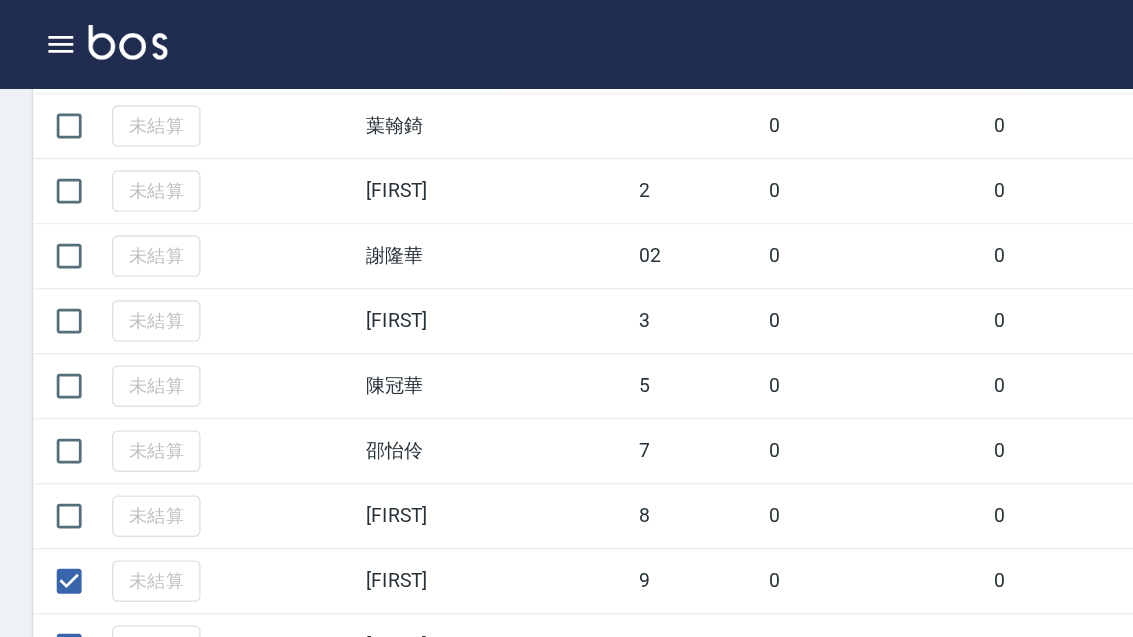 scroll, scrollTop: 556, scrollLeft: 0, axis: vertical 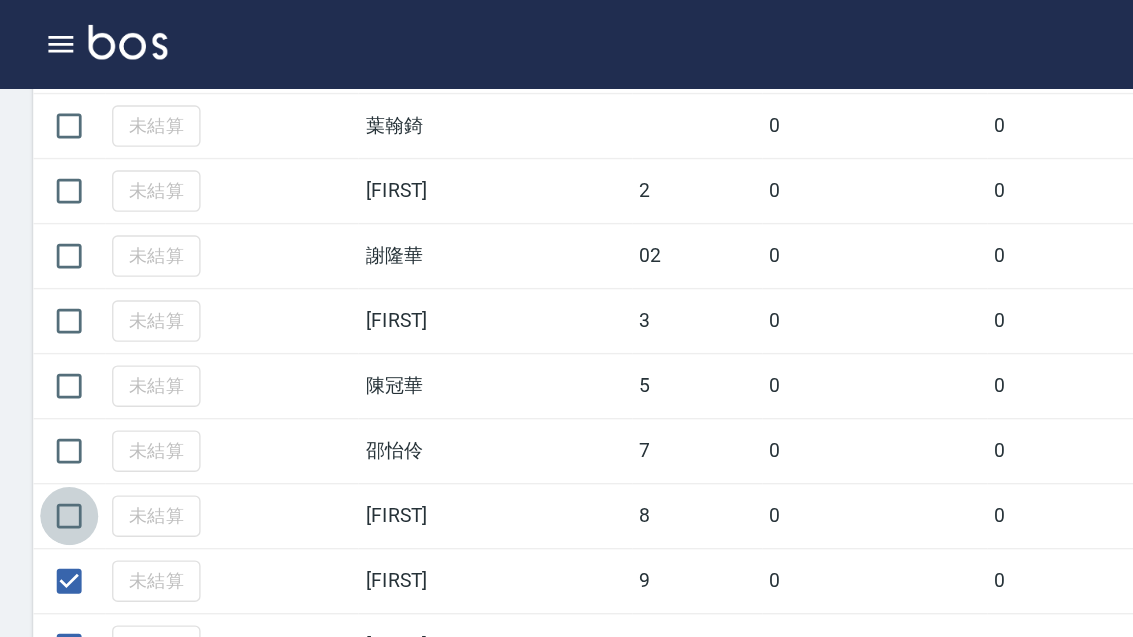 click at bounding box center [50, 373] 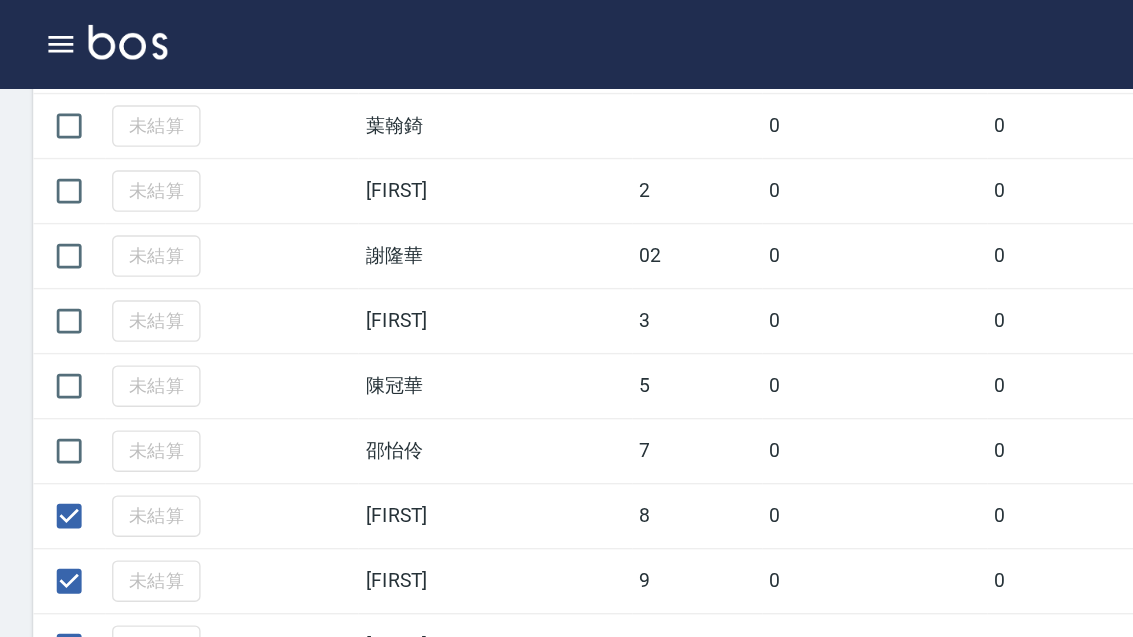 click at bounding box center (50, 279) 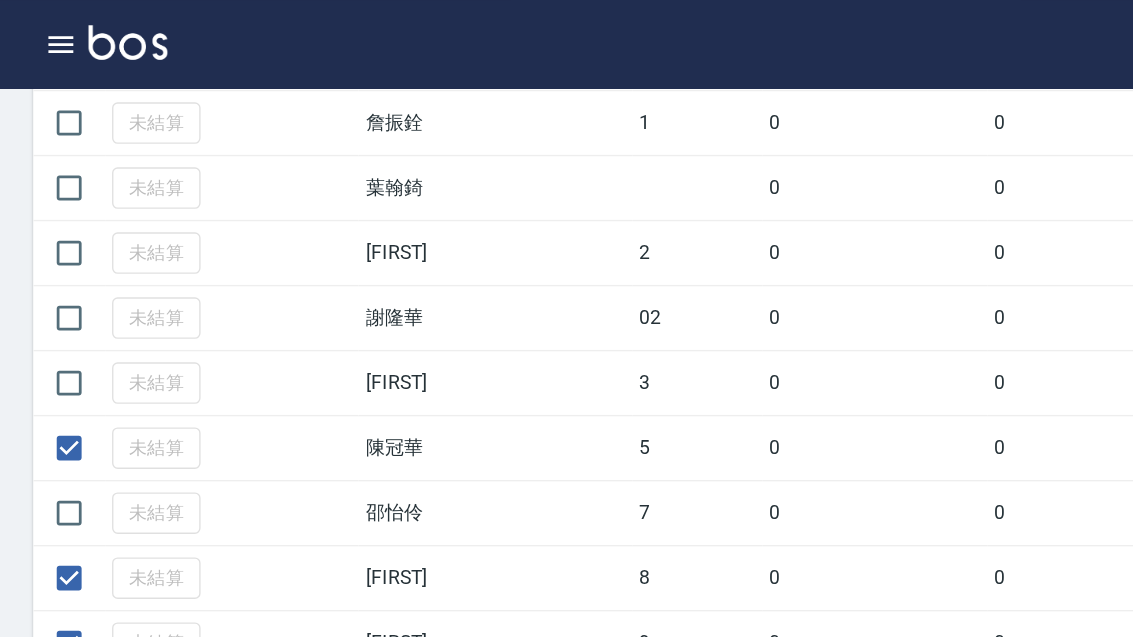 click at bounding box center [50, 277] 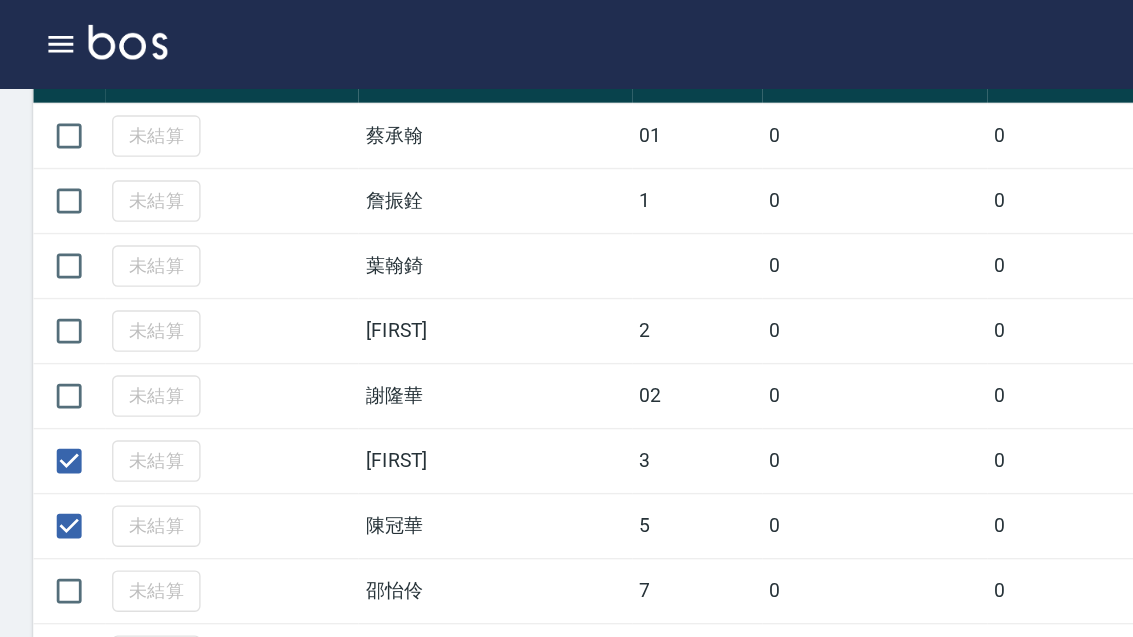 scroll, scrollTop: 449, scrollLeft: 0, axis: vertical 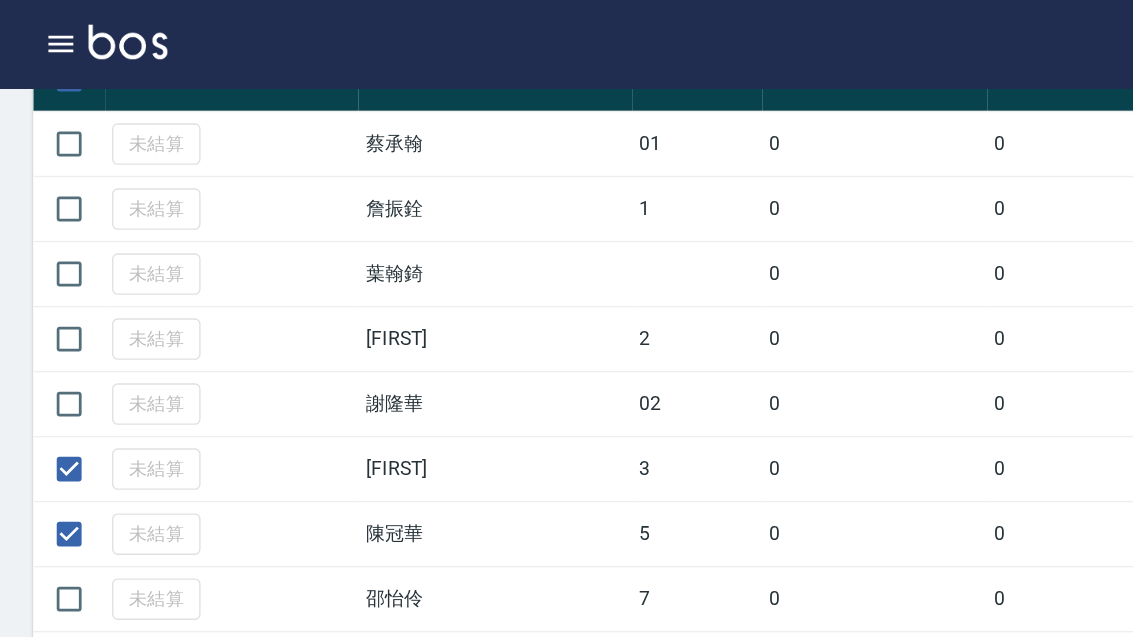 click at bounding box center (50, 292) 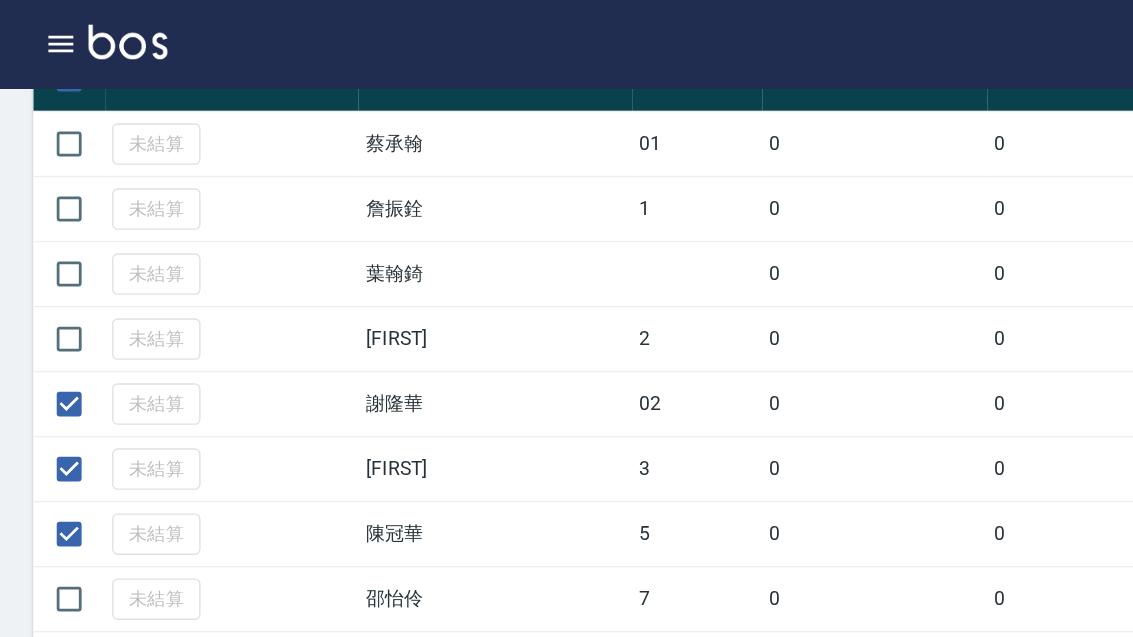 click at bounding box center (50, 245) 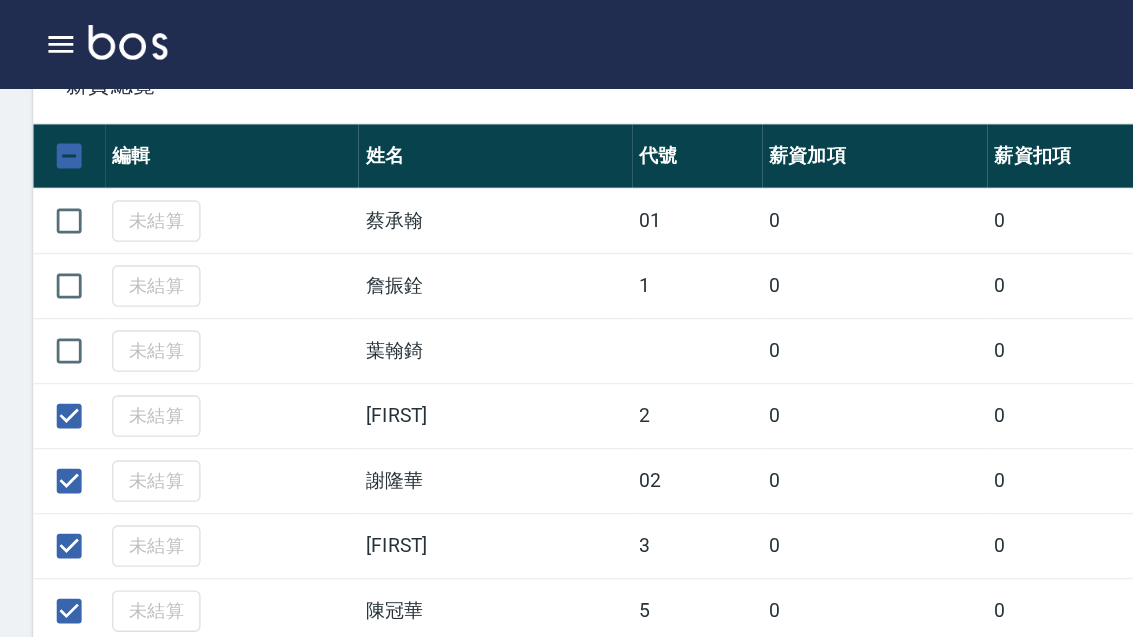click at bounding box center (50, 207) 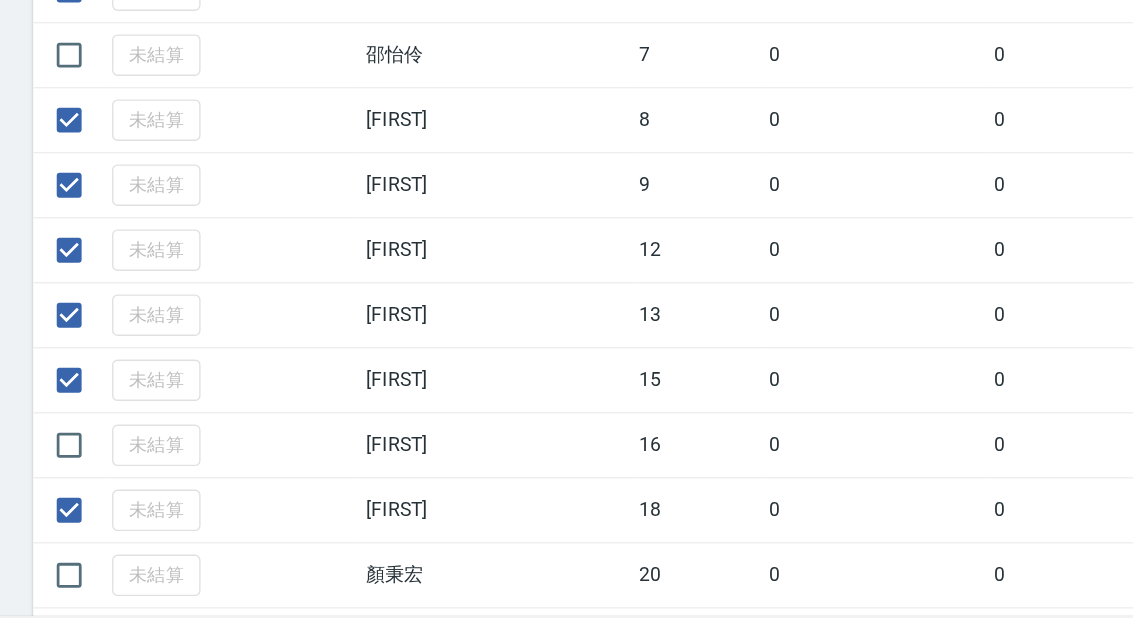 scroll, scrollTop: 755, scrollLeft: 0, axis: vertical 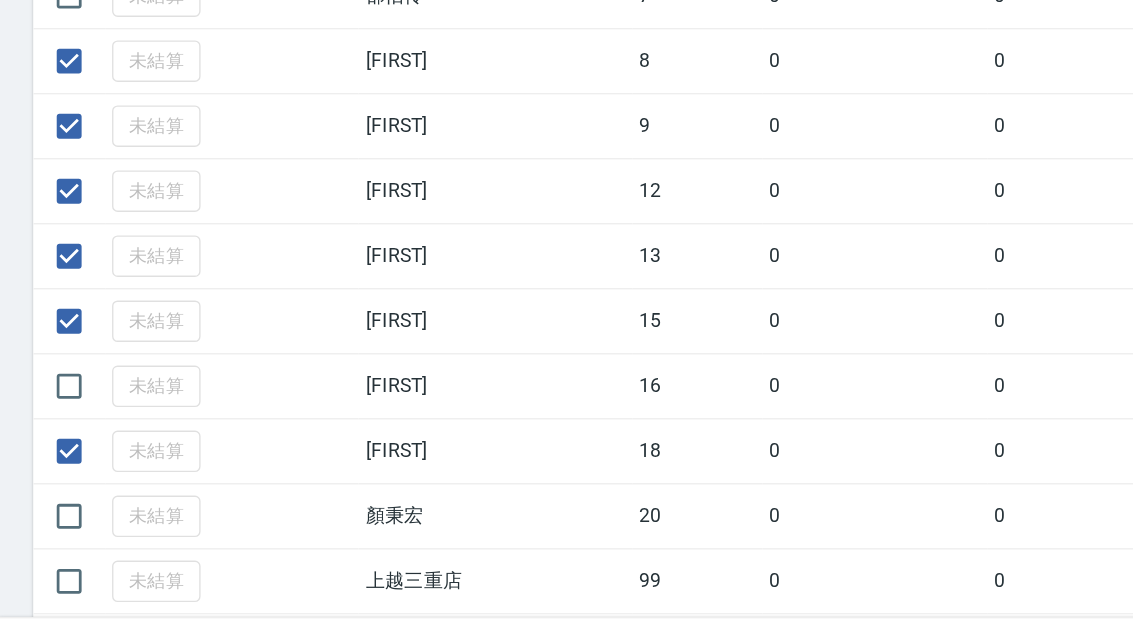 click on "月結訂單" at bounding box center [551, 607] 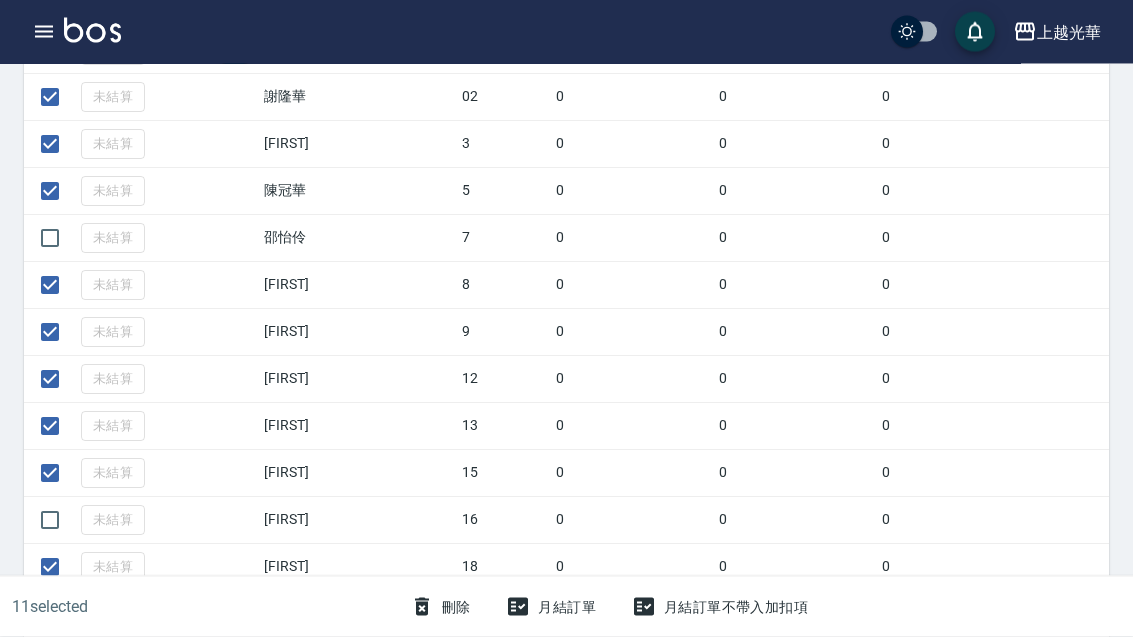 scroll, scrollTop: 691, scrollLeft: 0, axis: vertical 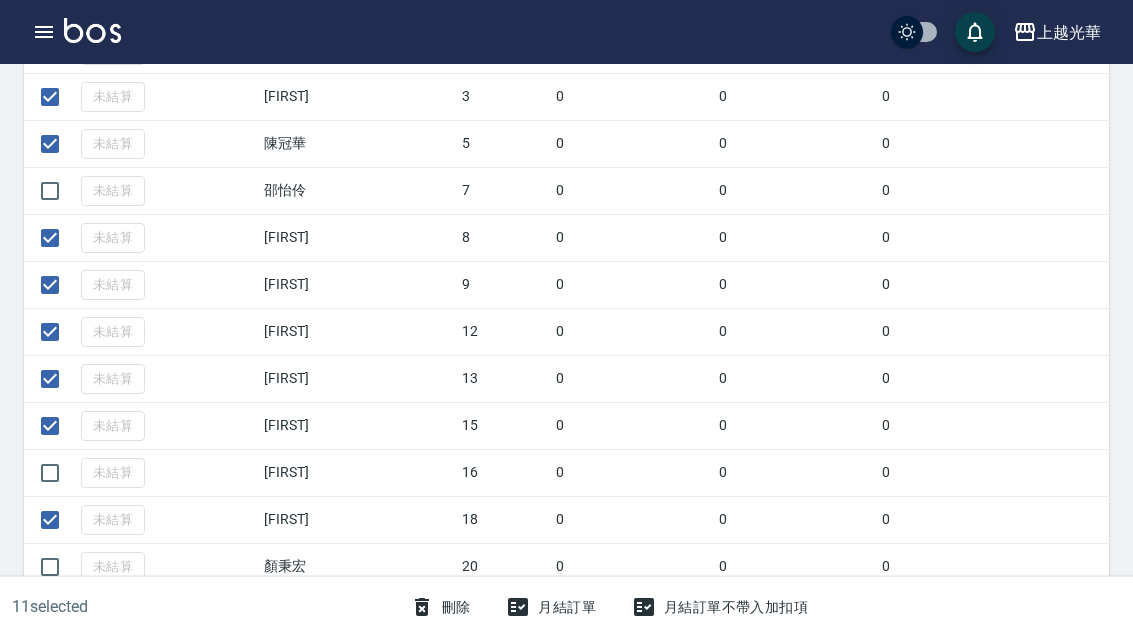 click on "月結訂單" at bounding box center (551, 607) 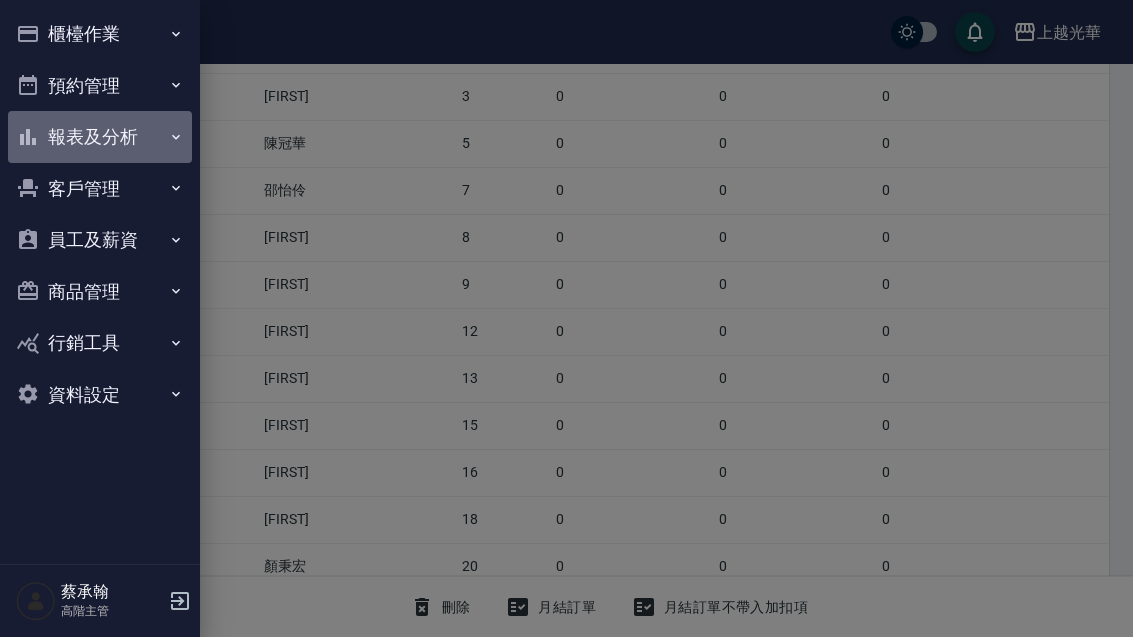 click on "報表及分析" at bounding box center (100, 137) 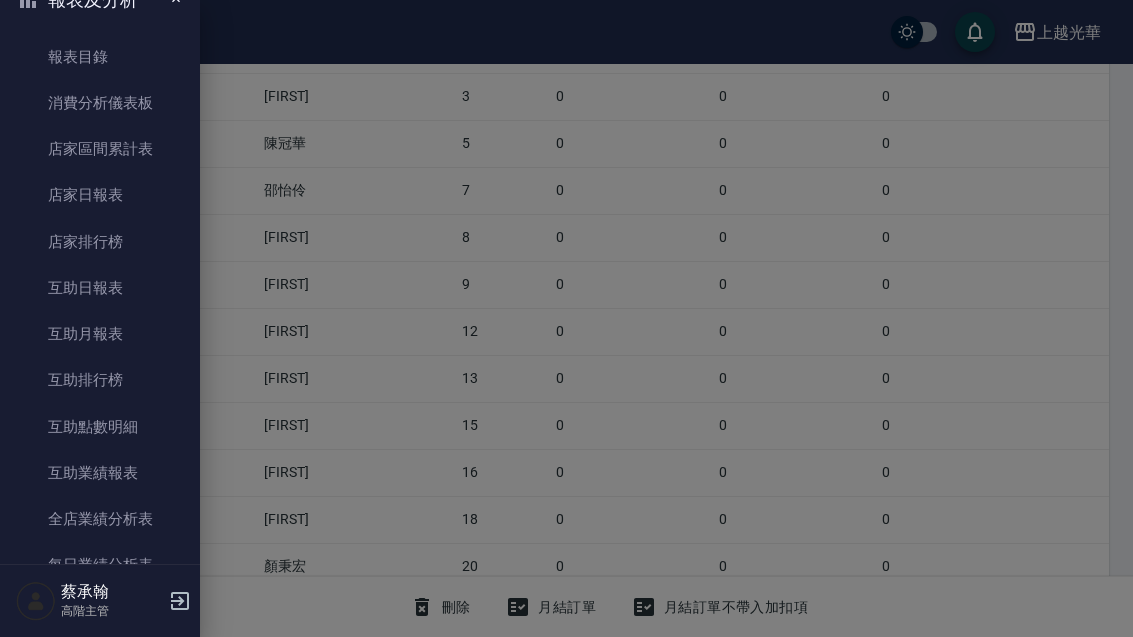 scroll, scrollTop: 280, scrollLeft: 0, axis: vertical 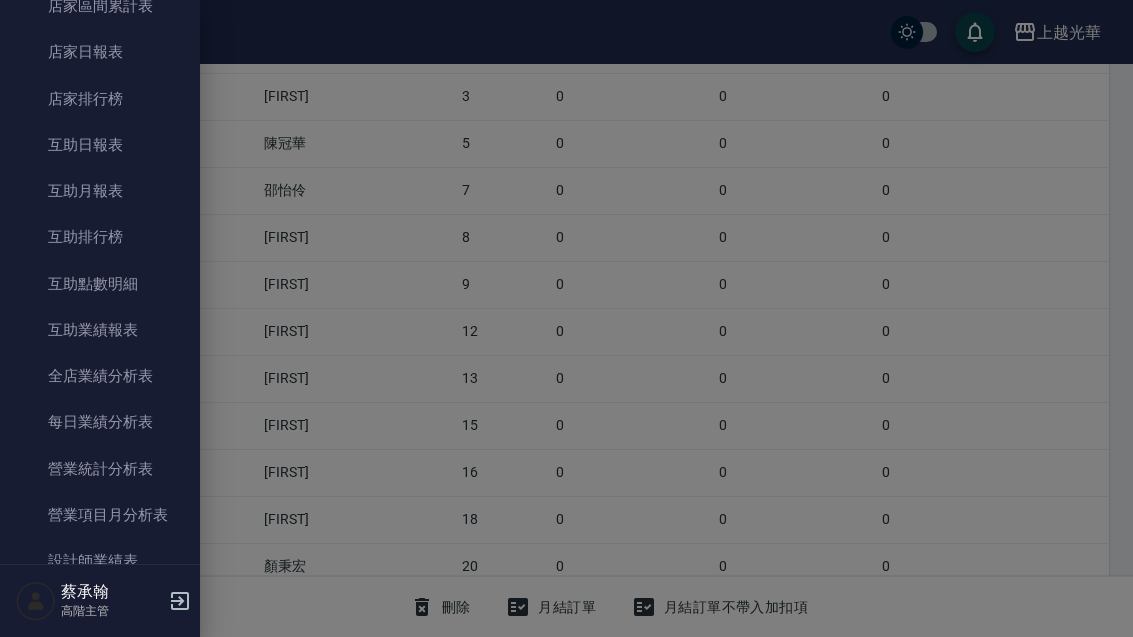 click on "營業項目月分析表" at bounding box center (100, 515) 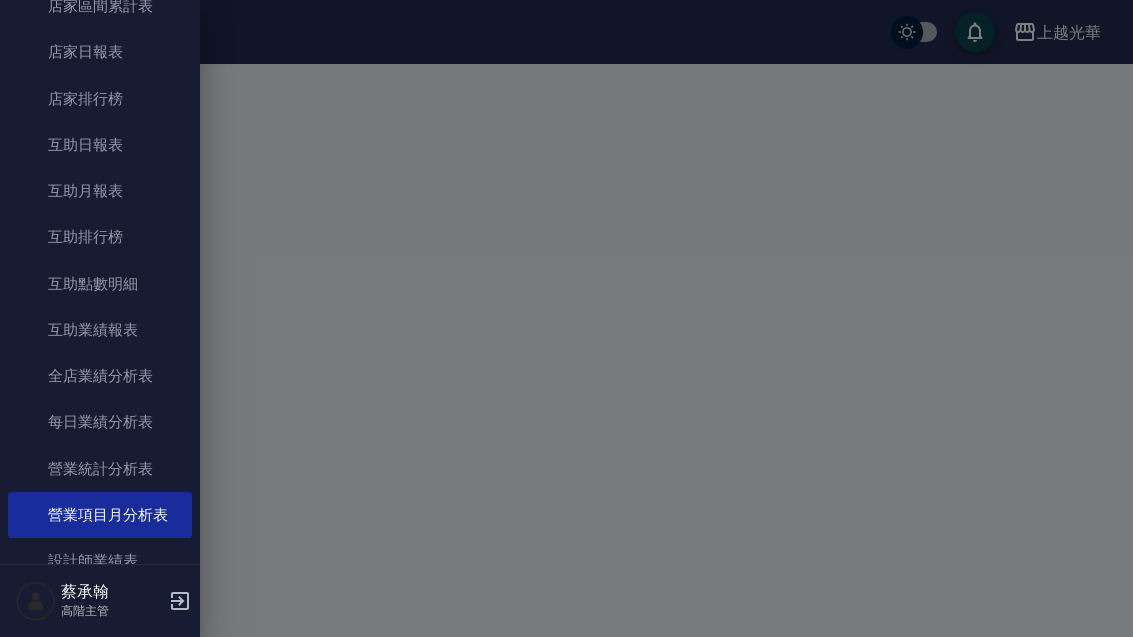 scroll, scrollTop: 0, scrollLeft: 0, axis: both 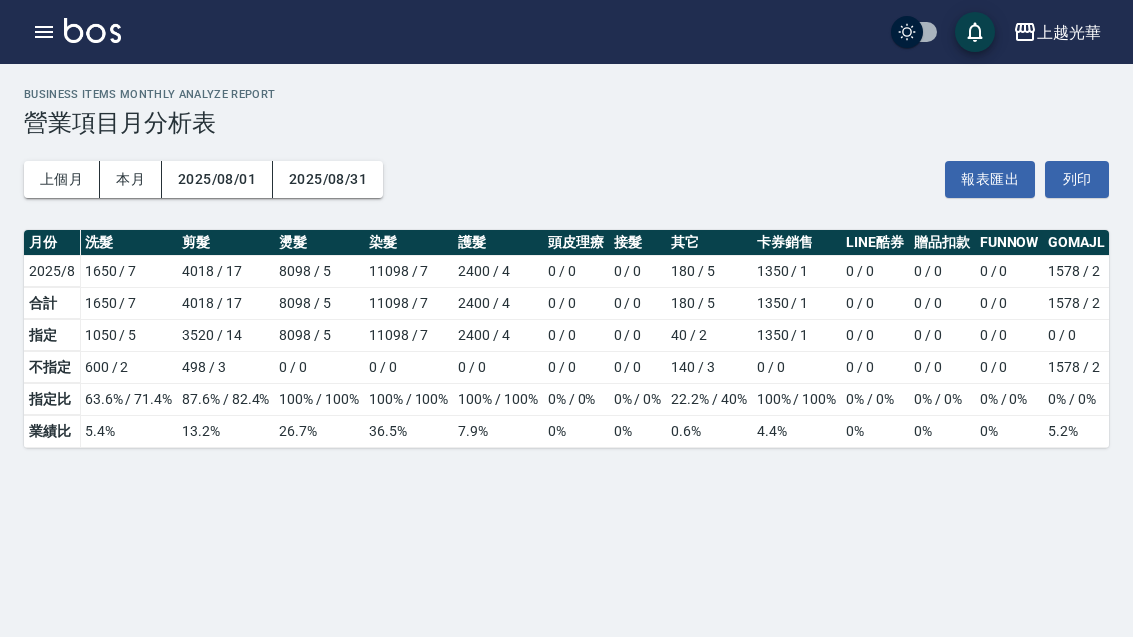 click 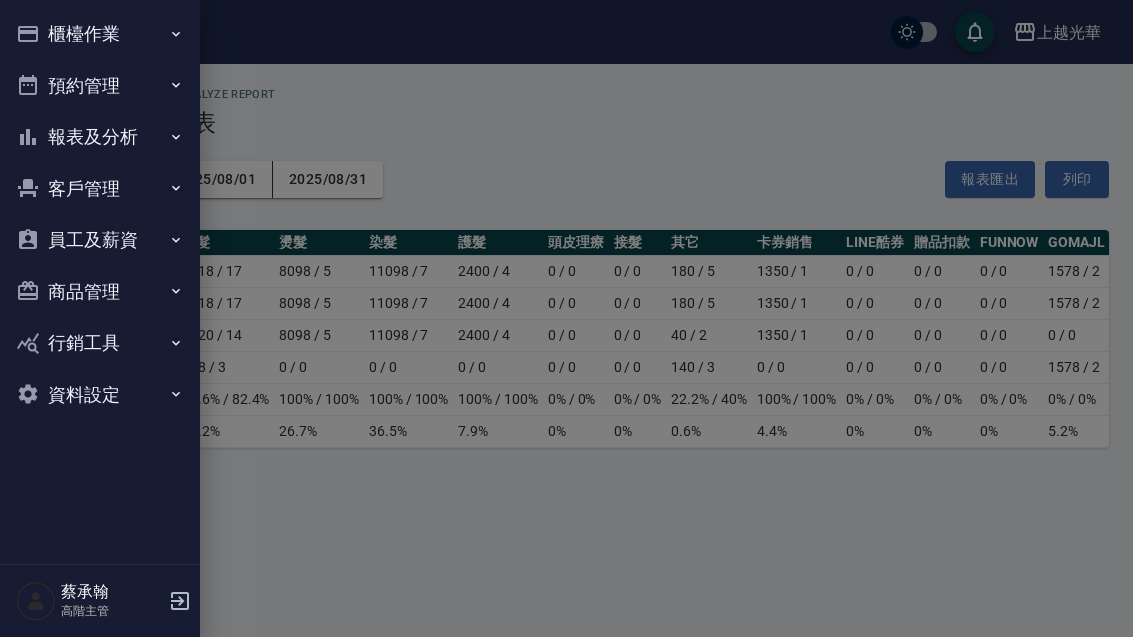 click on "報表及分析" at bounding box center (100, 137) 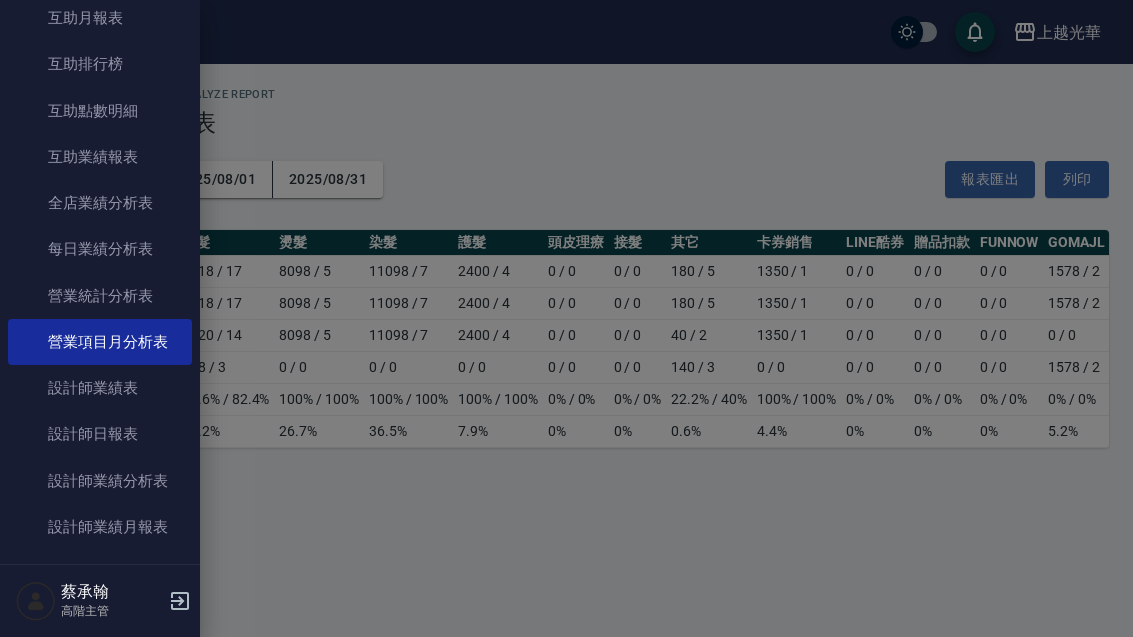 scroll, scrollTop: 461, scrollLeft: 0, axis: vertical 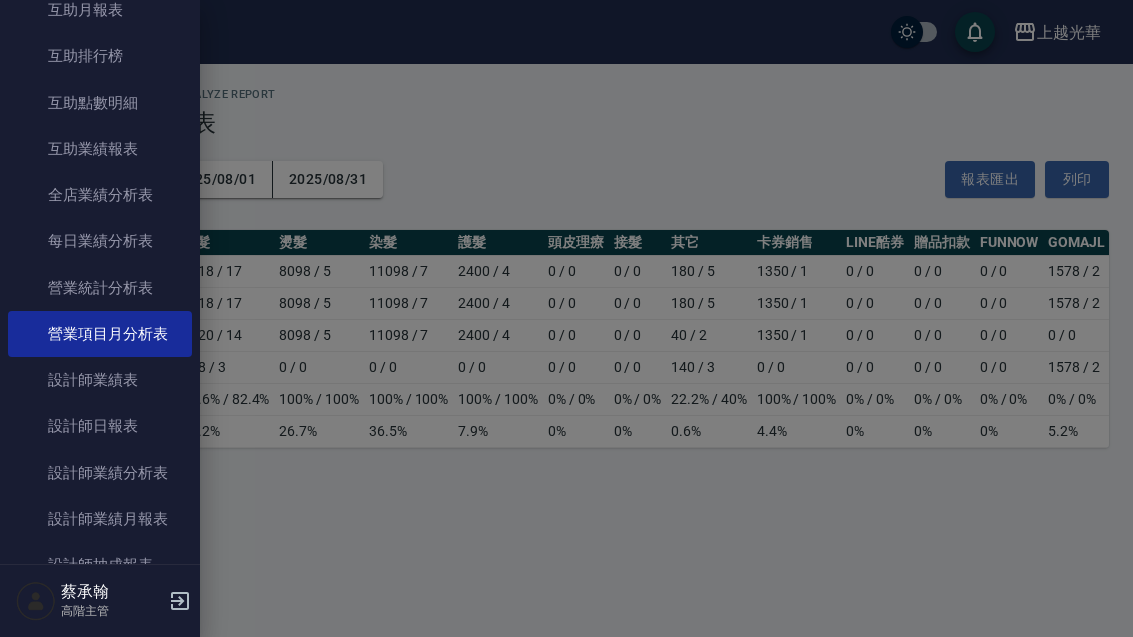click on "設計師業績月報表" at bounding box center (100, 519) 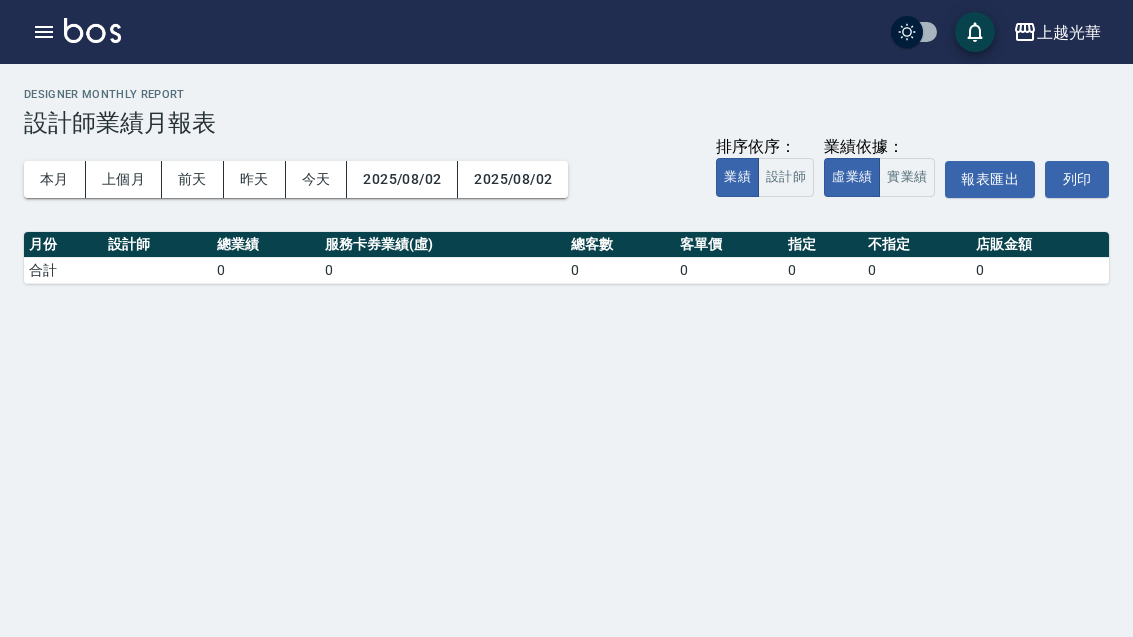 click on "上個月" at bounding box center (124, 179) 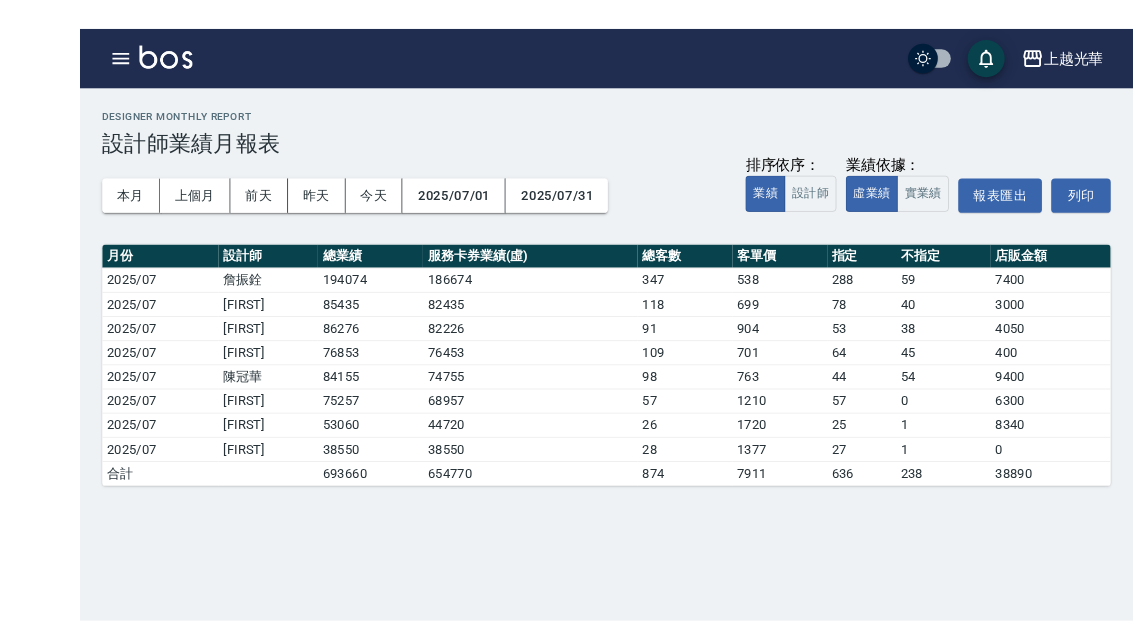 scroll, scrollTop: 42, scrollLeft: 0, axis: vertical 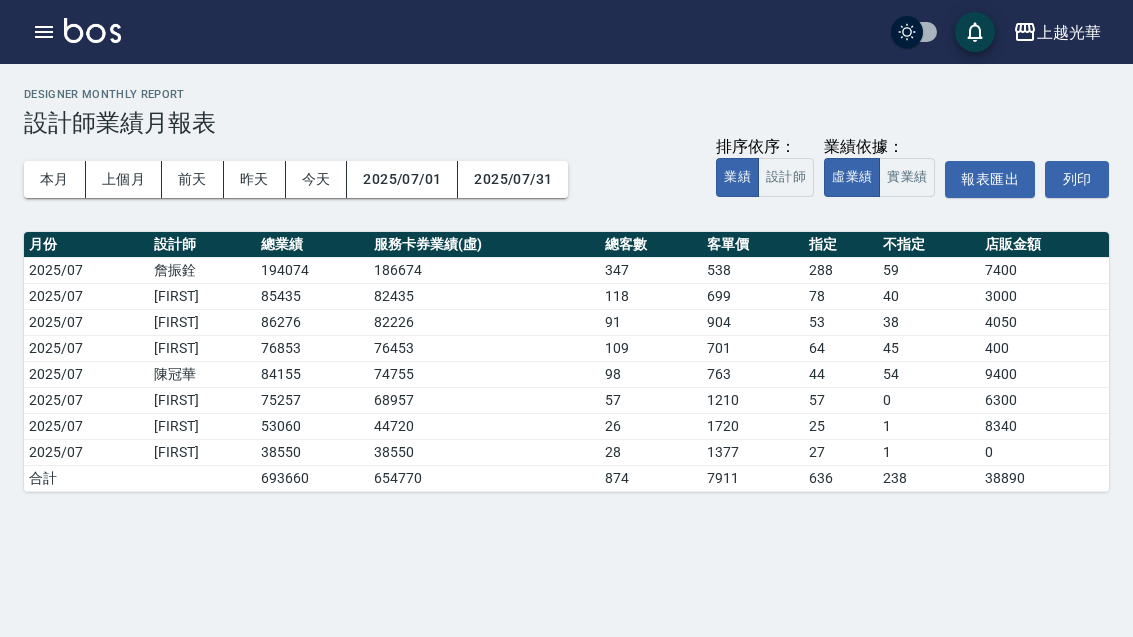 click at bounding box center [44, 32] 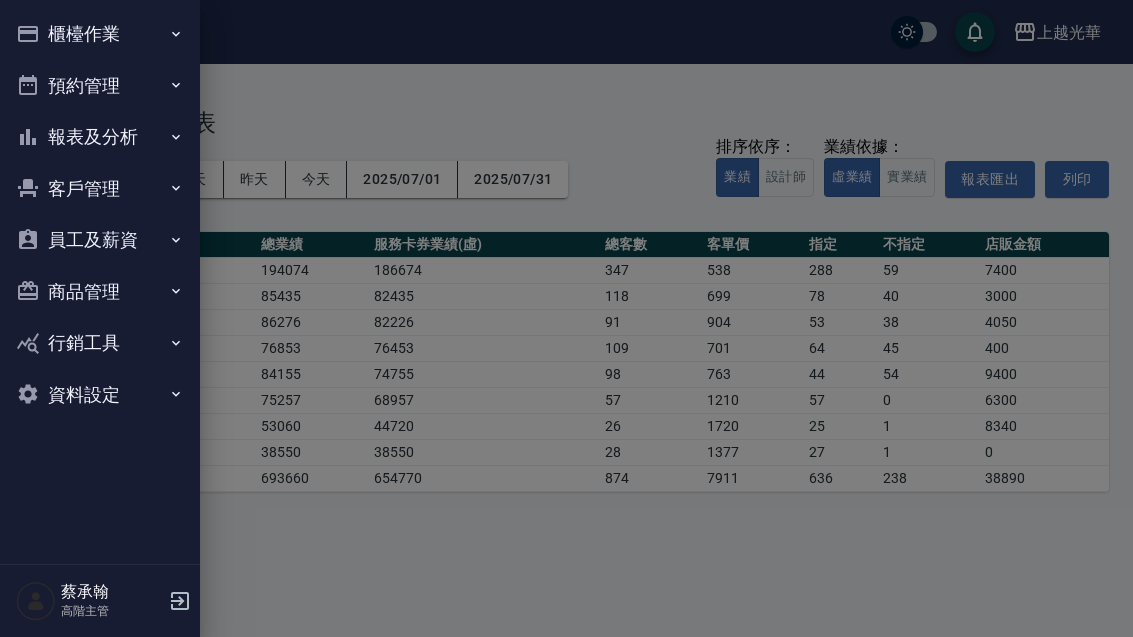 click on "員工及薪資" at bounding box center [100, 240] 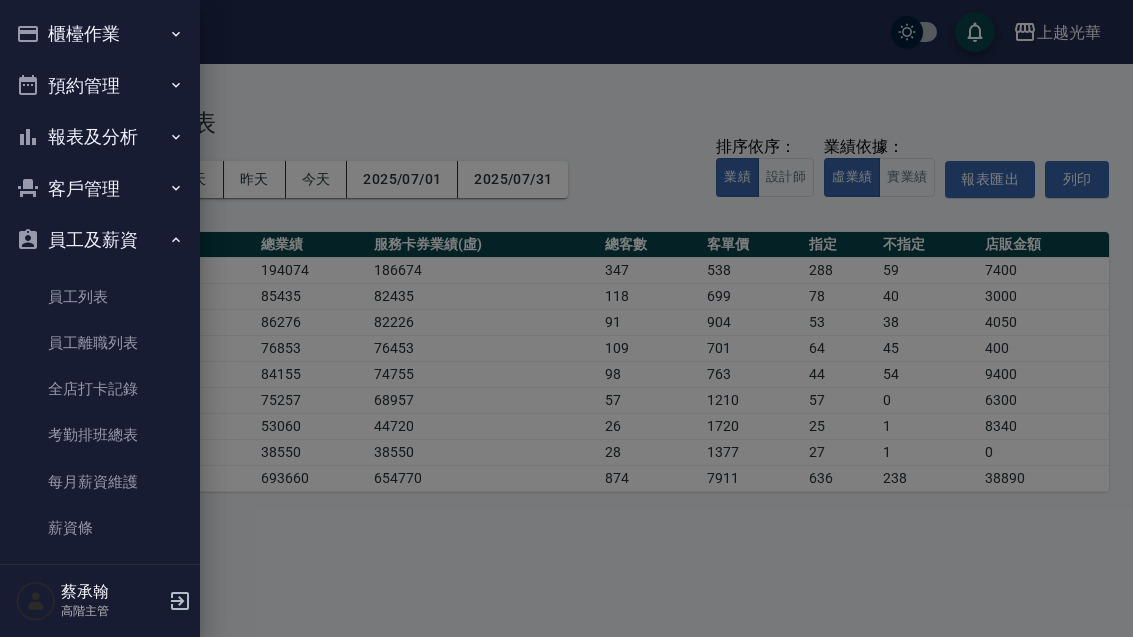 click on "每月薪資維護" at bounding box center (100, 482) 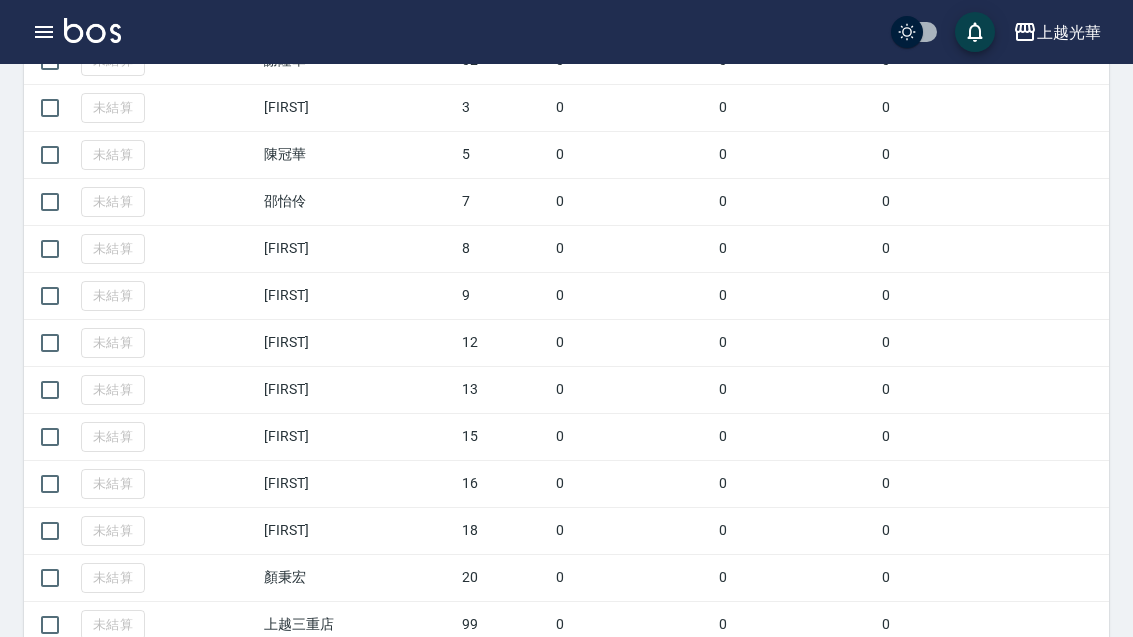 scroll, scrollTop: 691, scrollLeft: 0, axis: vertical 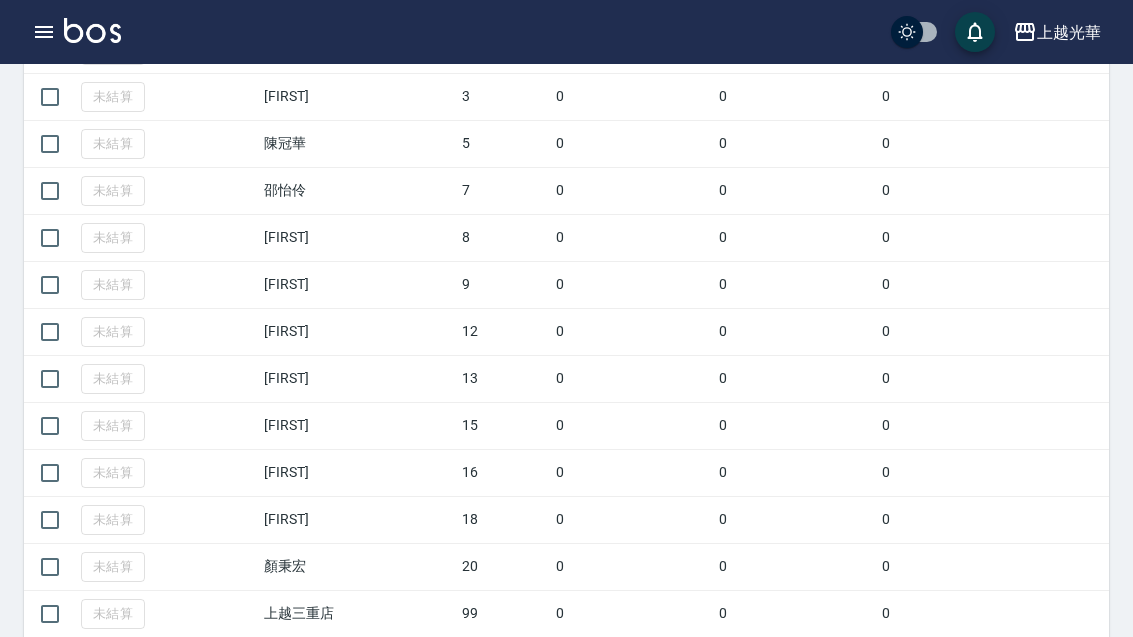 click at bounding box center (50, 520) 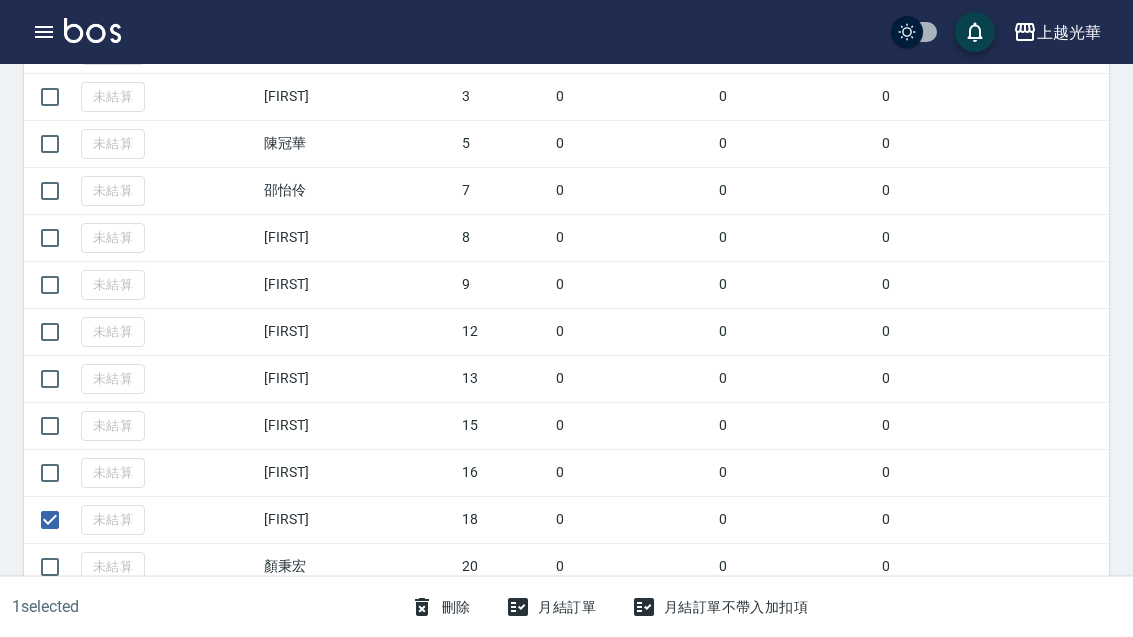 click at bounding box center [50, 426] 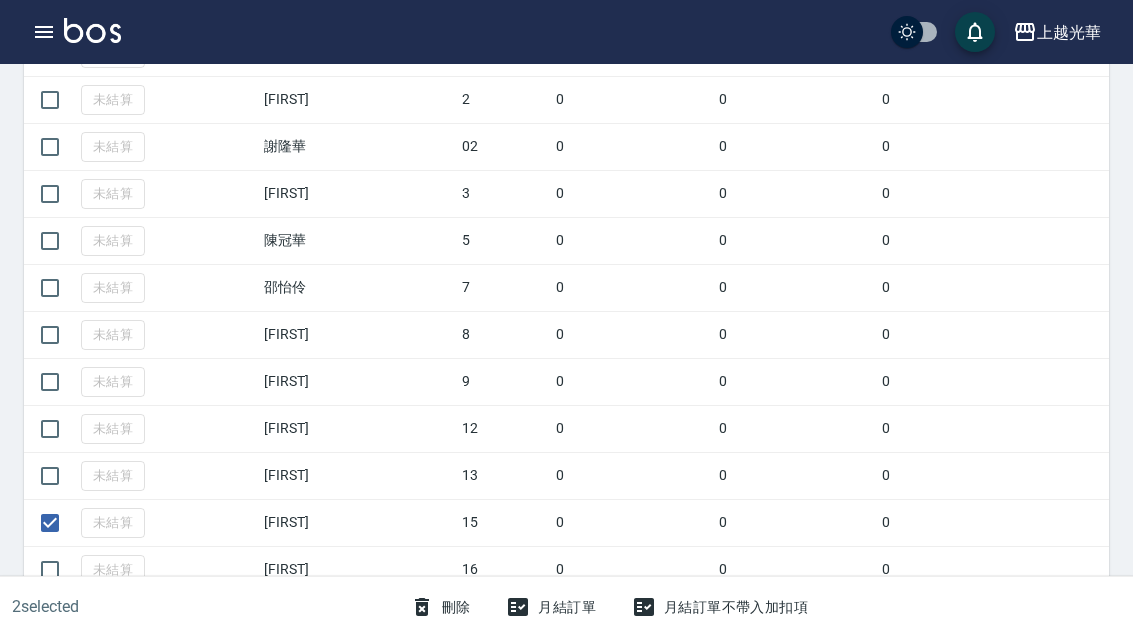 scroll, scrollTop: 593, scrollLeft: 0, axis: vertical 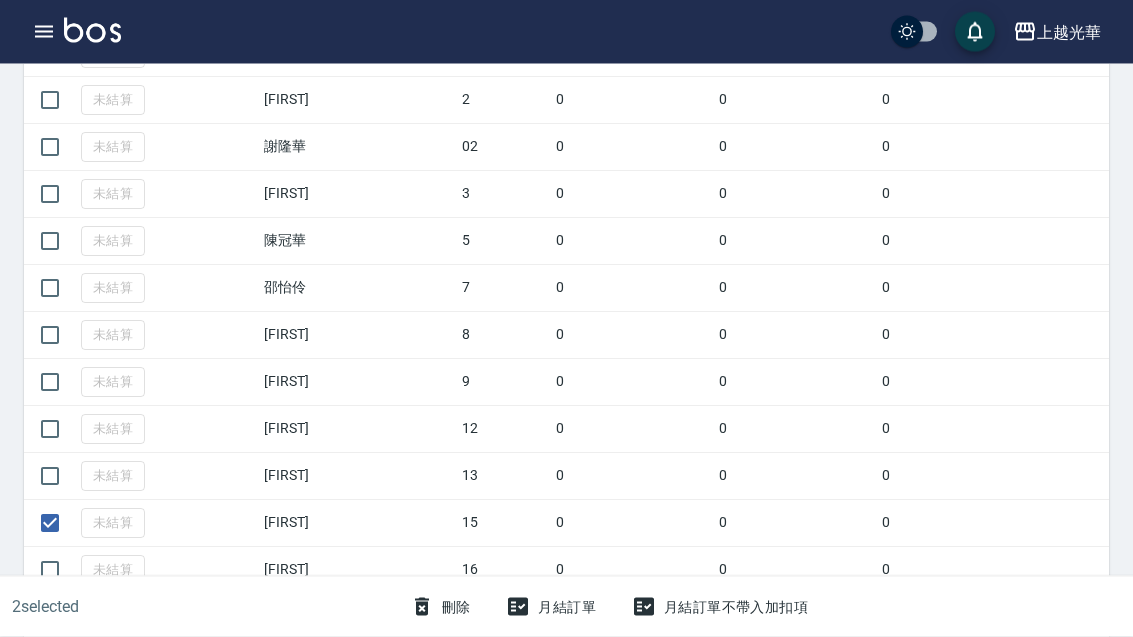 click at bounding box center [50, 477] 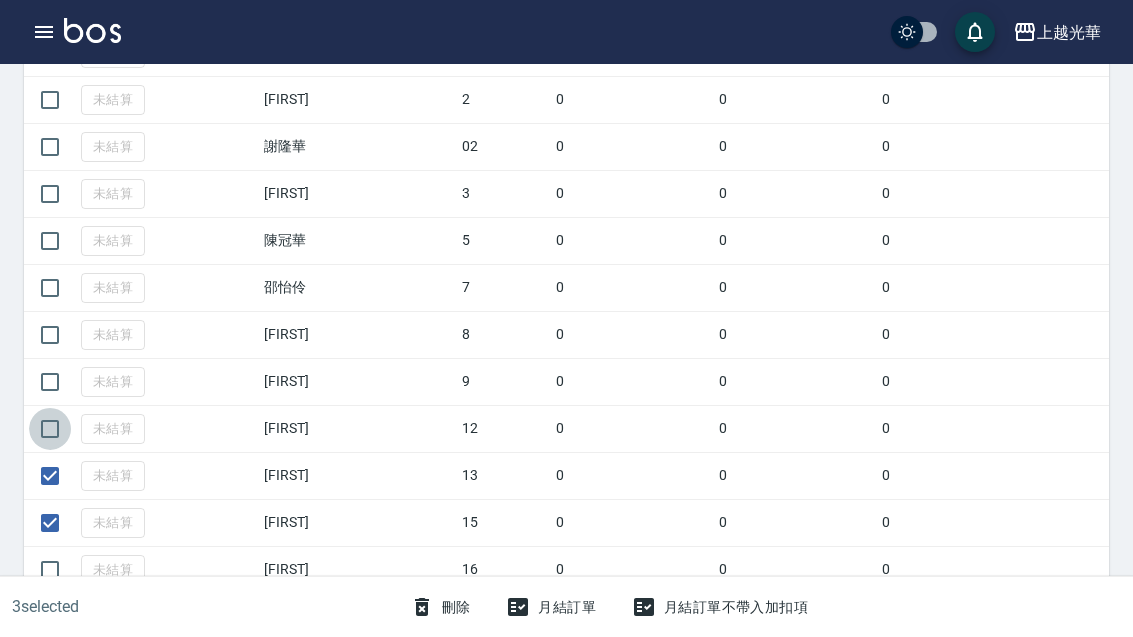 click at bounding box center [50, 429] 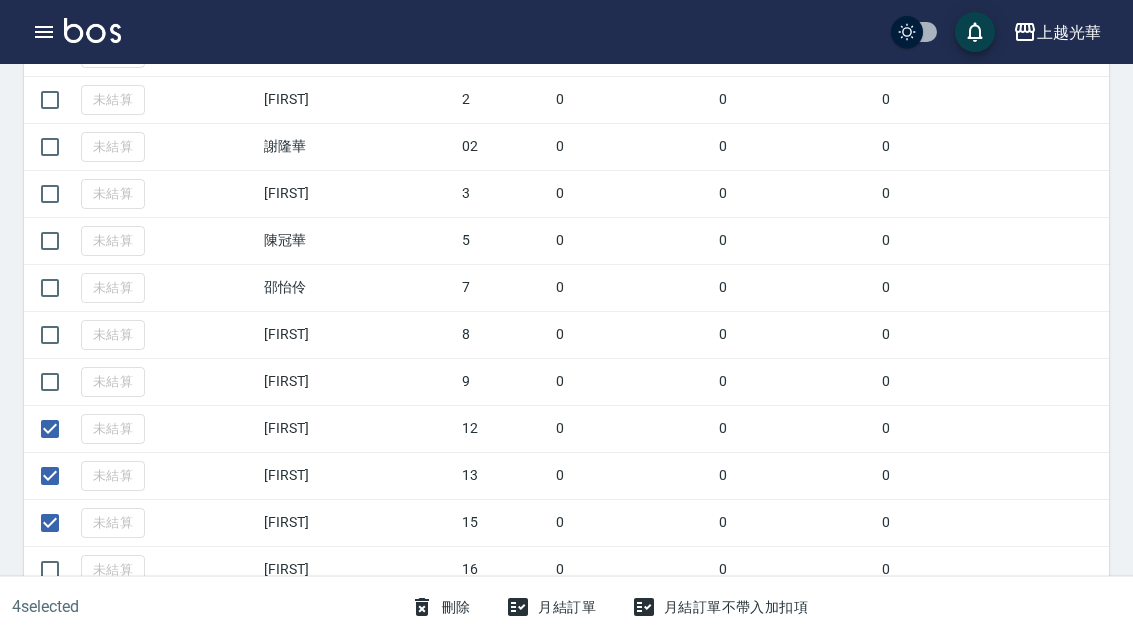 click at bounding box center (50, 382) 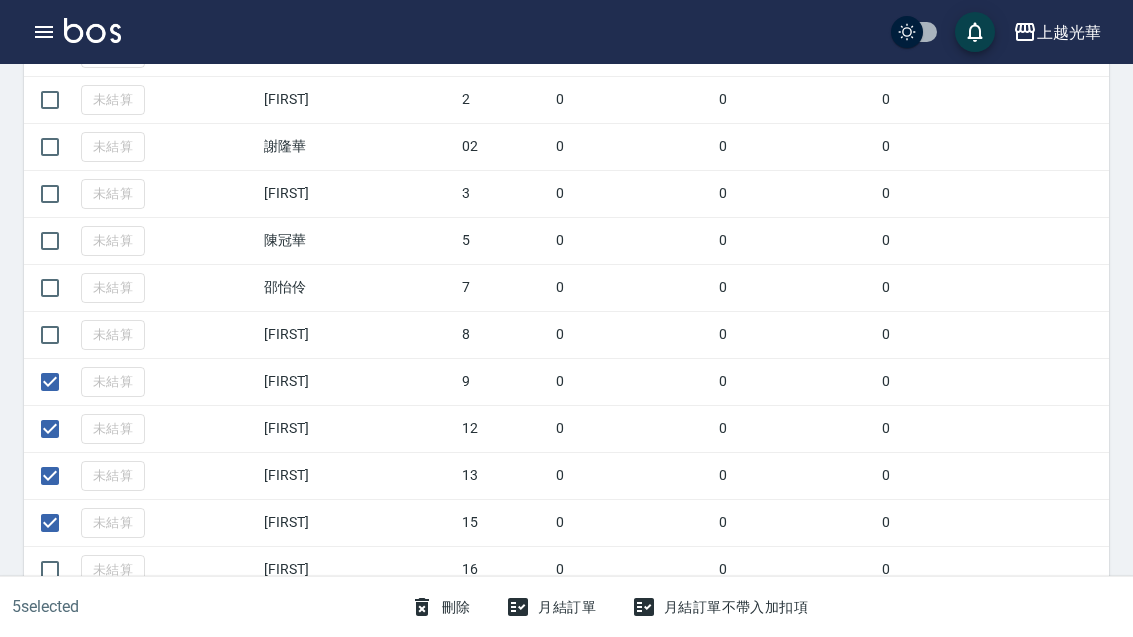 click at bounding box center (50, 335) 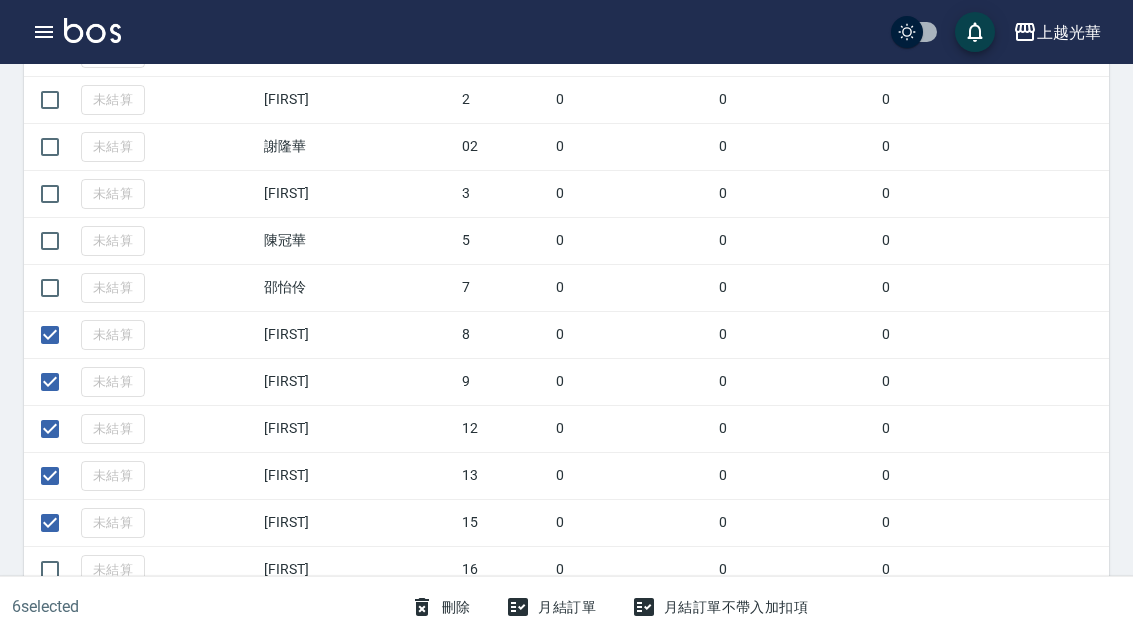 click at bounding box center [50, 241] 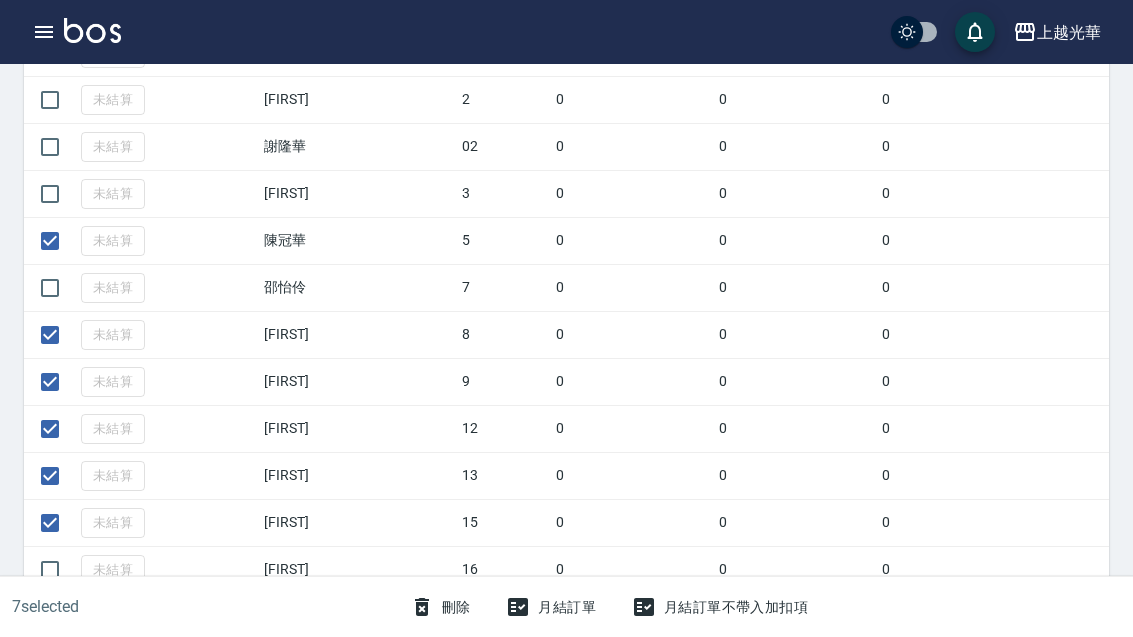 click at bounding box center [50, 194] 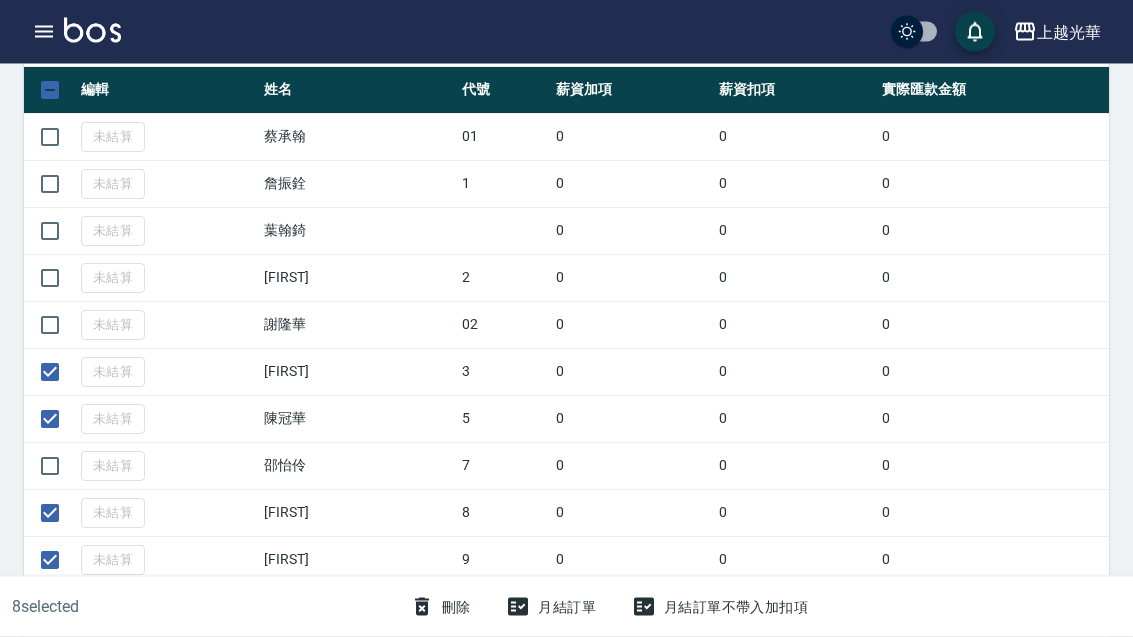 scroll, scrollTop: 411, scrollLeft: 0, axis: vertical 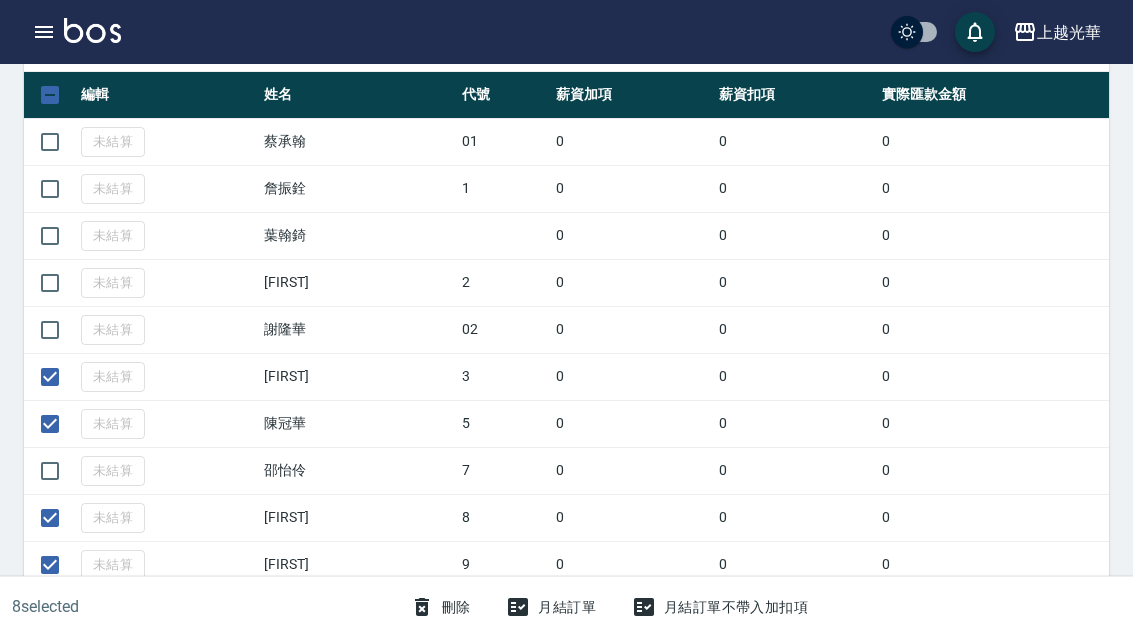 click at bounding box center [50, 330] 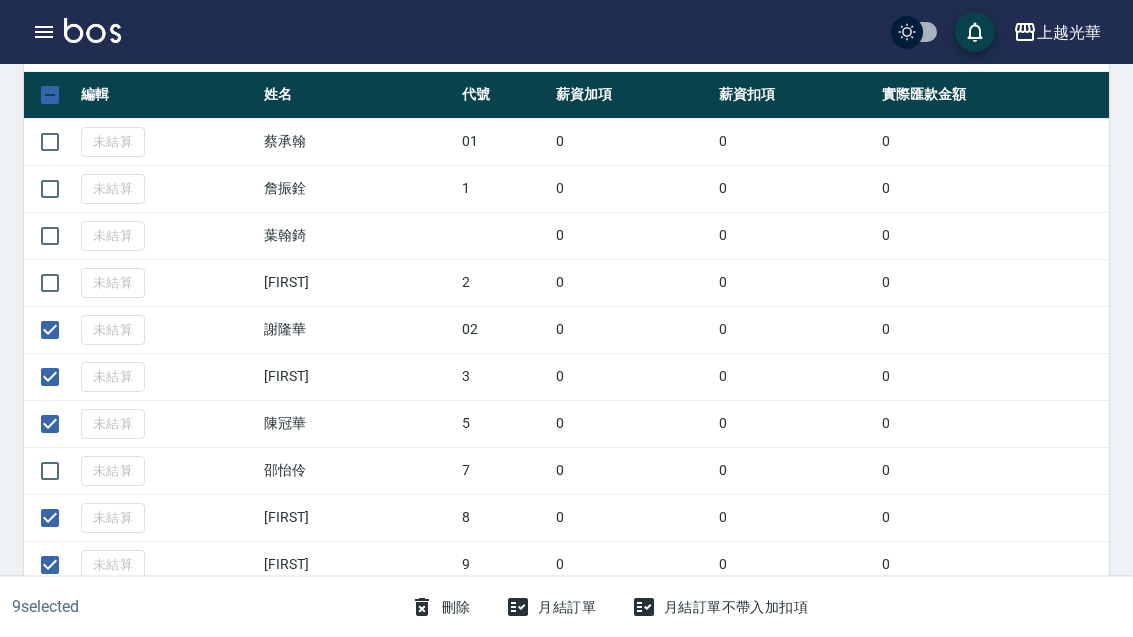 click at bounding box center [50, 283] 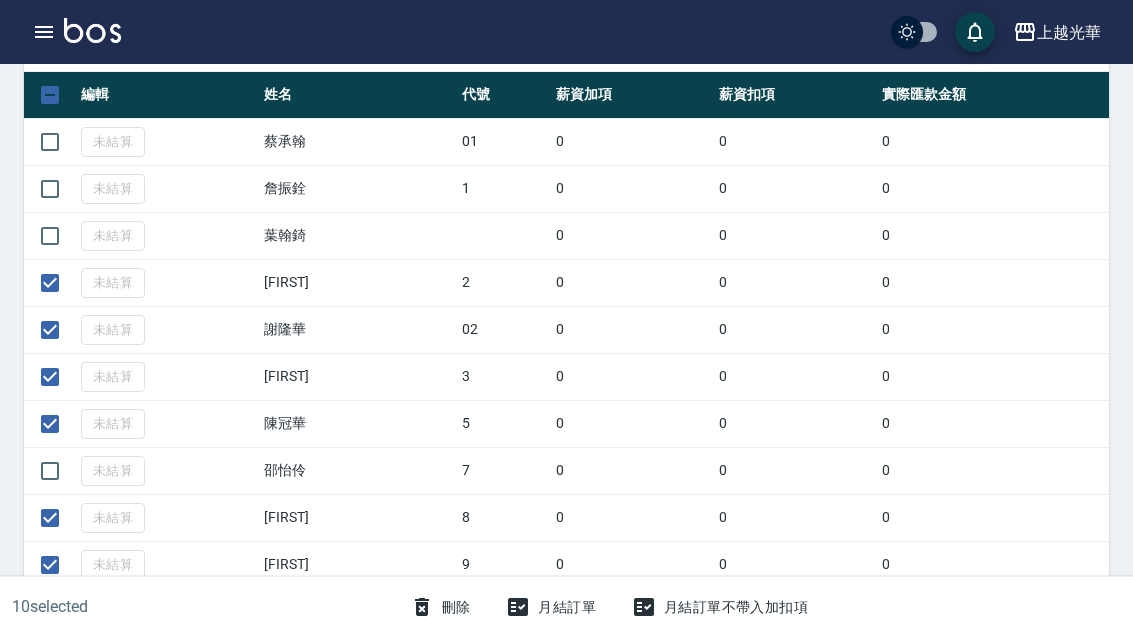 click at bounding box center [50, 189] 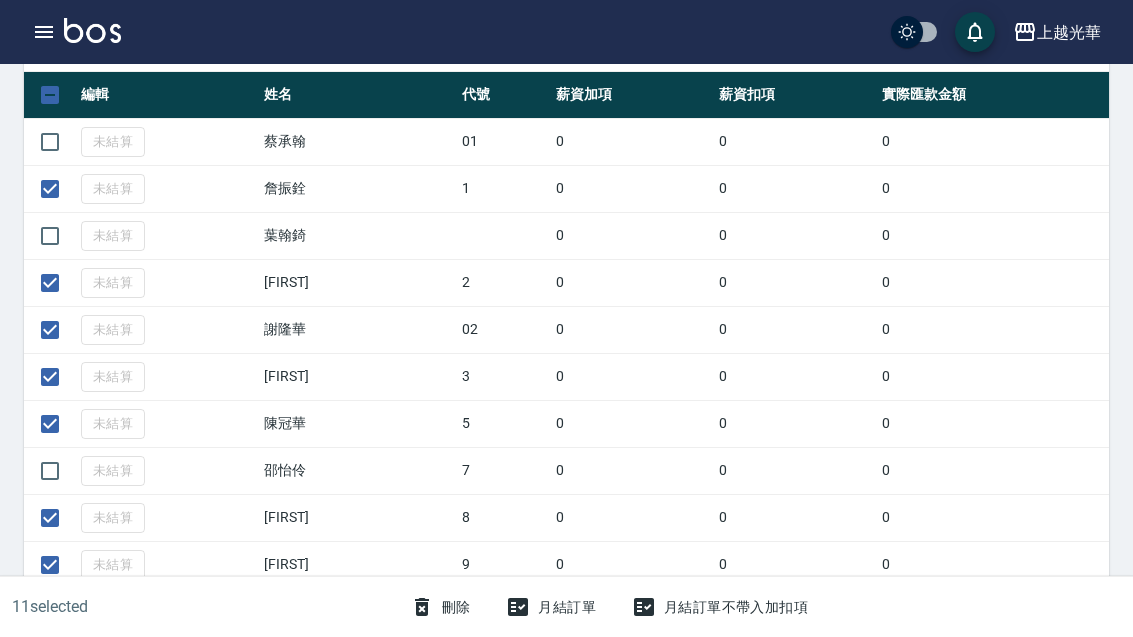 click on "月結訂單" at bounding box center [551, 607] 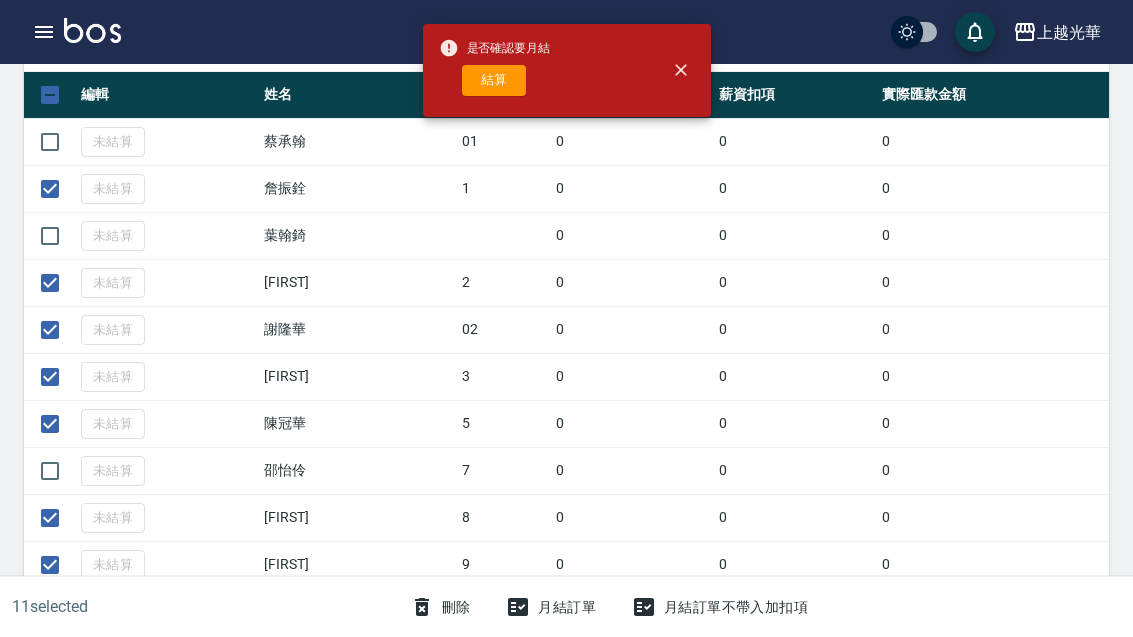 click on "結算" at bounding box center (494, 80) 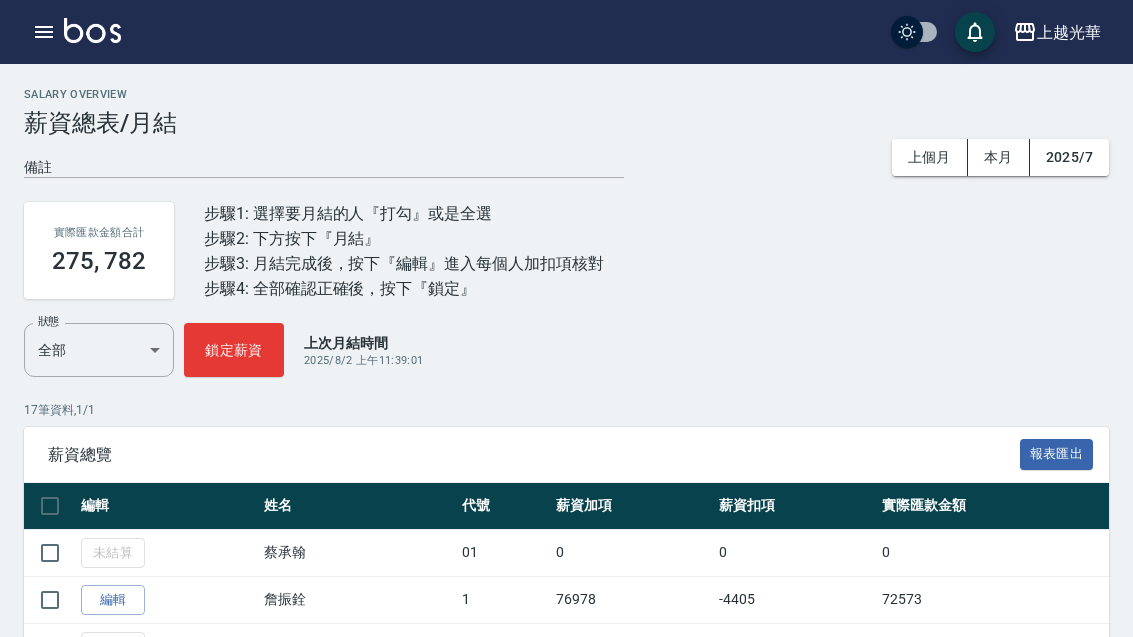scroll, scrollTop: 64, scrollLeft: 0, axis: vertical 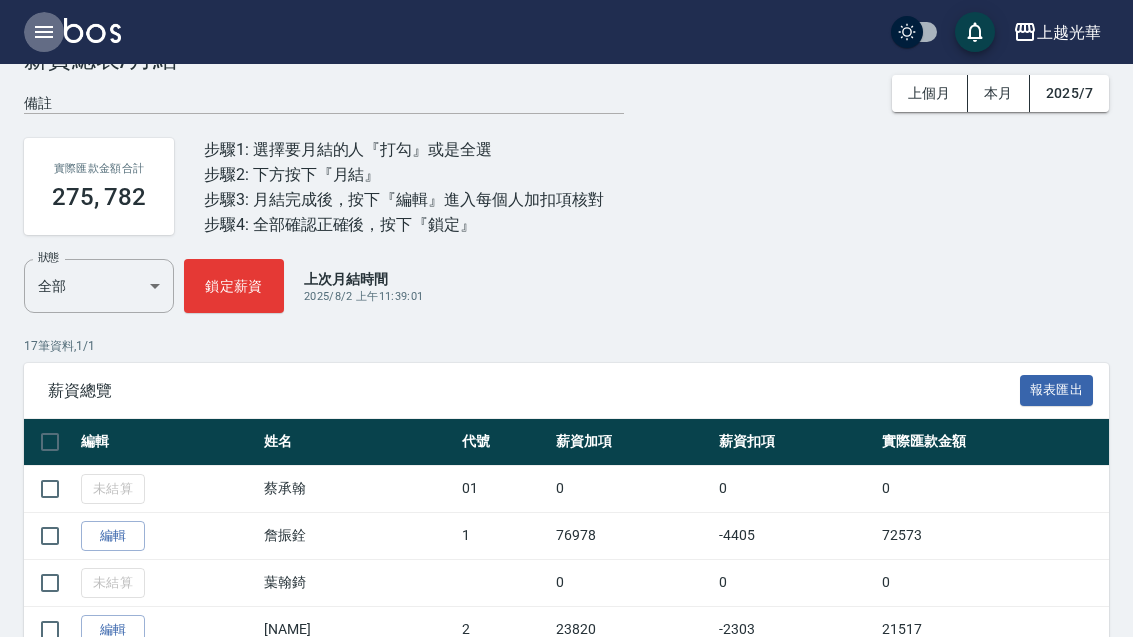 click 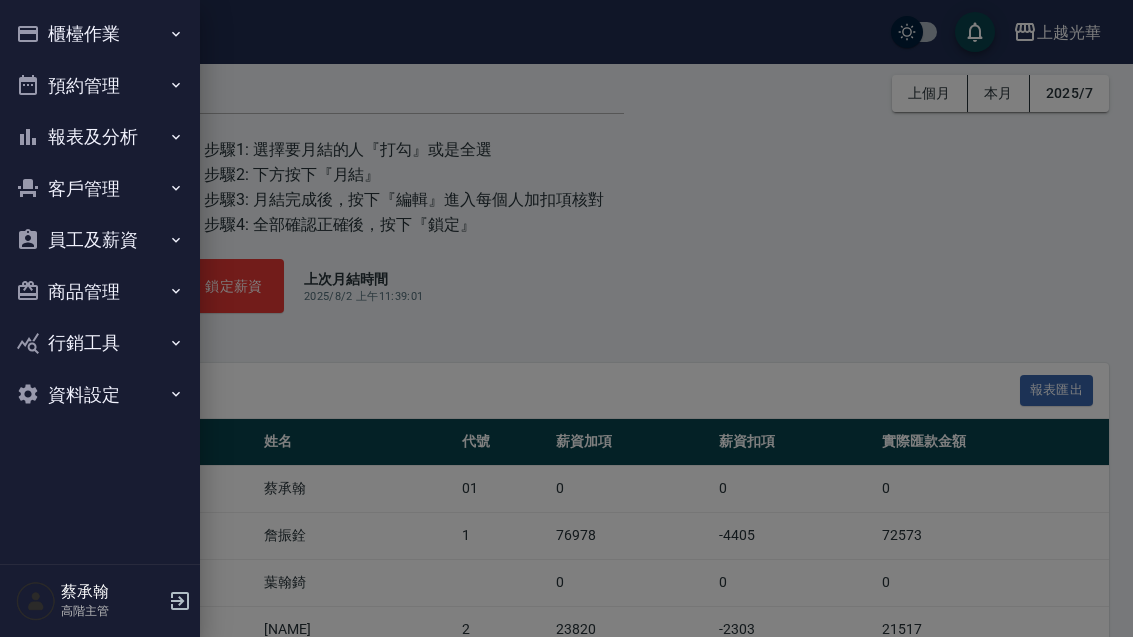 click on "櫃檯作業" at bounding box center (100, 34) 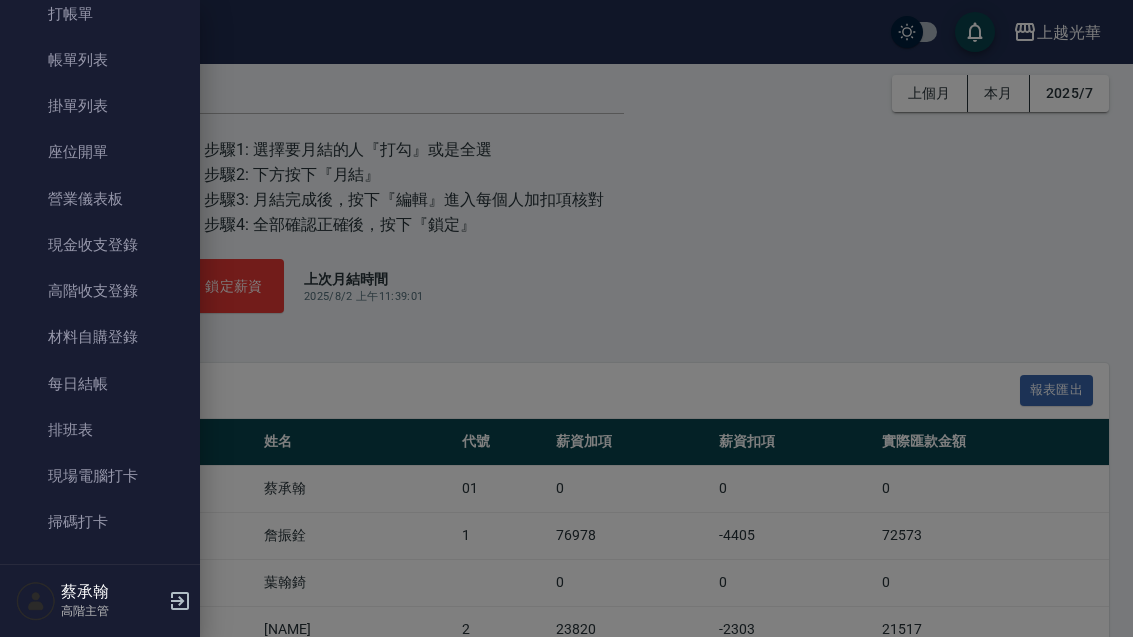 scroll, scrollTop: 112, scrollLeft: 0, axis: vertical 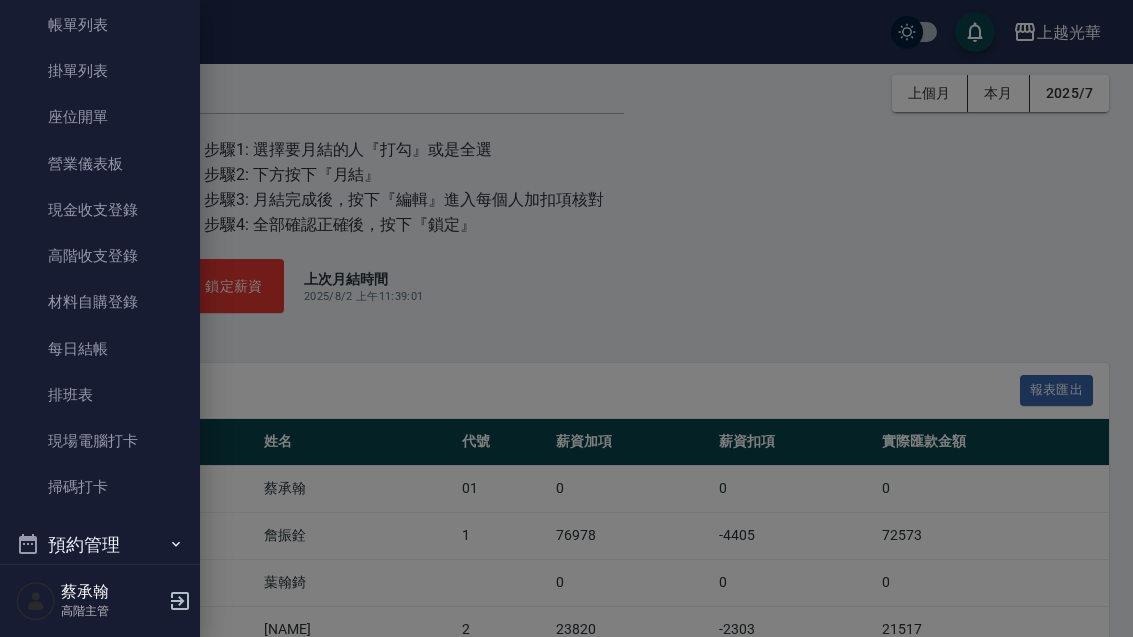 click on "高階收支登錄" at bounding box center (100, 256) 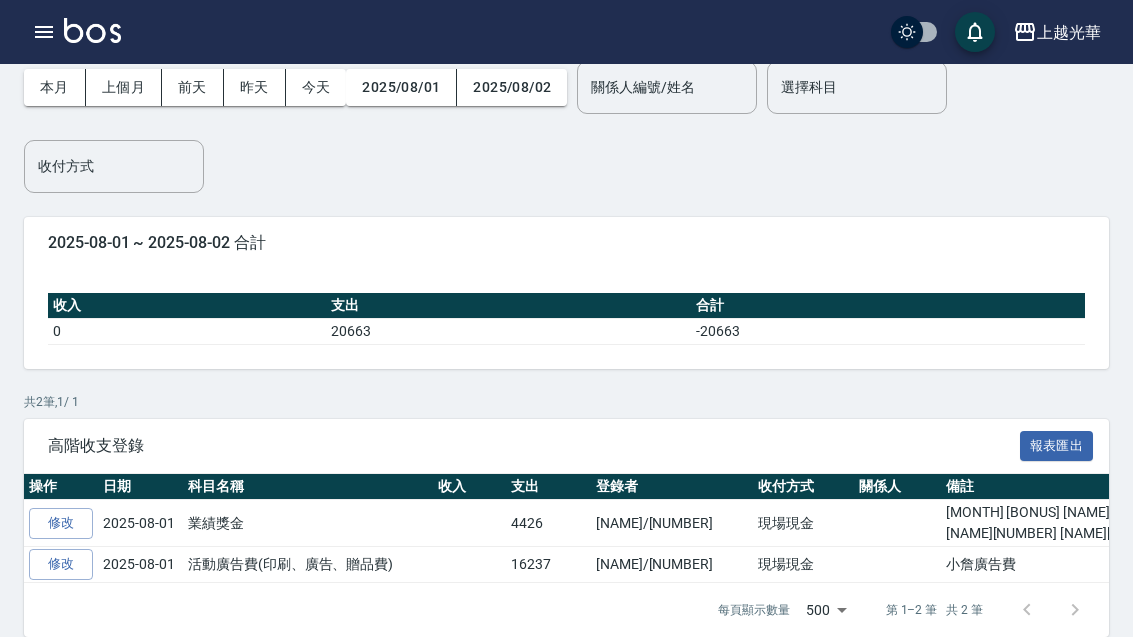 scroll, scrollTop: 102, scrollLeft: 0, axis: vertical 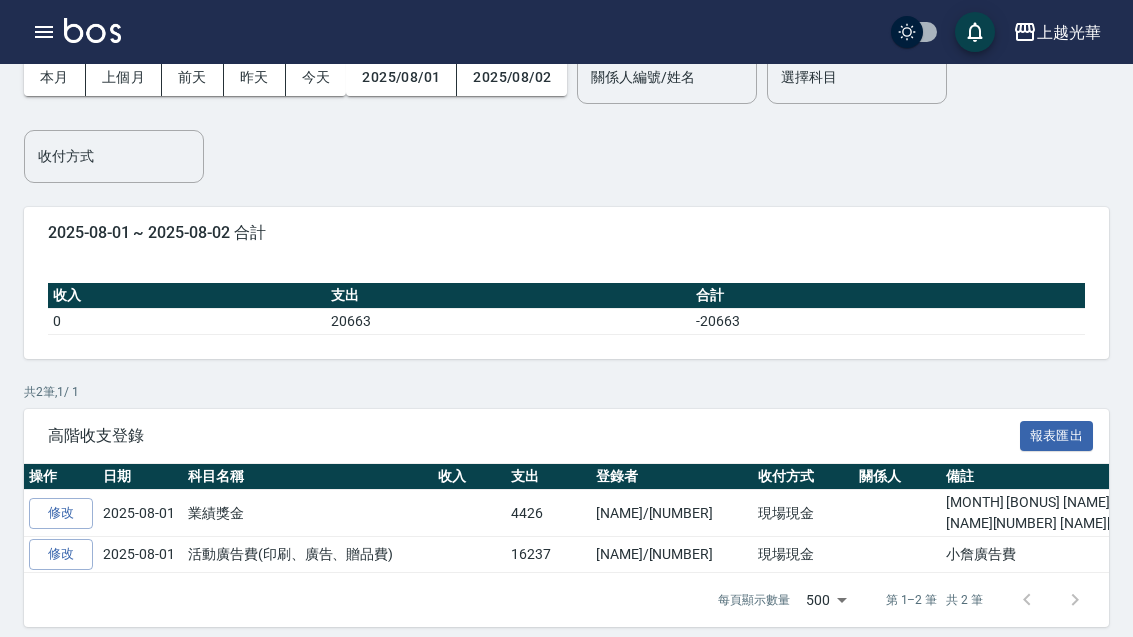 click on "上個月" at bounding box center [124, 77] 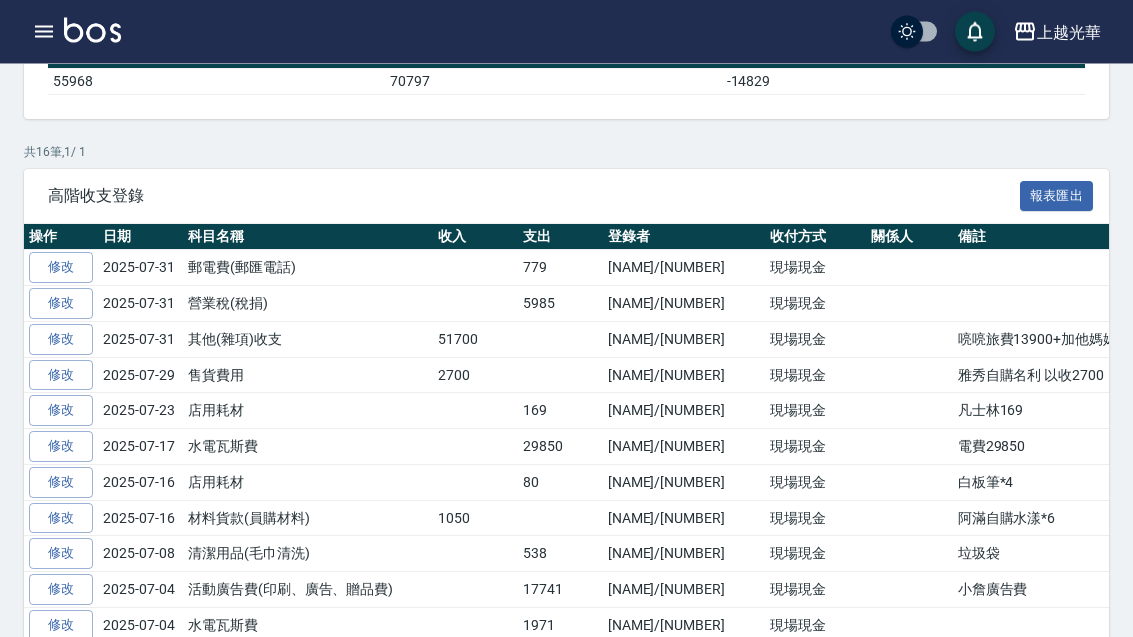 scroll, scrollTop: 342, scrollLeft: 0, axis: vertical 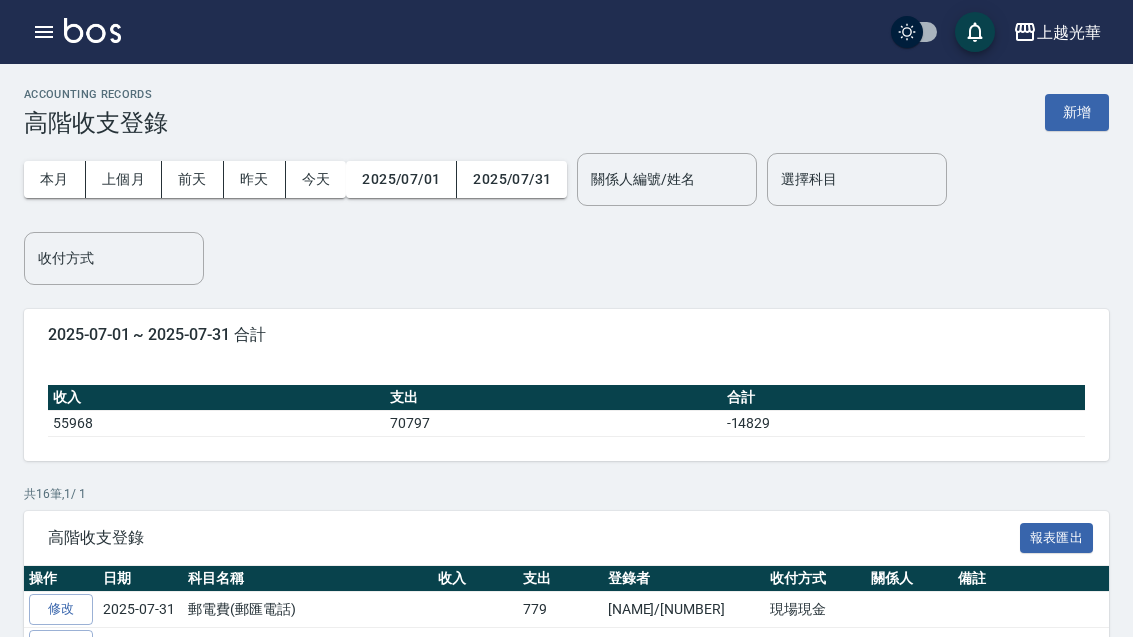 click on "新增" at bounding box center (1077, 112) 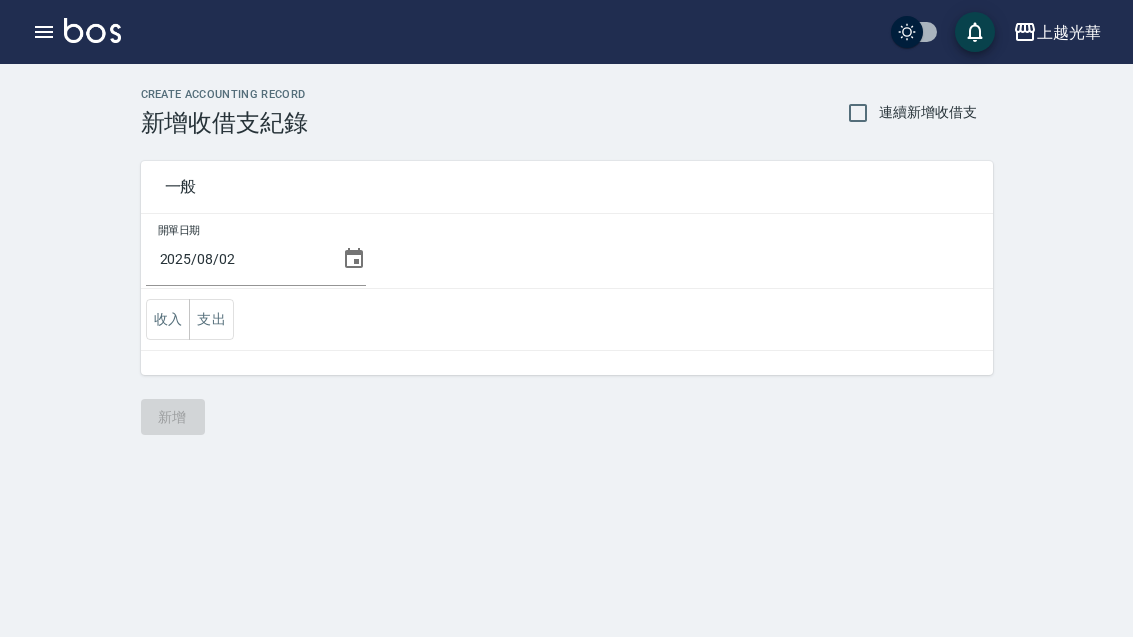 click 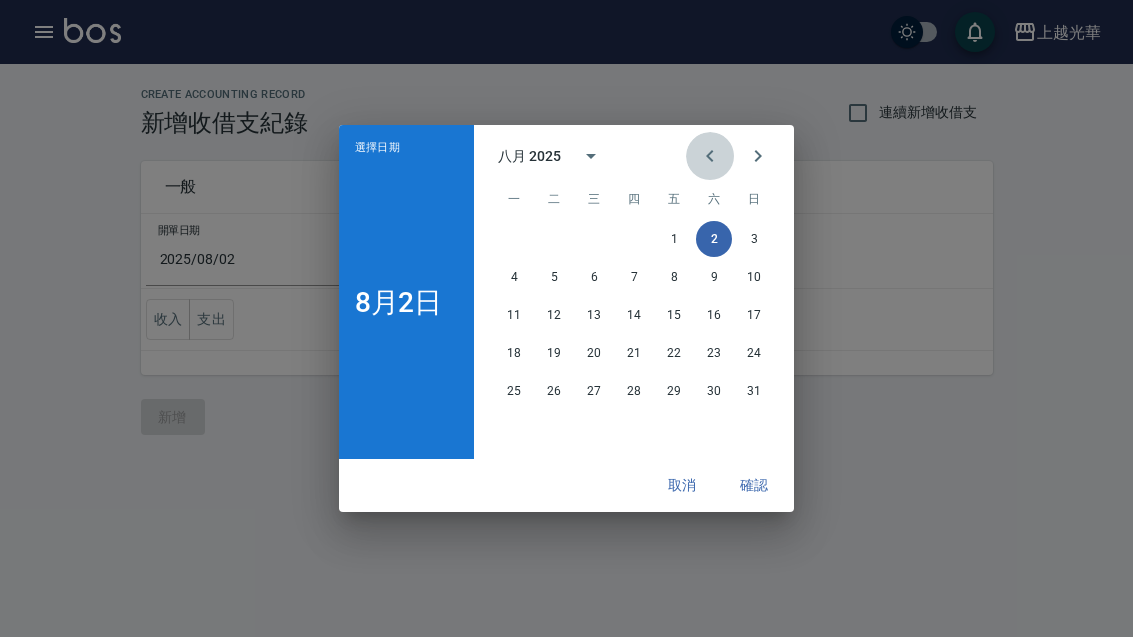 click 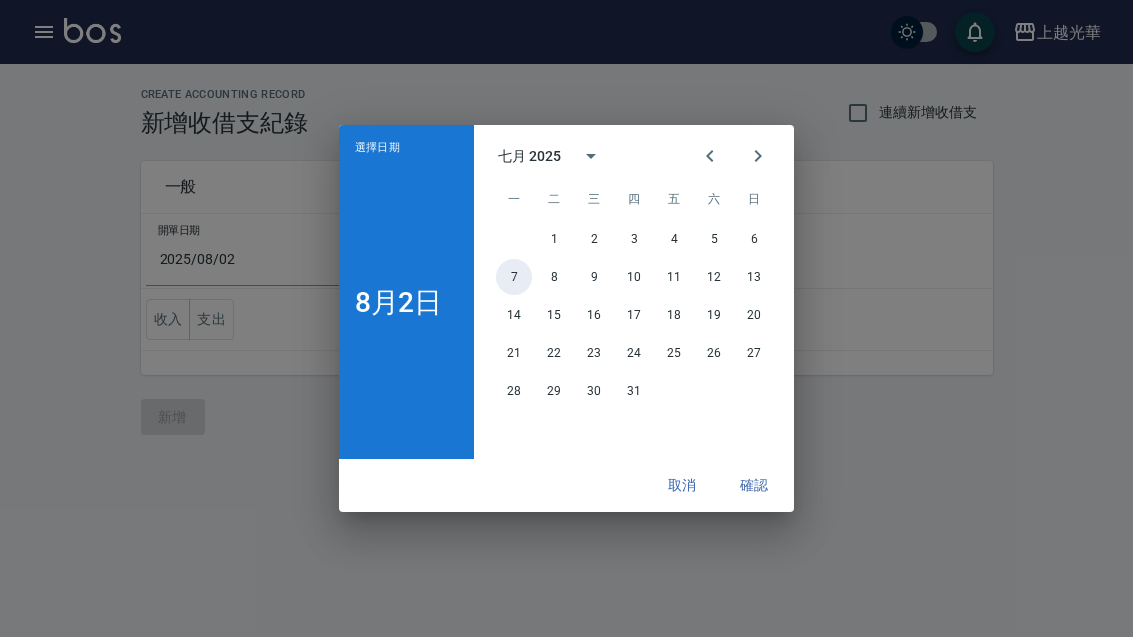 click on "7" at bounding box center [514, 277] 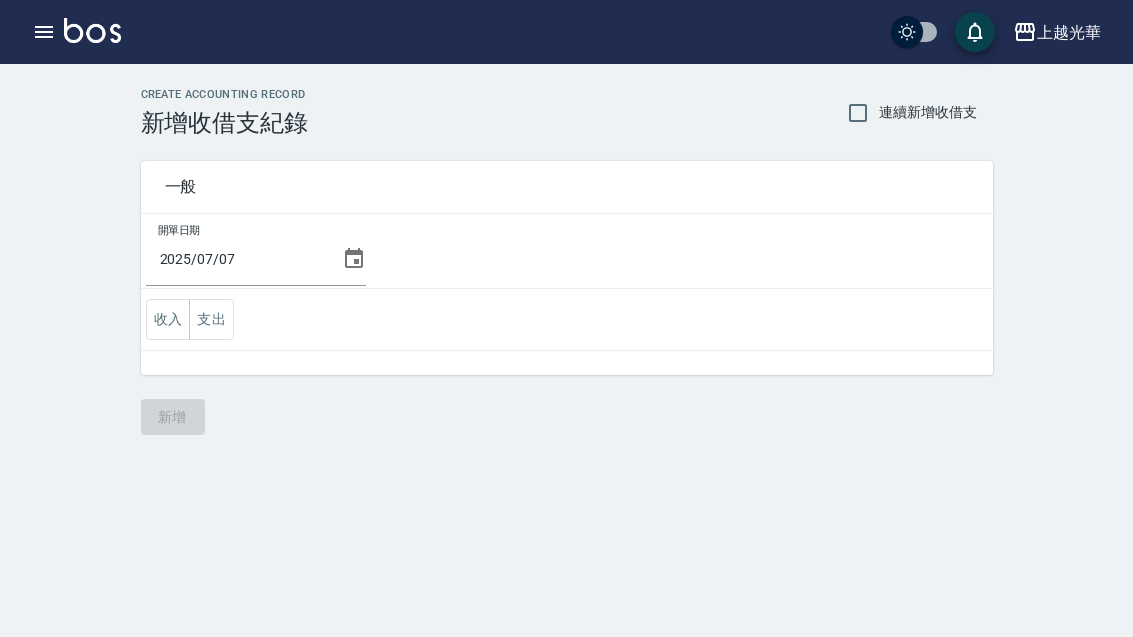 click on "支出" at bounding box center (211, 319) 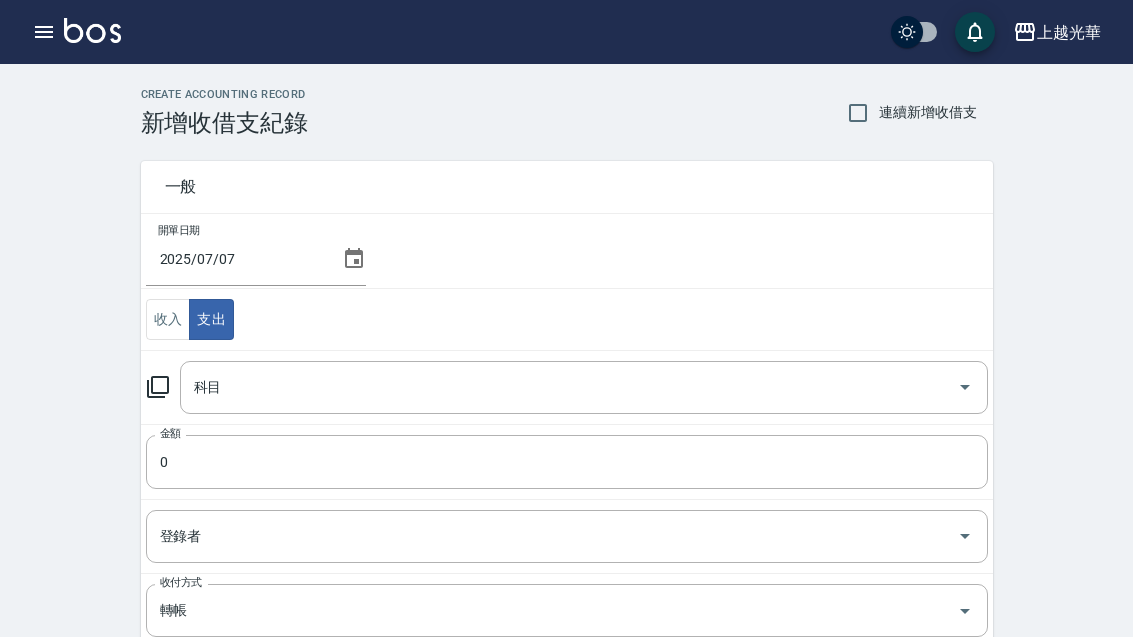 click on "科目" at bounding box center [569, 387] 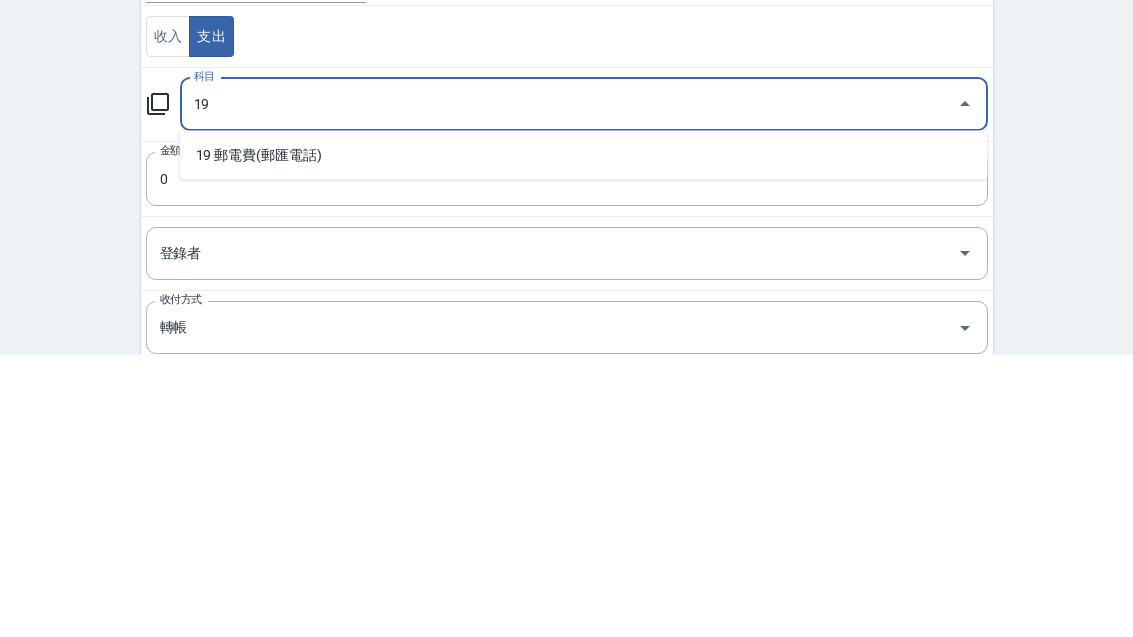 click on "19 郵電費(郵匯電話)" at bounding box center (584, 438) 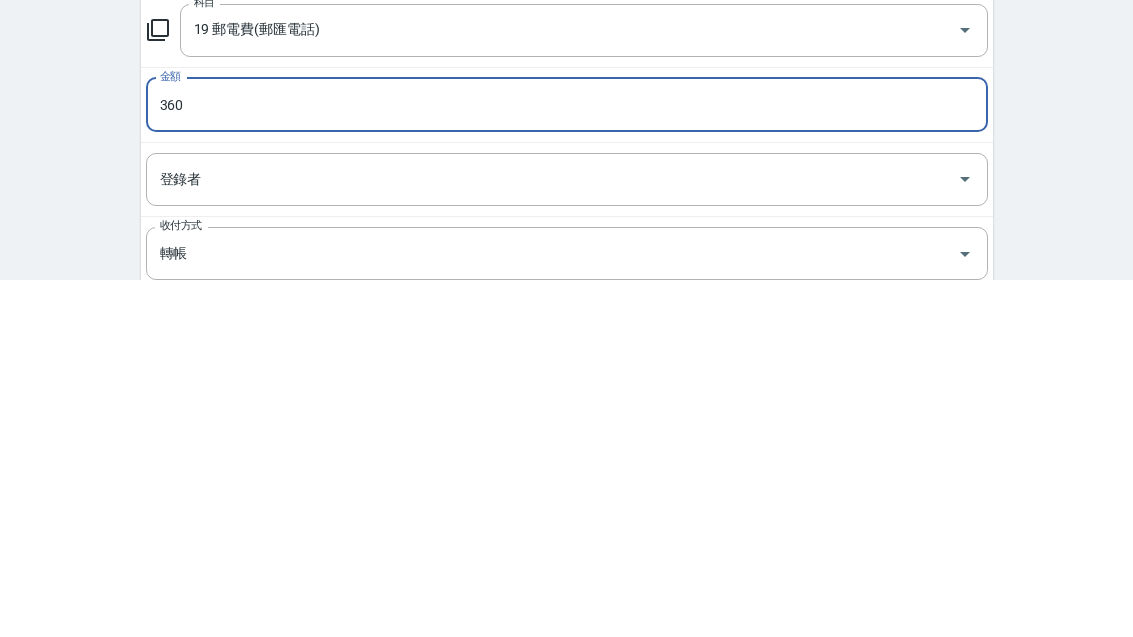 type on "360" 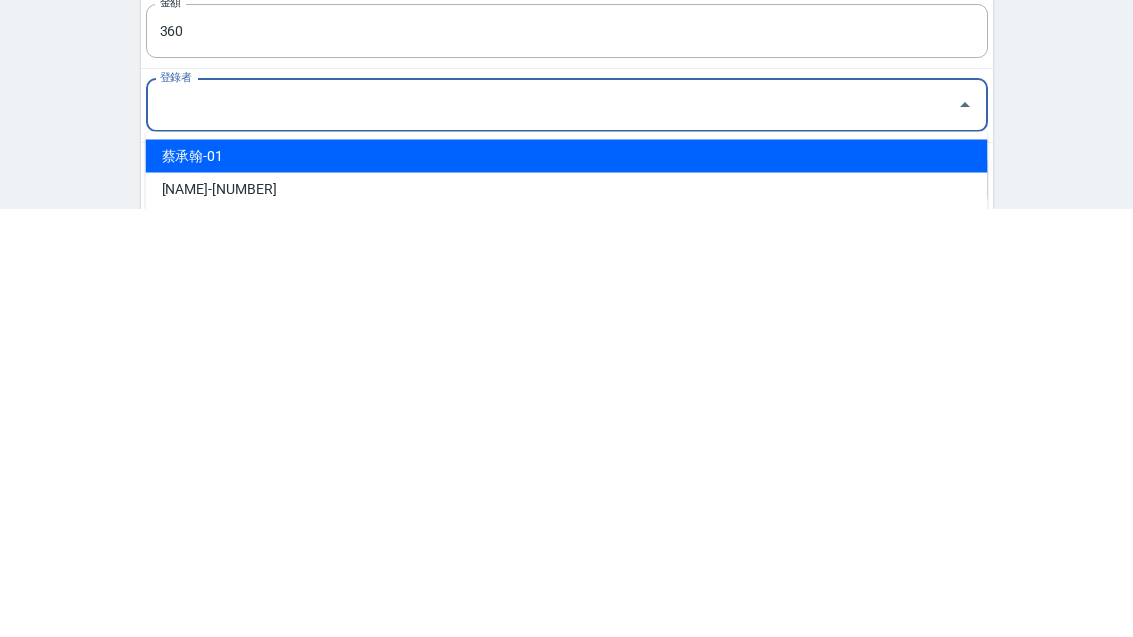 click on "蔡承翰-01" at bounding box center (567, 584) 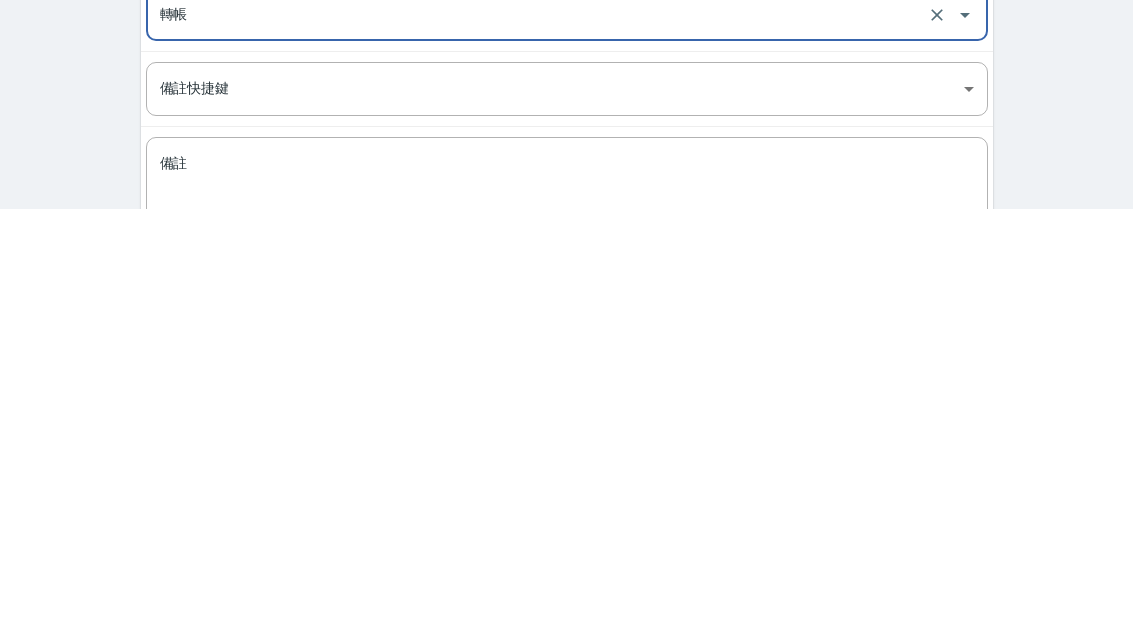 click on "備註" at bounding box center [567, 614] 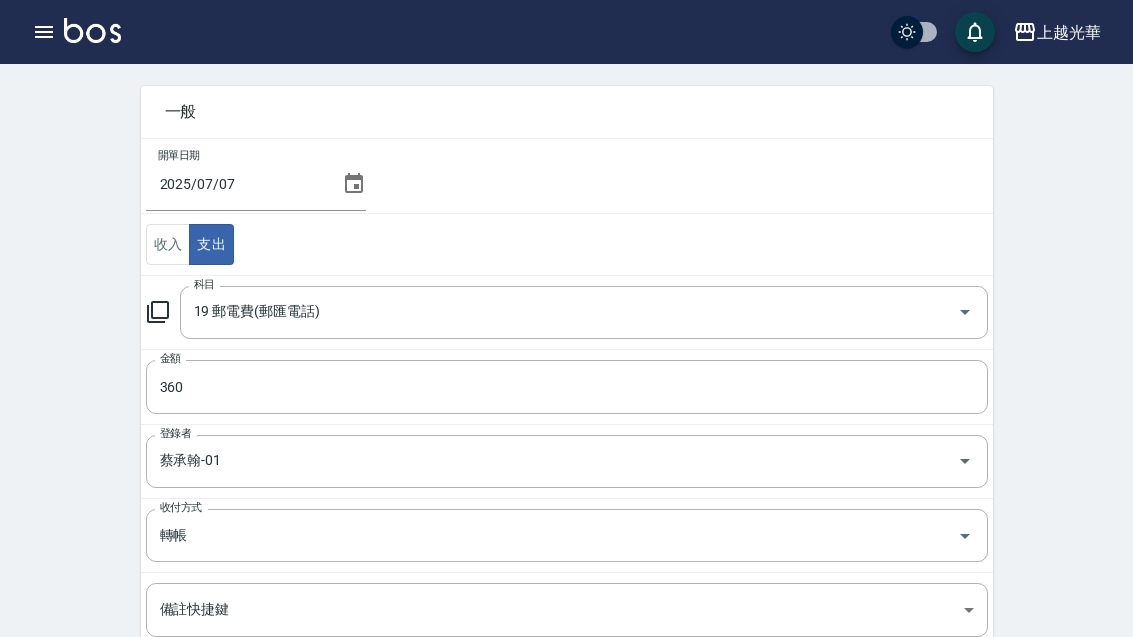 scroll, scrollTop: 248, scrollLeft: 0, axis: vertical 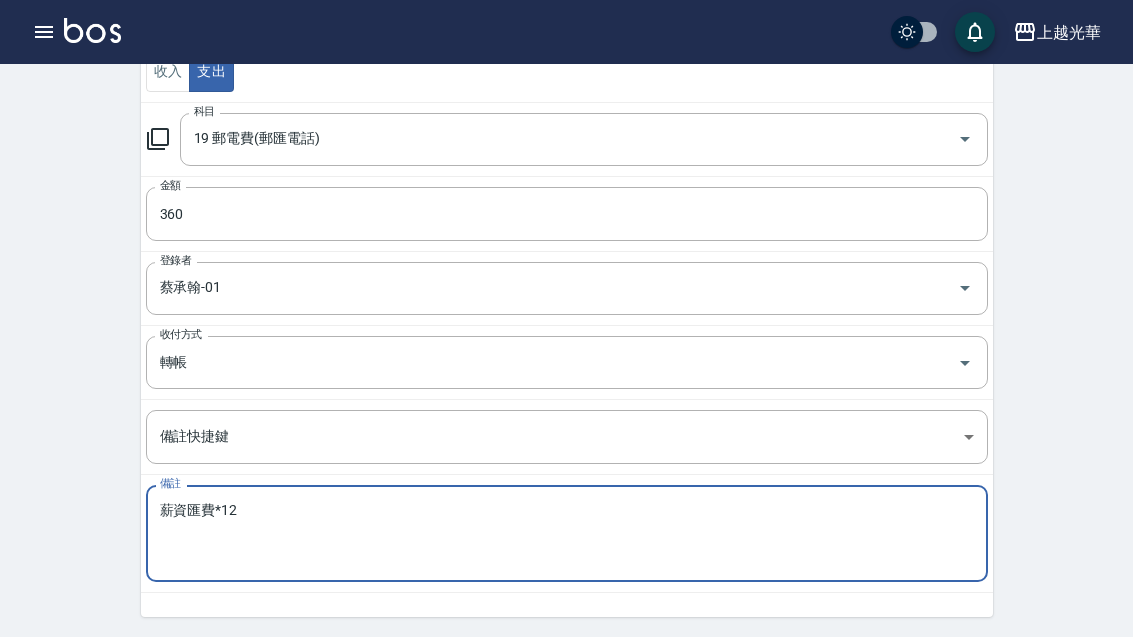 type on "薪資匯費*12" 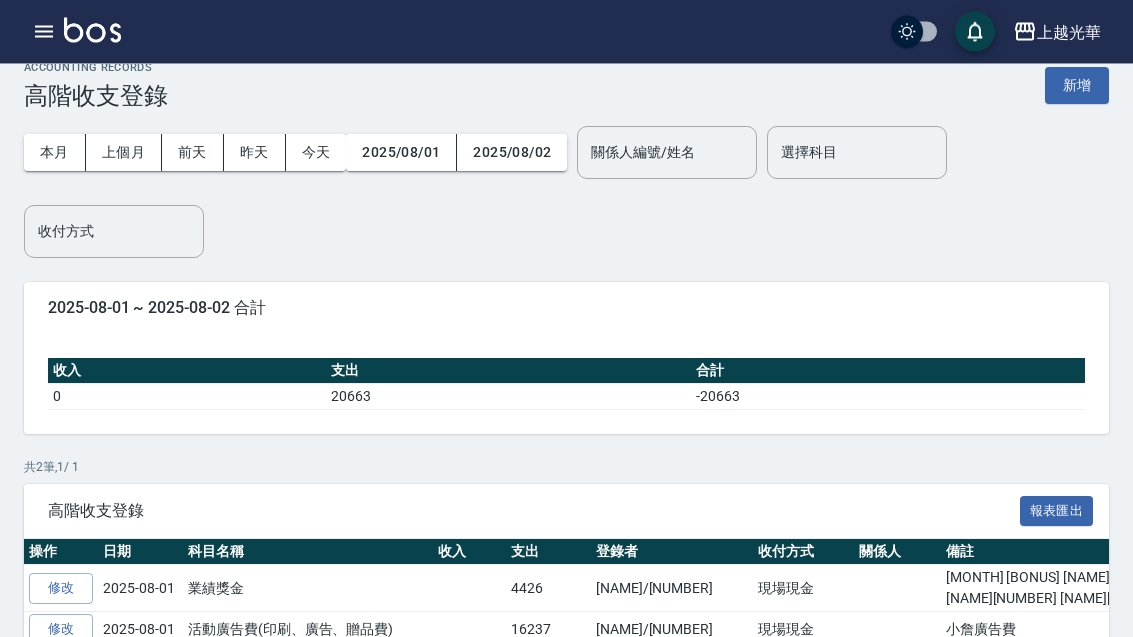scroll, scrollTop: 22, scrollLeft: 0, axis: vertical 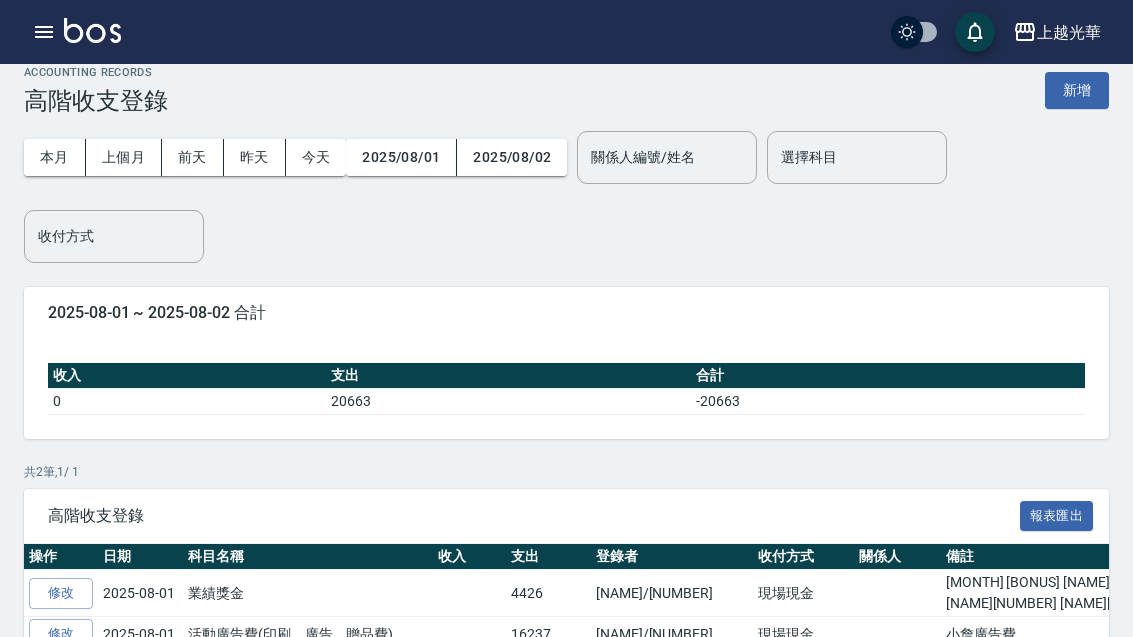 click on "新增" at bounding box center (1077, 90) 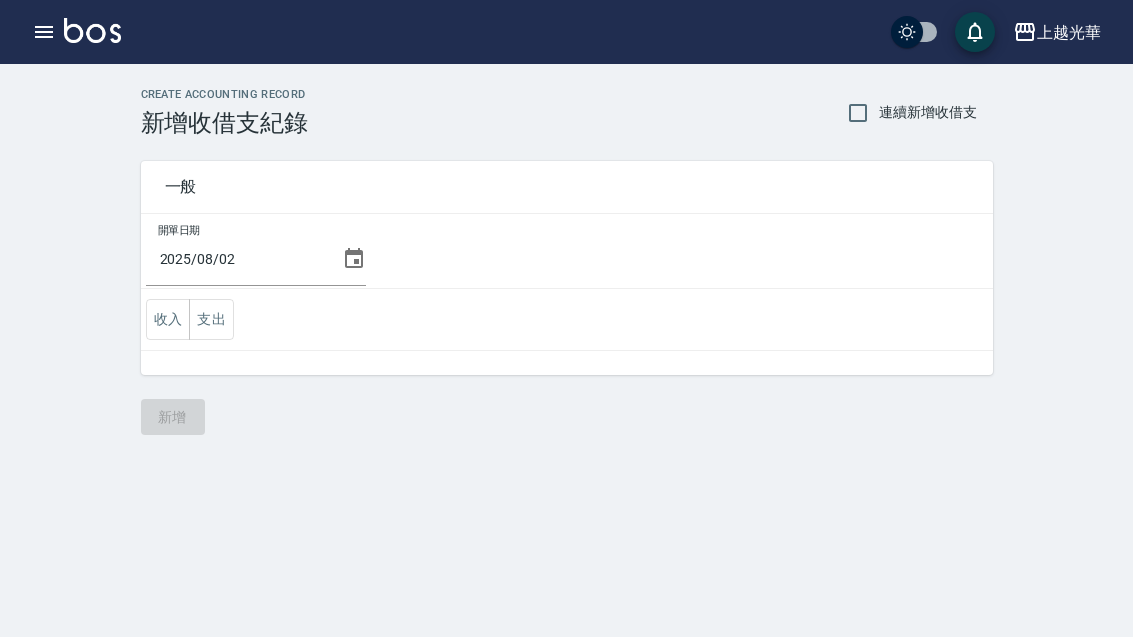 scroll, scrollTop: 0, scrollLeft: 0, axis: both 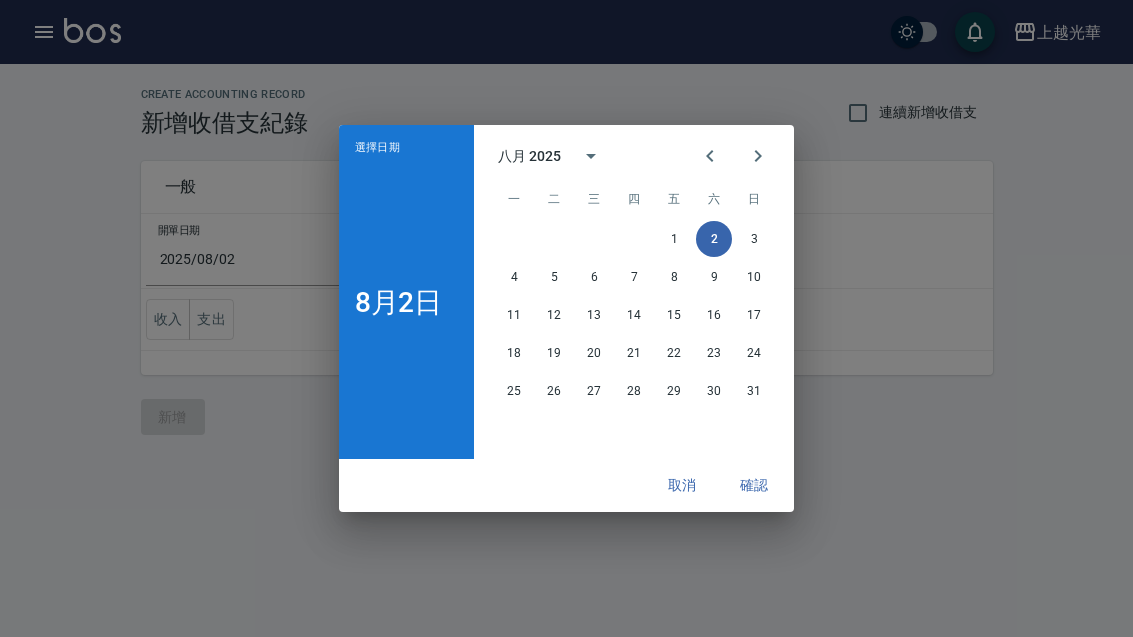 click 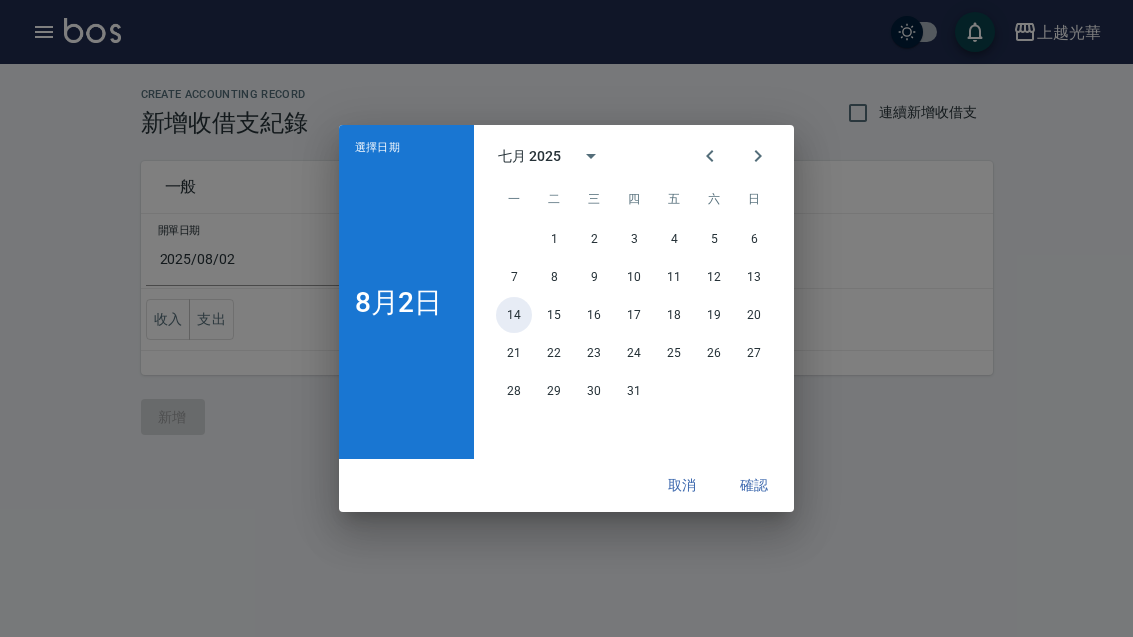 click on "14" at bounding box center [514, 315] 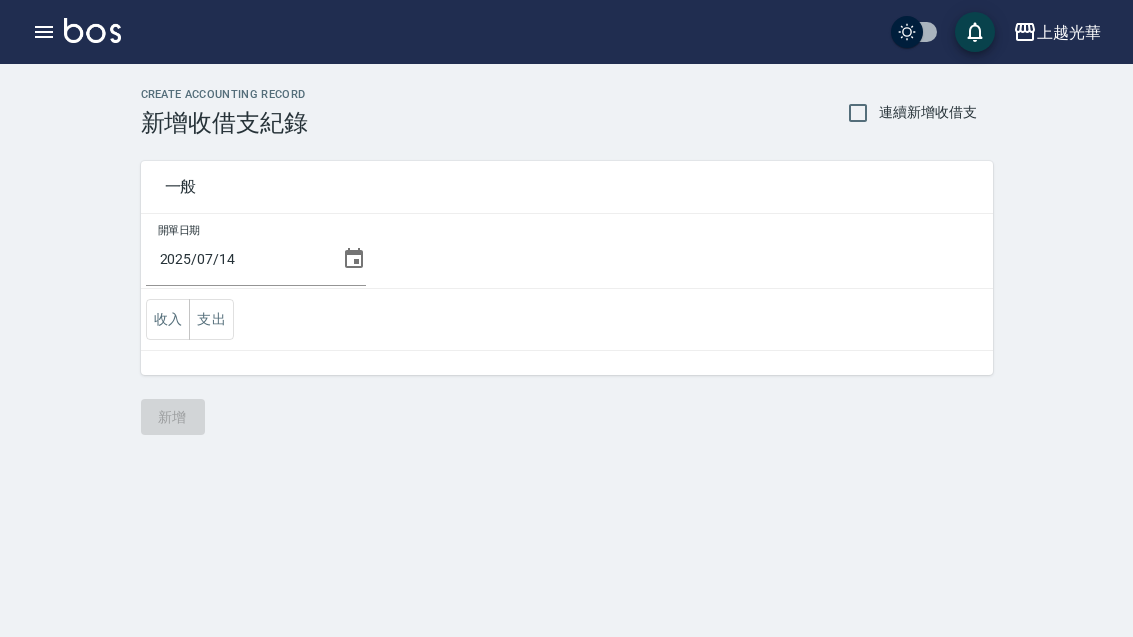 click on "收入" at bounding box center [168, 319] 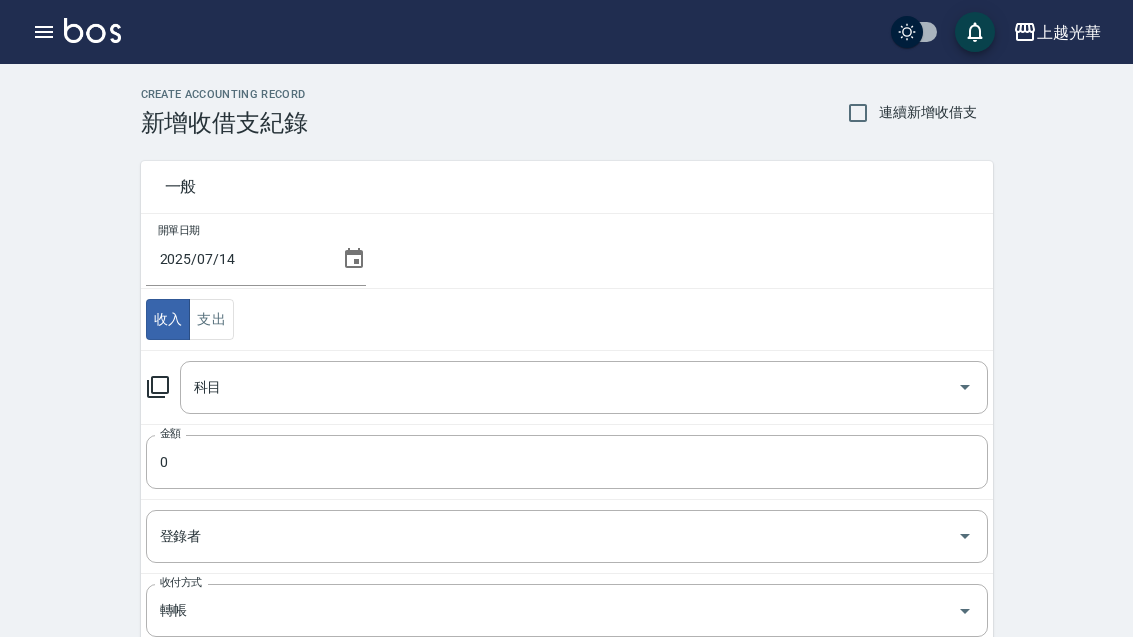 click on "科目" at bounding box center (569, 387) 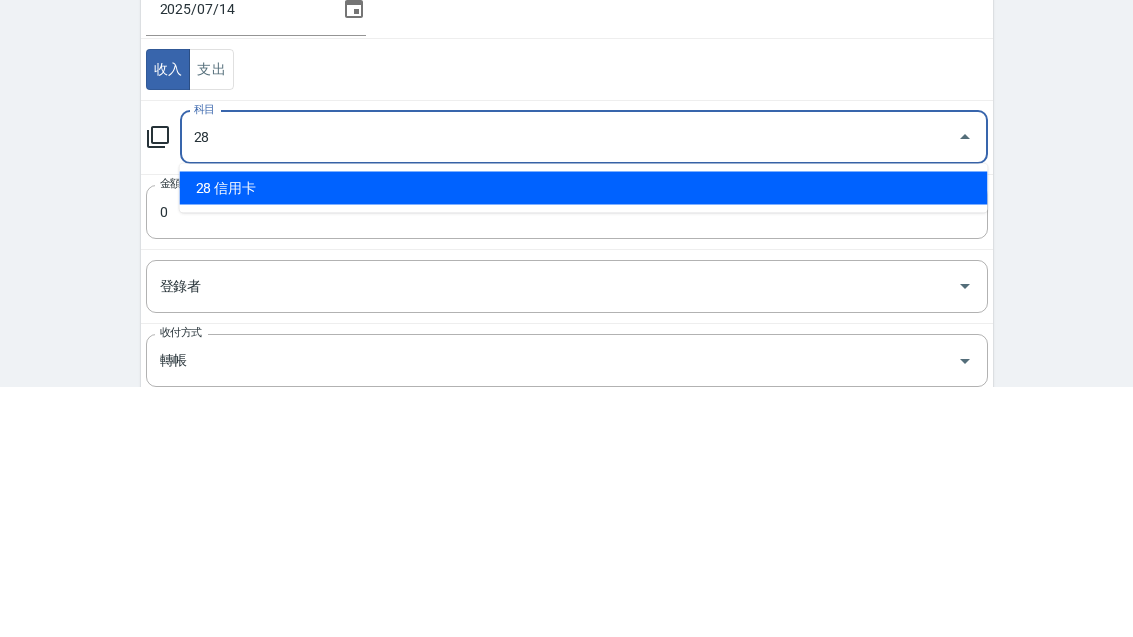 click on "28 信用卡" at bounding box center [584, 438] 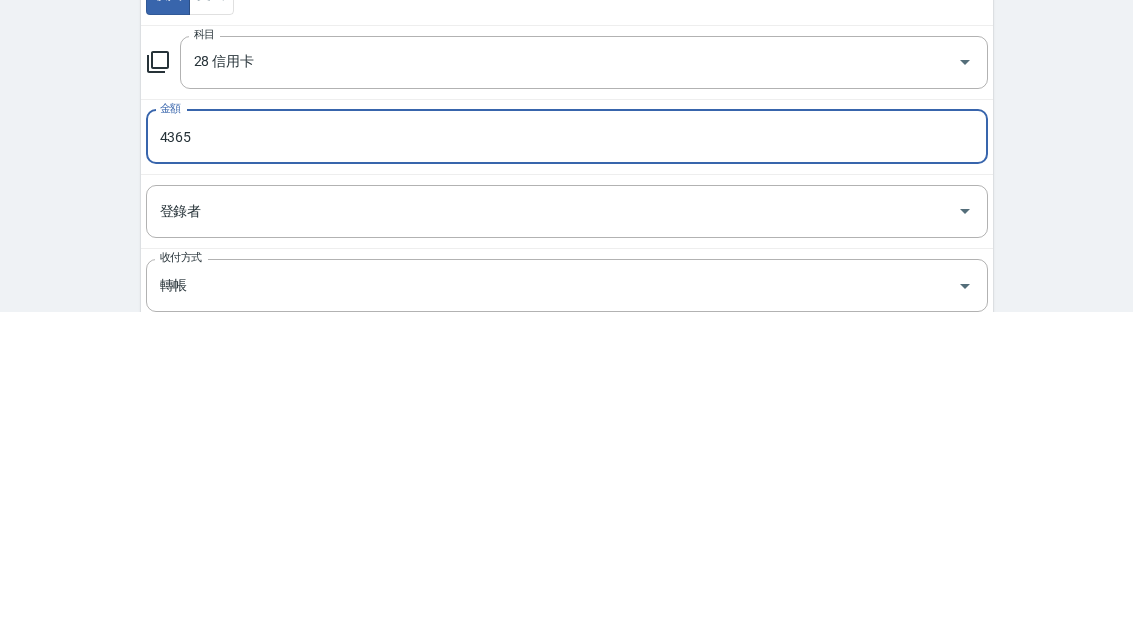 type on "4365" 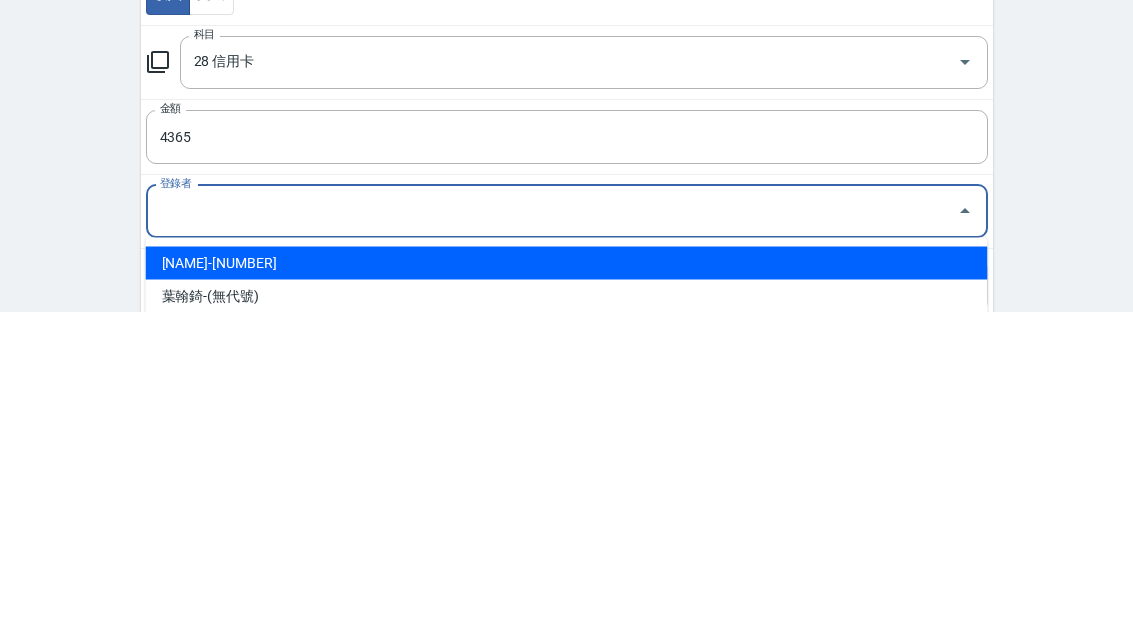 scroll, scrollTop: 18, scrollLeft: 0, axis: vertical 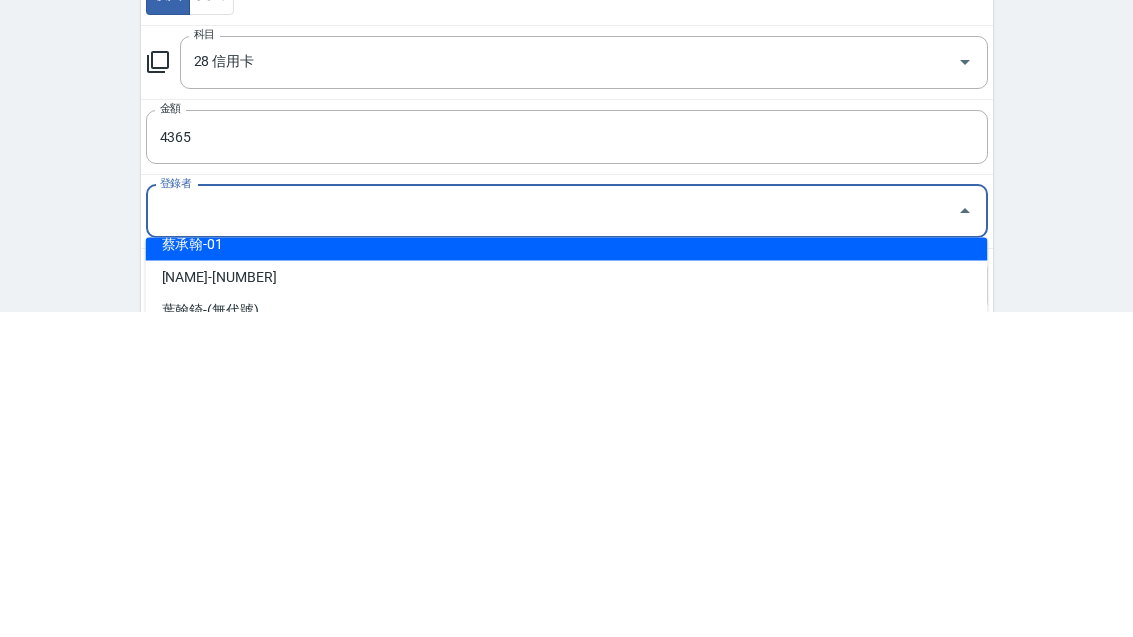 click on "蔡承翰-01" at bounding box center (567, 569) 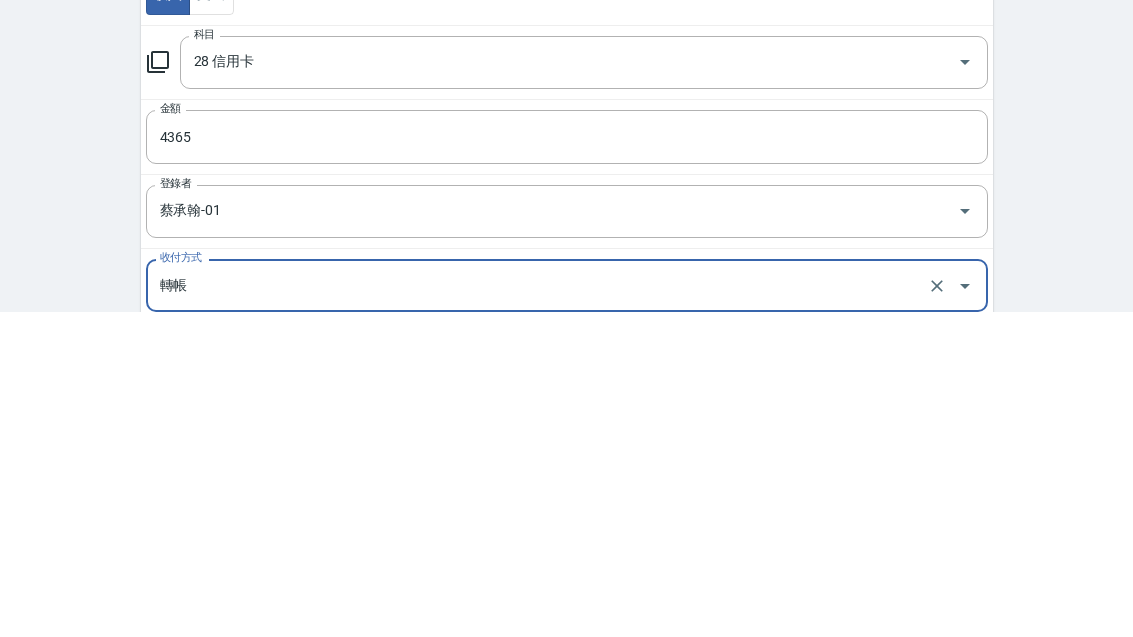 scroll, scrollTop: 109, scrollLeft: 0, axis: vertical 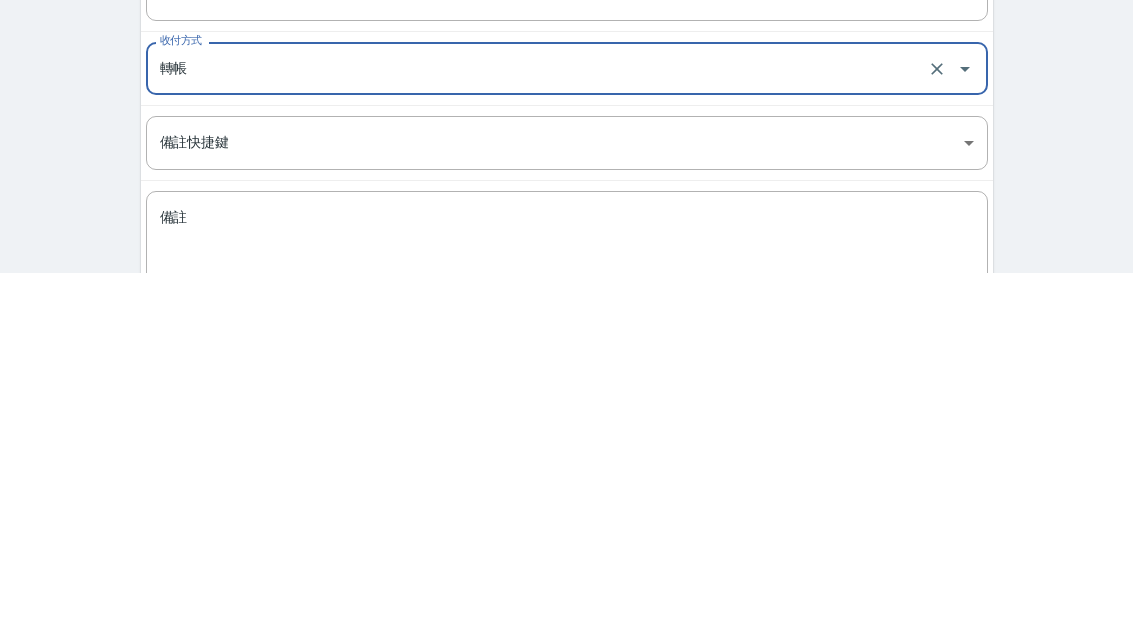 click on "備註" at bounding box center (567, 604) 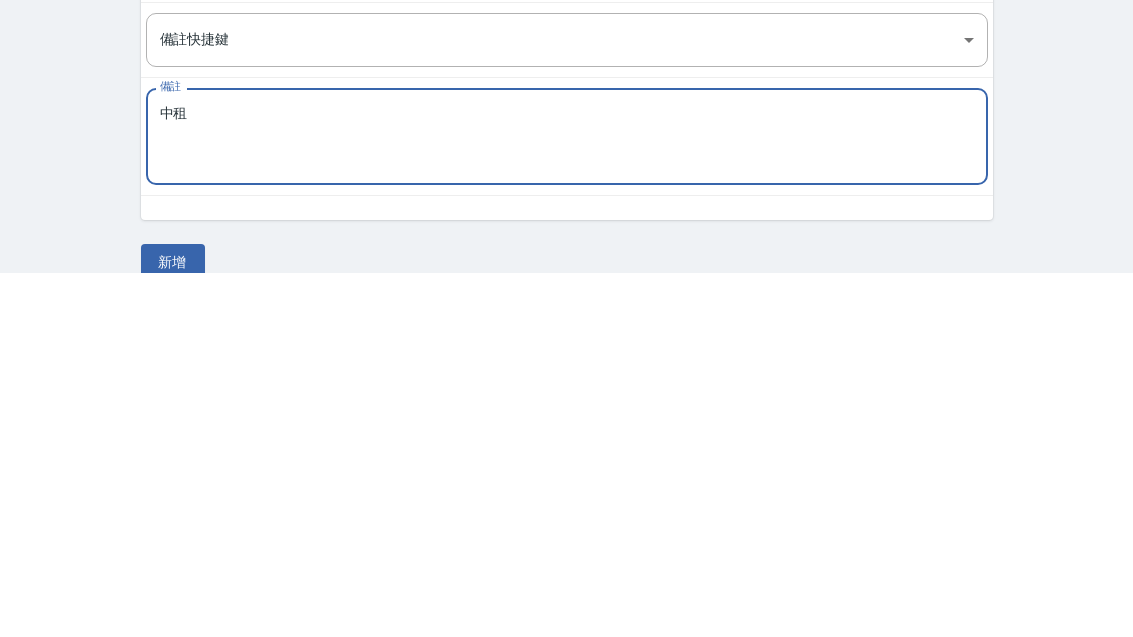 scroll, scrollTop: 248, scrollLeft: 0, axis: vertical 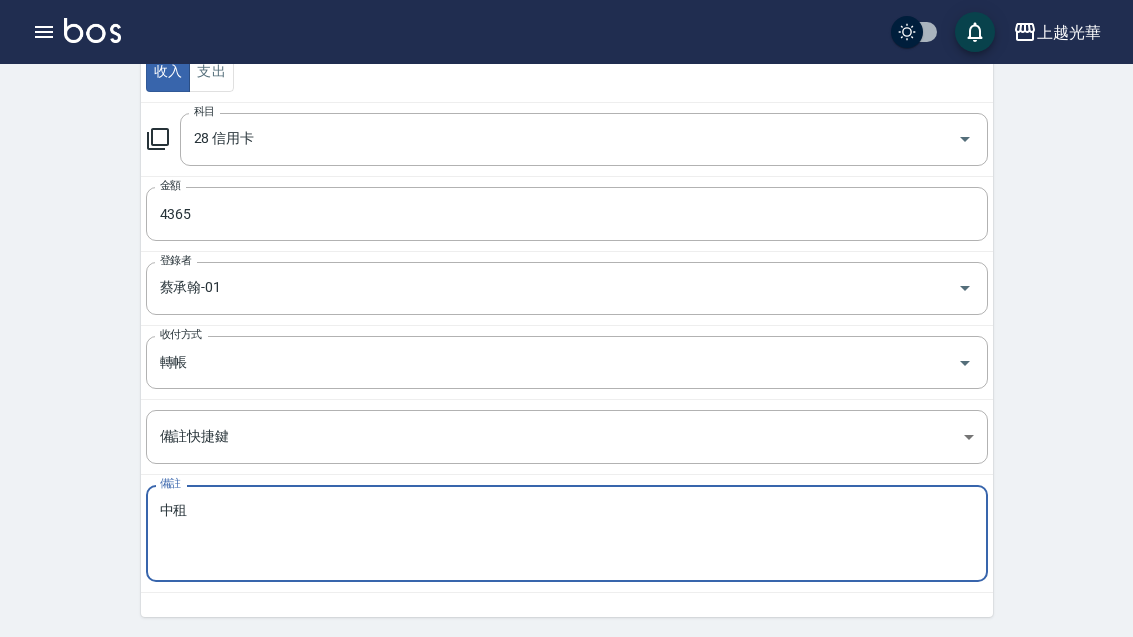 type on "中租" 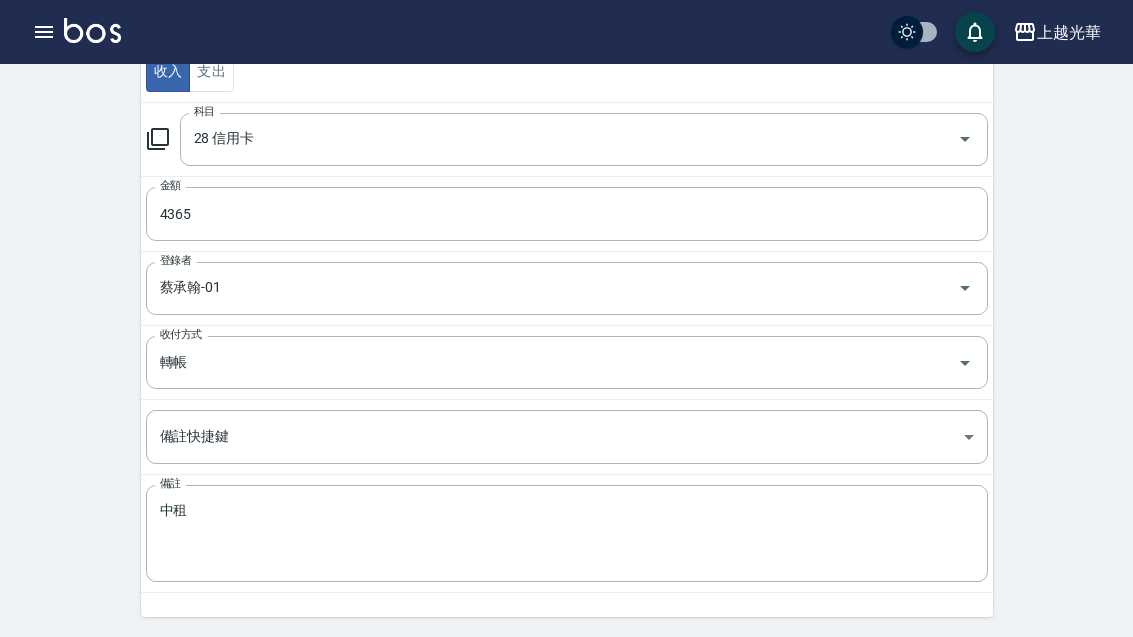 scroll, scrollTop: 38, scrollLeft: 0, axis: vertical 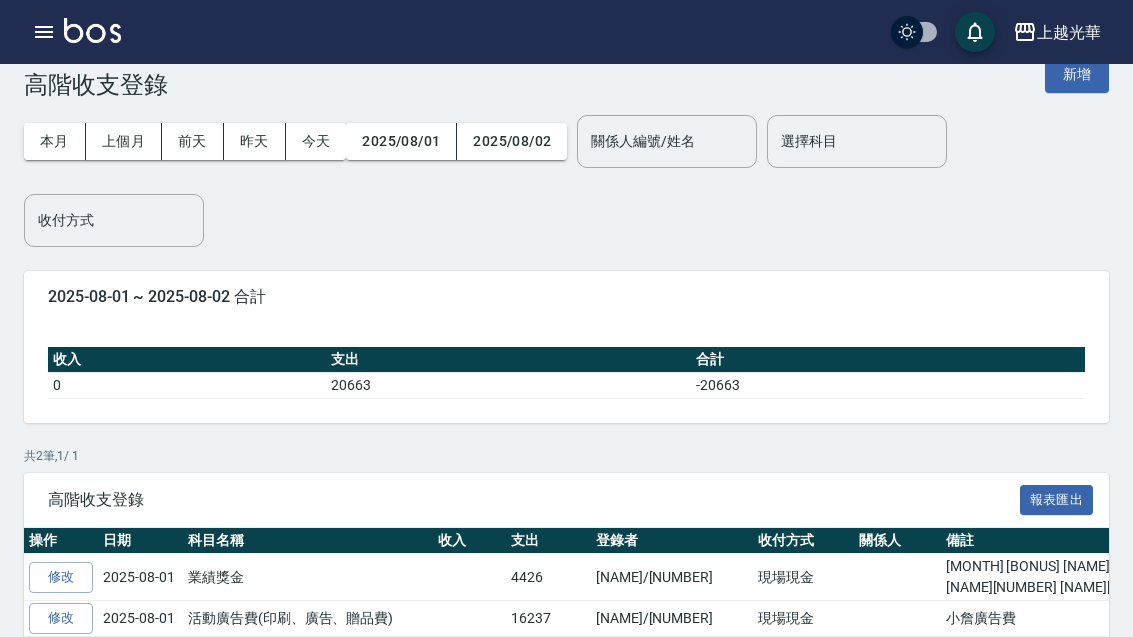 click on "上個月" at bounding box center [124, 141] 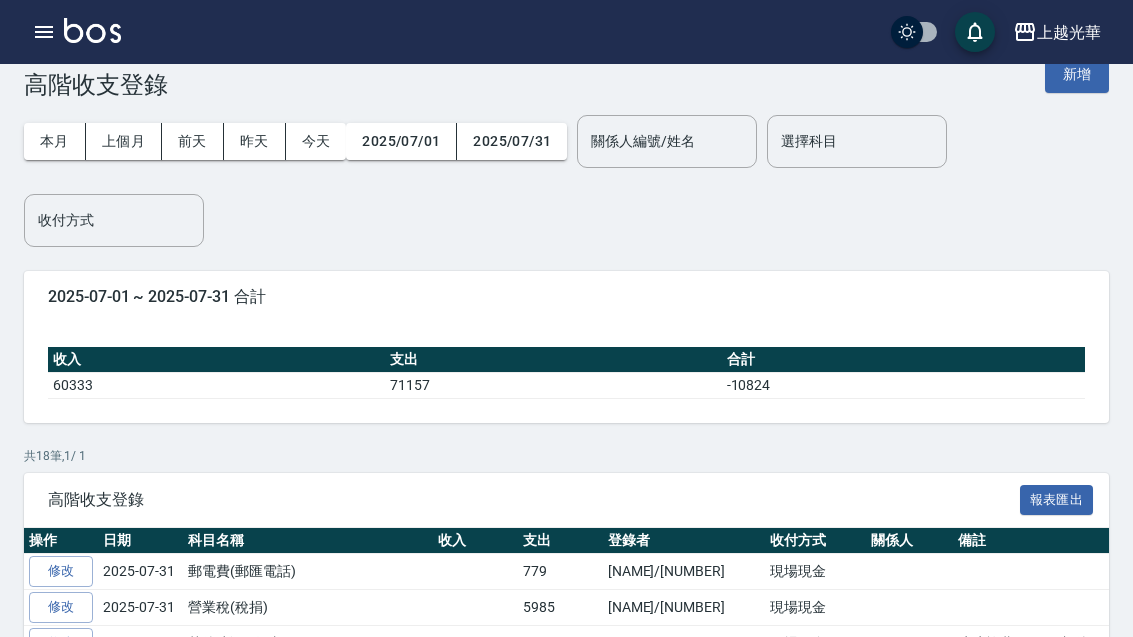 click on "上個月" at bounding box center (124, 141) 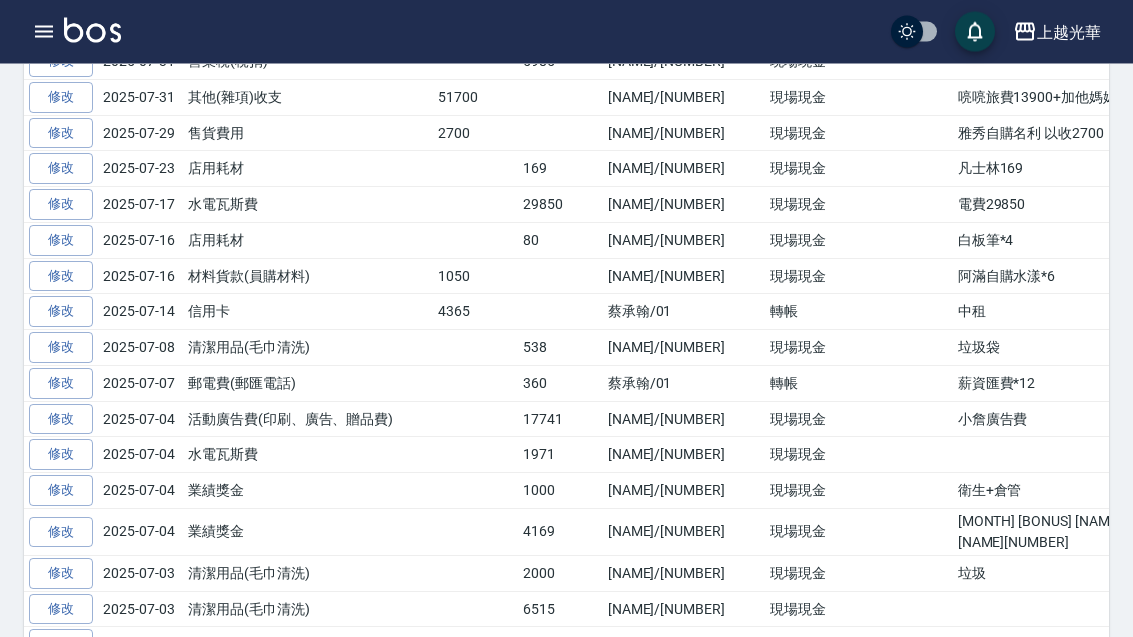 scroll, scrollTop: 598, scrollLeft: 0, axis: vertical 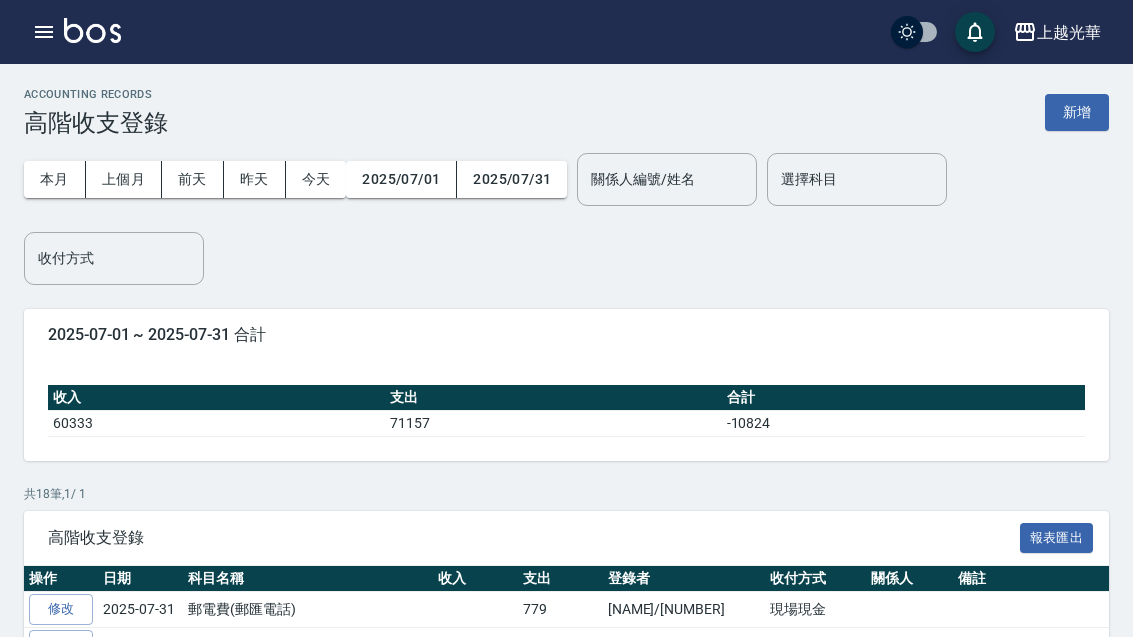 click on "新增" at bounding box center [1077, 112] 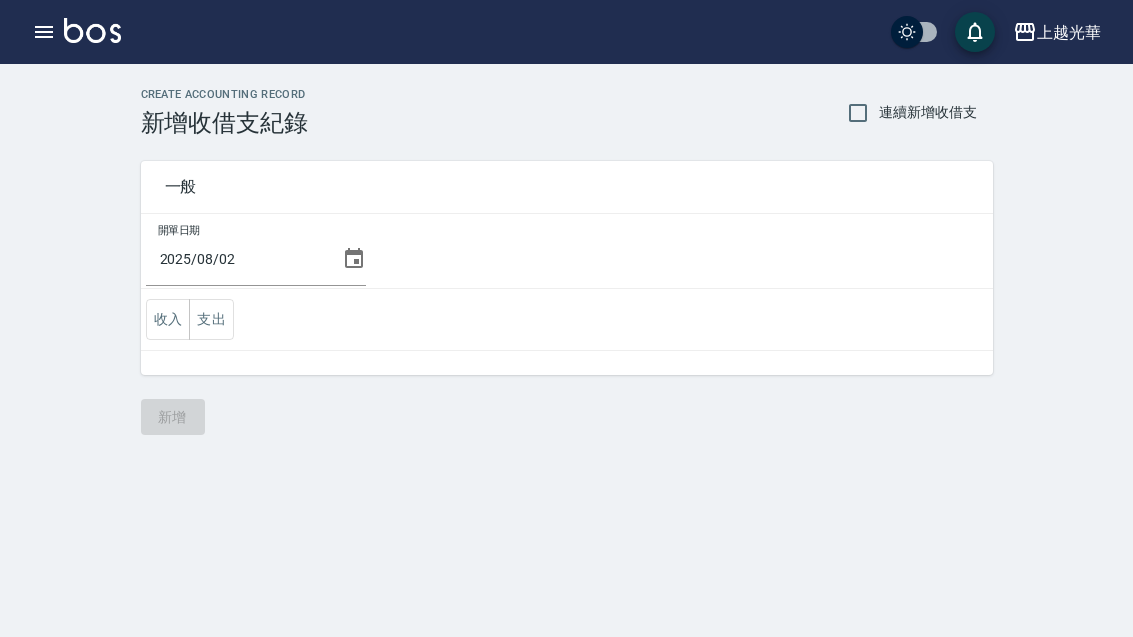 click 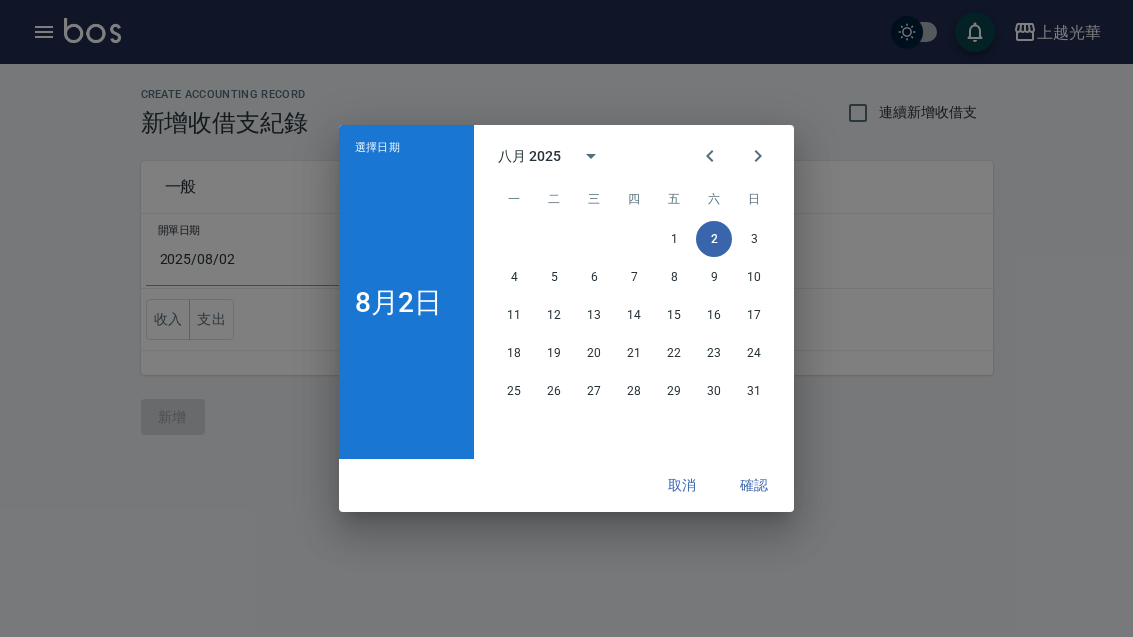 click 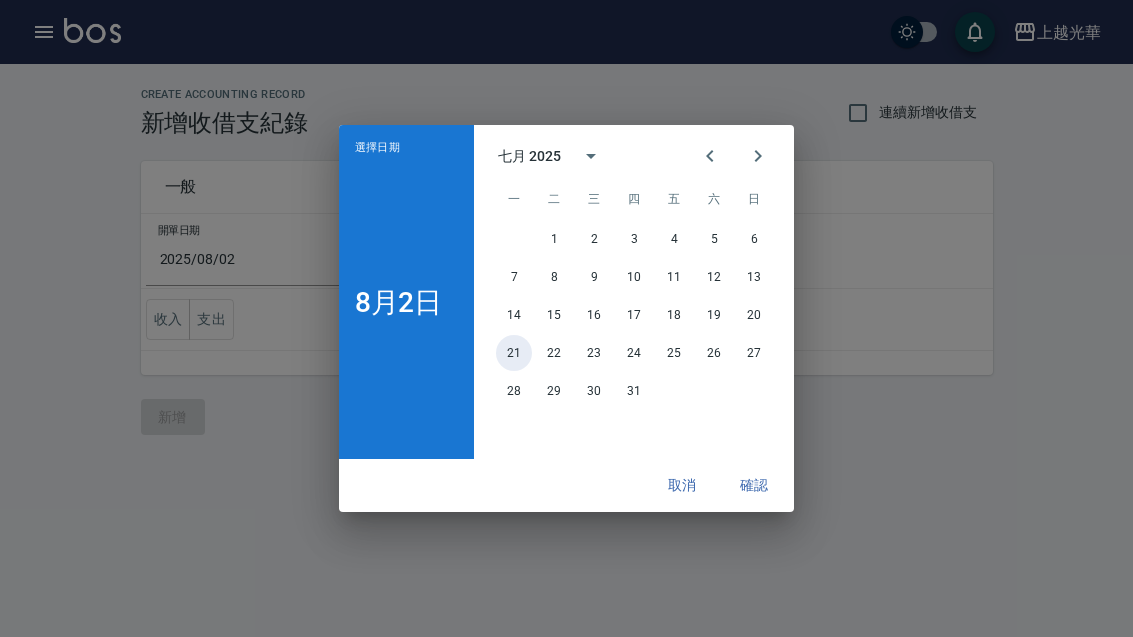 click on "21" at bounding box center [514, 353] 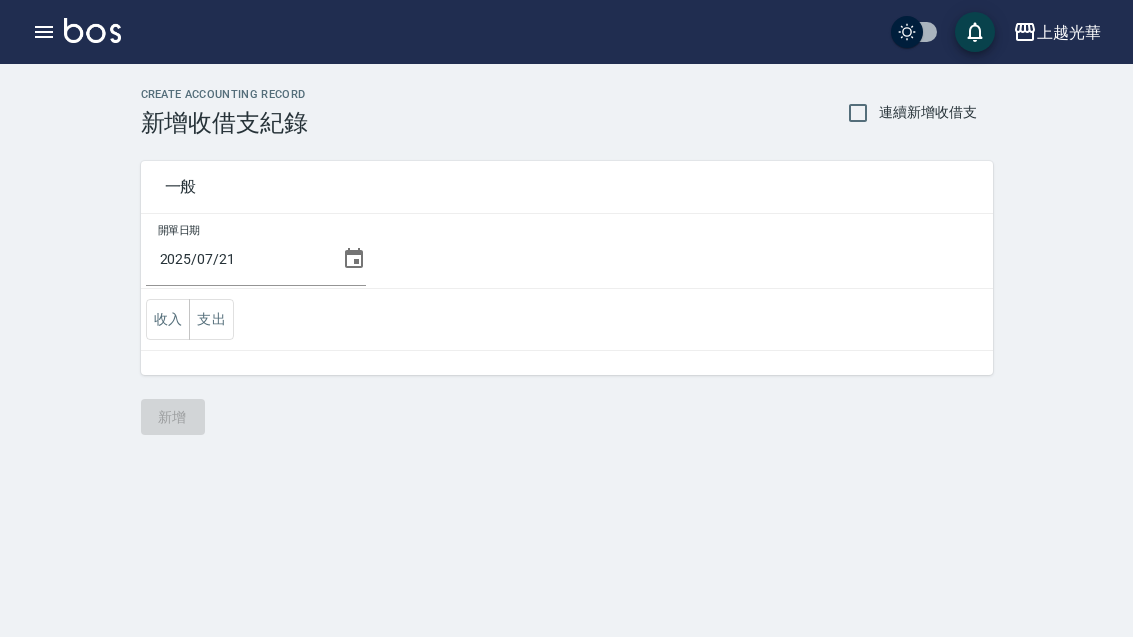 click on "支出" at bounding box center (211, 319) 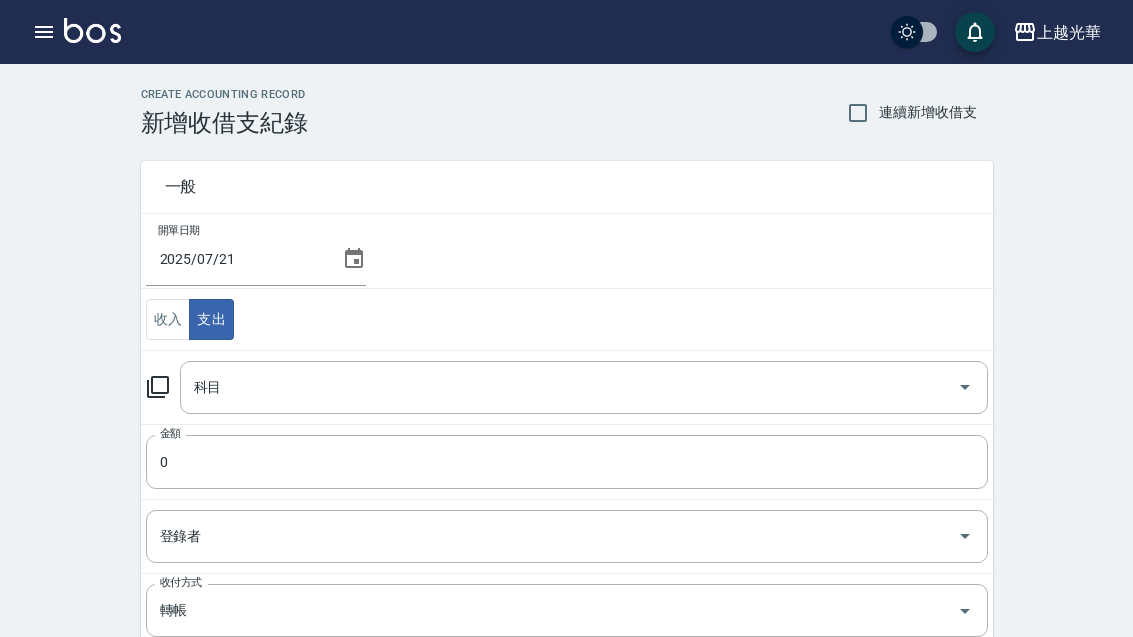 click on "收入" at bounding box center [168, 319] 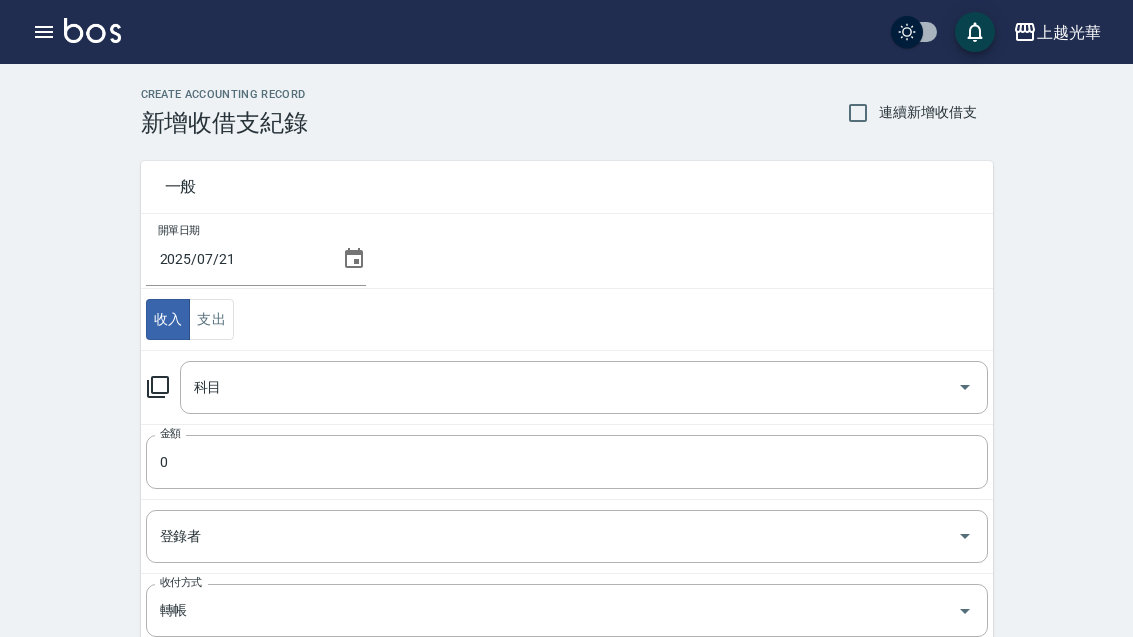 click on "科目" at bounding box center (569, 387) 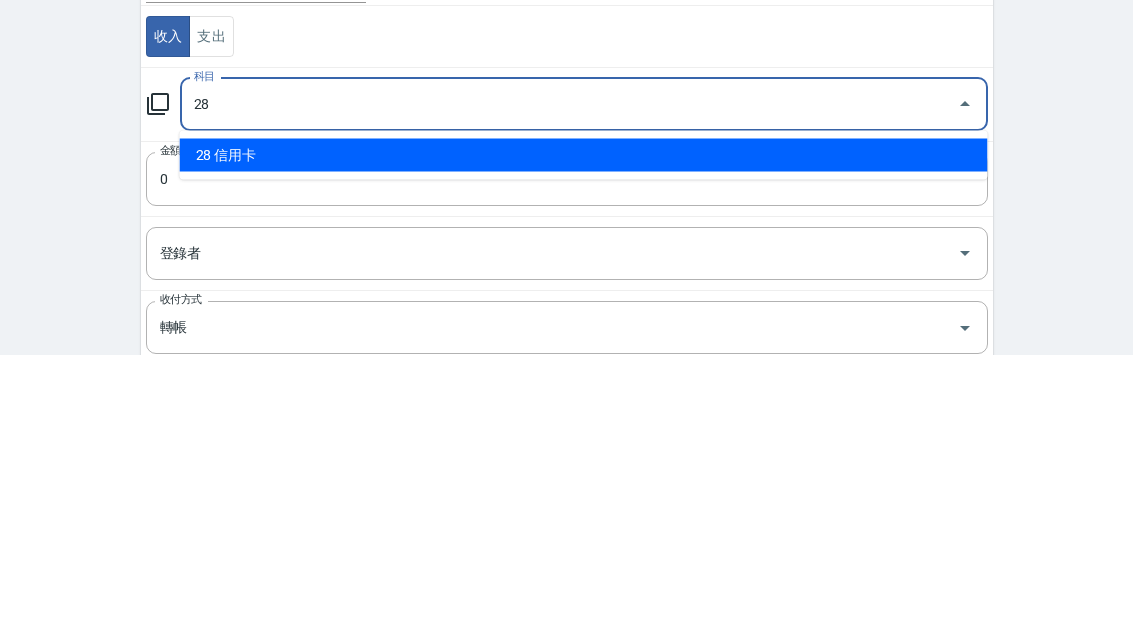 click on "28 信用卡" at bounding box center [584, 438] 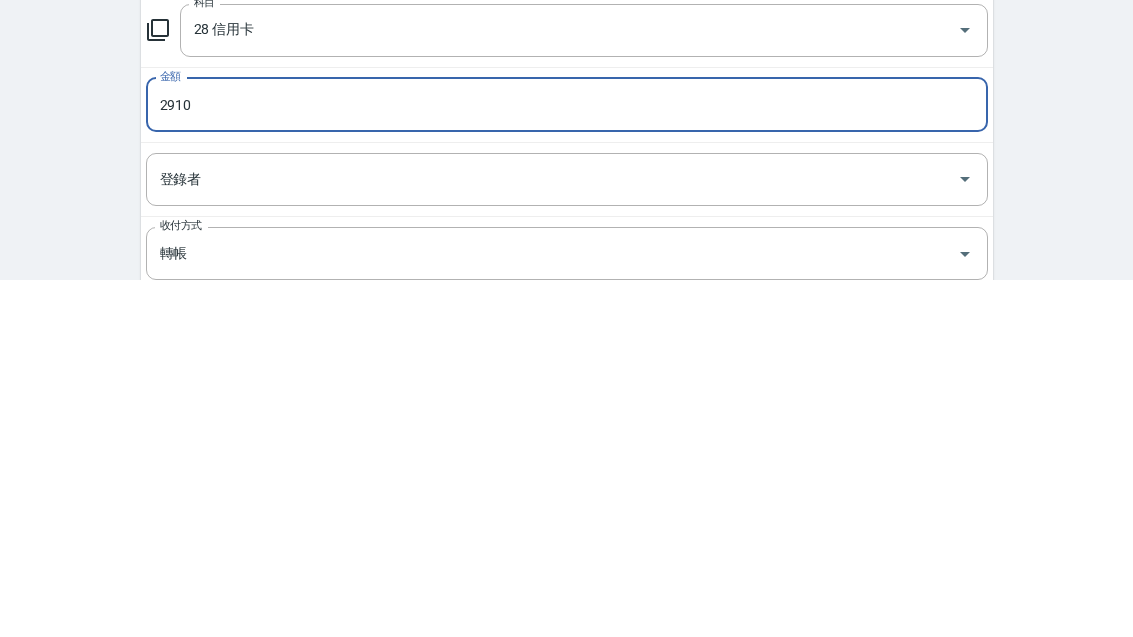 type on "2910" 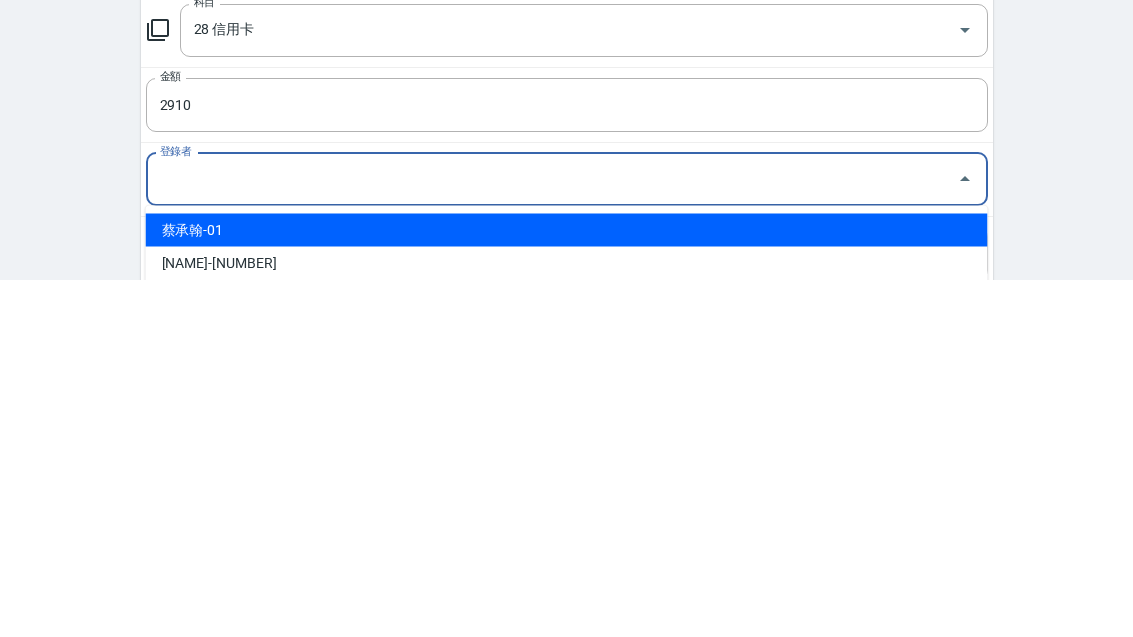 scroll, scrollTop: 3, scrollLeft: 0, axis: vertical 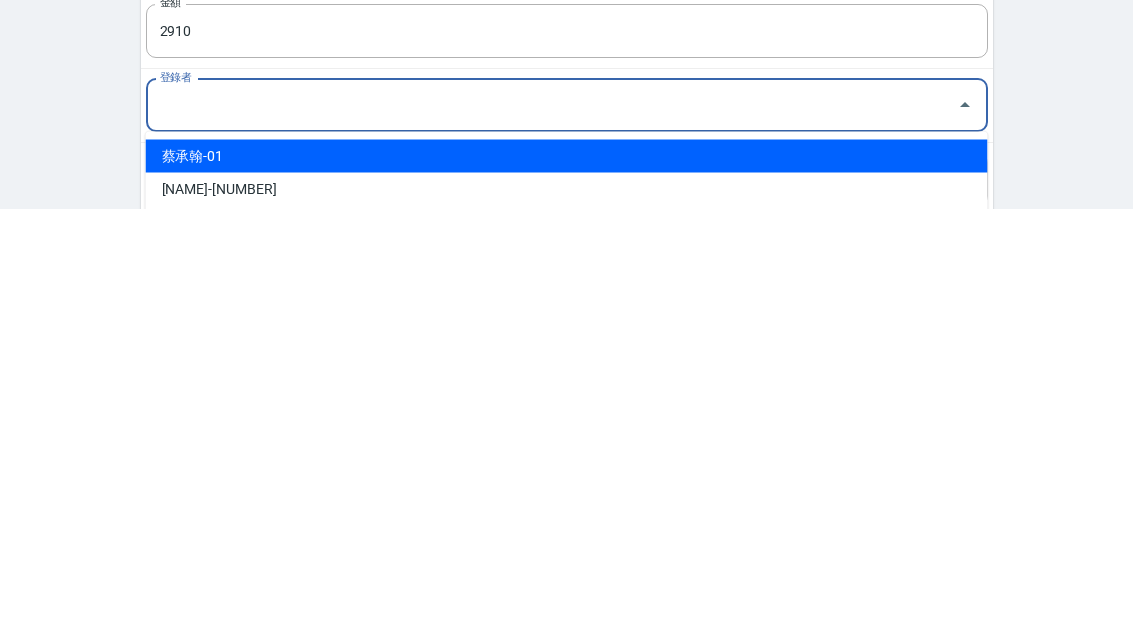 click on "蔡承翰-01" at bounding box center (567, 584) 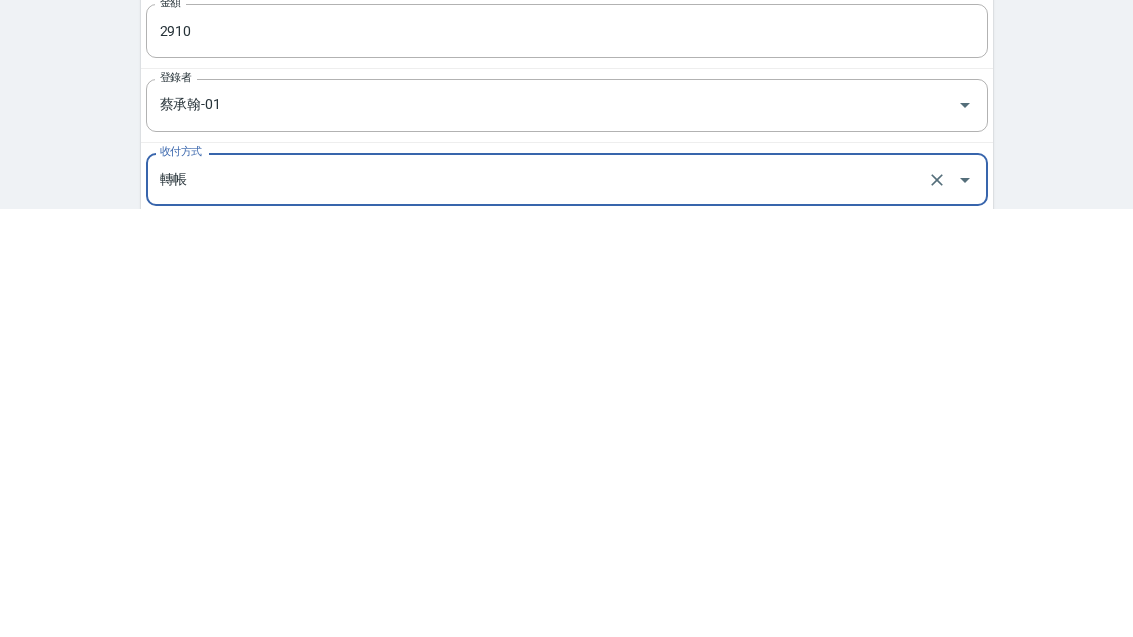 scroll, scrollTop: 77, scrollLeft: 0, axis: vertical 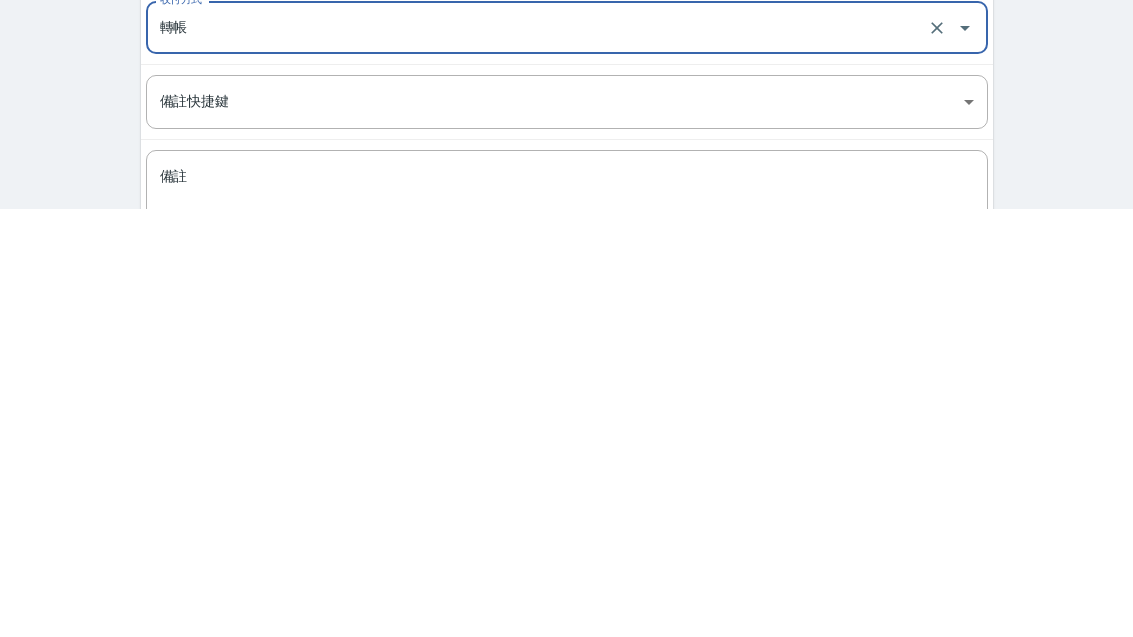 click on "備註" at bounding box center (567, 627) 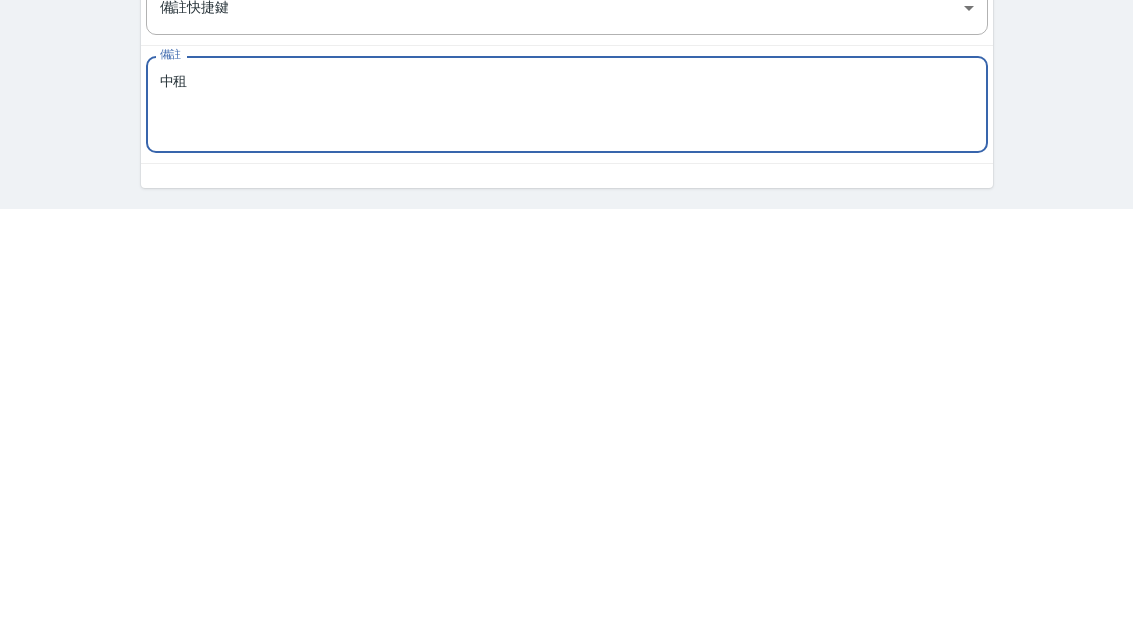 scroll, scrollTop: 312, scrollLeft: 0, axis: vertical 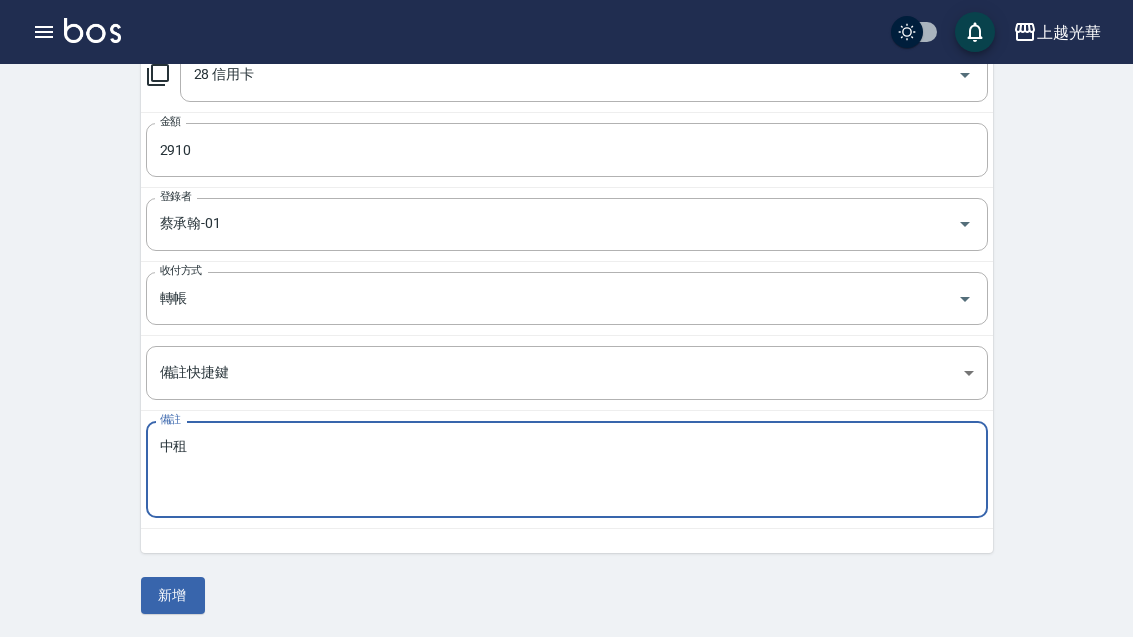 type on "中租" 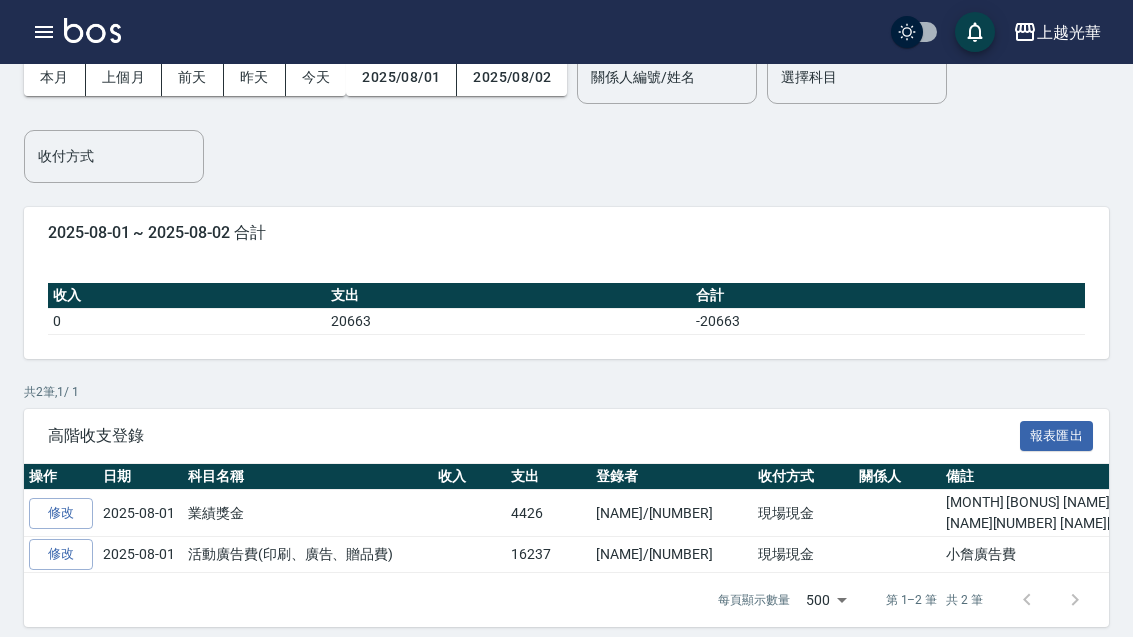 scroll, scrollTop: 0, scrollLeft: 0, axis: both 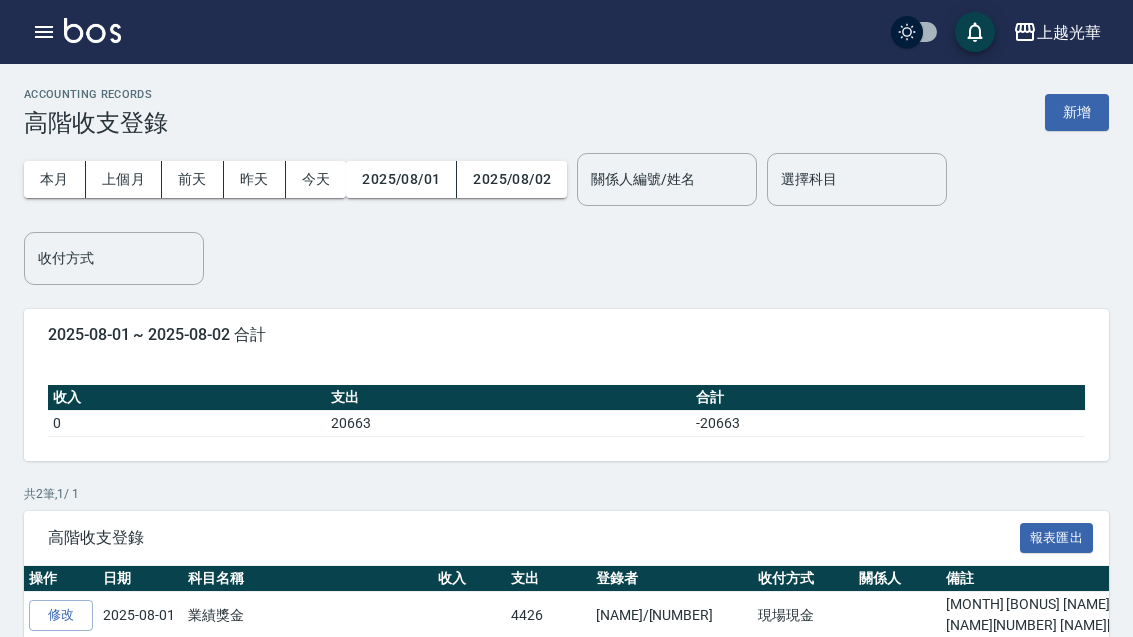 click on "上個月" at bounding box center [124, 179] 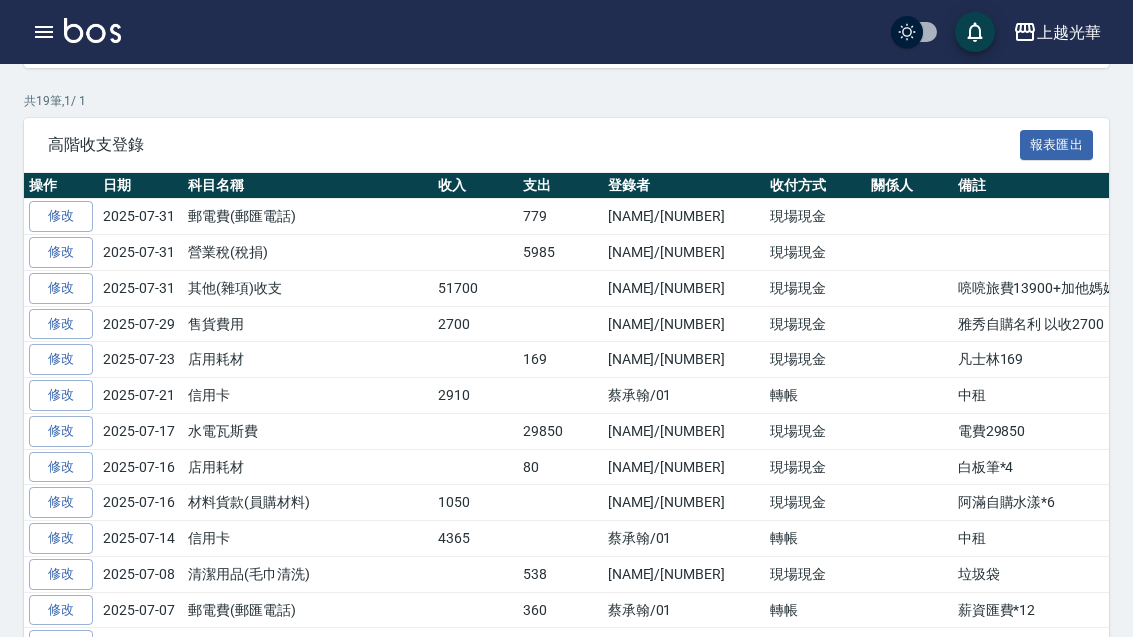 scroll, scrollTop: 423, scrollLeft: 0, axis: vertical 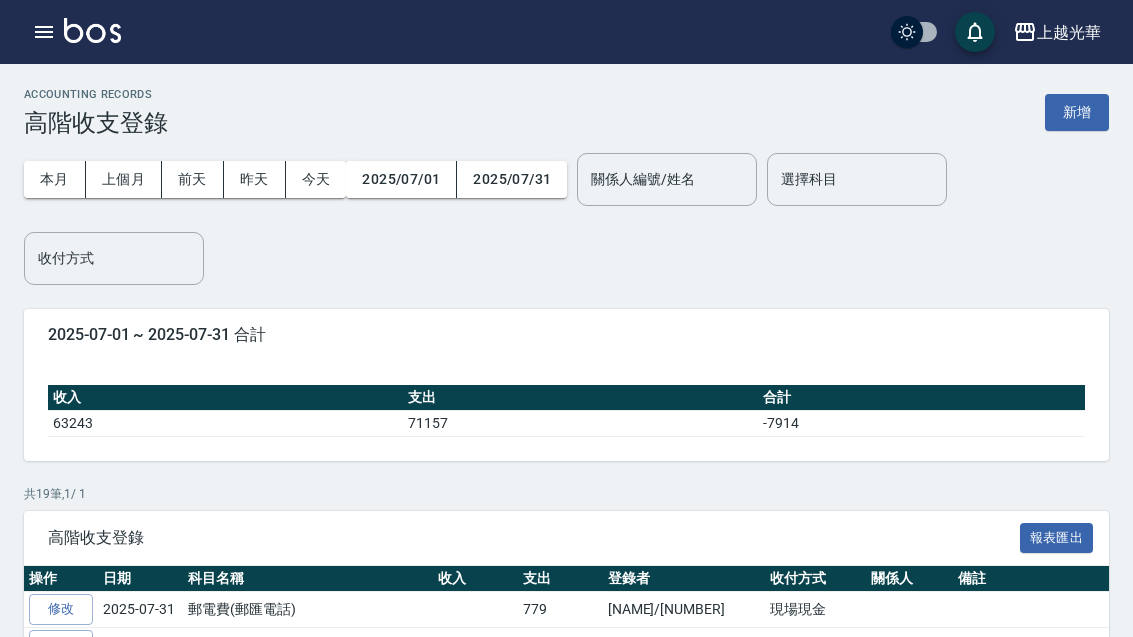 click on "新增" at bounding box center [1077, 112] 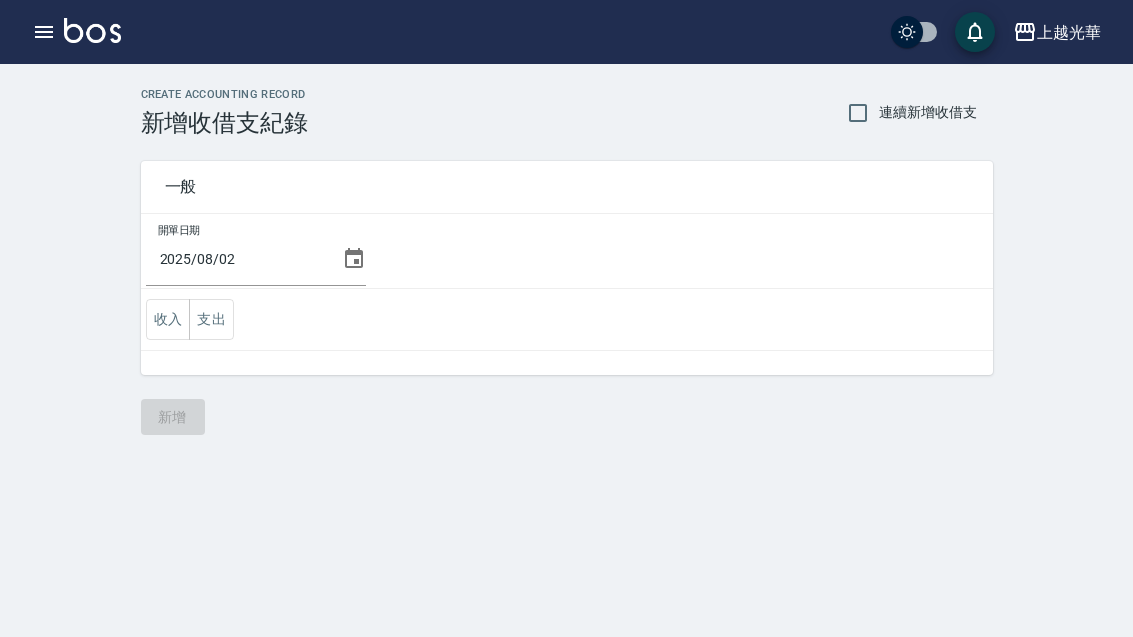 click on "2025/08/02" at bounding box center [256, 259] 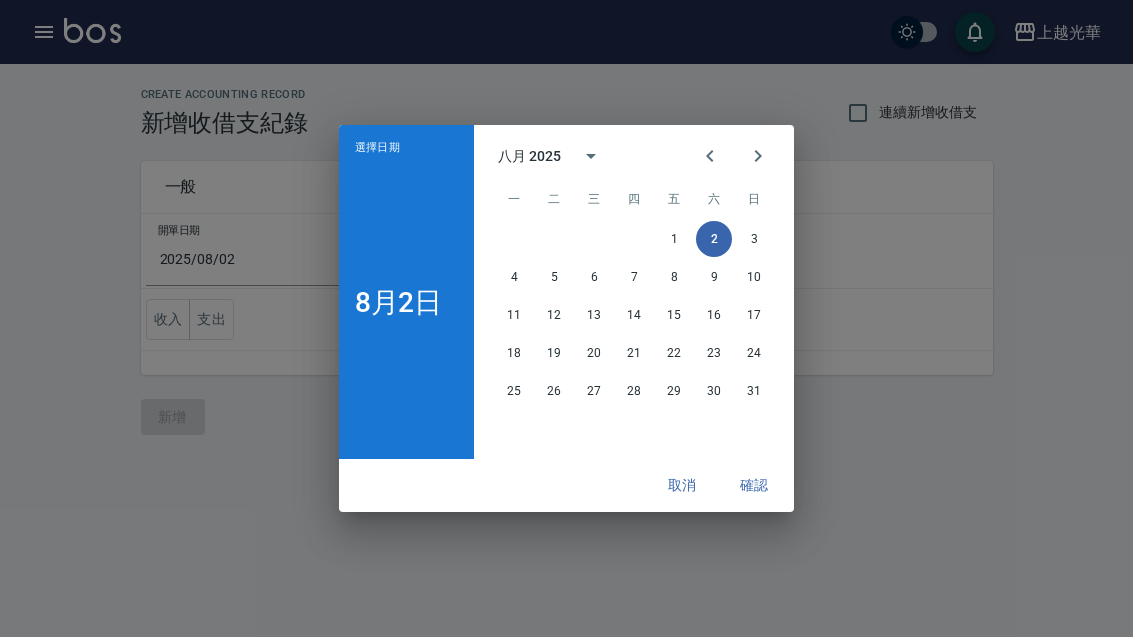click at bounding box center [710, 156] 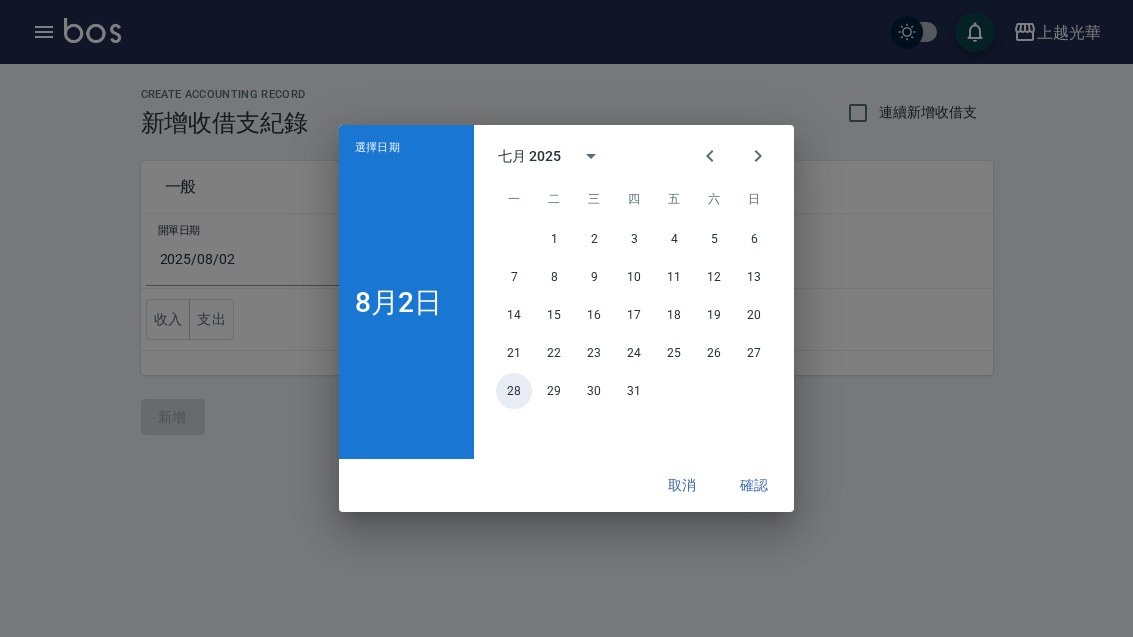click on "28" at bounding box center (514, 391) 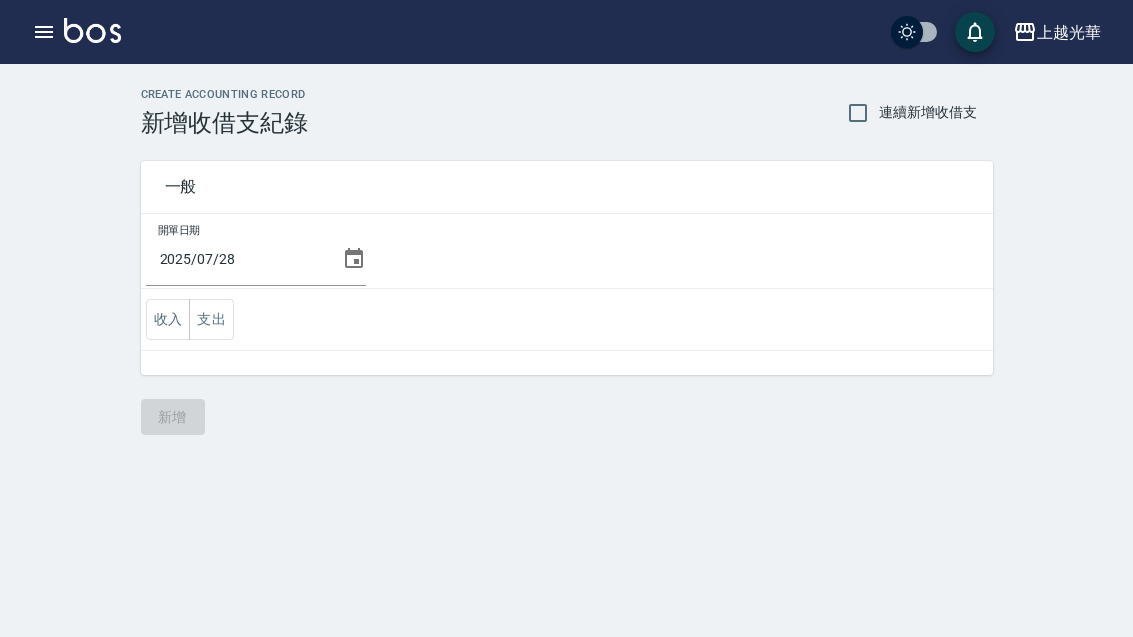 click on "支出" at bounding box center [211, 319] 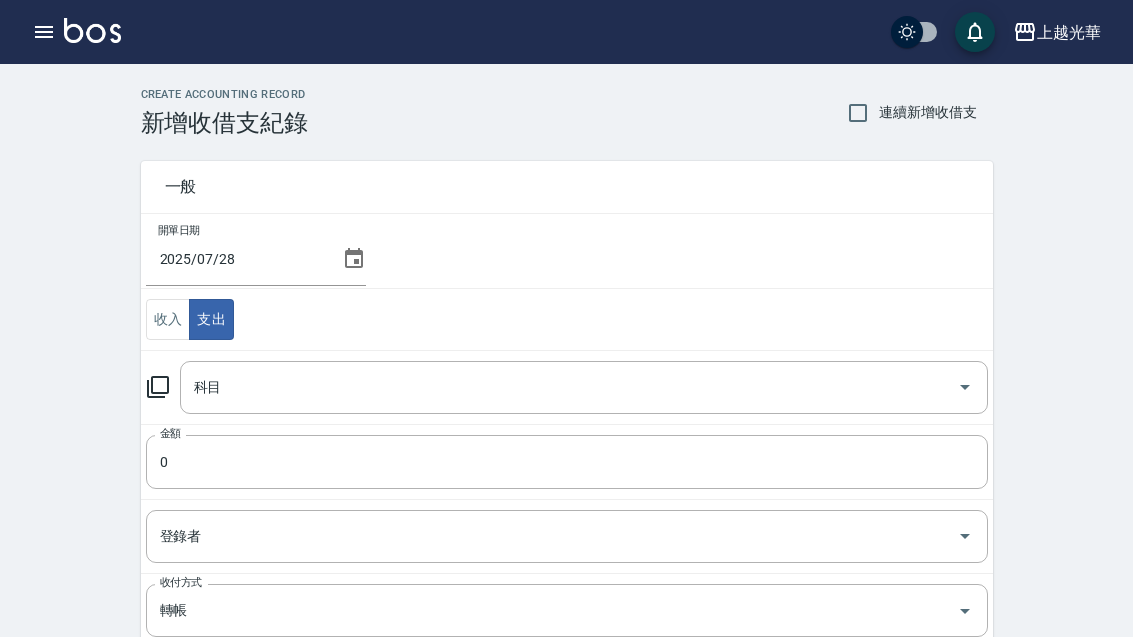click on "科目" at bounding box center [569, 387] 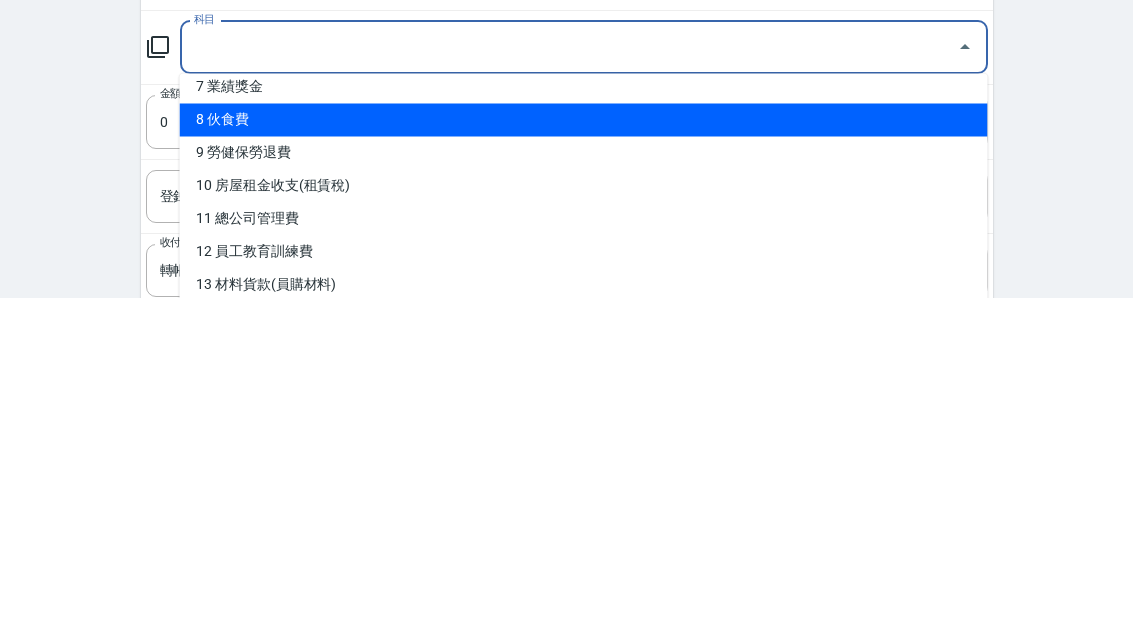 scroll, scrollTop: 243, scrollLeft: 0, axis: vertical 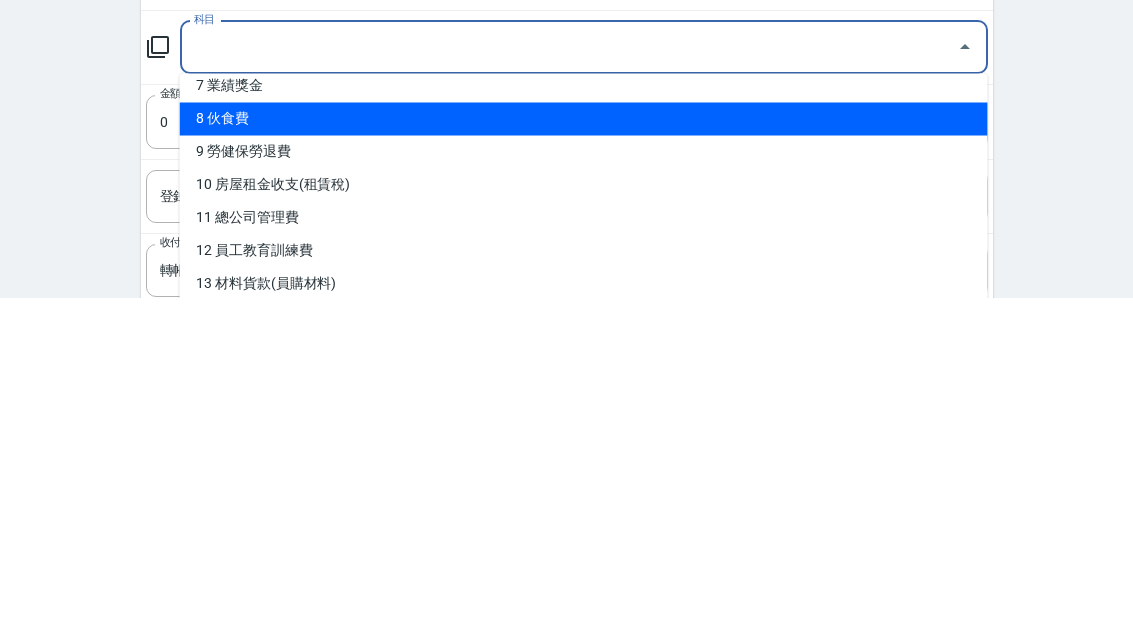 click on "10 房屋租金收支(租賃稅)" at bounding box center (584, 525) 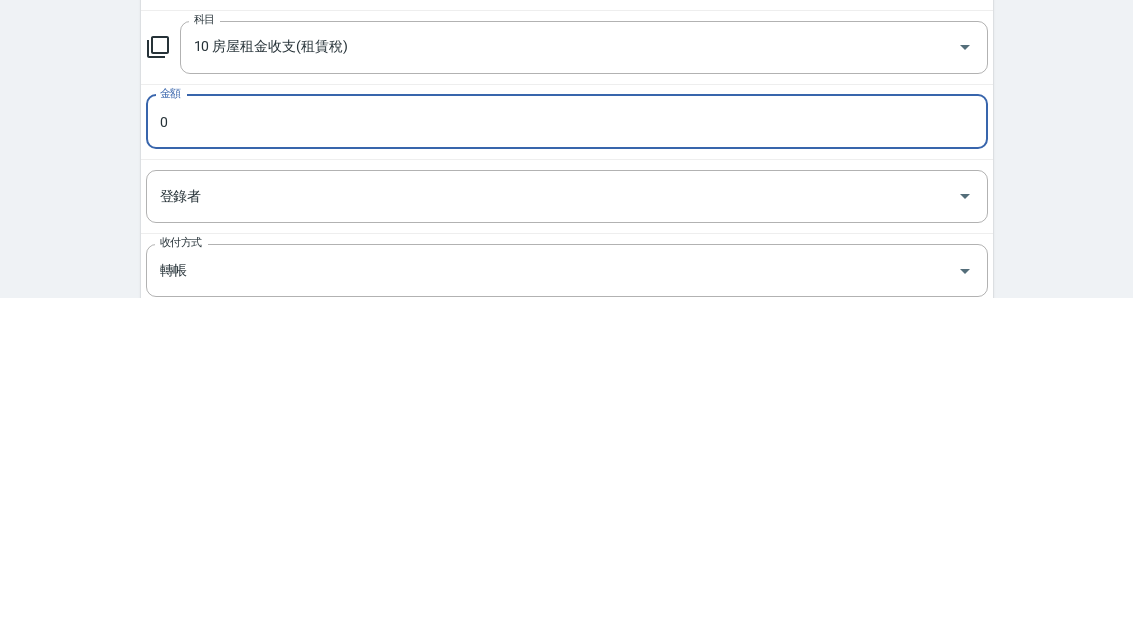 click on "登錄者" at bounding box center (552, 536) 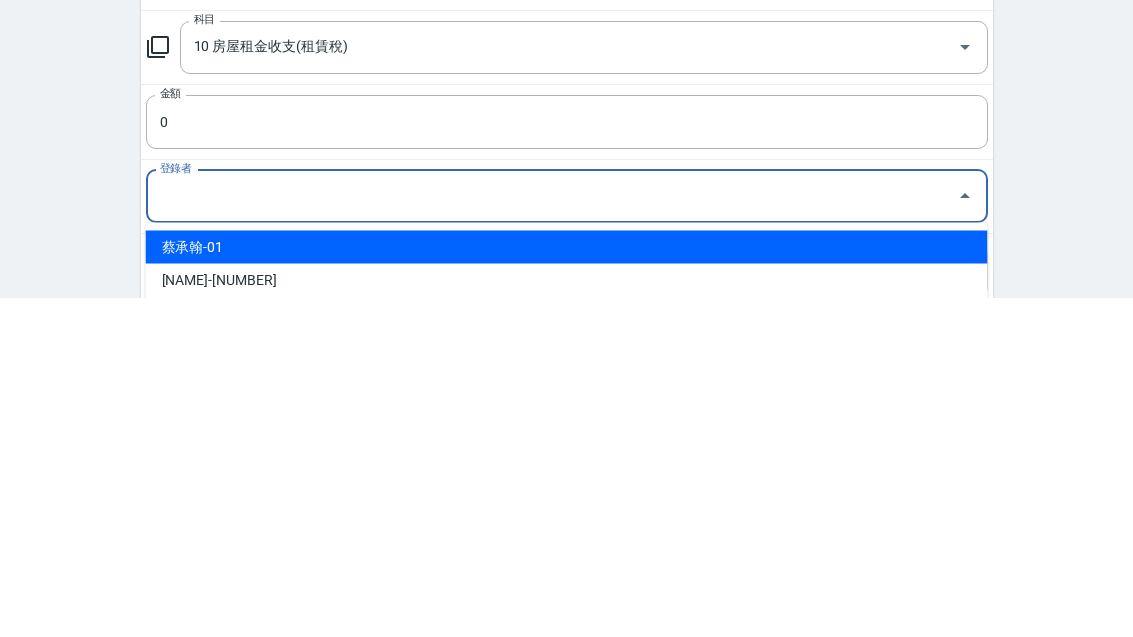 scroll, scrollTop: 3, scrollLeft: 0, axis: vertical 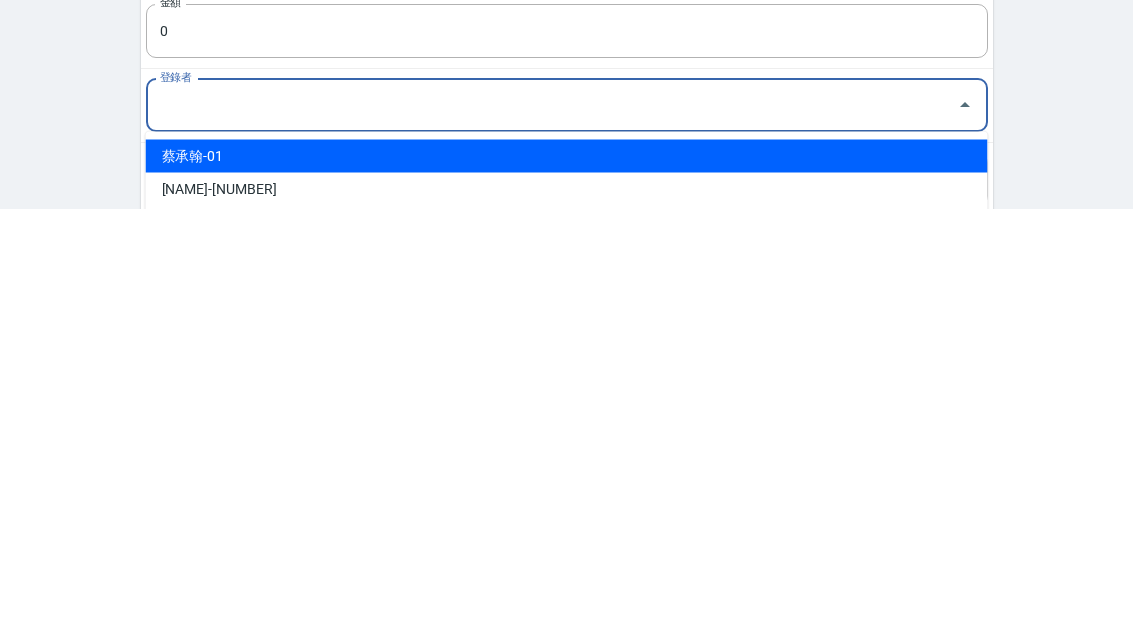 click on "蔡承翰-01" at bounding box center (567, 584) 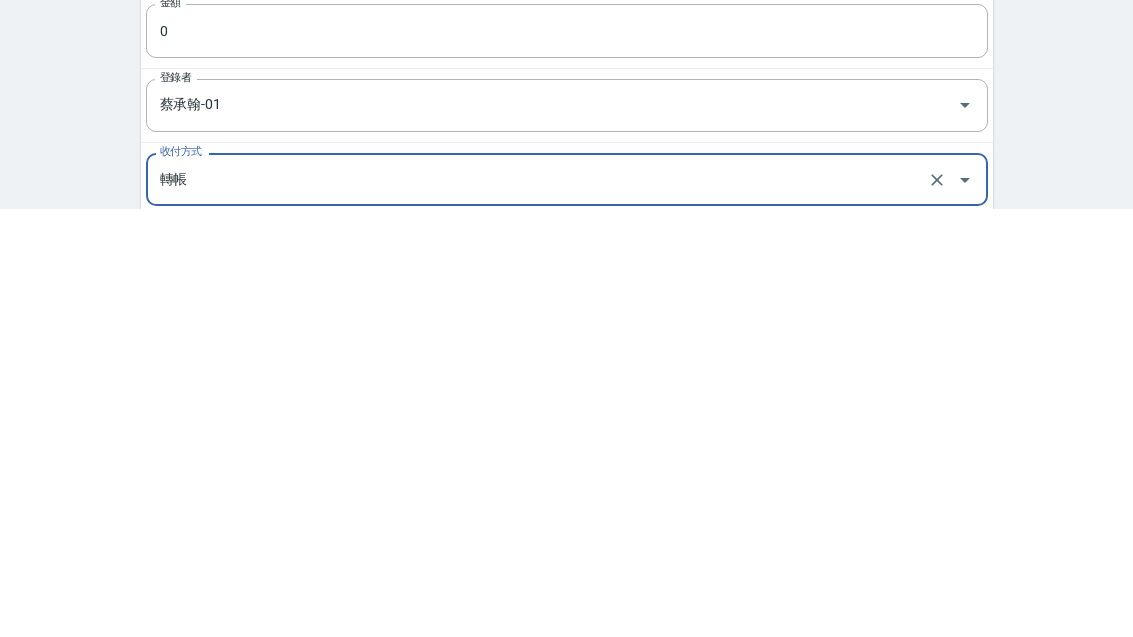 scroll, scrollTop: 77, scrollLeft: 0, axis: vertical 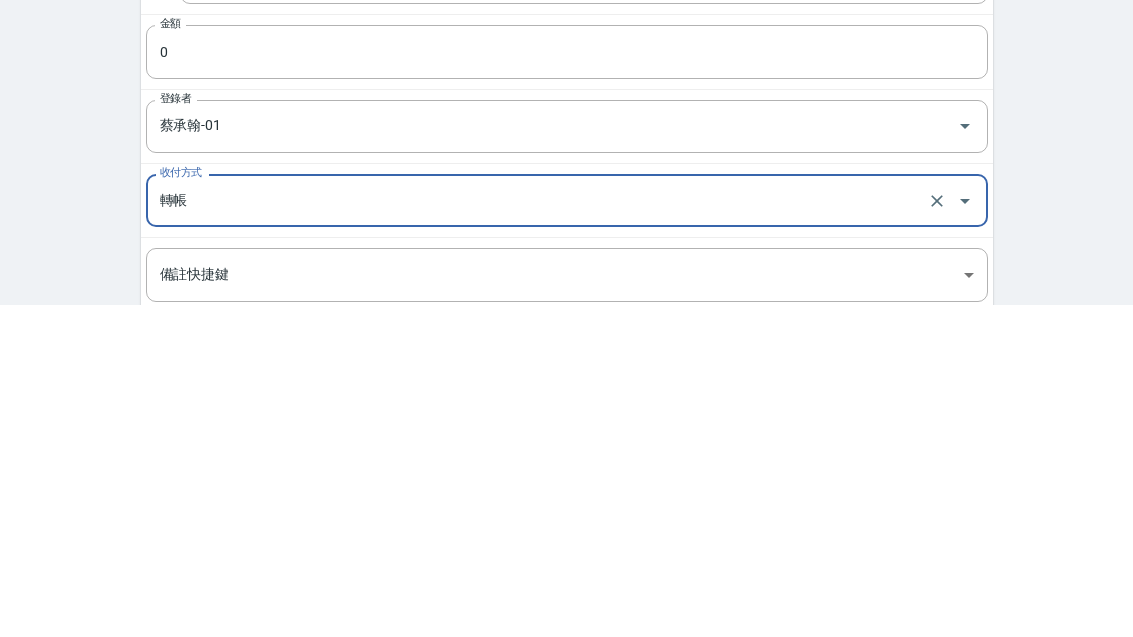 click on "0" at bounding box center [567, 385] 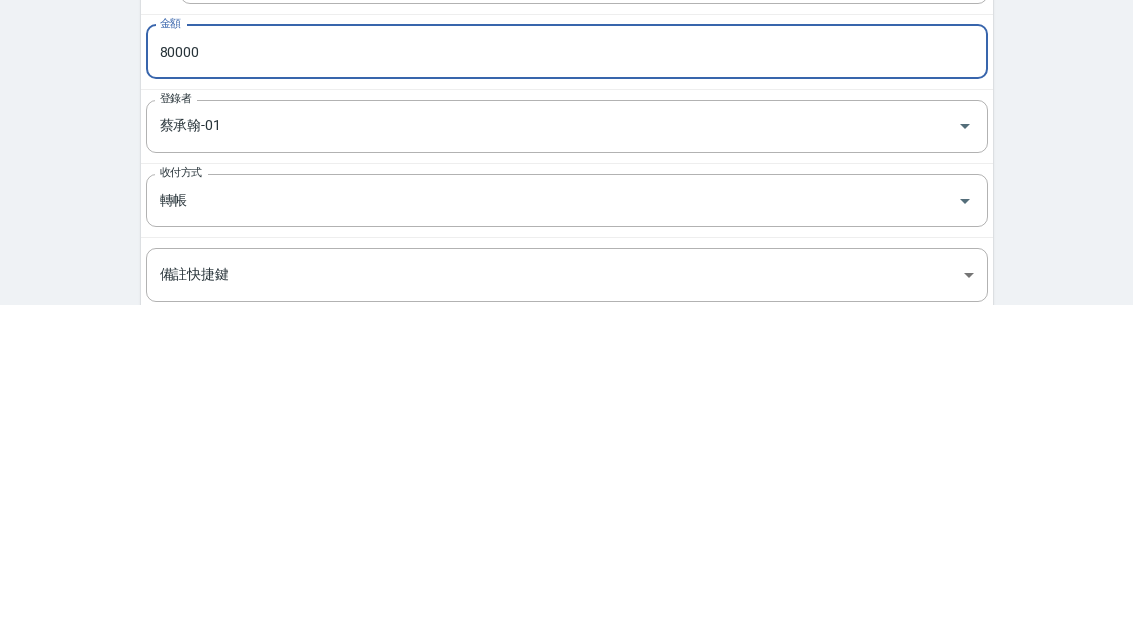 scroll, scrollTop: 312, scrollLeft: 0, axis: vertical 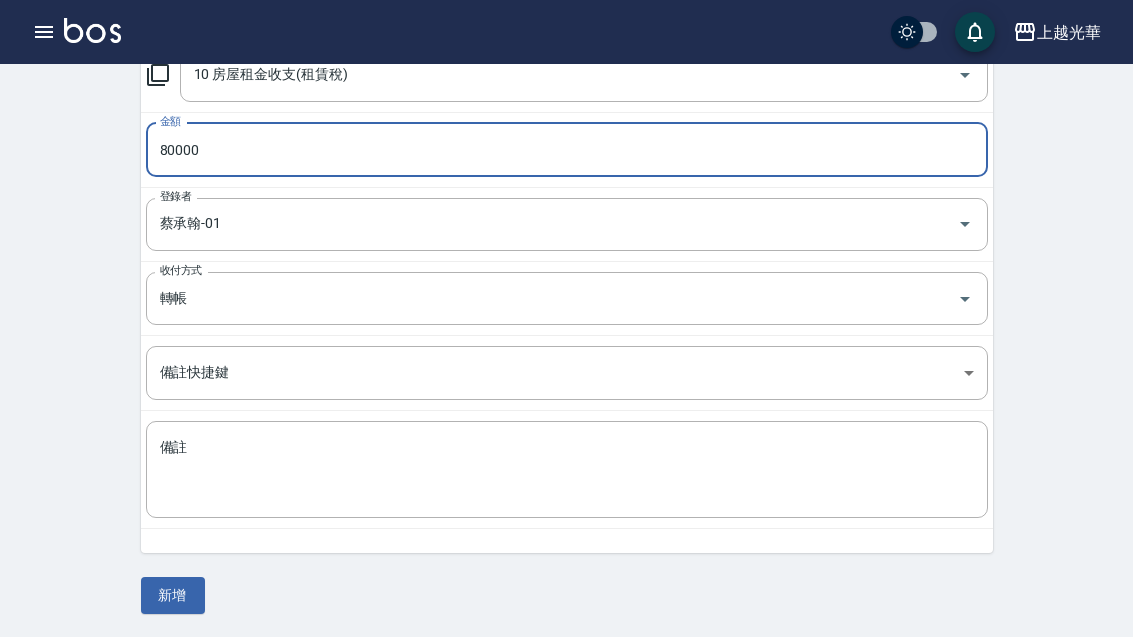 type on "80000" 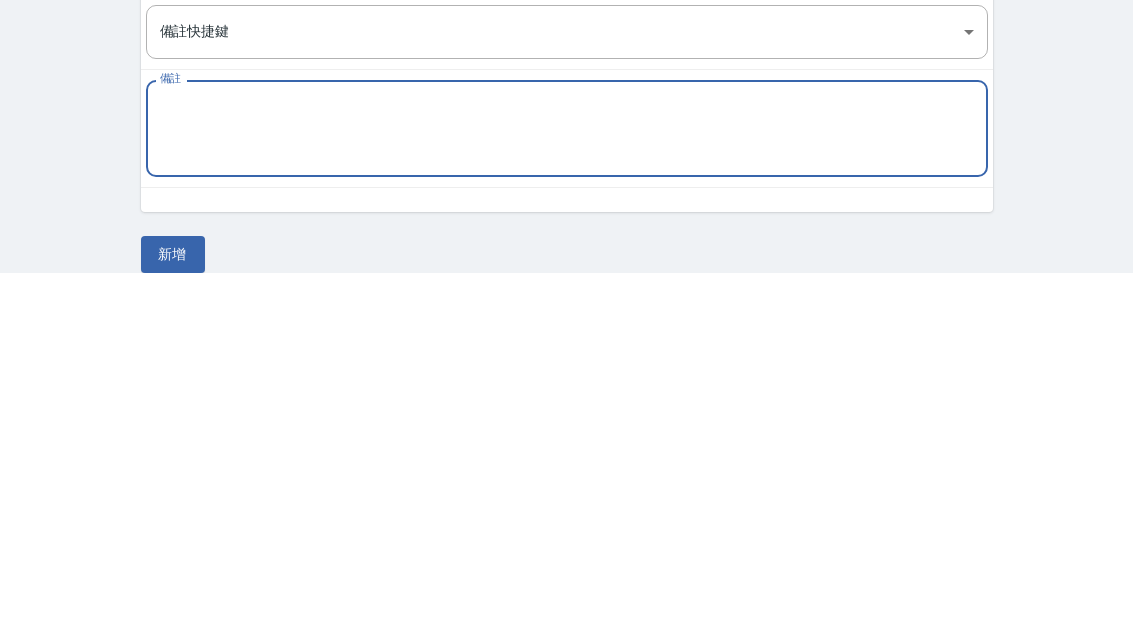 scroll, scrollTop: 312, scrollLeft: 0, axis: vertical 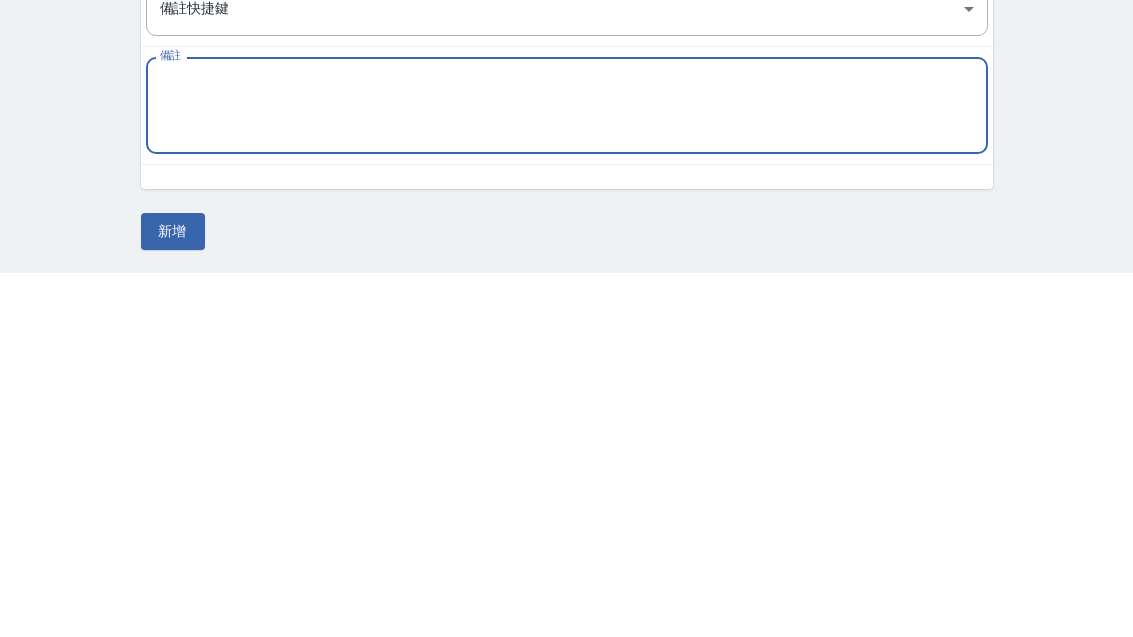 click on "新增" at bounding box center [173, 595] 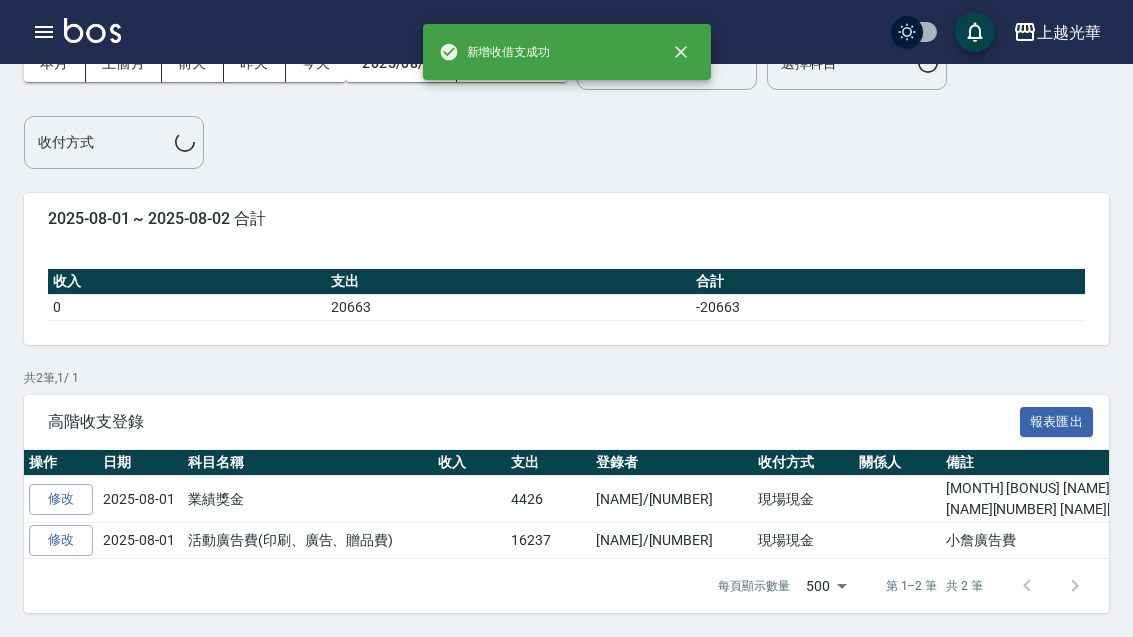 scroll, scrollTop: 38, scrollLeft: 0, axis: vertical 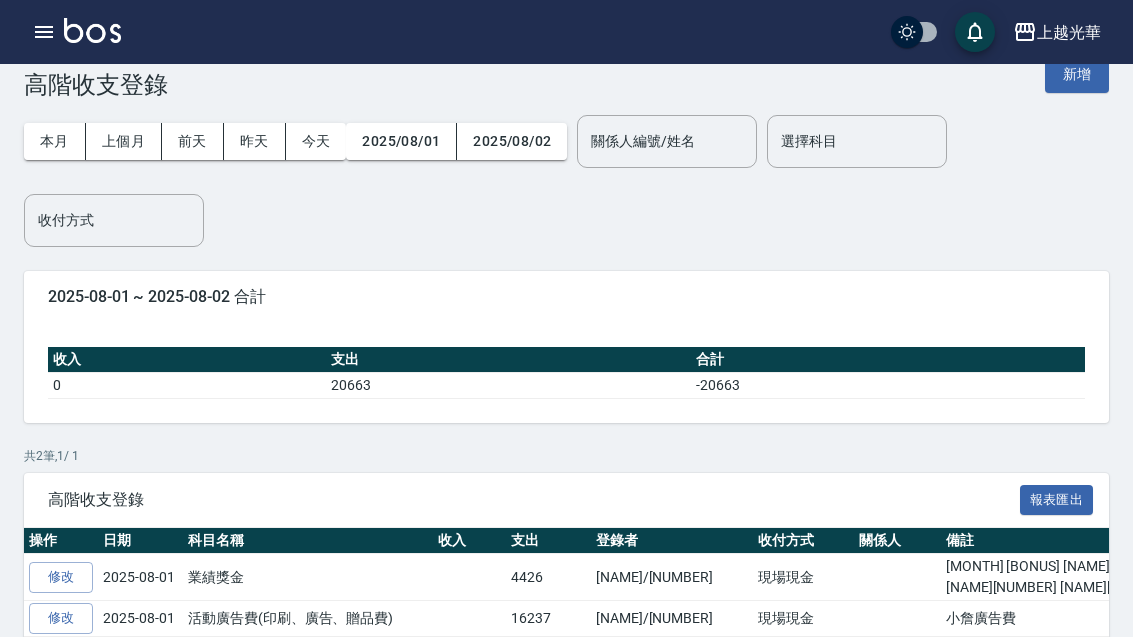 click on "新增" at bounding box center [1077, 74] 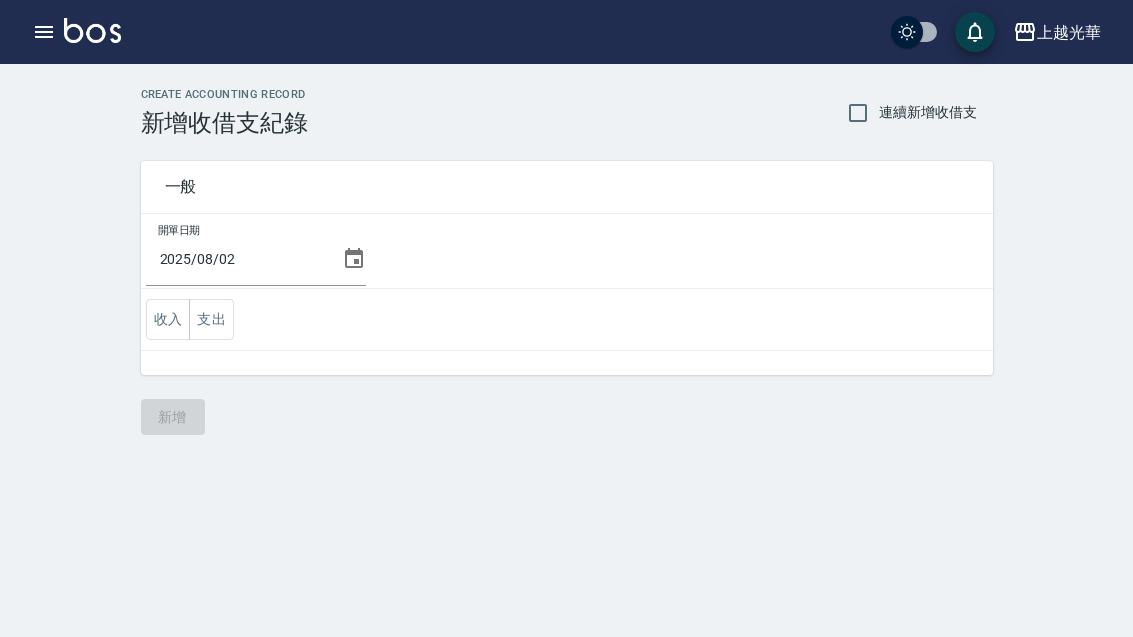 scroll, scrollTop: 0, scrollLeft: 0, axis: both 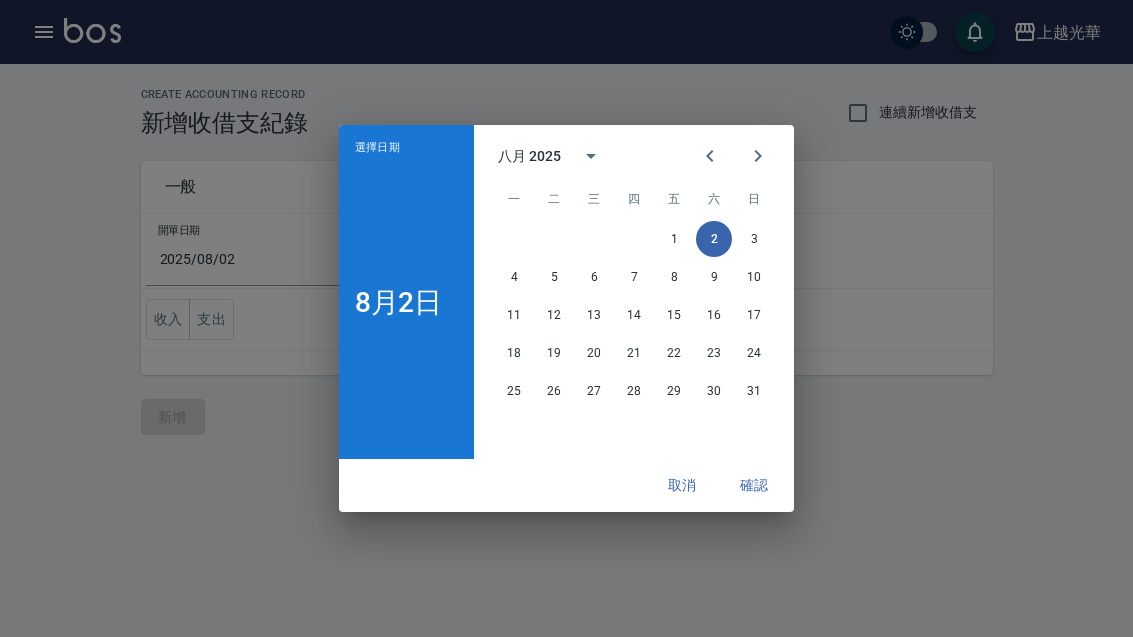 click at bounding box center [710, 156] 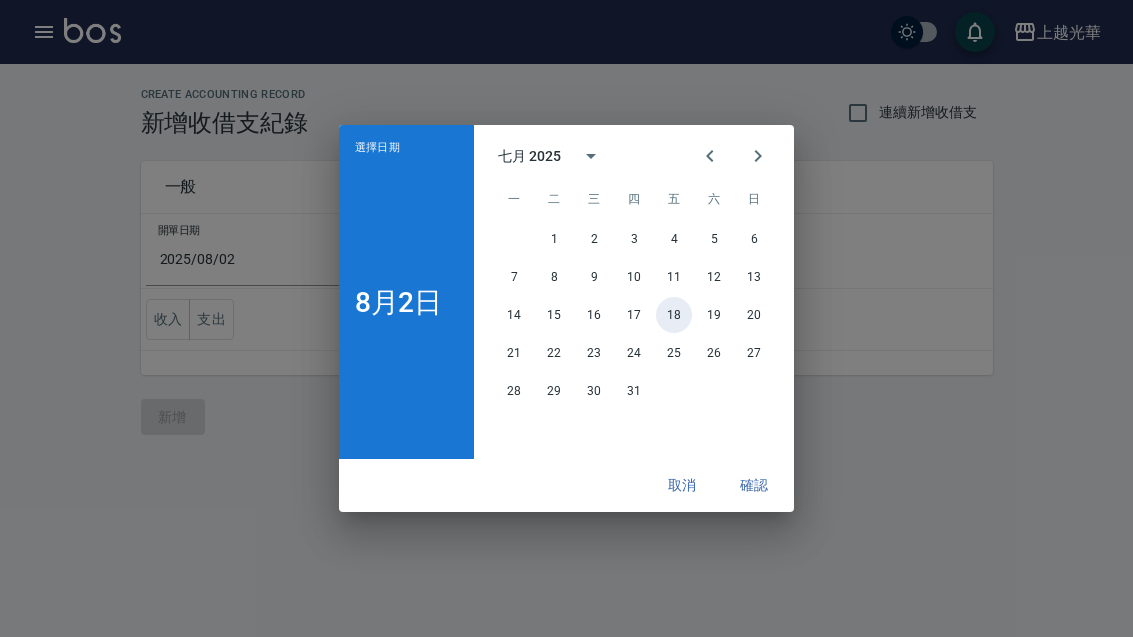 click on "18" at bounding box center (674, 315) 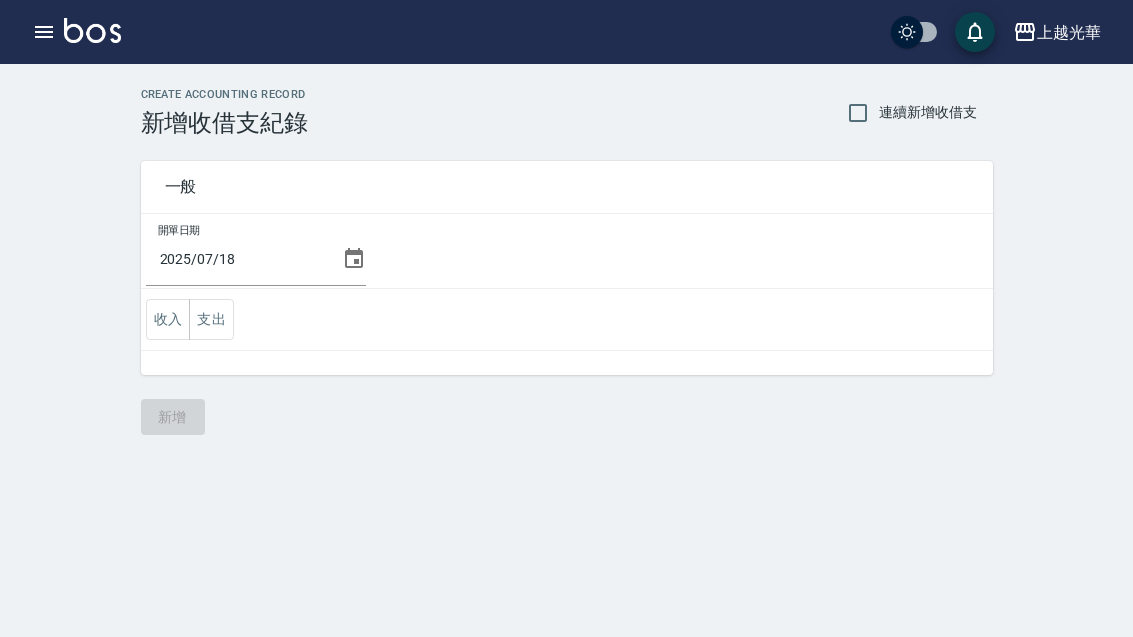 click on "支出" at bounding box center [211, 319] 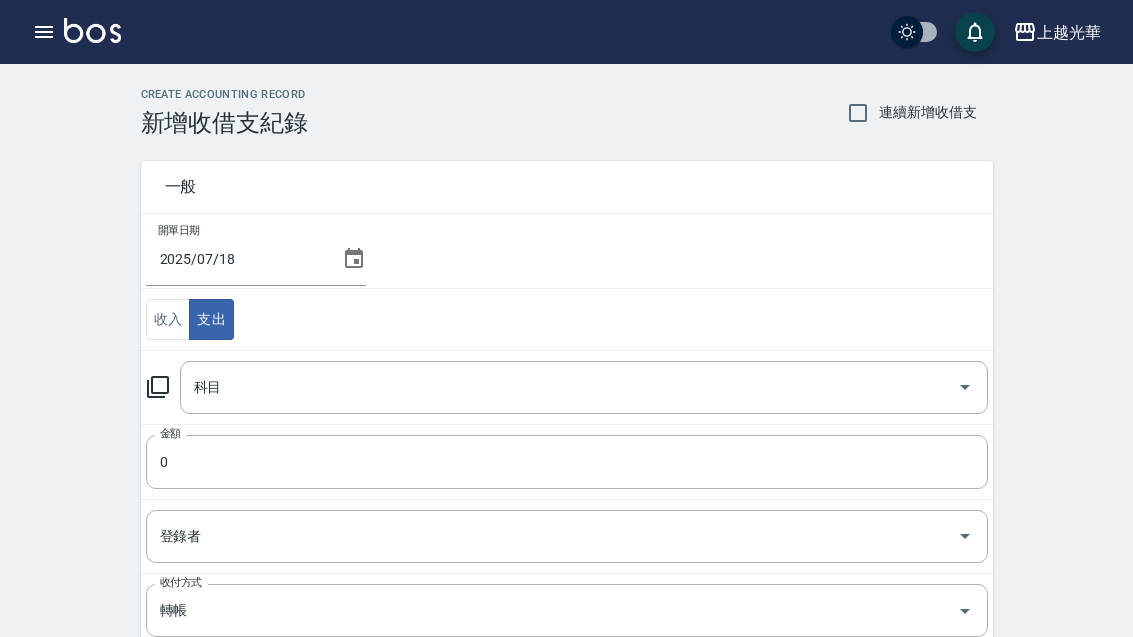 click on "科目" at bounding box center (569, 387) 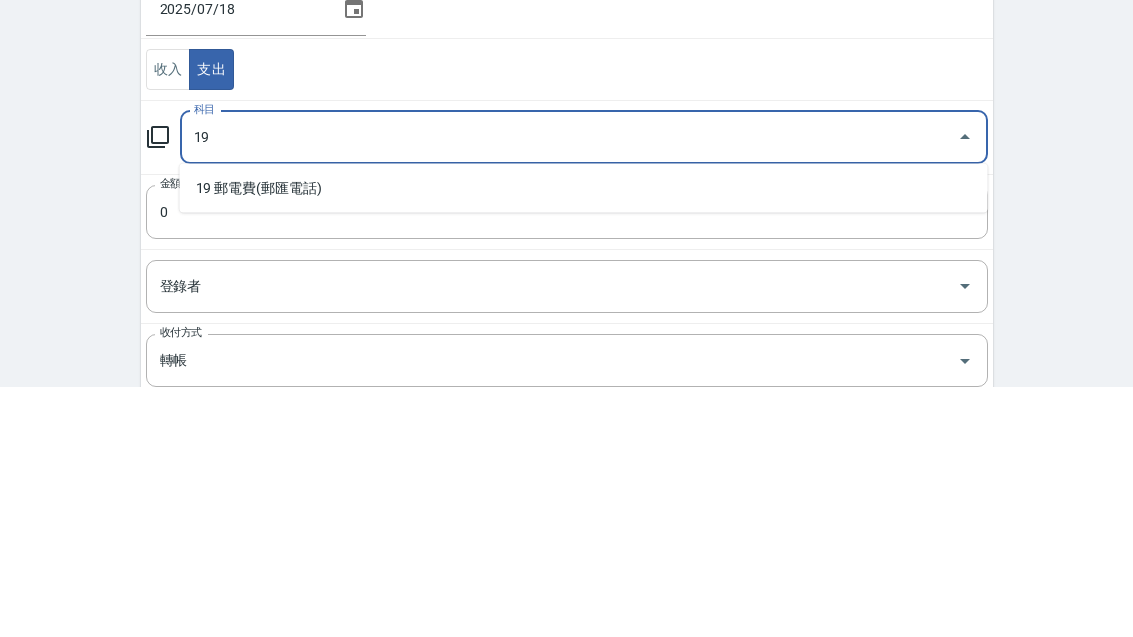 click on "19 郵電費(郵匯電話)" at bounding box center [584, 438] 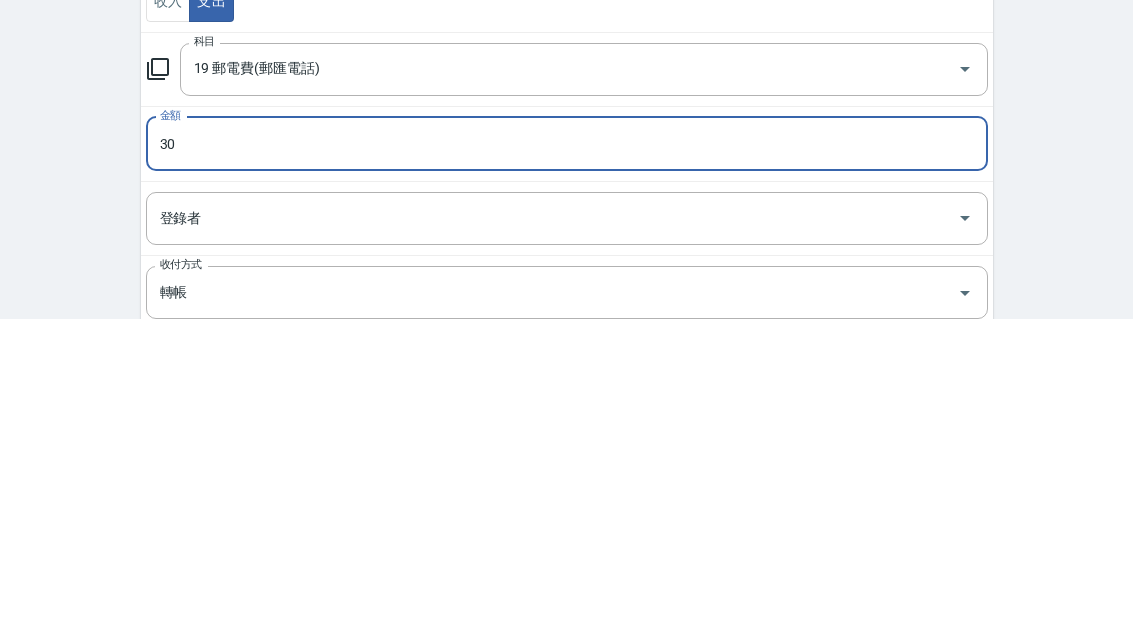 click on "登錄者" at bounding box center [567, 536] 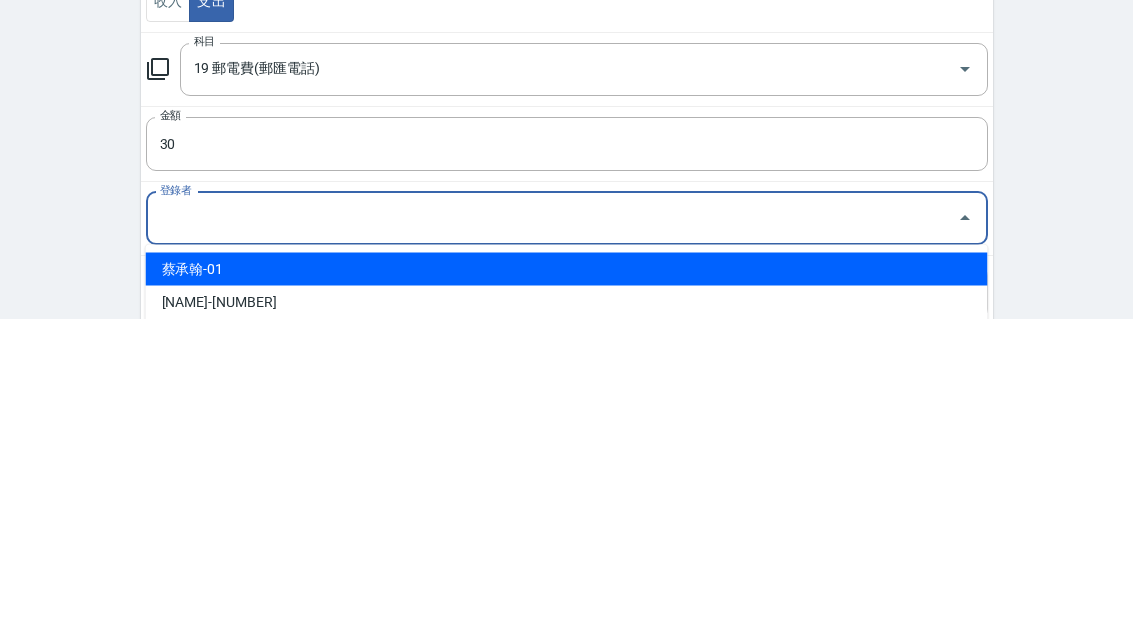 scroll, scrollTop: 35, scrollLeft: 0, axis: vertical 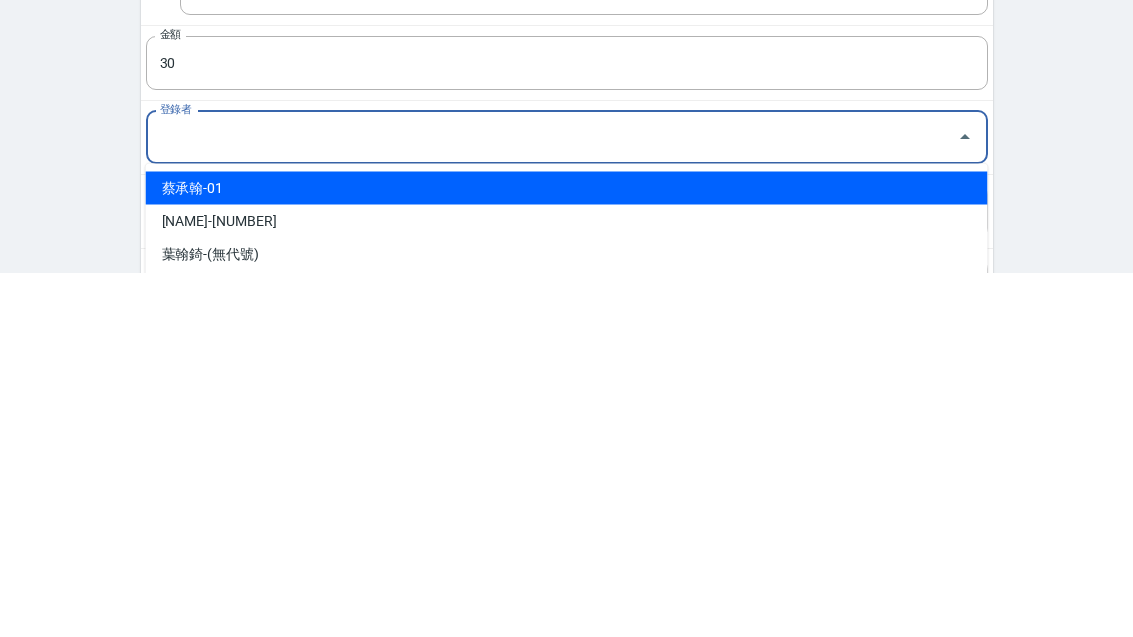 click on "蔡承翰-01" at bounding box center (567, 552) 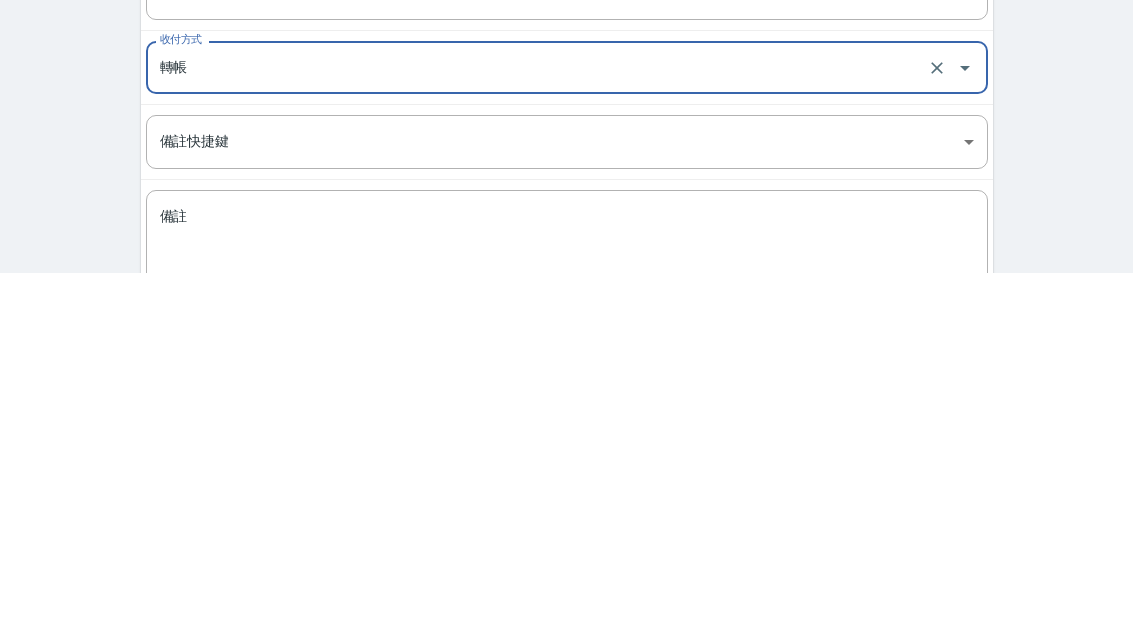 scroll, scrollTop: 198, scrollLeft: 0, axis: vertical 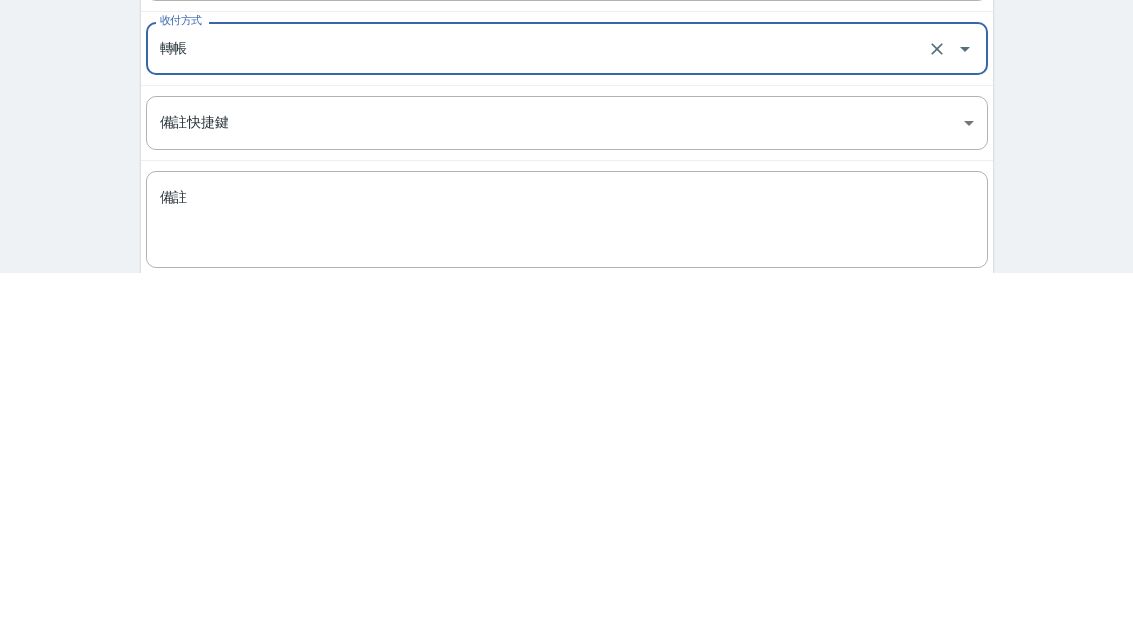 click on "備註" at bounding box center [567, 584] 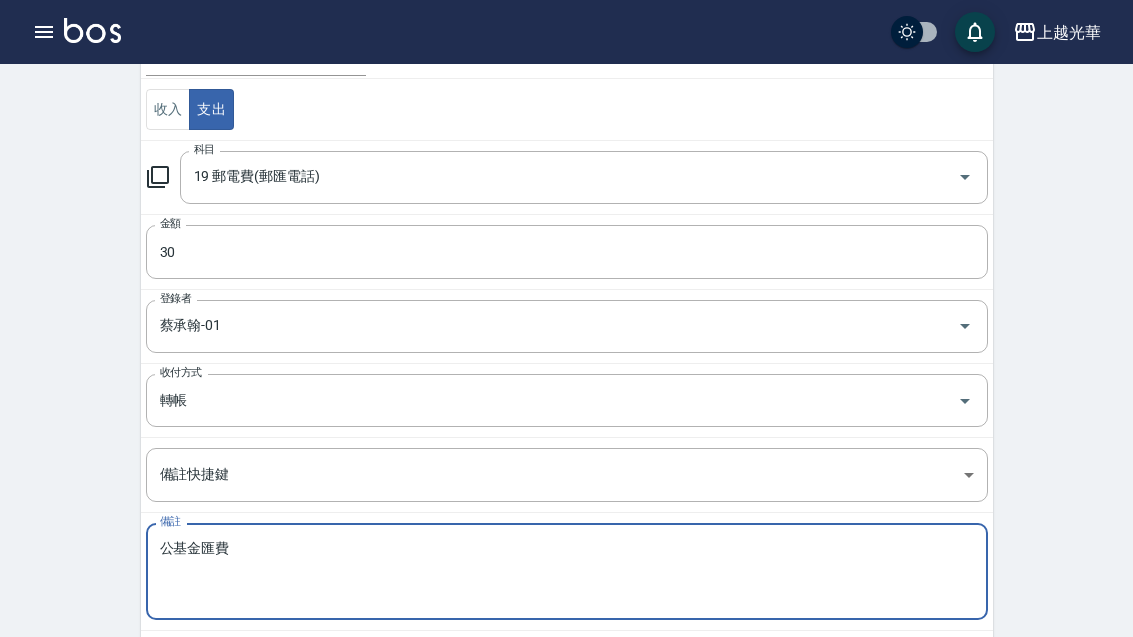 scroll, scrollTop: 248, scrollLeft: 0, axis: vertical 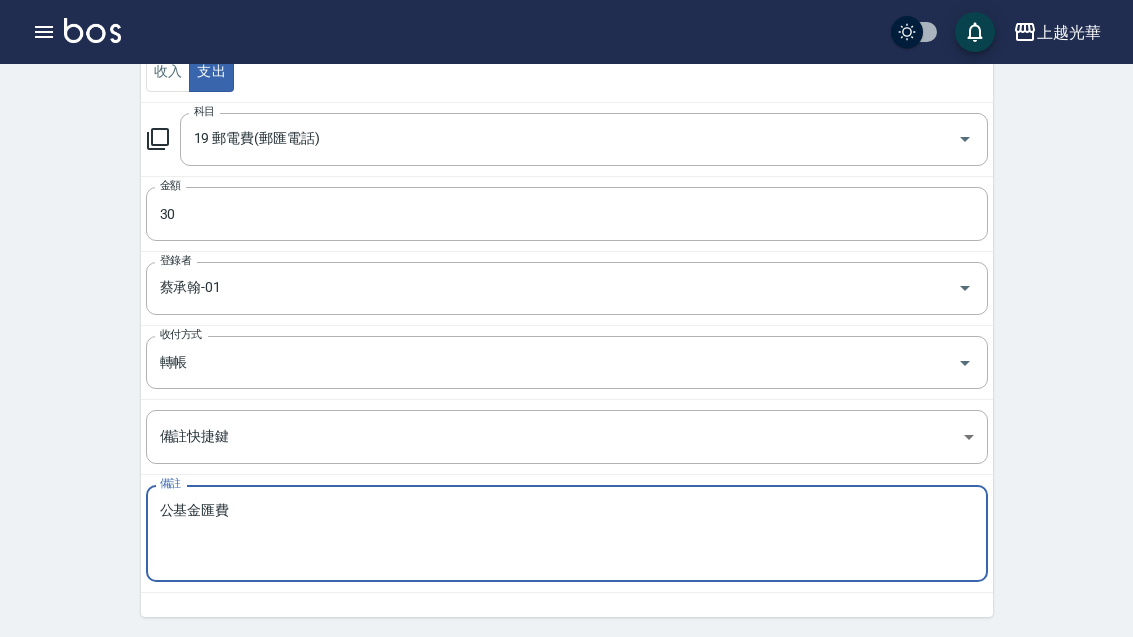 type on "公基金匯費" 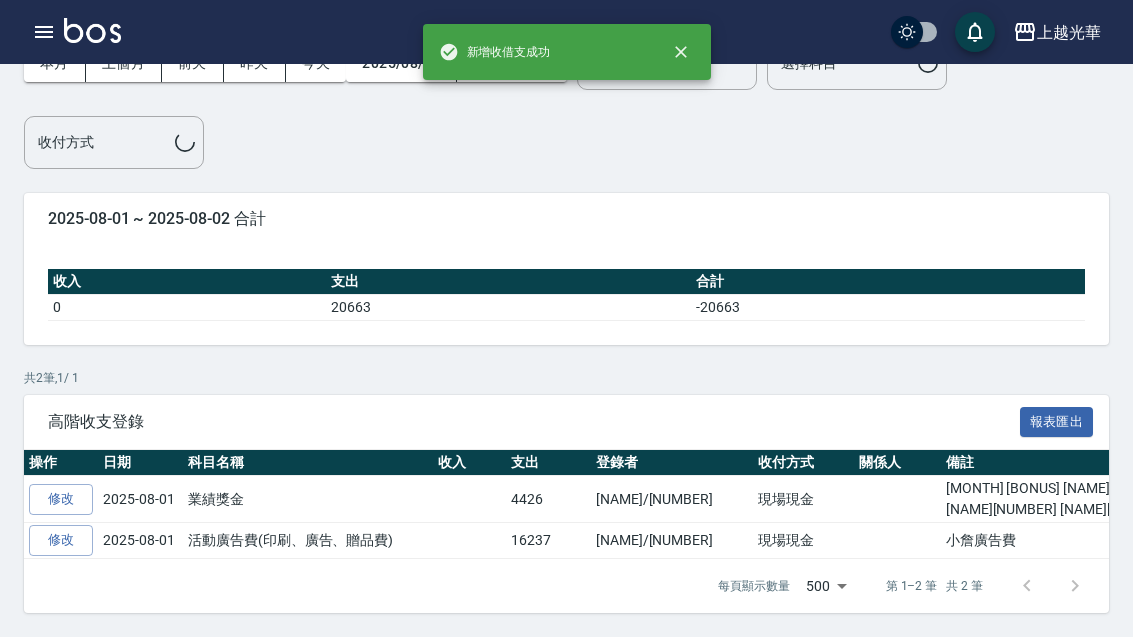 scroll, scrollTop: 38, scrollLeft: 0, axis: vertical 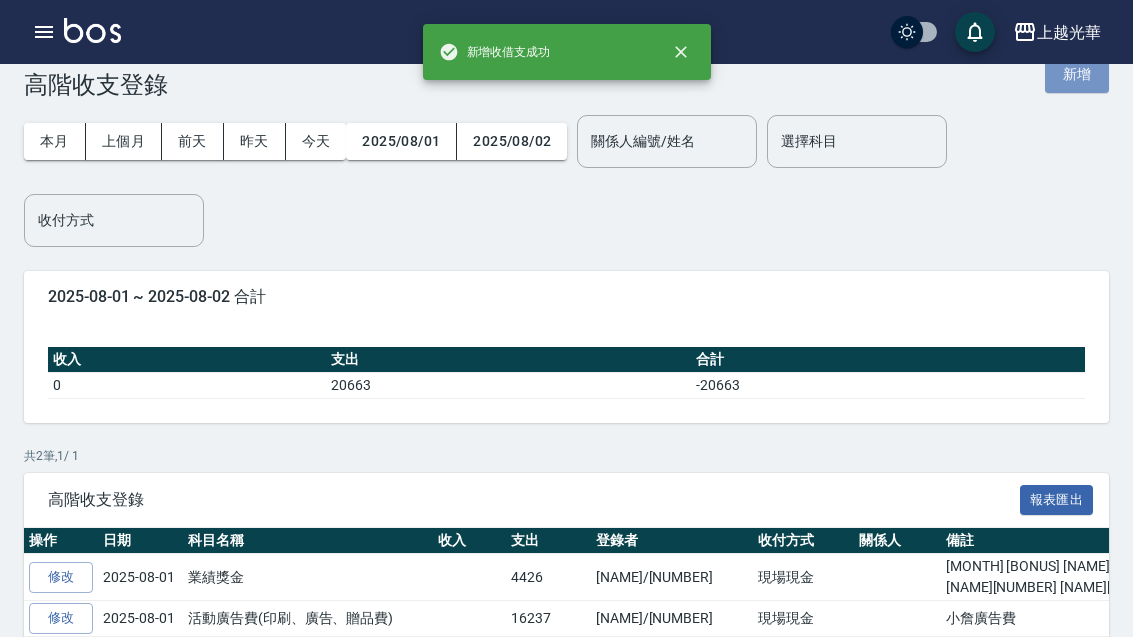 click on "新增" at bounding box center (1077, 74) 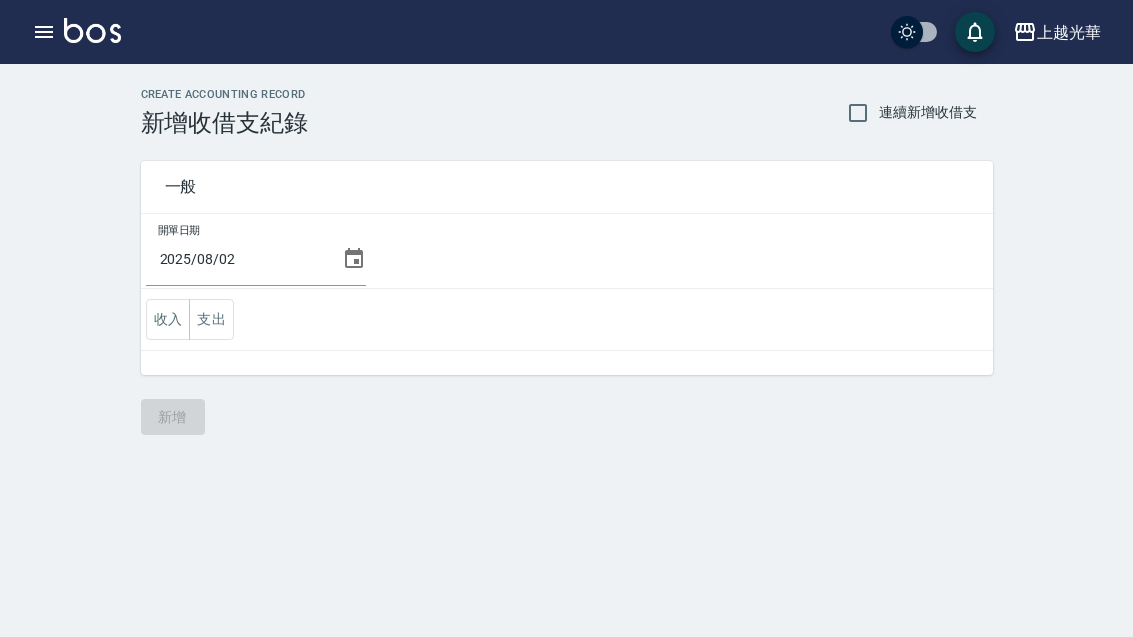scroll, scrollTop: 0, scrollLeft: 0, axis: both 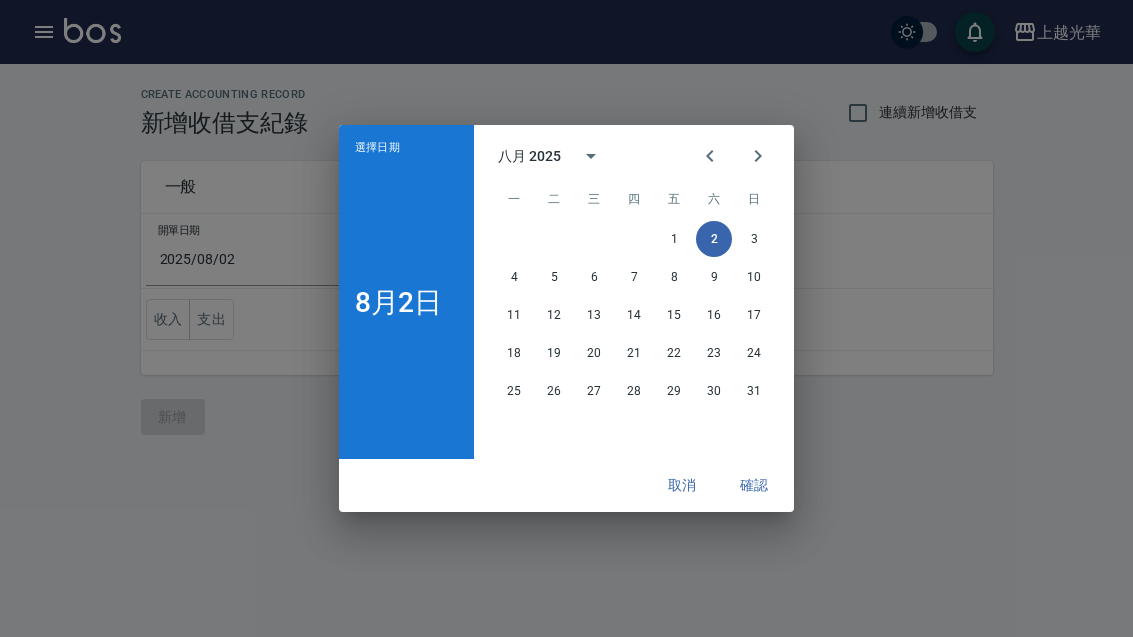 click 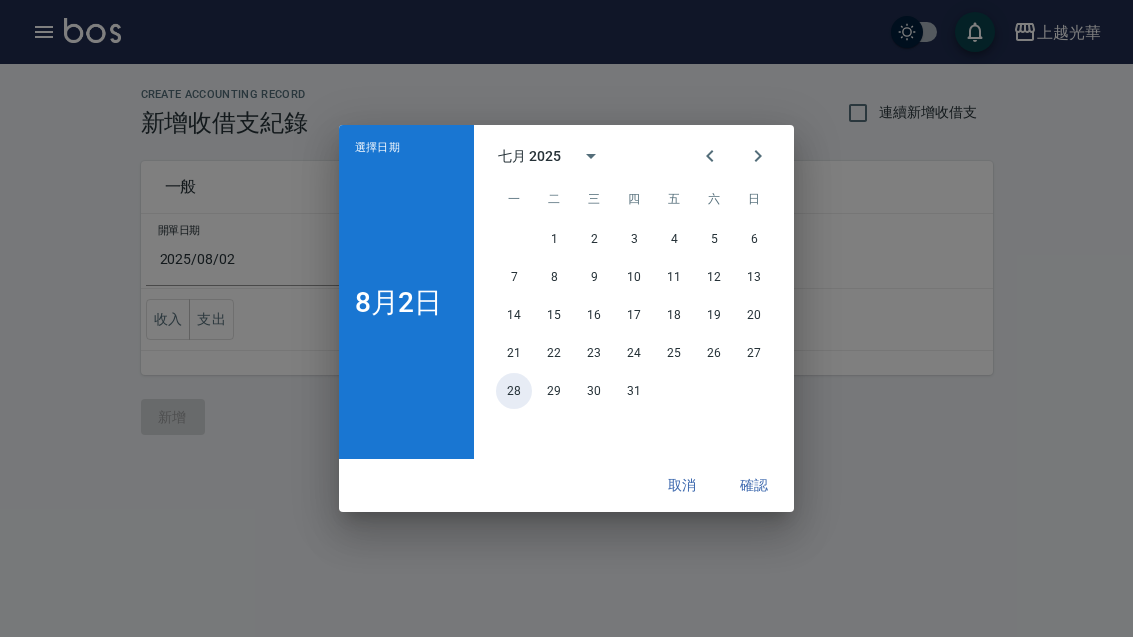click on "28" at bounding box center [514, 391] 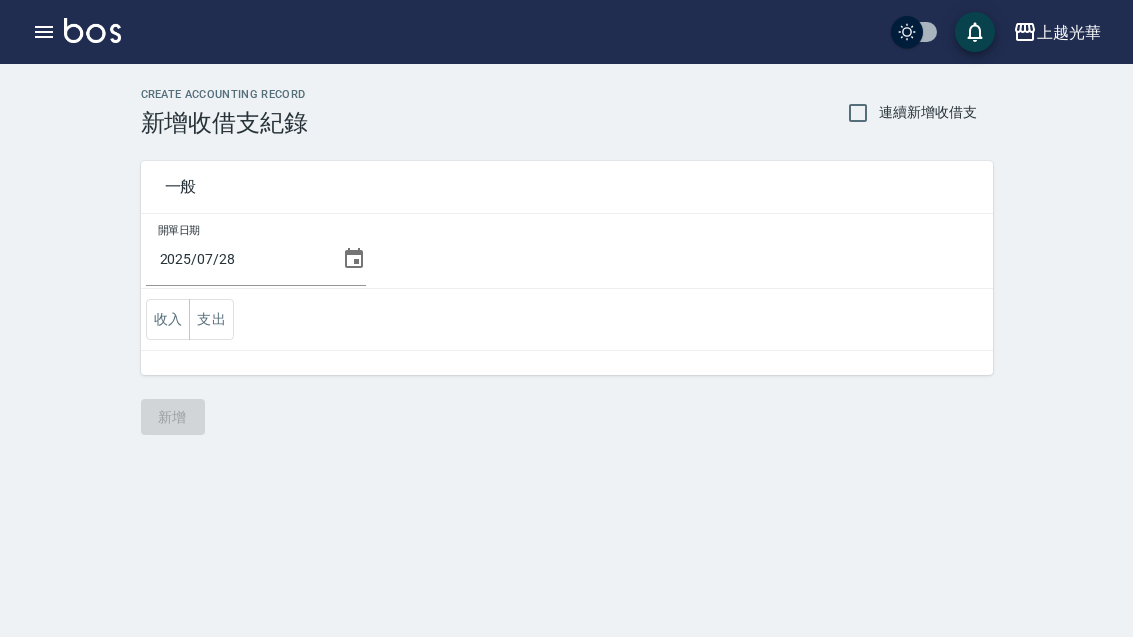 click on "支出" at bounding box center (211, 319) 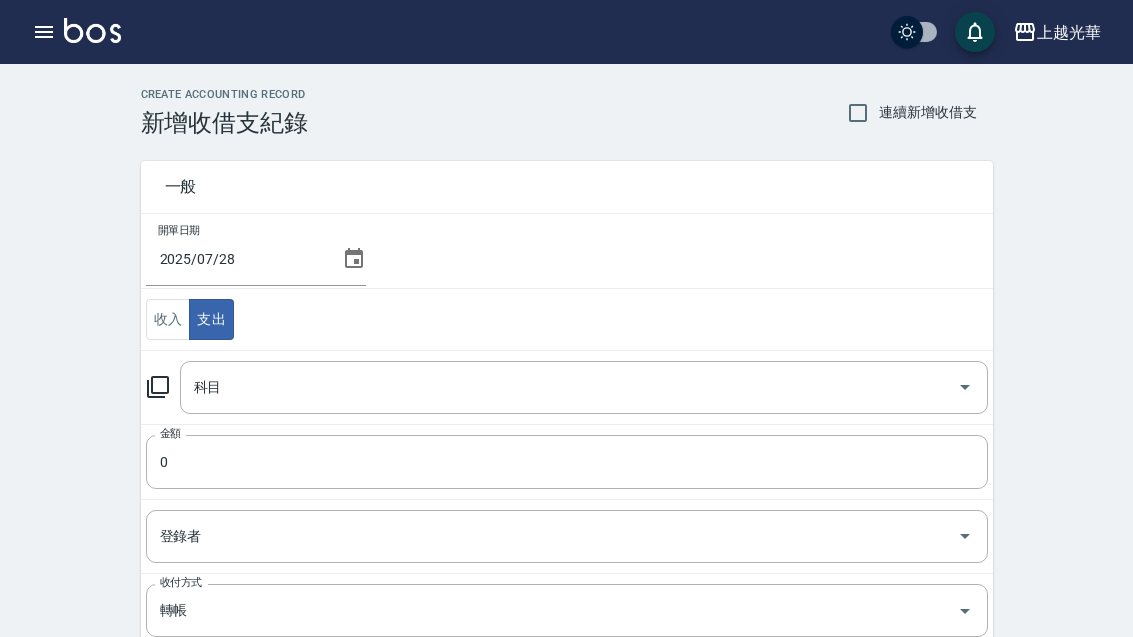 click on "科目" at bounding box center [569, 387] 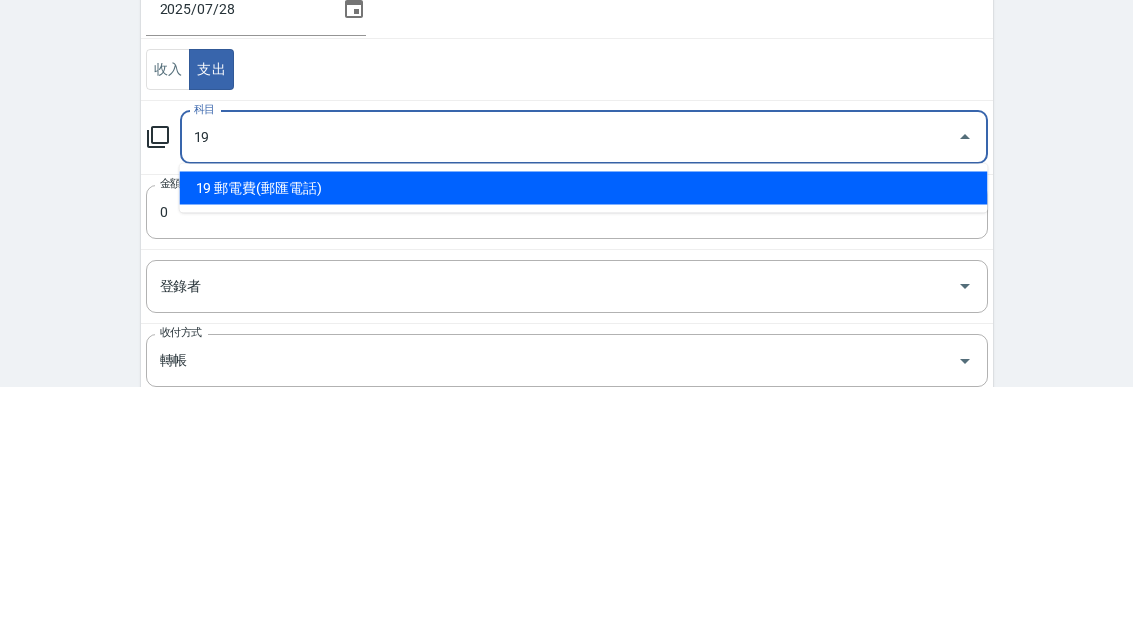 click on "19 郵電費(郵匯電話)" at bounding box center (584, 438) 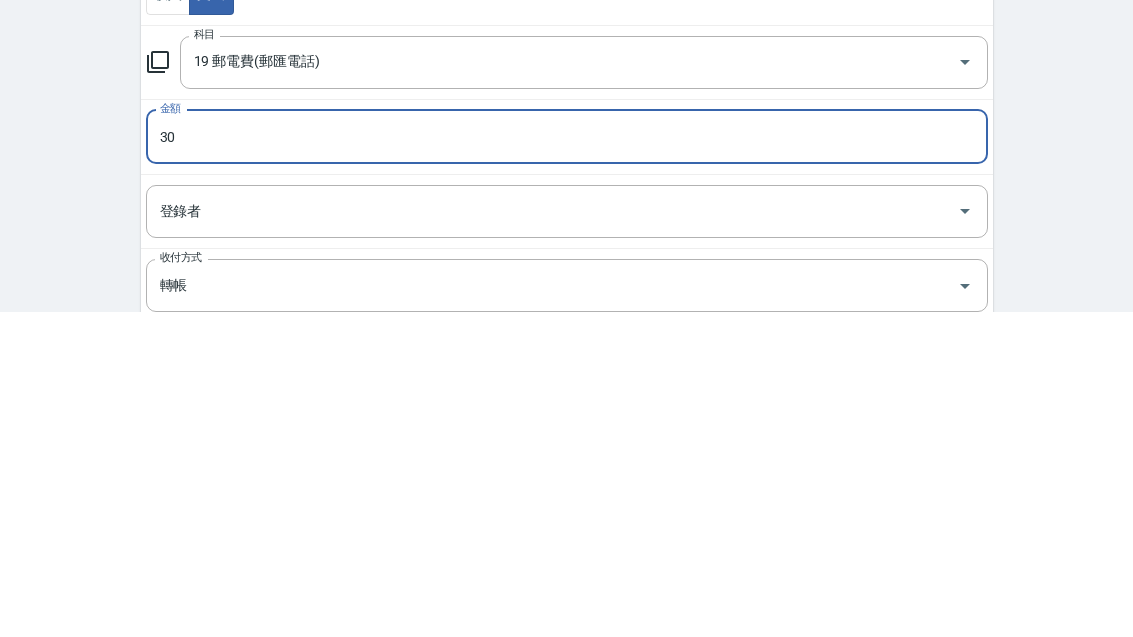 type on "30" 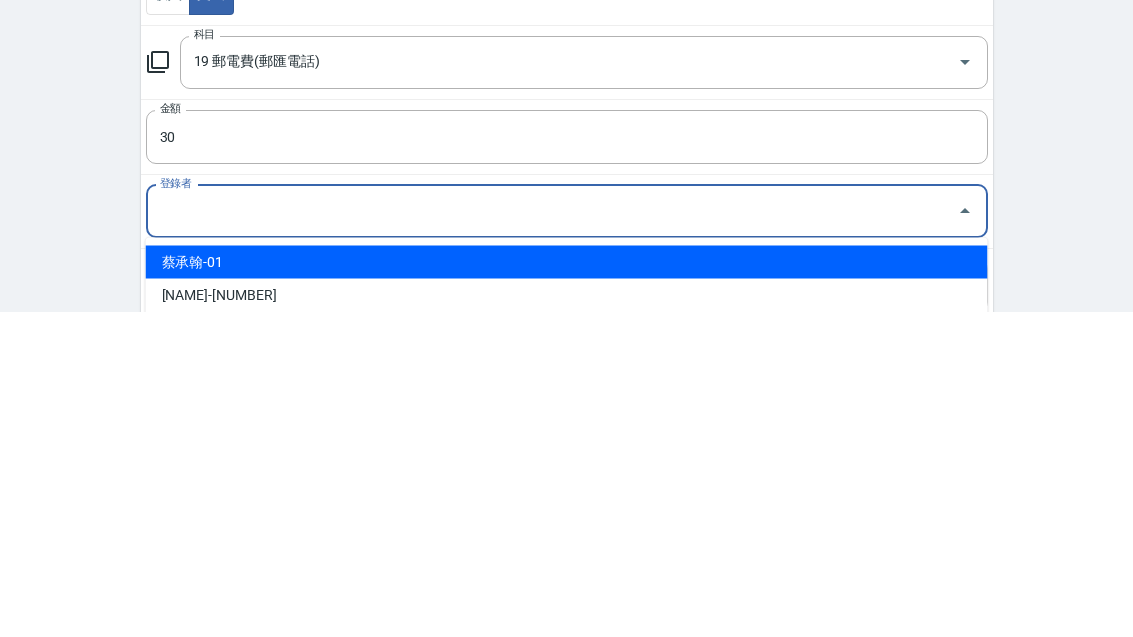 click on "蔡承翰-01" at bounding box center (567, 587) 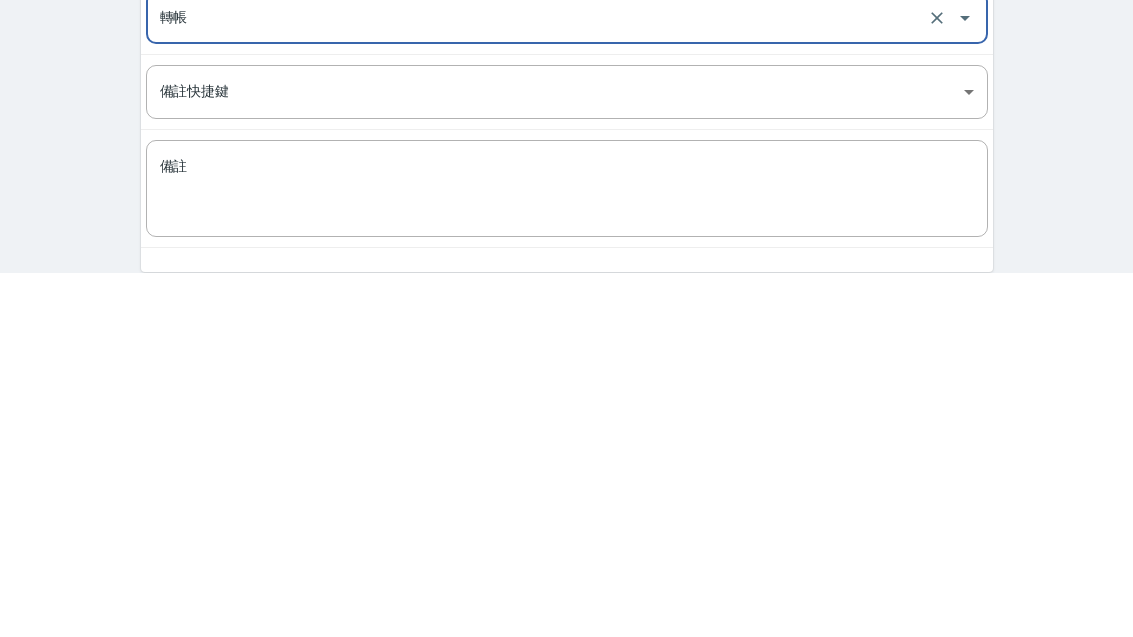 scroll, scrollTop: 230, scrollLeft: 0, axis: vertical 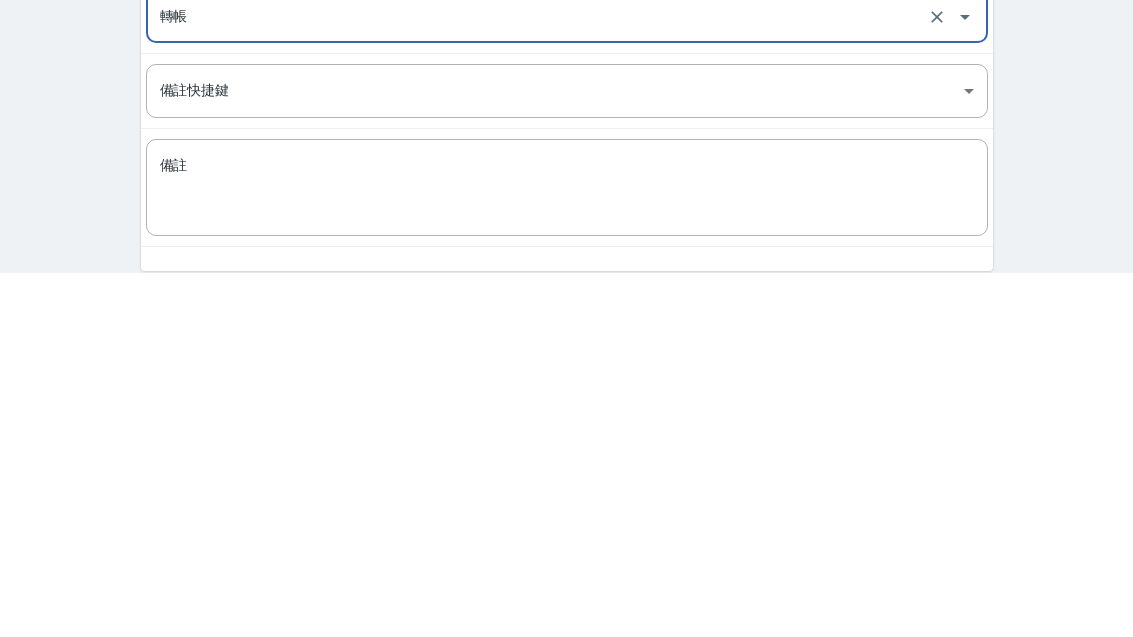 click on "備註" at bounding box center (567, 552) 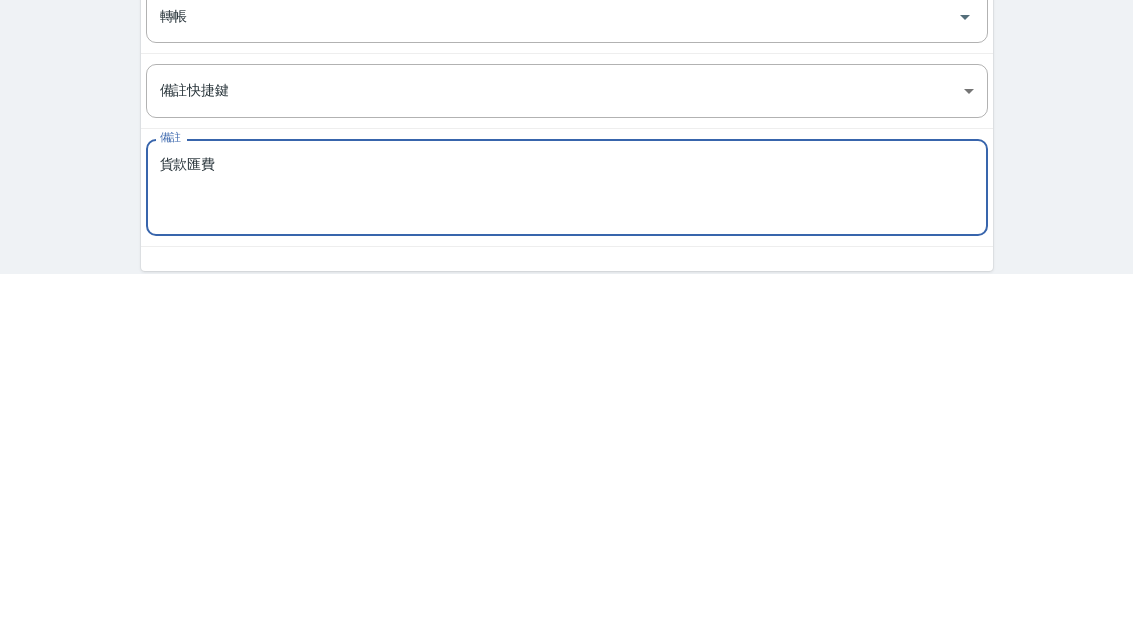 scroll, scrollTop: 248, scrollLeft: 0, axis: vertical 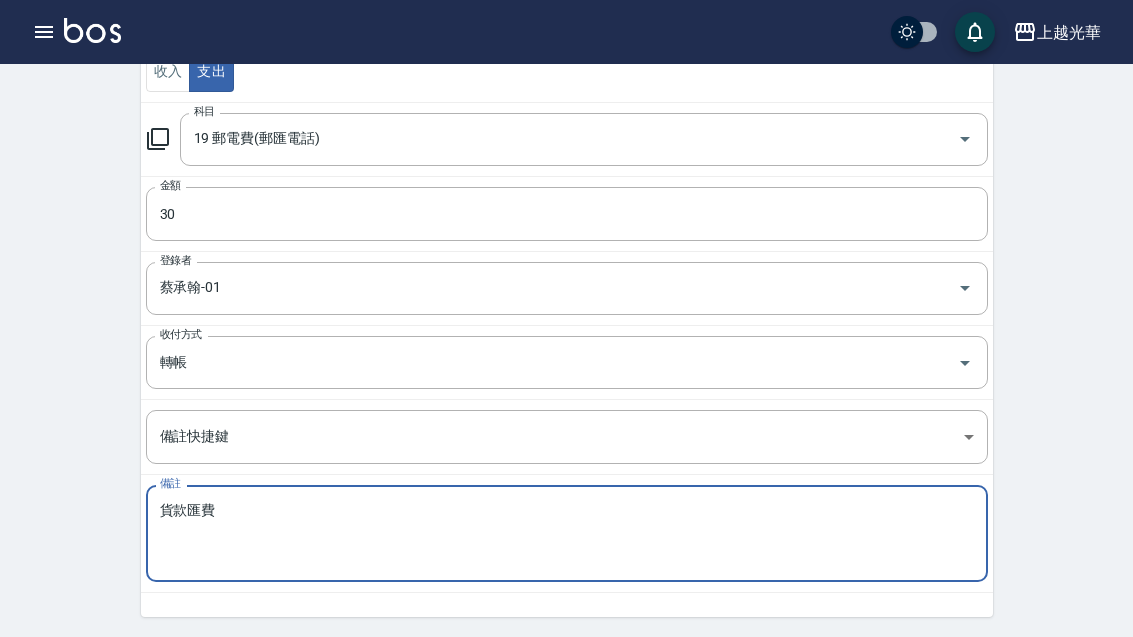 type on "貨款匯費" 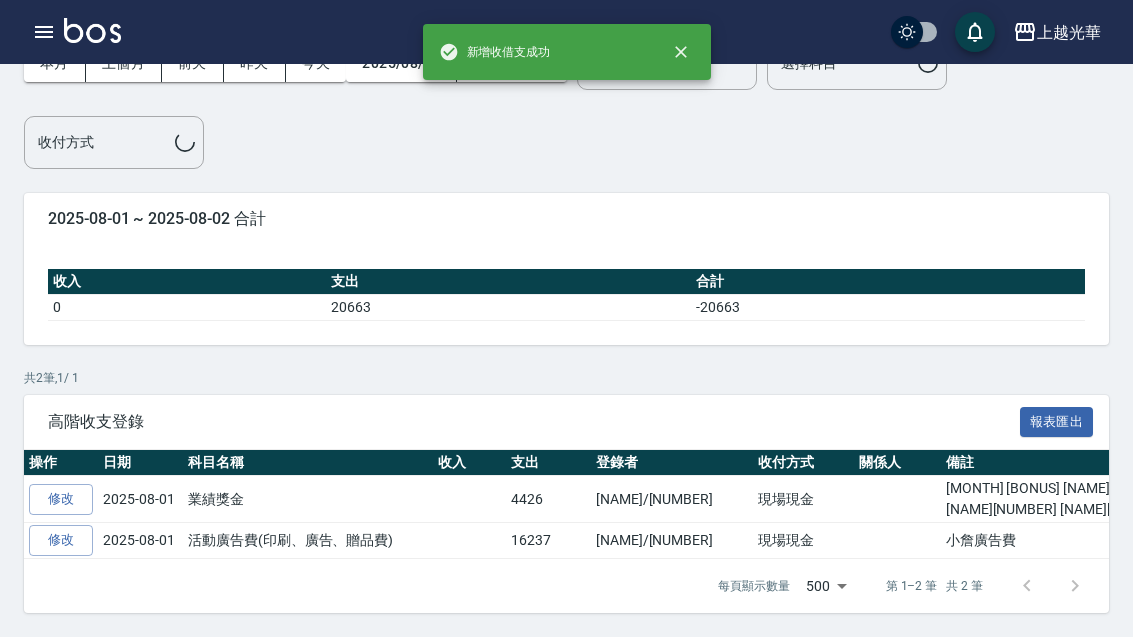 scroll, scrollTop: 38, scrollLeft: 0, axis: vertical 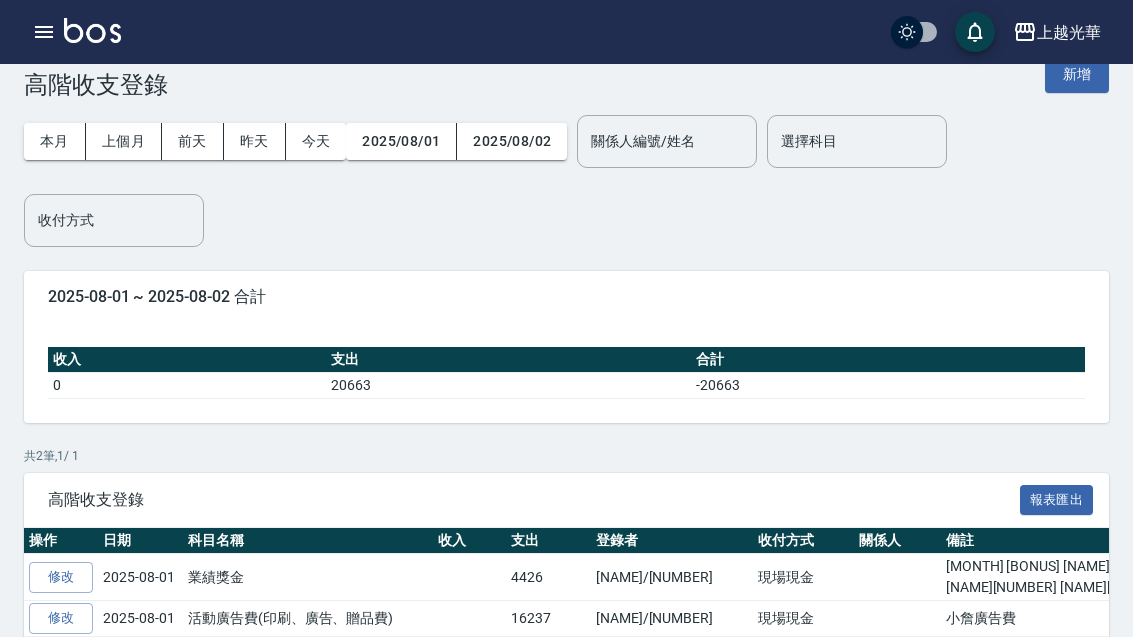 click on "新增" at bounding box center [1077, 74] 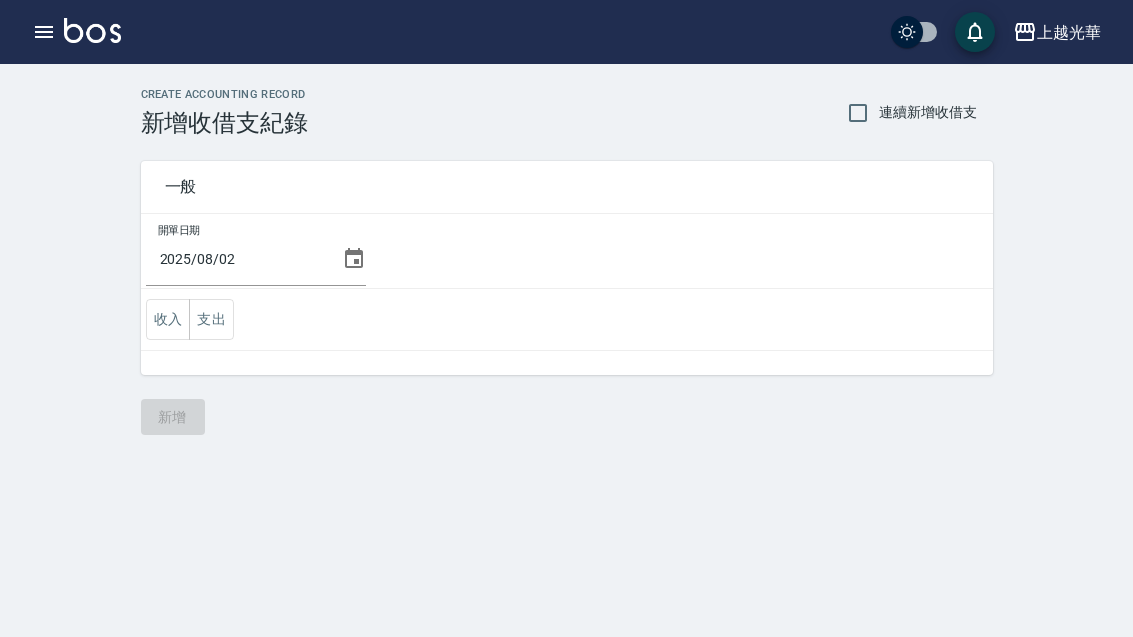 scroll, scrollTop: 0, scrollLeft: 0, axis: both 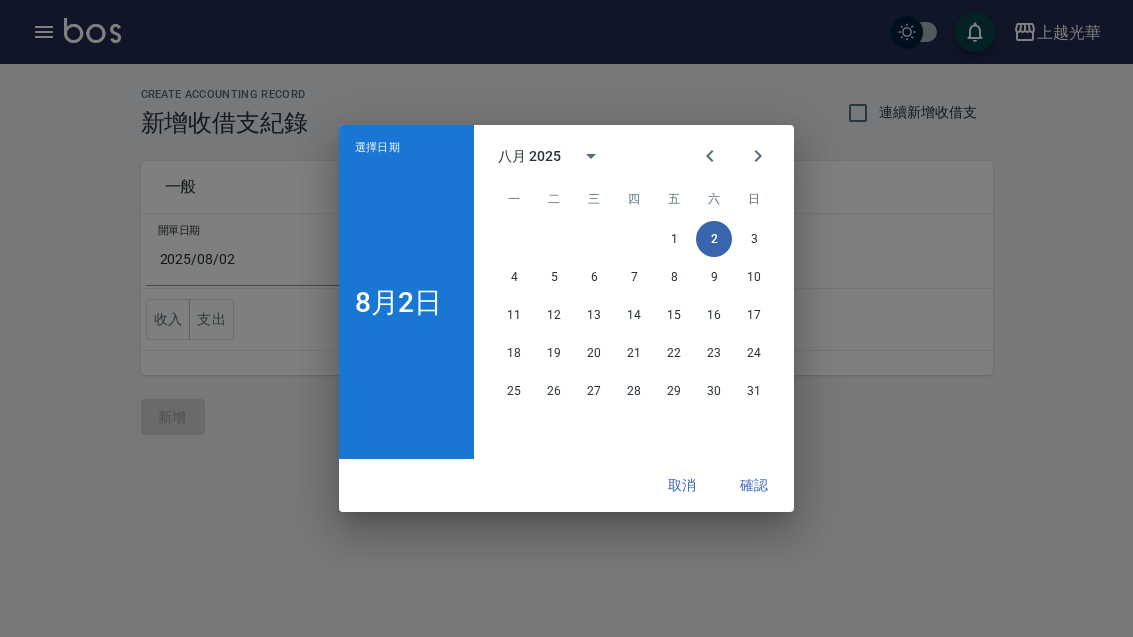 click 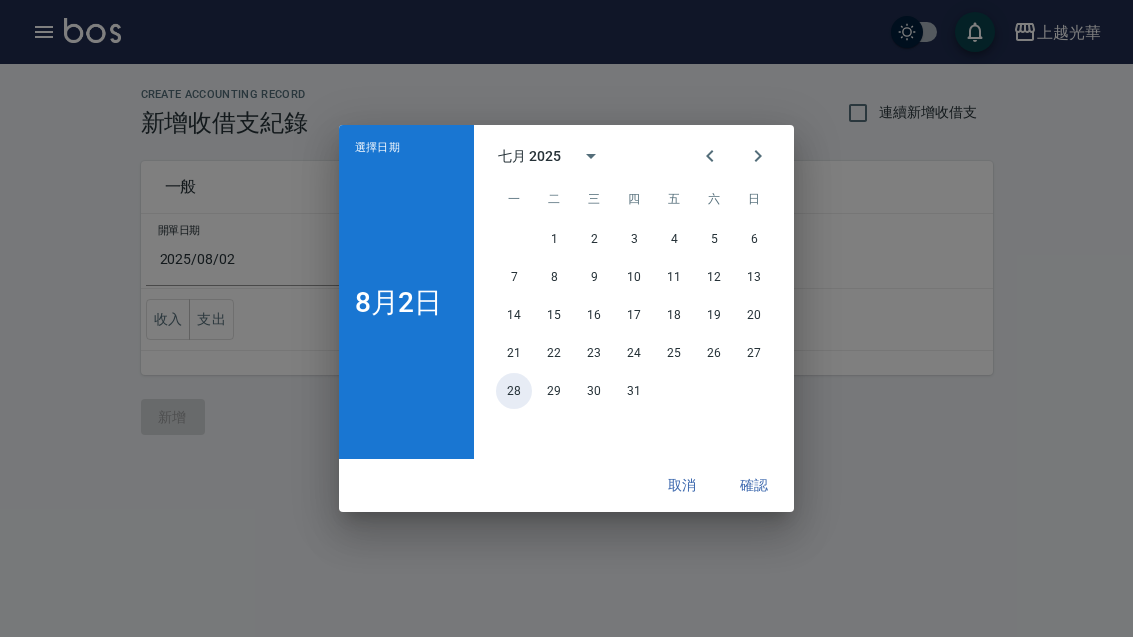click on "28" at bounding box center [514, 391] 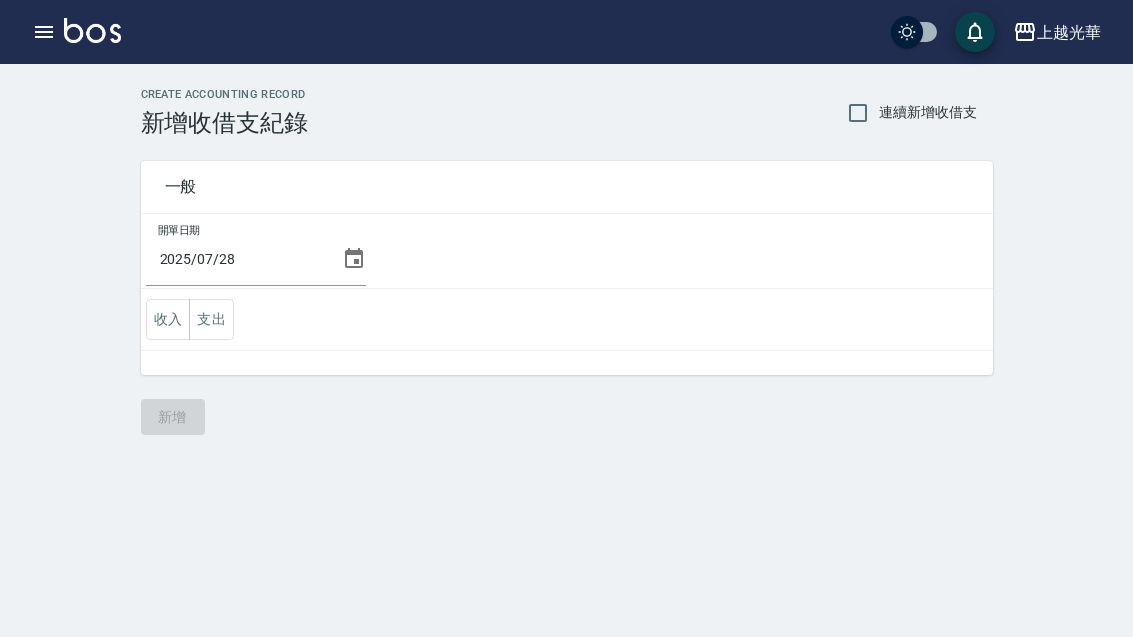 click on "支出" at bounding box center (211, 319) 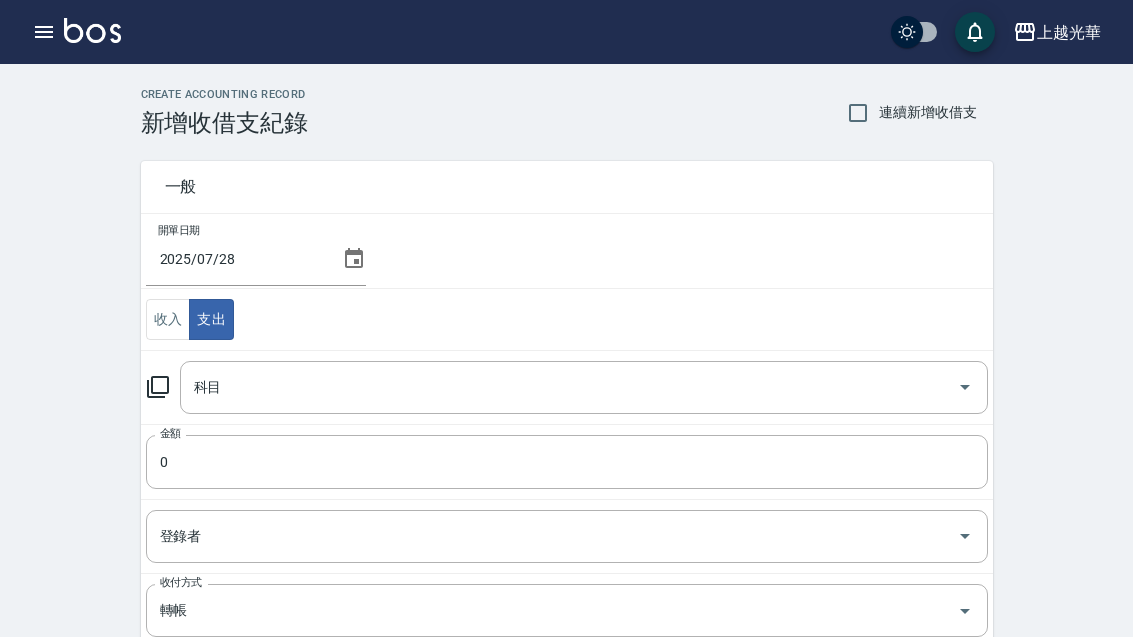 click on "科目" at bounding box center (569, 387) 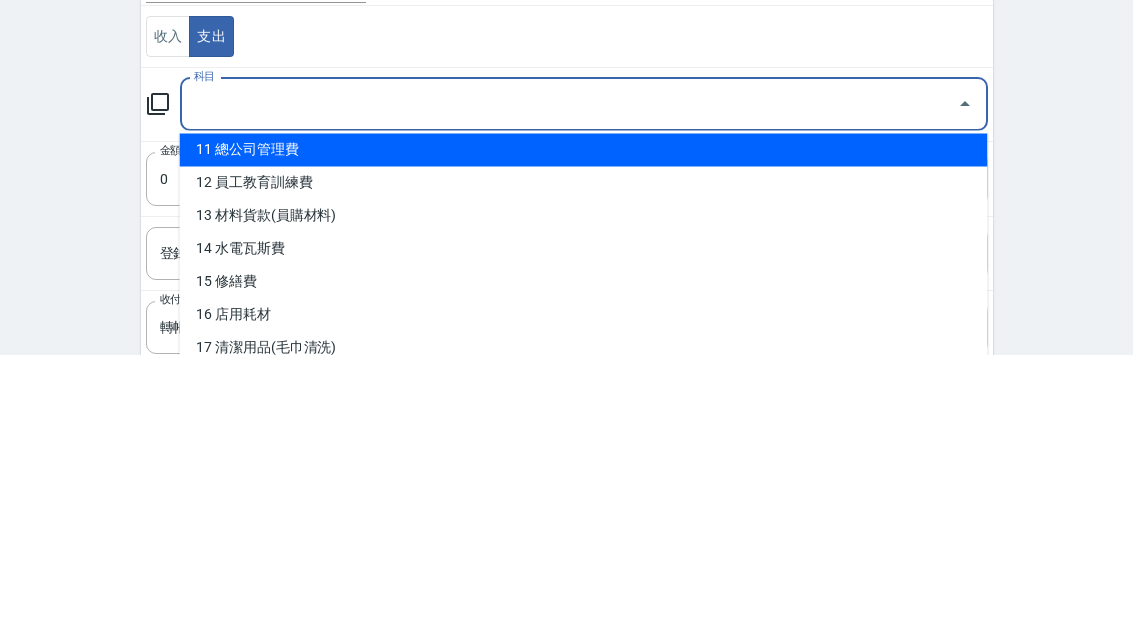 scroll, scrollTop: 365, scrollLeft: 0, axis: vertical 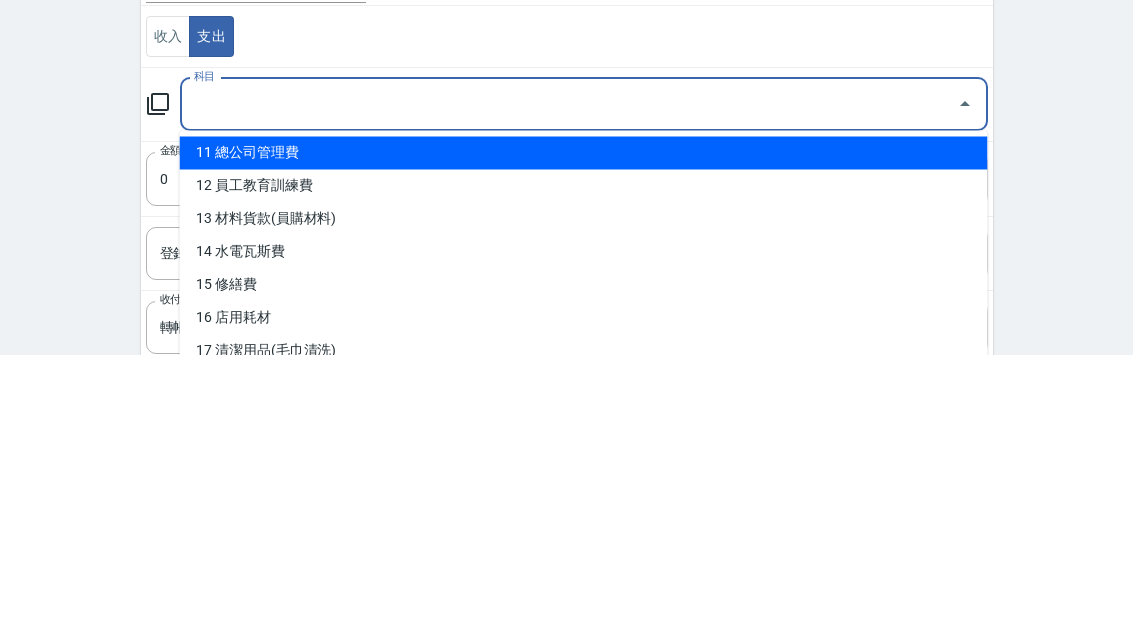 click on "11 總公司管理費" at bounding box center (584, 436) 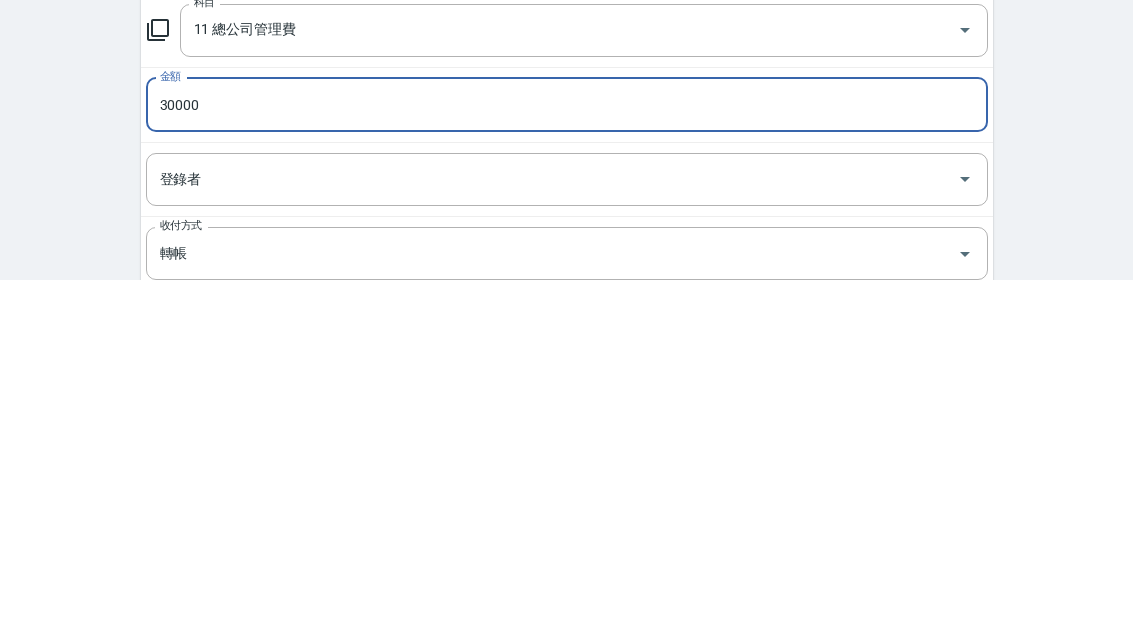 scroll, scrollTop: 312, scrollLeft: 0, axis: vertical 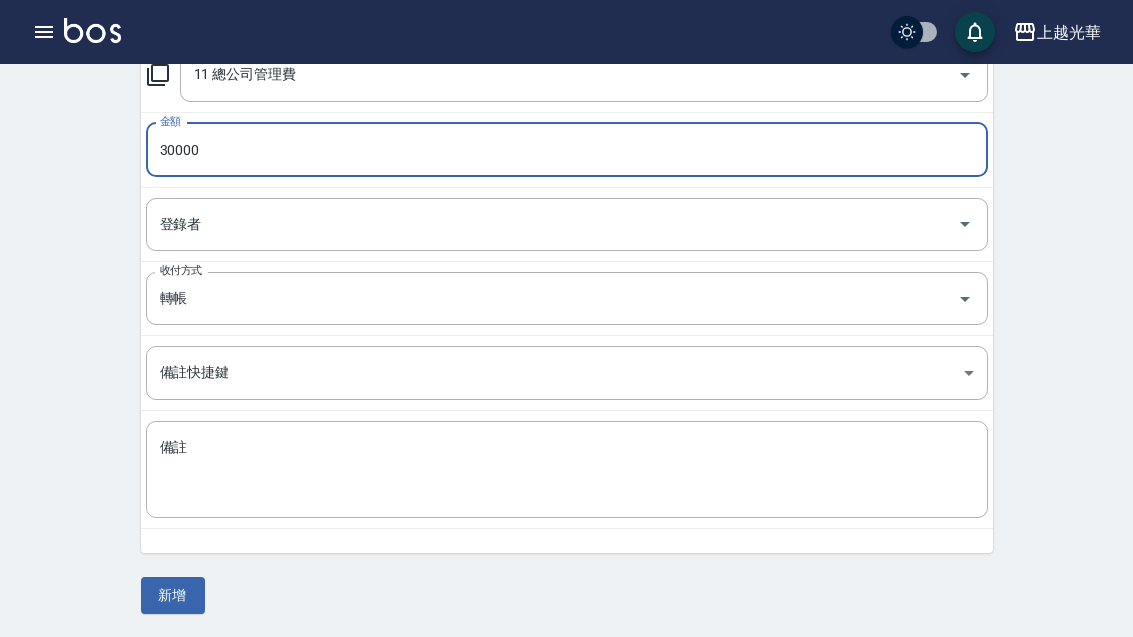 type on "30000" 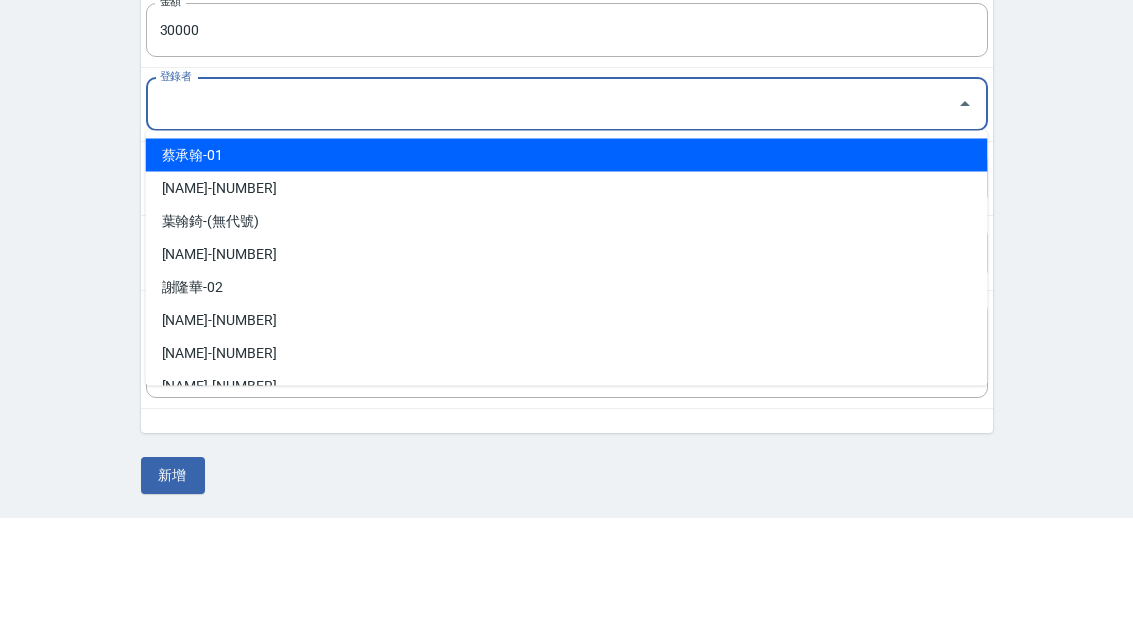 click on "蔡承翰-01" at bounding box center (567, 275) 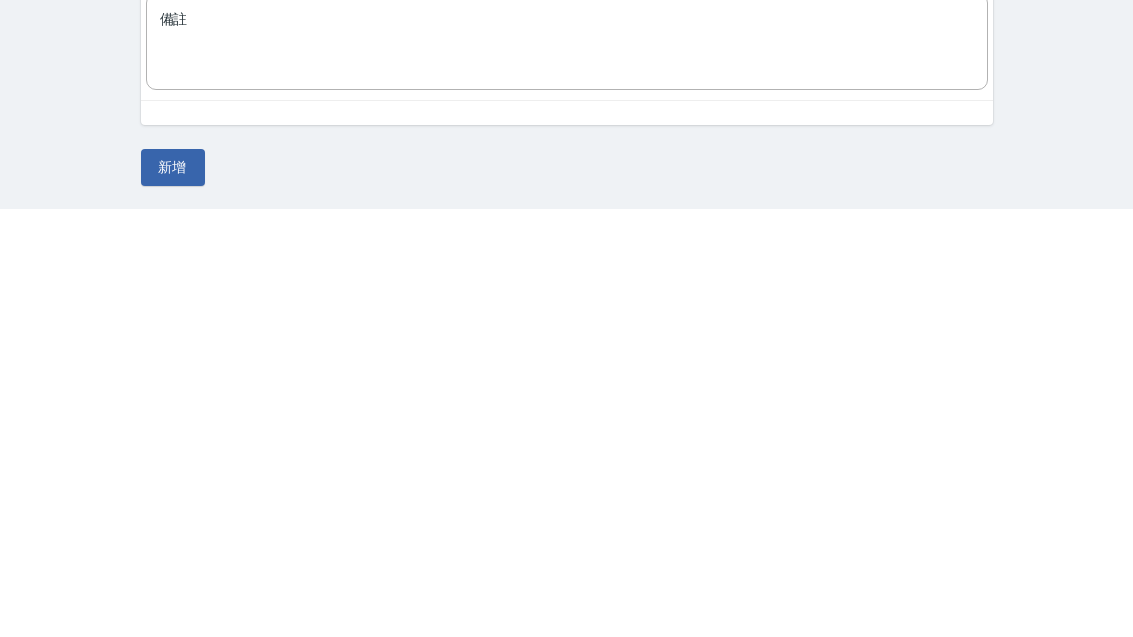 click on "新增" at bounding box center [173, 595] 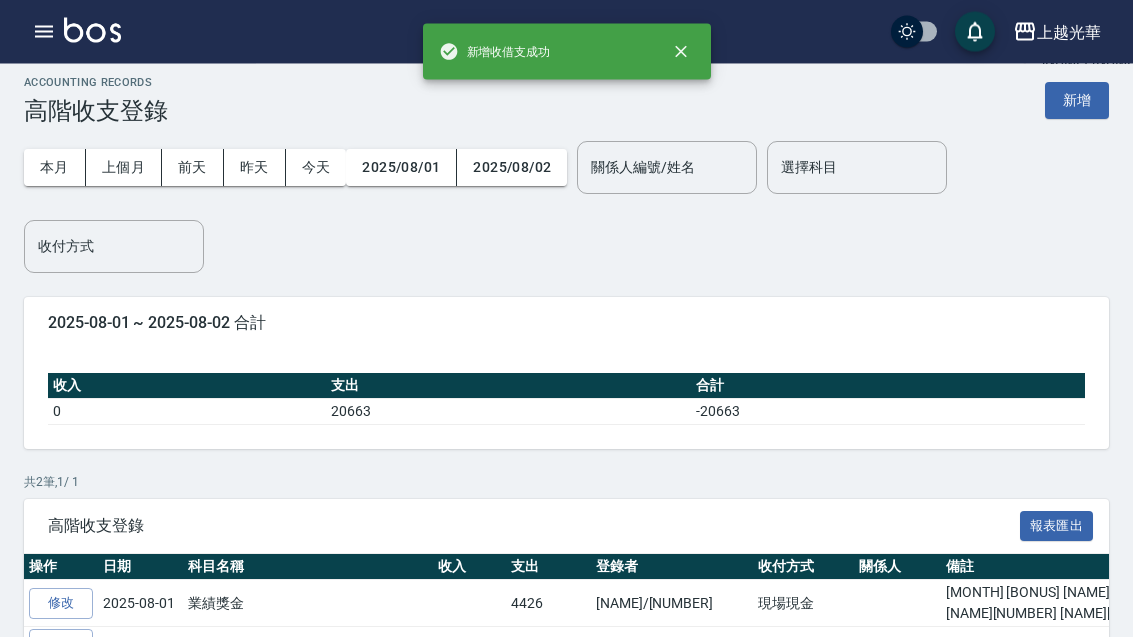 scroll, scrollTop: 10, scrollLeft: 0, axis: vertical 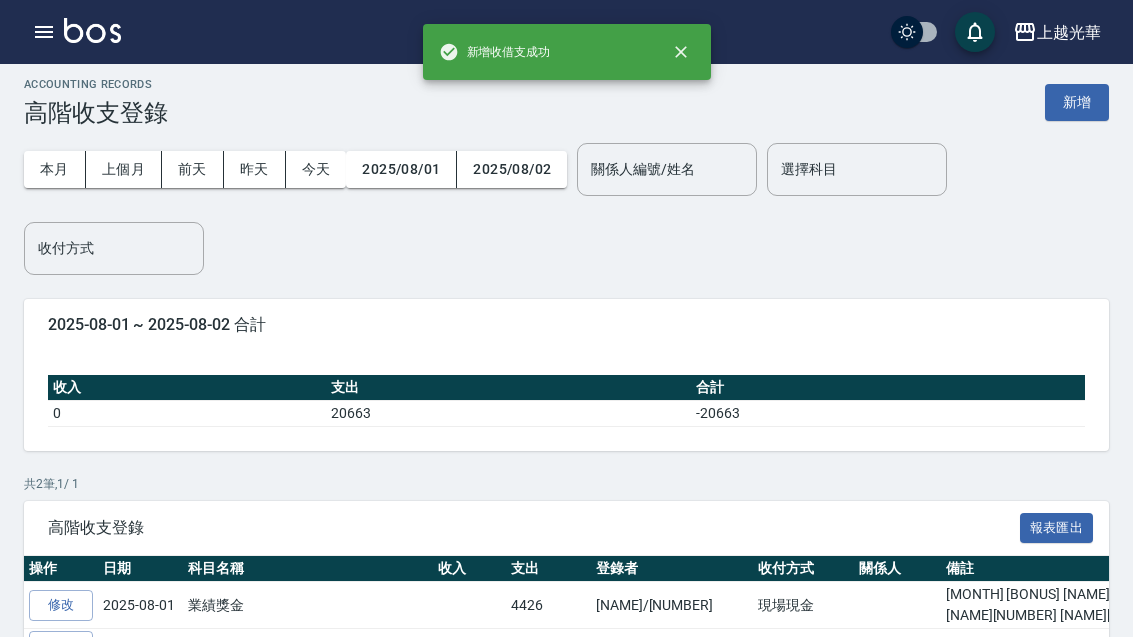 click on "新增" at bounding box center [1077, 102] 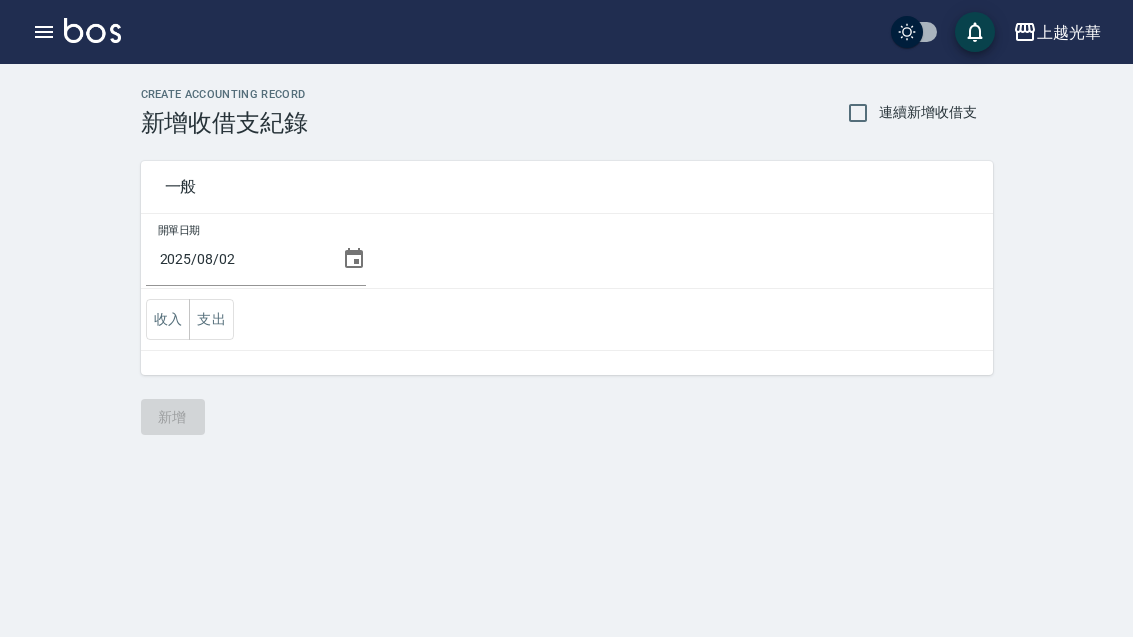 scroll, scrollTop: 0, scrollLeft: 0, axis: both 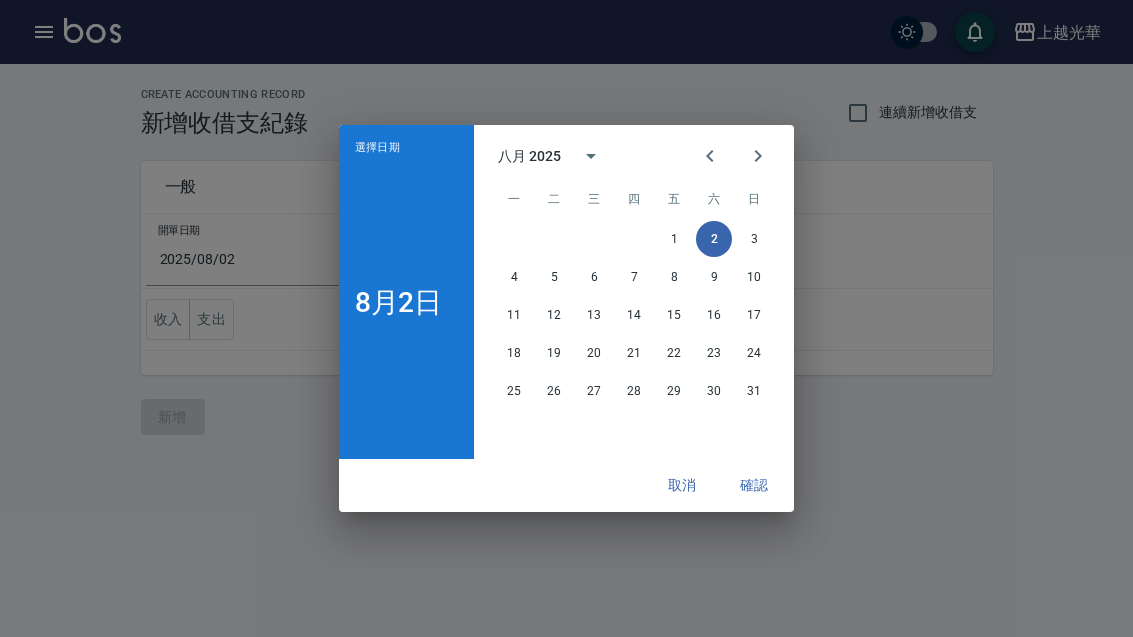 click 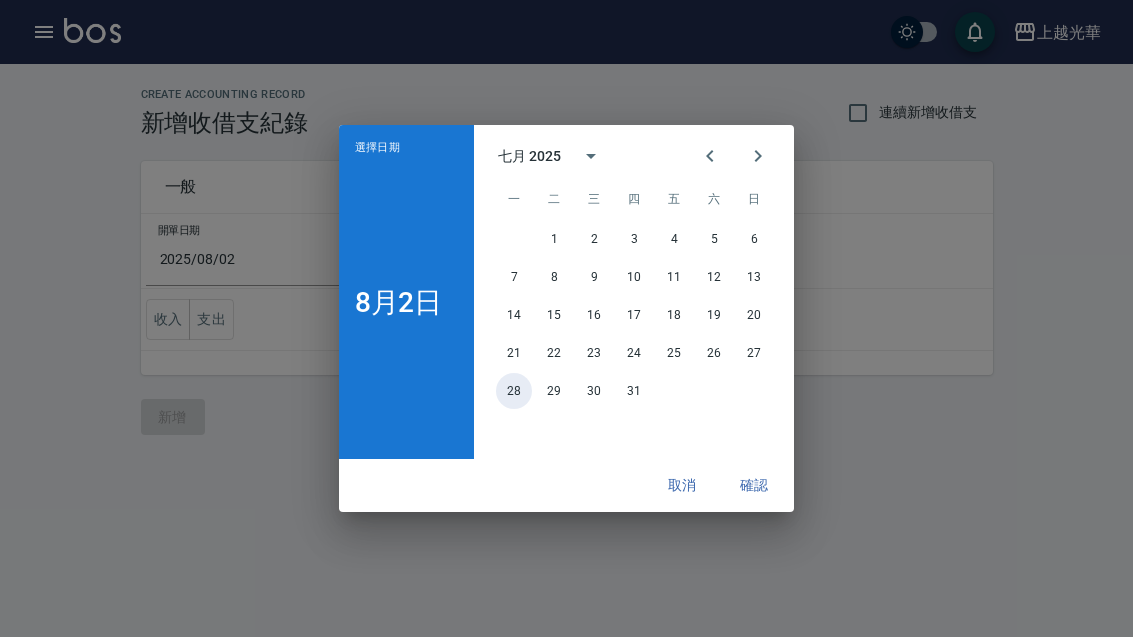 click on "28" at bounding box center [514, 391] 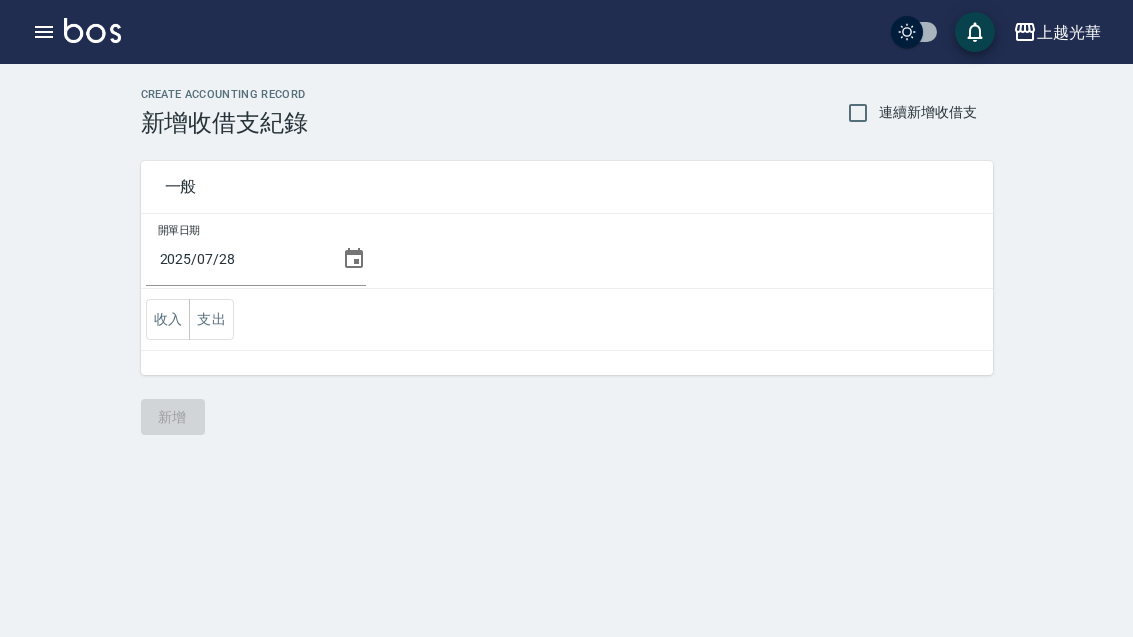 click on "支出" at bounding box center (211, 319) 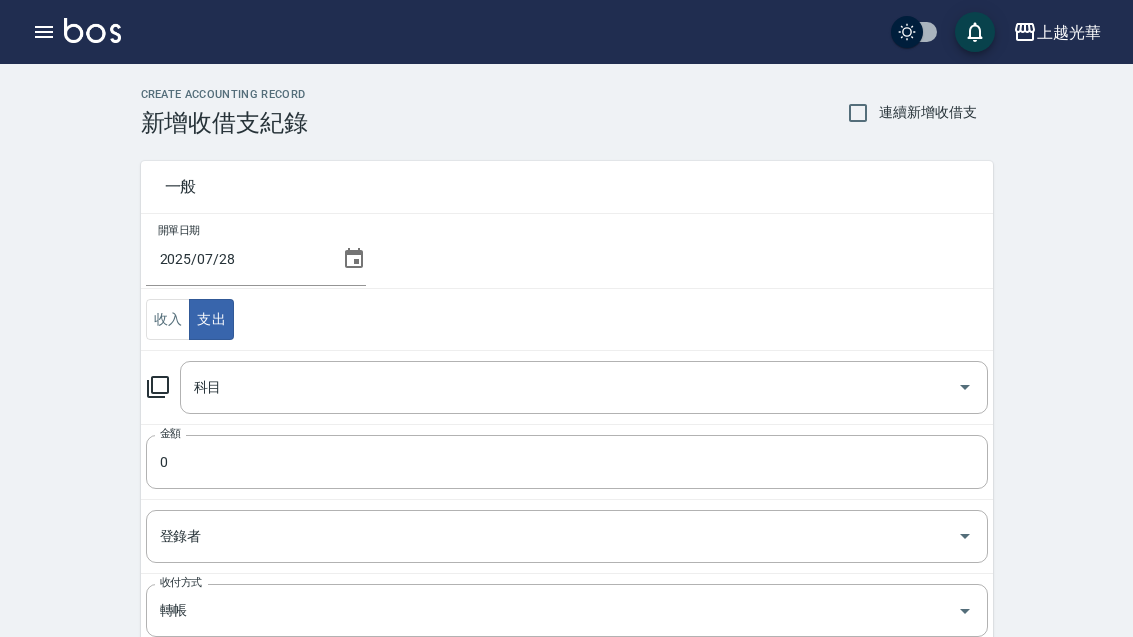 click on "科目" at bounding box center (569, 387) 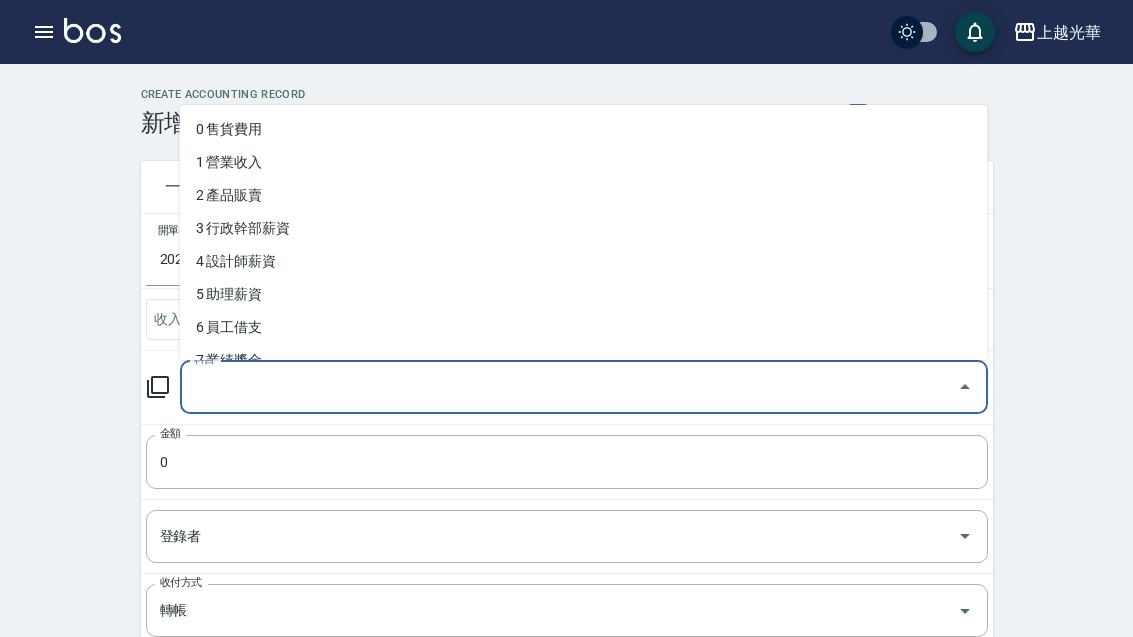 scroll, scrollTop: 10, scrollLeft: 0, axis: vertical 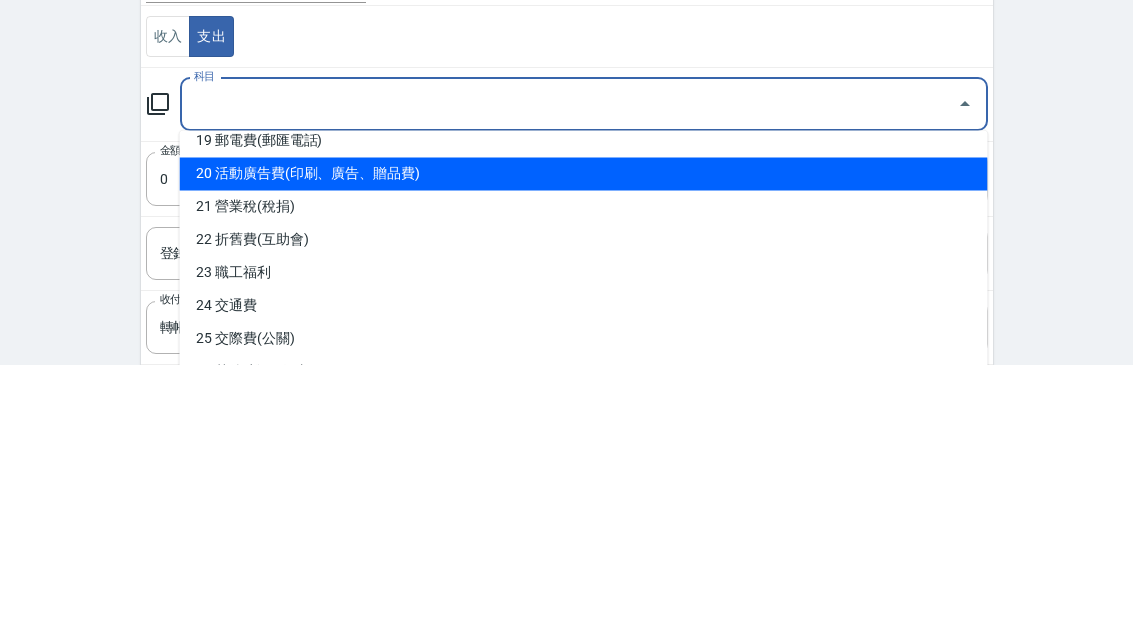 click on "20 活動廣告費(印刷、廣告、贈品費)" at bounding box center [584, 447] 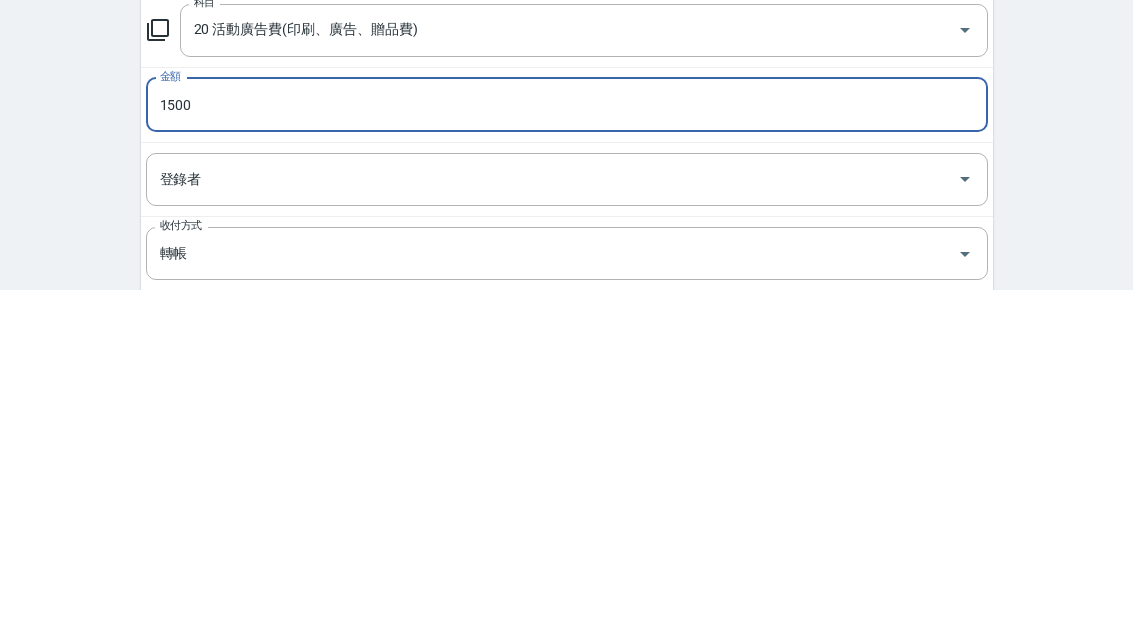 type on "1500" 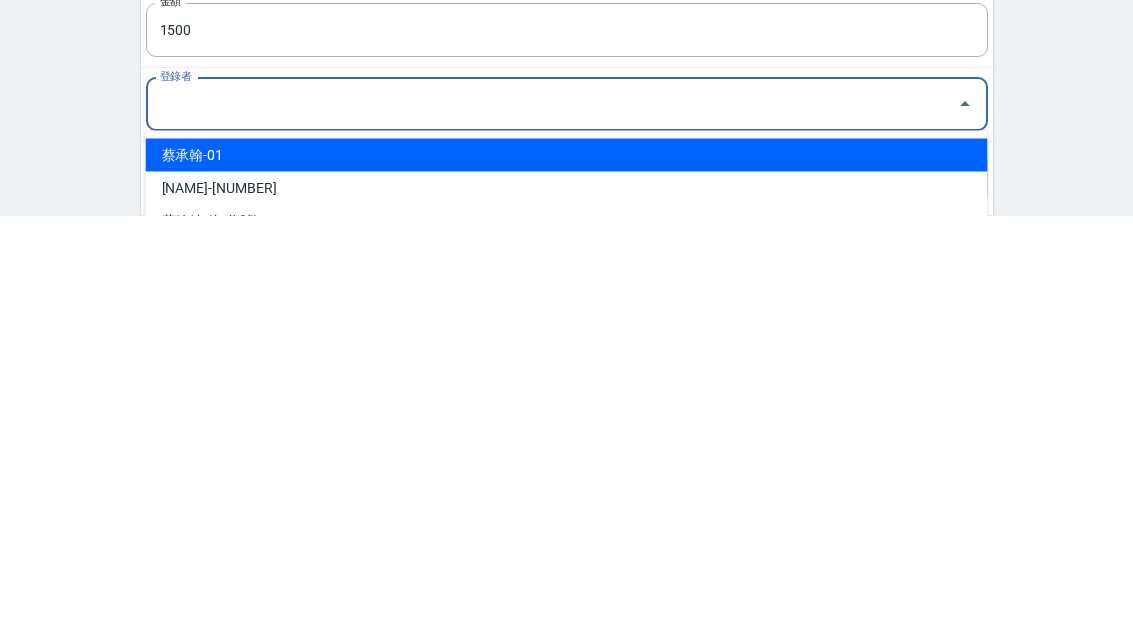 click on "蔡承翰-01" at bounding box center [567, 577] 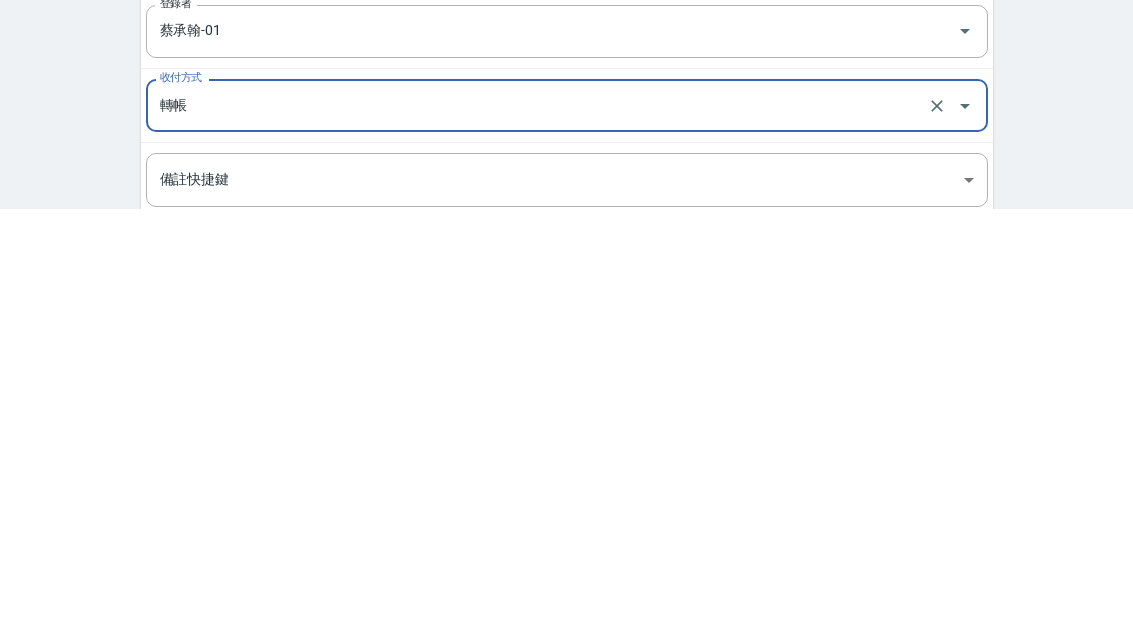 scroll, scrollTop: 312, scrollLeft: 0, axis: vertical 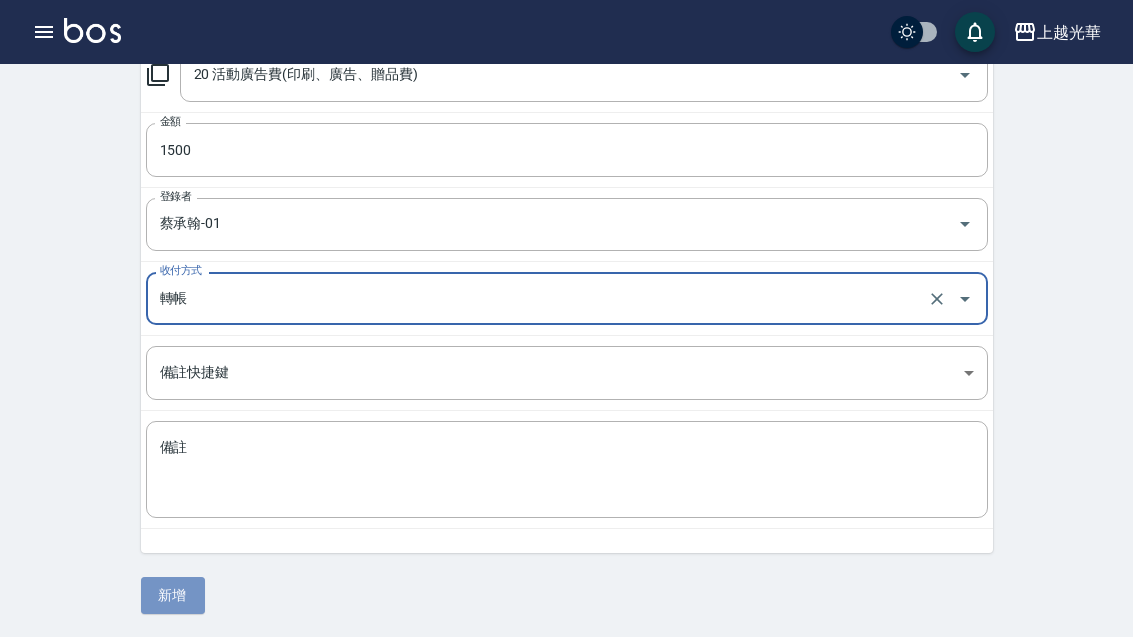 click on "新增" at bounding box center [173, 595] 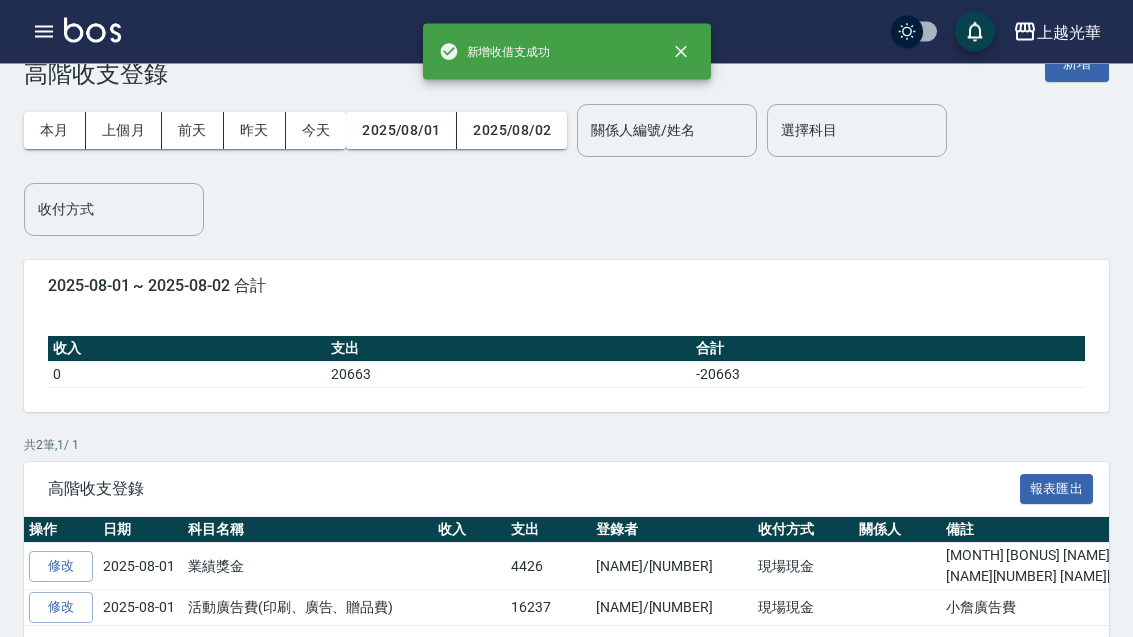 scroll, scrollTop: 16, scrollLeft: 0, axis: vertical 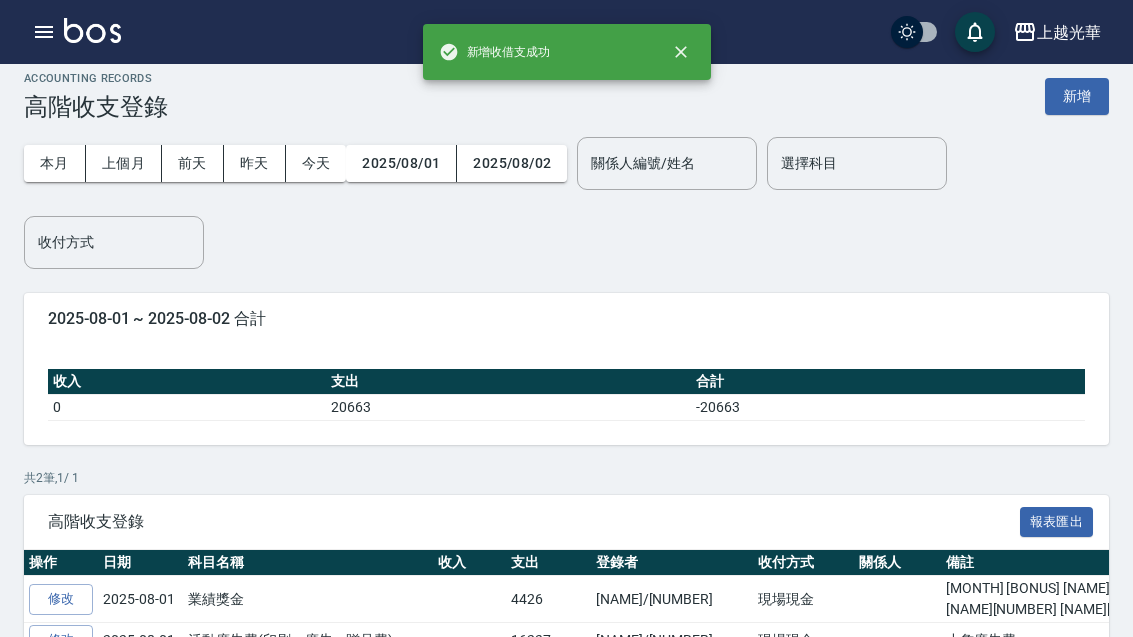click on "新增" at bounding box center [1077, 96] 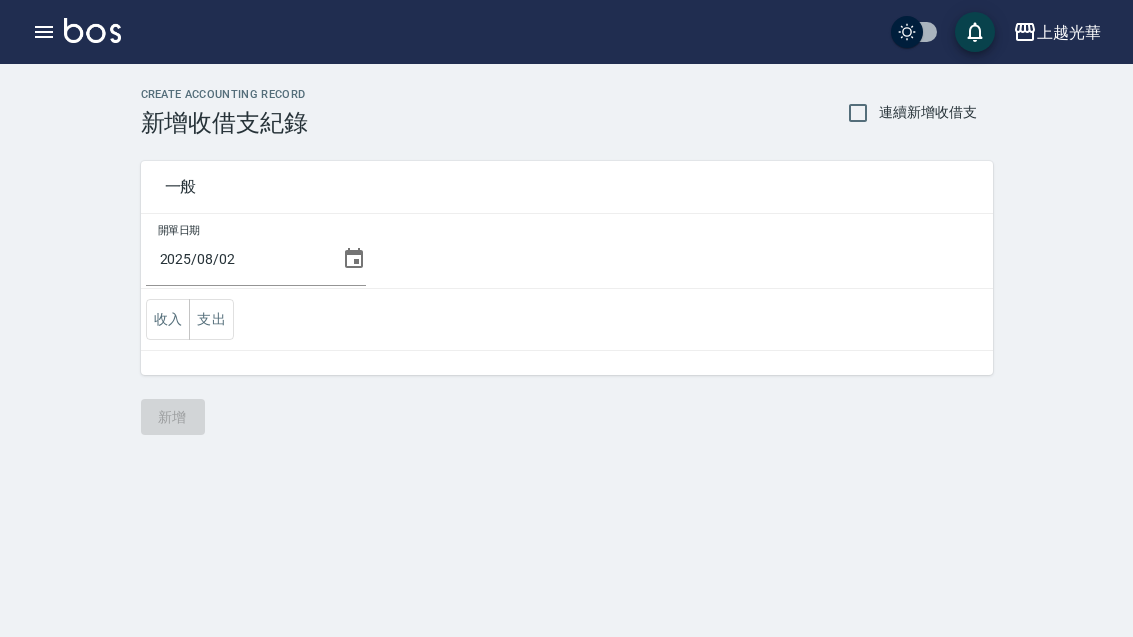 scroll, scrollTop: 0, scrollLeft: 0, axis: both 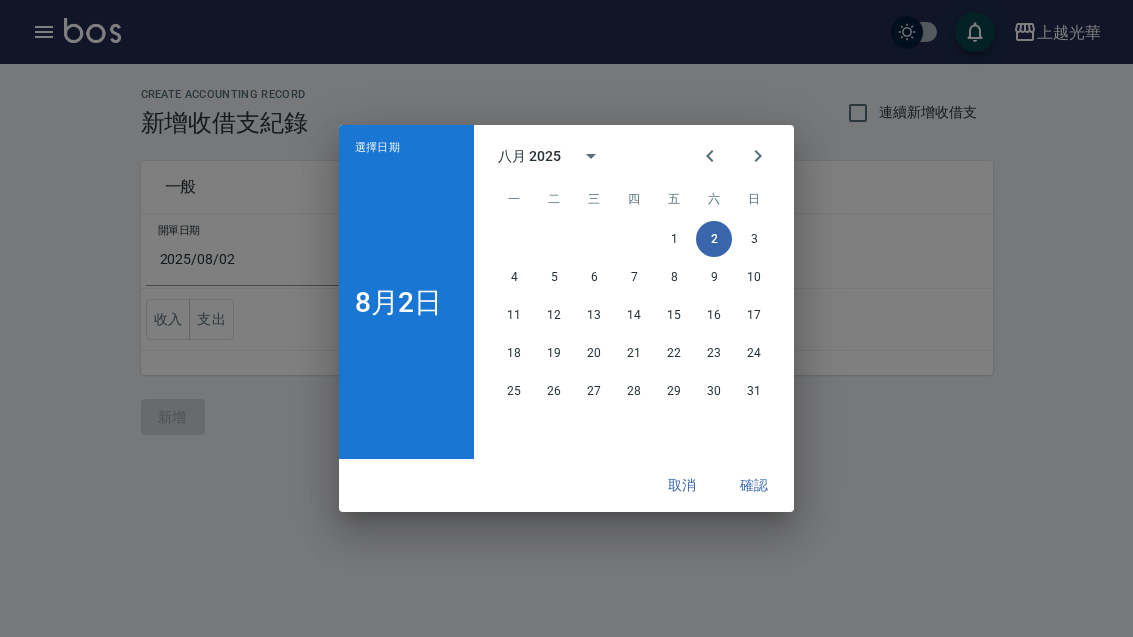 click at bounding box center [710, 156] 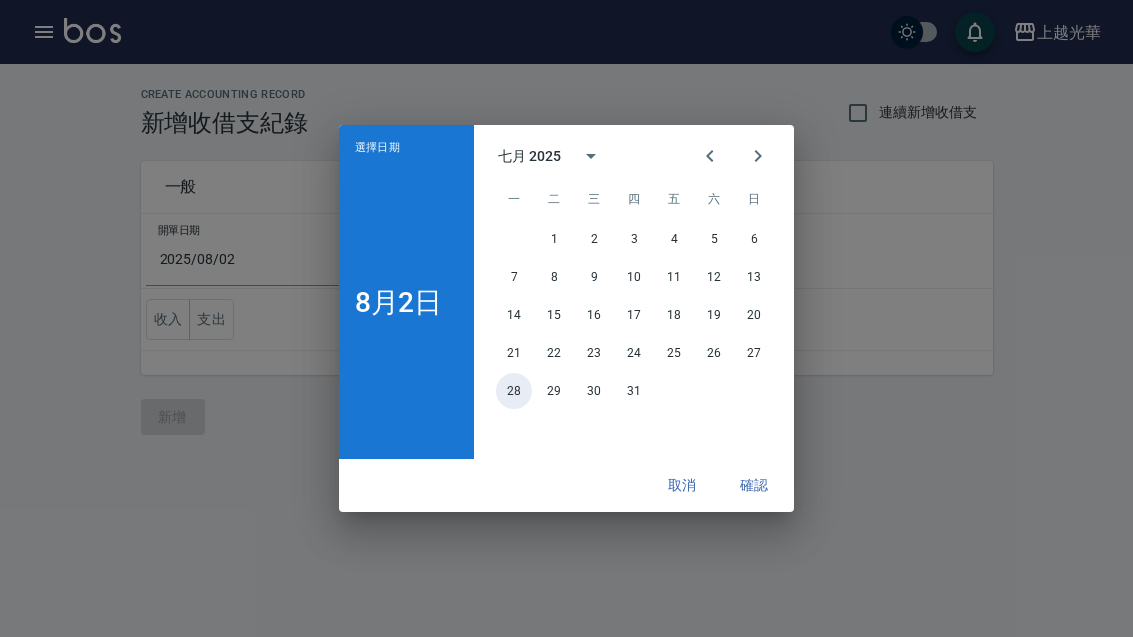 click on "28" at bounding box center (514, 391) 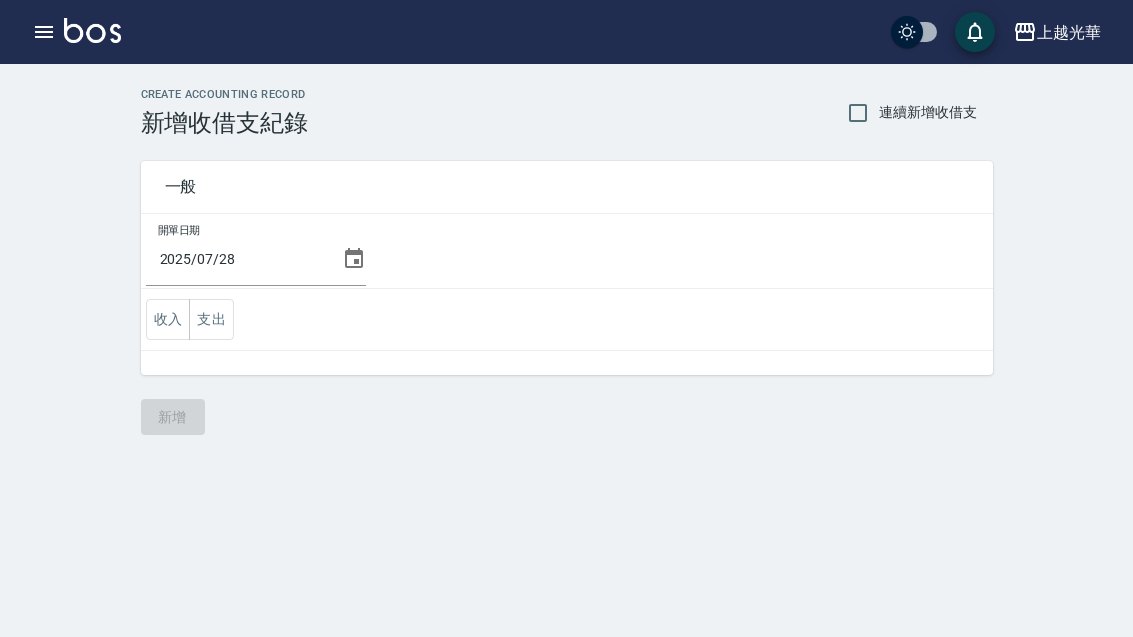 click on "支出" at bounding box center [211, 319] 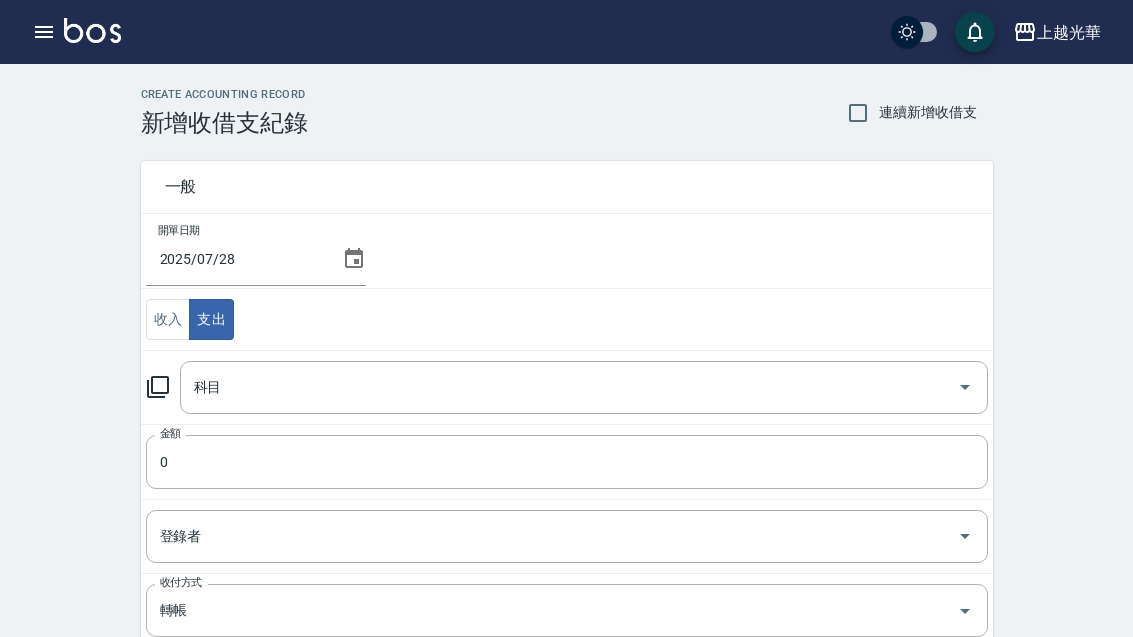 click on "科目" at bounding box center (569, 387) 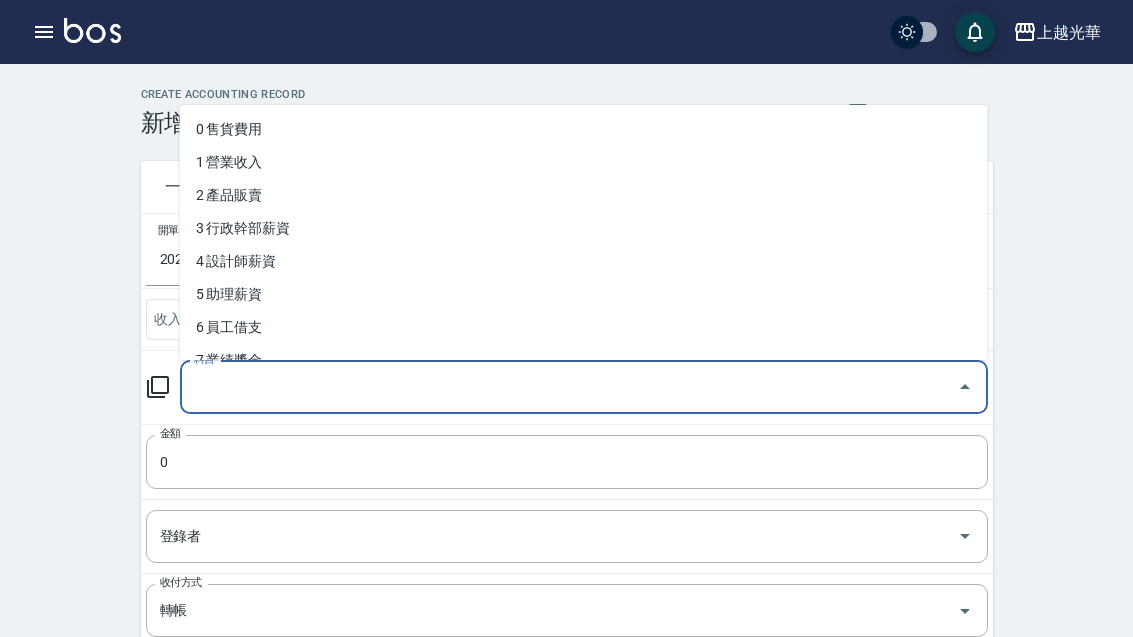 scroll, scrollTop: 16, scrollLeft: 0, axis: vertical 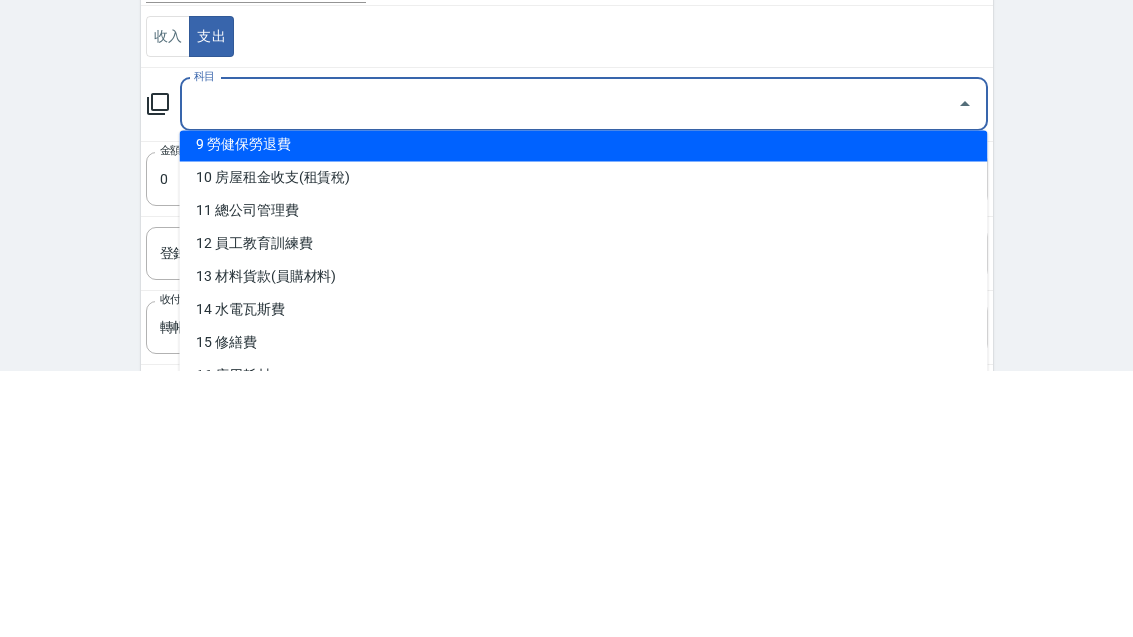 click on "9 勞健保勞退費" at bounding box center (584, 412) 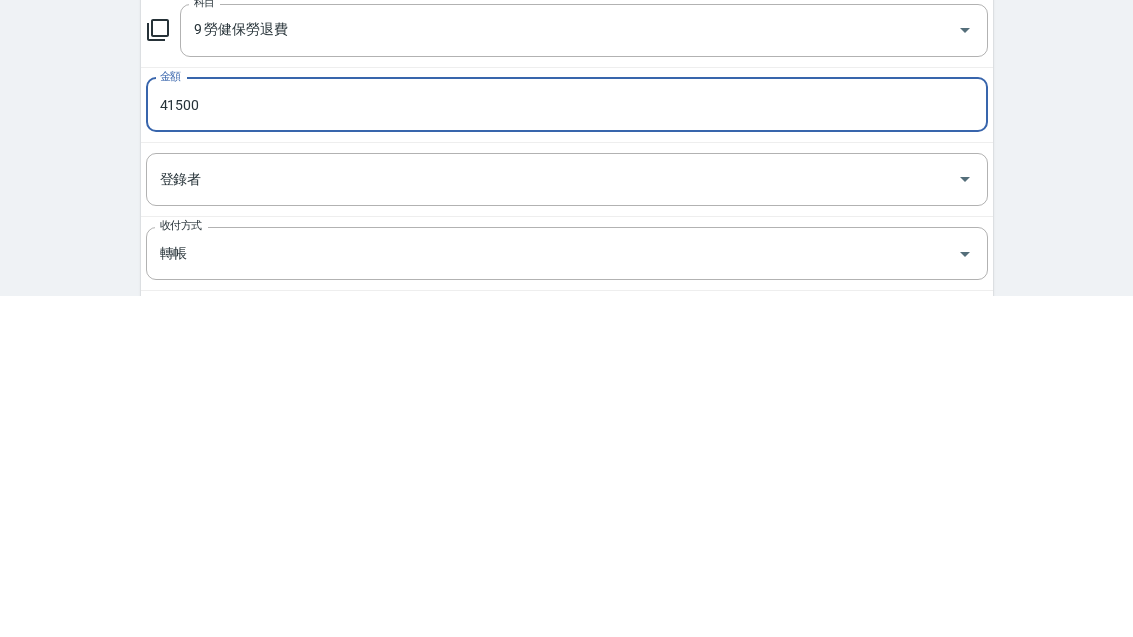 type on "41500" 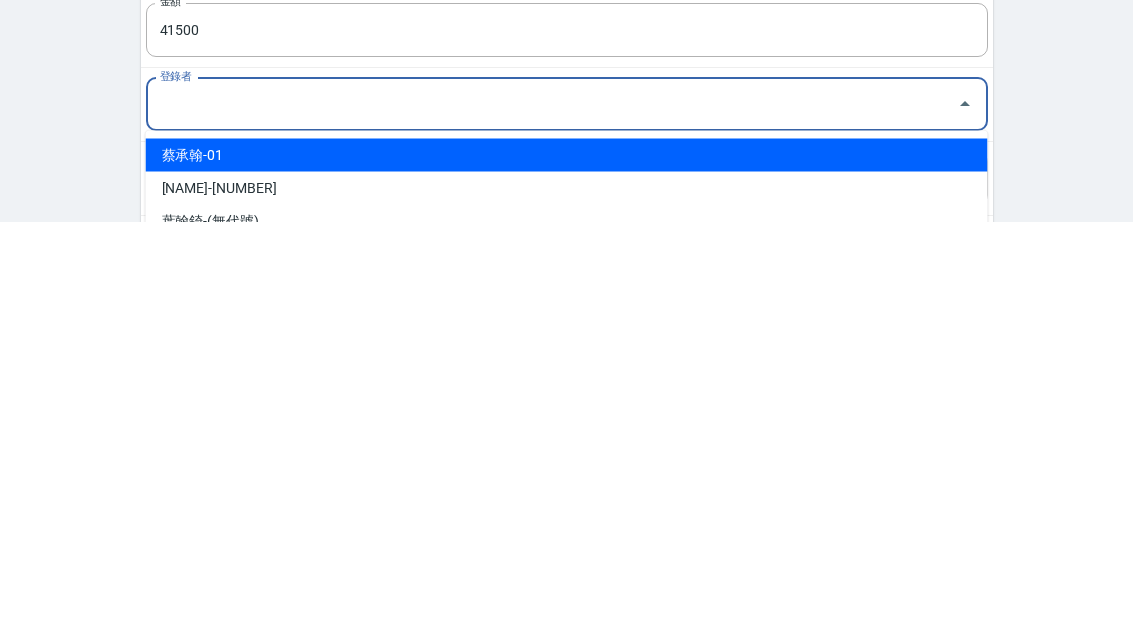 click on "蔡承翰-01" at bounding box center (567, 571) 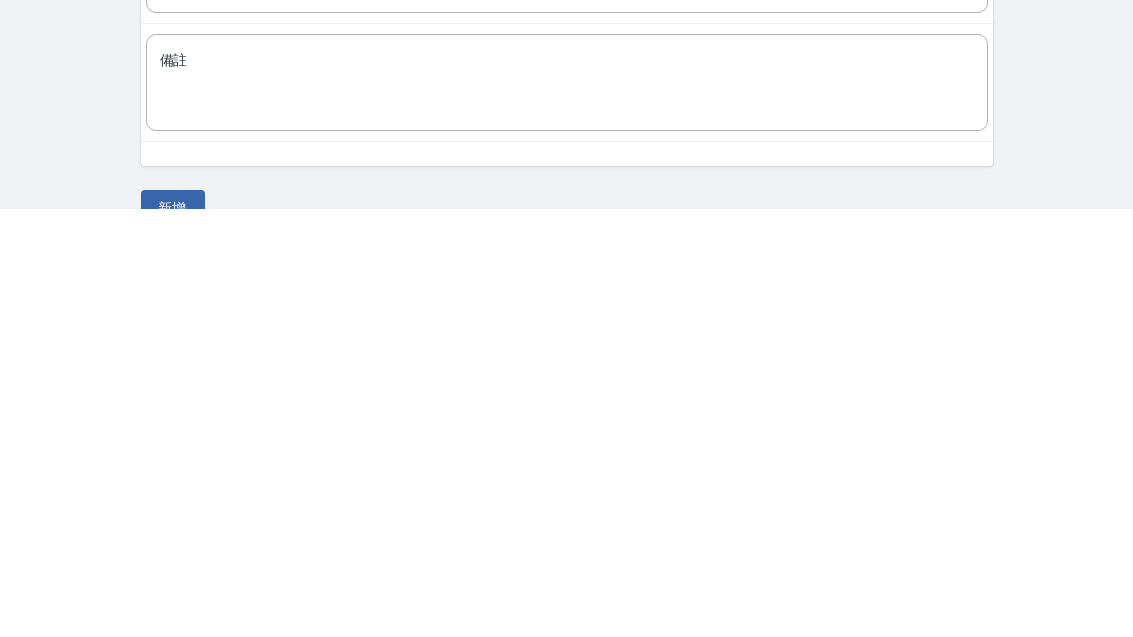 scroll, scrollTop: 312, scrollLeft: 0, axis: vertical 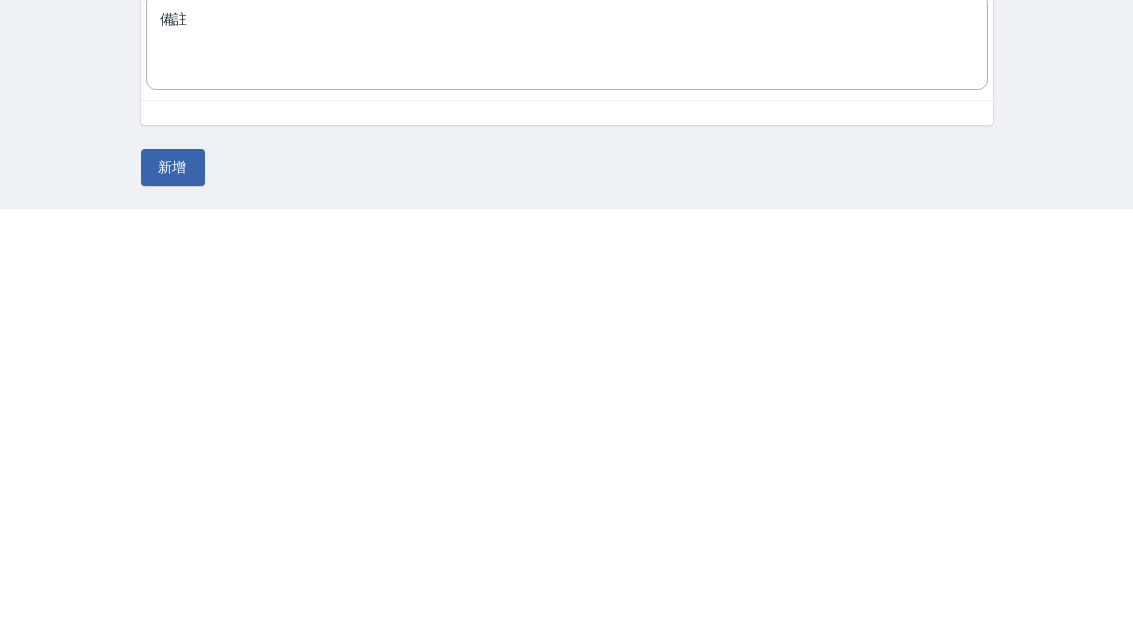 click on "新增" at bounding box center (173, 595) 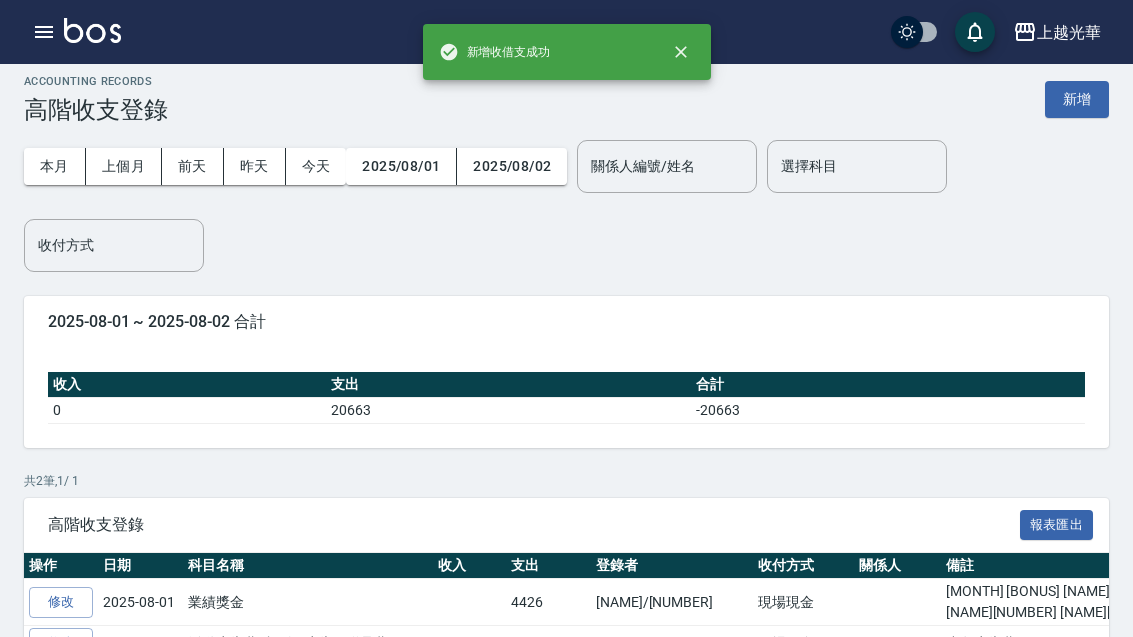 scroll, scrollTop: 14, scrollLeft: 0, axis: vertical 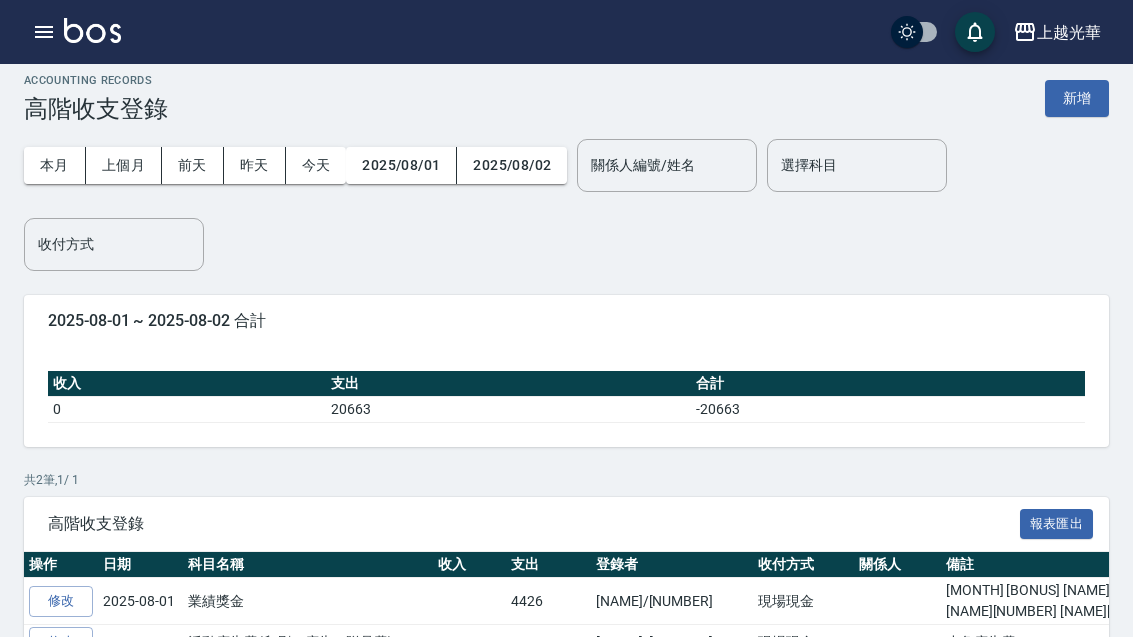 click on "新增" at bounding box center [1077, 98] 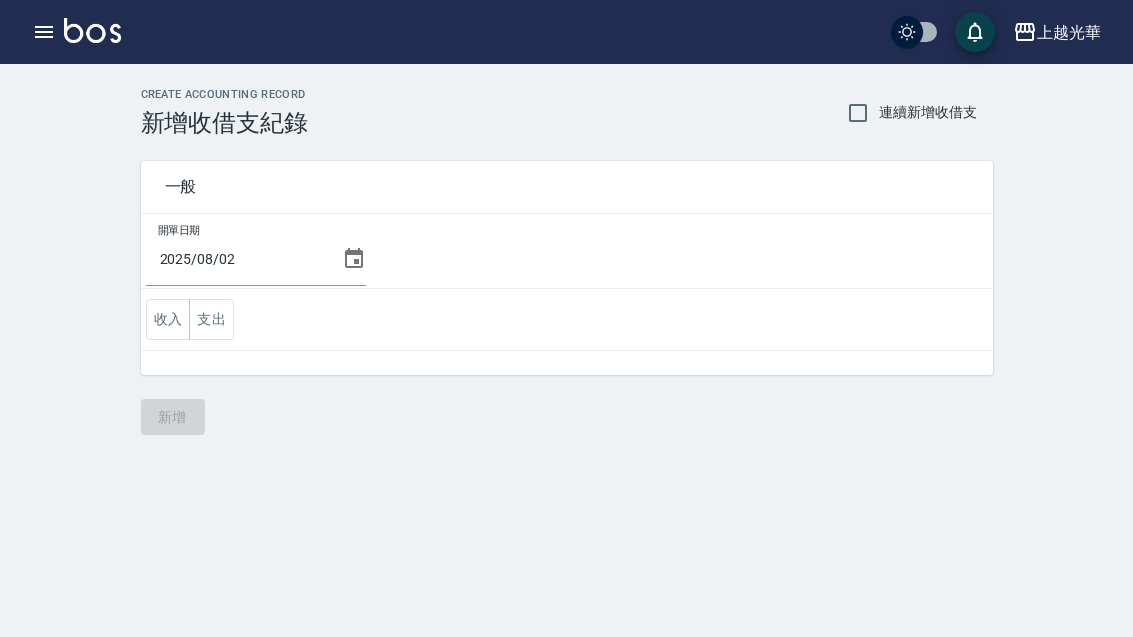 scroll, scrollTop: 0, scrollLeft: 0, axis: both 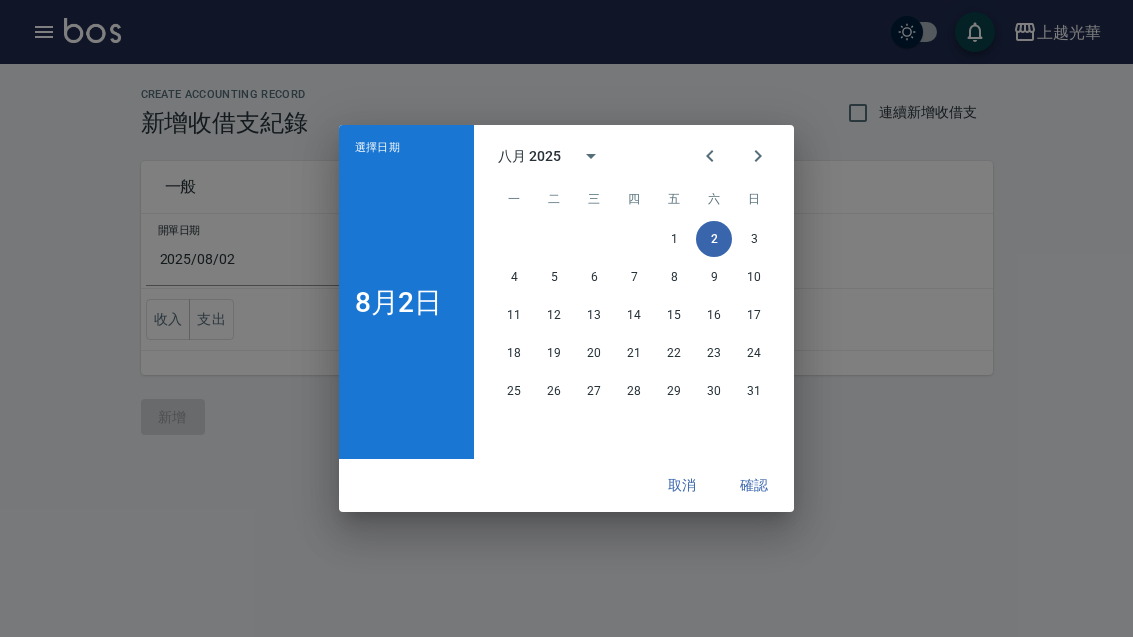 click at bounding box center (710, 156) 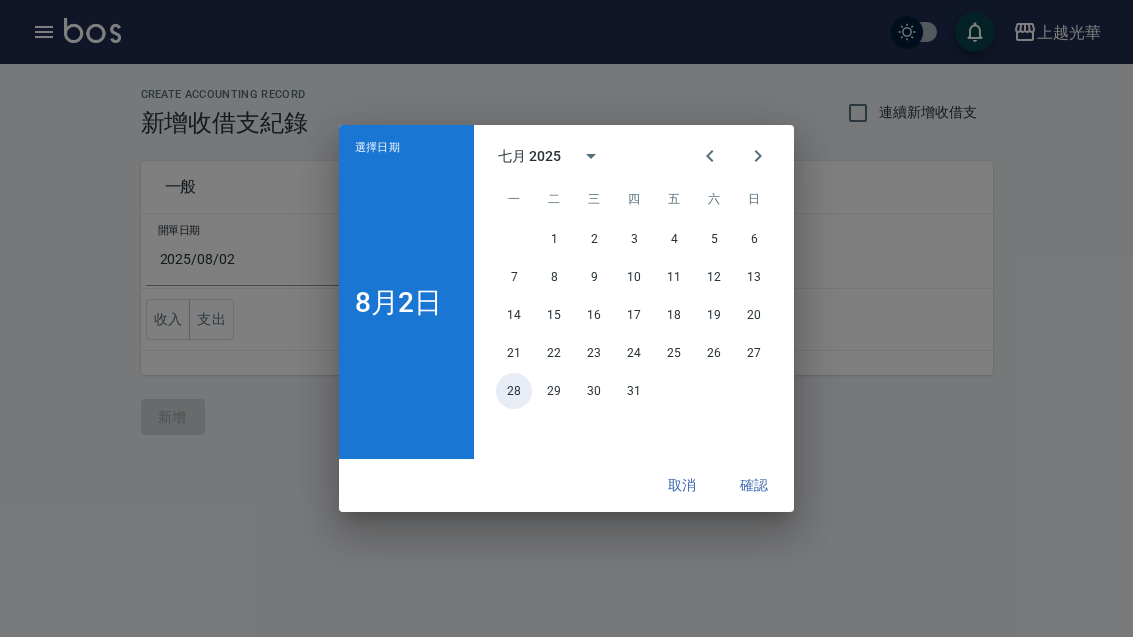 click on "28" at bounding box center [514, 391] 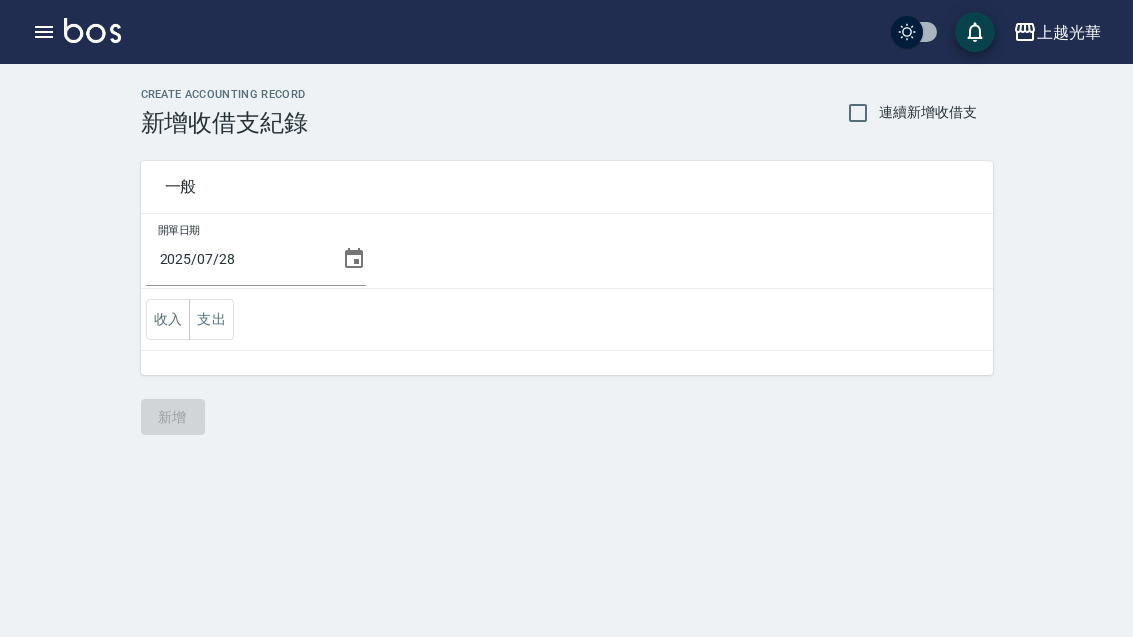 click on "支出" at bounding box center [211, 319] 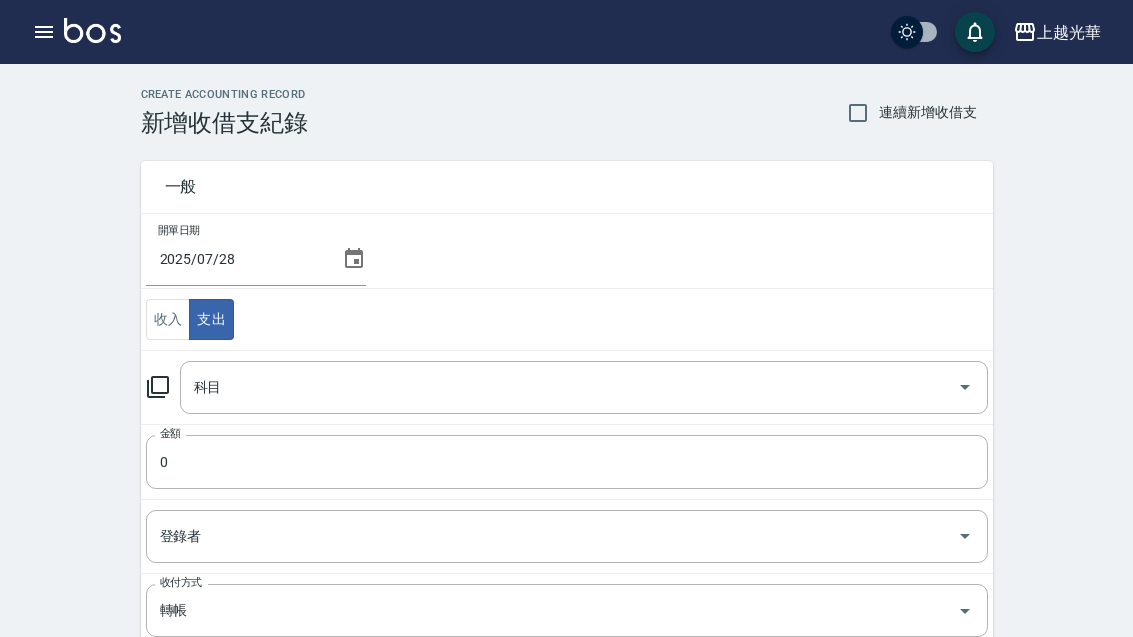 click on "科目" at bounding box center [569, 387] 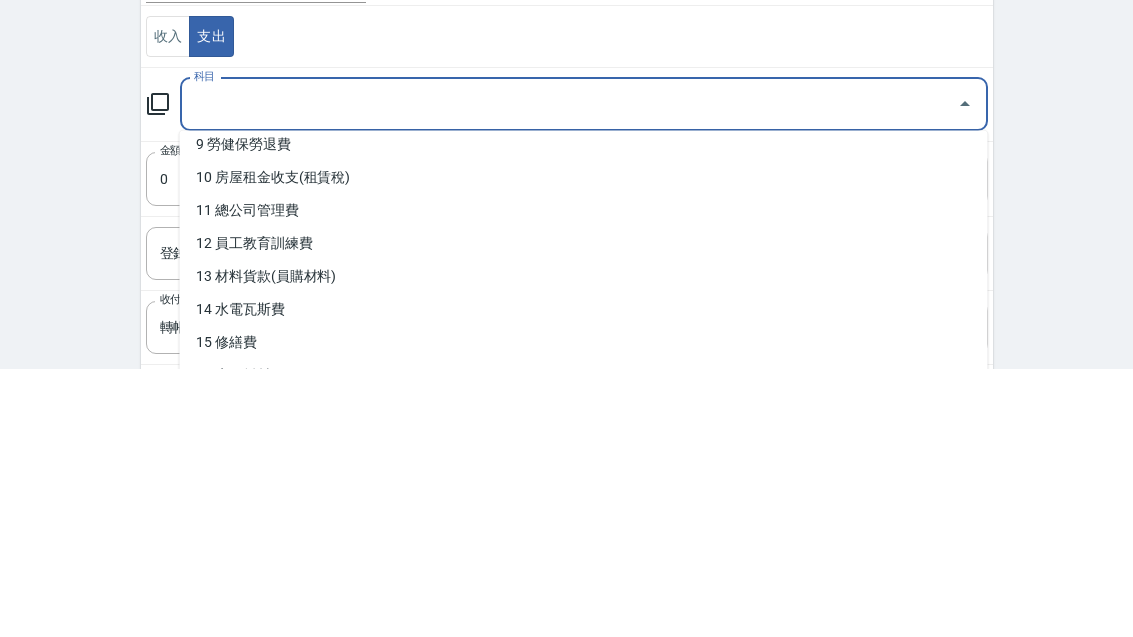 scroll, scrollTop: 308, scrollLeft: 0, axis: vertical 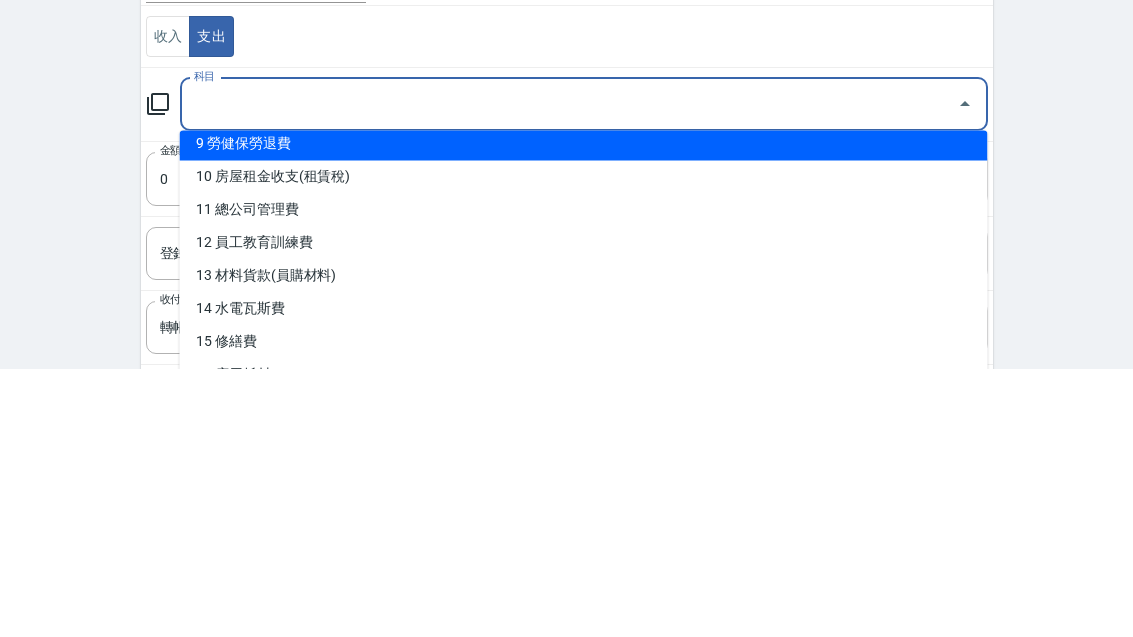 click on "9 勞健保勞退費" at bounding box center [584, 413] 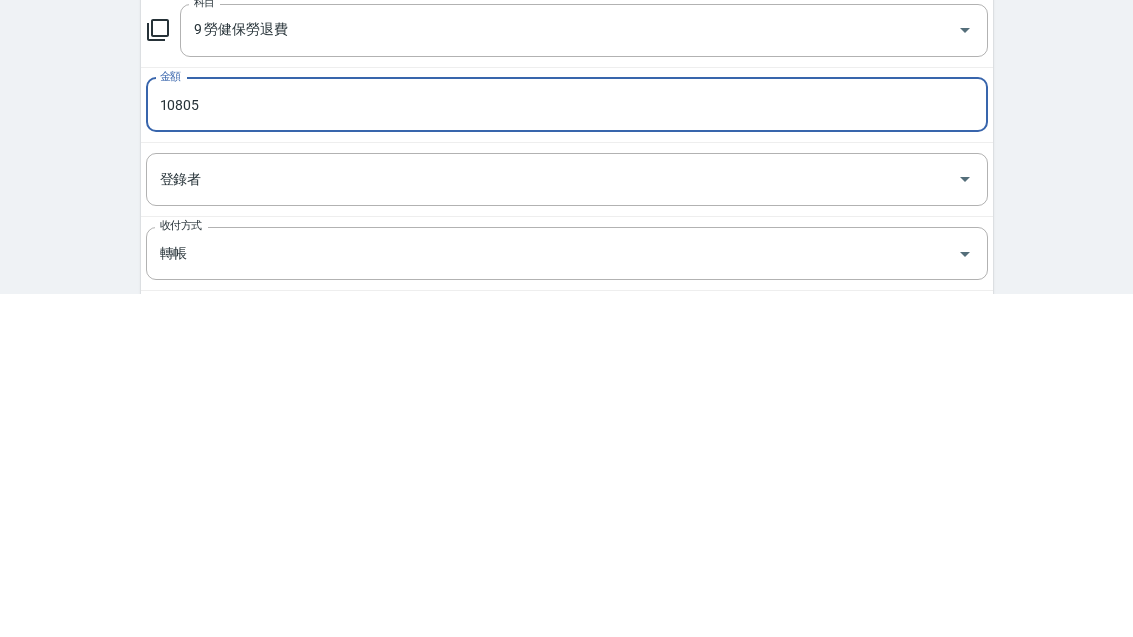 type on "10805" 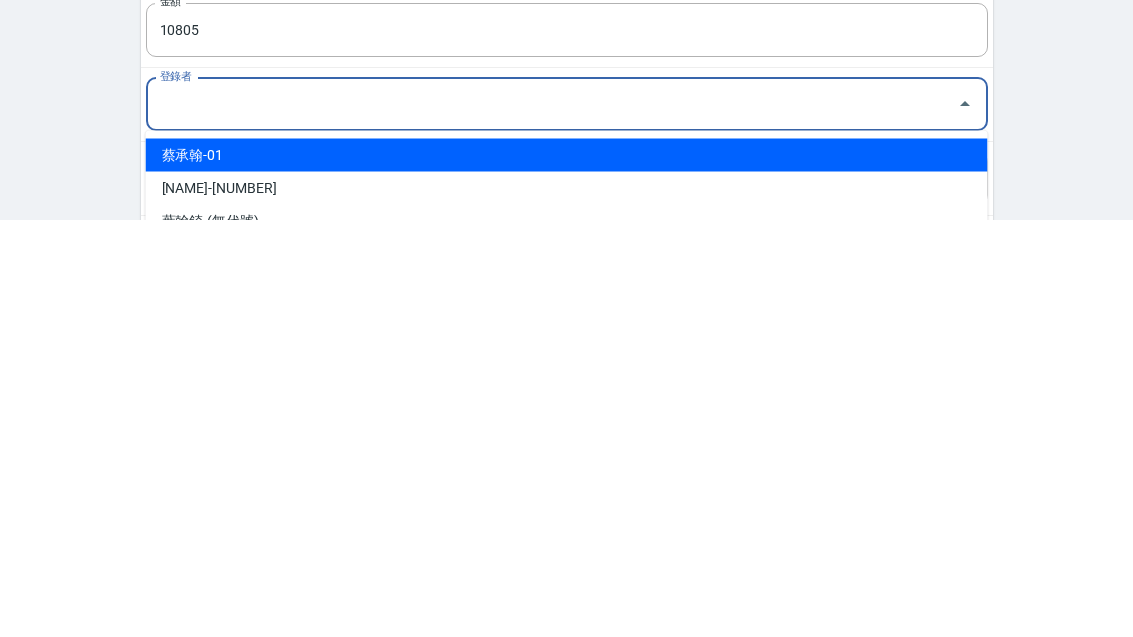 click on "蔡承翰-01" at bounding box center [567, 573] 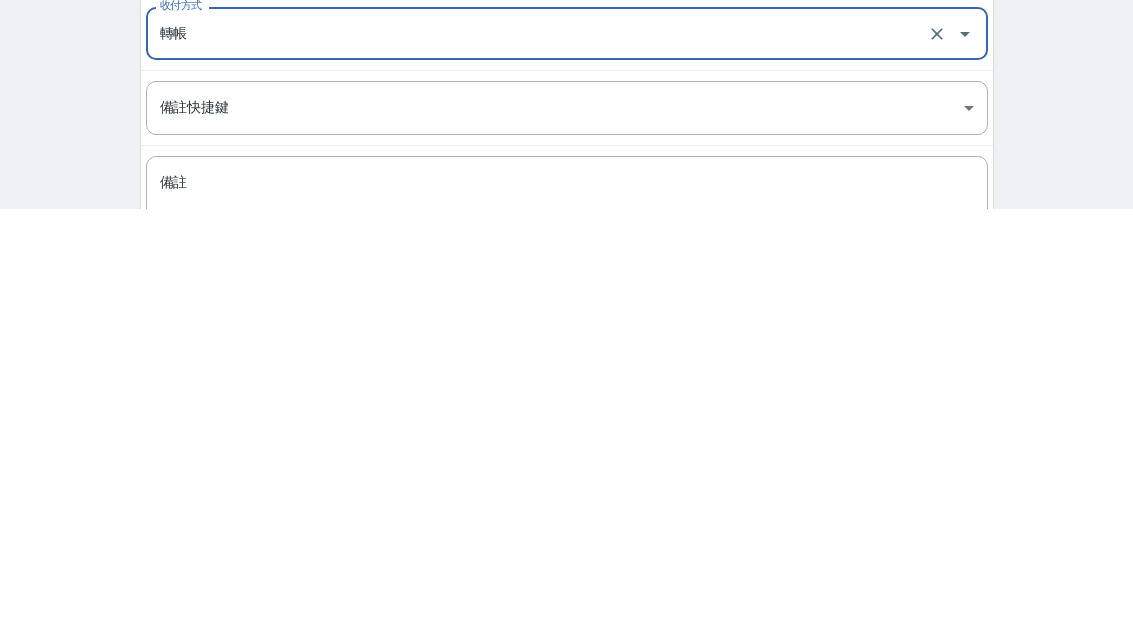 click on "備註" at bounding box center [567, 633] 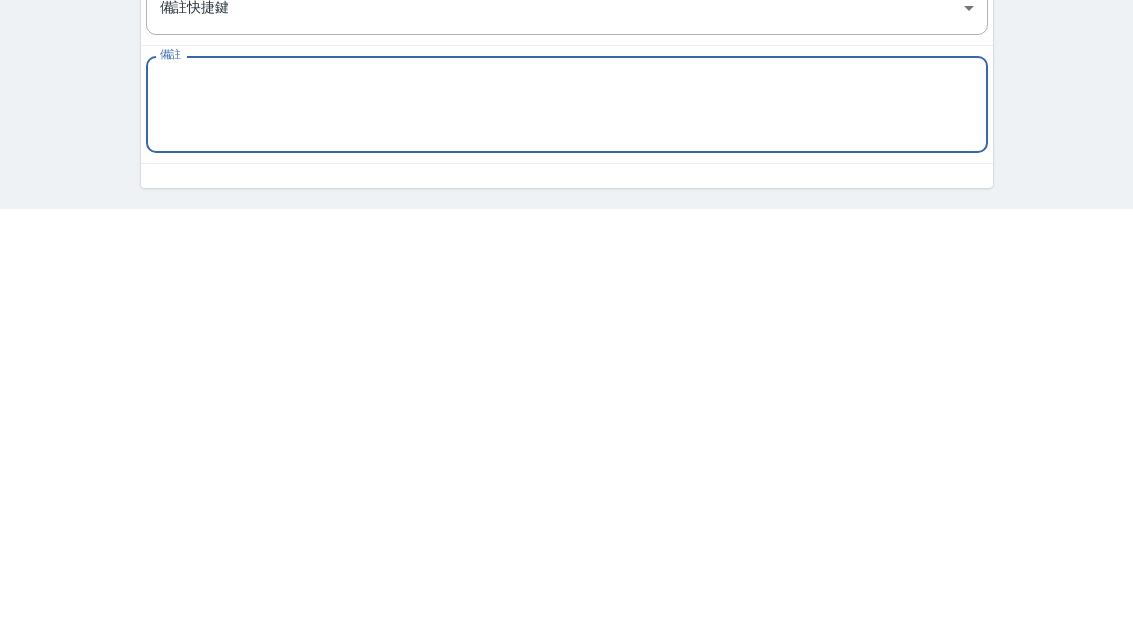 scroll, scrollTop: 312, scrollLeft: 0, axis: vertical 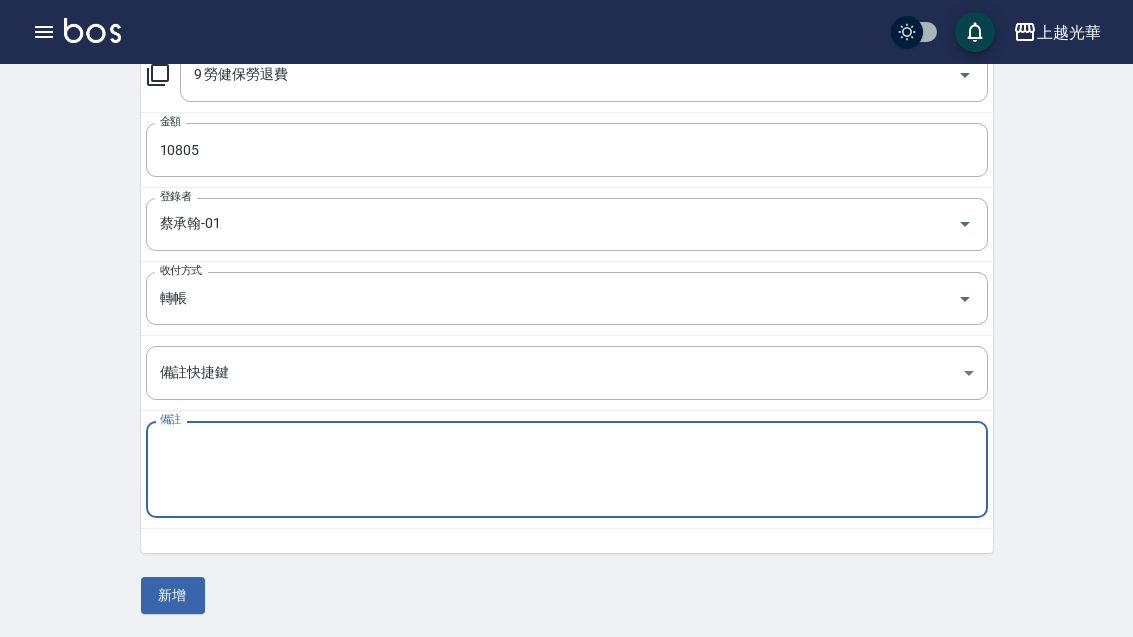 click on "新增" at bounding box center [173, 595] 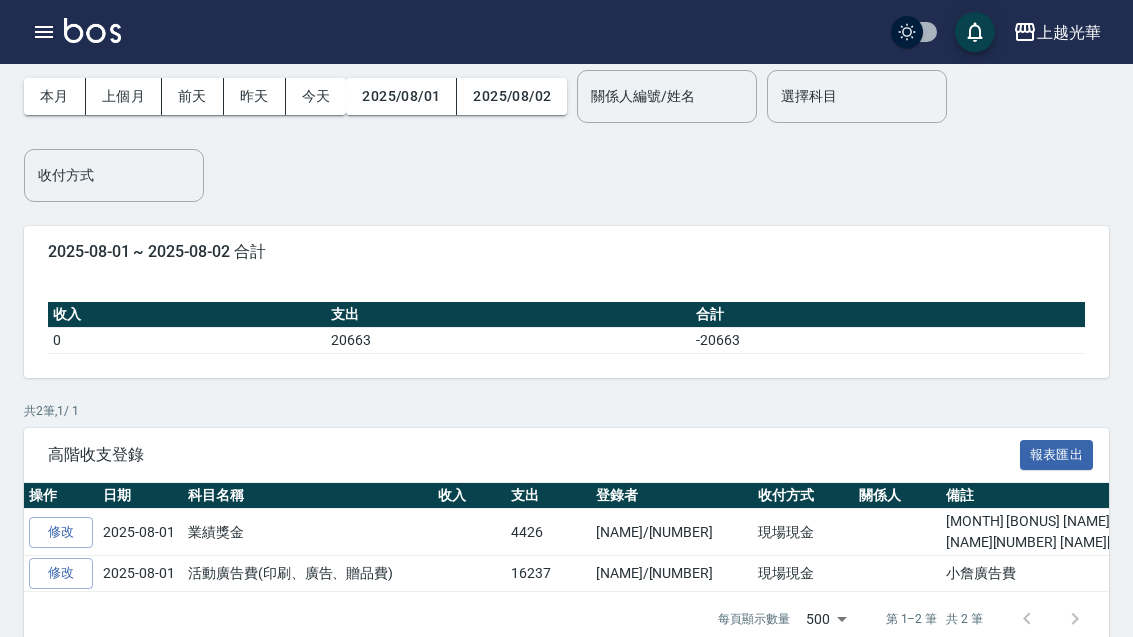 scroll, scrollTop: 30, scrollLeft: 0, axis: vertical 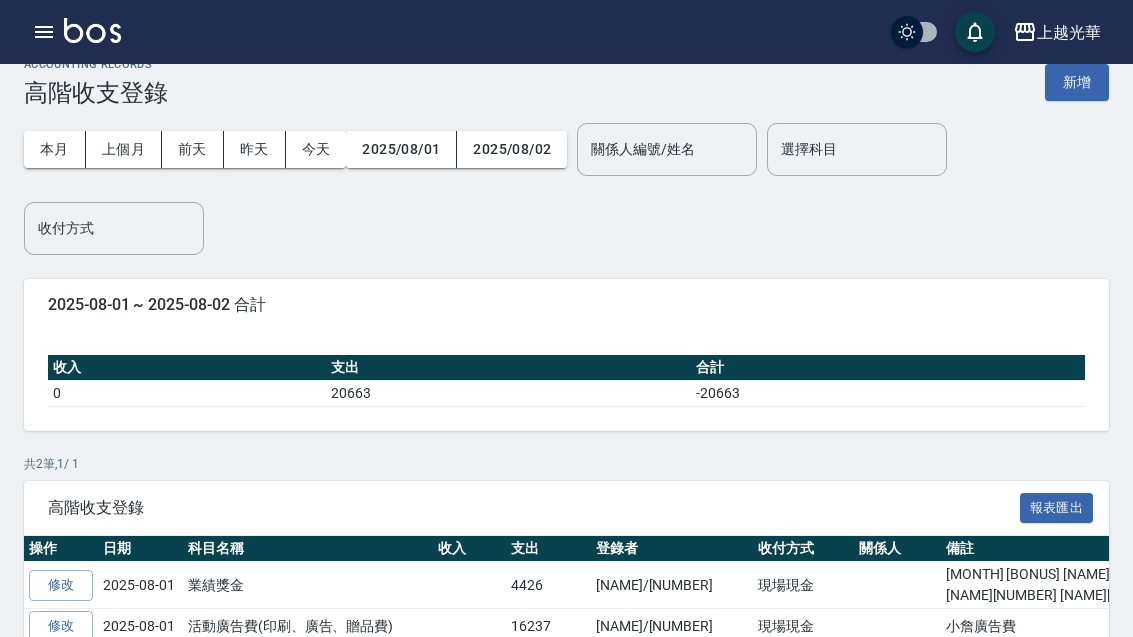 click on "新增" at bounding box center [1077, 82] 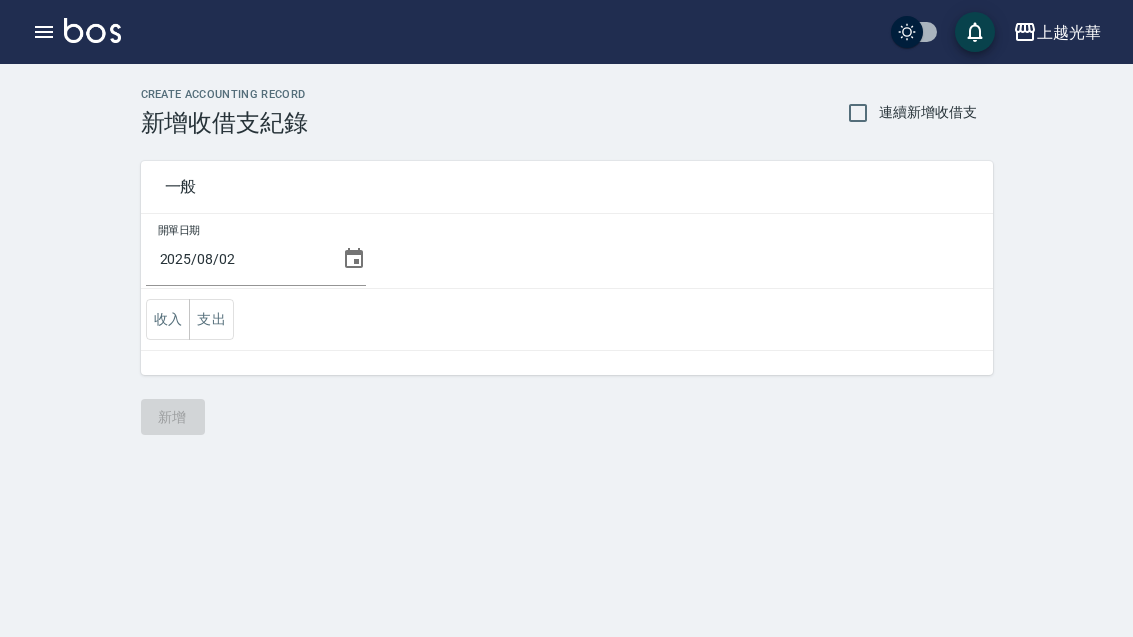 scroll, scrollTop: 0, scrollLeft: 0, axis: both 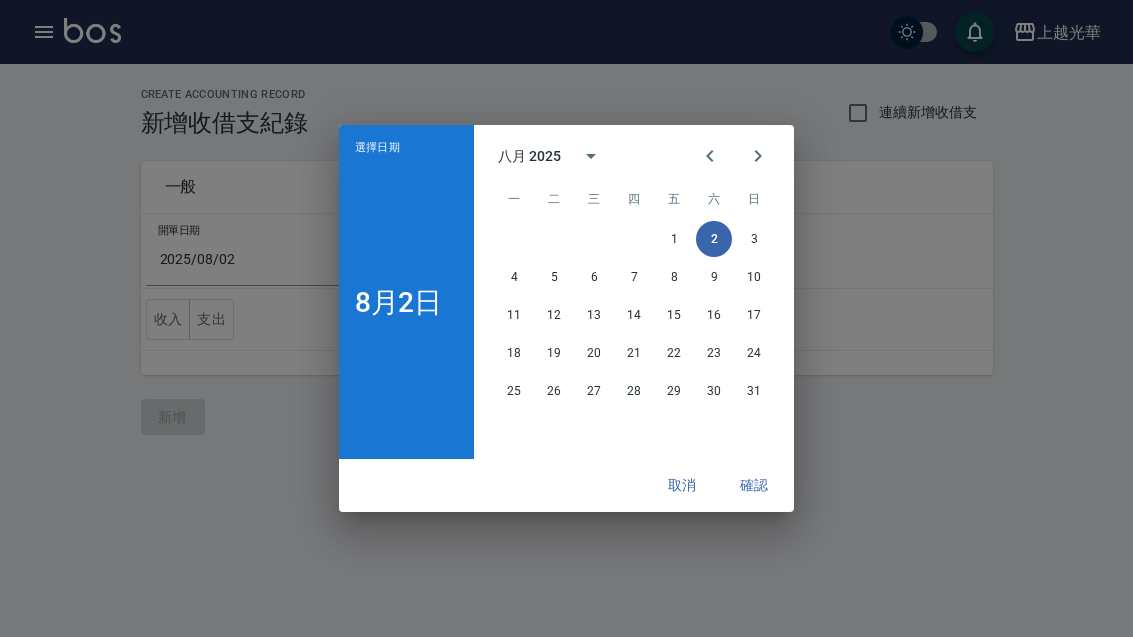 click on "六" at bounding box center (714, 199) 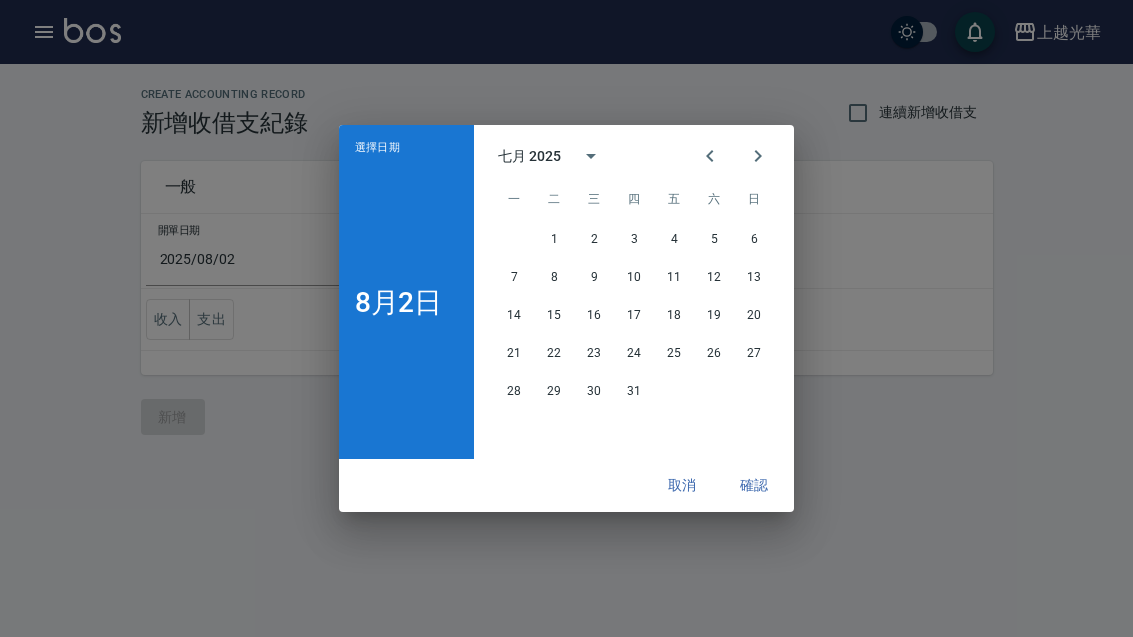 click on "1 2 3 4 5 6 7 8 9 10 11 12 13 14 15 16 17 18 19 20 21 22 23 24 25 26 27 28 29 30 31" at bounding box center [634, 339] 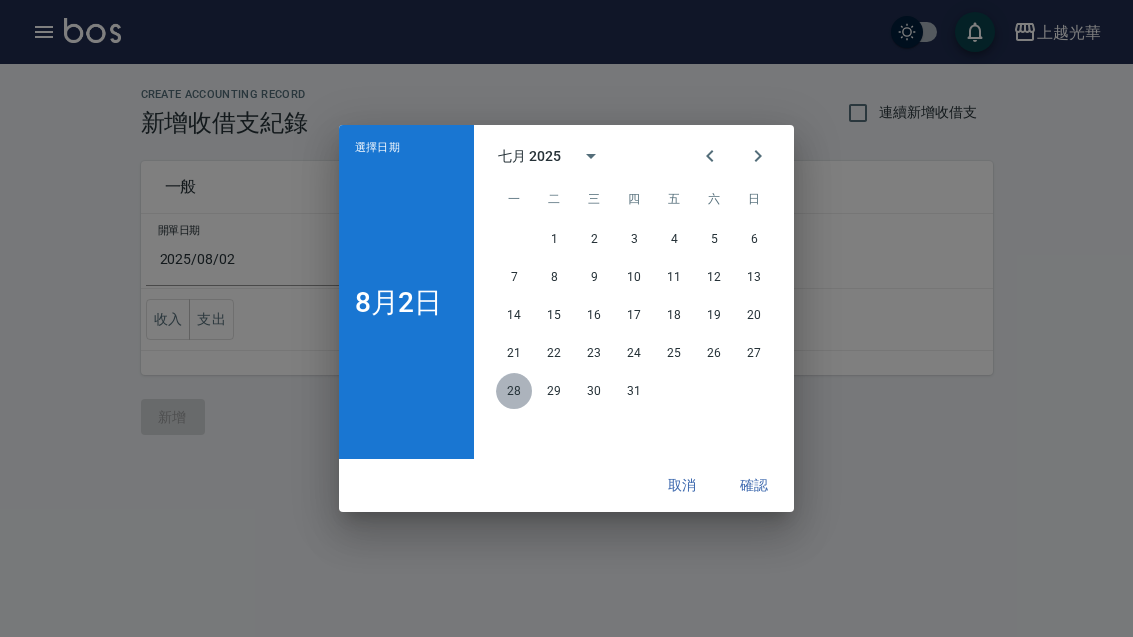 click on "28" at bounding box center (514, 391) 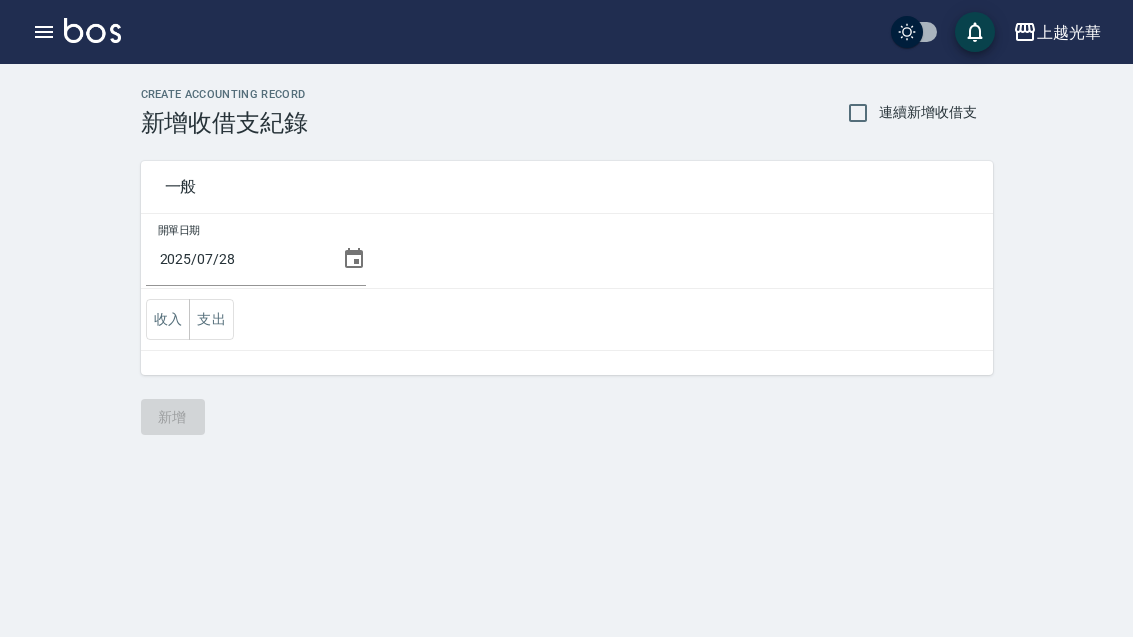 click on "支出" at bounding box center [211, 319] 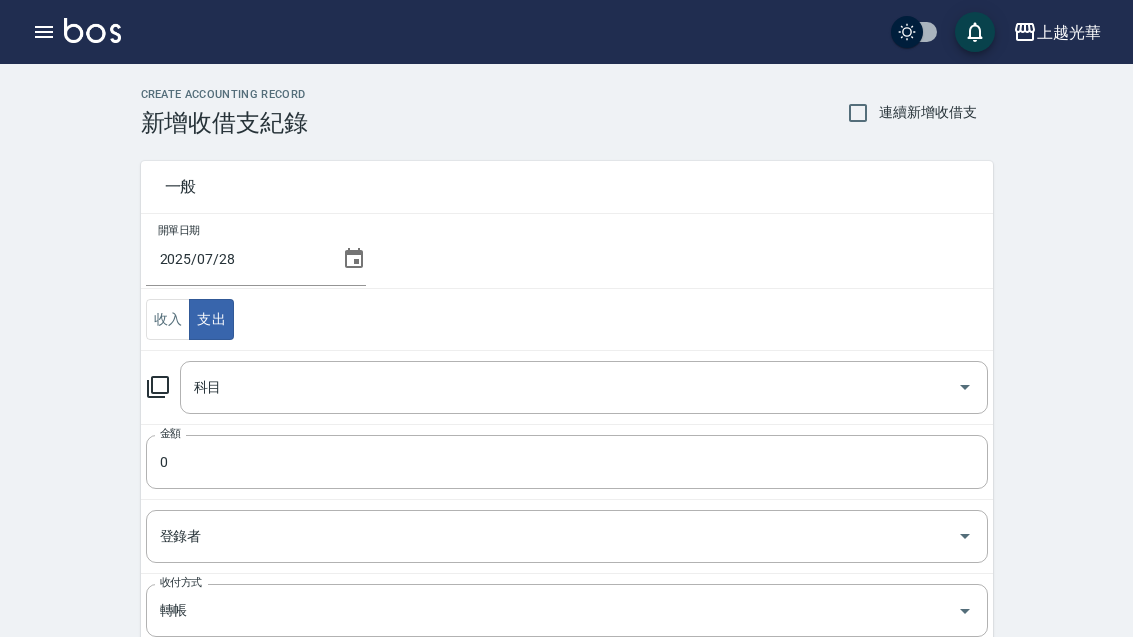 click on "科目" at bounding box center (569, 387) 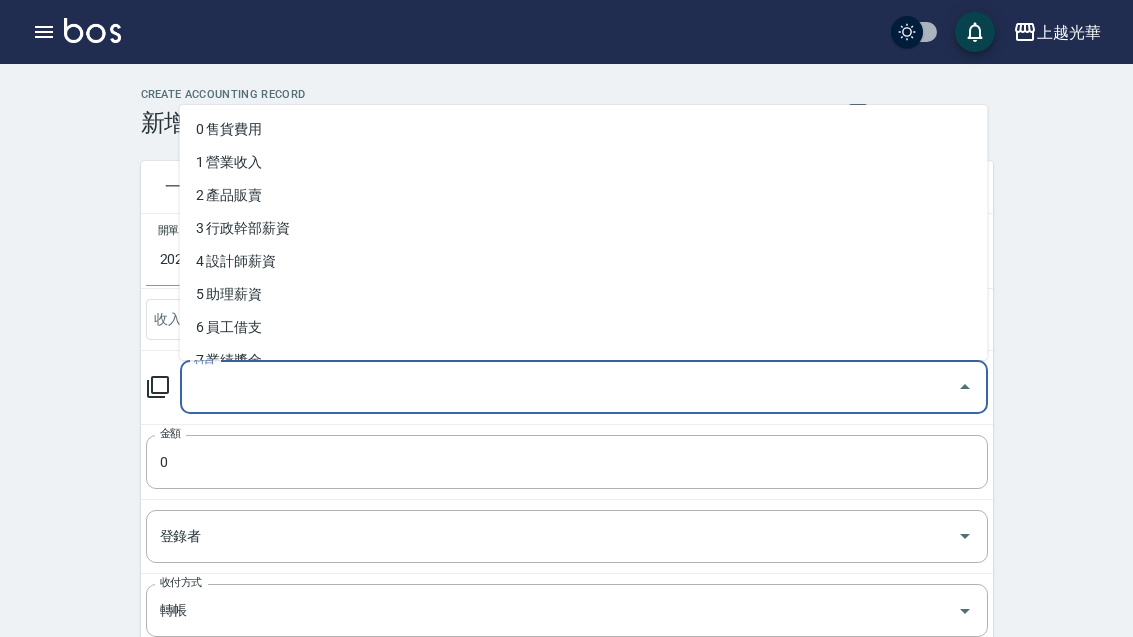 scroll, scrollTop: 30, scrollLeft: 0, axis: vertical 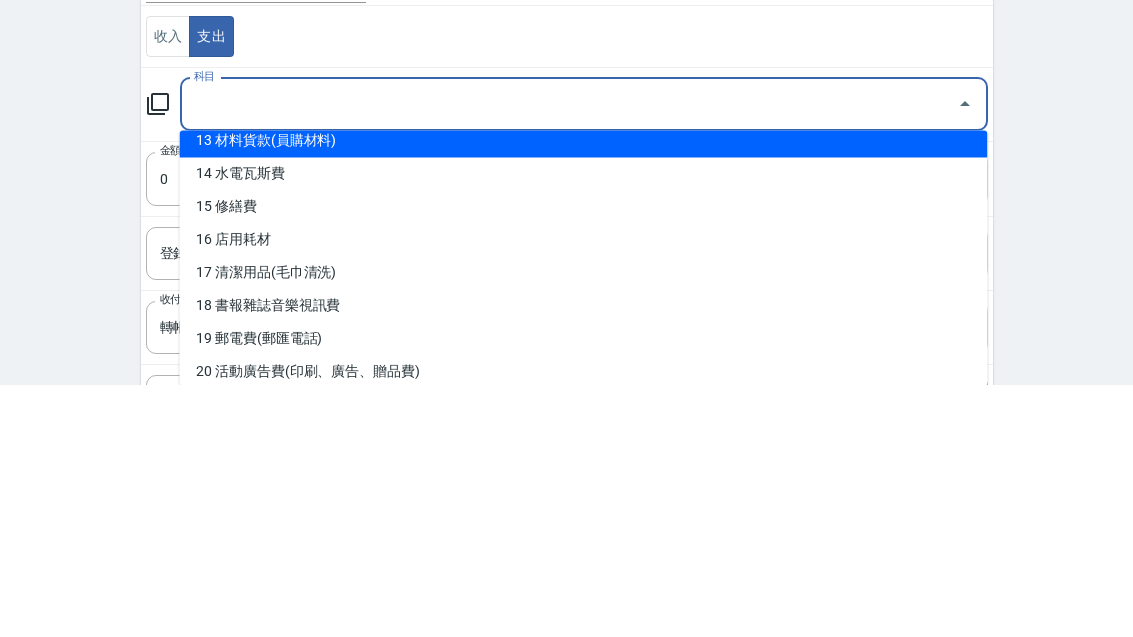 click on "13 材料貨款(員購材料)" at bounding box center (584, 394) 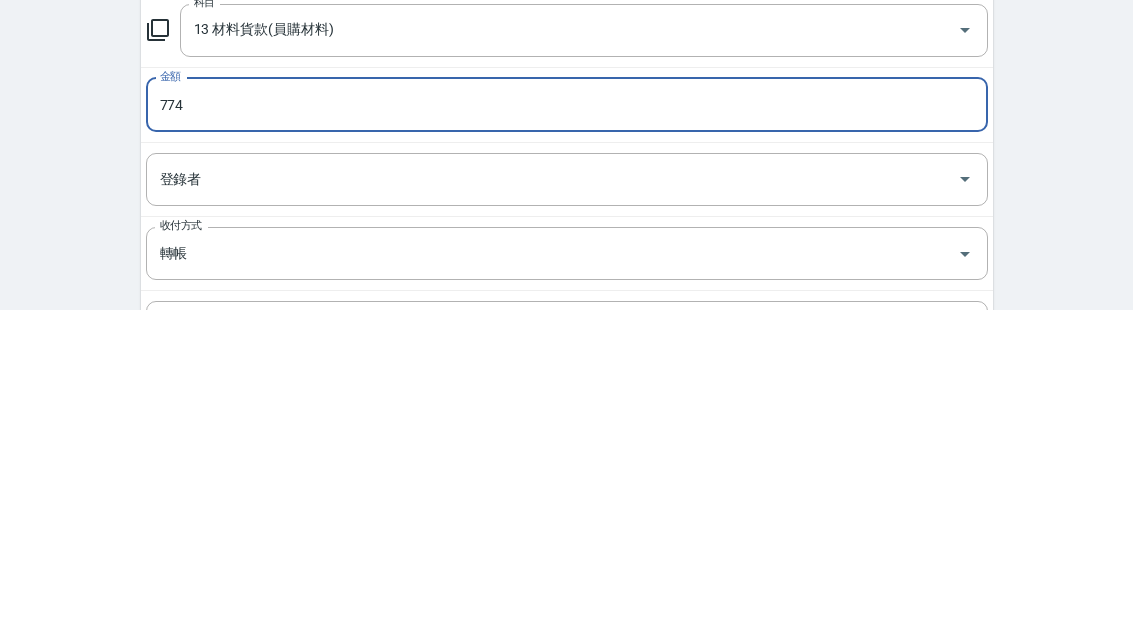 type on "774" 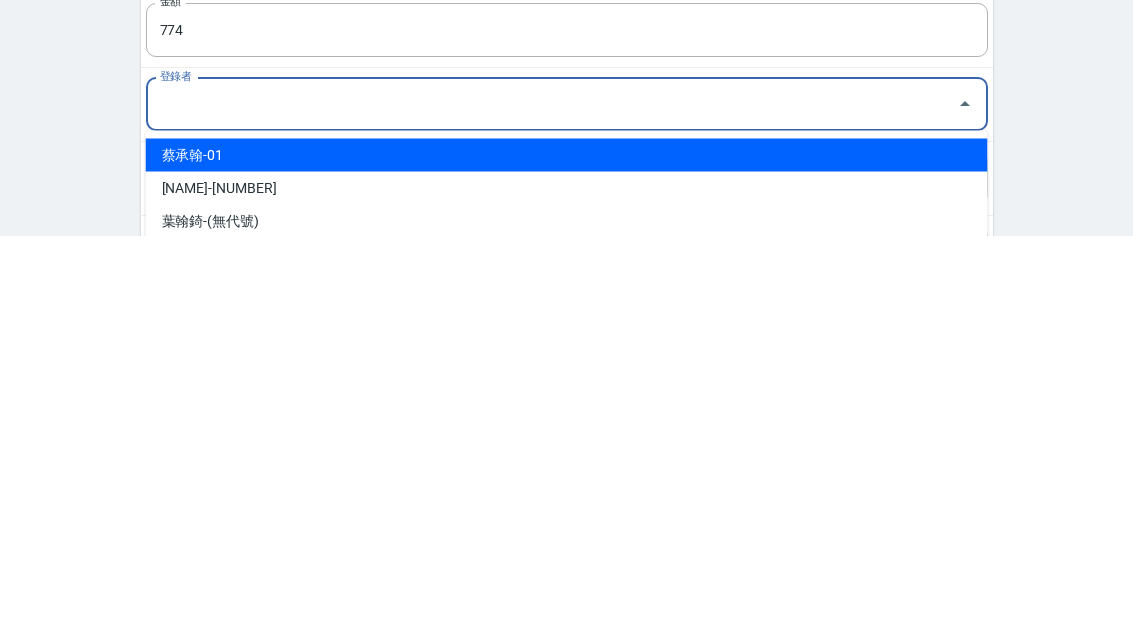 click on "蔡承翰-01" at bounding box center [567, 557] 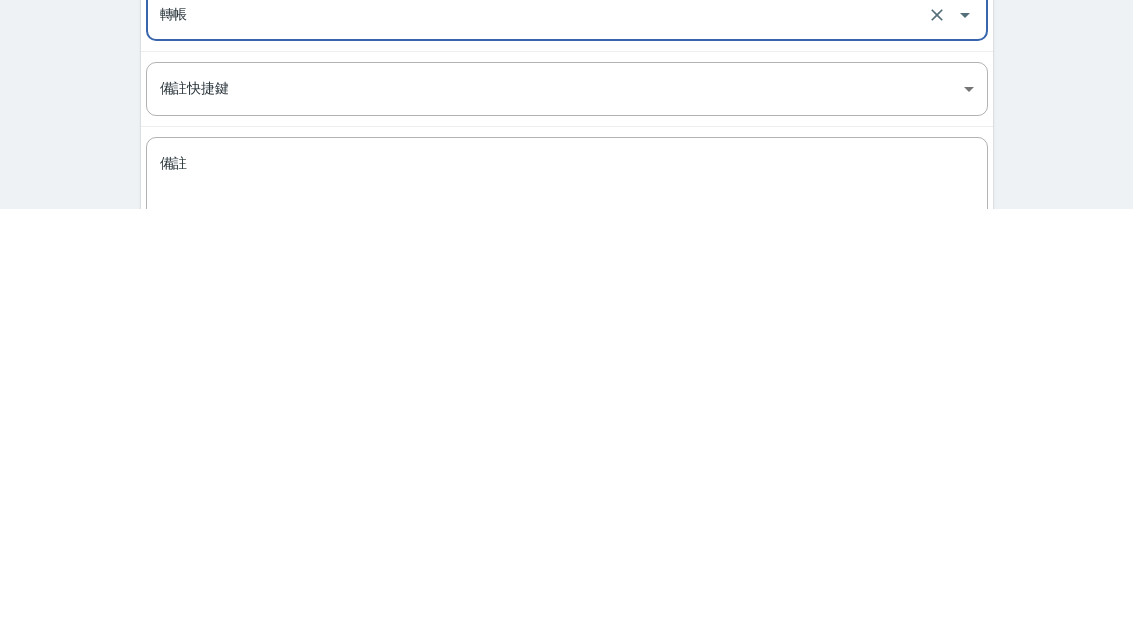 click on "備註" at bounding box center (567, 614) 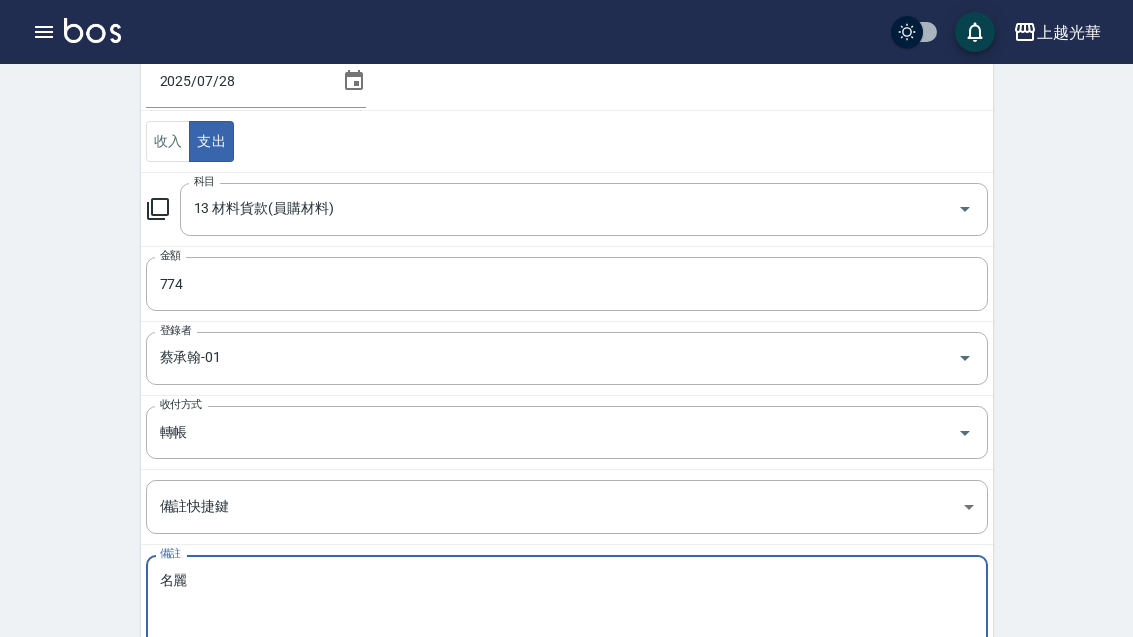 scroll, scrollTop: 248, scrollLeft: 0, axis: vertical 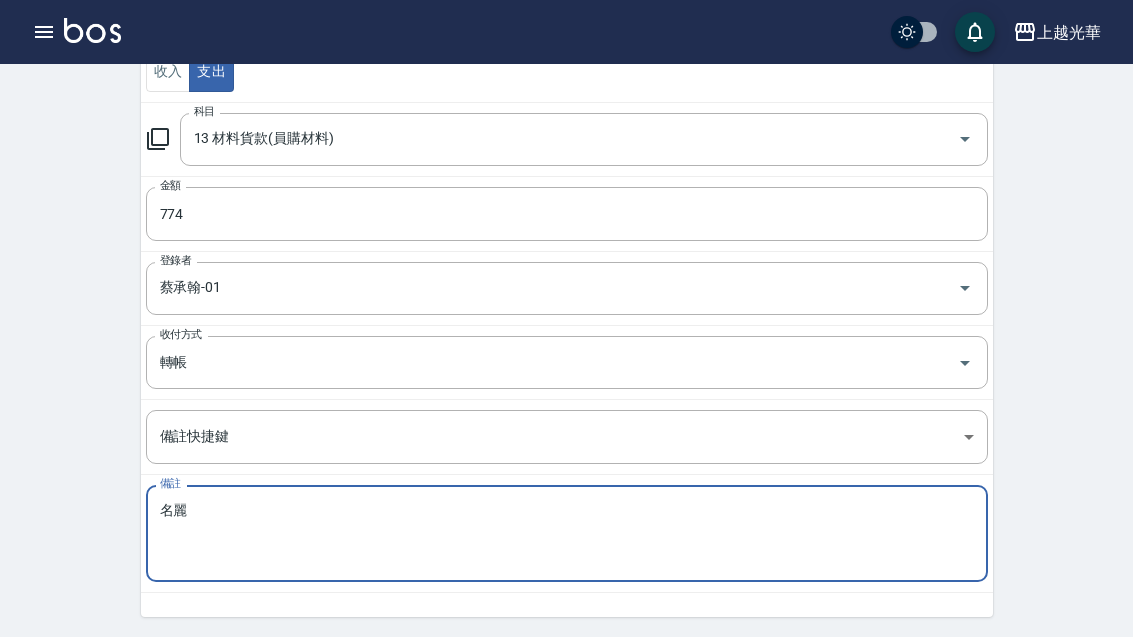 type on "名麗" 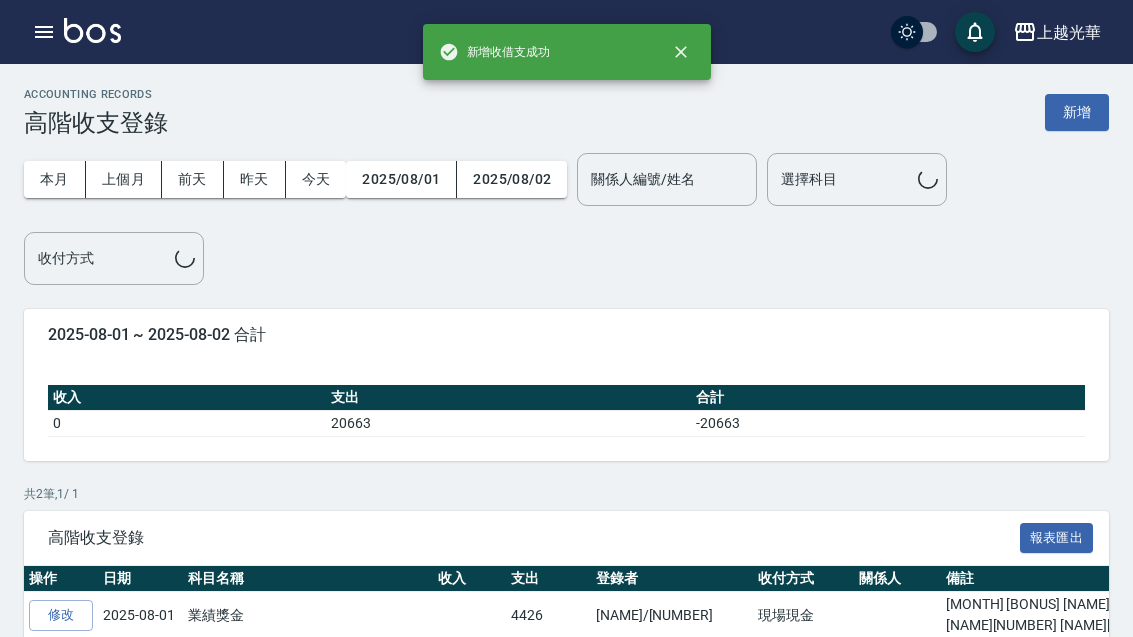 scroll, scrollTop: 38, scrollLeft: 0, axis: vertical 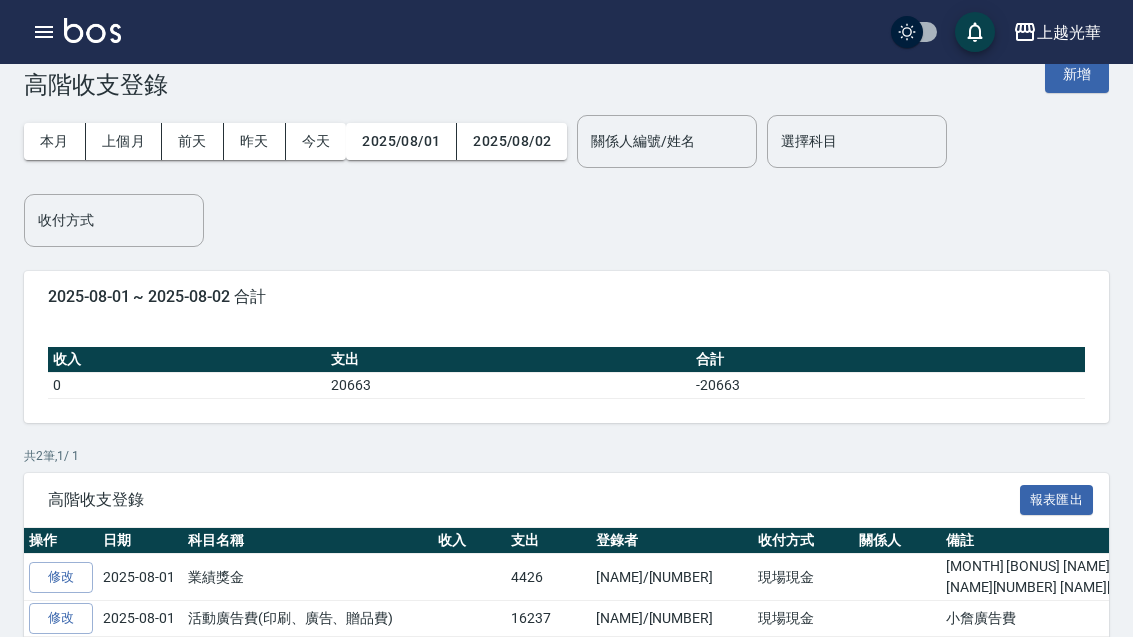 click on "新增" at bounding box center [1077, 74] 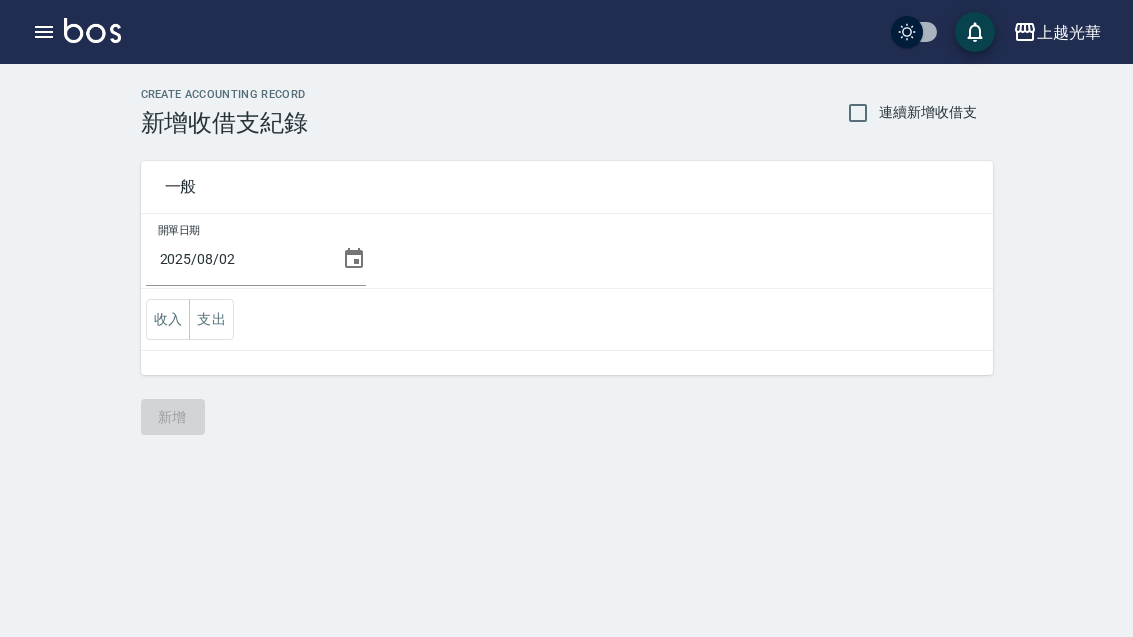 click 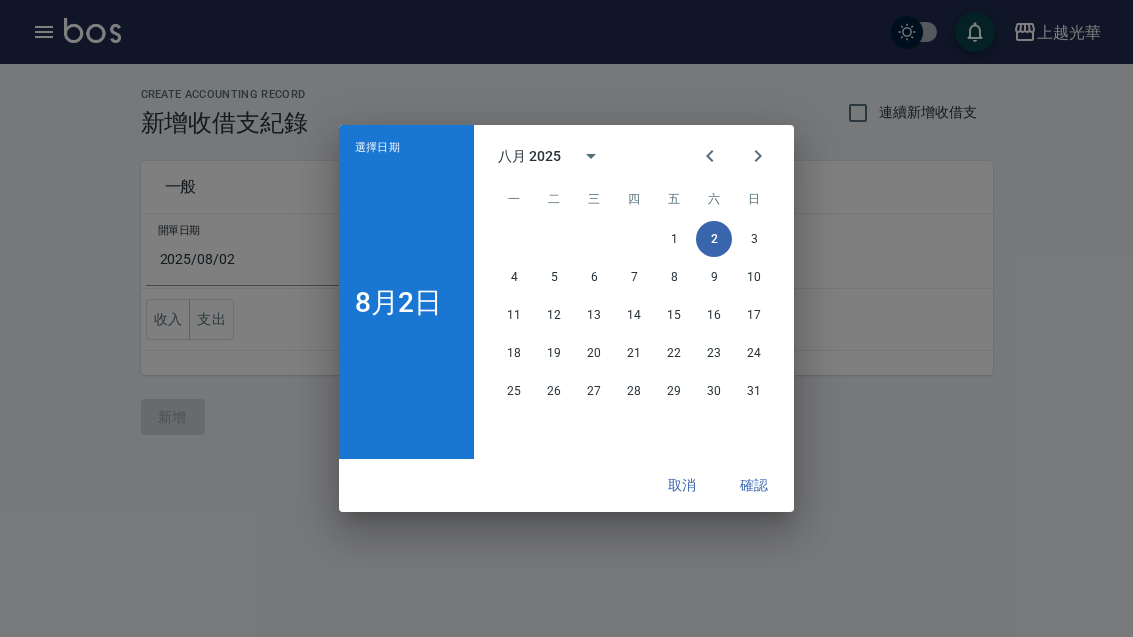 click 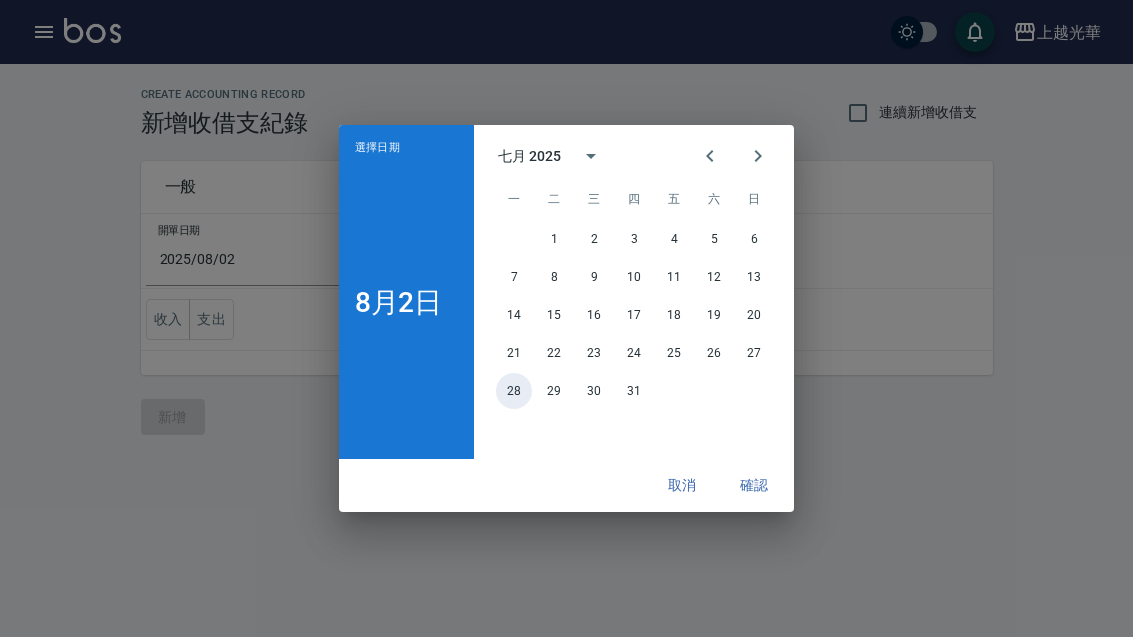 click on "28" at bounding box center (514, 391) 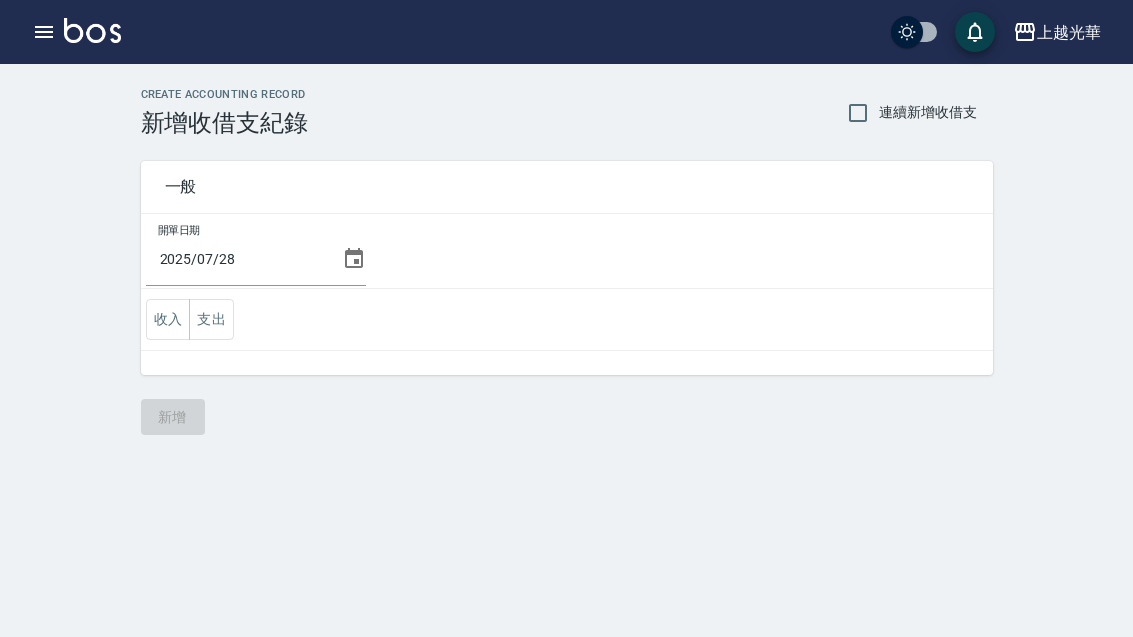 click on "支出" at bounding box center [211, 319] 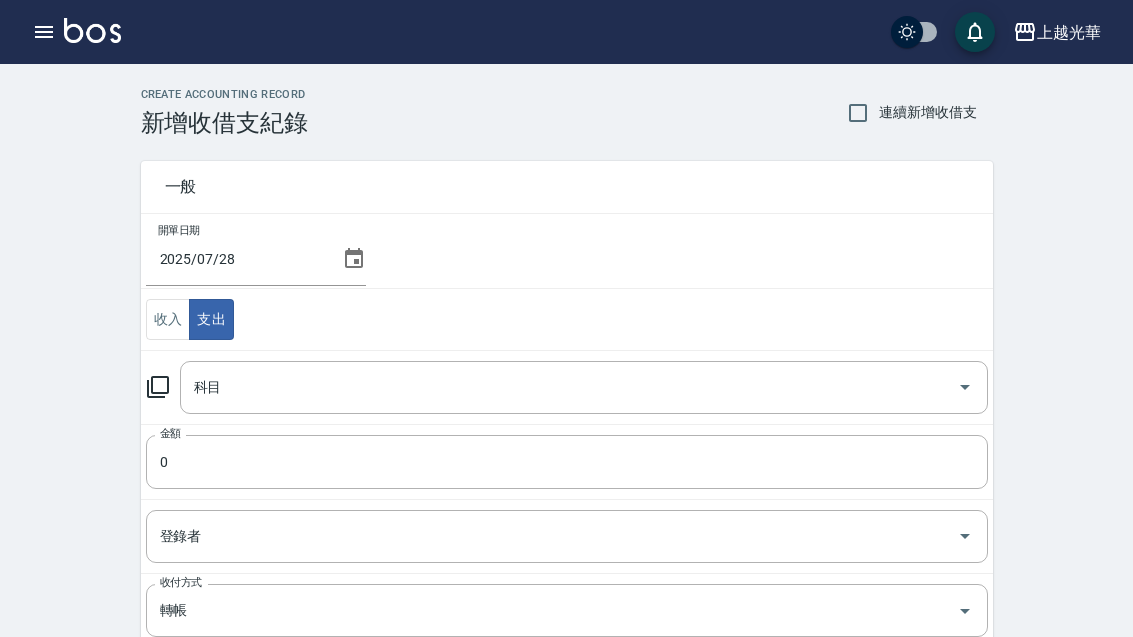 click on "科目" at bounding box center (569, 387) 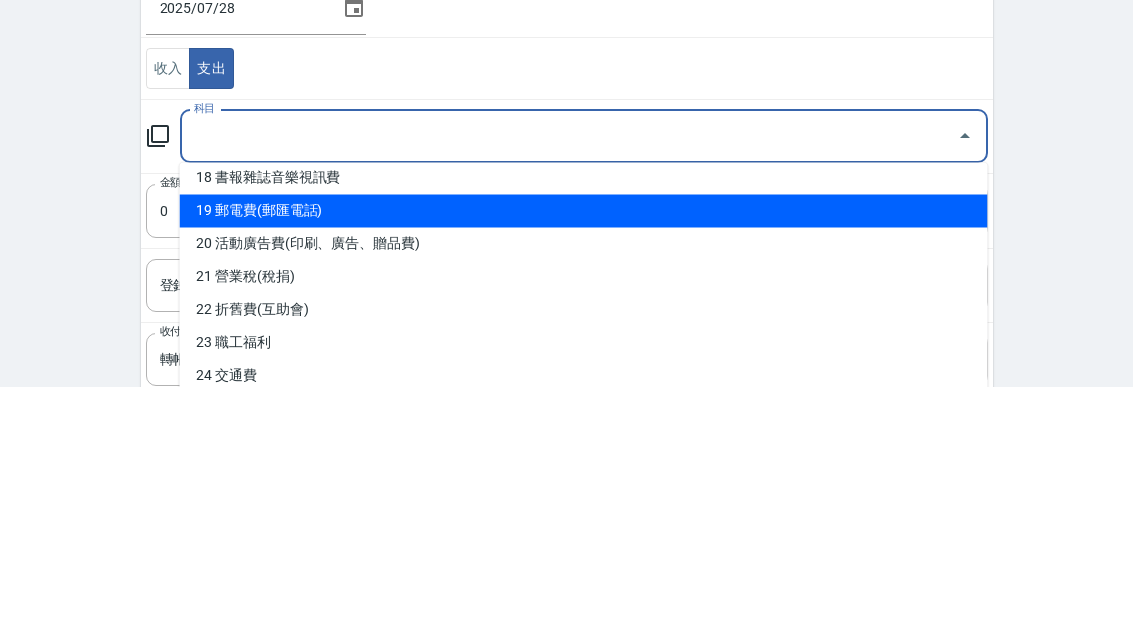 scroll, scrollTop: 610, scrollLeft: 0, axis: vertical 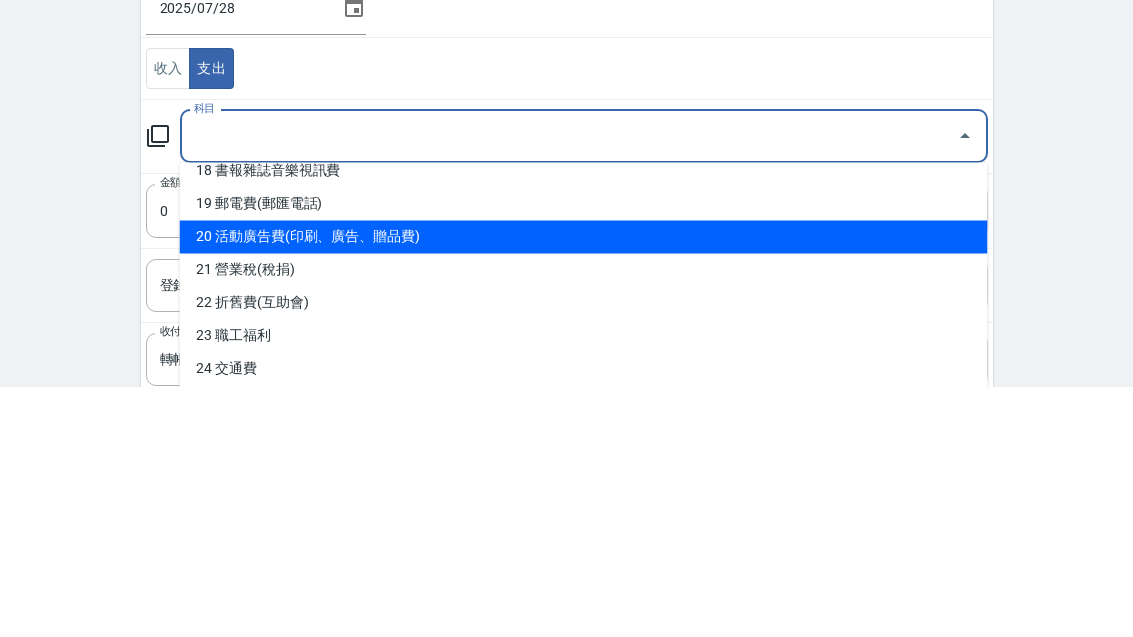 click on "20 活動廣告費(印刷、廣告、贈品費)" at bounding box center (584, 488) 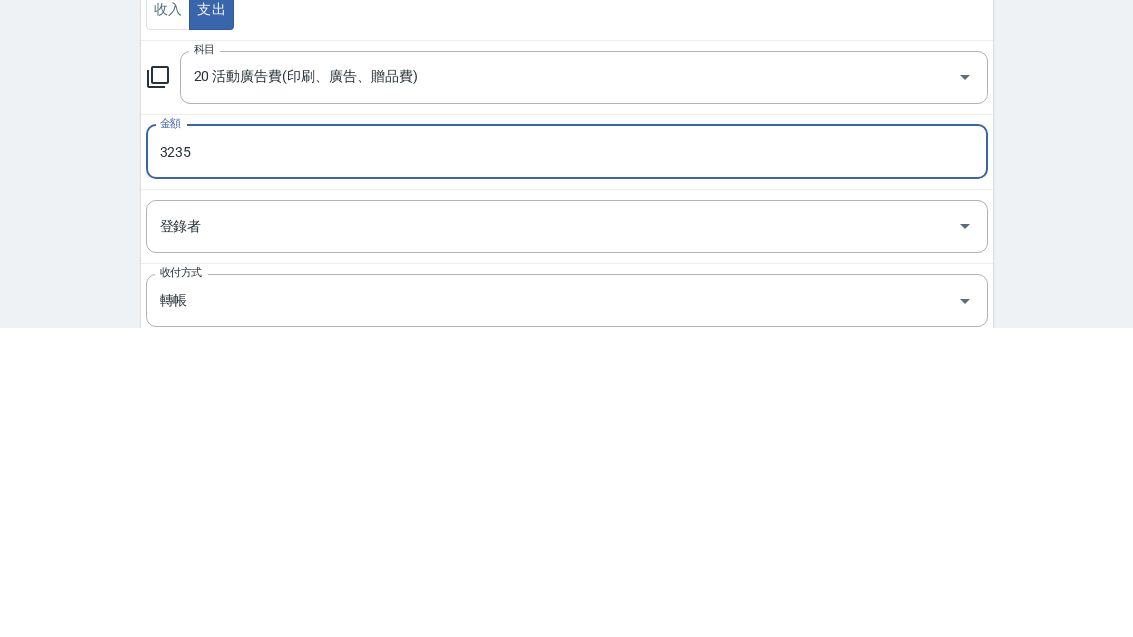 type on "3235" 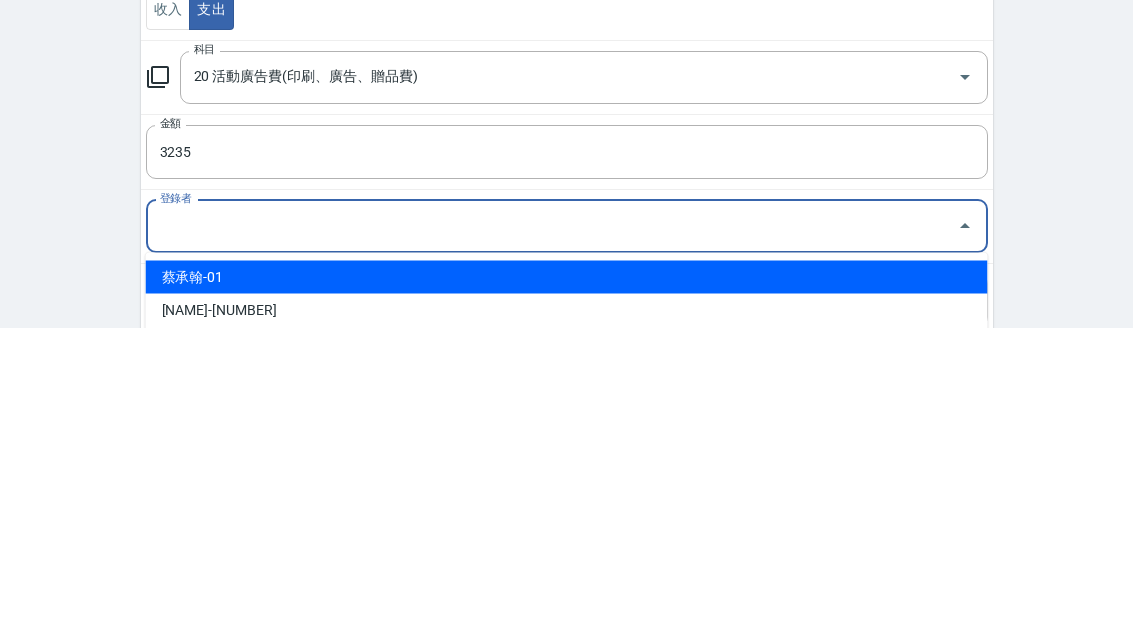 scroll, scrollTop: 35, scrollLeft: 0, axis: vertical 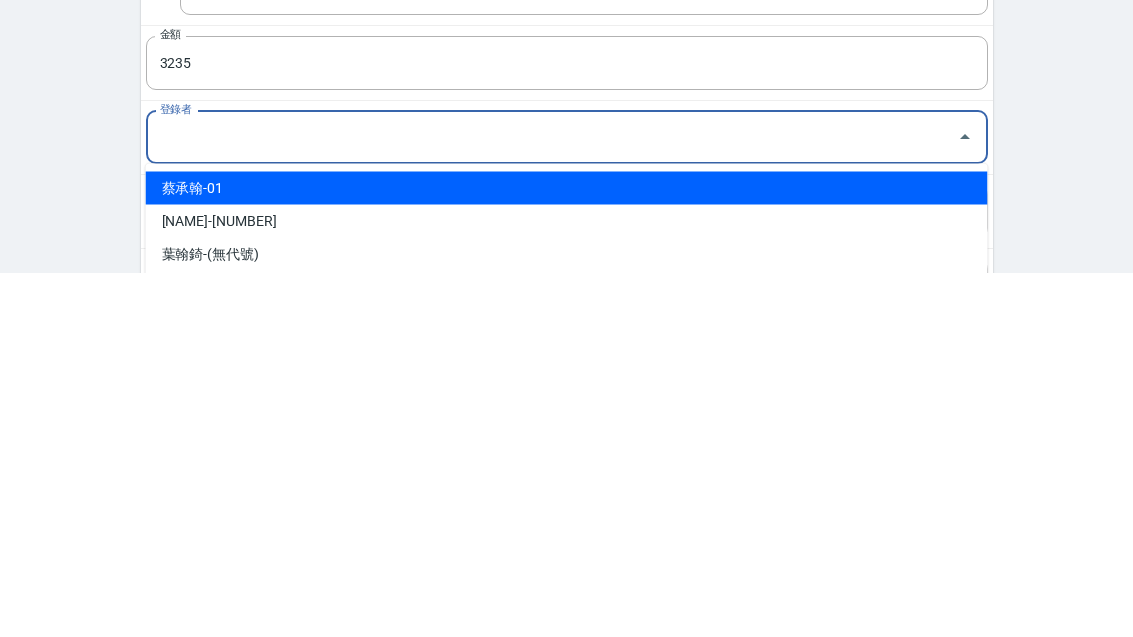 click on "蔡承翰-01" at bounding box center (567, 552) 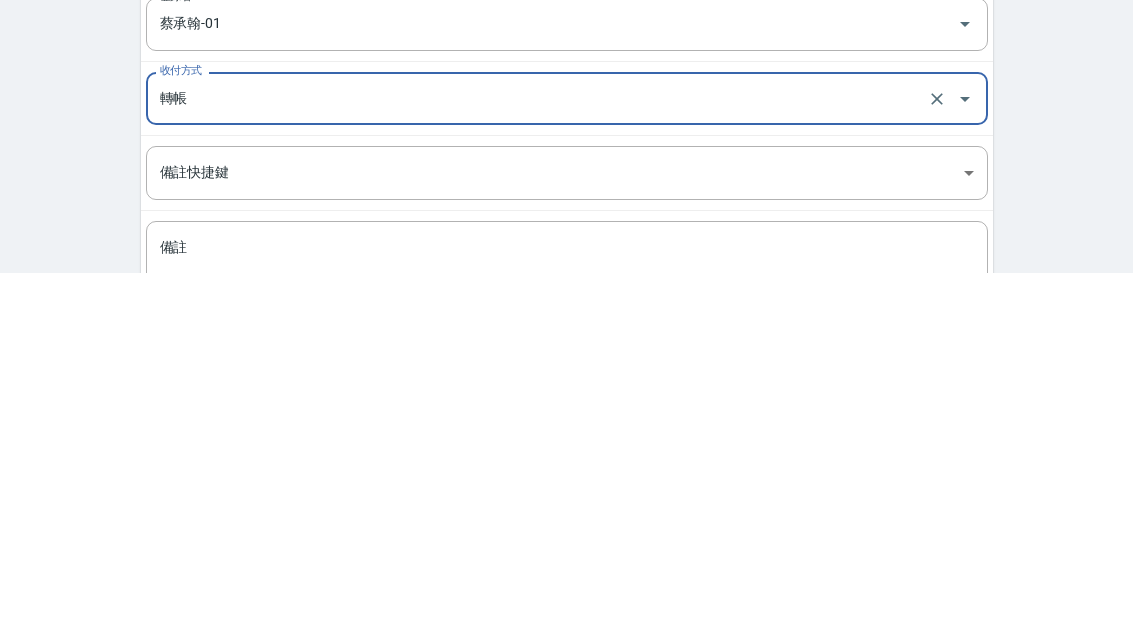 scroll, scrollTop: 181, scrollLeft: 0, axis: vertical 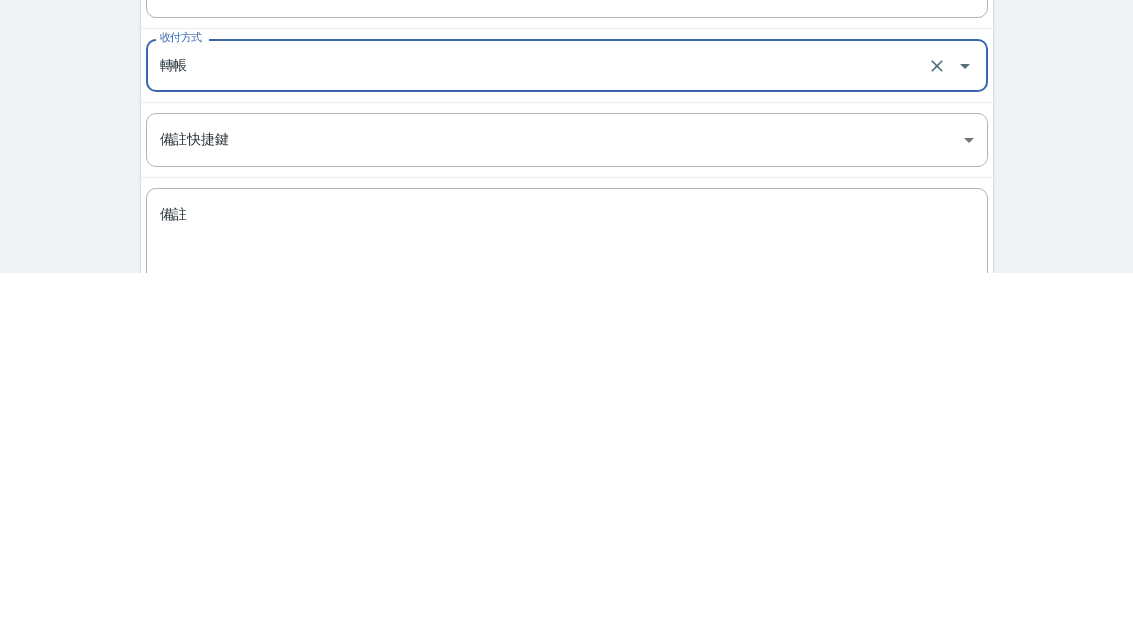 click on "備註" at bounding box center [567, 601] 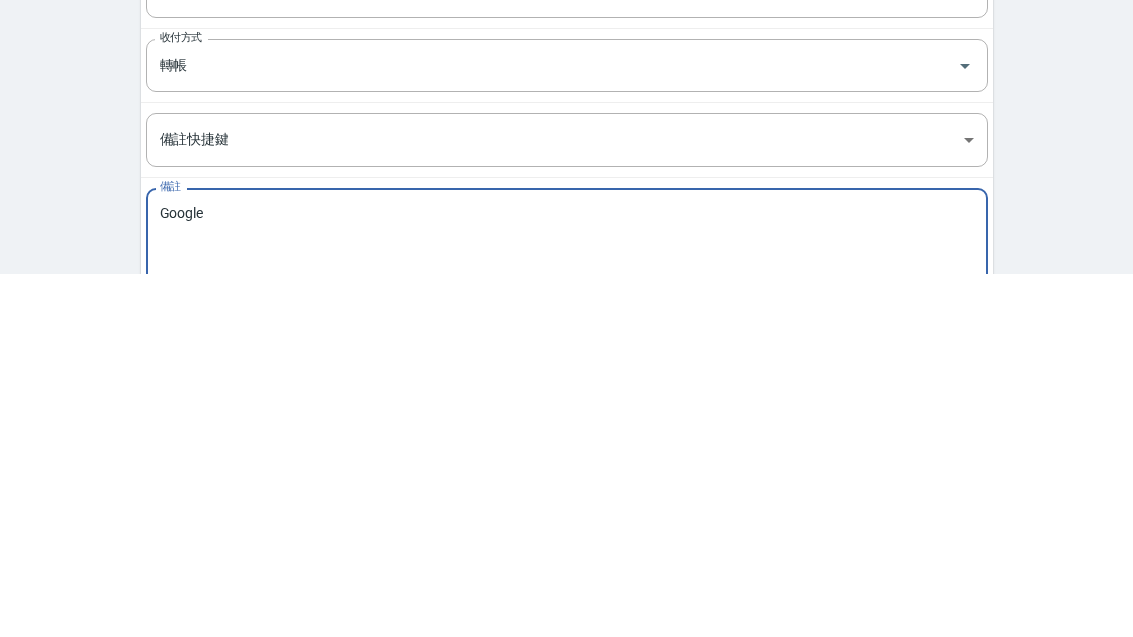 scroll, scrollTop: 248, scrollLeft: 0, axis: vertical 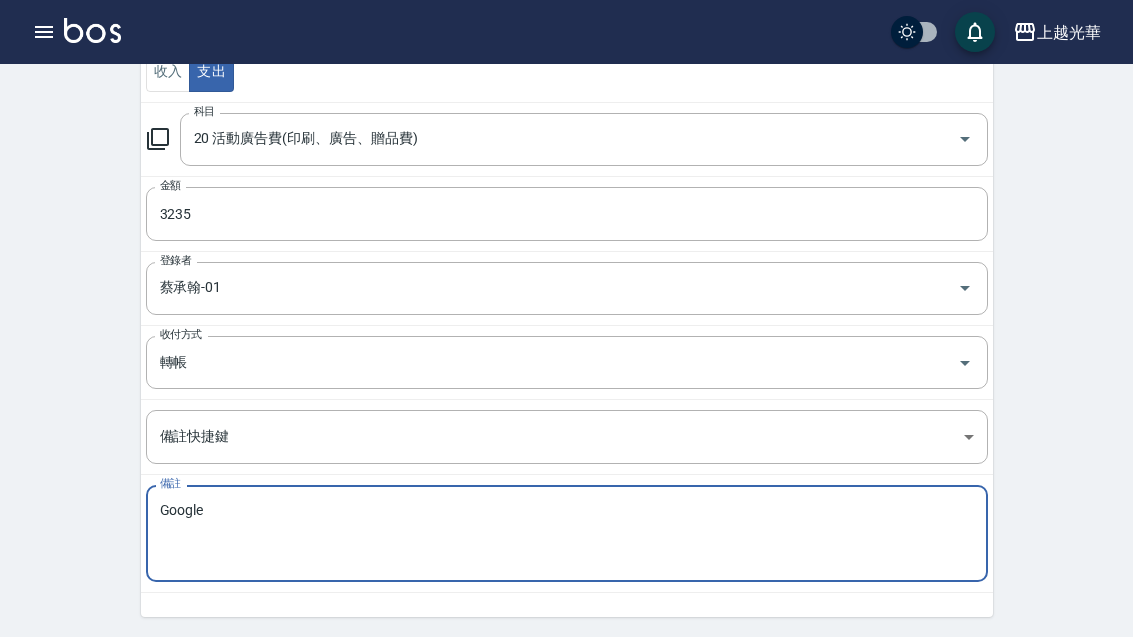 type on "Google" 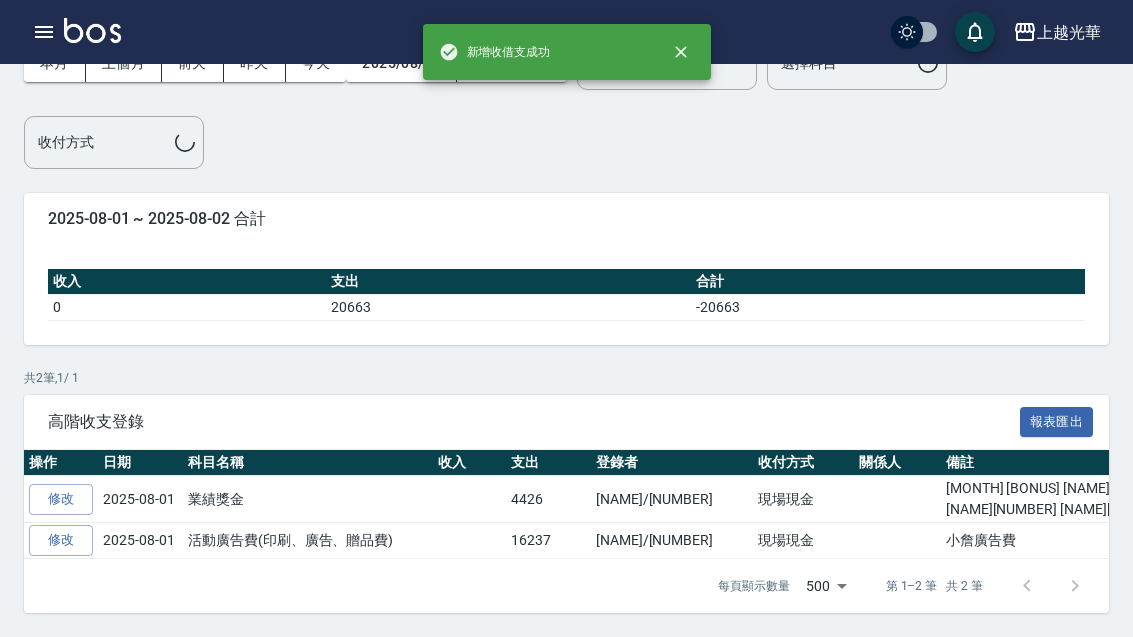 scroll, scrollTop: 38, scrollLeft: 0, axis: vertical 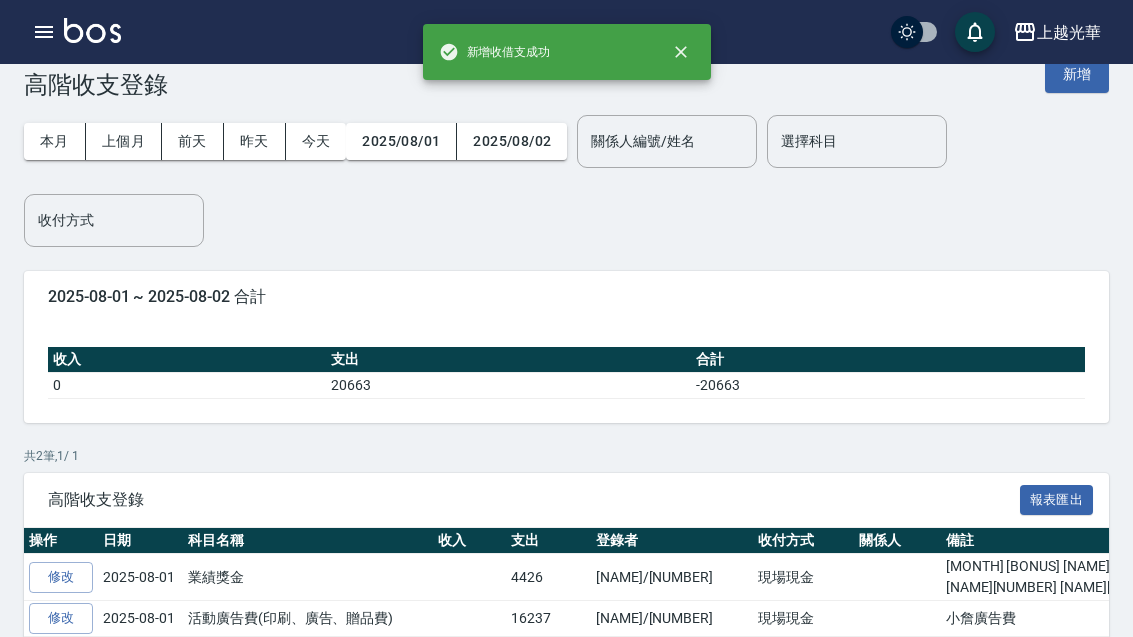 click on "新增" at bounding box center (1077, 74) 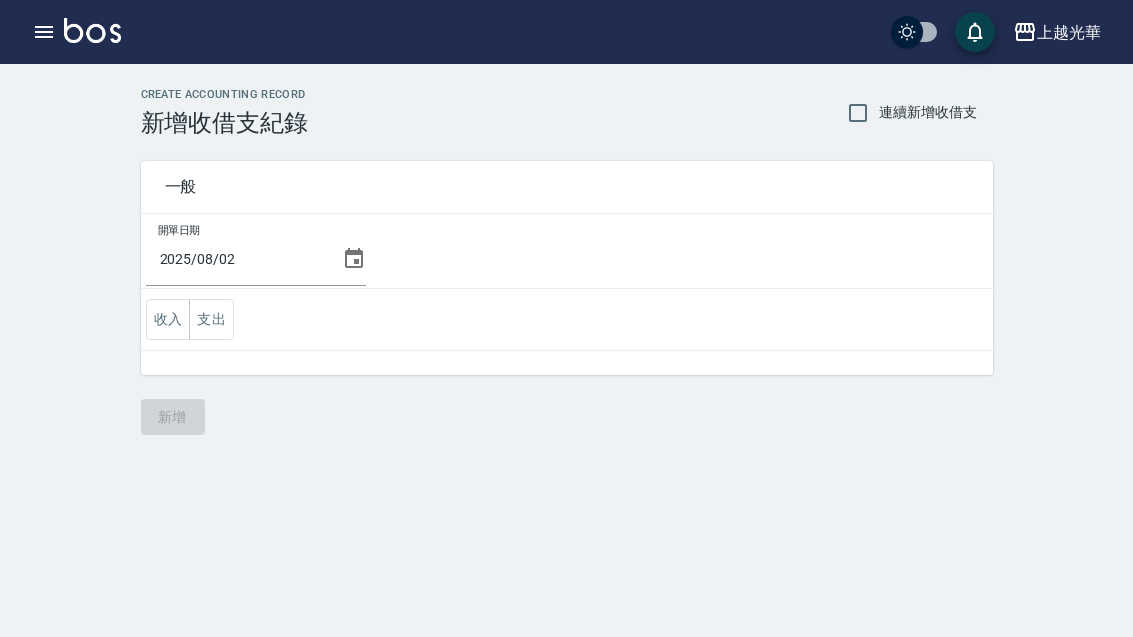 scroll, scrollTop: 0, scrollLeft: 0, axis: both 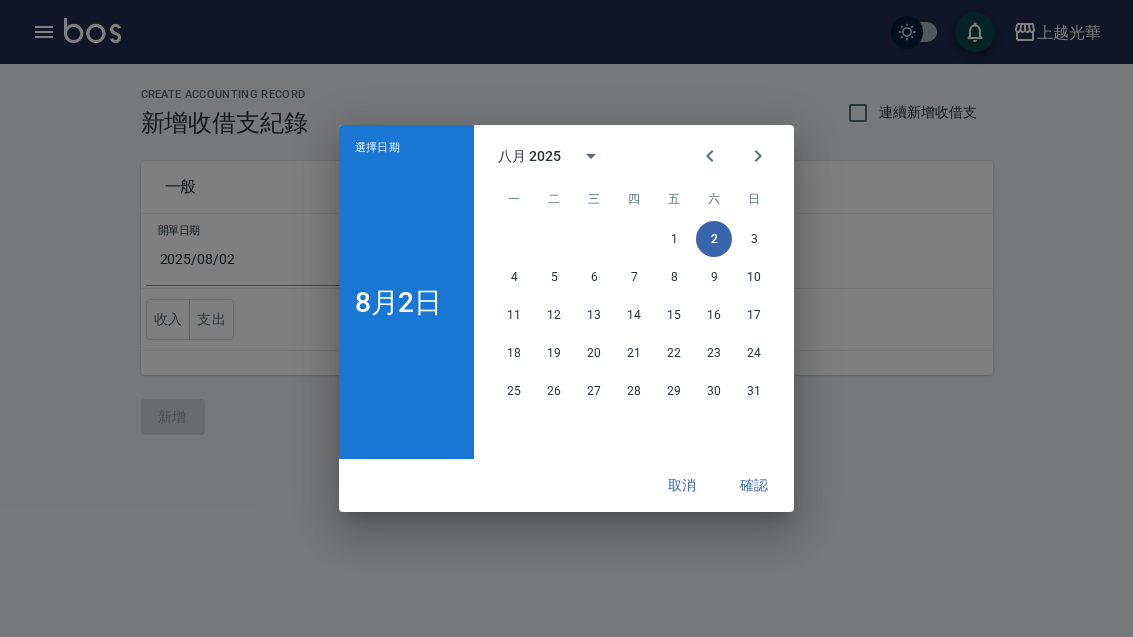 click at bounding box center (710, 156) 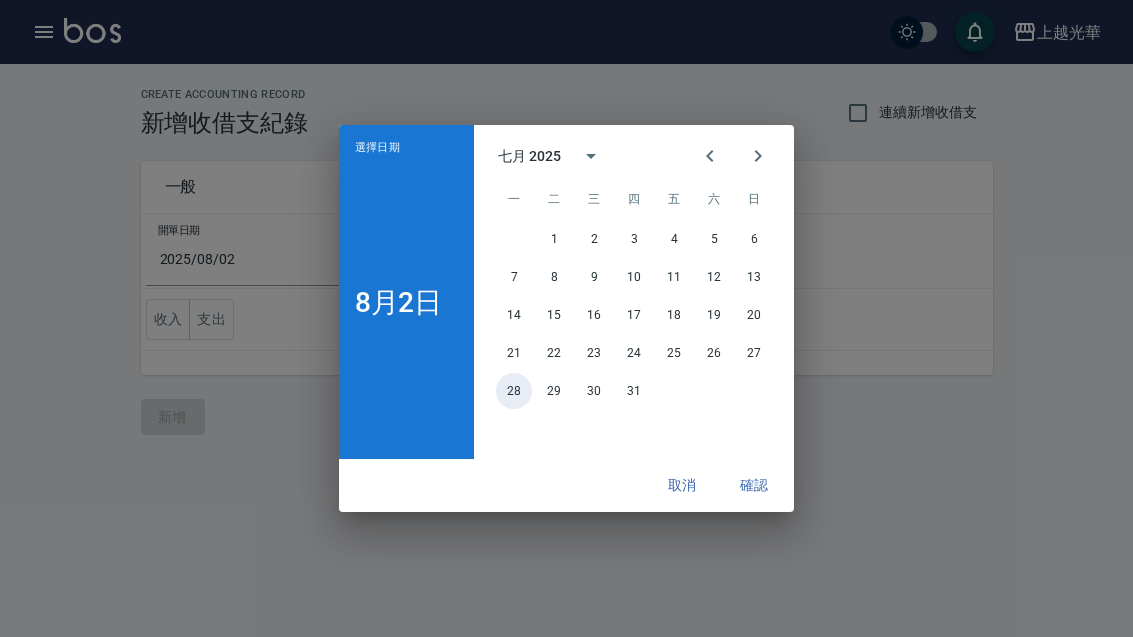 click on "28" at bounding box center (514, 391) 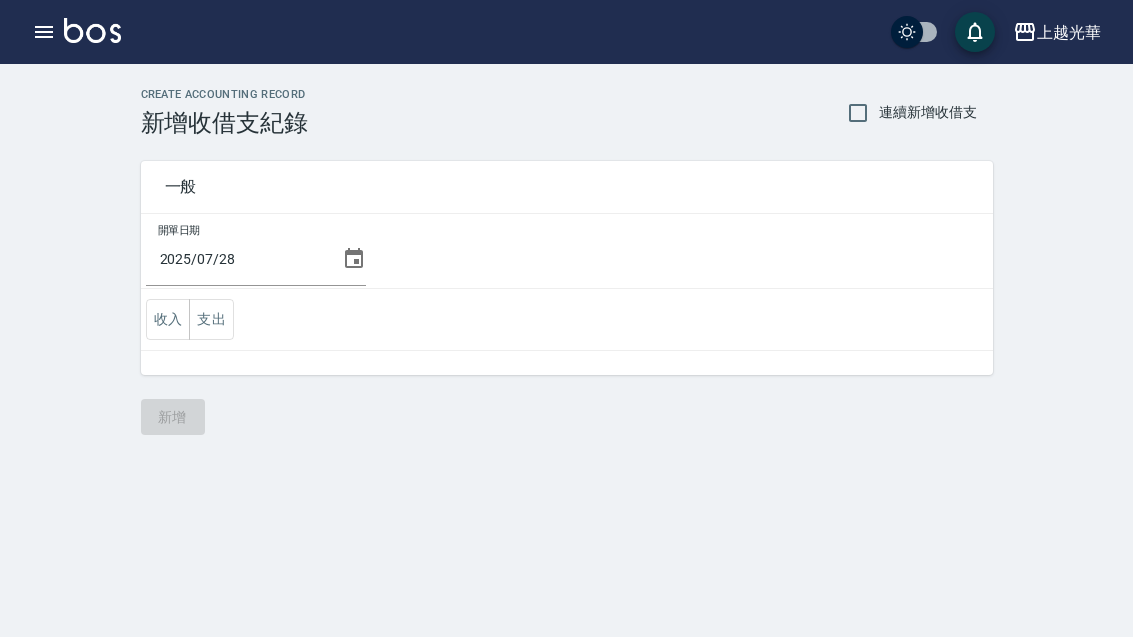 click on "支出" at bounding box center [211, 319] 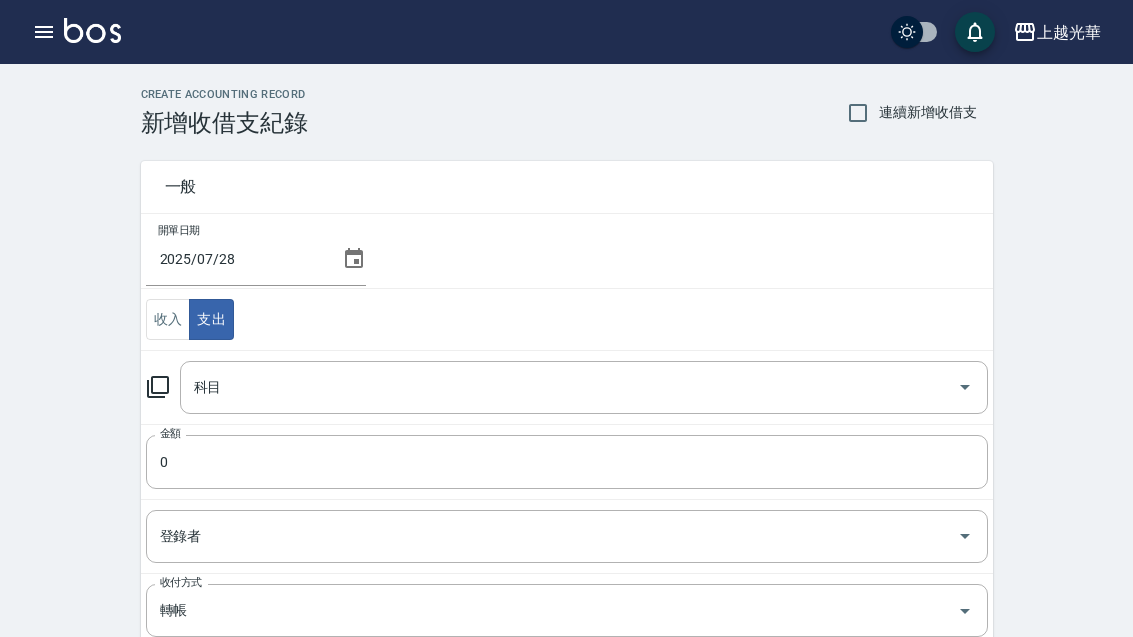 click on "科目" at bounding box center [569, 387] 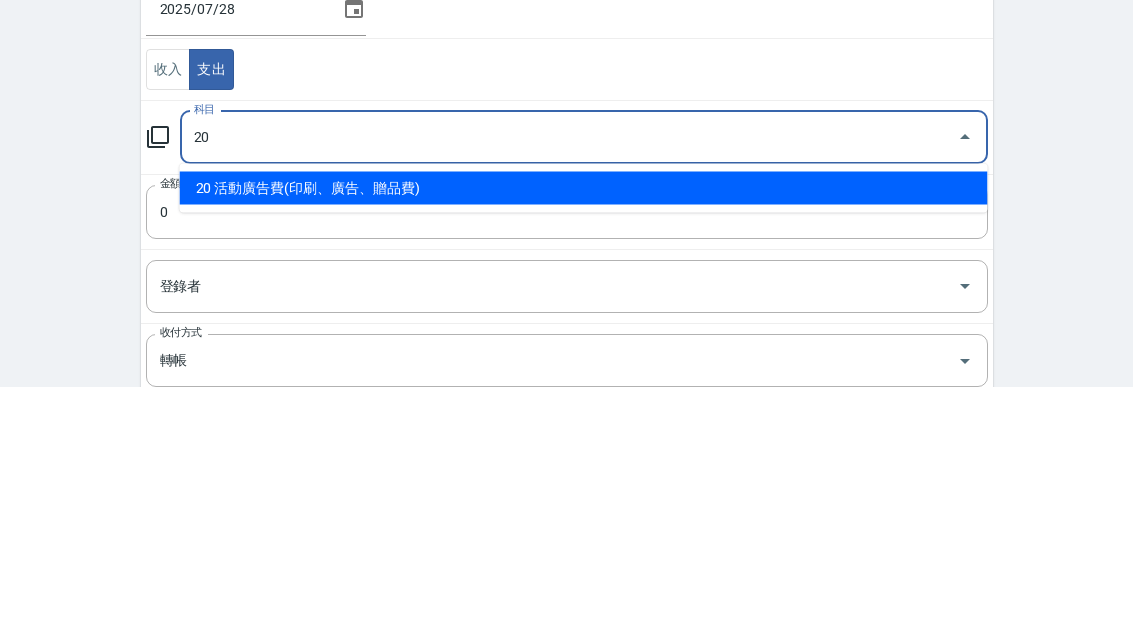 click on "20 活動廣告費(印刷、廣告、贈品費)" at bounding box center (584, 438) 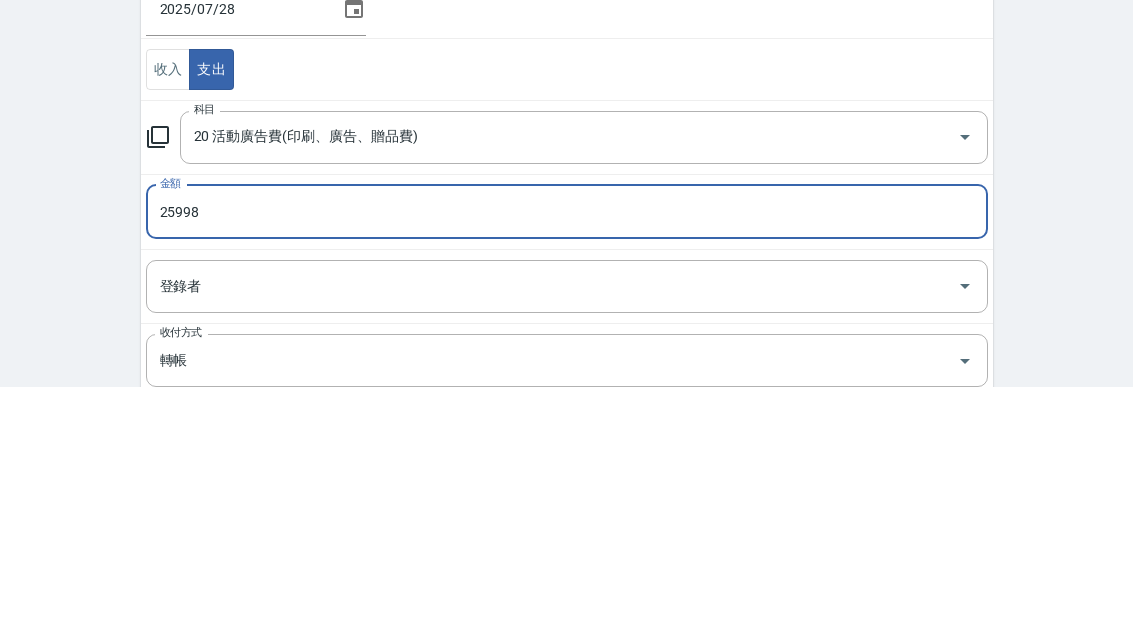 scroll, scrollTop: 248, scrollLeft: 0, axis: vertical 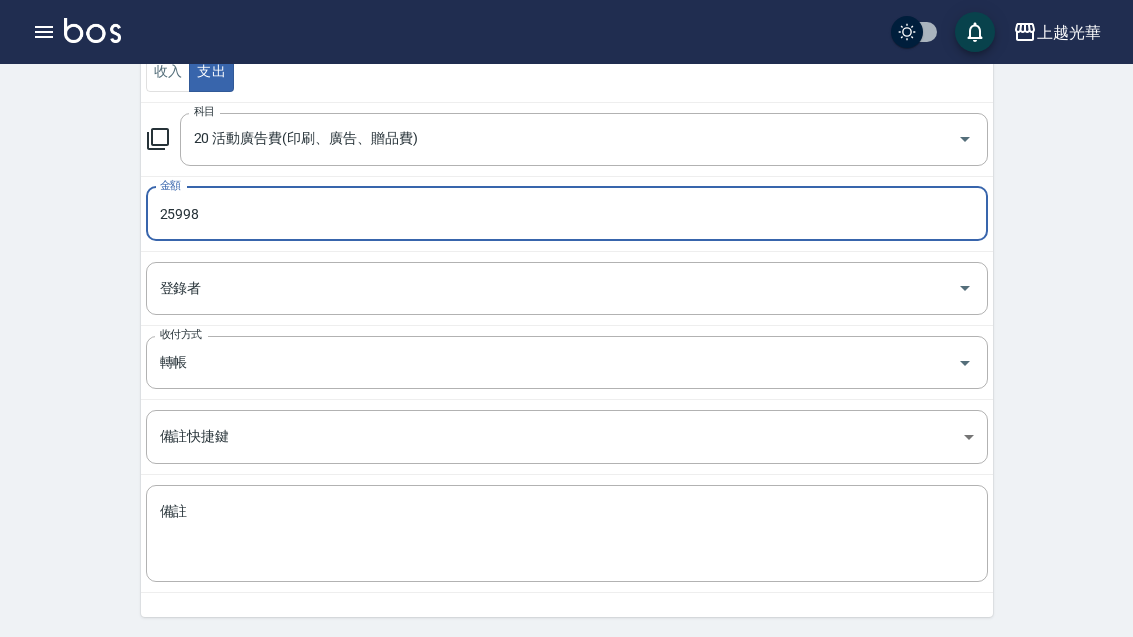 type on "25998" 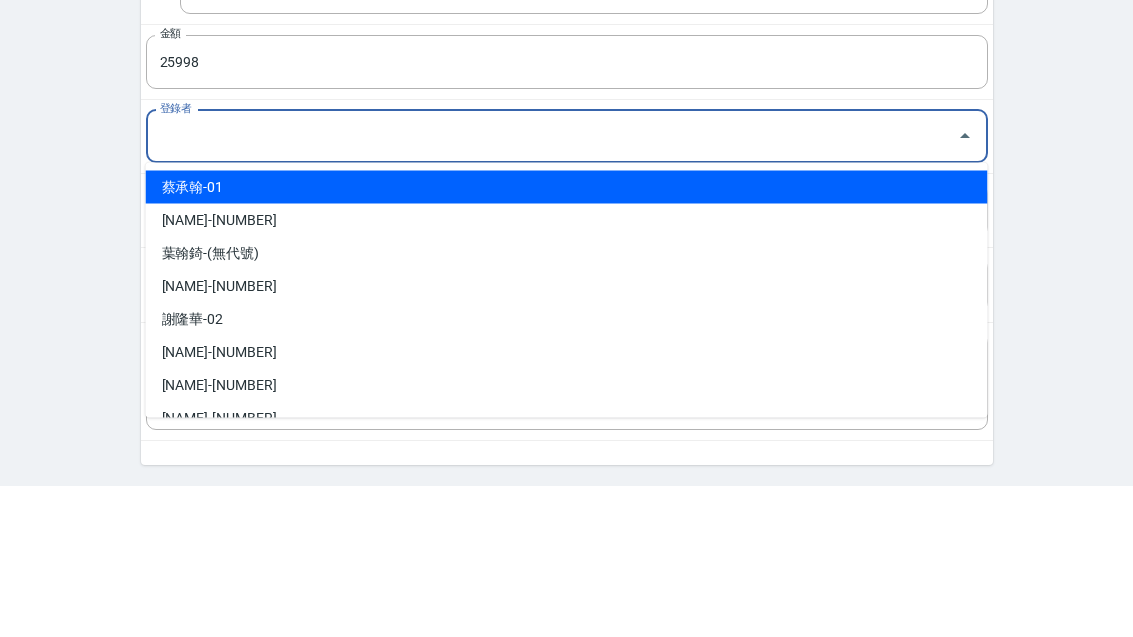 click on "蔡承翰-01" at bounding box center (567, 339) 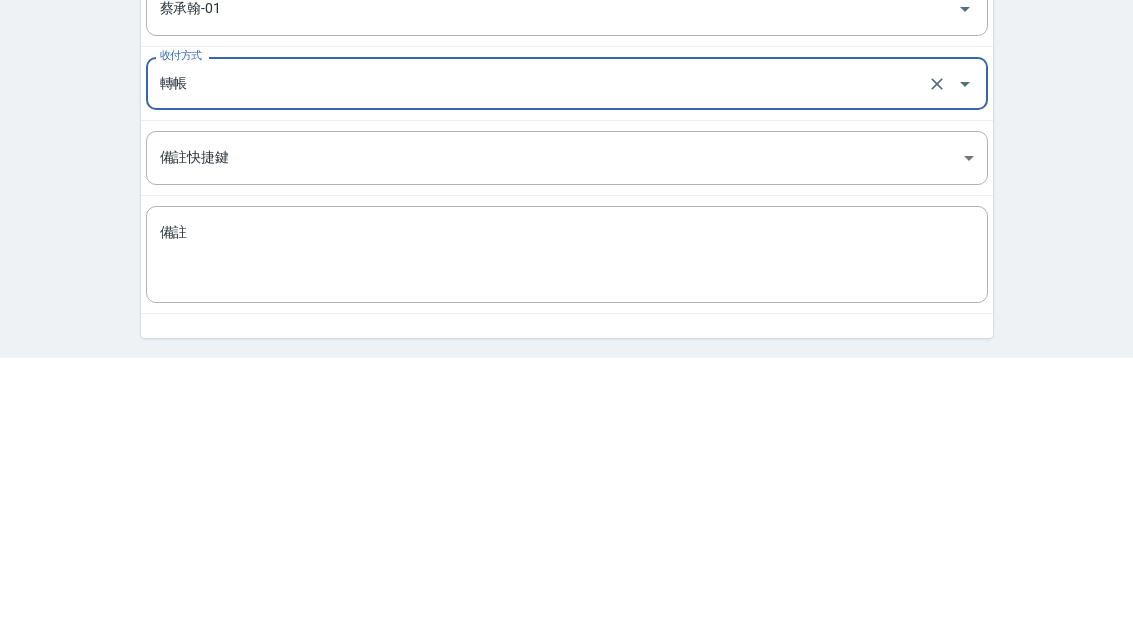 click on "備註" at bounding box center (567, 534) 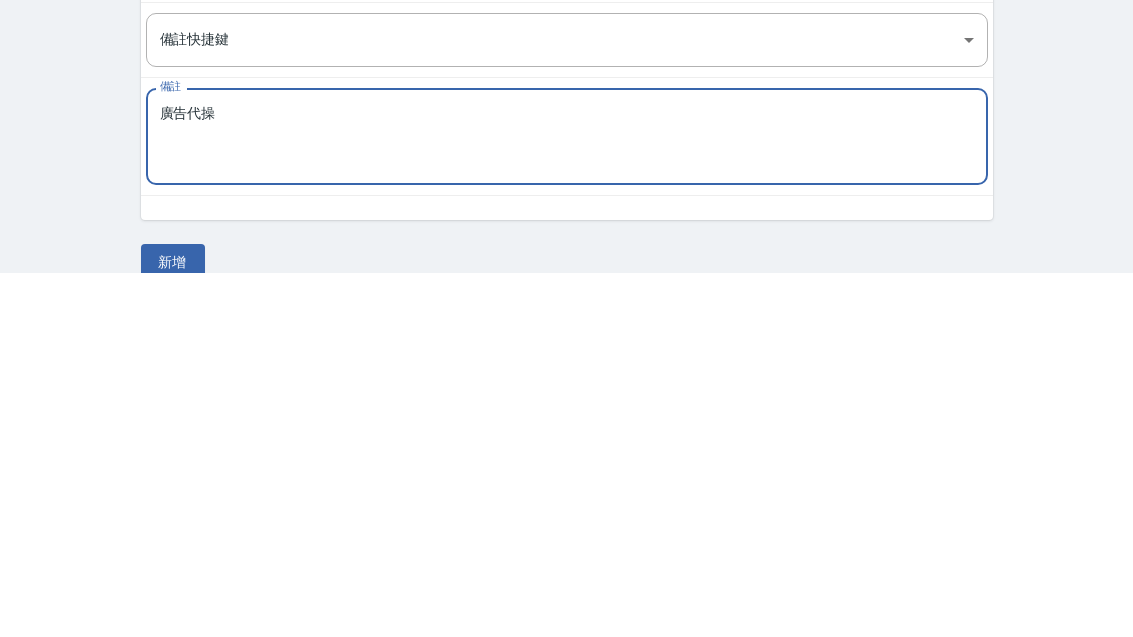 scroll, scrollTop: 248, scrollLeft: 0, axis: vertical 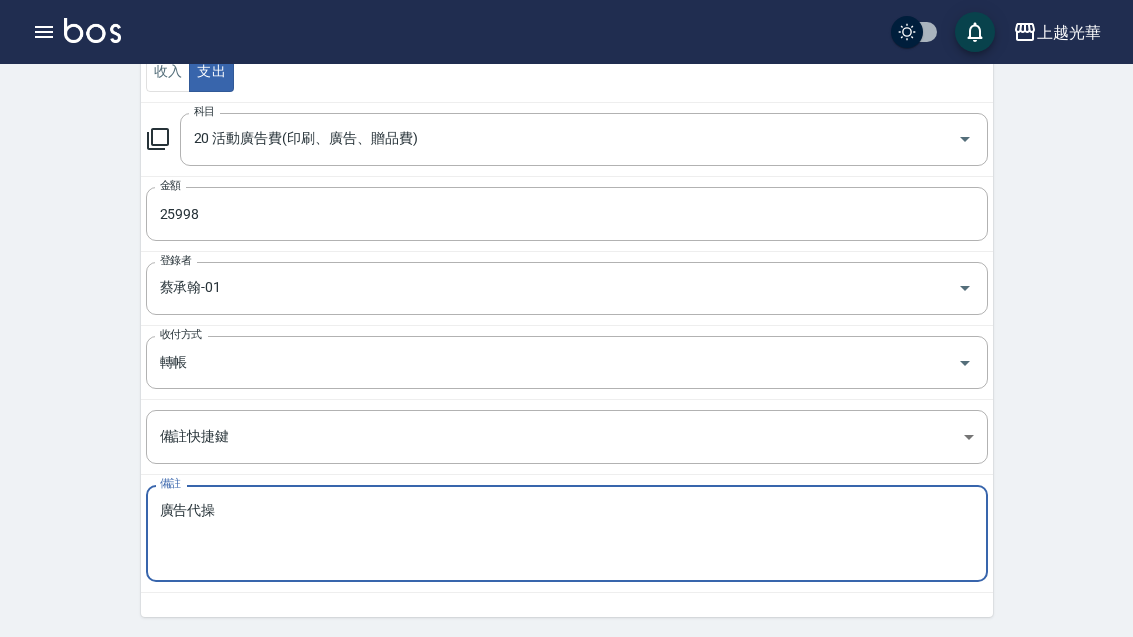 type on "廣告代操" 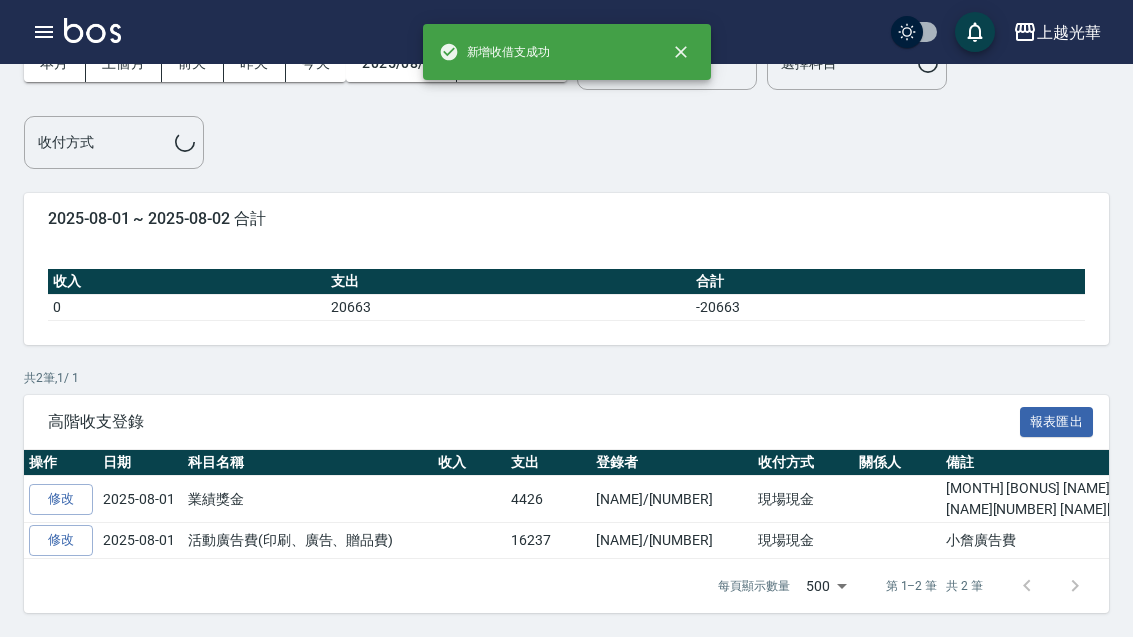 scroll, scrollTop: 38, scrollLeft: 0, axis: vertical 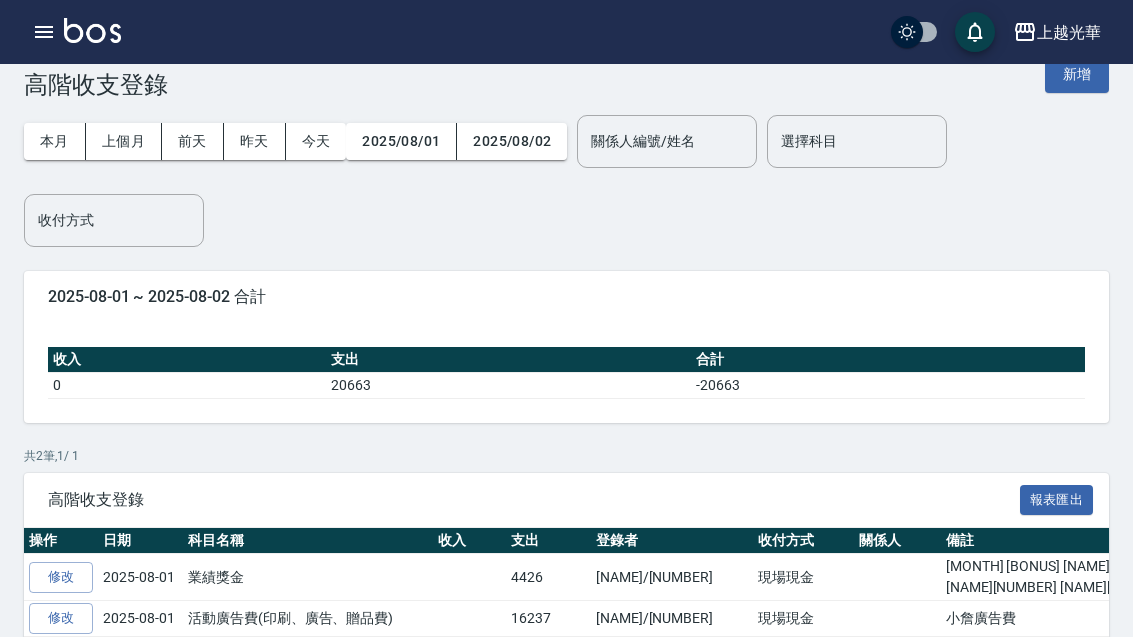 click on "新增" at bounding box center [1077, 74] 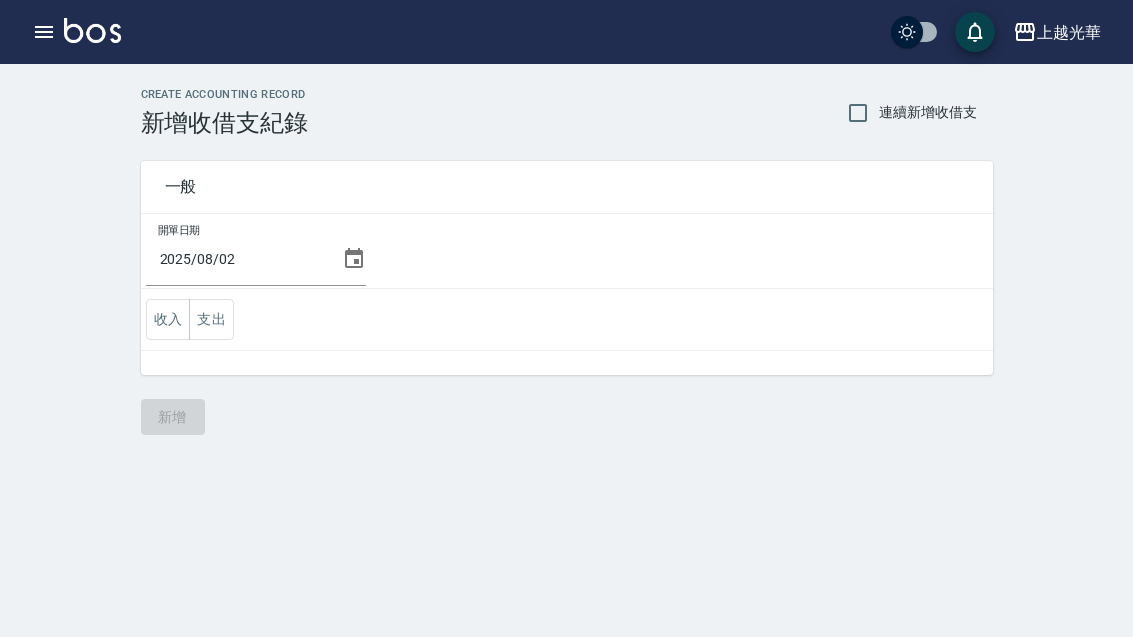 scroll, scrollTop: 0, scrollLeft: 0, axis: both 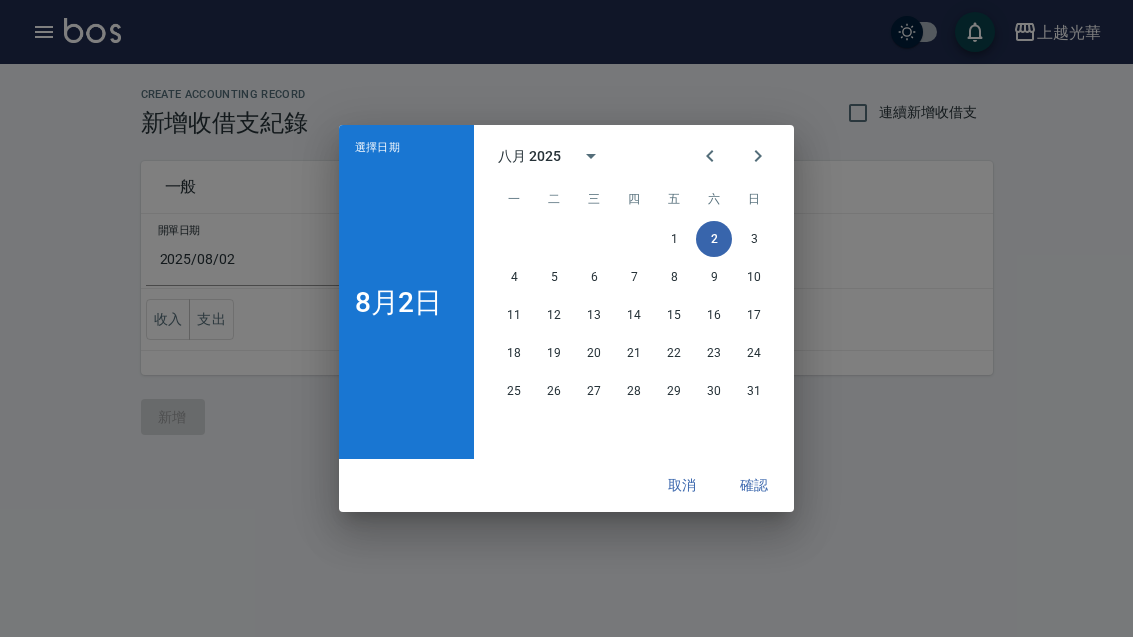 click 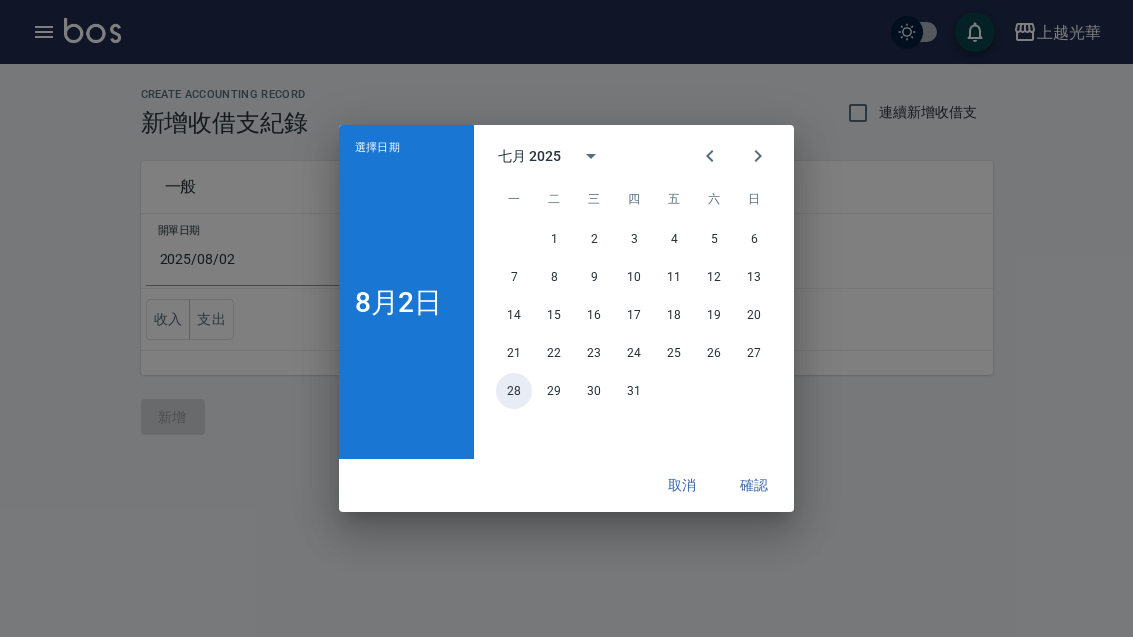 click on "28" at bounding box center (514, 391) 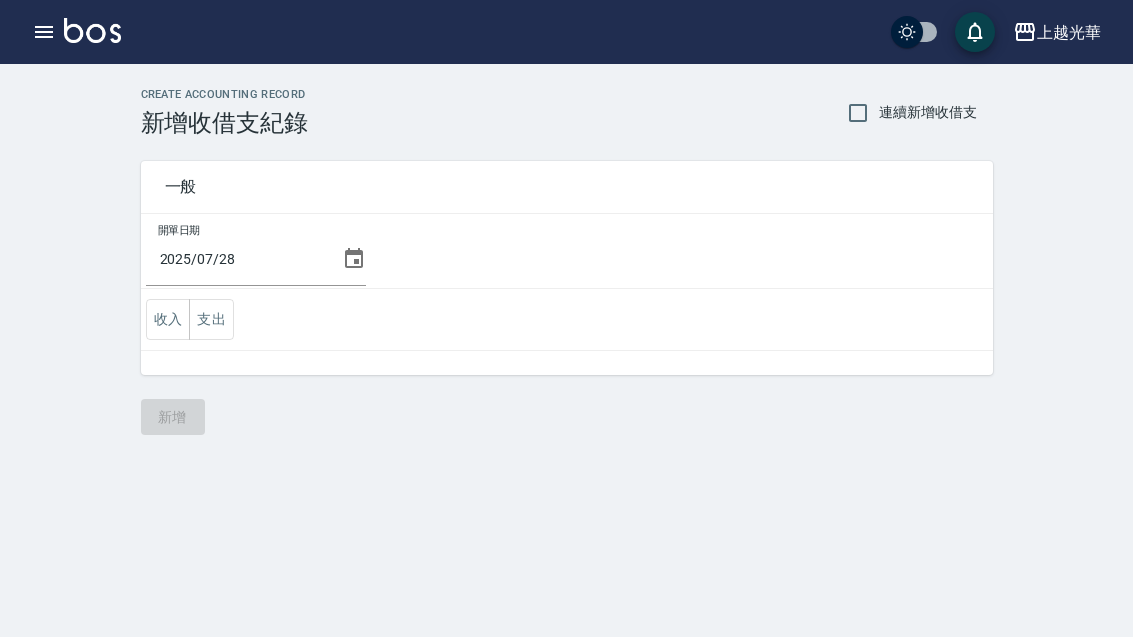 click on "支出" at bounding box center [211, 319] 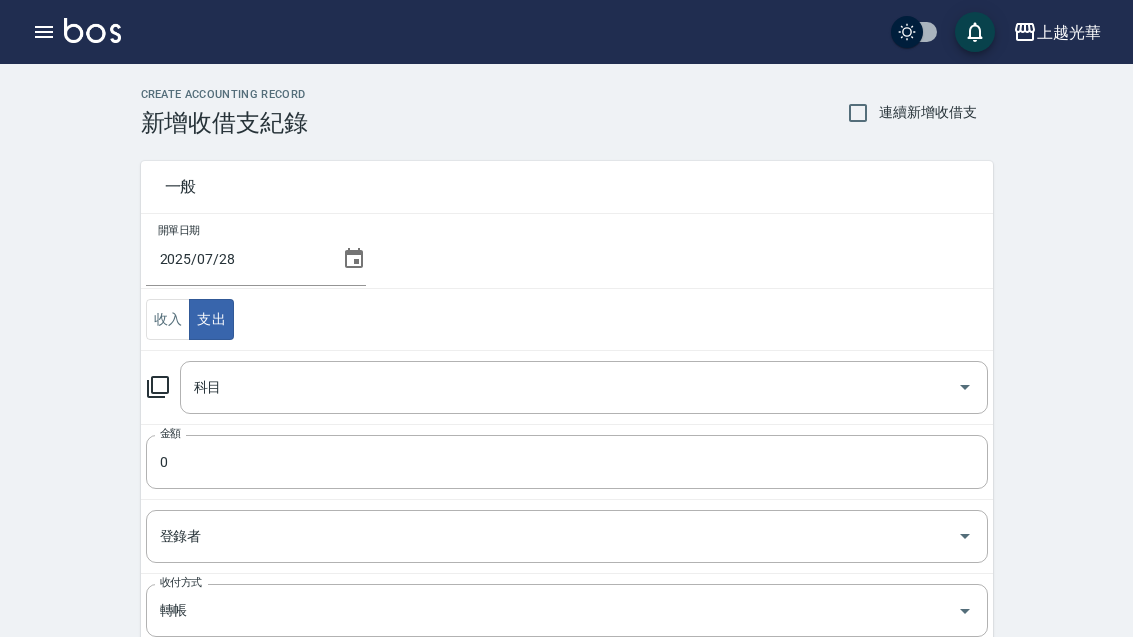 click on "科目" at bounding box center (569, 387) 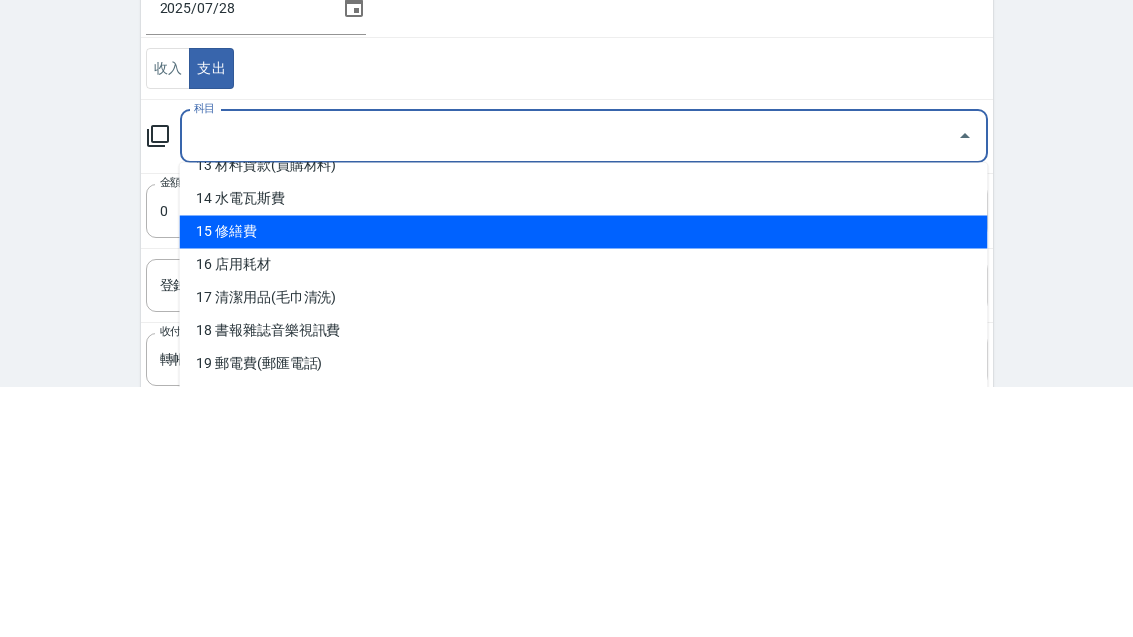 scroll, scrollTop: 437, scrollLeft: 0, axis: vertical 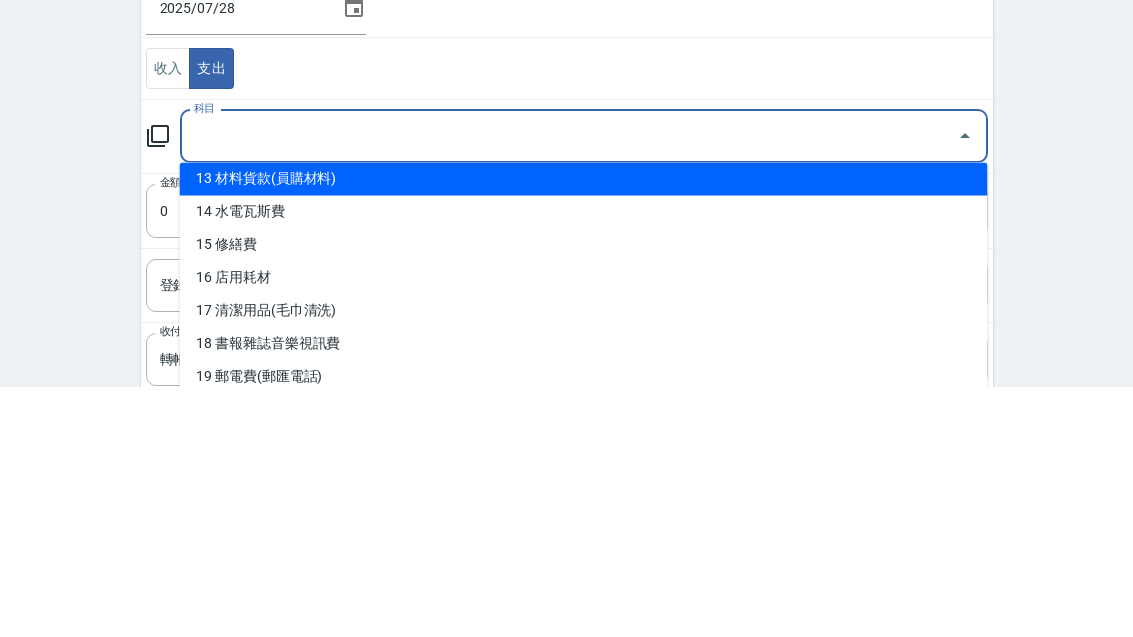 click on "13 材料貨款(員購材料)" at bounding box center [584, 430] 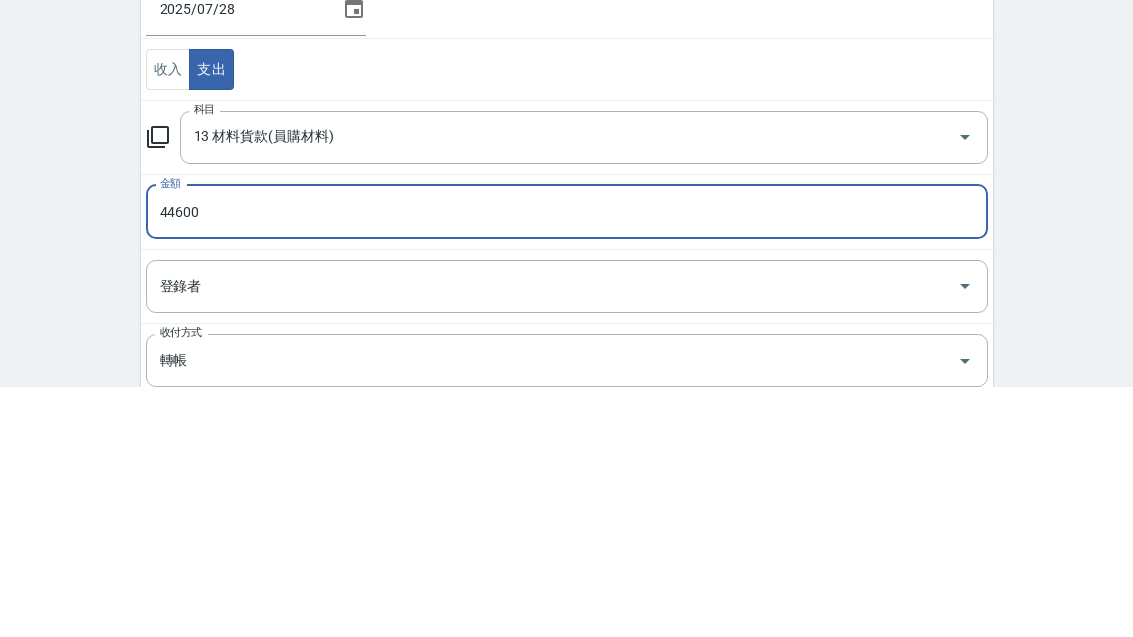 scroll, scrollTop: 248, scrollLeft: 0, axis: vertical 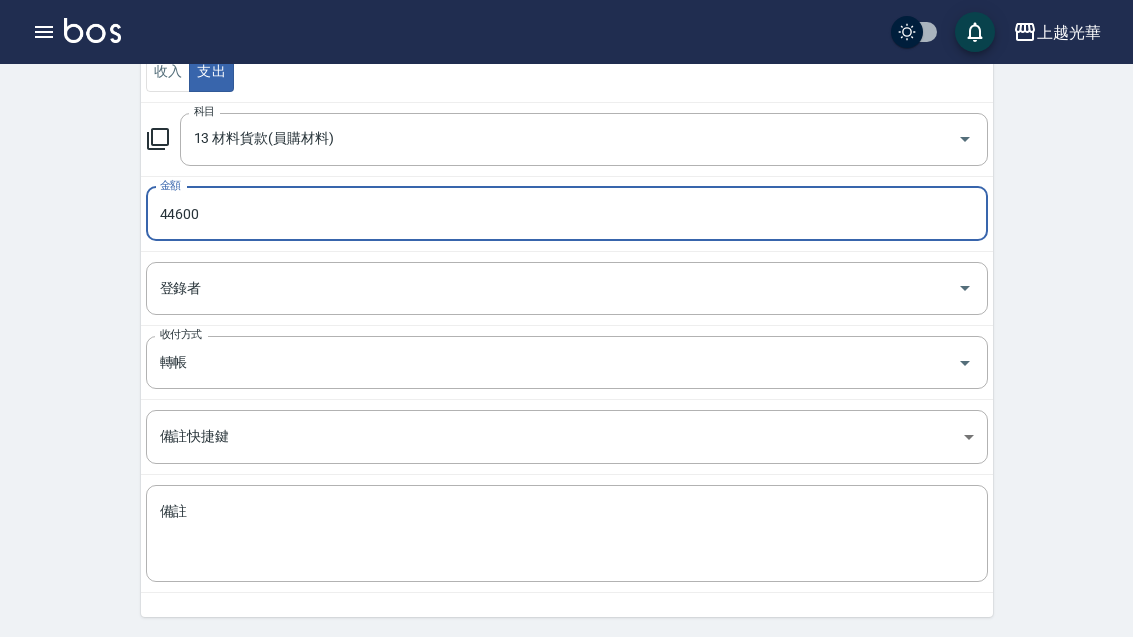 type on "44600" 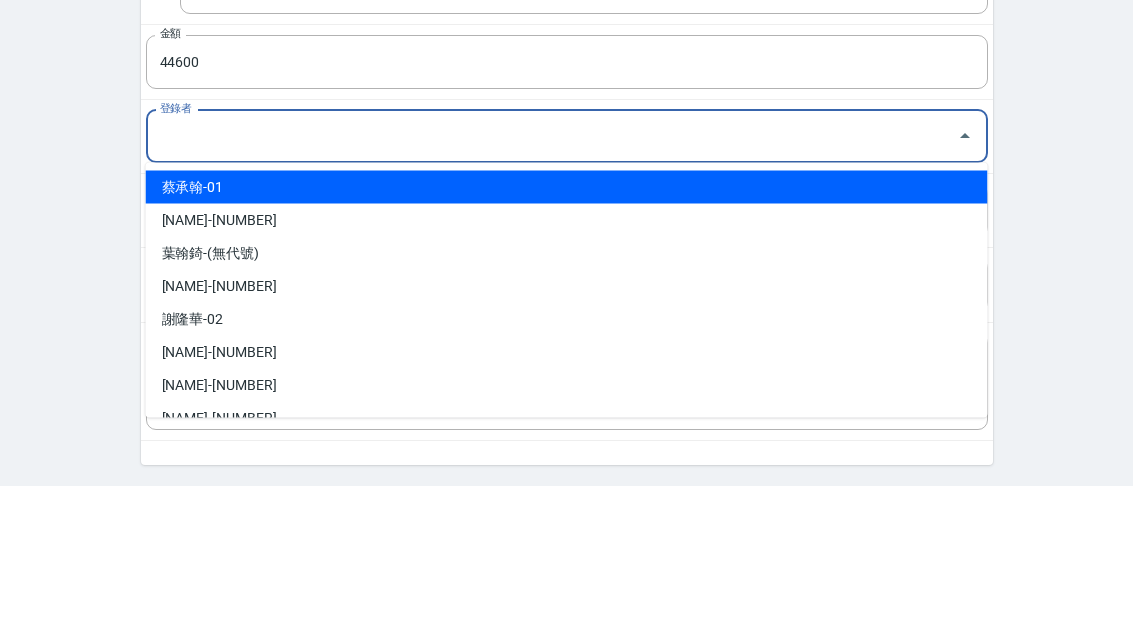 click on "蔡承翰-01" at bounding box center (567, 339) 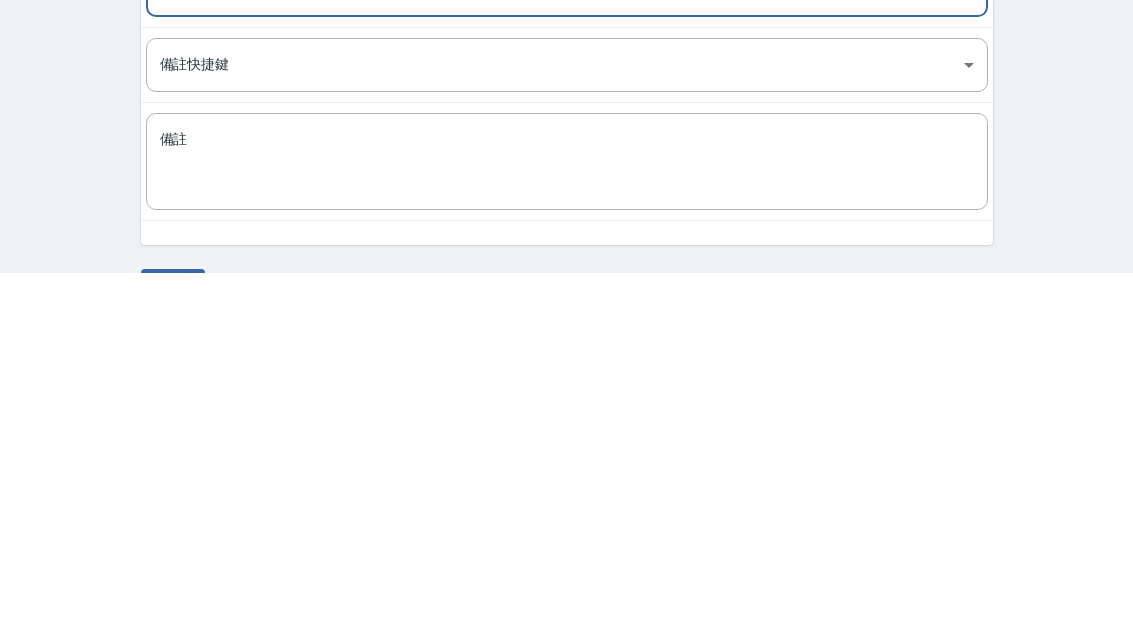 scroll, scrollTop: 312, scrollLeft: 0, axis: vertical 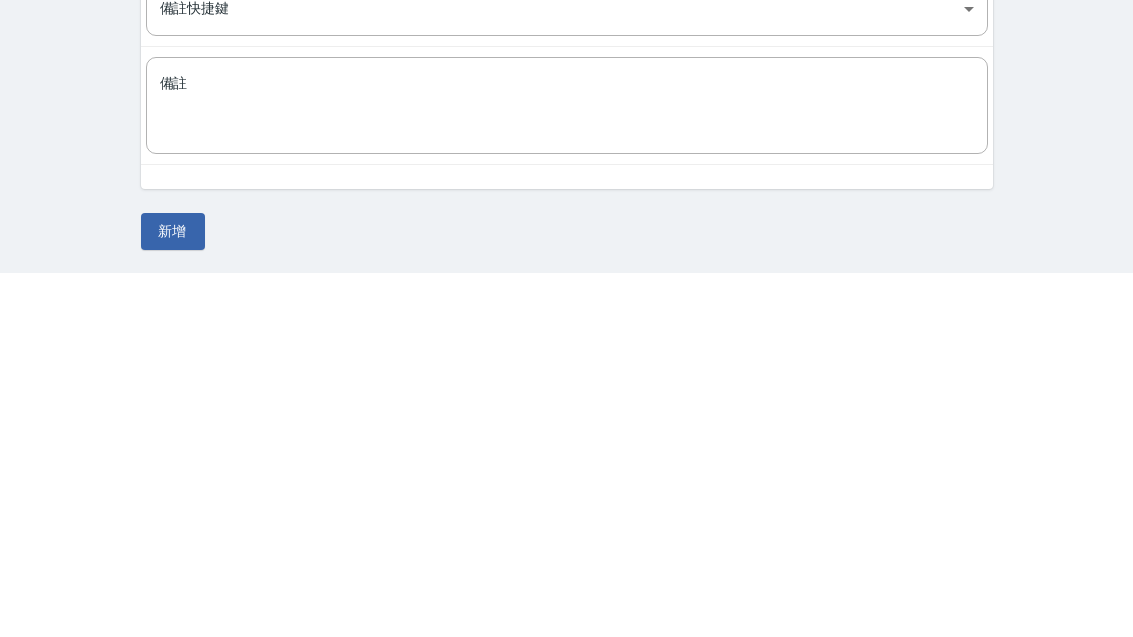 click on "新增" at bounding box center [173, 595] 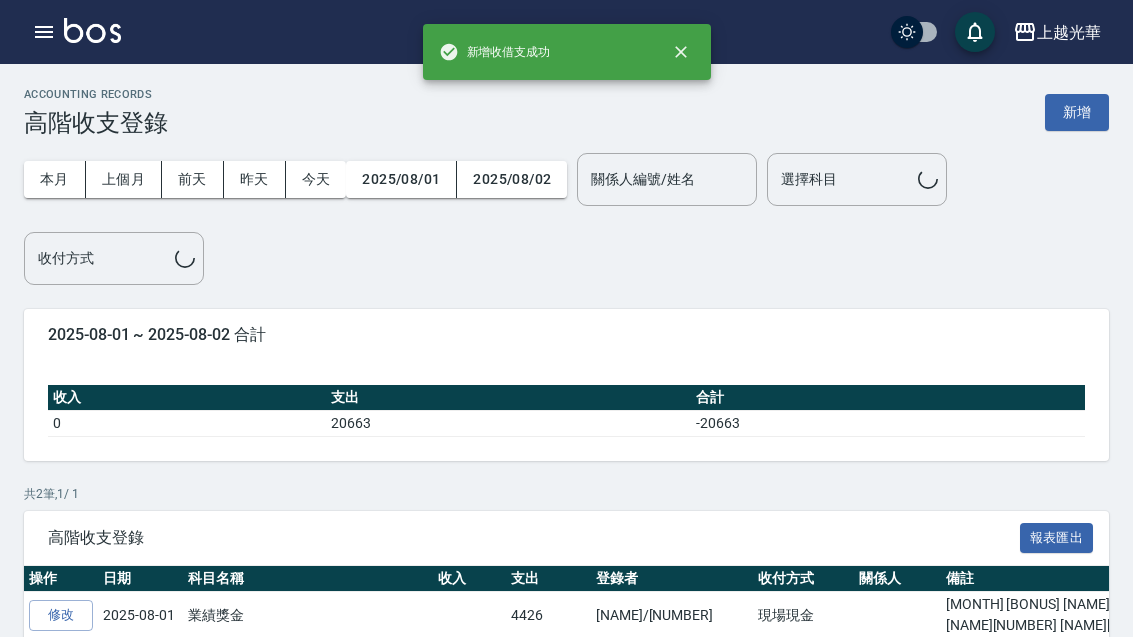 scroll, scrollTop: 38, scrollLeft: 0, axis: vertical 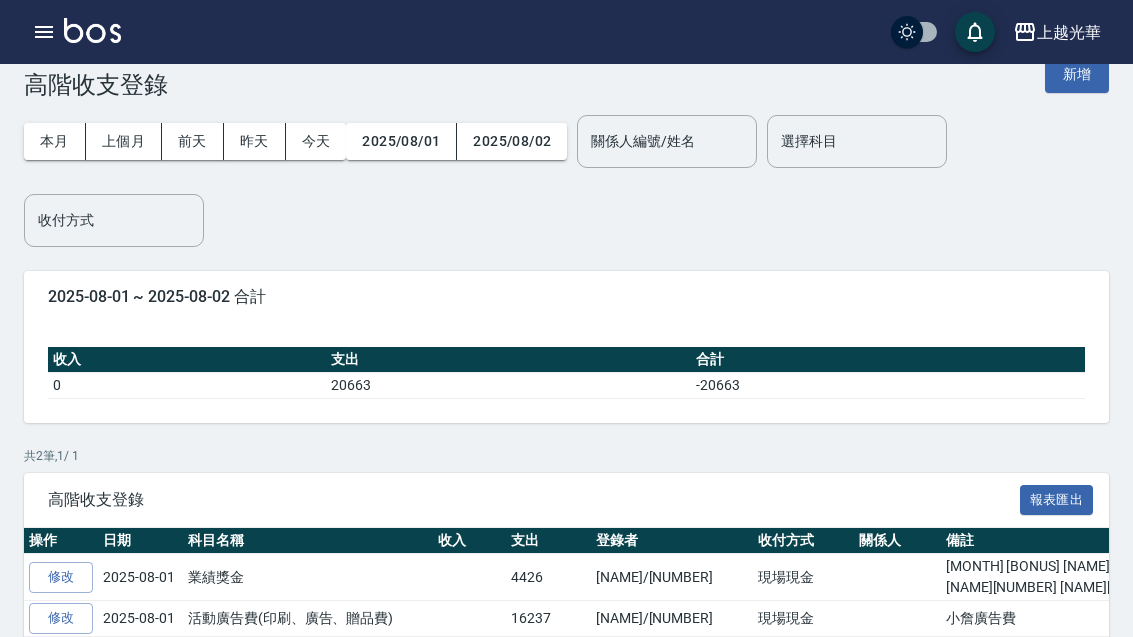 click on "上個月" at bounding box center [124, 141] 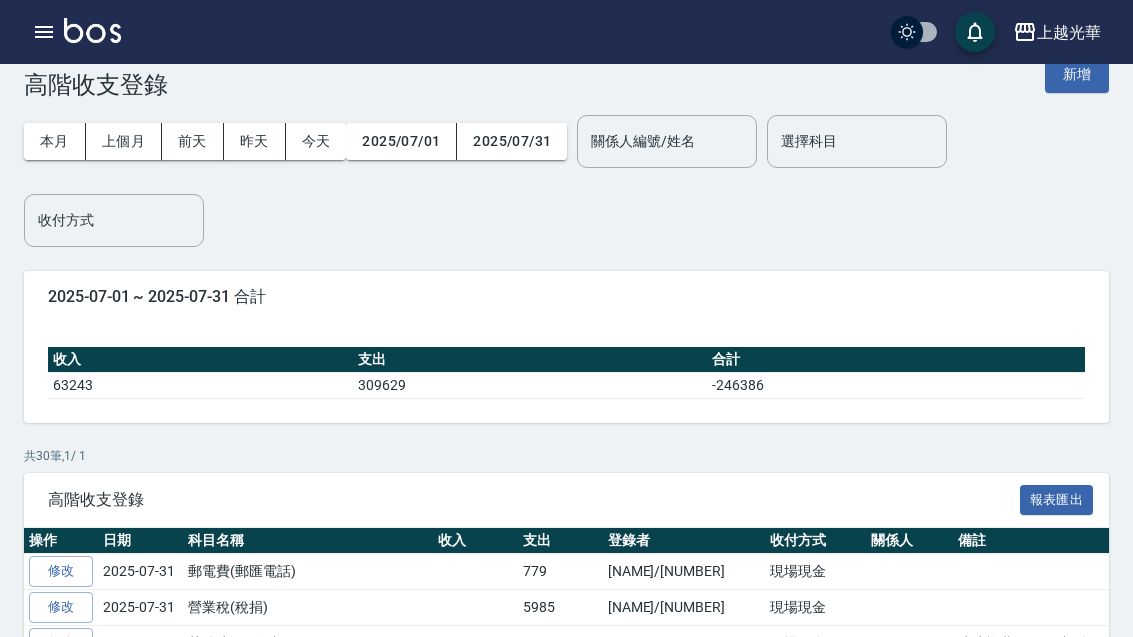 scroll, scrollTop: 105, scrollLeft: 0, axis: vertical 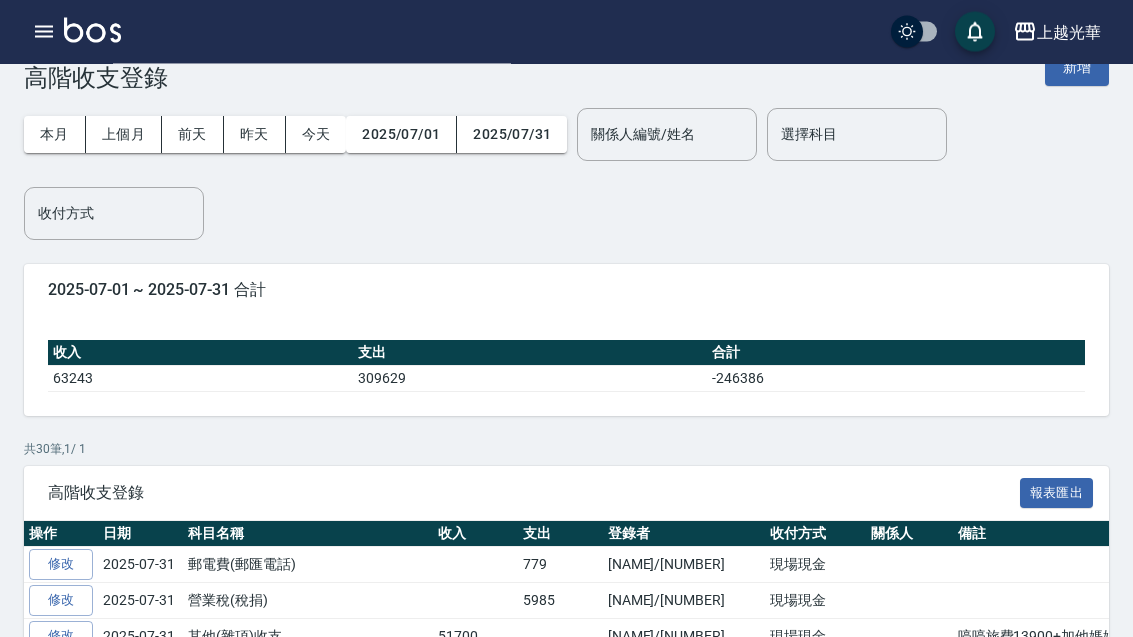 click at bounding box center (44, 32) 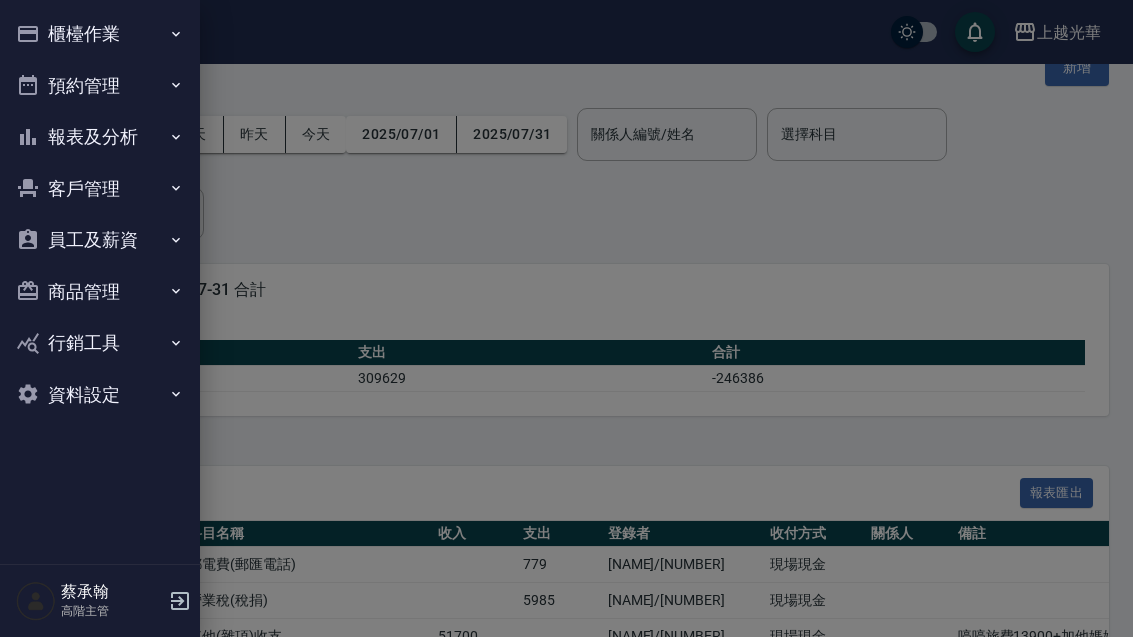 click on "櫃檯作業" at bounding box center (100, 34) 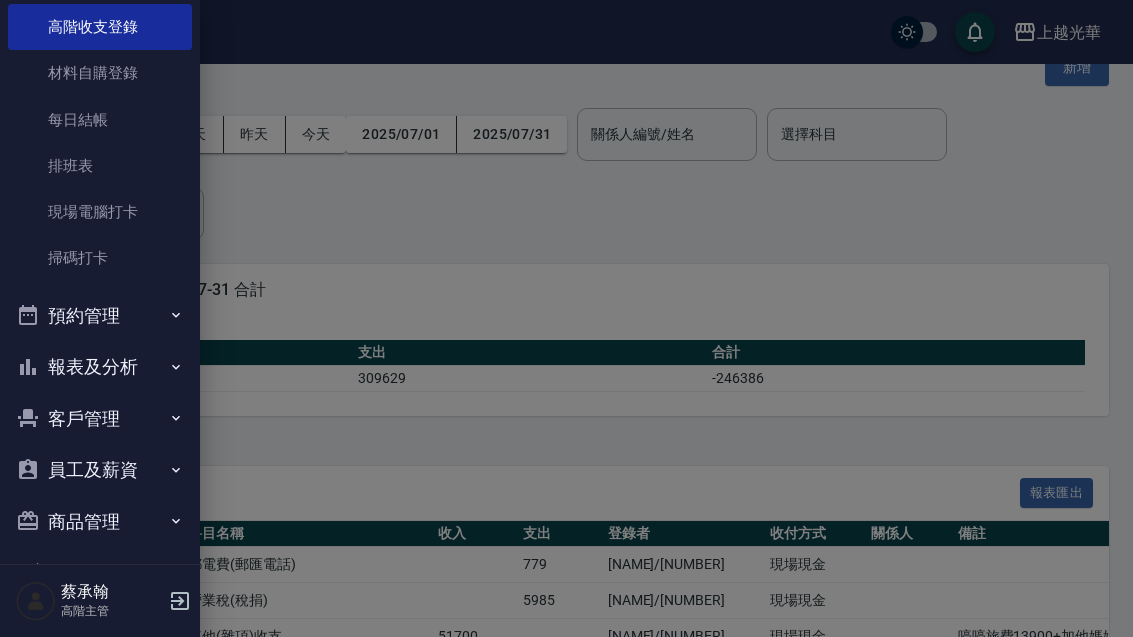 click on "報表及分析" at bounding box center [100, 367] 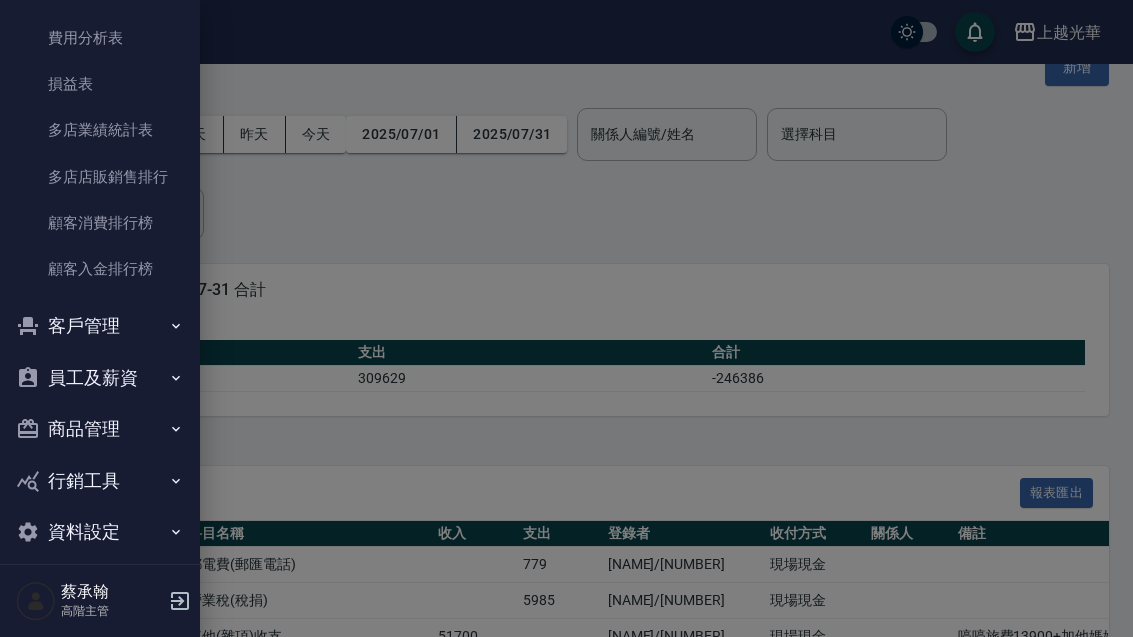 click on "員工及薪資" at bounding box center (100, 378) 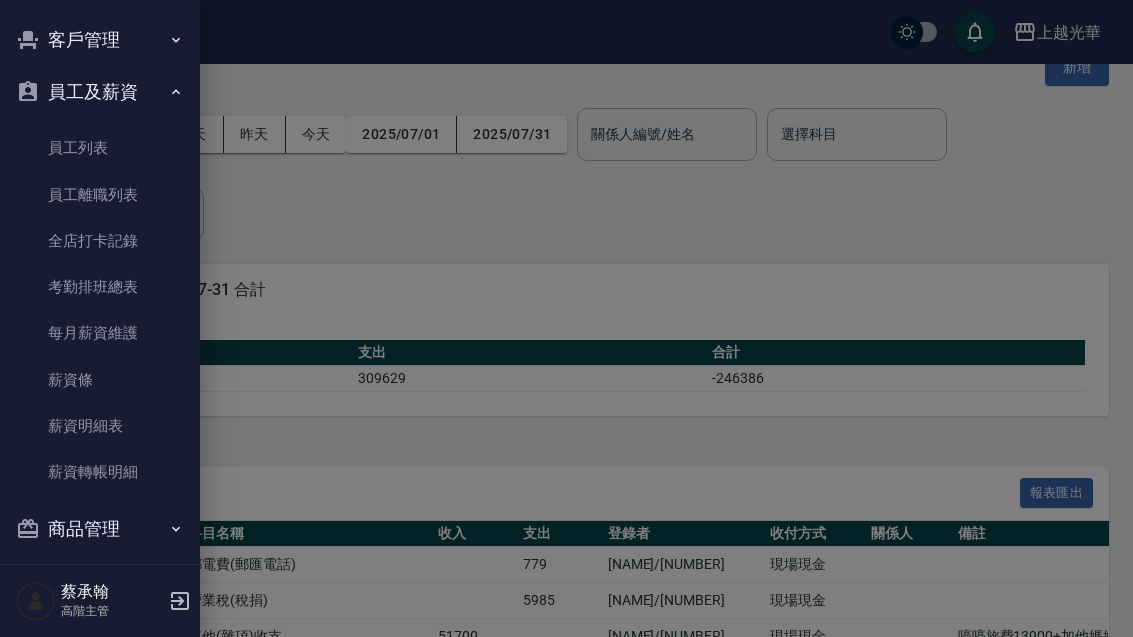 click on "每月薪資維護" at bounding box center [100, 333] 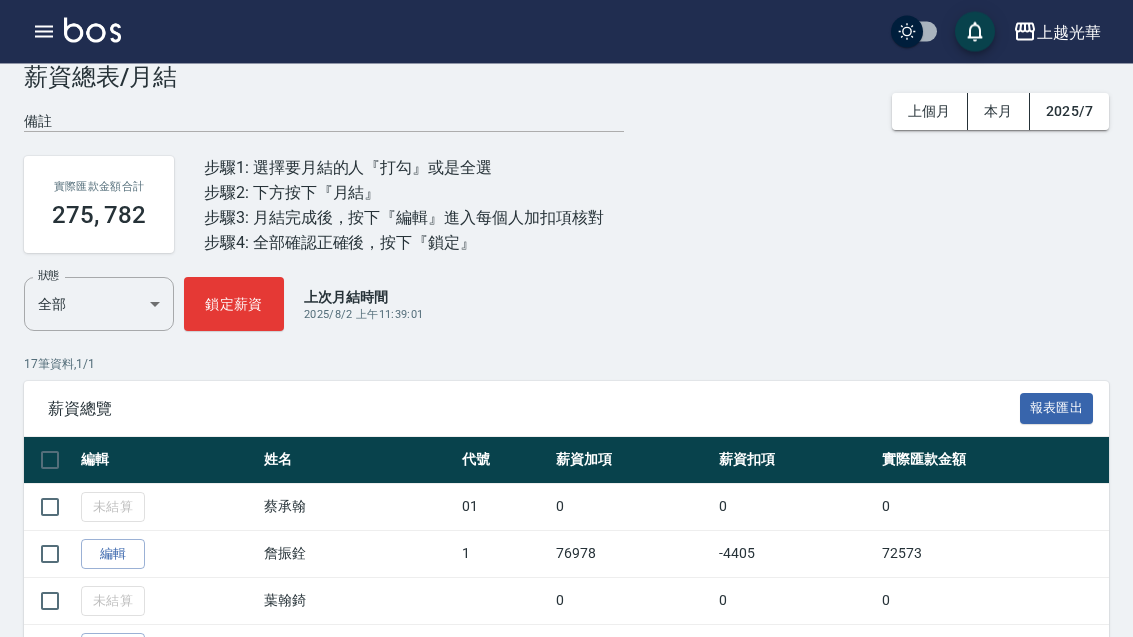 scroll, scrollTop: 46, scrollLeft: 0, axis: vertical 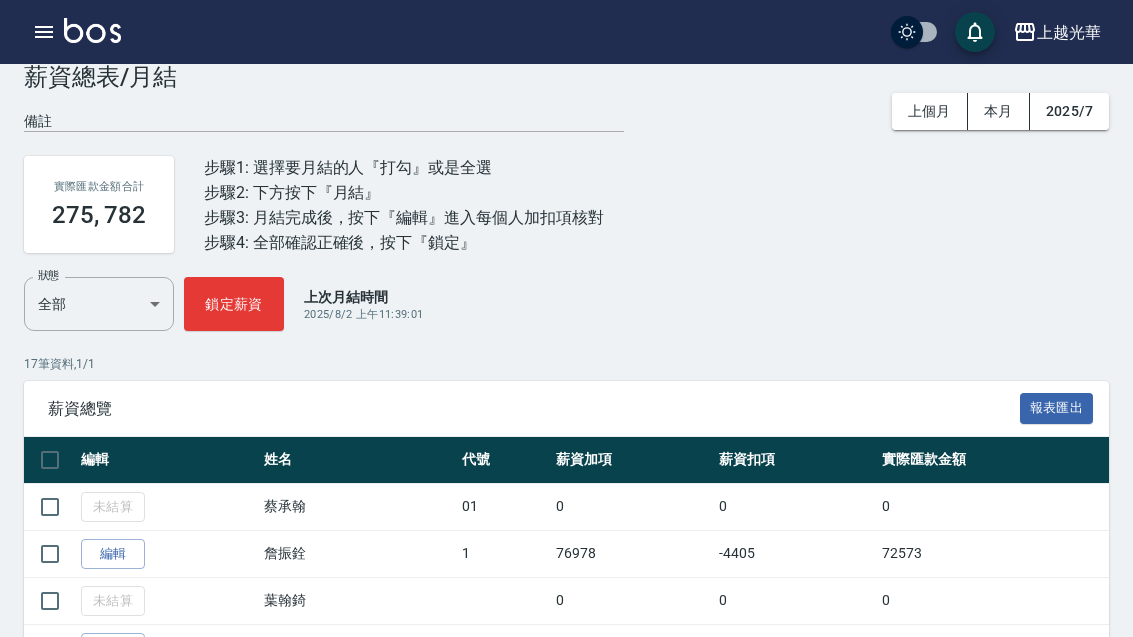 click on "編輯" at bounding box center (113, 554) 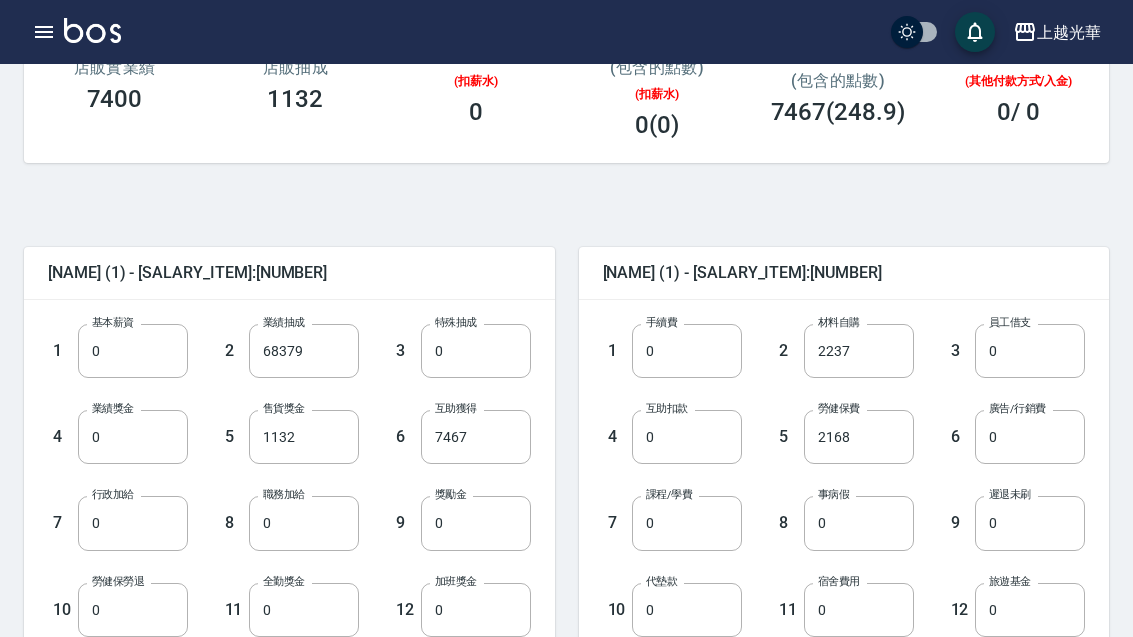 scroll, scrollTop: 298, scrollLeft: 0, axis: vertical 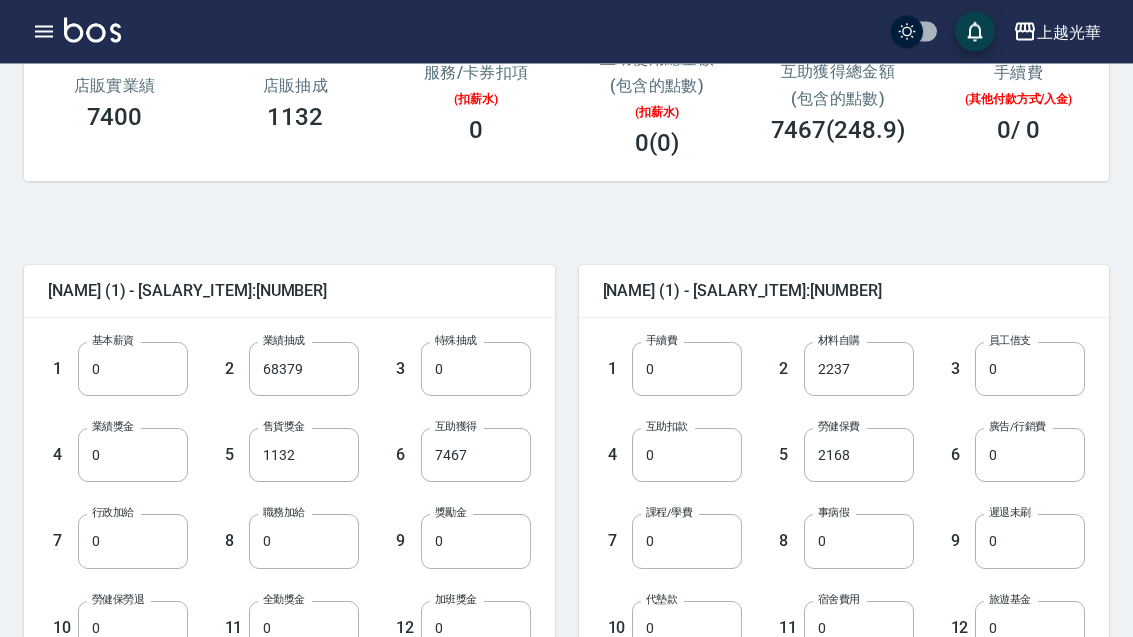 click on "0" at bounding box center (304, 542) 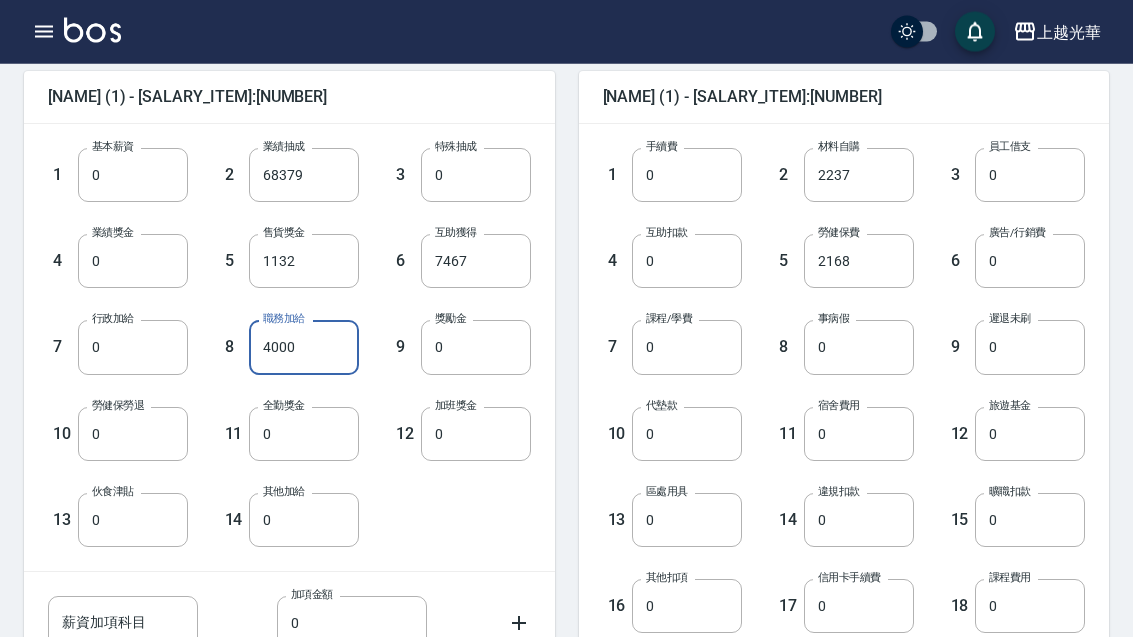 scroll, scrollTop: 491, scrollLeft: 0, axis: vertical 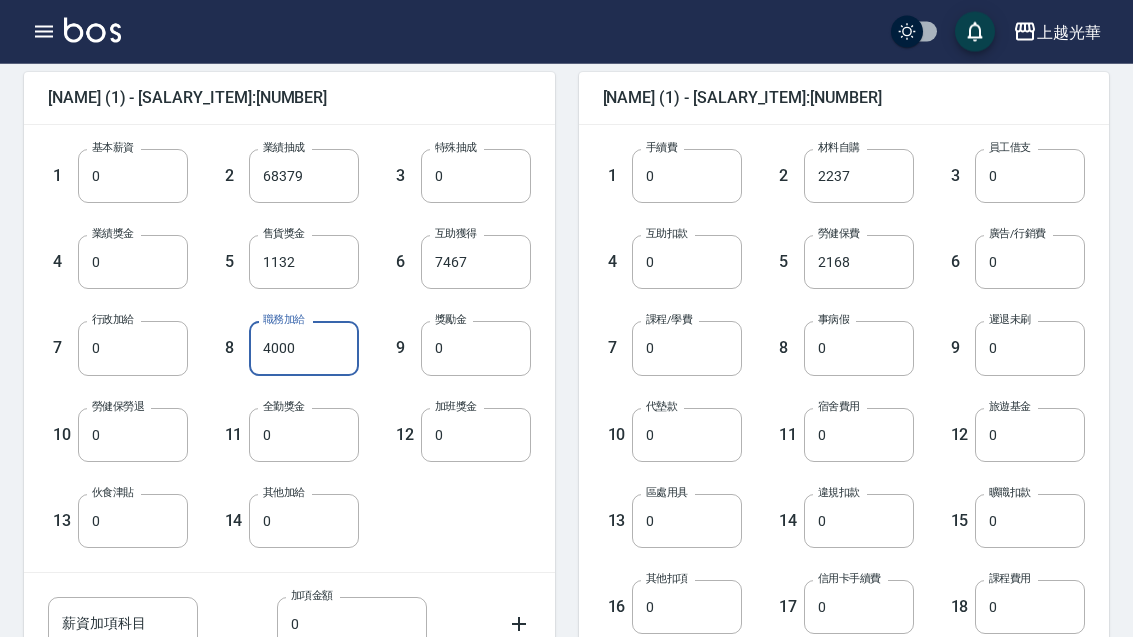 type on "4000" 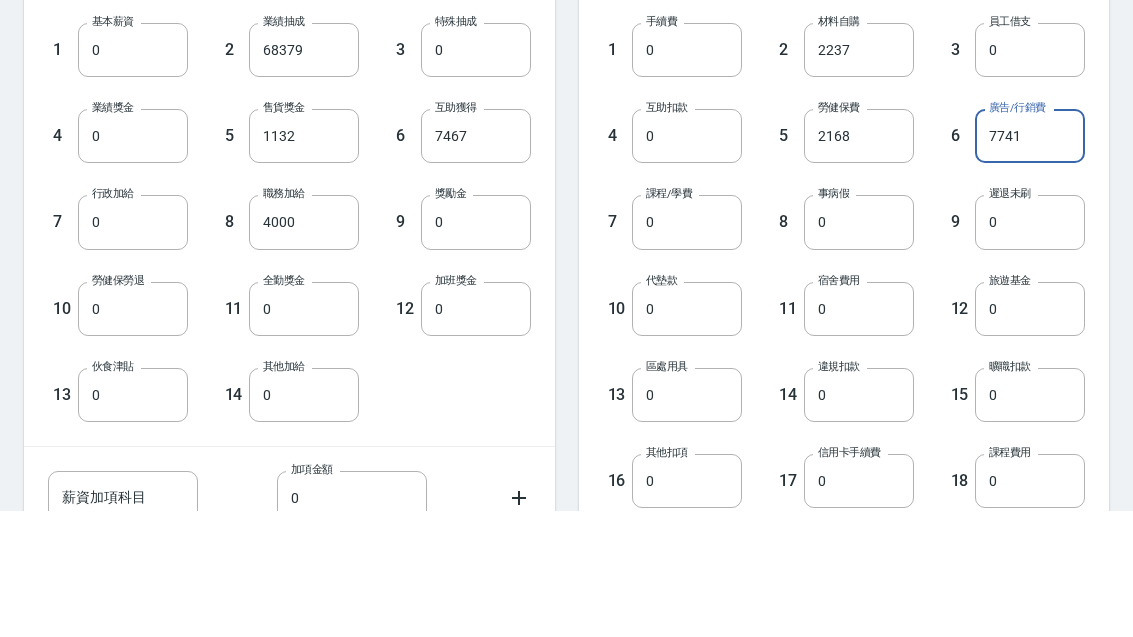 scroll, scrollTop: 618, scrollLeft: 0, axis: vertical 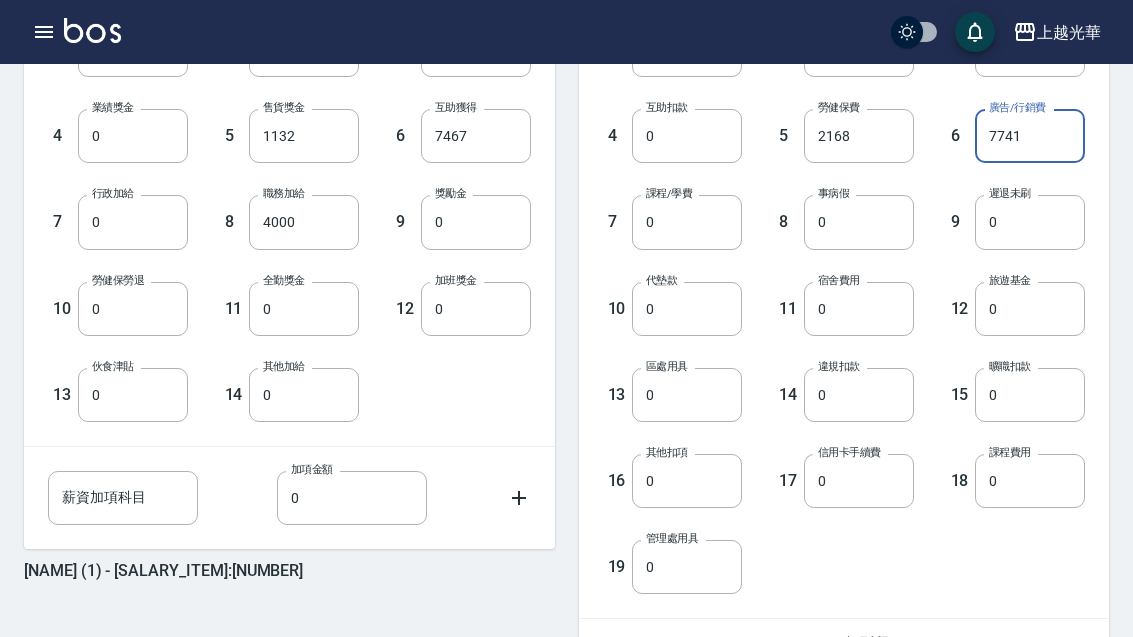type on "7741" 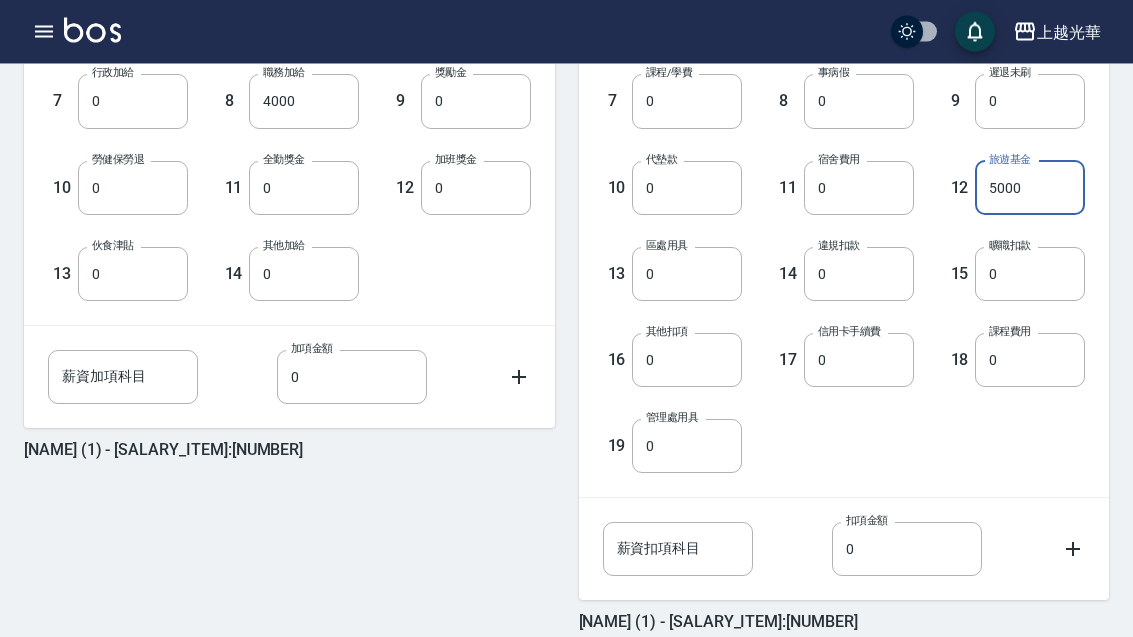 scroll, scrollTop: 770, scrollLeft: 0, axis: vertical 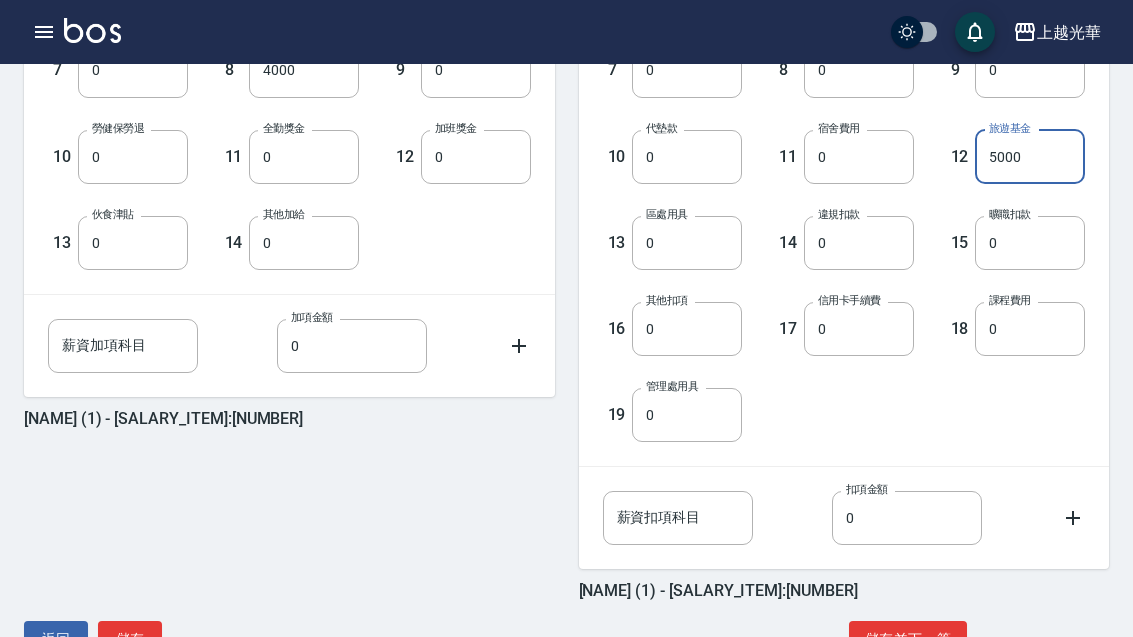 type on "5000" 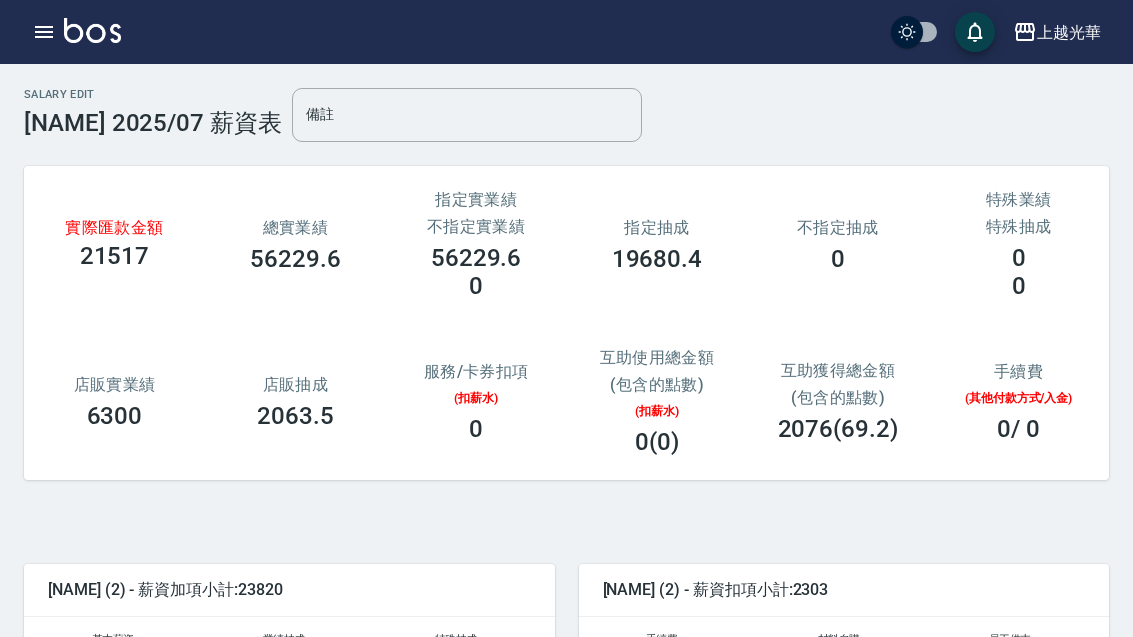 scroll, scrollTop: 20, scrollLeft: 0, axis: vertical 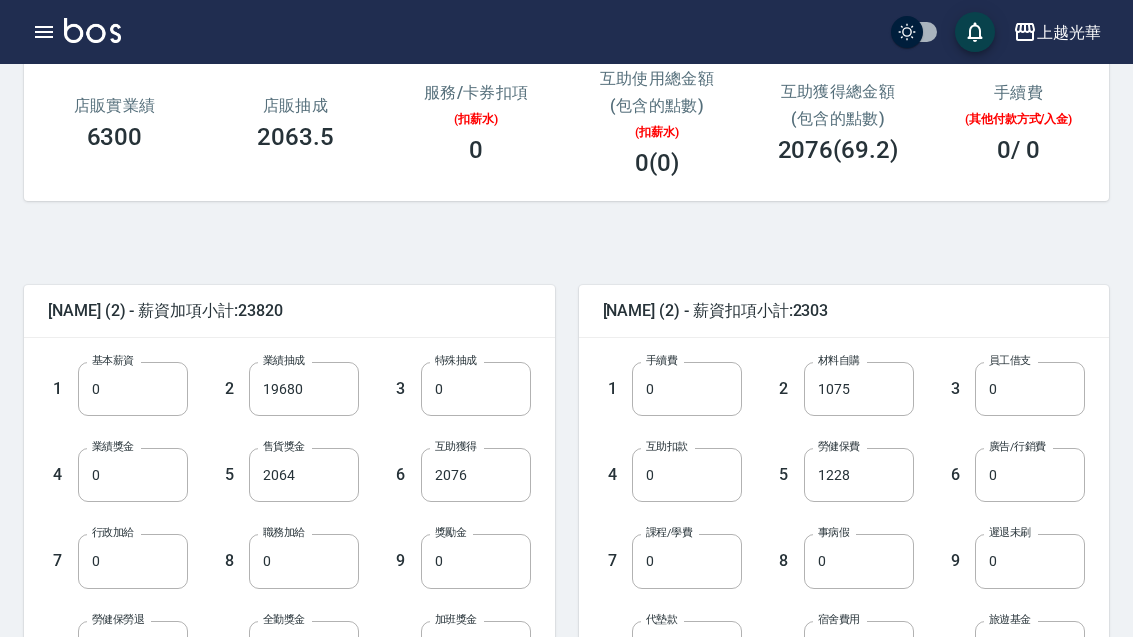 click on "1228" at bounding box center [859, 475] 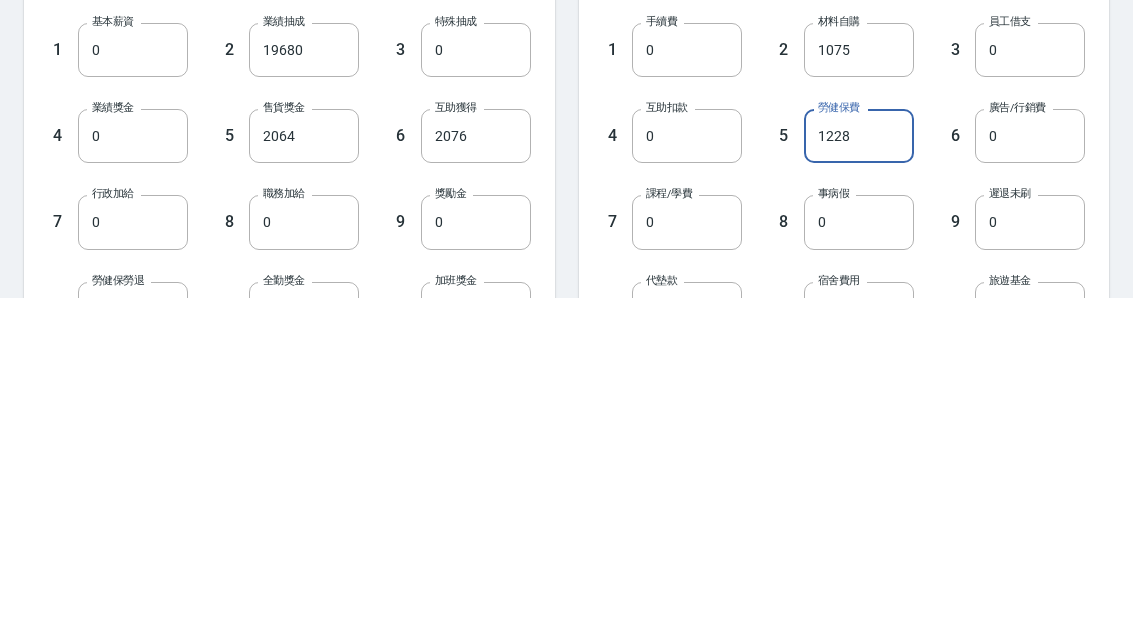 type on "0" 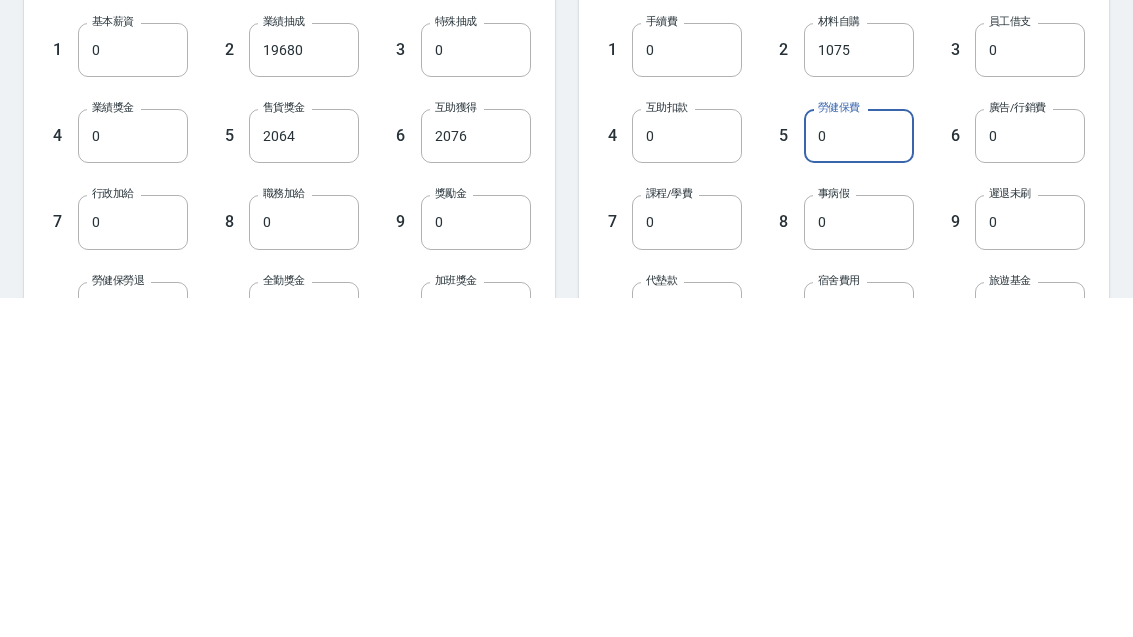 click on "6 廣告/行銷費 0 廣告/行銷費" at bounding box center [1000, 460] 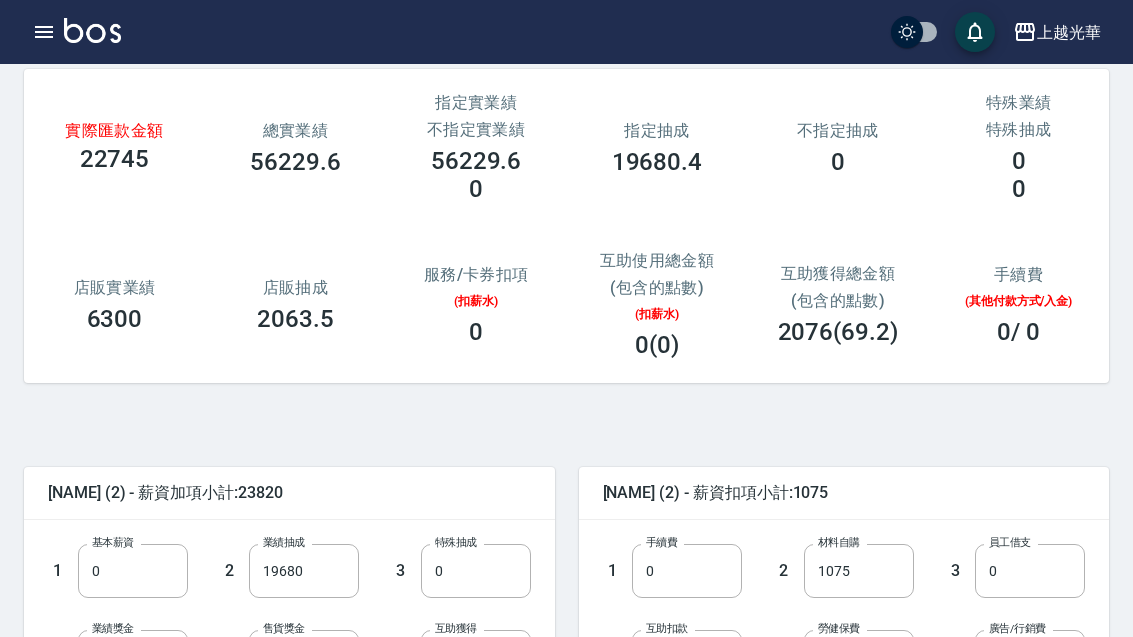 scroll, scrollTop: 92, scrollLeft: 0, axis: vertical 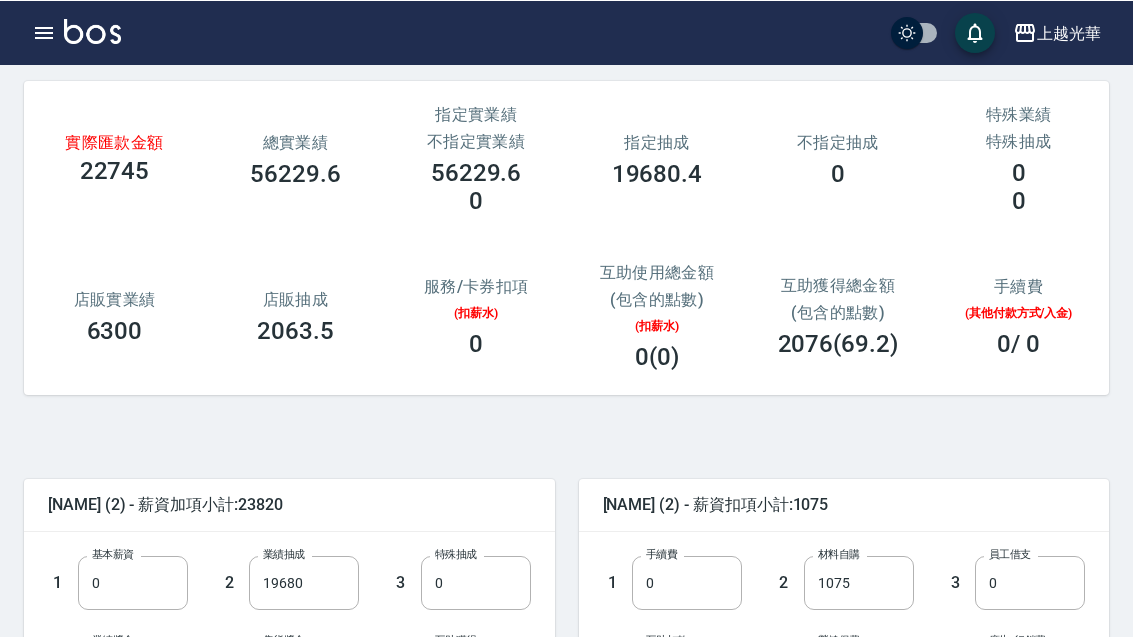 click on "19680" at bounding box center [304, 582] 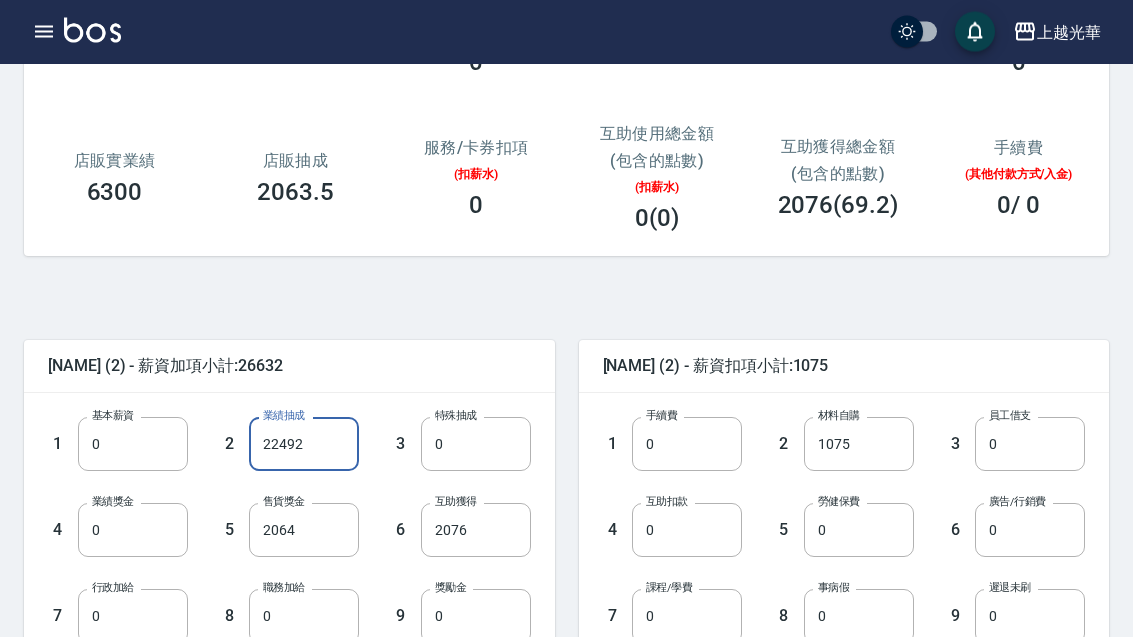 scroll, scrollTop: 245, scrollLeft: 0, axis: vertical 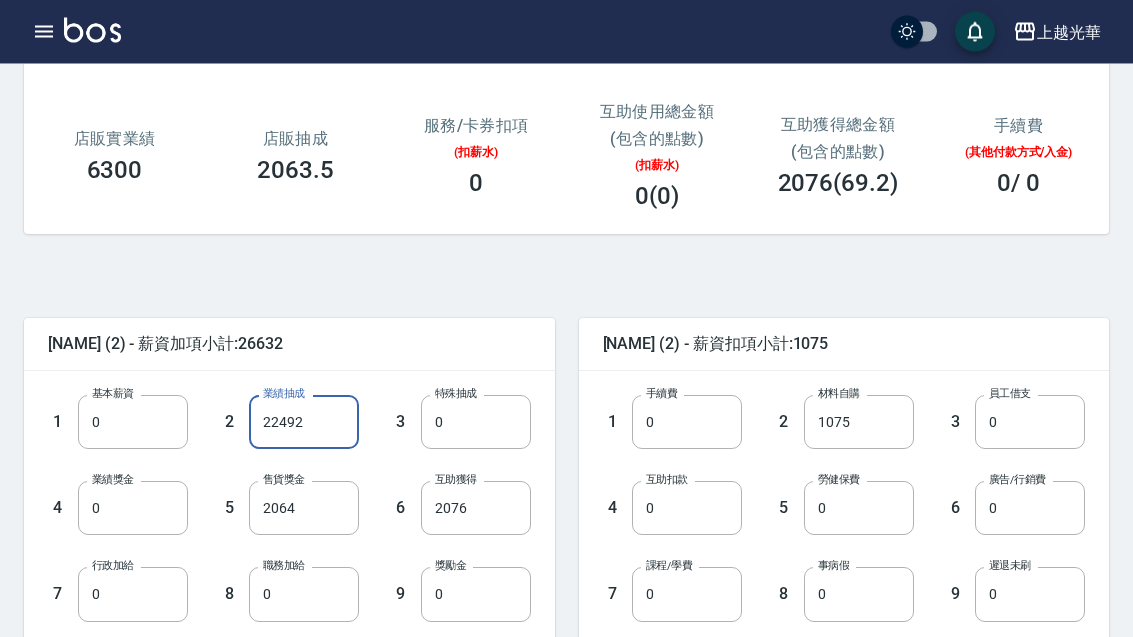 type on "22492" 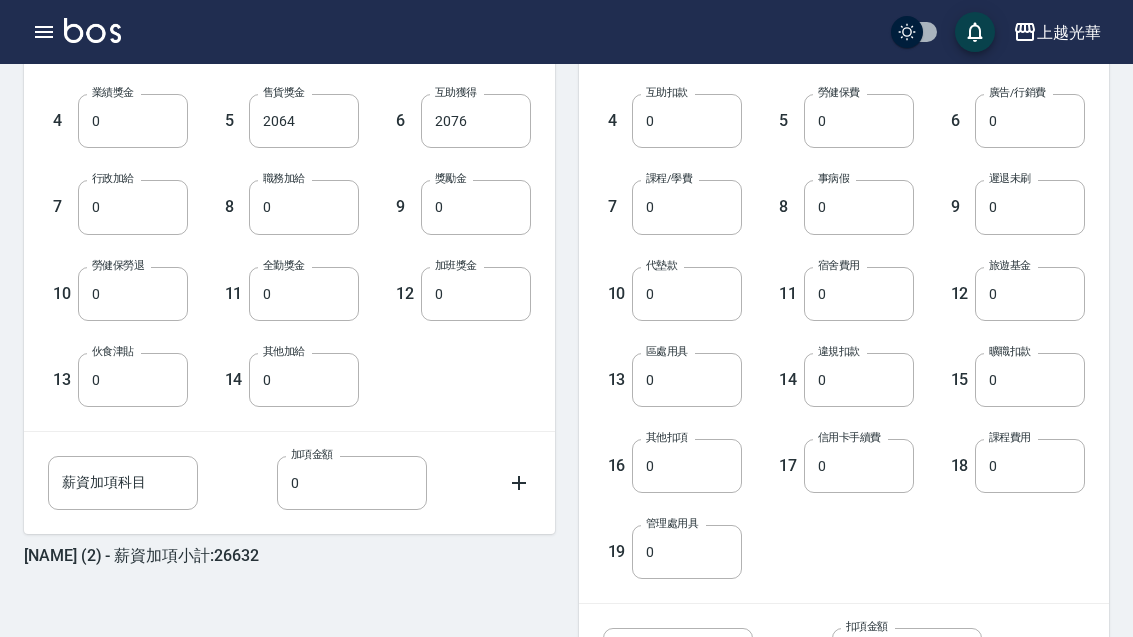 scroll, scrollTop: 770, scrollLeft: 0, axis: vertical 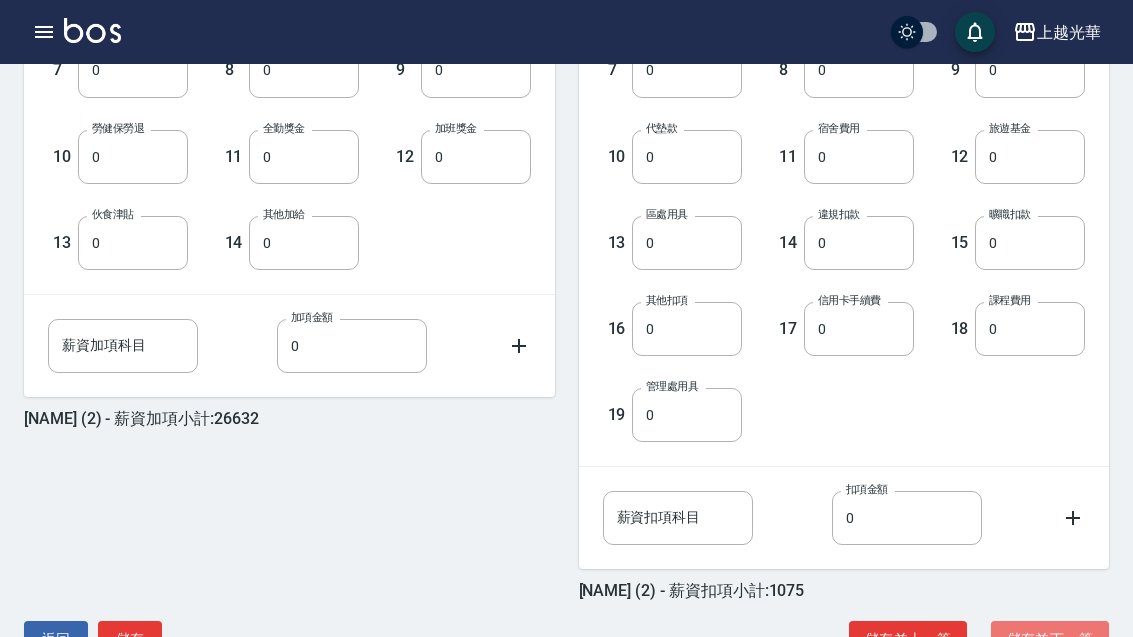 click on "儲存並下一筆" at bounding box center [1050, 639] 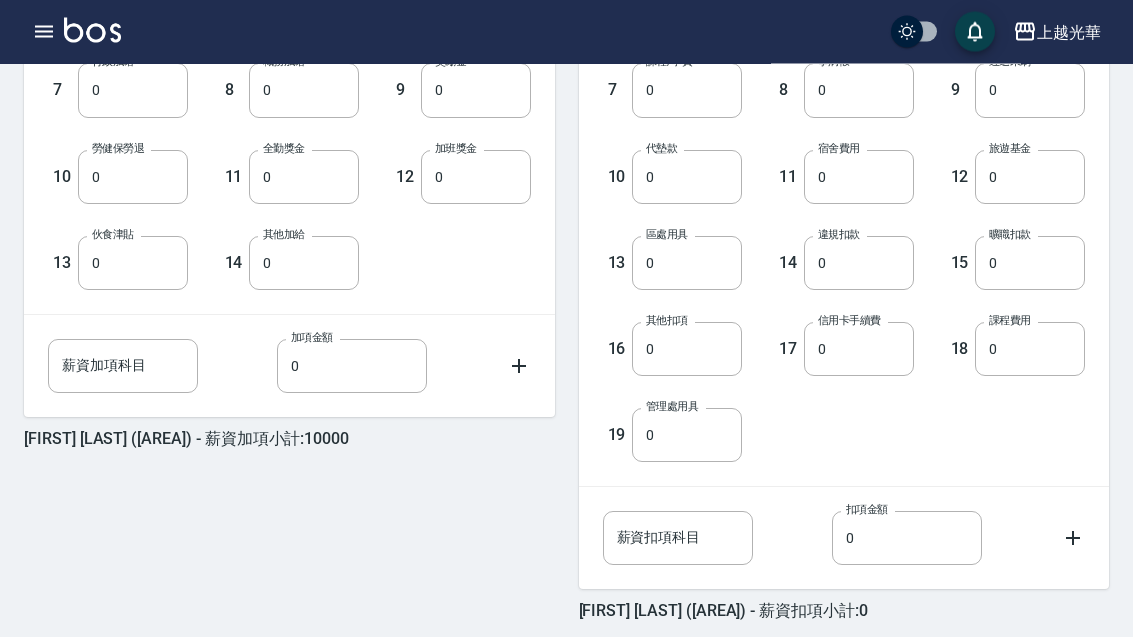 scroll, scrollTop: 770, scrollLeft: 0, axis: vertical 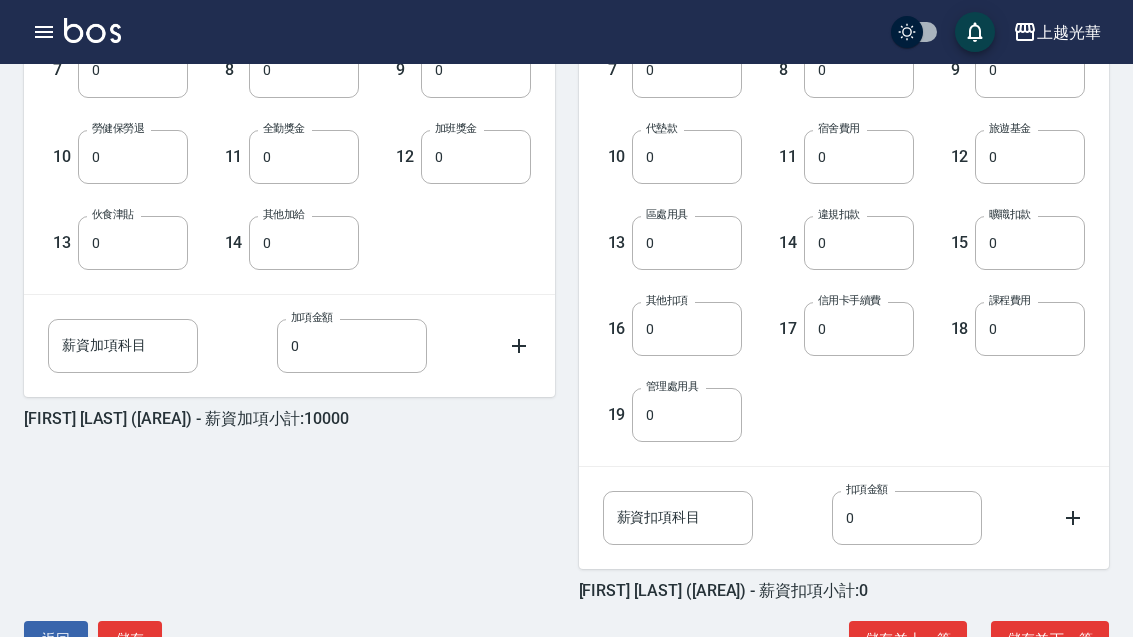 click on "儲存並下一筆" at bounding box center (1050, 639) 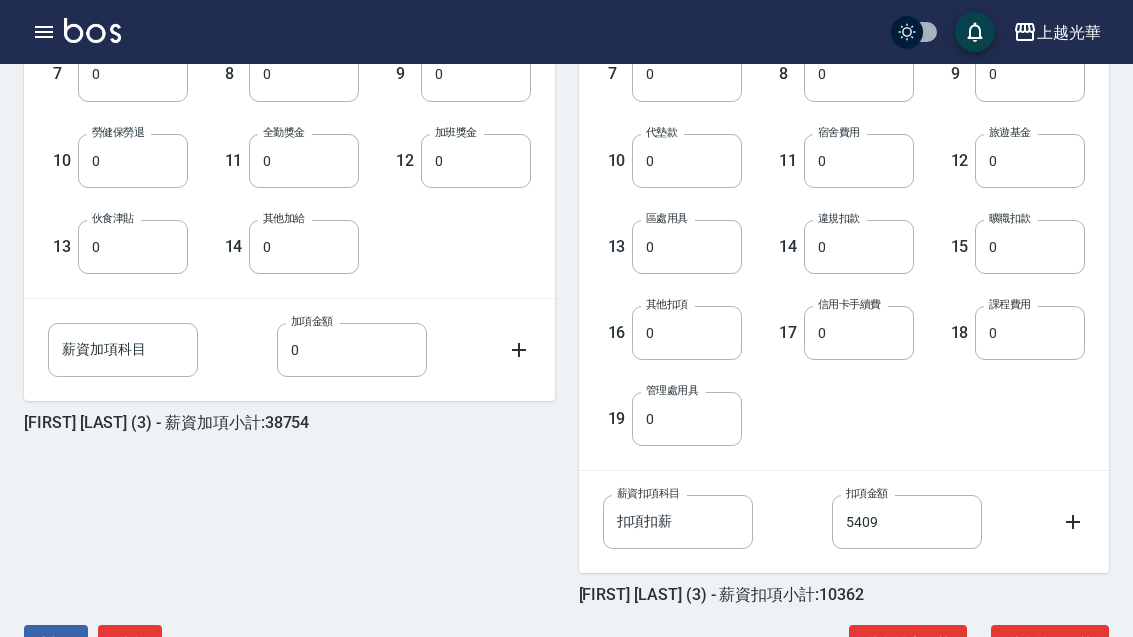 scroll, scrollTop: 770, scrollLeft: 0, axis: vertical 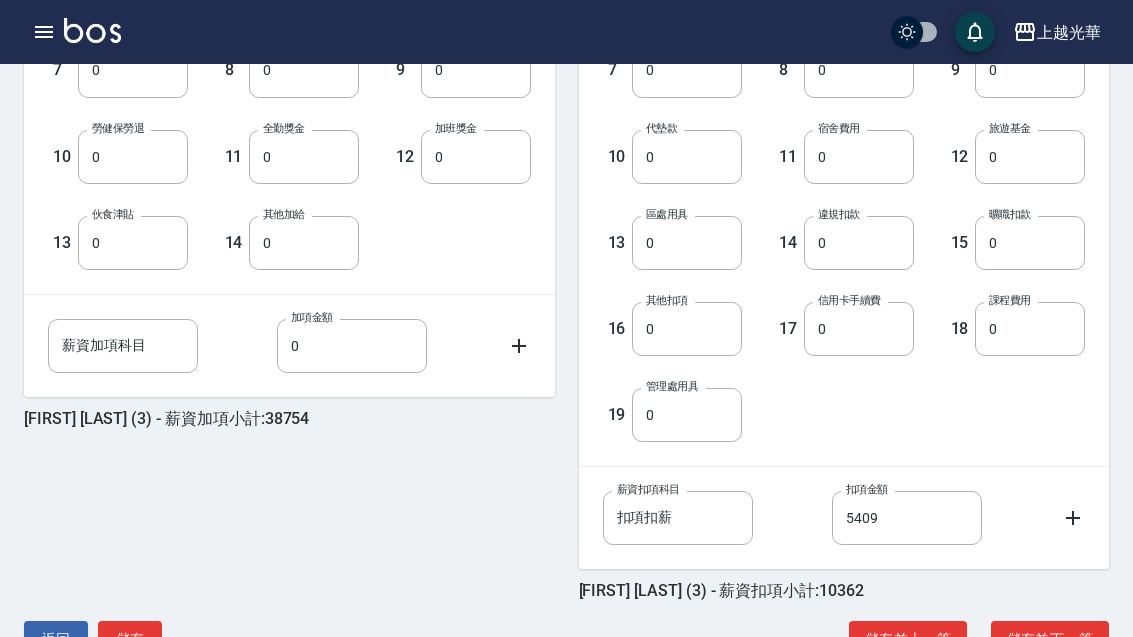 click on "儲存並下一筆" at bounding box center [1050, 639] 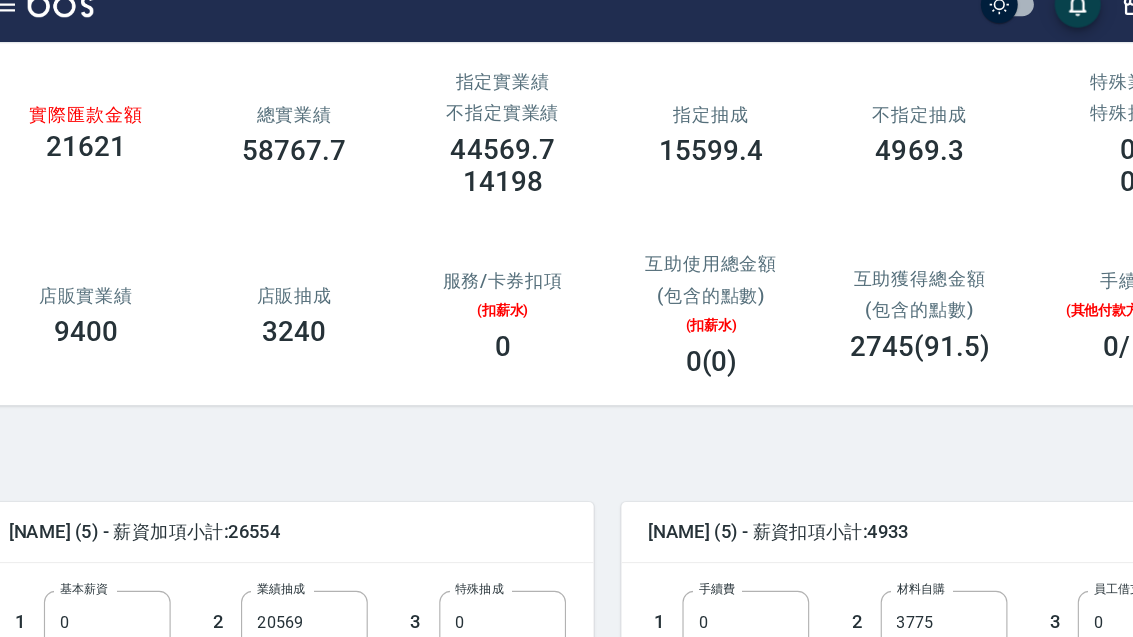 scroll, scrollTop: 100, scrollLeft: 0, axis: vertical 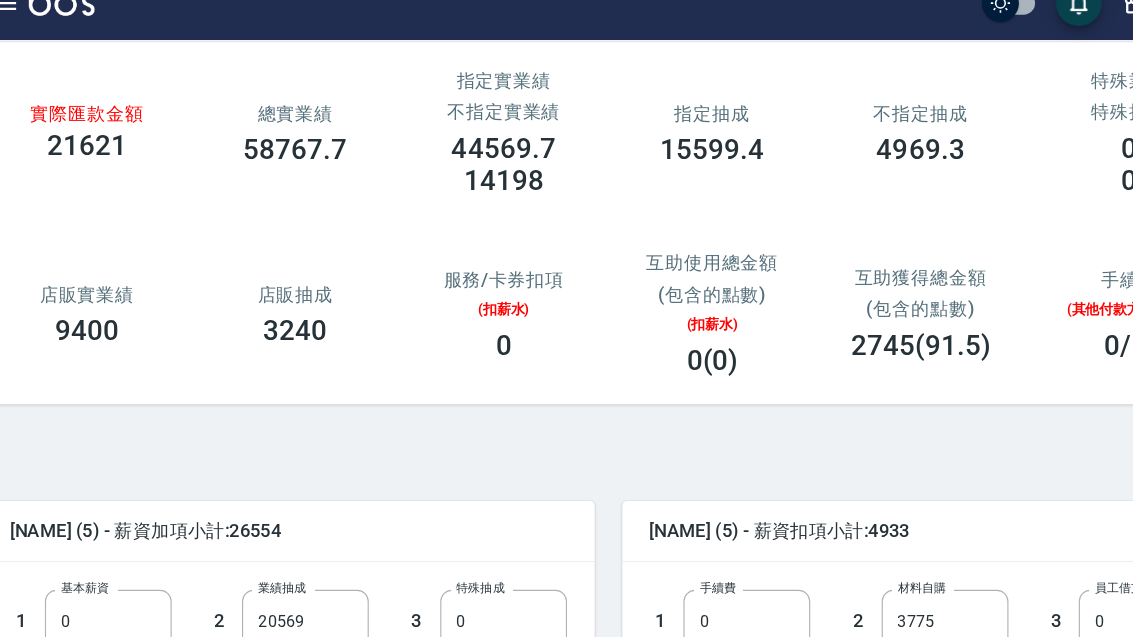 click on "20569" at bounding box center (304, 568) 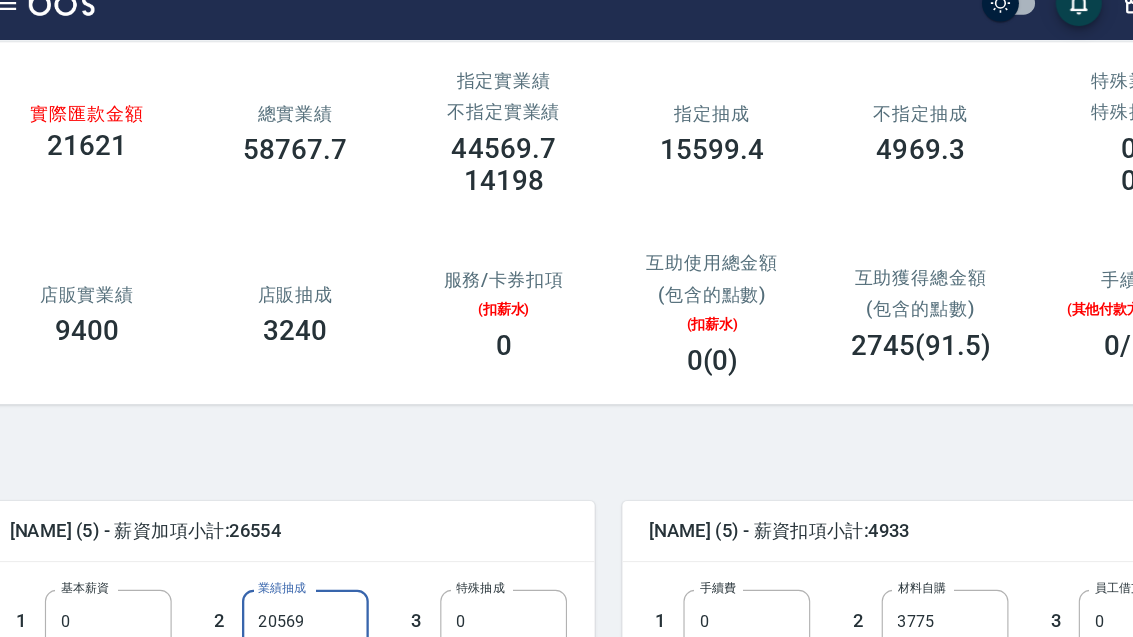 scroll, scrollTop: 116, scrollLeft: 0, axis: vertical 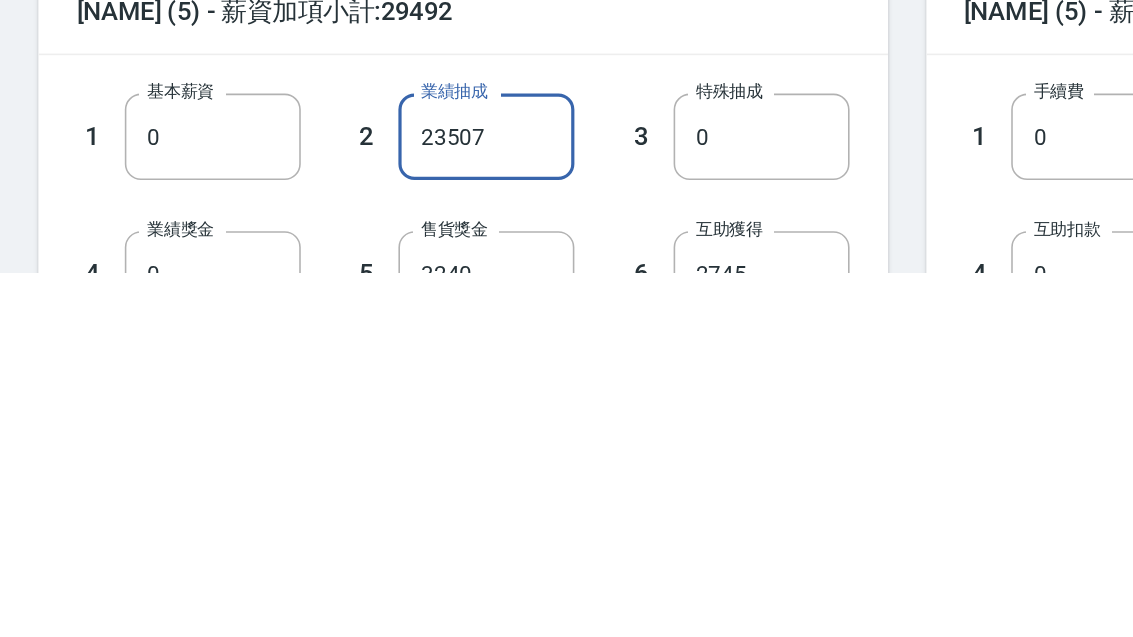 type on "23507" 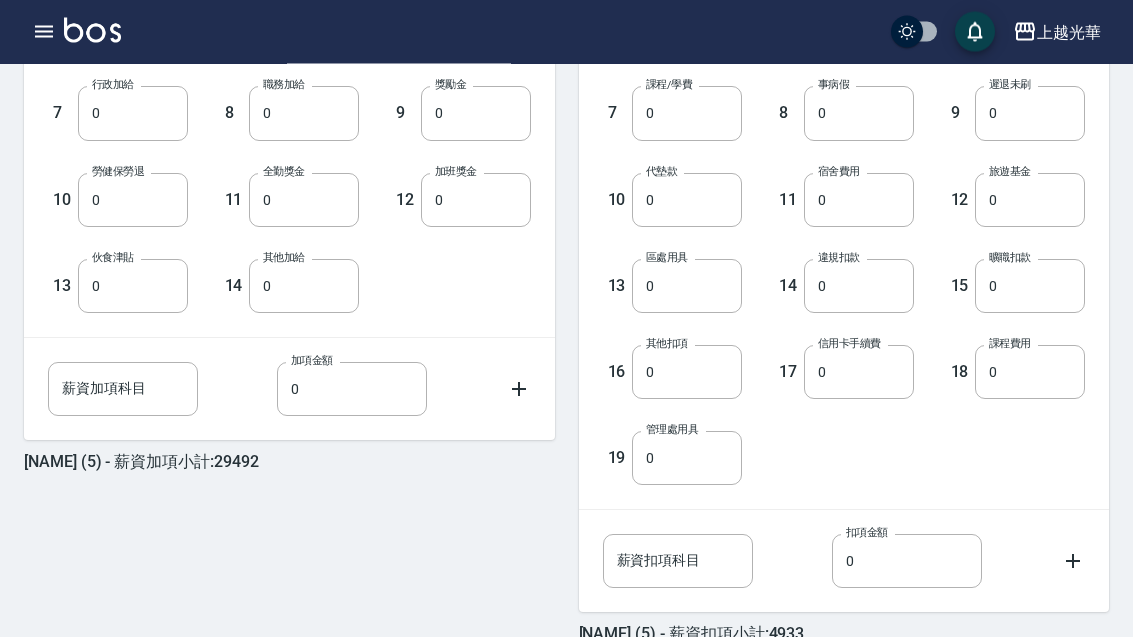 scroll, scrollTop: 770, scrollLeft: 0, axis: vertical 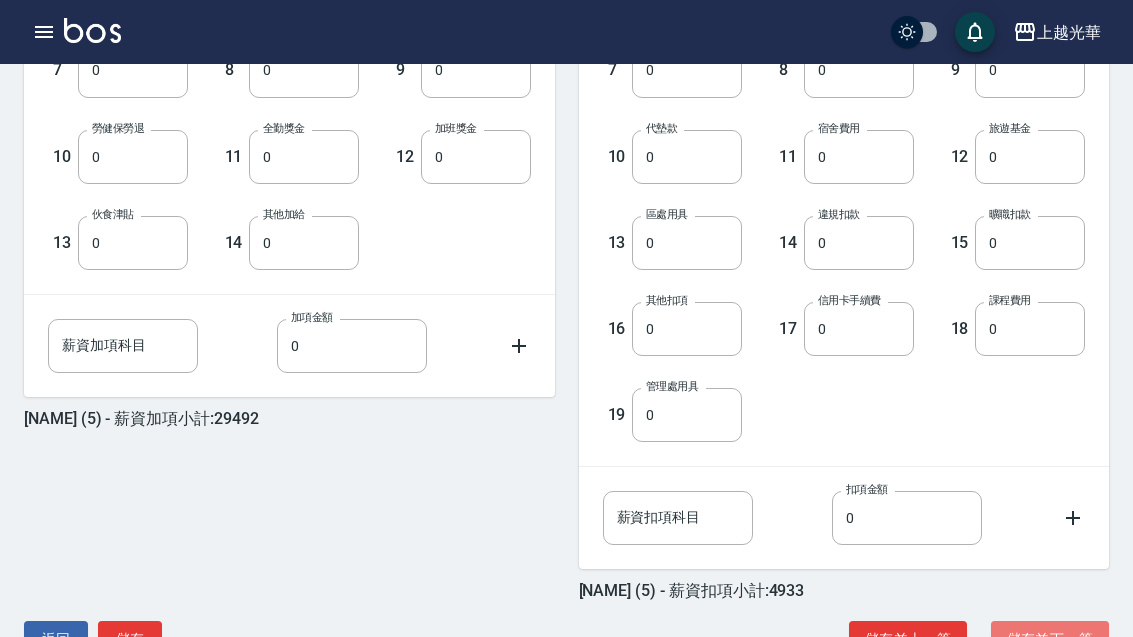 click on "儲存並下一筆" at bounding box center (1050, 639) 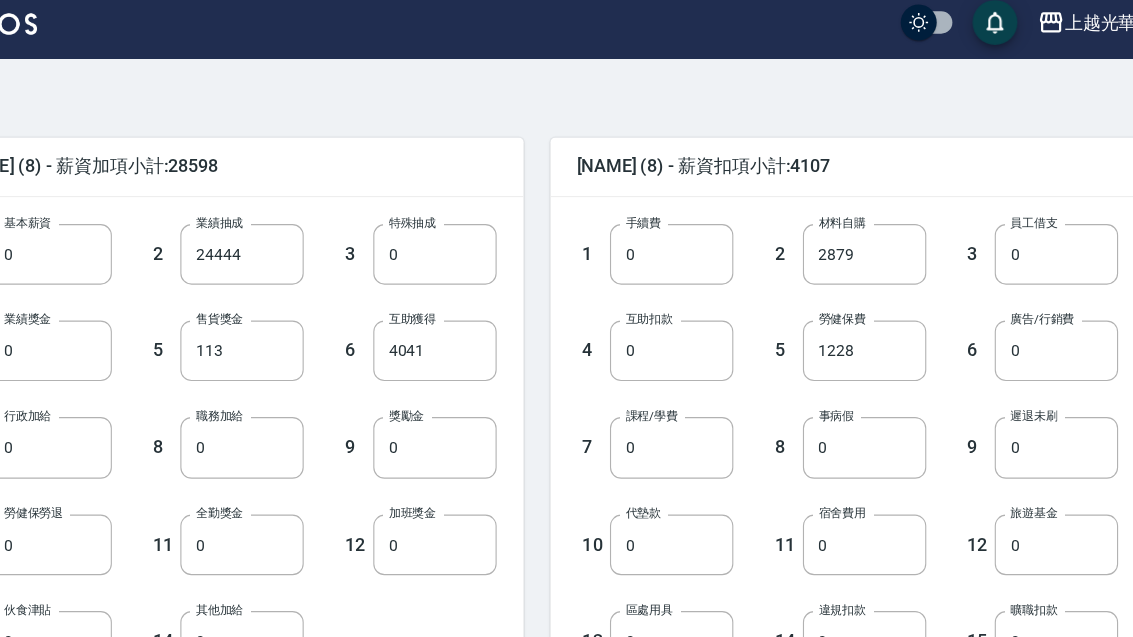 scroll, scrollTop: 428, scrollLeft: 0, axis: vertical 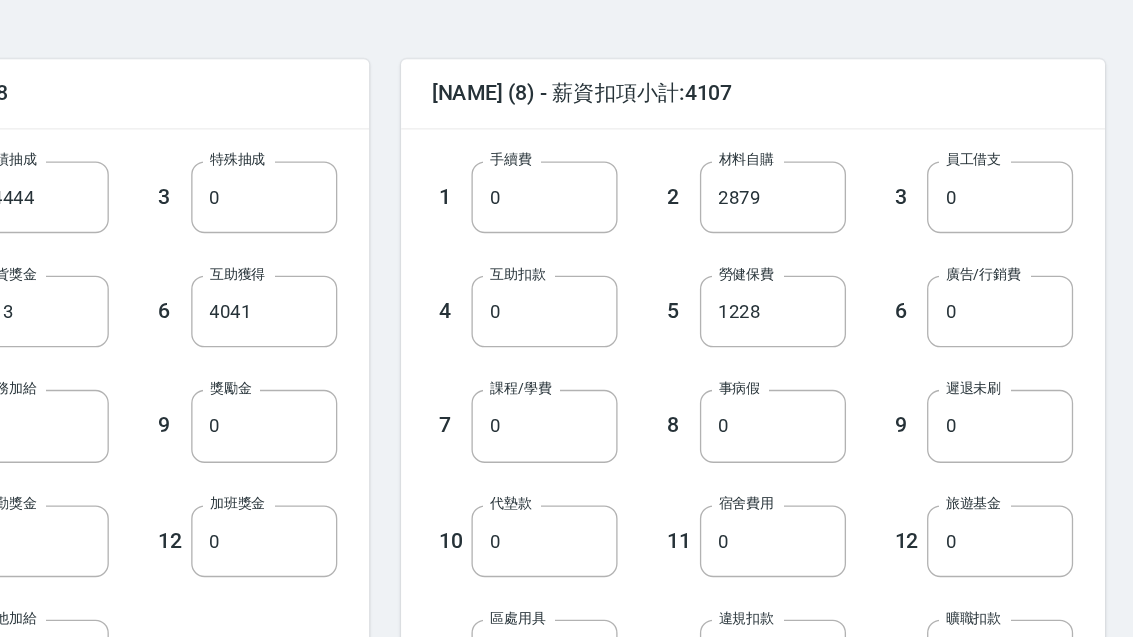 click on "0" at bounding box center [1030, 412] 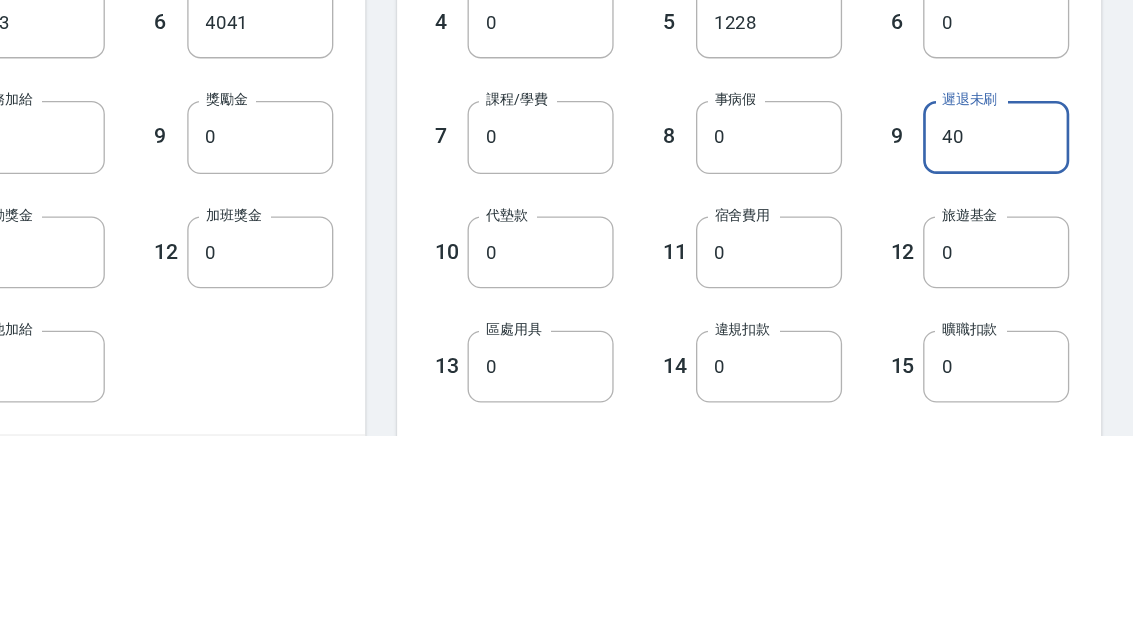 scroll, scrollTop: 629, scrollLeft: 0, axis: vertical 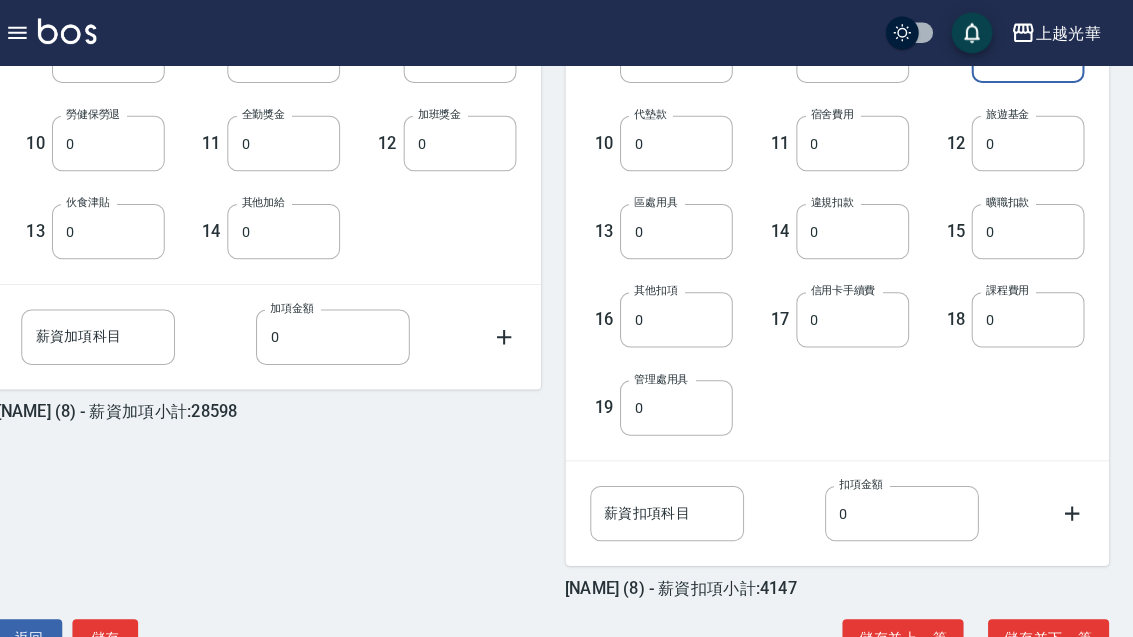 type on "40" 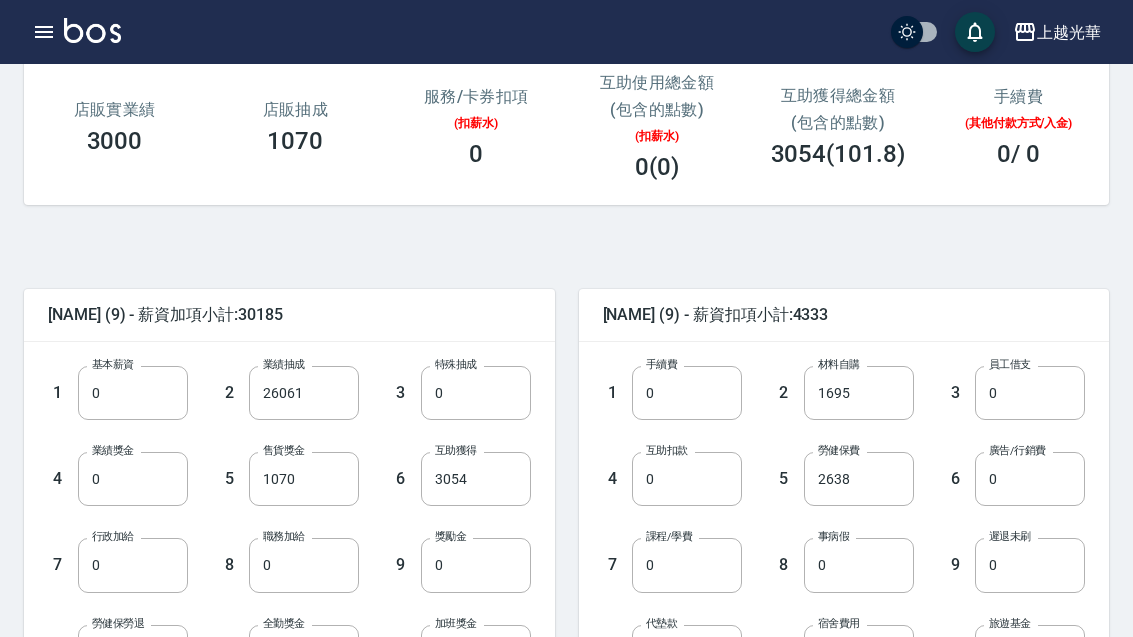 scroll, scrollTop: 280, scrollLeft: 0, axis: vertical 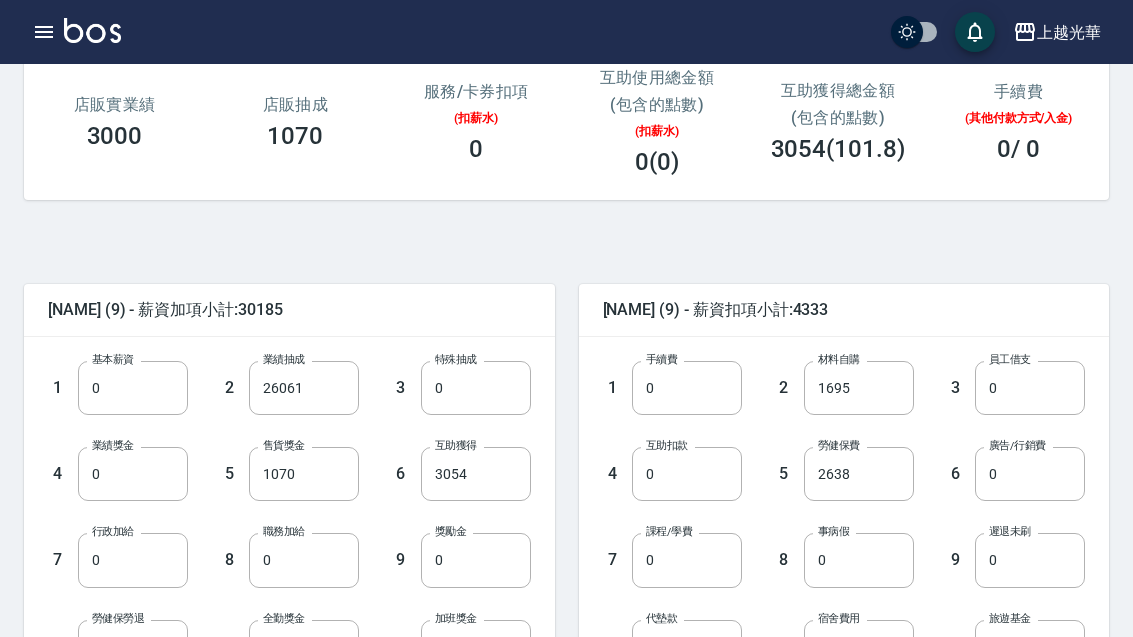 click on "2638" at bounding box center [859, 474] 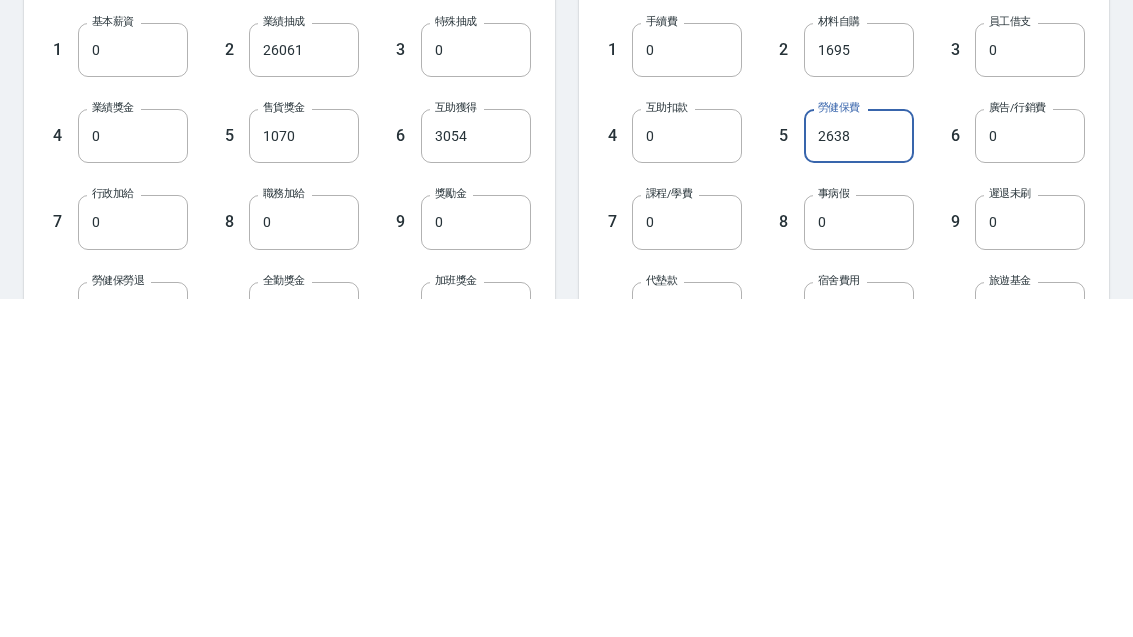 type on "0" 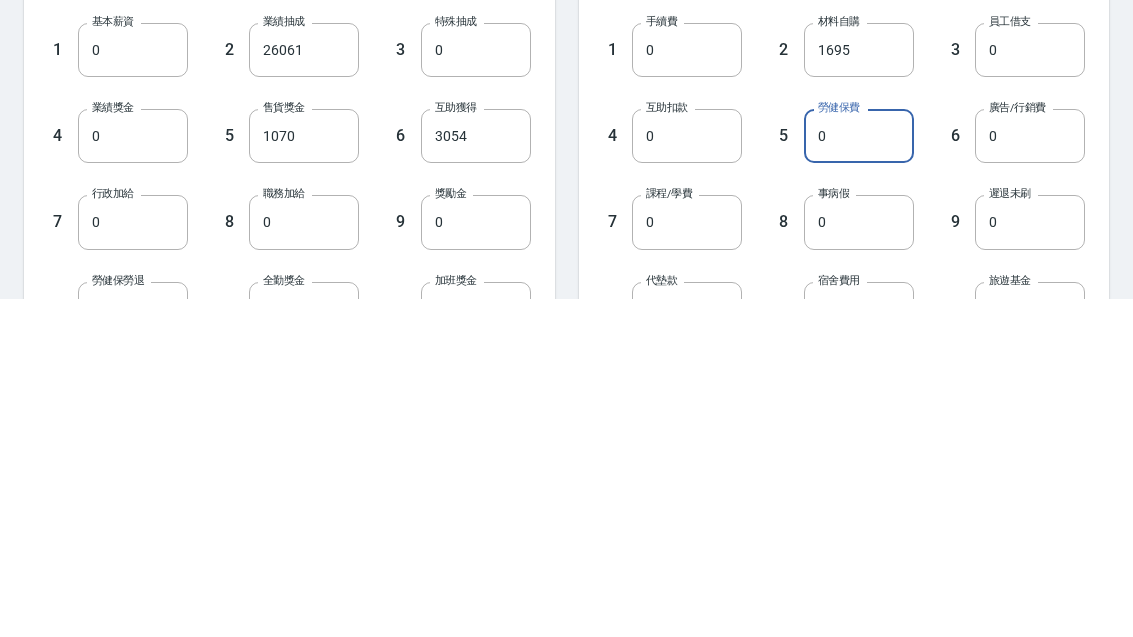 click on "9 遲退未刷 0 遲退未刷" at bounding box center [1000, 544] 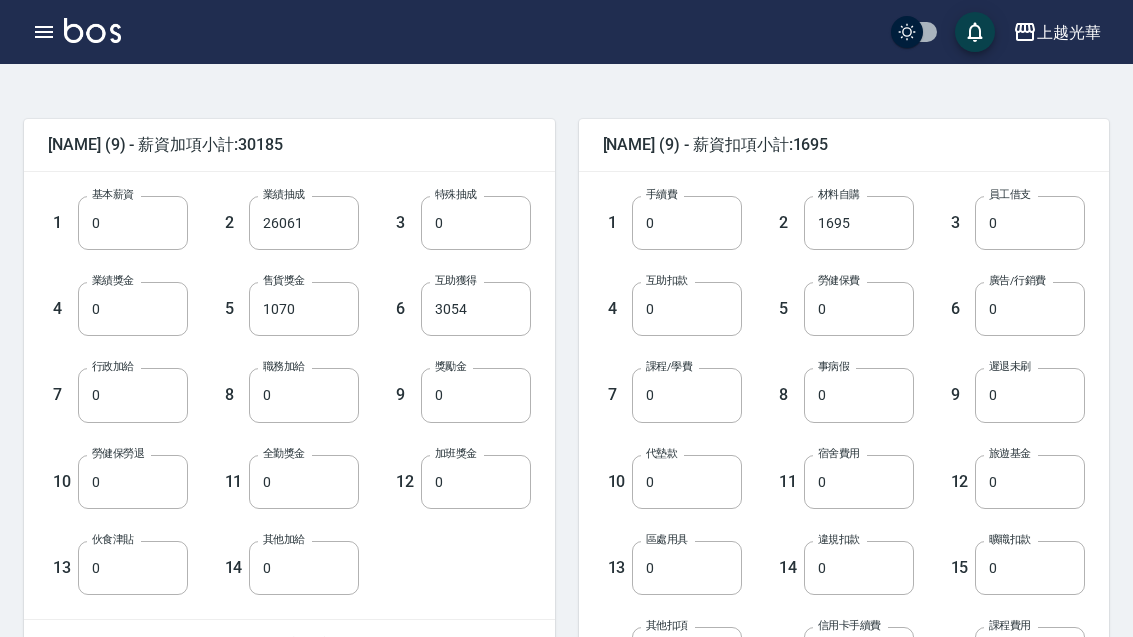 scroll, scrollTop: 461, scrollLeft: 0, axis: vertical 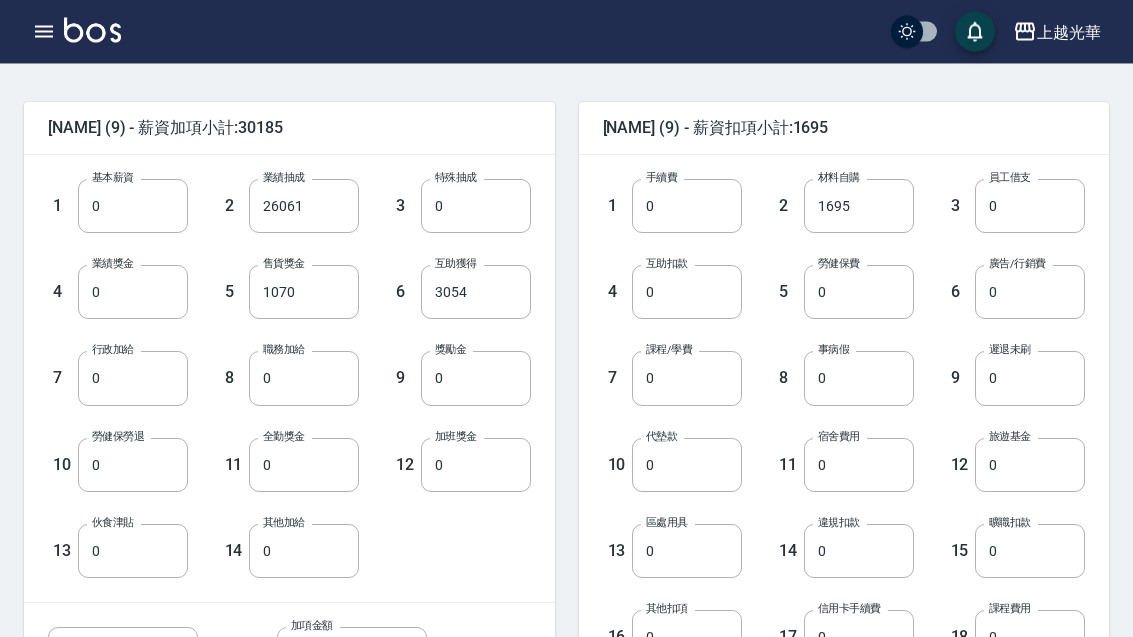 click on "0" at bounding box center (1030, 293) 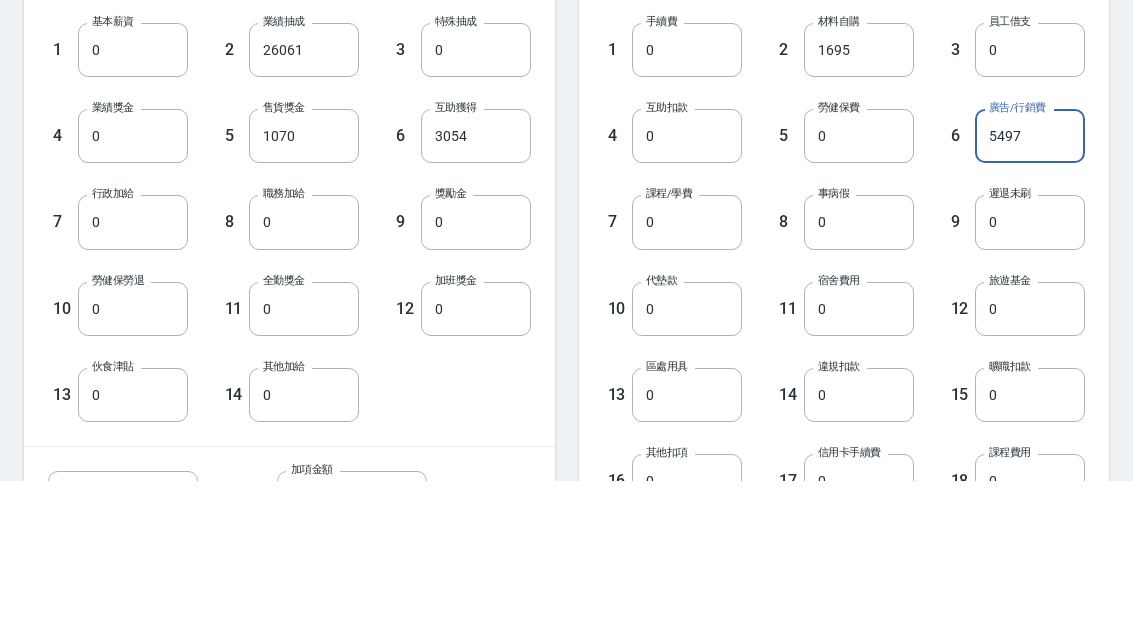 type on "5497" 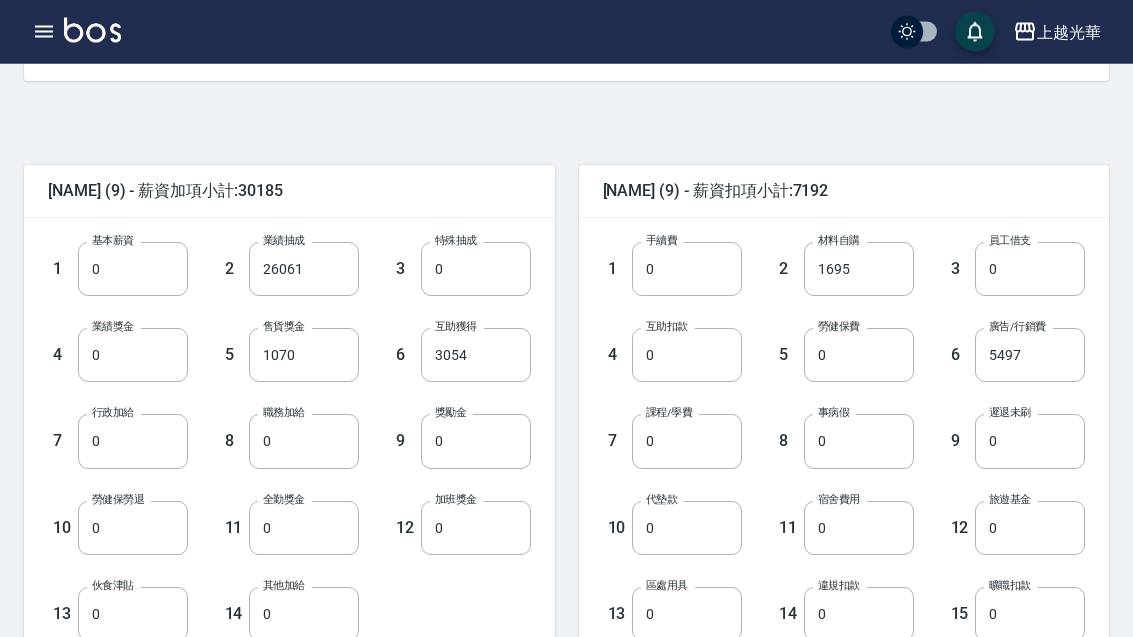 scroll, scrollTop: 399, scrollLeft: 0, axis: vertical 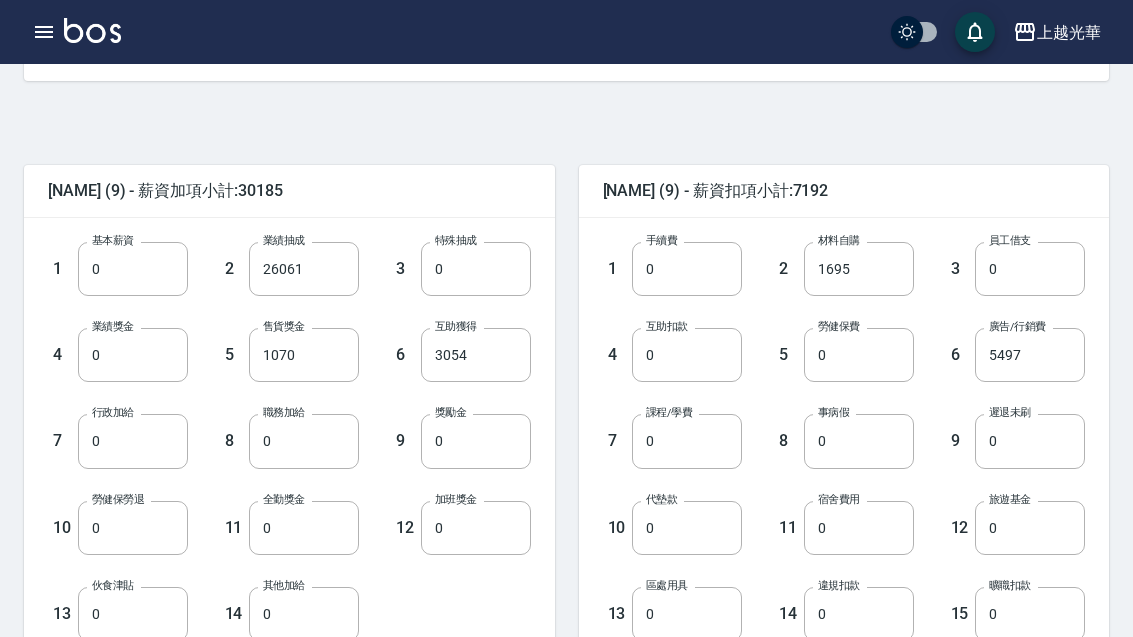 click on "0" at bounding box center [1030, 528] 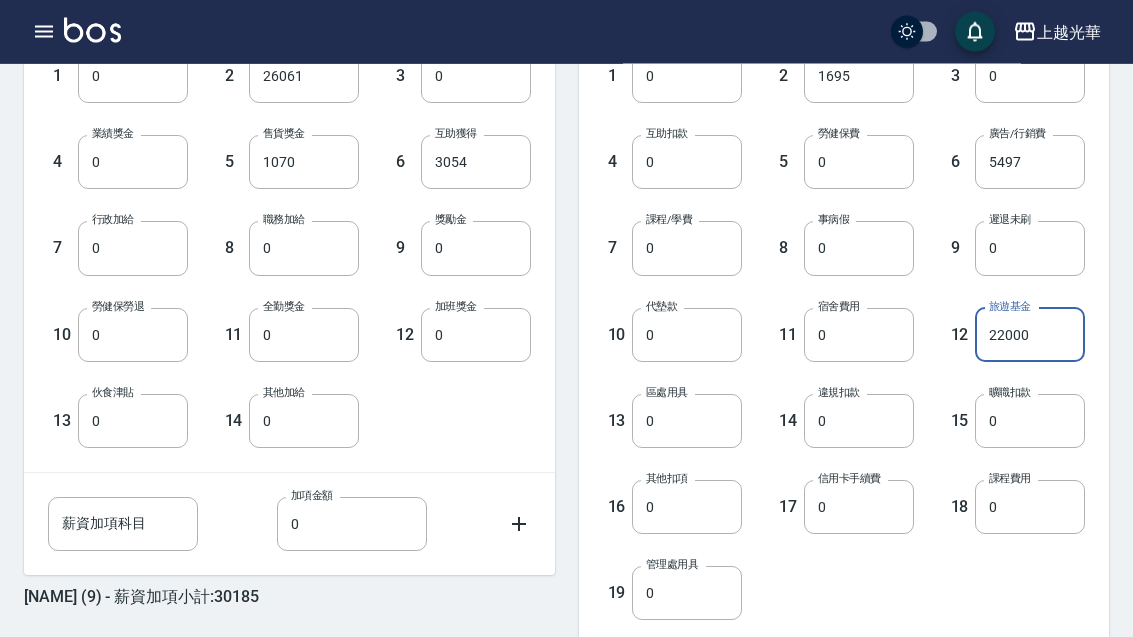 scroll, scrollTop: 770, scrollLeft: 0, axis: vertical 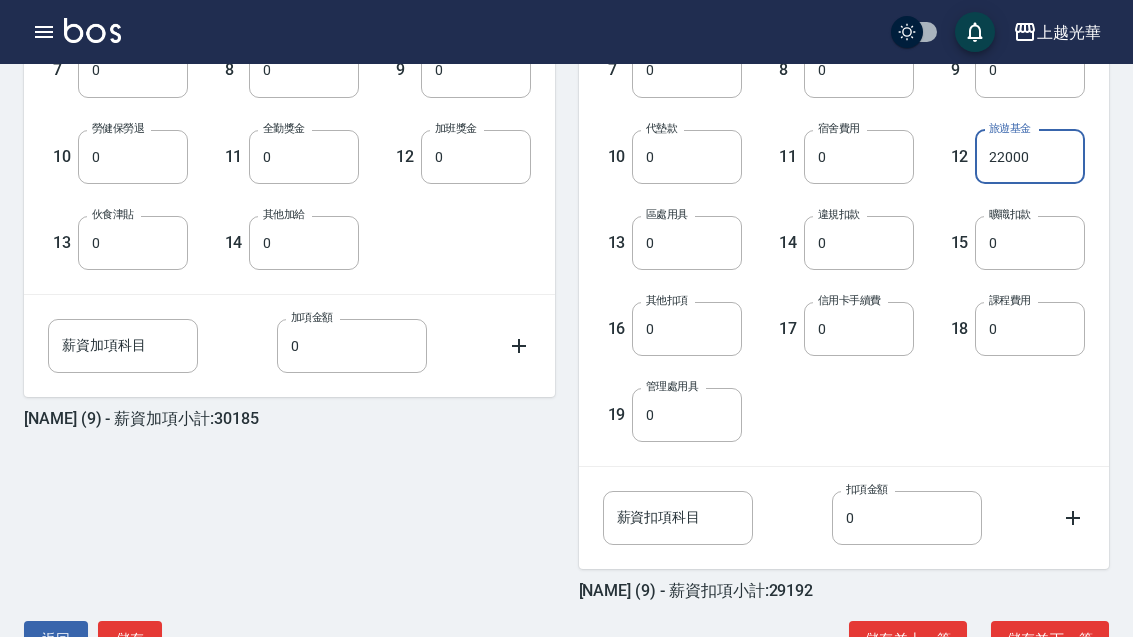 type on "22000" 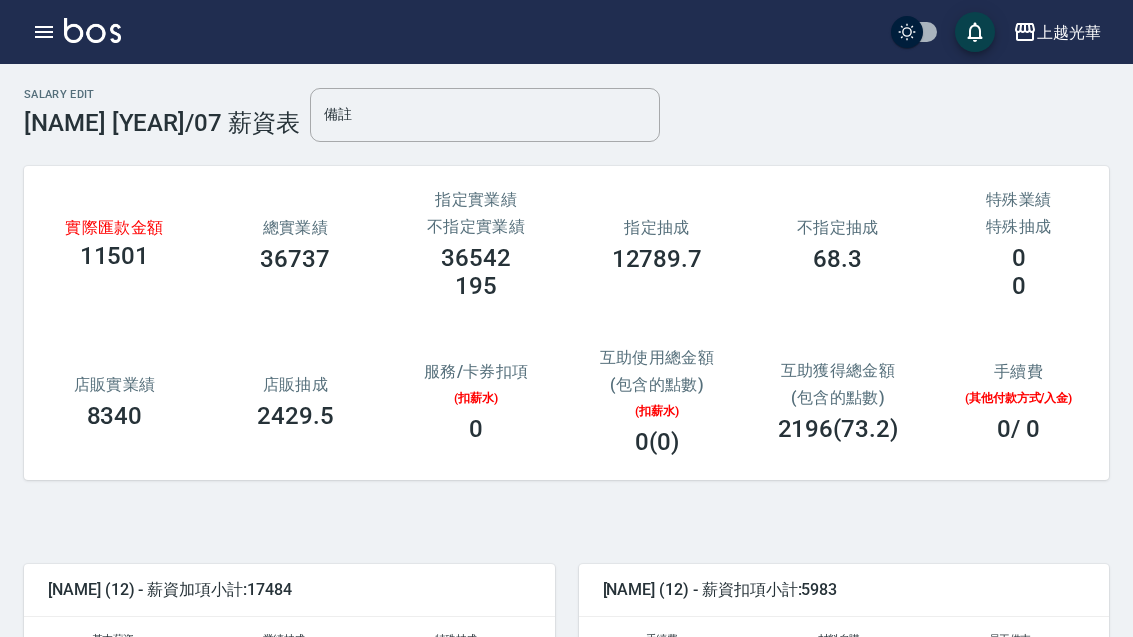 scroll, scrollTop: 0, scrollLeft: 0, axis: both 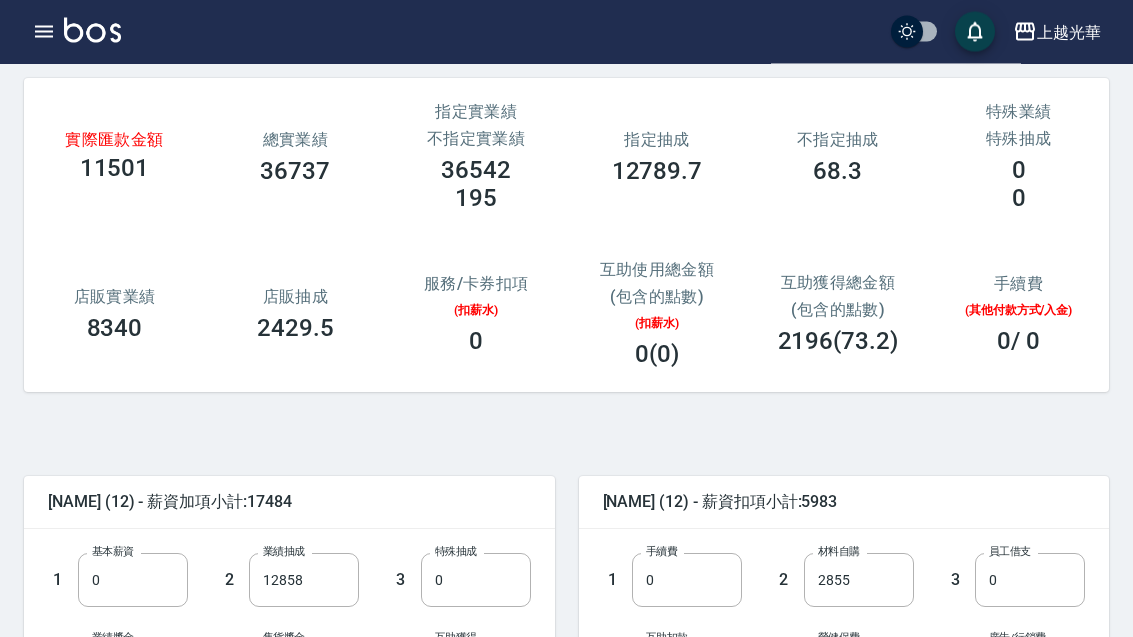 click on "12858" at bounding box center (304, 581) 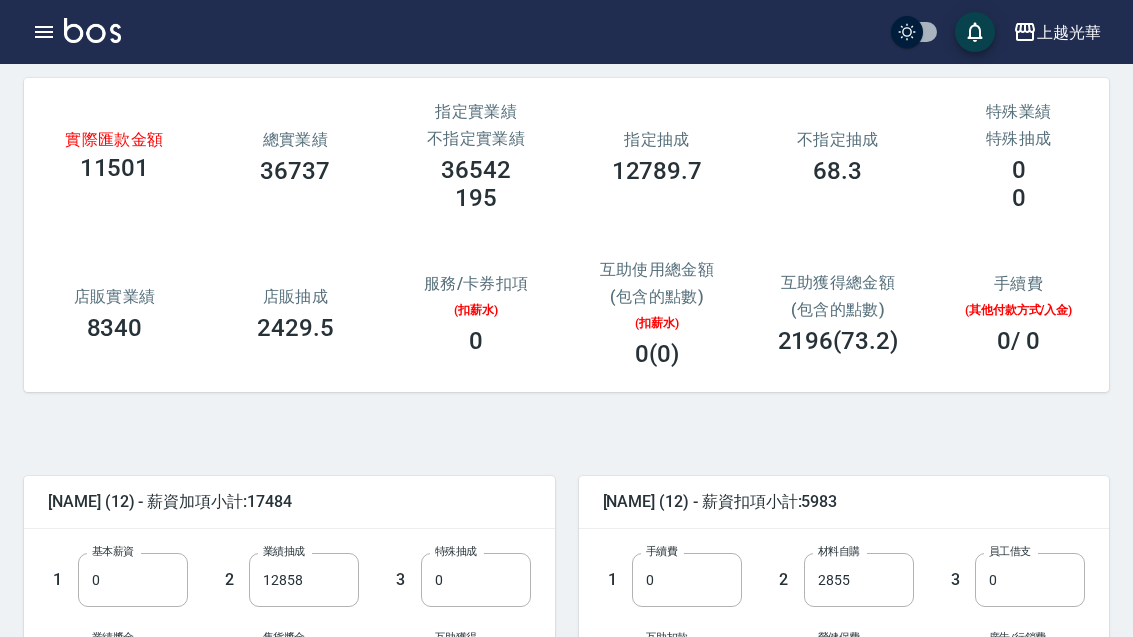 scroll, scrollTop: 104, scrollLeft: 0, axis: vertical 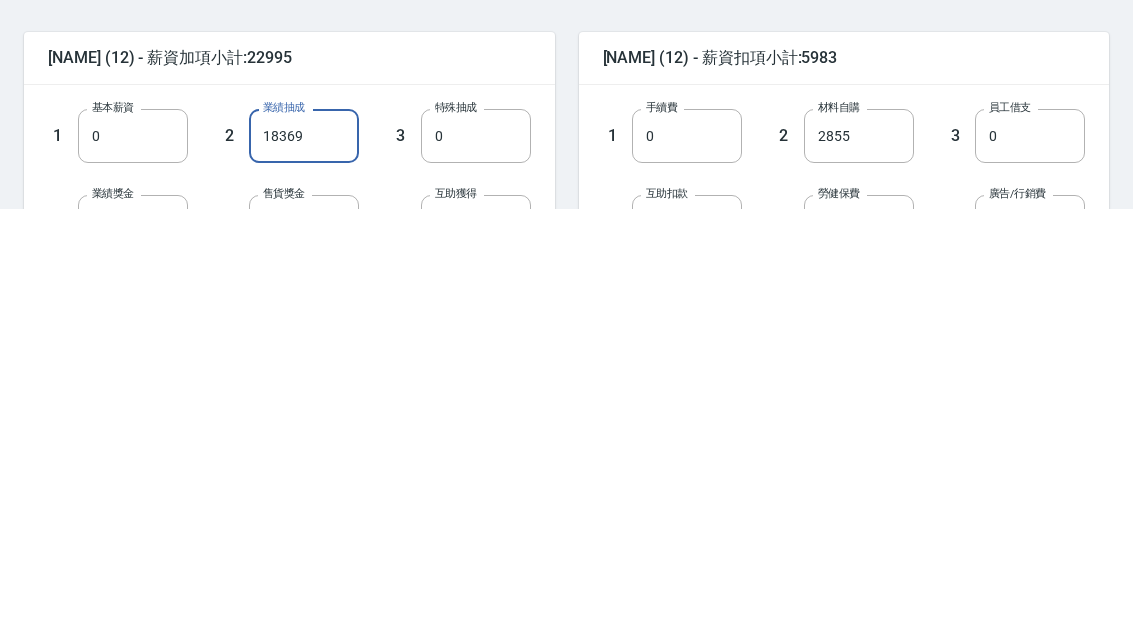 type on "18369" 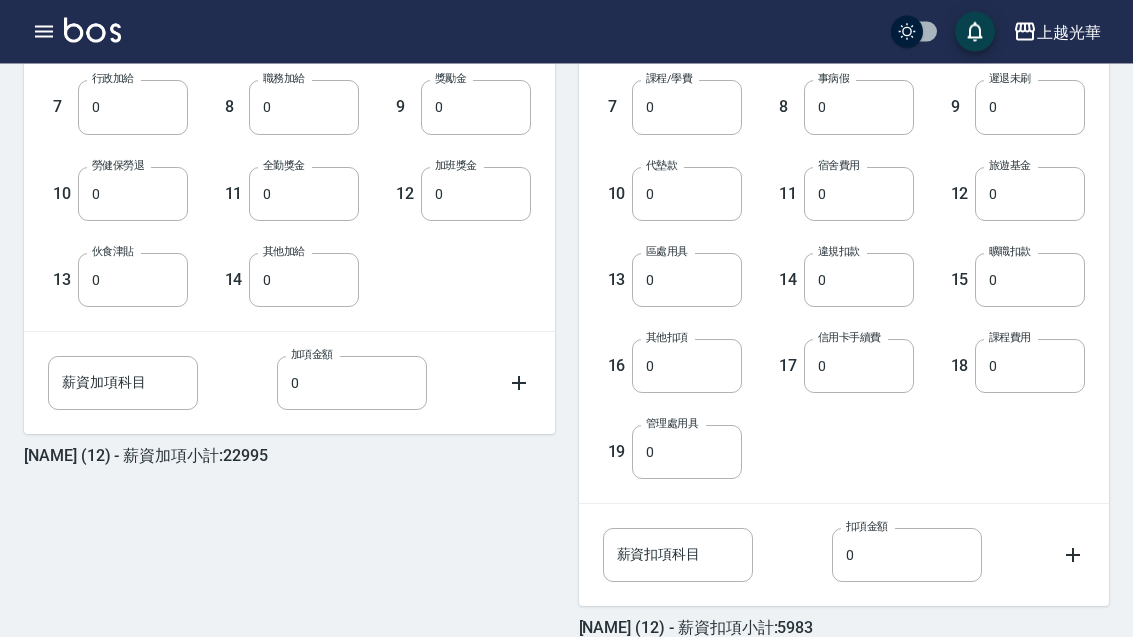 scroll, scrollTop: 770, scrollLeft: 0, axis: vertical 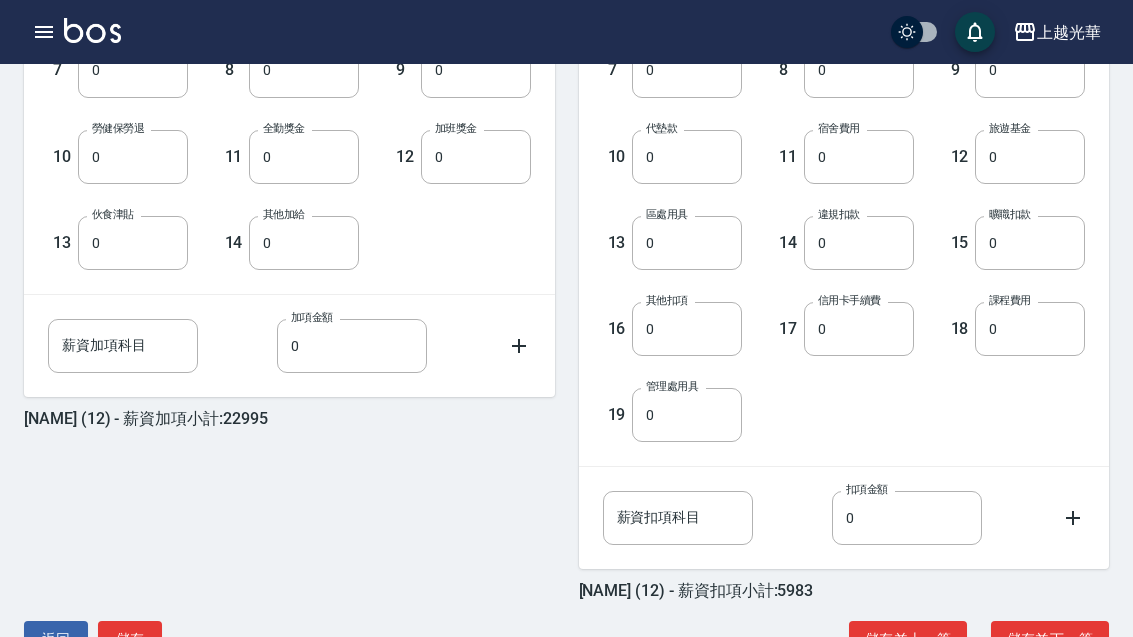 click on "儲存並下一筆" at bounding box center [1050, 639] 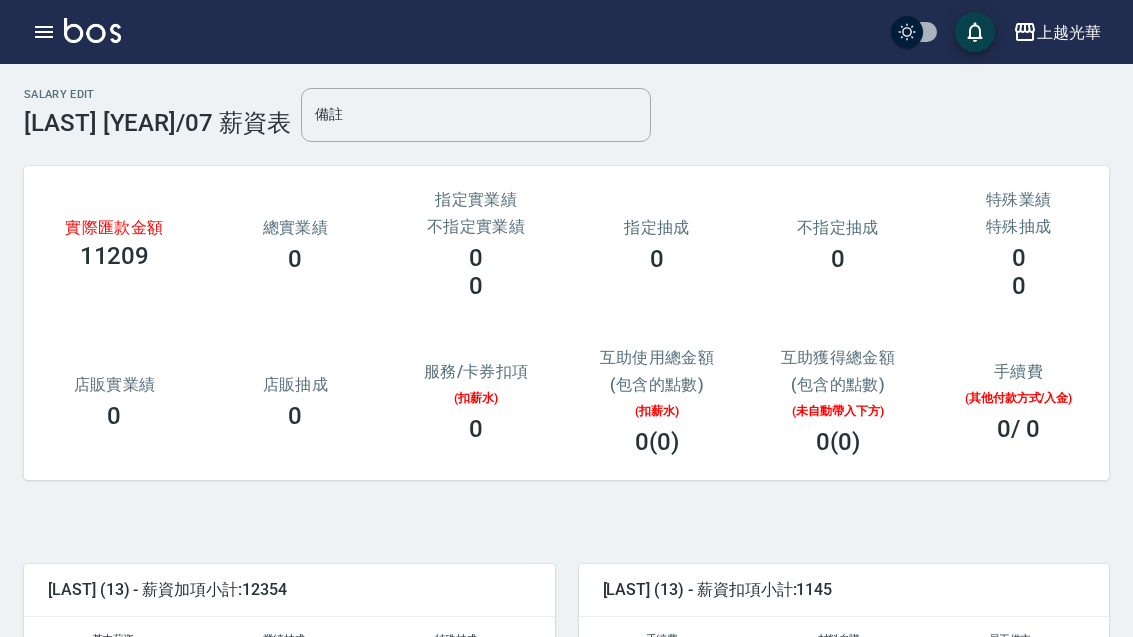 scroll, scrollTop: 0, scrollLeft: 0, axis: both 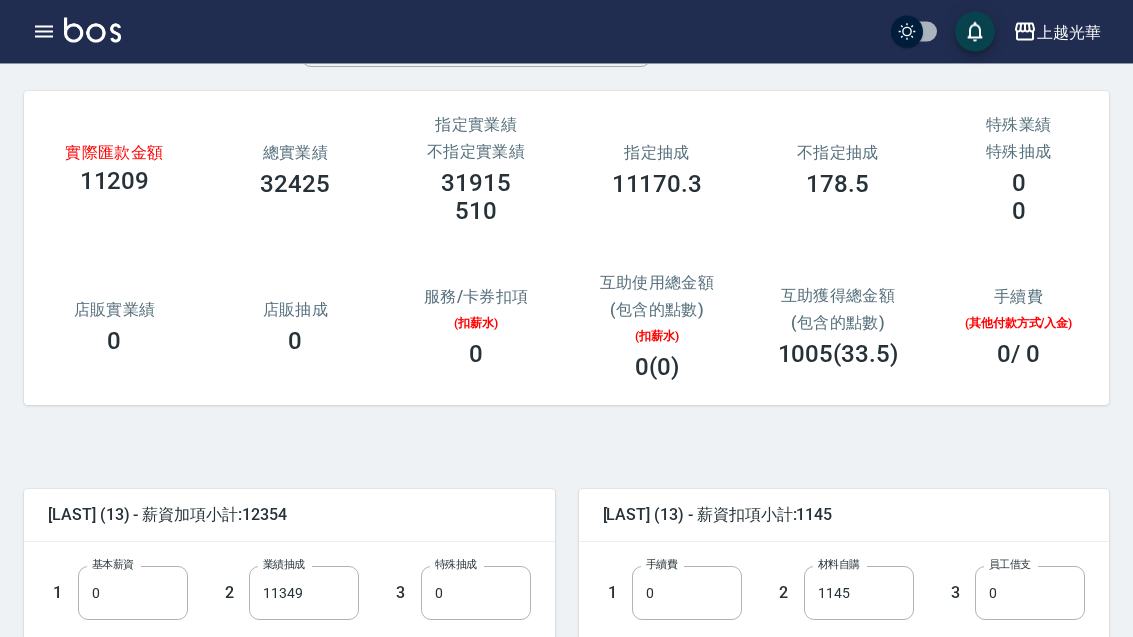 click on "11349" at bounding box center [304, 594] 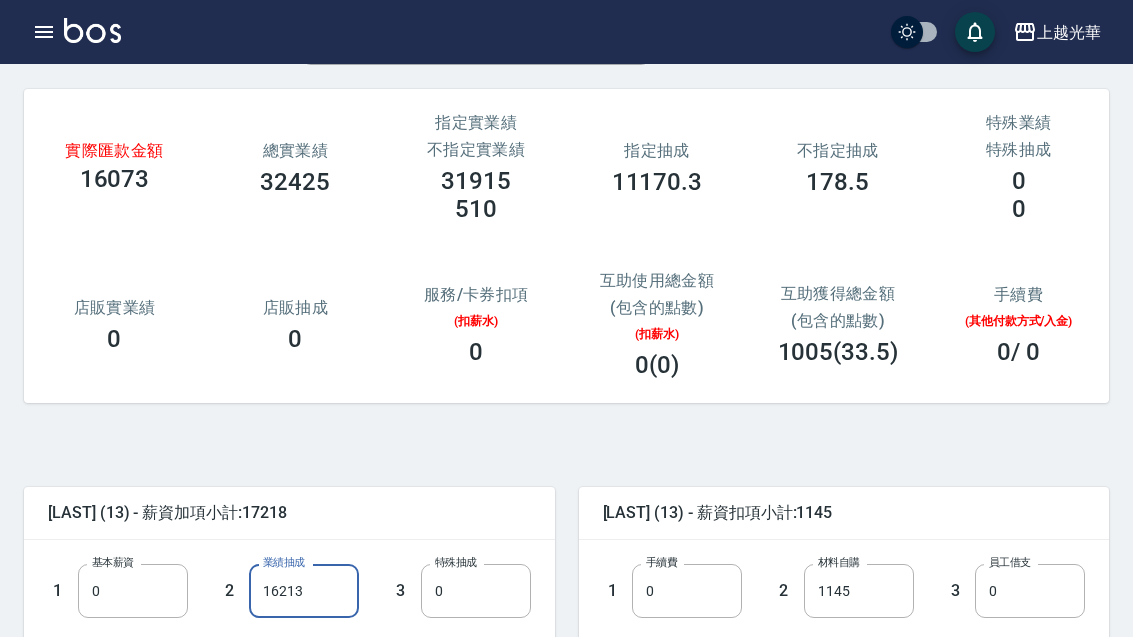 scroll, scrollTop: 76, scrollLeft: 0, axis: vertical 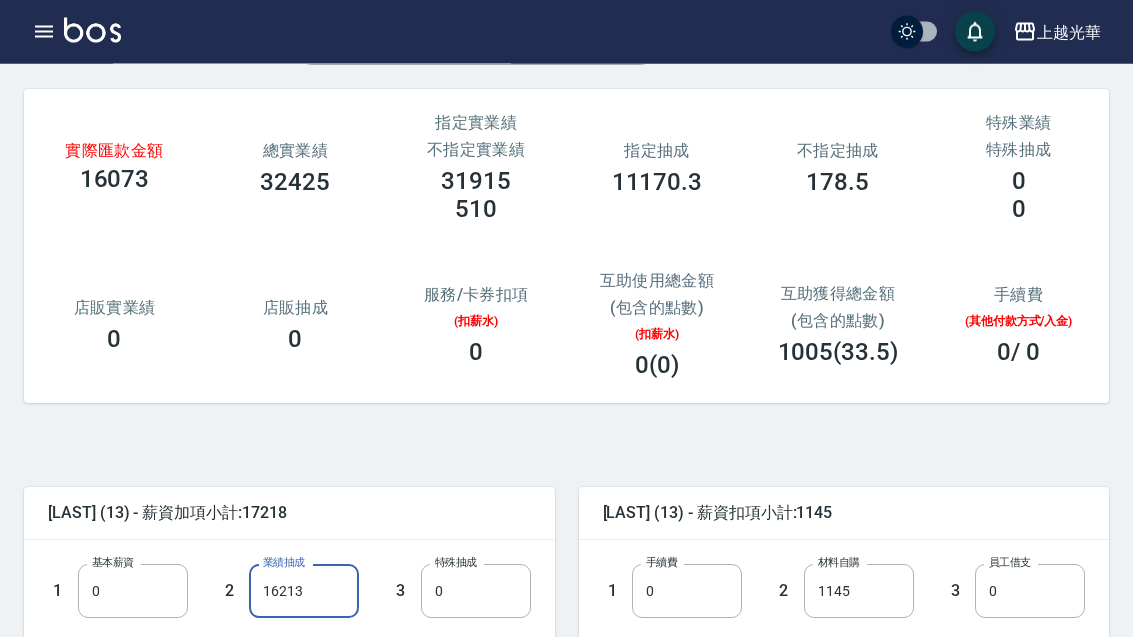 type on "16213" 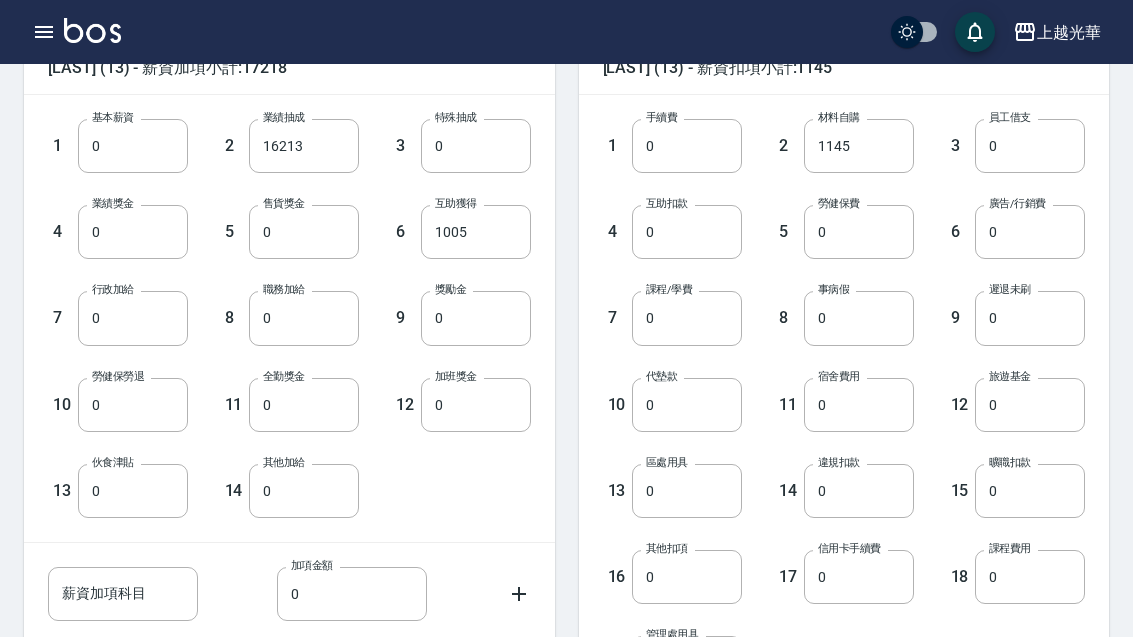 scroll, scrollTop: 770, scrollLeft: 0, axis: vertical 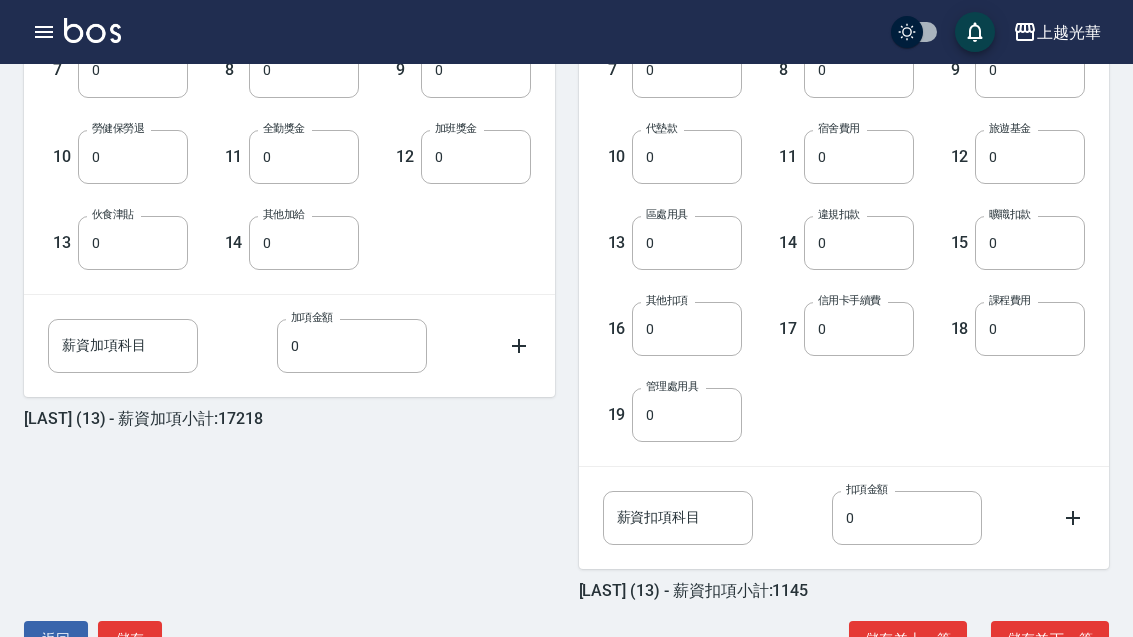 click on "儲存並下一筆" at bounding box center [1050, 639] 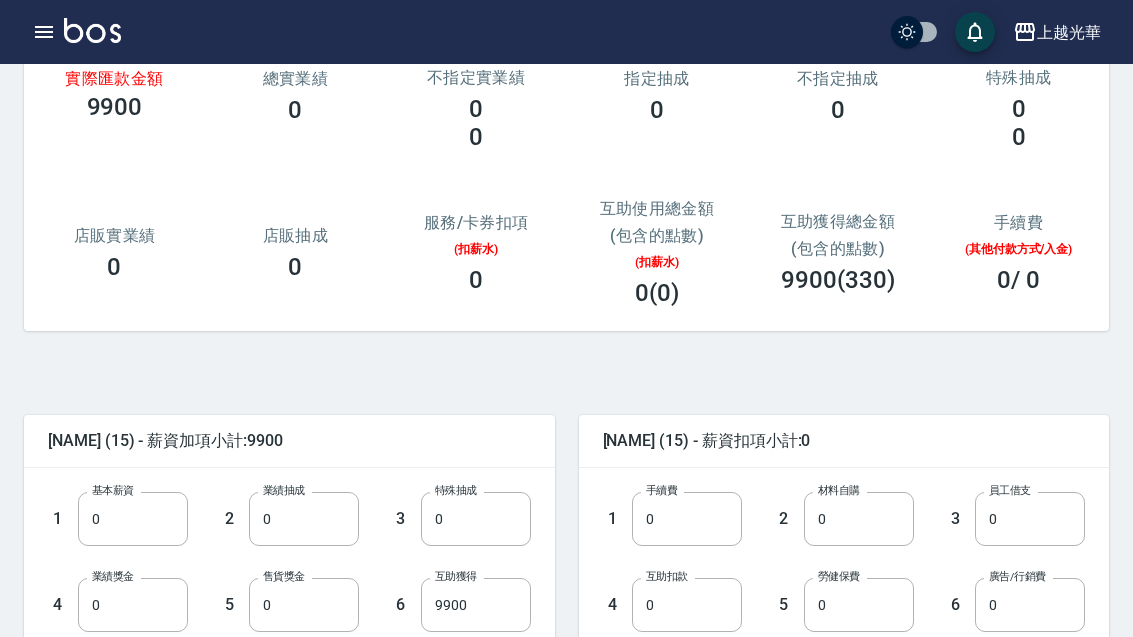 scroll, scrollTop: 173, scrollLeft: 0, axis: vertical 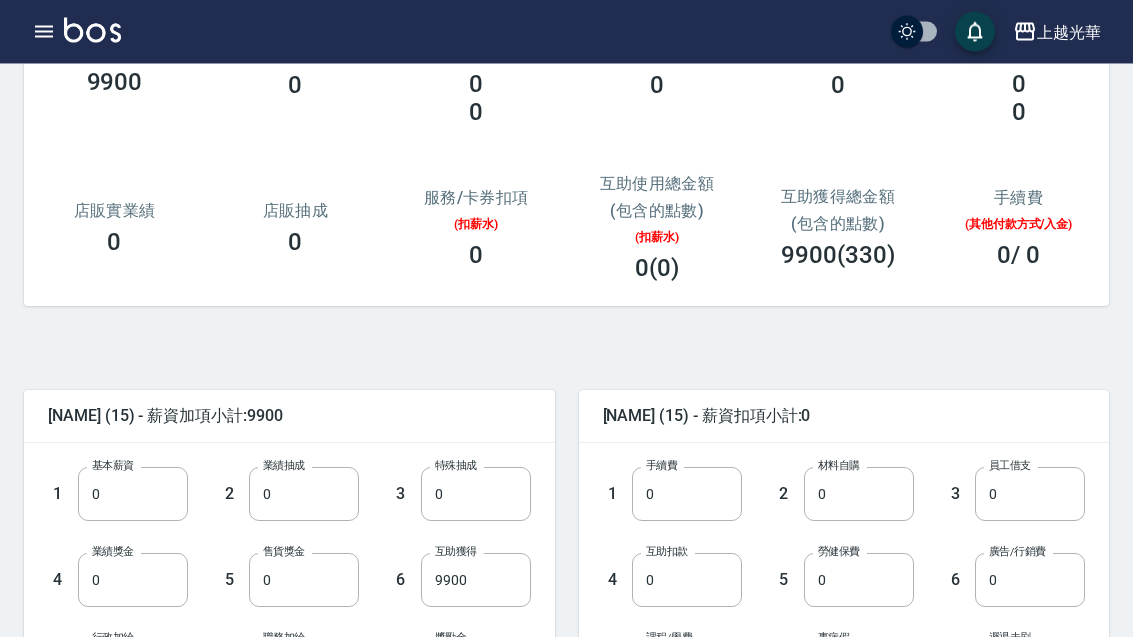 click on "0" at bounding box center [133, 495] 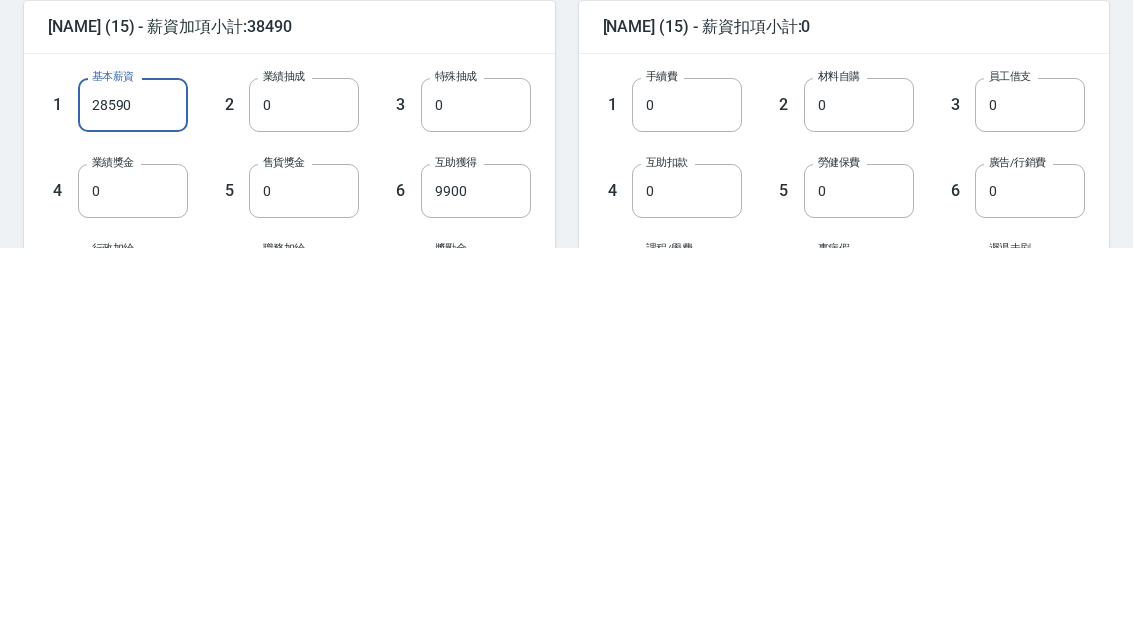 scroll, scrollTop: 195, scrollLeft: 0, axis: vertical 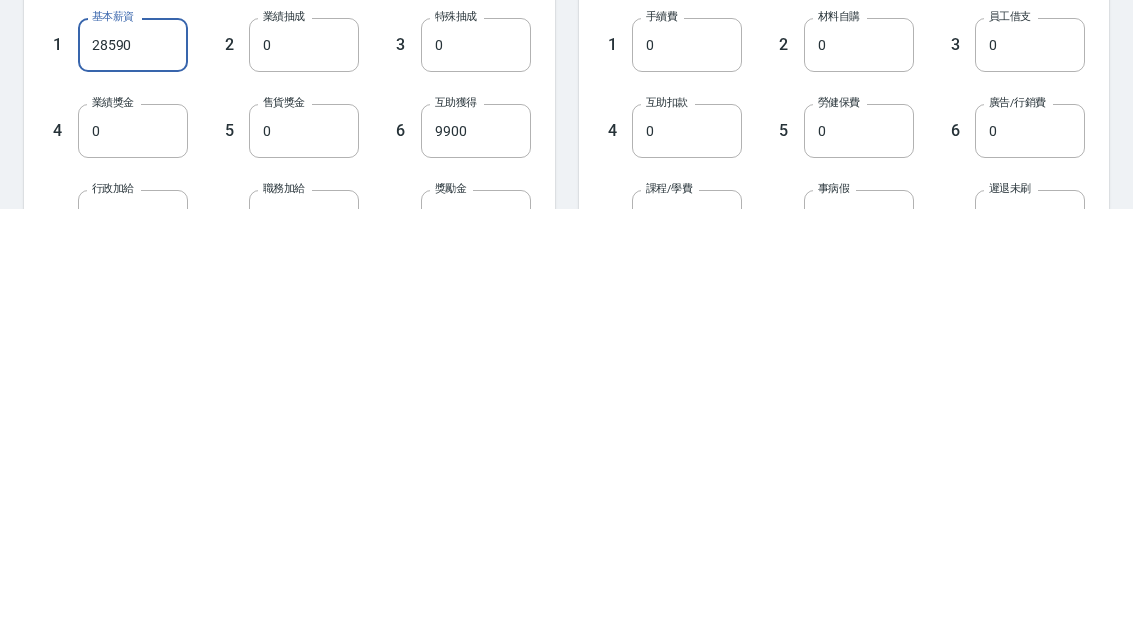 type on "28590" 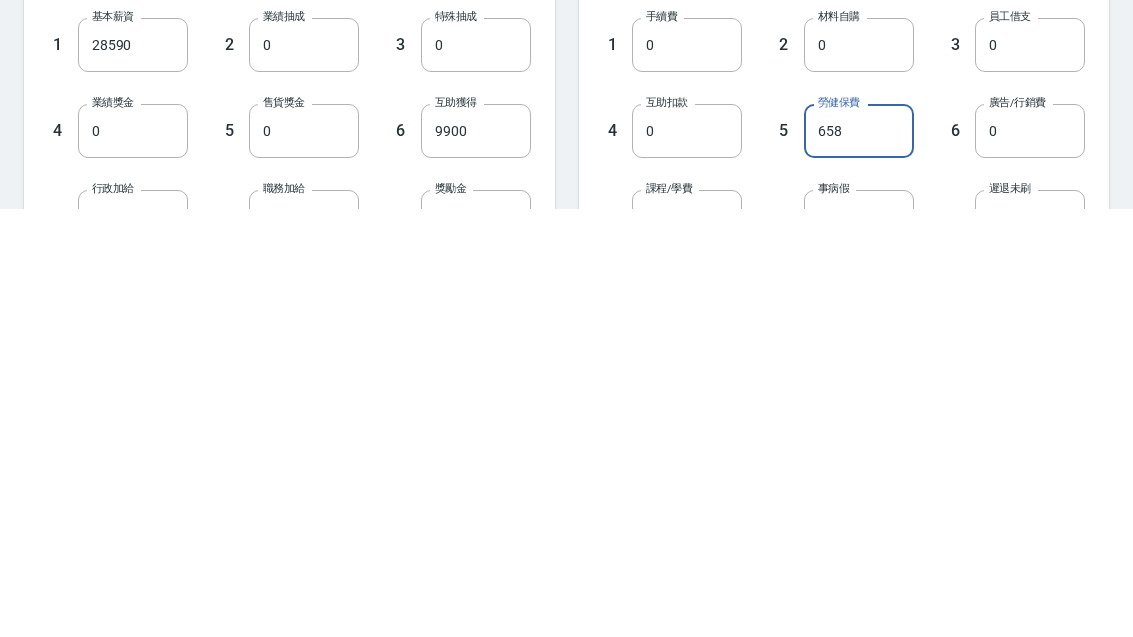 scroll, scrollTop: 624, scrollLeft: 0, axis: vertical 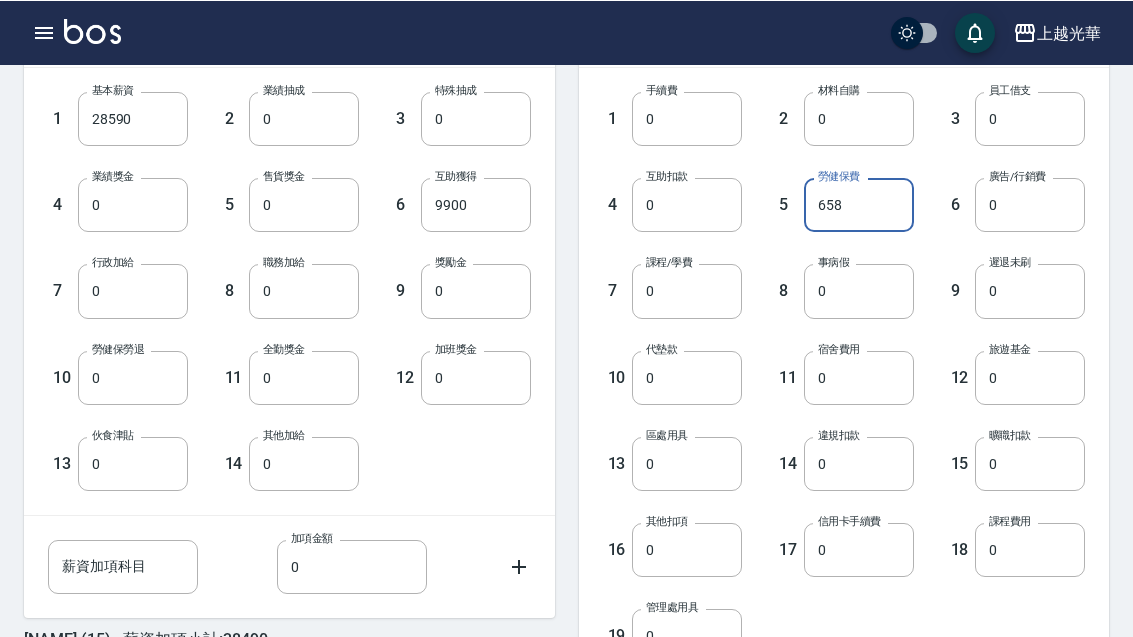 type on "658" 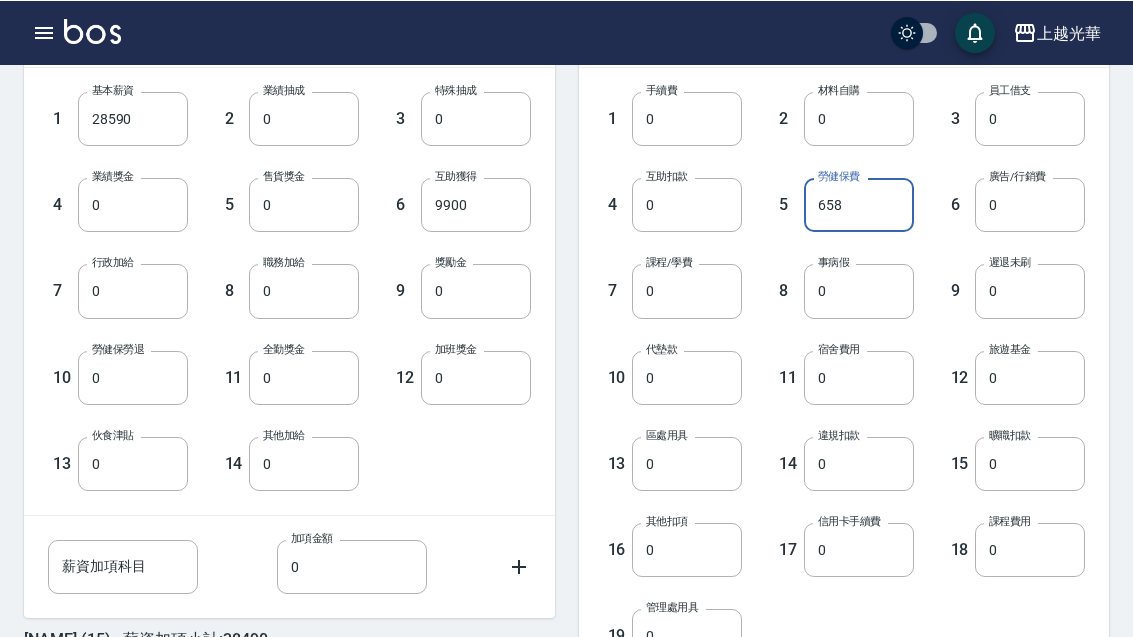 scroll, scrollTop: 549, scrollLeft: 0, axis: vertical 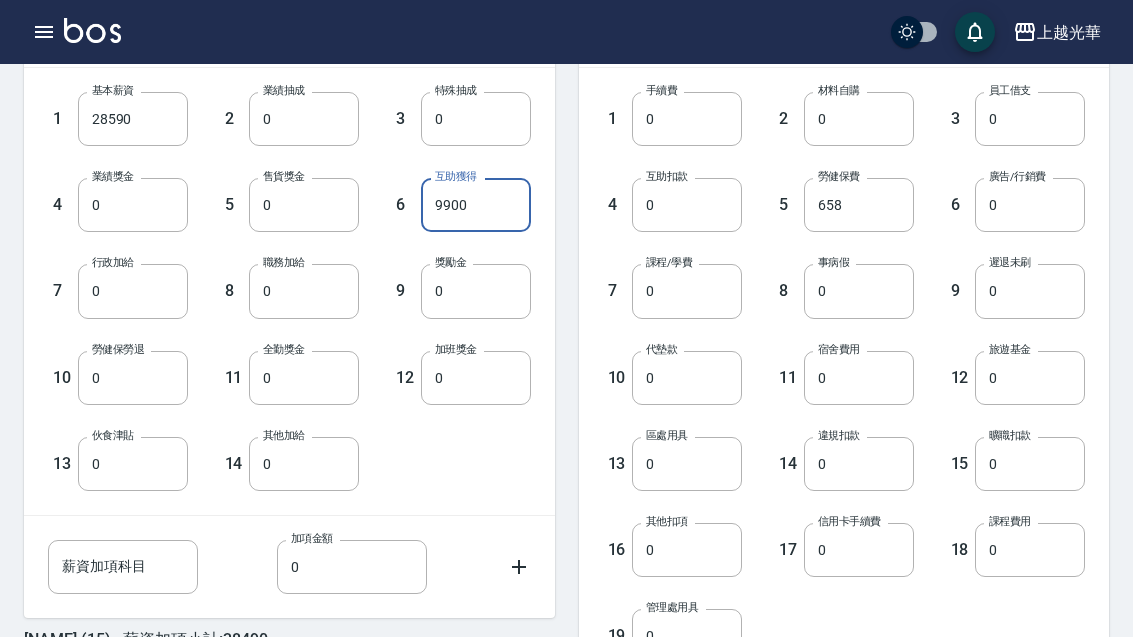type on "0" 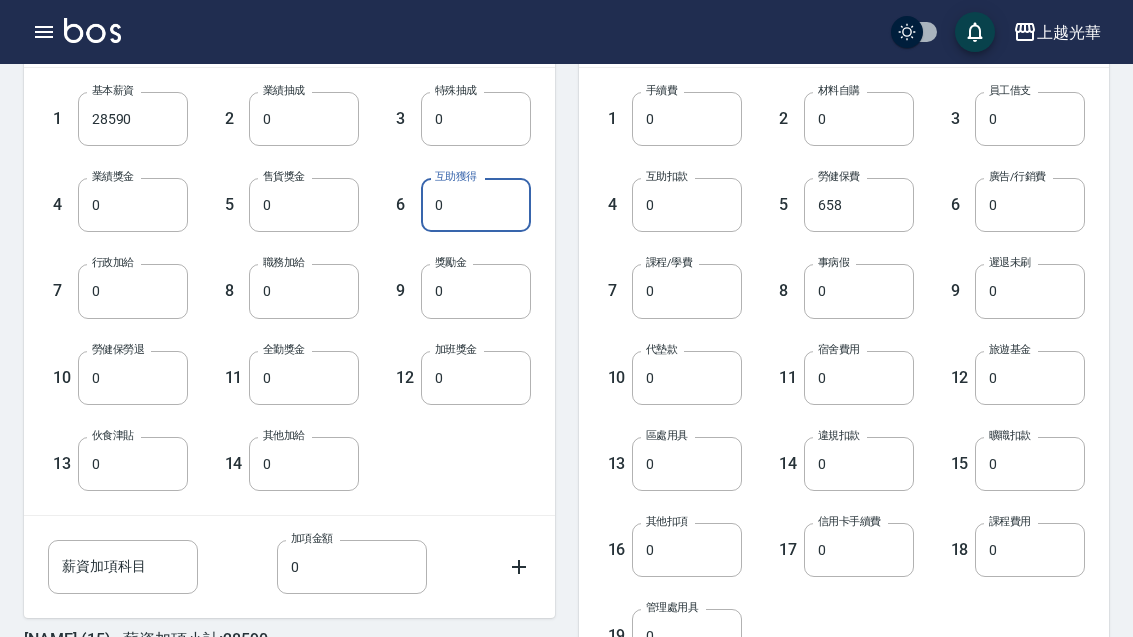 click on "張紫涵 (15) - 薪資扣項小計:658 1 手續費 0 手續費 2 材料自購 0 材料自購 3 員工借支 0 員工借支 4 互助扣款 0 互助扣款 5 勞健保費 658 勞健保費 6 廣告/行銷費 0 廣告/行銷費 7 課程/學費 0 課程/學費 8 事病假 0 事病假 9 遲退未刷 0 遲退未刷 10 代墊款 0 代墊款 11 宿舍費用 0 宿舍費用 12 旅遊基金 0 旅遊基金 13 區處用具 0 區處用具 14 違規扣款 0 違規扣款 15 曠職扣款 0 曠職扣款 16 其他扣項 0 其他扣項 17 信用卡手續費 0 信用卡手續費 18 課程費用 0 課程費用 19 管理處用具 0 管理處用具 薪資扣項科目 薪資扣項科目 扣項金額 0 扣項金額 張紫涵 (15) - 薪資扣項小計:658" at bounding box center (832, 406) 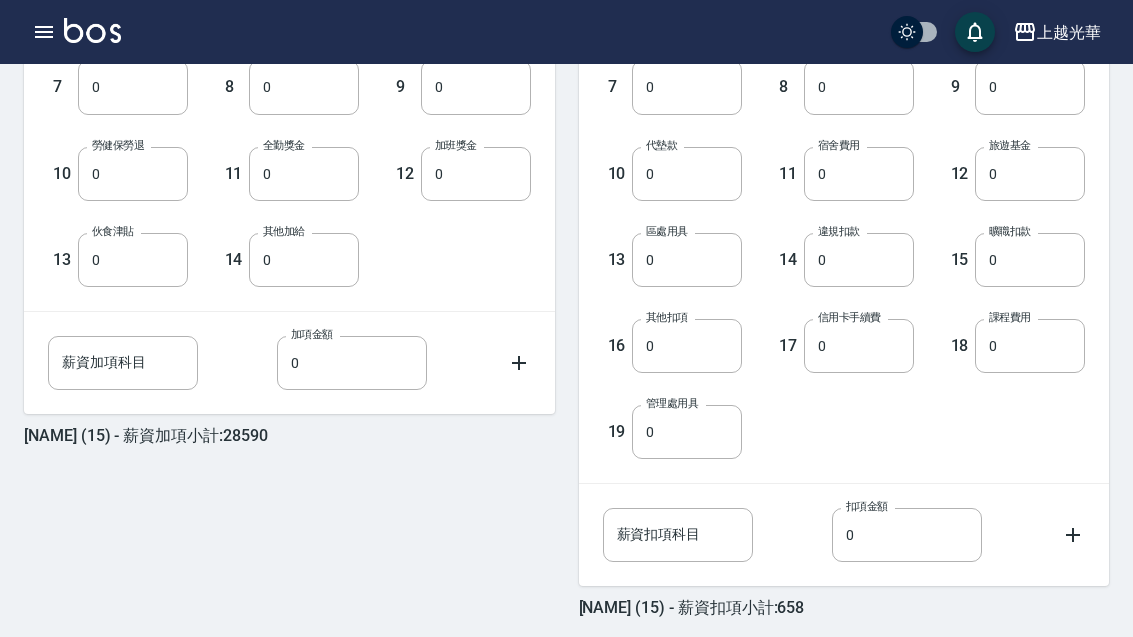scroll, scrollTop: 770, scrollLeft: 0, axis: vertical 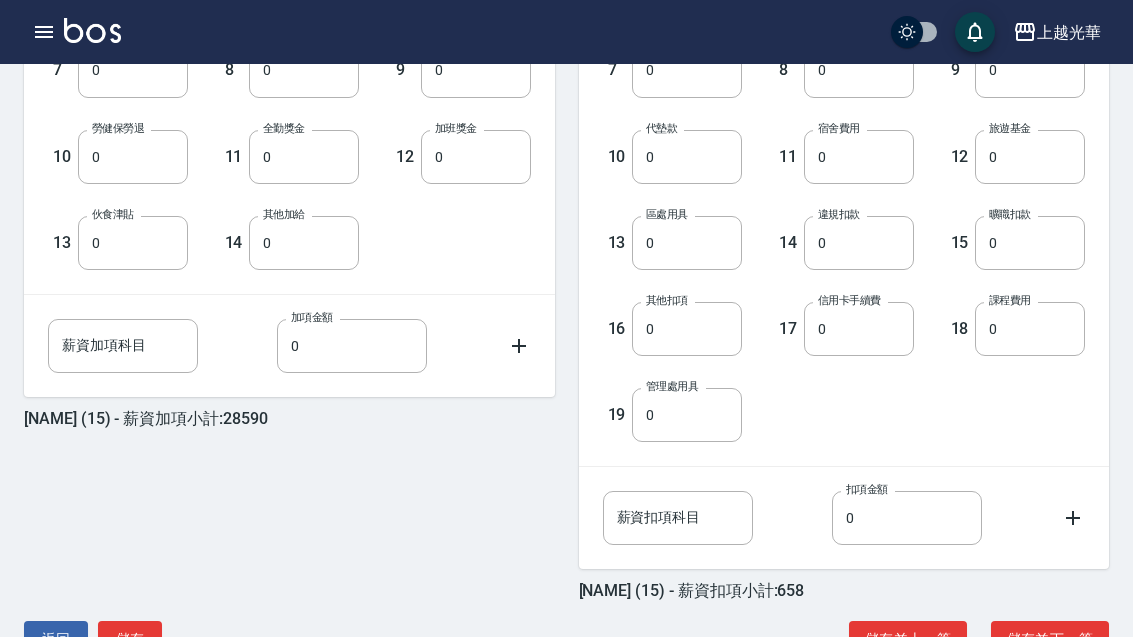 click on "儲存並下一筆" at bounding box center (1050, 639) 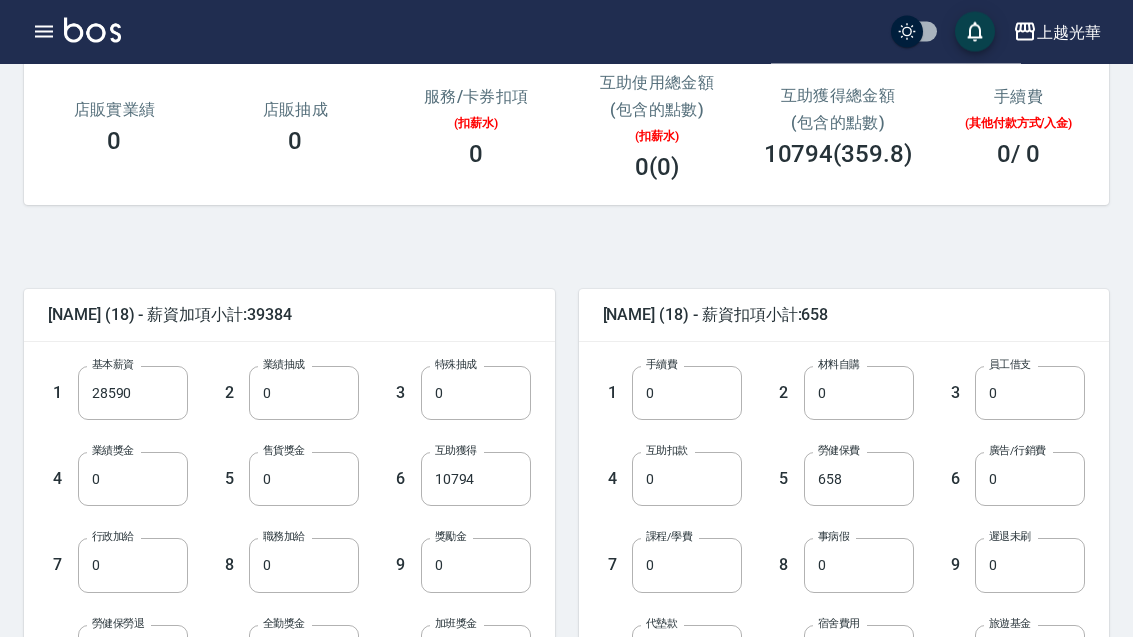 scroll, scrollTop: 279, scrollLeft: 0, axis: vertical 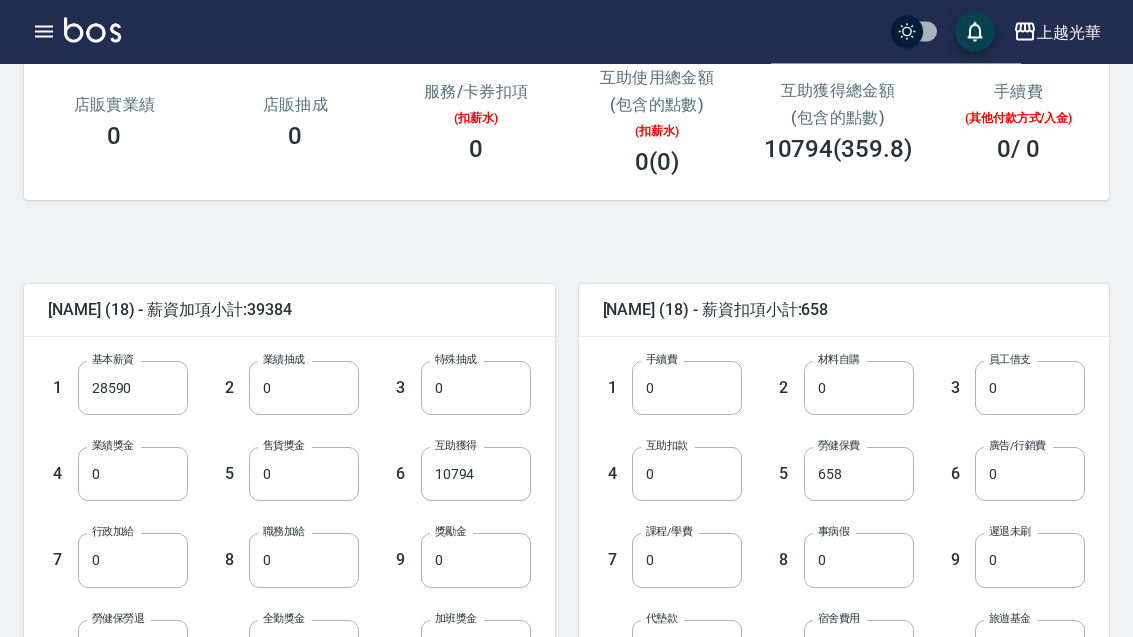 click on "10794" at bounding box center [476, 475] 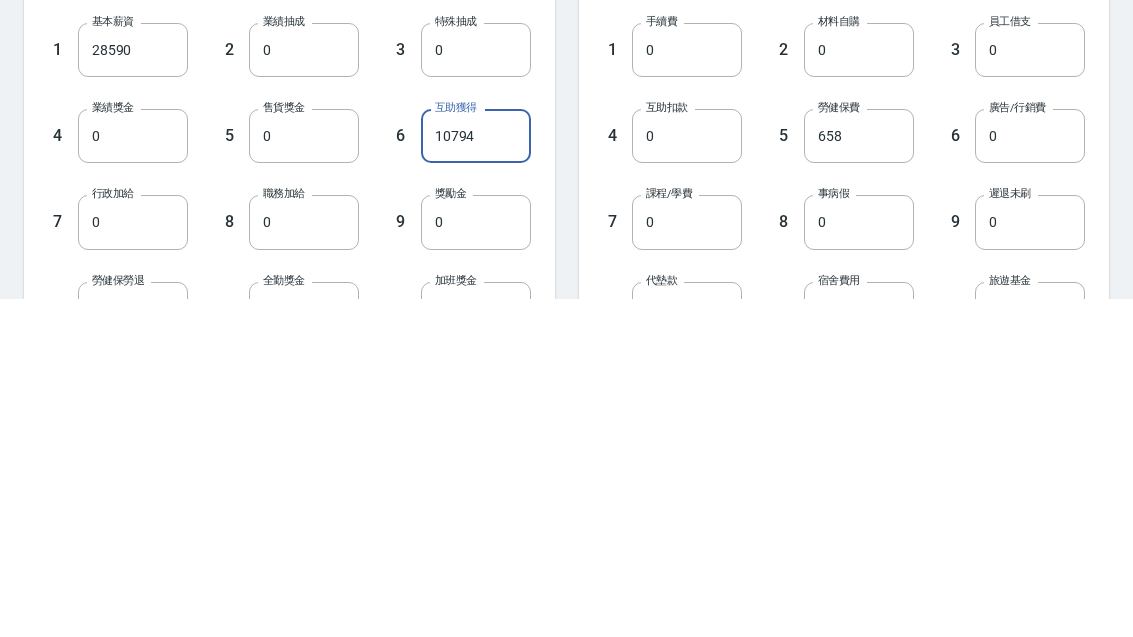 type on "0" 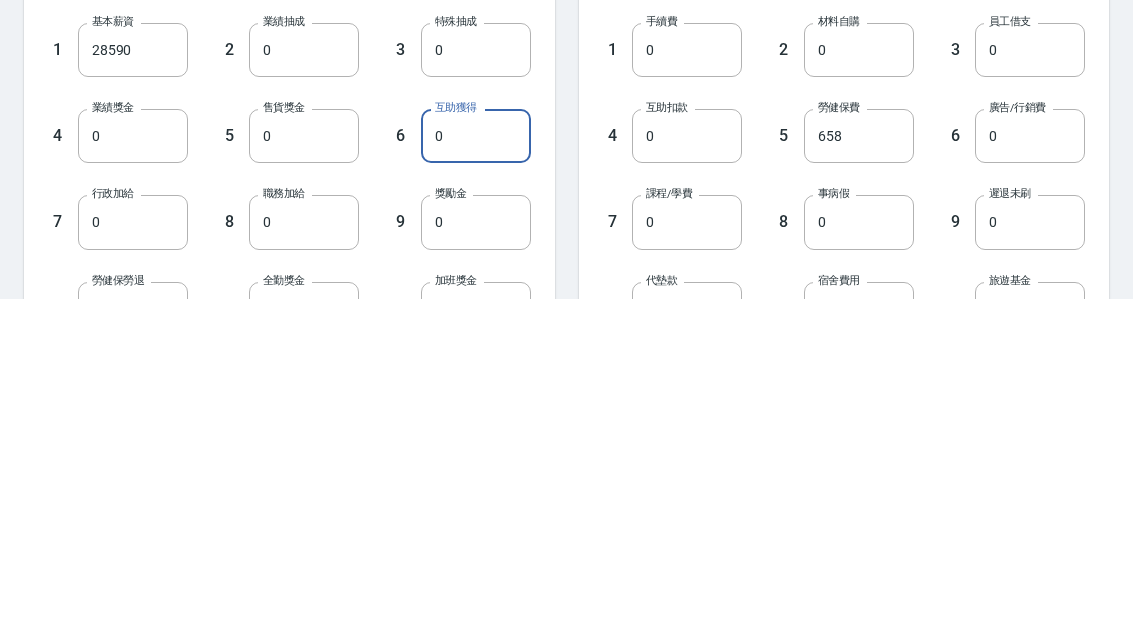 click on "[NAME] (18) - 薪資扣項小計:658 1 手續費 0 手續費 2 材料自購 0 材料自購 3 員工借支 0 員工借支 4 互助扣款 0 互助扣款 5 勞健保費 658 勞健保費 6 廣告/行銷費 0 廣告/行銷費 7 課程/學費 0 課程/學費 8 事病假 0 事病假 9 遲退未刷 0 遲退未刷 10 代墊款 0 代墊款 11 宿舍費用 0 宿舍費用 12 旅遊基金 0 旅遊基金 13 區處用具 0 區處用具 14 違規扣款 0 違規扣款 15 曠職扣款 0 曠職扣款 16 其他扣項 0 其他扣項 17 信用卡手續費 0 信用卡手續費 18 課程費用 0 課程費用 19 管理處用具 0 管理處用具 薪資扣項科目 薪資扣項科目 扣項金額 0 扣項金額 [NAME] (18) - 薪資扣項小計:658" at bounding box center [832, 676] 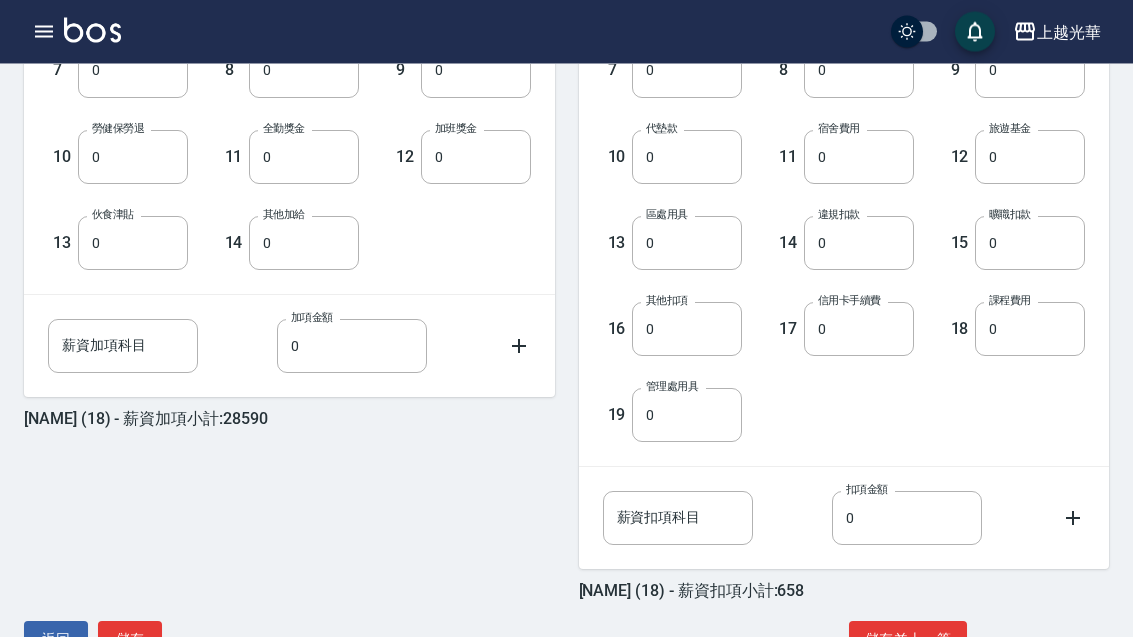 scroll, scrollTop: 770, scrollLeft: 0, axis: vertical 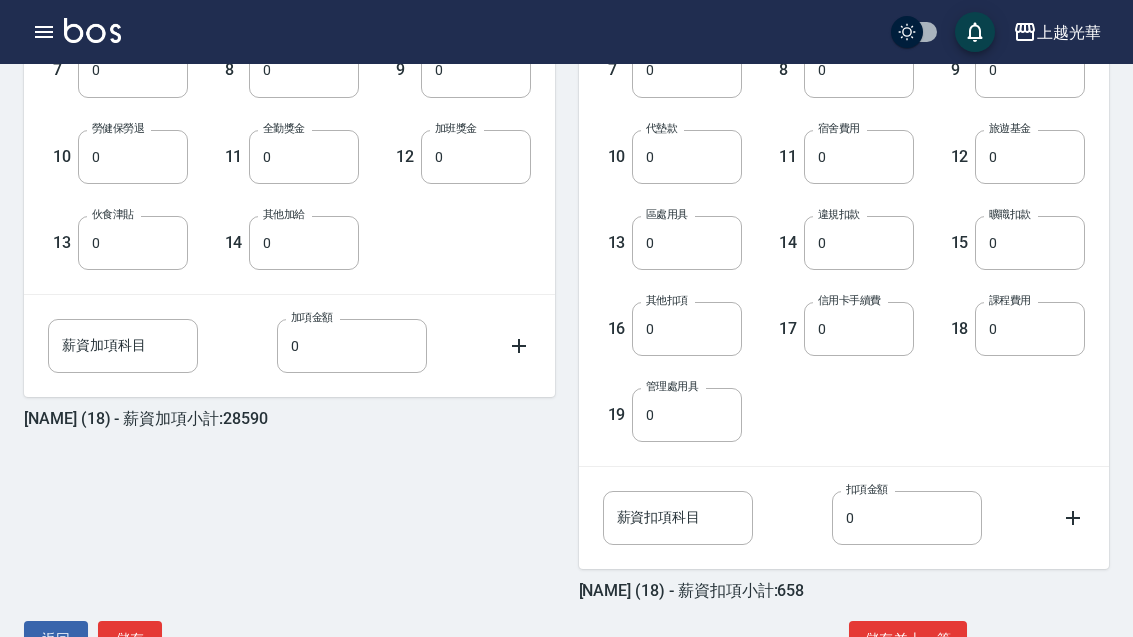 click on "儲存並上一筆" at bounding box center (908, 639) 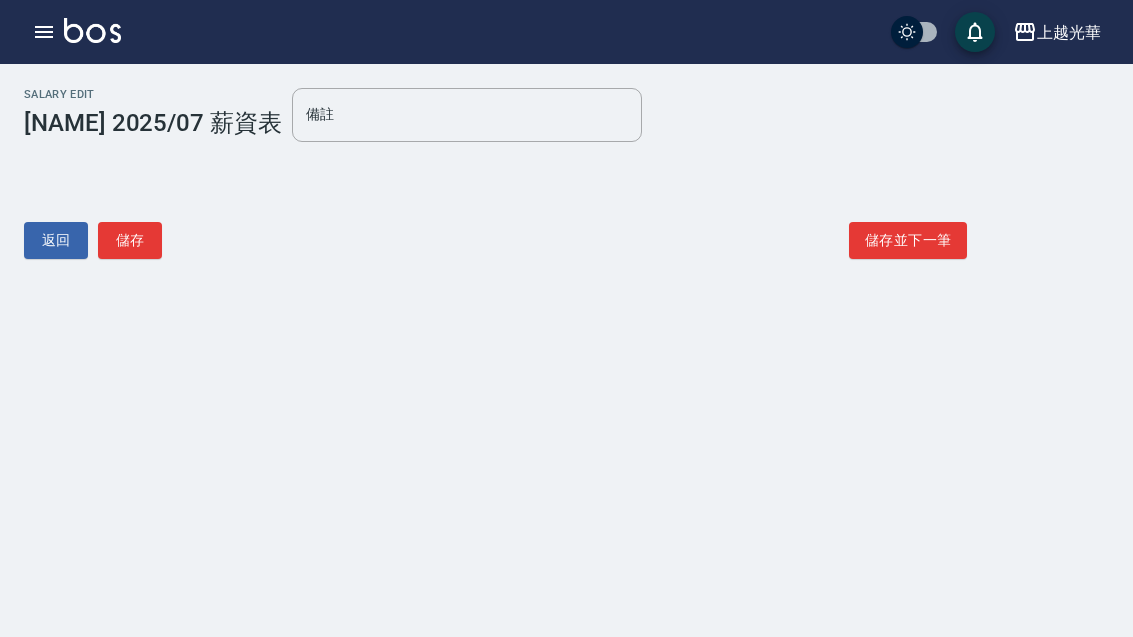 scroll, scrollTop: 0, scrollLeft: 0, axis: both 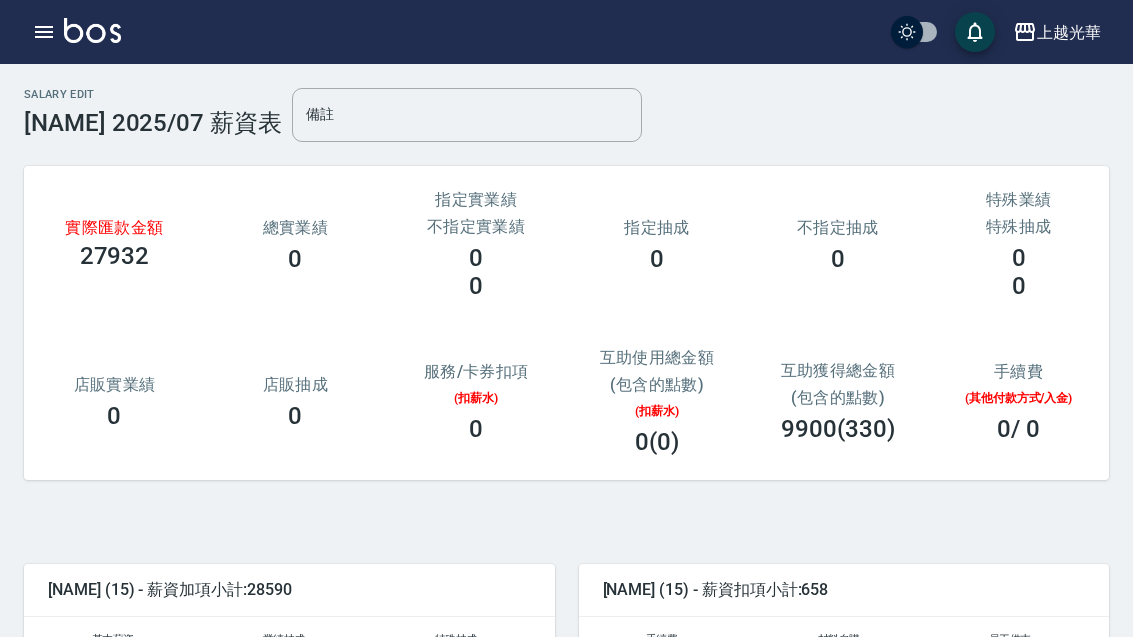 click 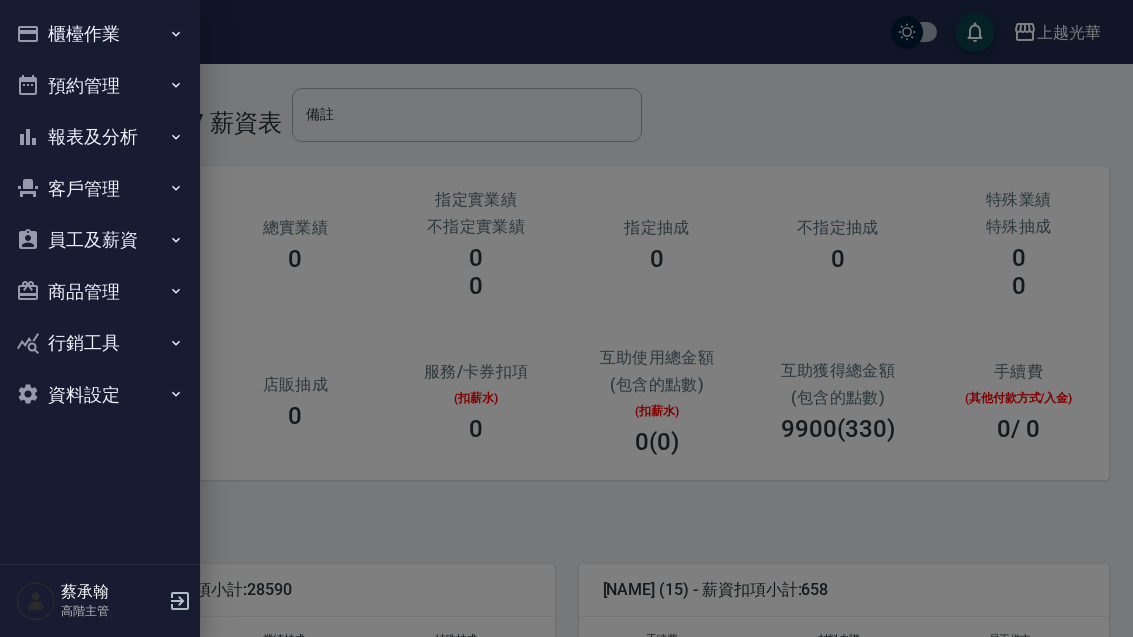 click on "報表及分析" at bounding box center (100, 137) 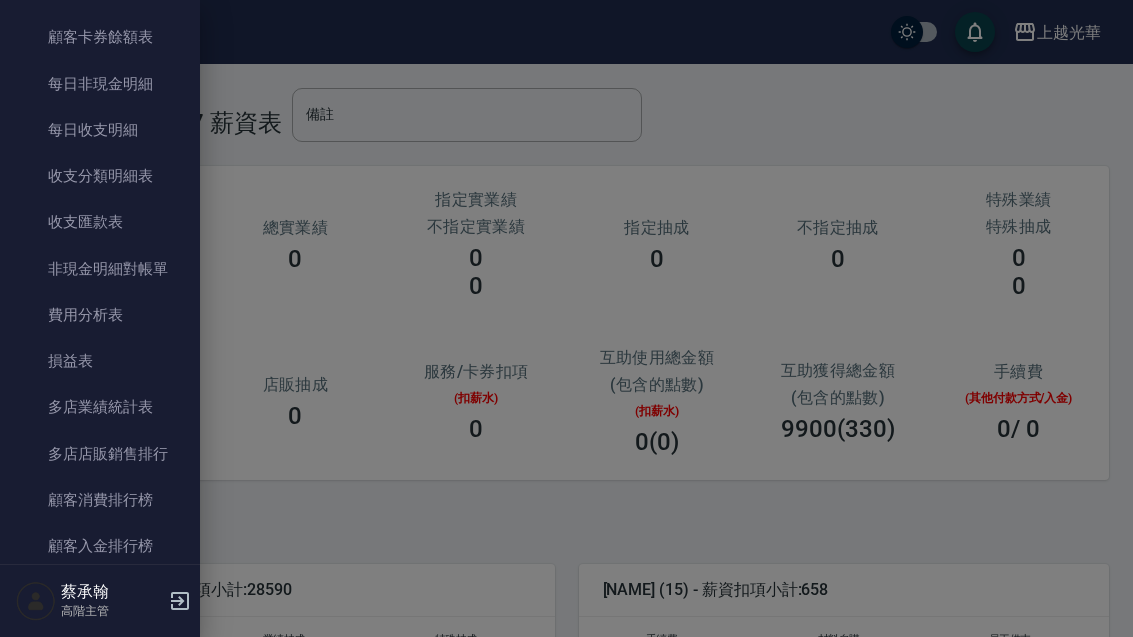 scroll, scrollTop: 1521, scrollLeft: 0, axis: vertical 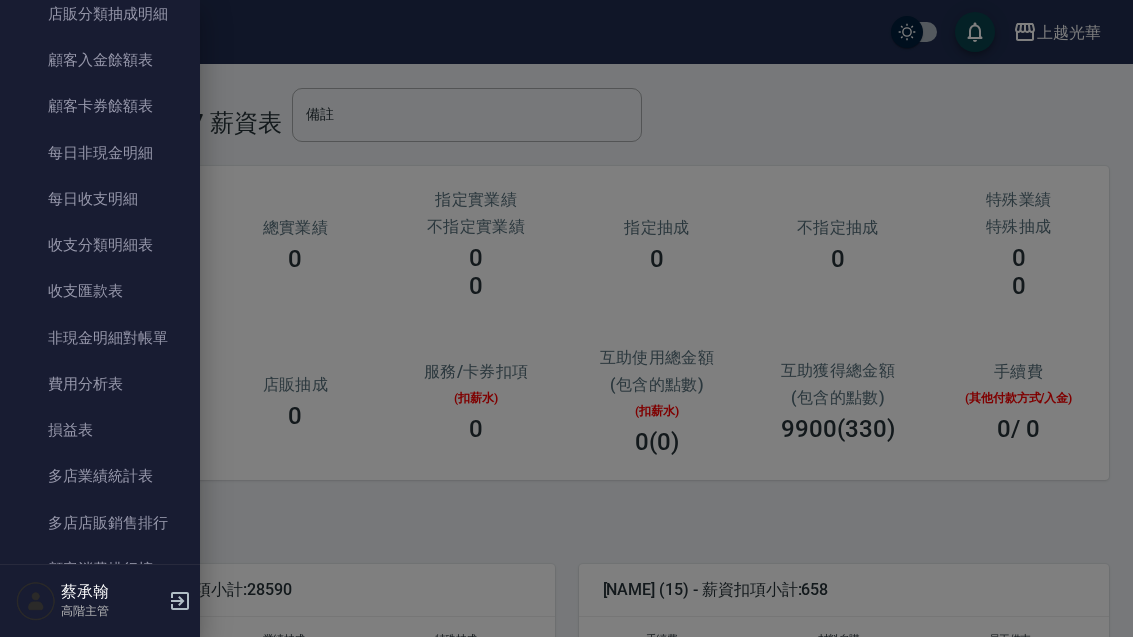 click on "費用分析表" at bounding box center (100, 384) 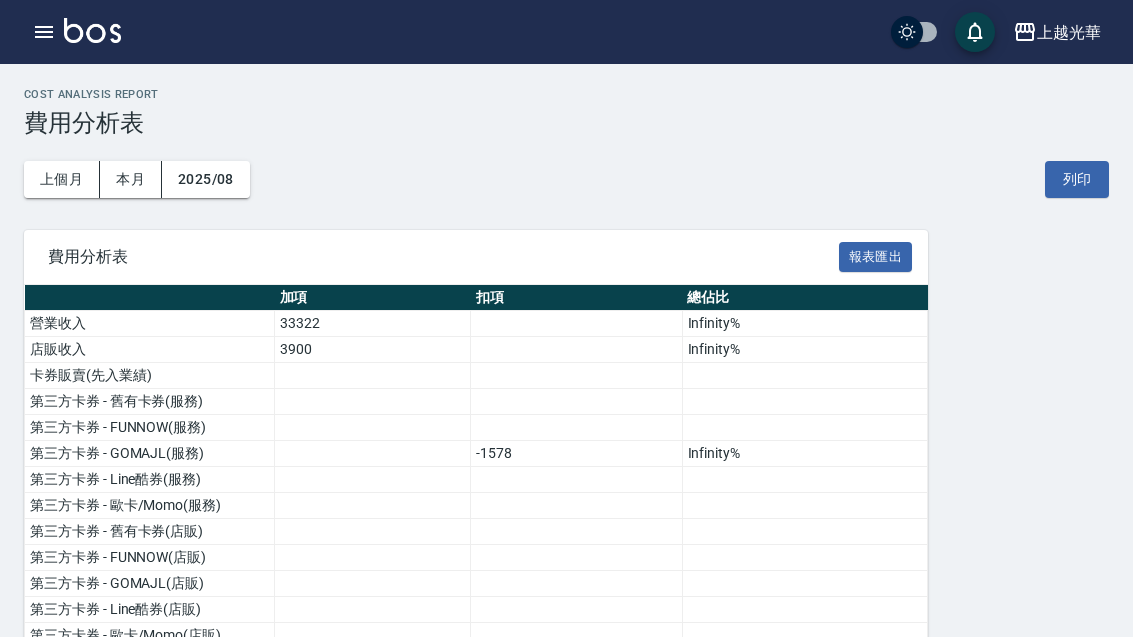 click on "上個月" at bounding box center [62, 179] 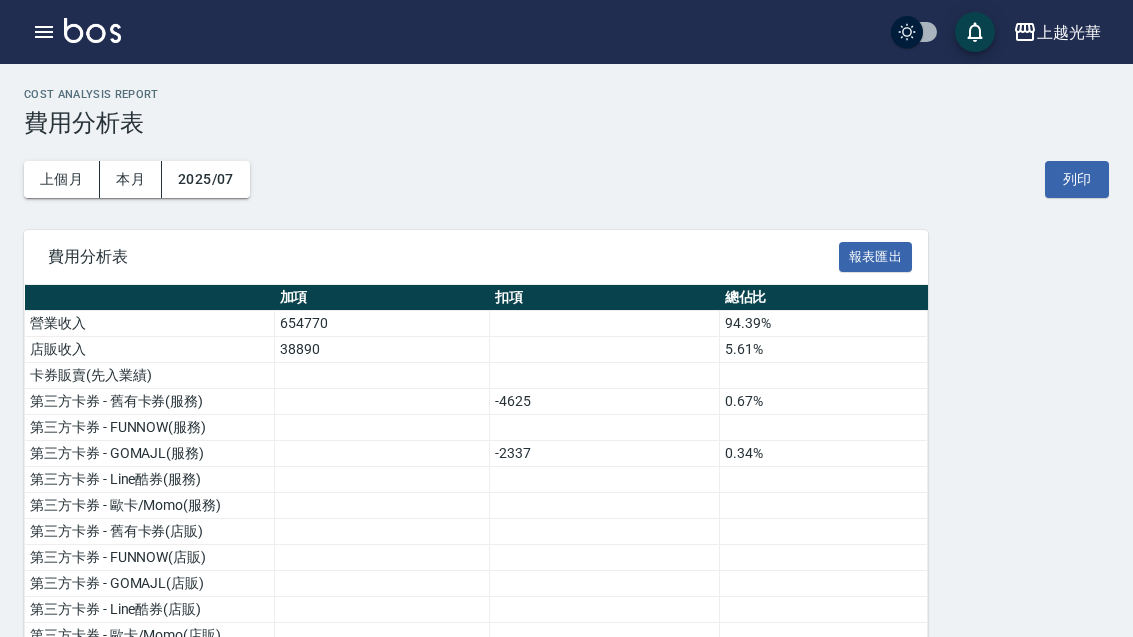 scroll, scrollTop: 0, scrollLeft: 0, axis: both 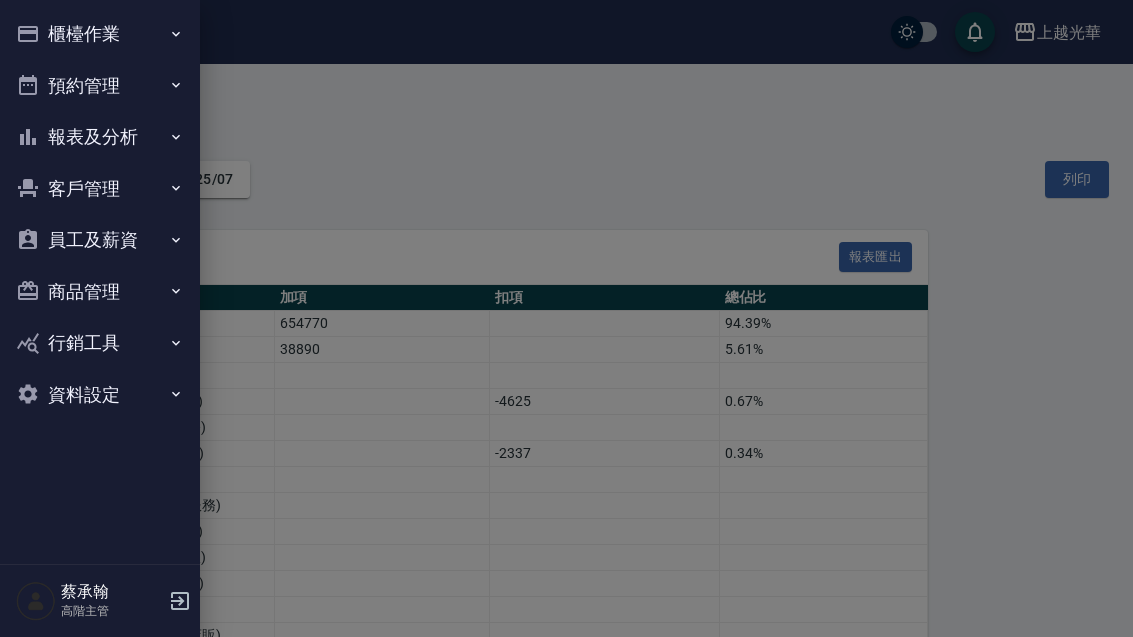 click on "櫃檯作業" at bounding box center [100, 34] 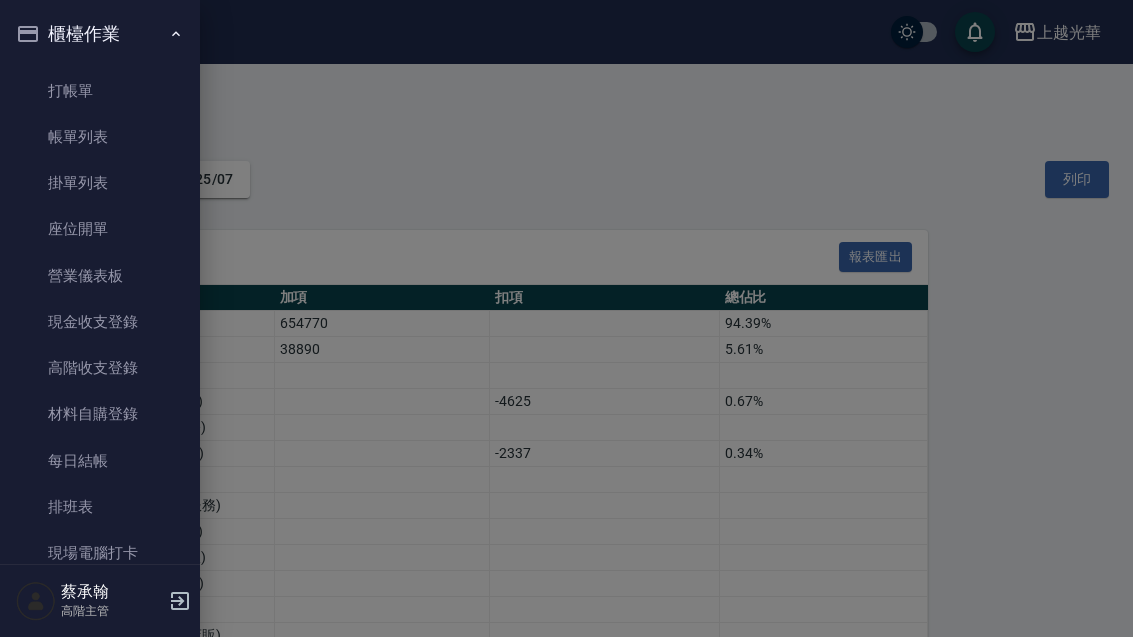 click on "每日結帳" at bounding box center (100, 461) 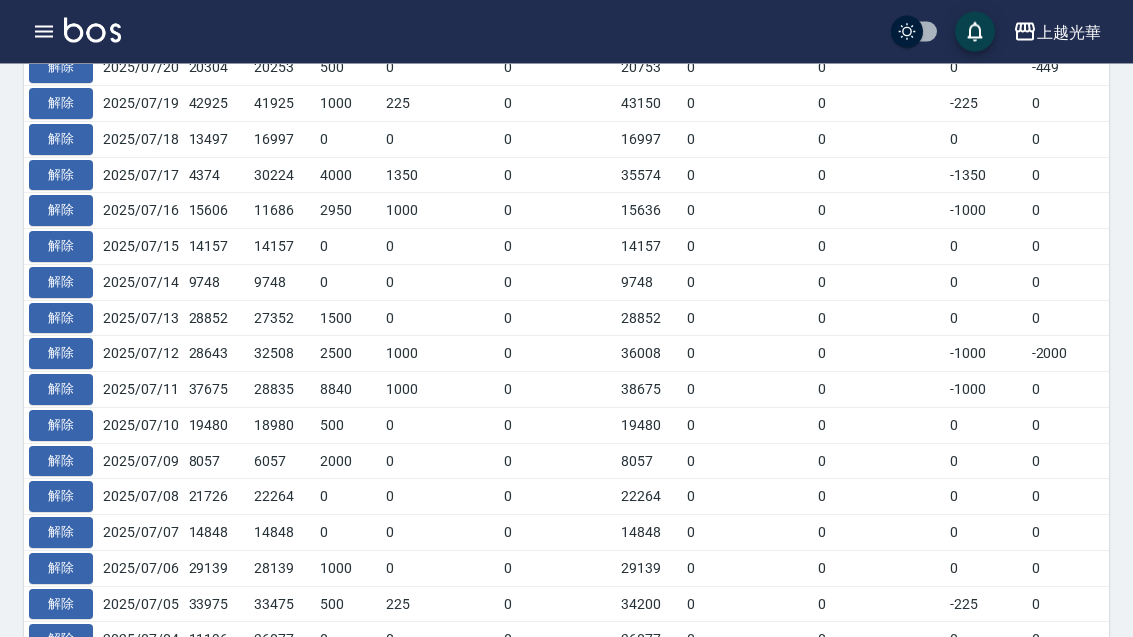 scroll, scrollTop: 1194, scrollLeft: 0, axis: vertical 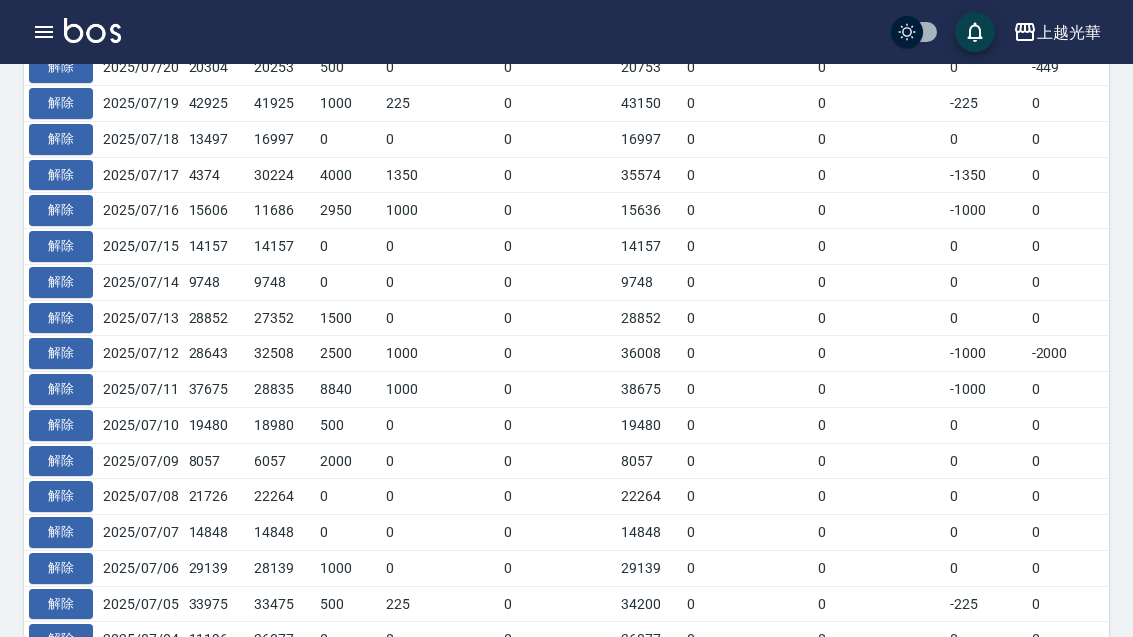 click on "解除" at bounding box center [61, 532] 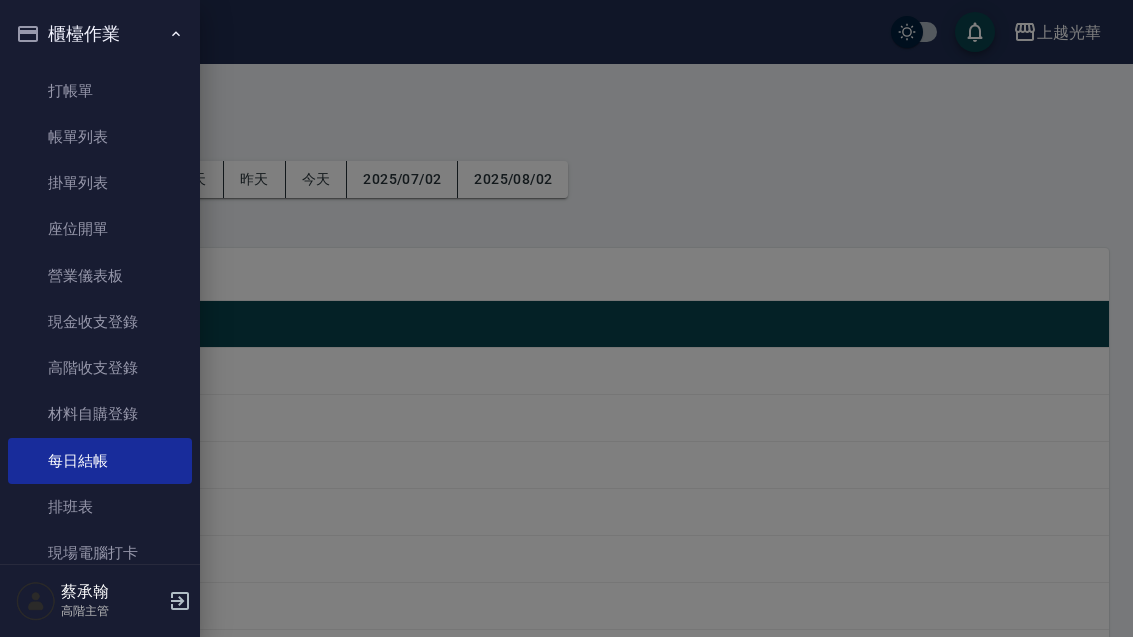 scroll, scrollTop: 1258, scrollLeft: 0, axis: vertical 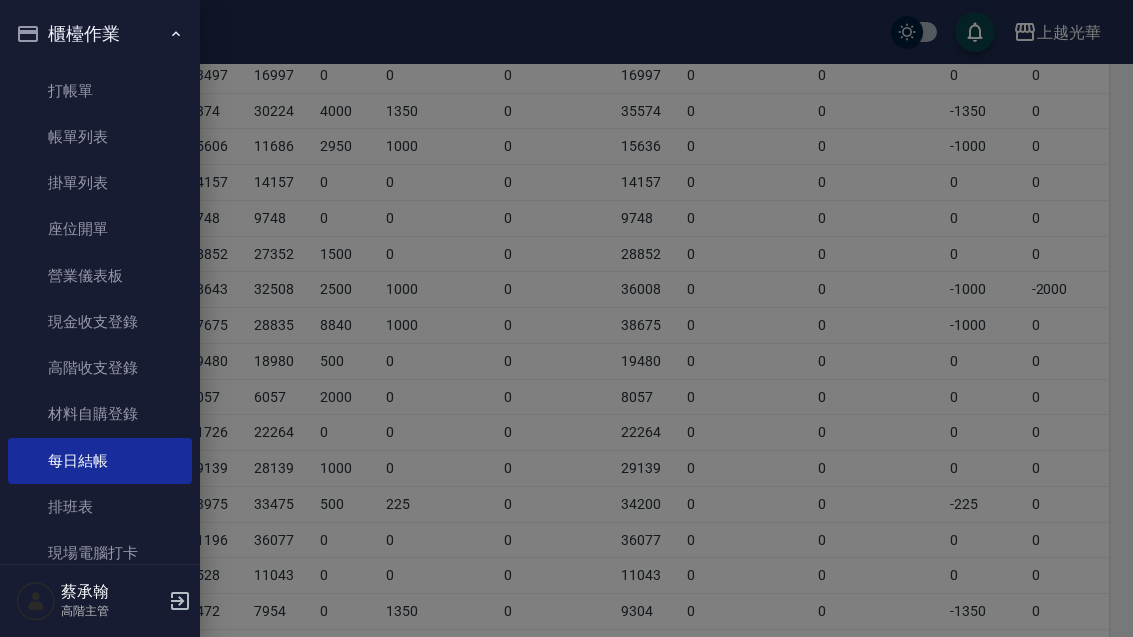 click on "高階收支登錄" at bounding box center [100, 368] 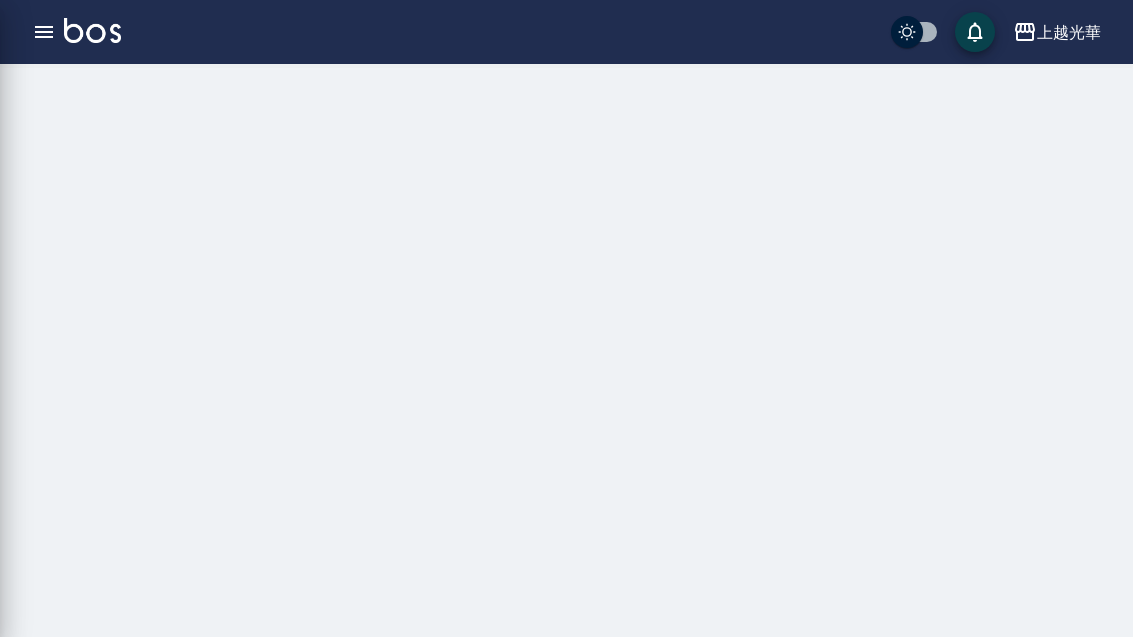 scroll, scrollTop: 64, scrollLeft: 0, axis: vertical 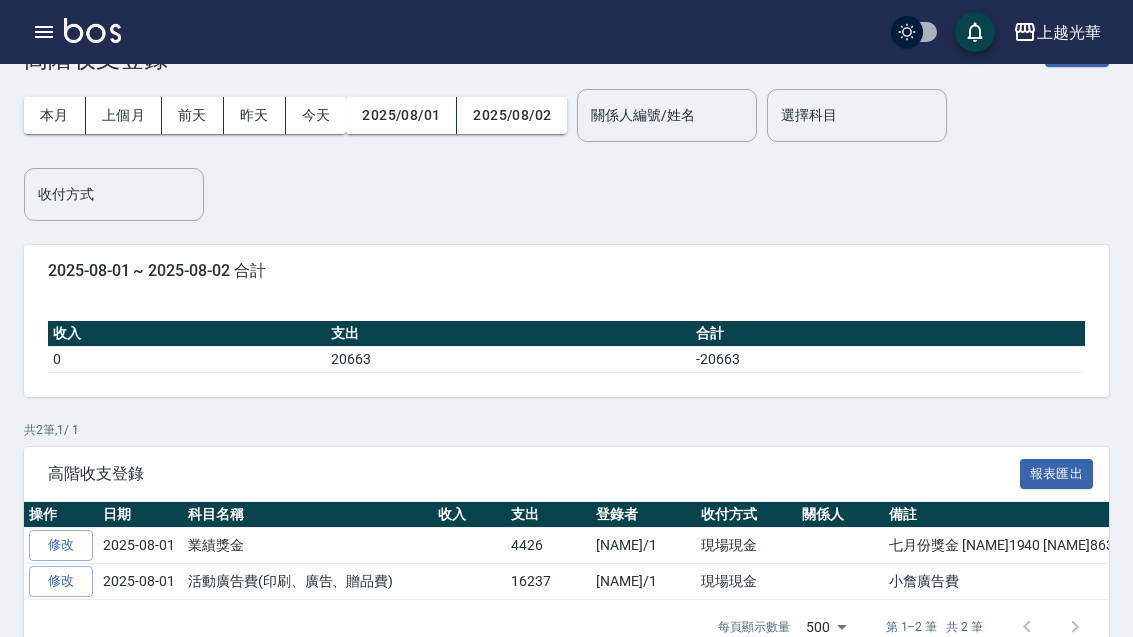 click on "上個月" at bounding box center (124, 115) 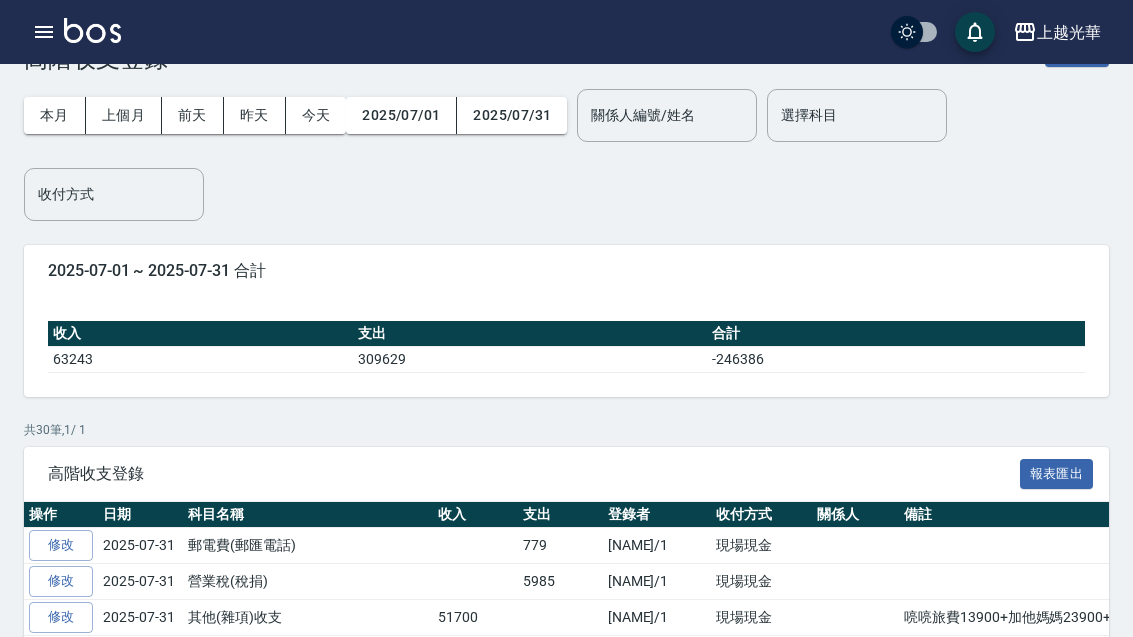 scroll, scrollTop: 283, scrollLeft: 0, axis: vertical 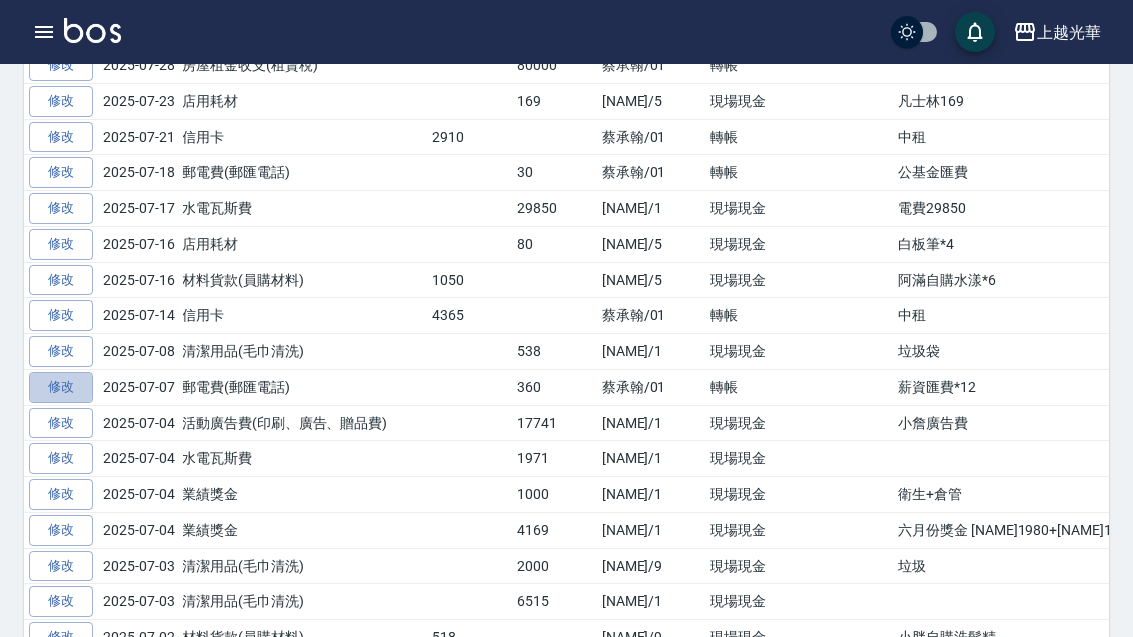 click on "修改" at bounding box center [61, 387] 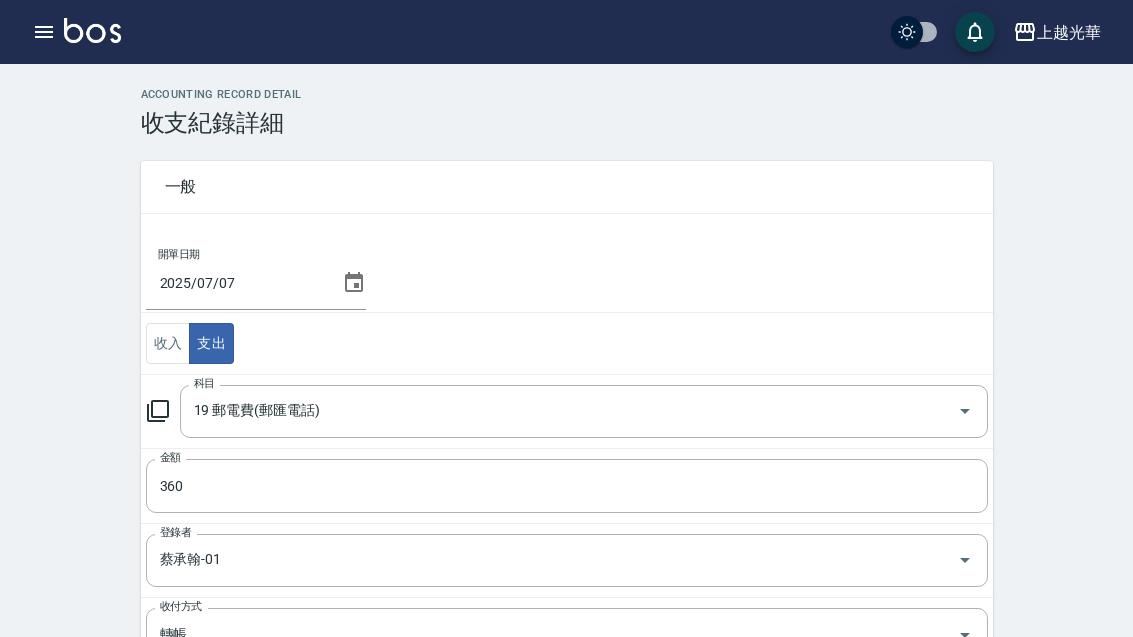 click on "360" at bounding box center [567, 486] 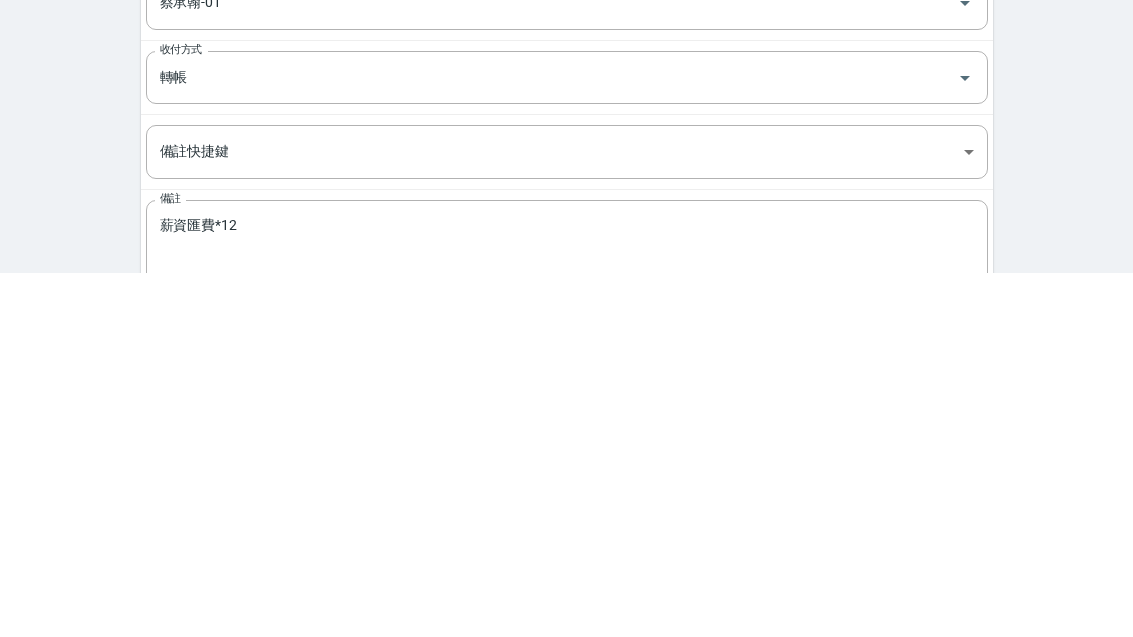 type on "330" 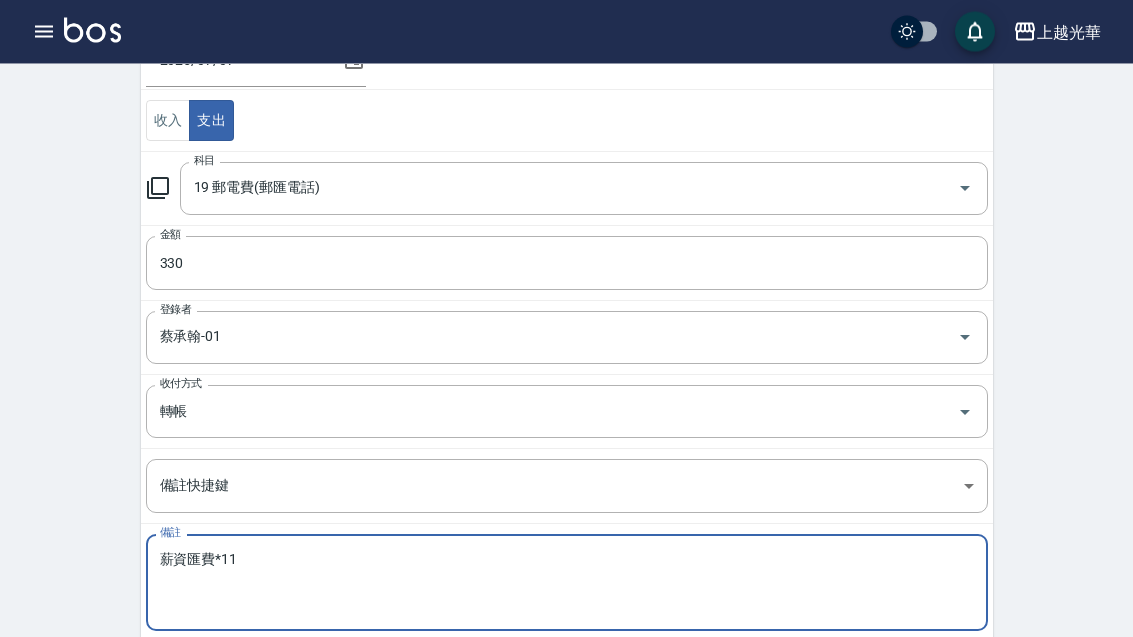 scroll, scrollTop: 272, scrollLeft: 0, axis: vertical 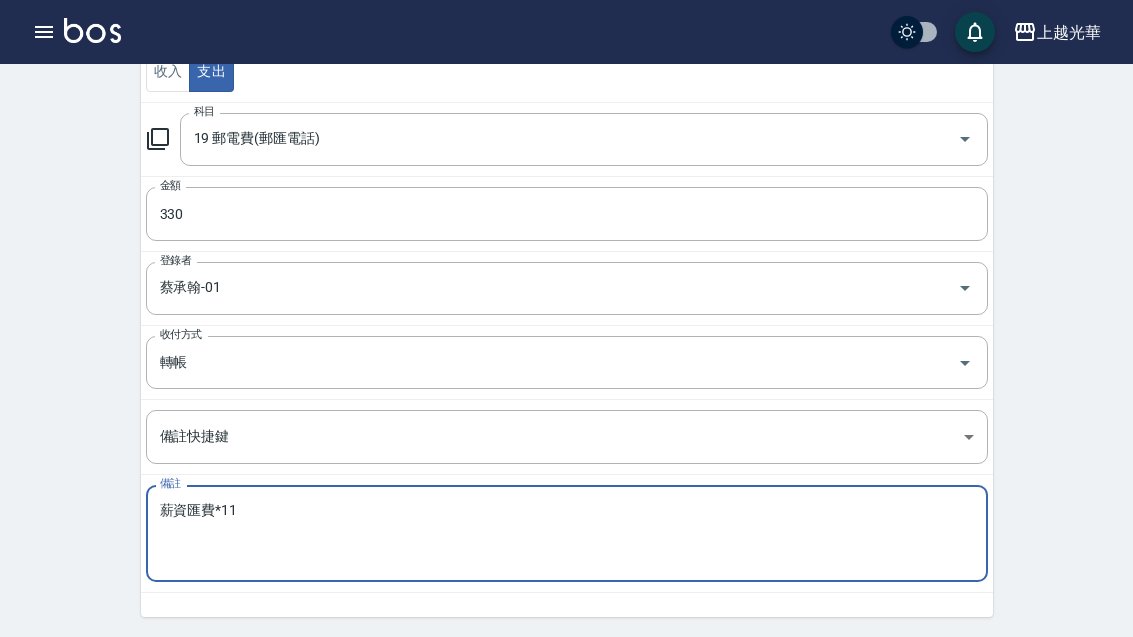 type on "薪資匯費*11" 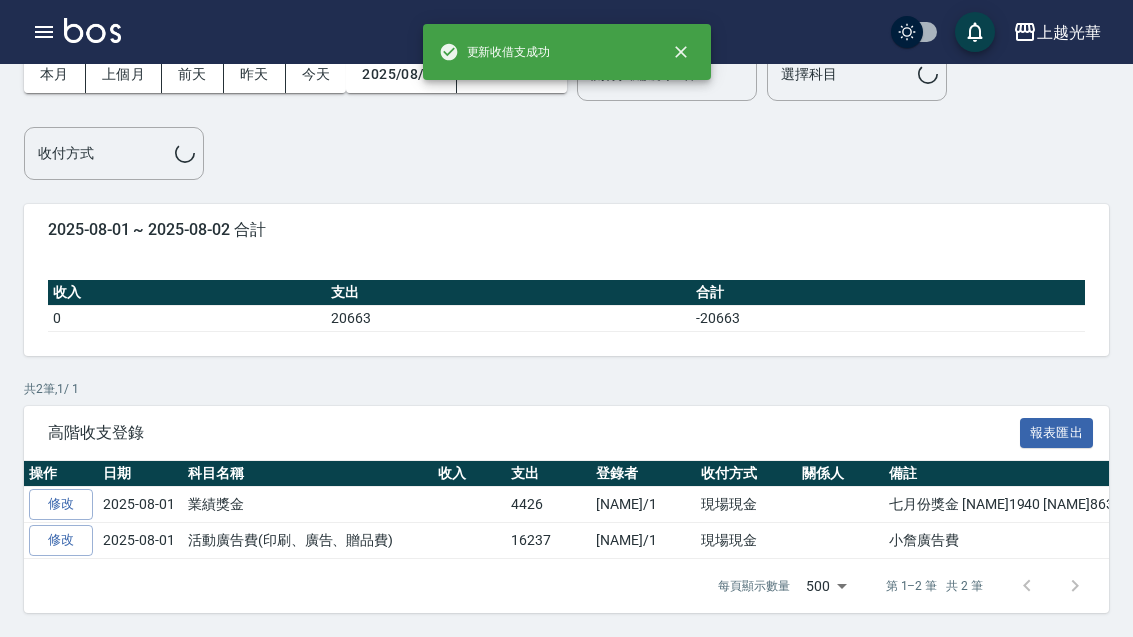 scroll, scrollTop: 38, scrollLeft: 0, axis: vertical 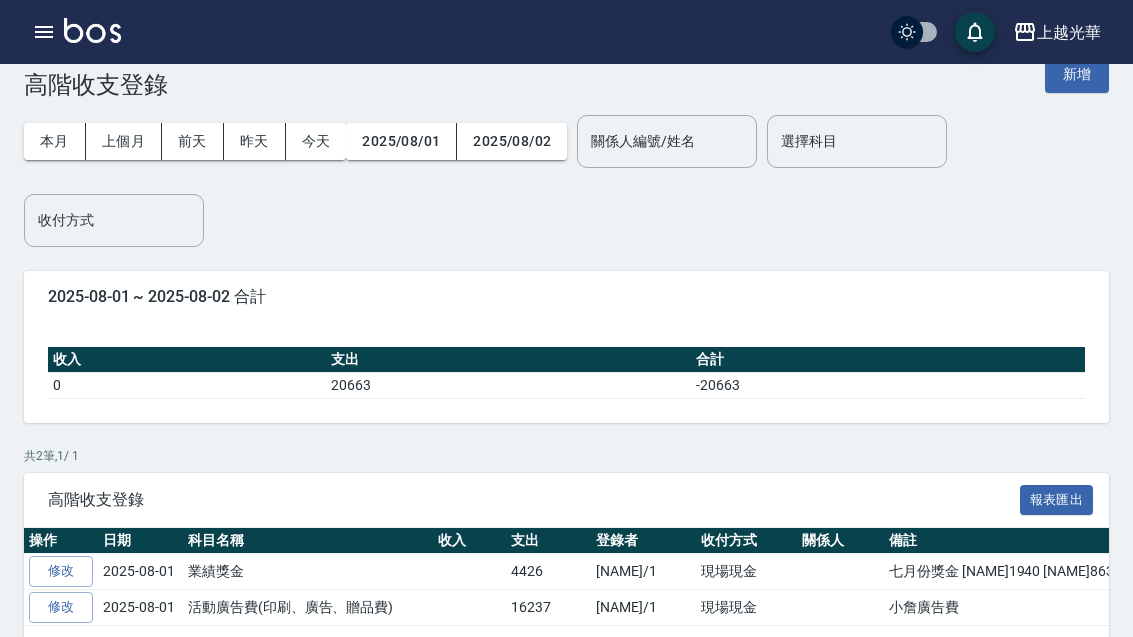 click on "上個月" at bounding box center [124, 141] 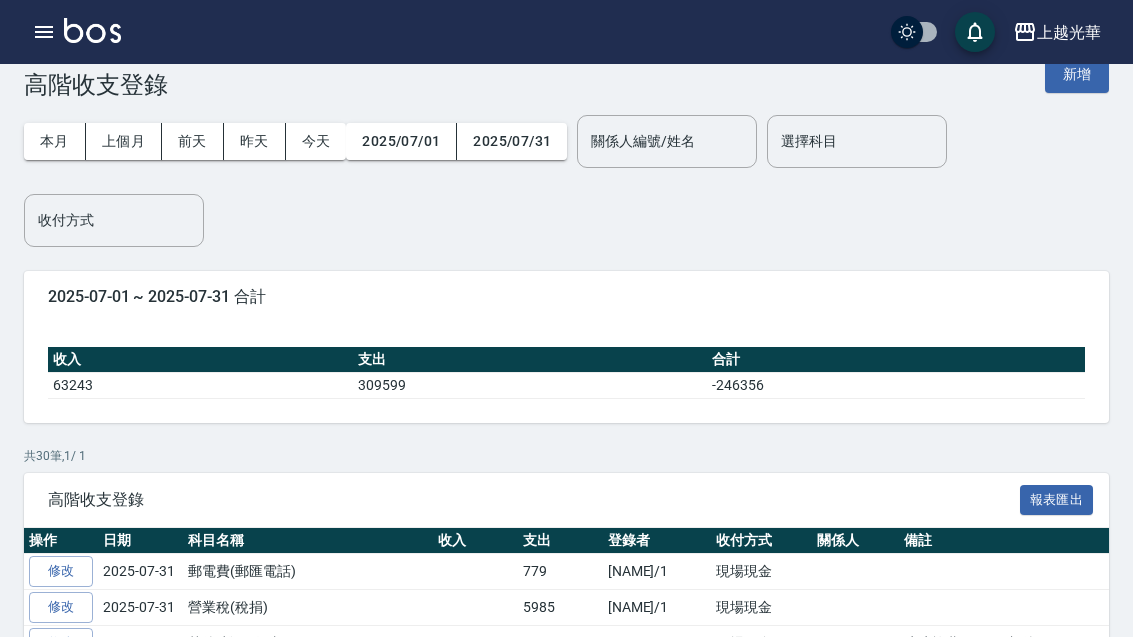 scroll, scrollTop: 170, scrollLeft: 0, axis: vertical 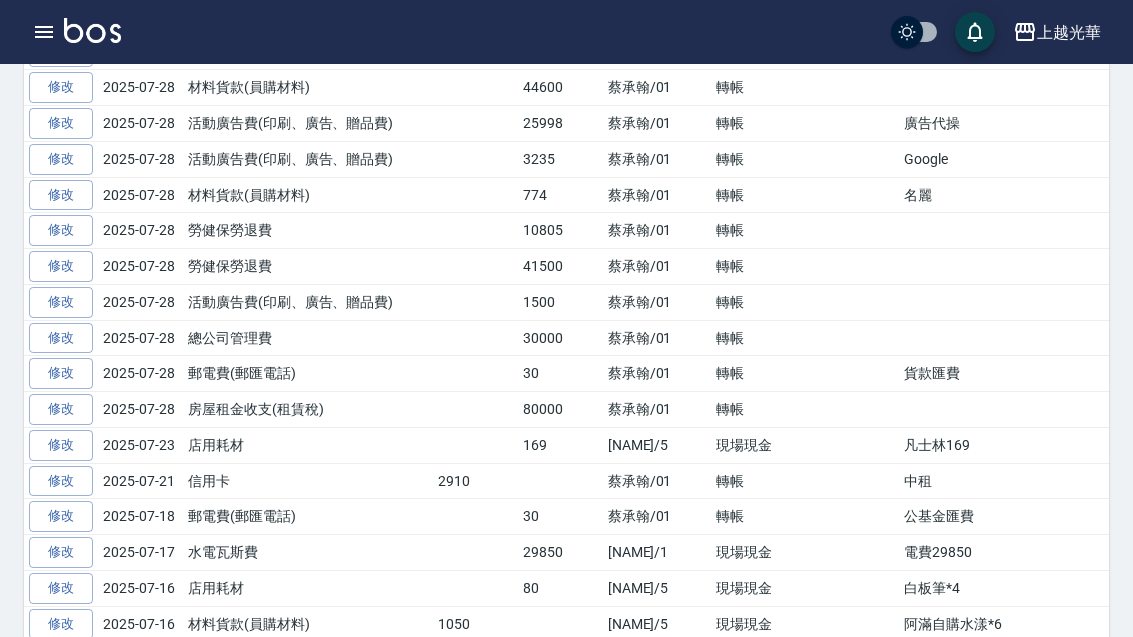 click 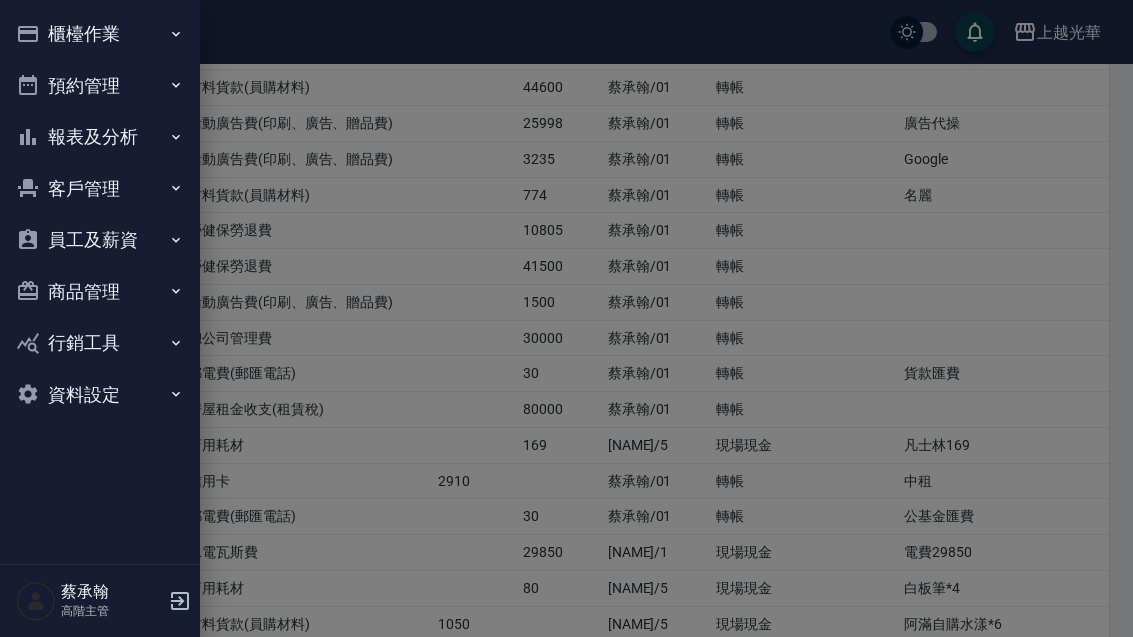 click on "櫃檯作業" at bounding box center [100, 34] 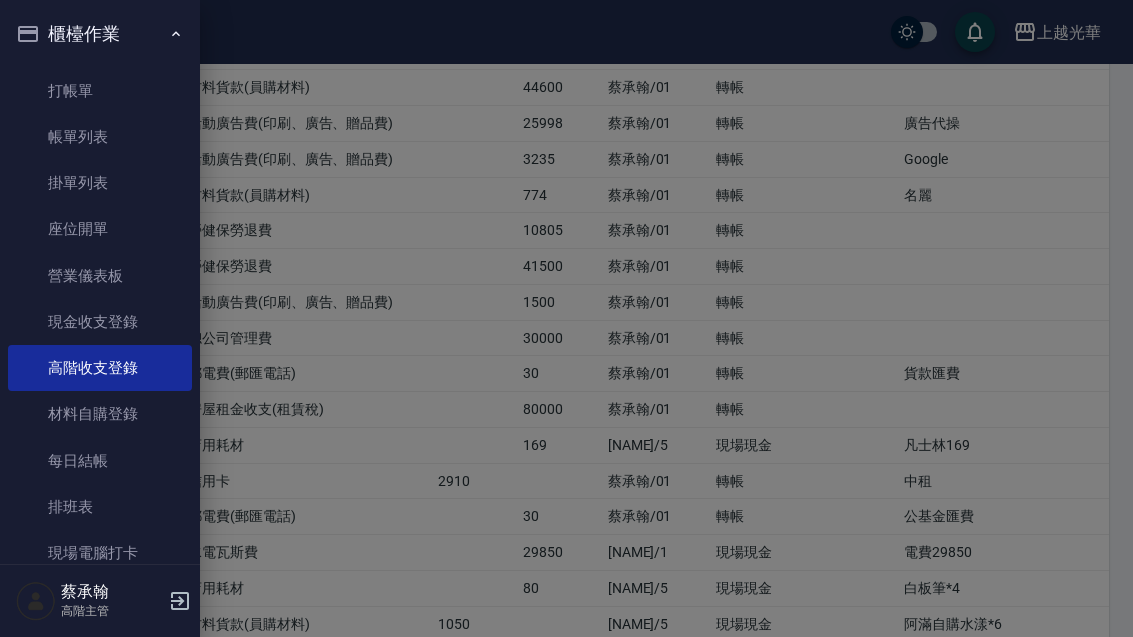 click on "每日結帳" at bounding box center [100, 461] 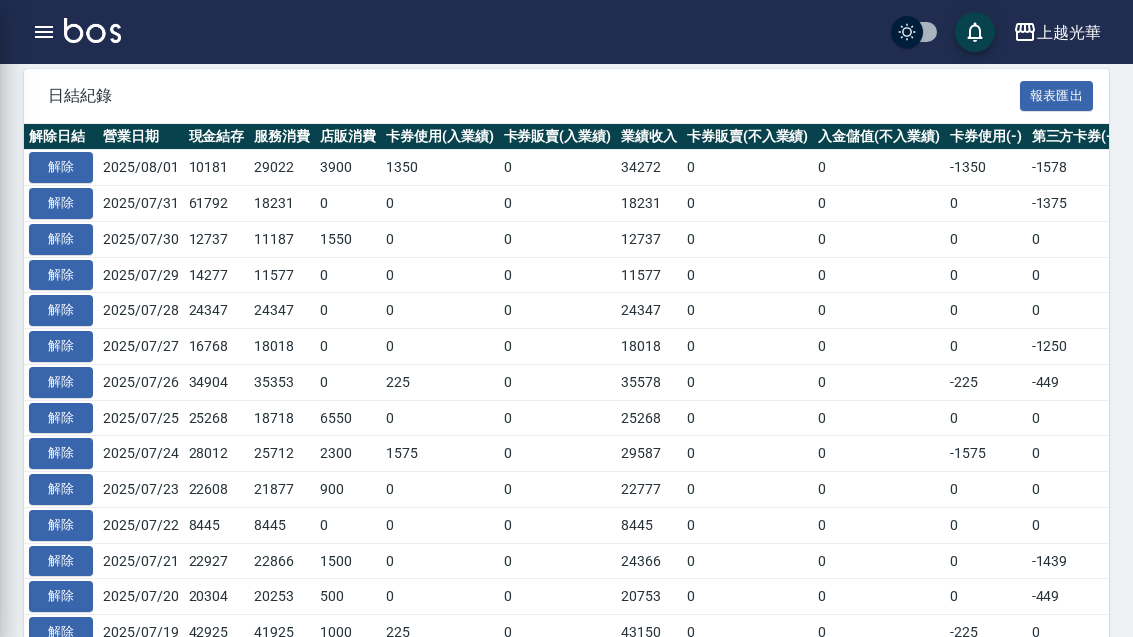 scroll, scrollTop: 0, scrollLeft: 0, axis: both 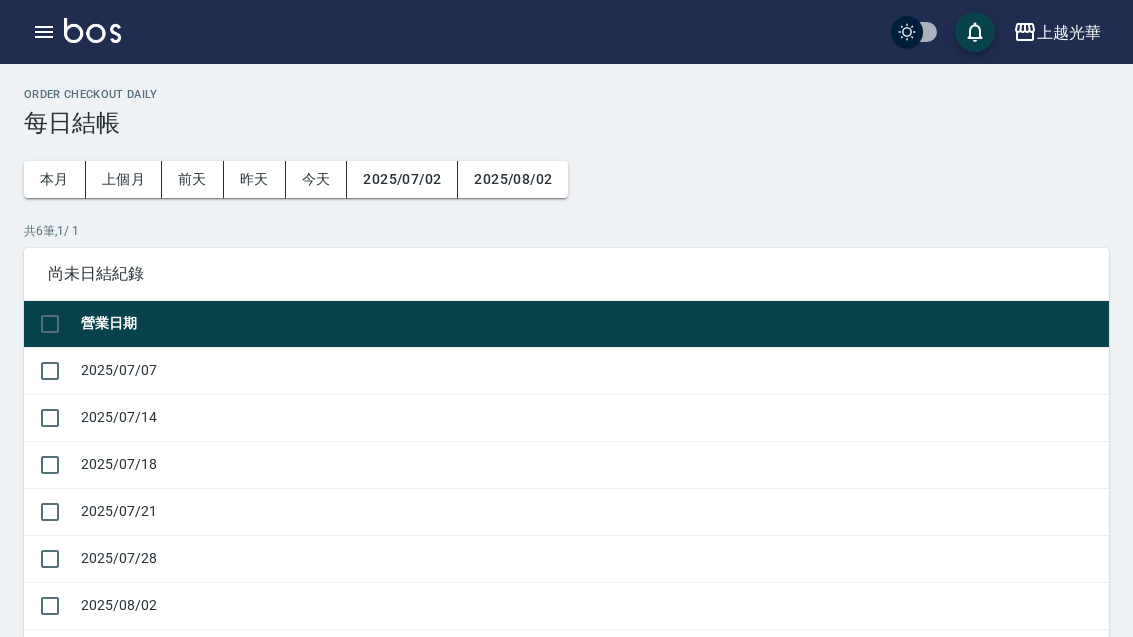 click on "上個月" at bounding box center [124, 179] 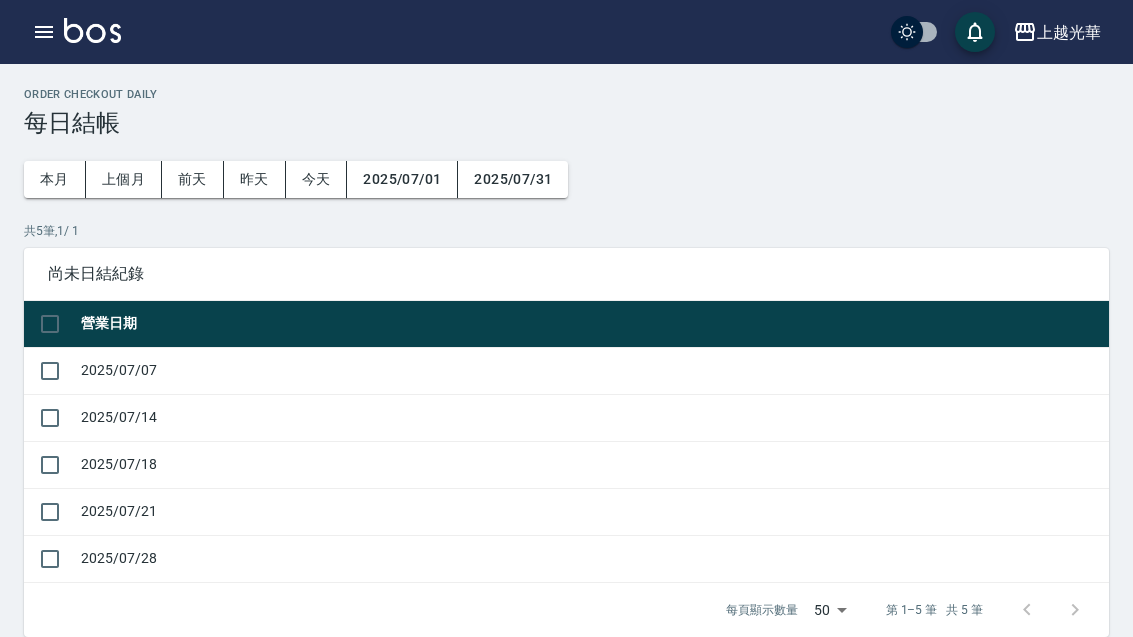 click at bounding box center [50, 371] 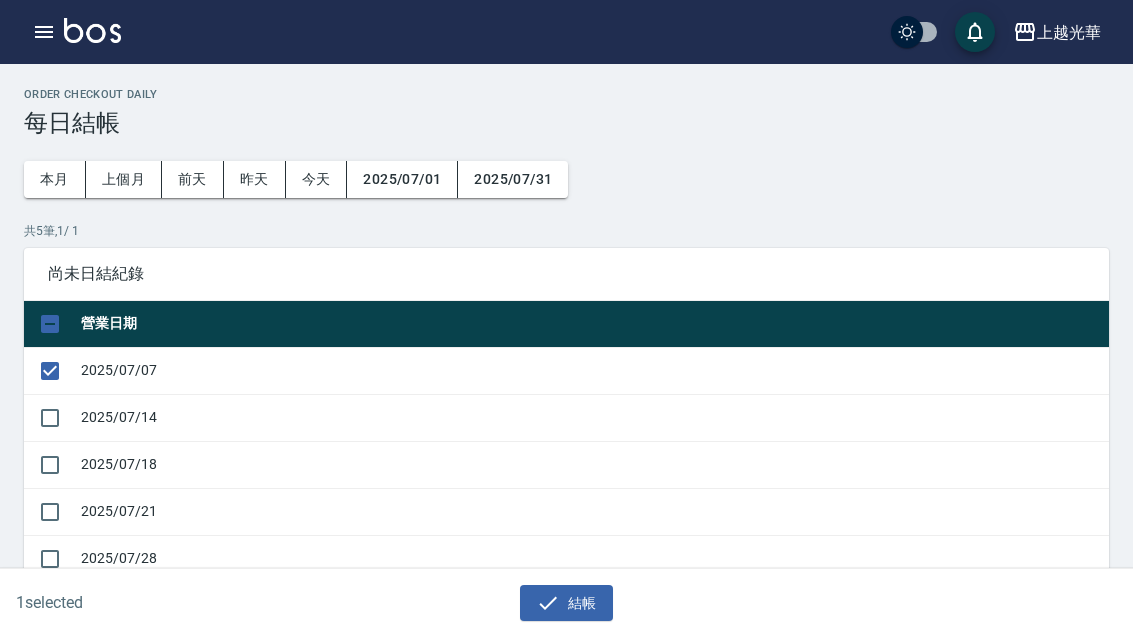 click at bounding box center (50, 418) 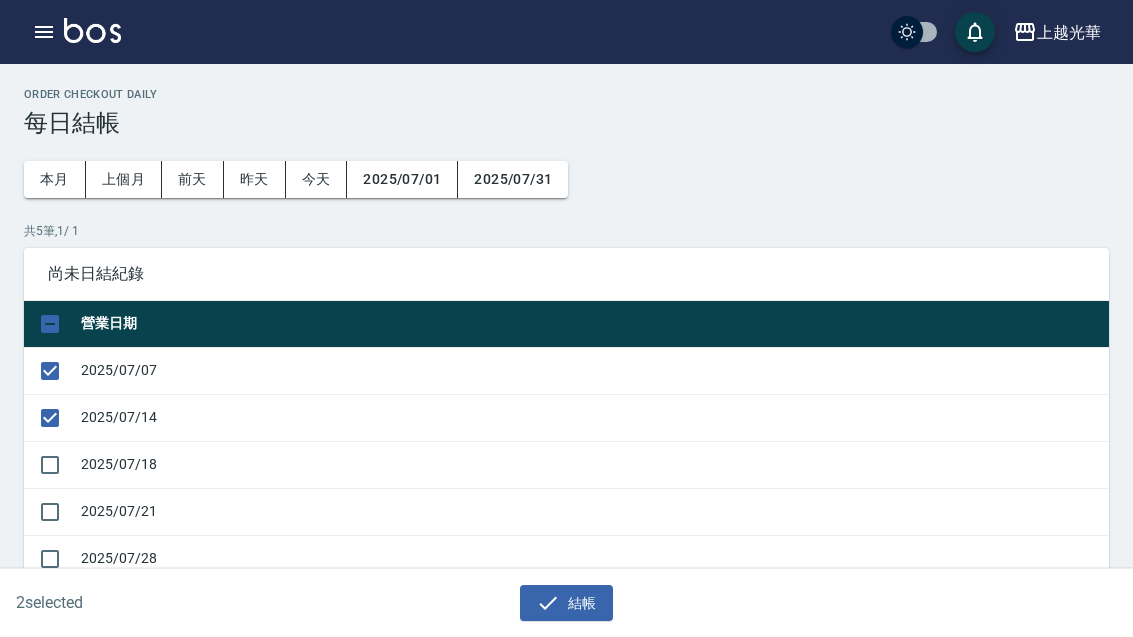 click at bounding box center (50, 465) 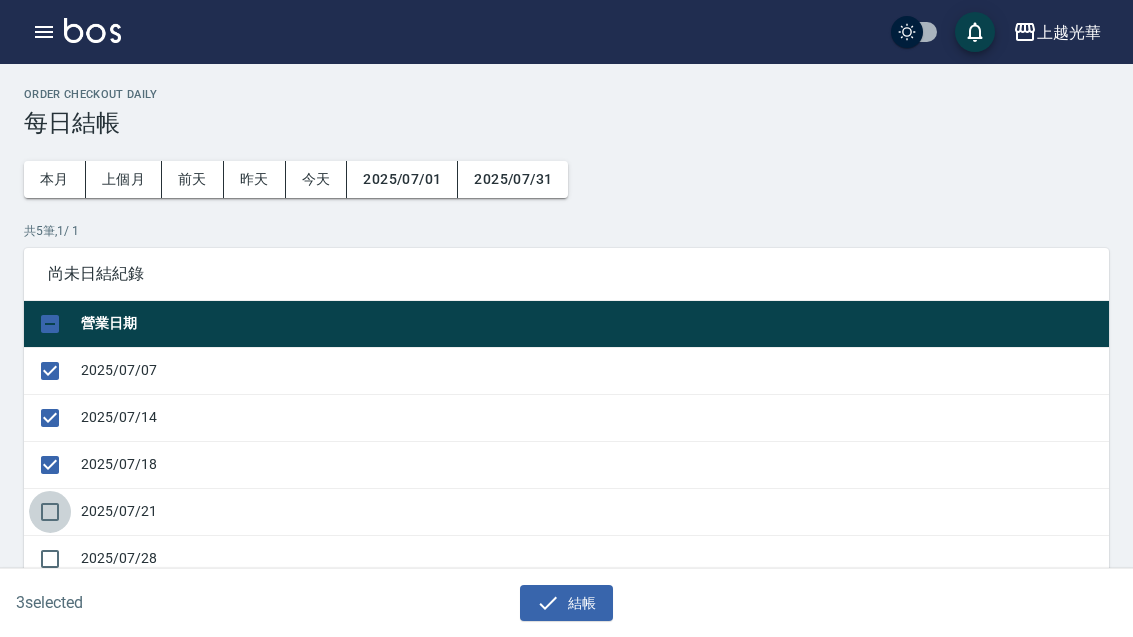 click at bounding box center (50, 512) 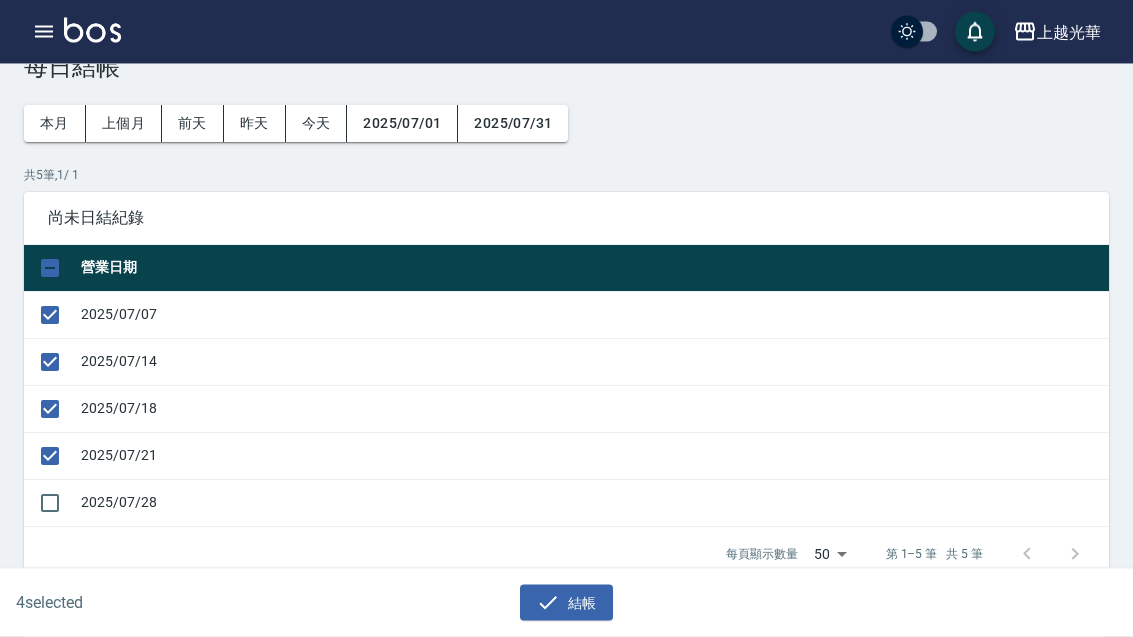scroll, scrollTop: 61, scrollLeft: 0, axis: vertical 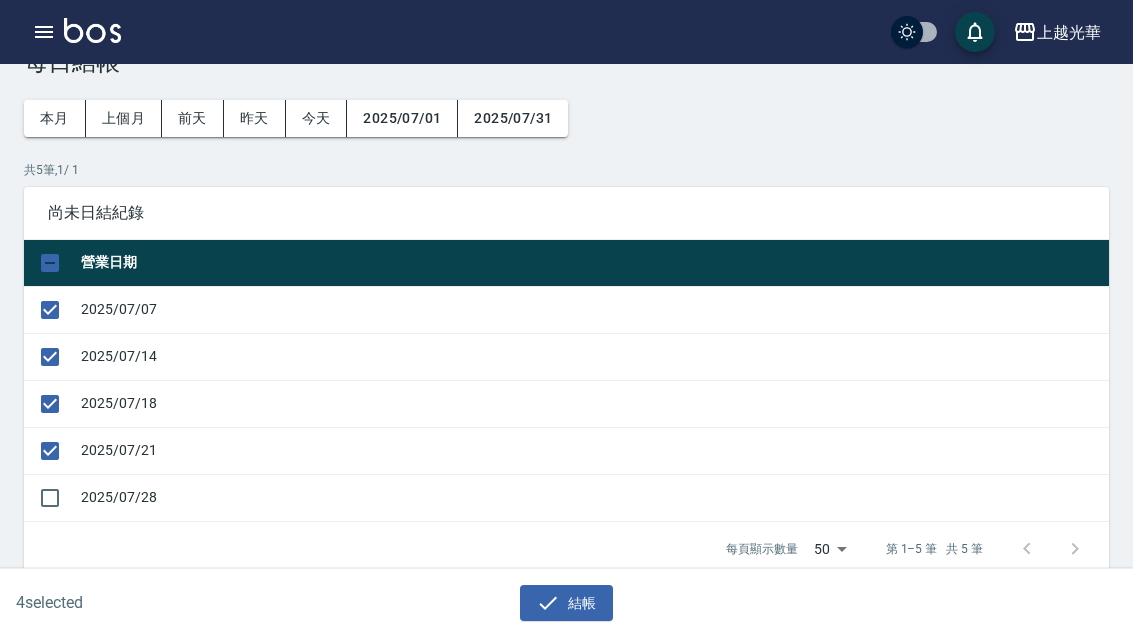 click at bounding box center [50, 498] 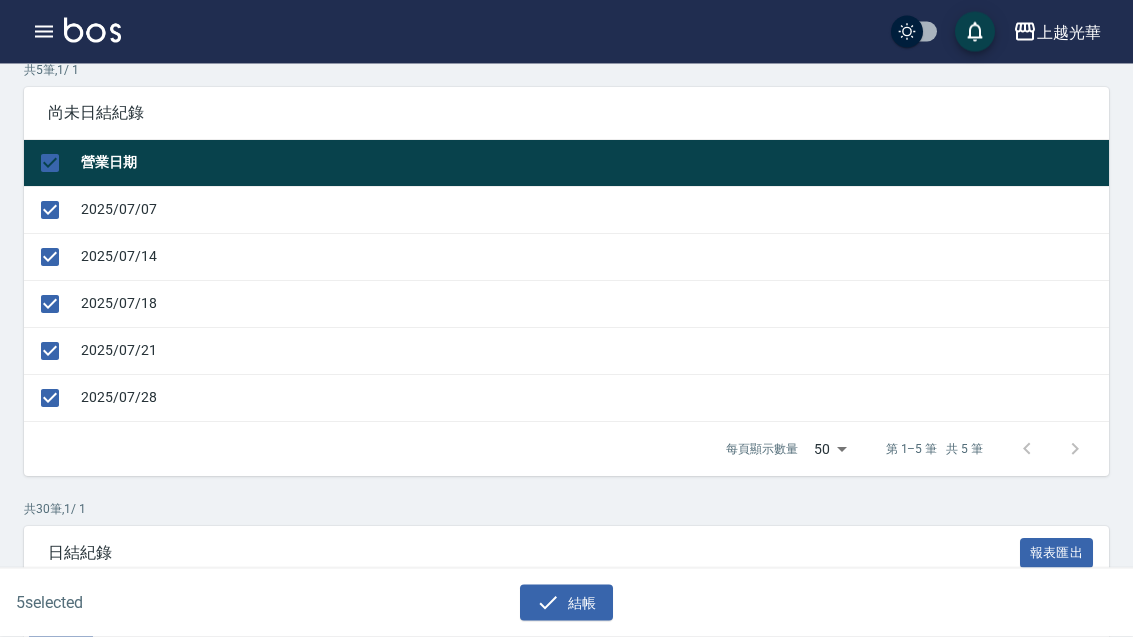 scroll, scrollTop: 161, scrollLeft: 0, axis: vertical 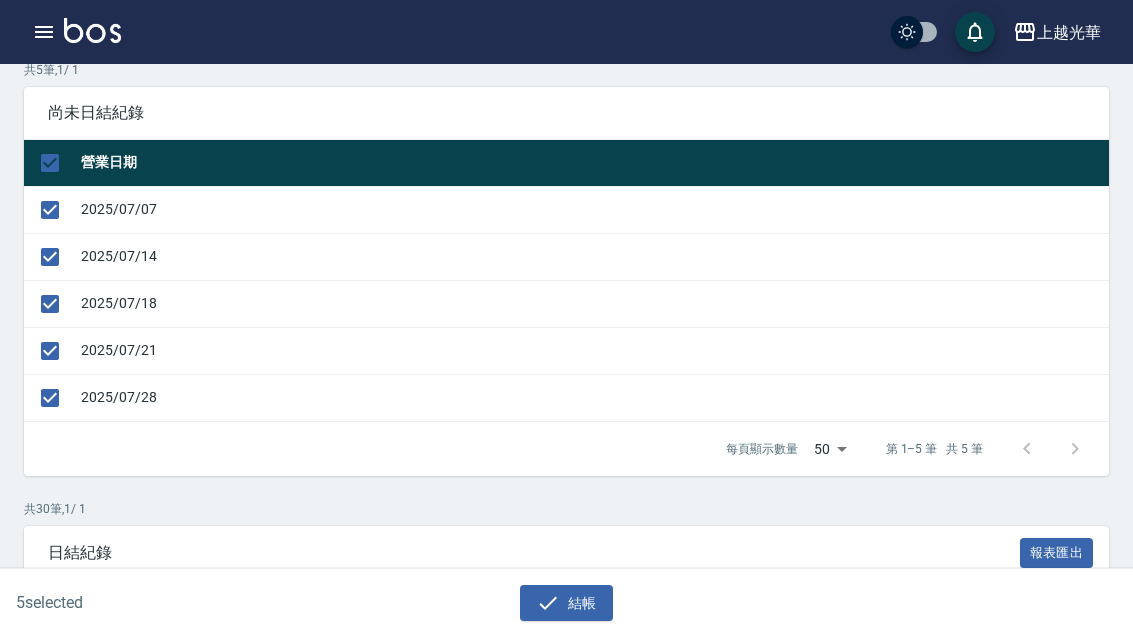 click on "結帳" at bounding box center [566, 603] 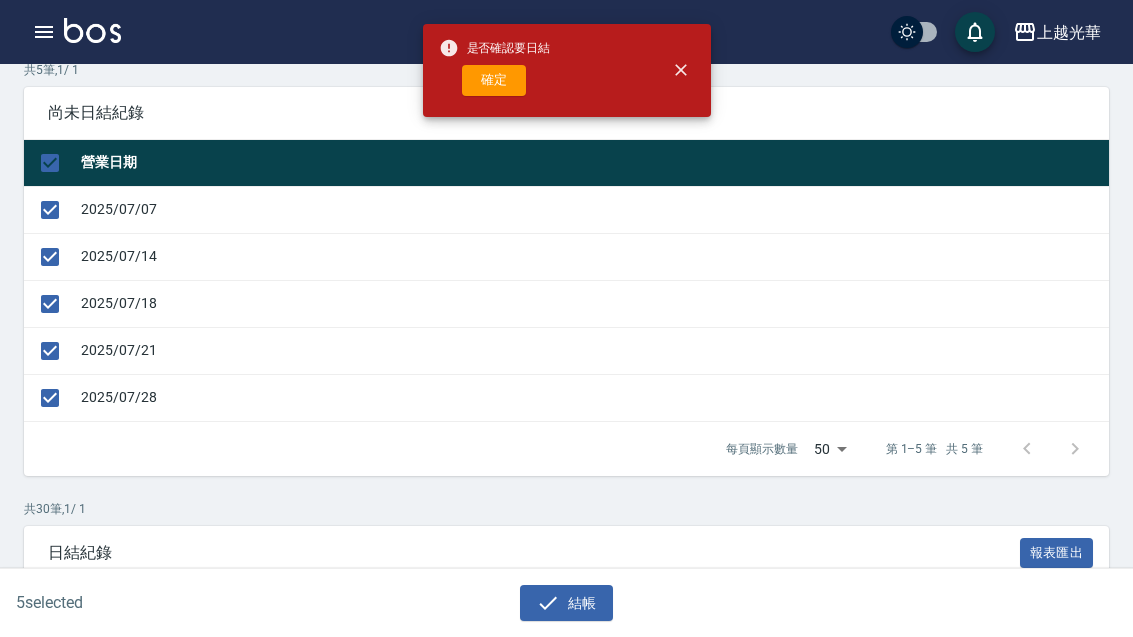 click on "確定" at bounding box center [494, 80] 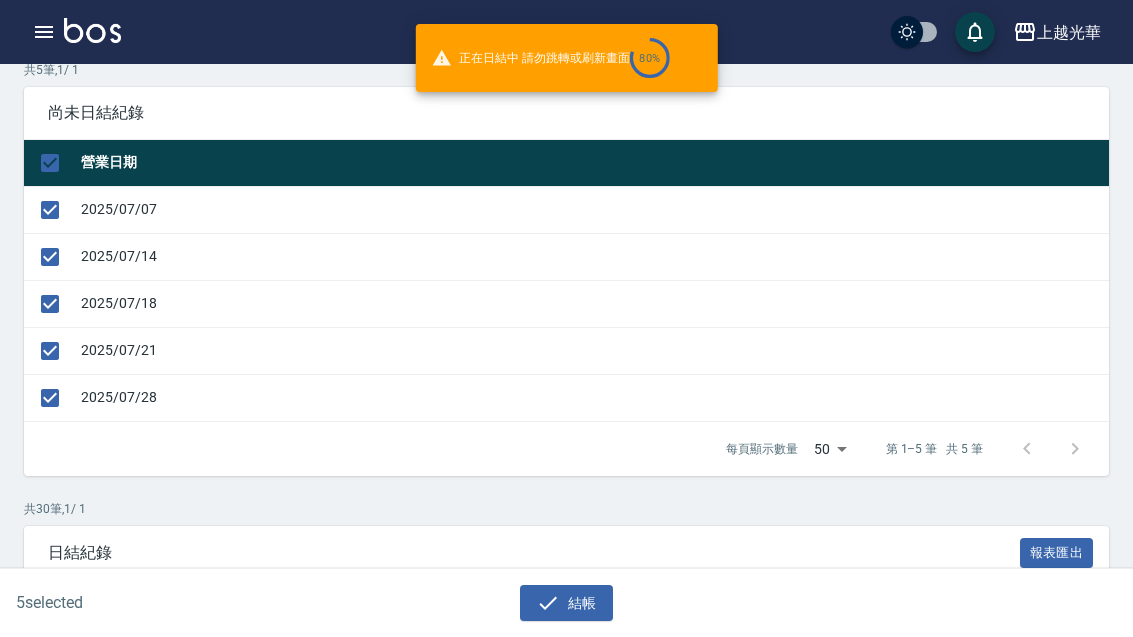 checkbox on "false" 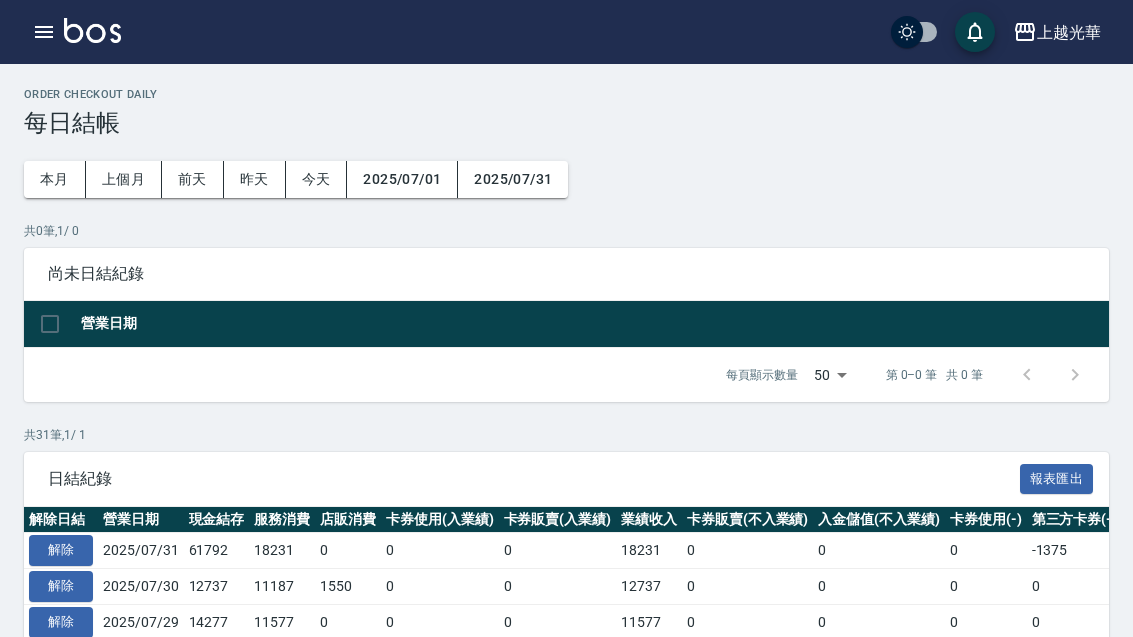 scroll, scrollTop: 225, scrollLeft: 0, axis: vertical 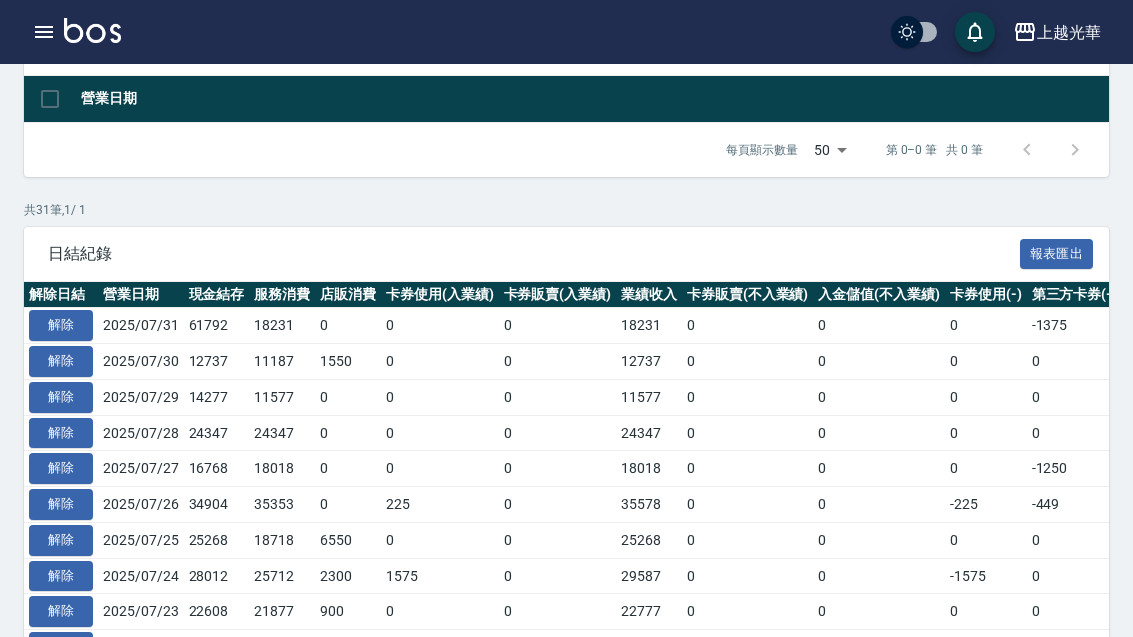 click at bounding box center (44, 32) 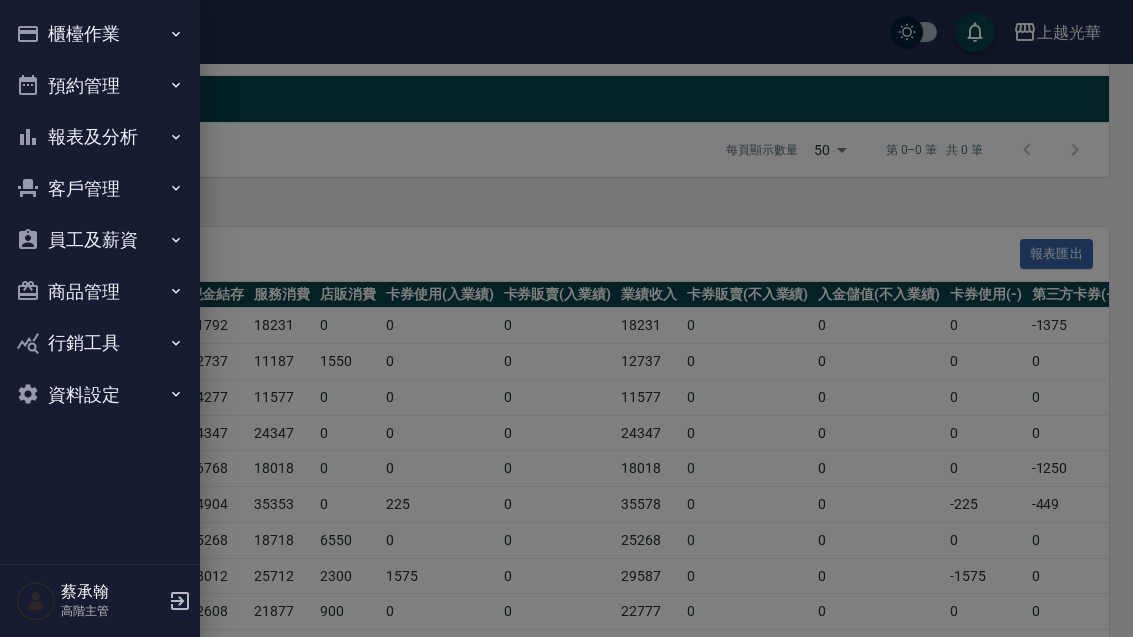 click on "報表及分析" at bounding box center (100, 137) 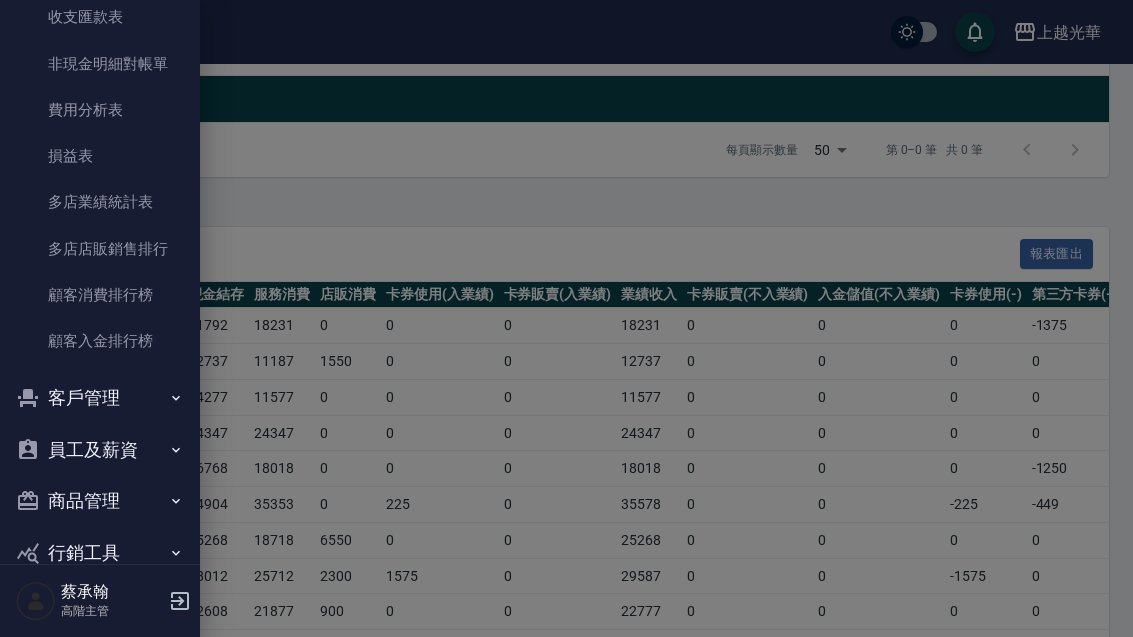 scroll, scrollTop: 1757, scrollLeft: 0, axis: vertical 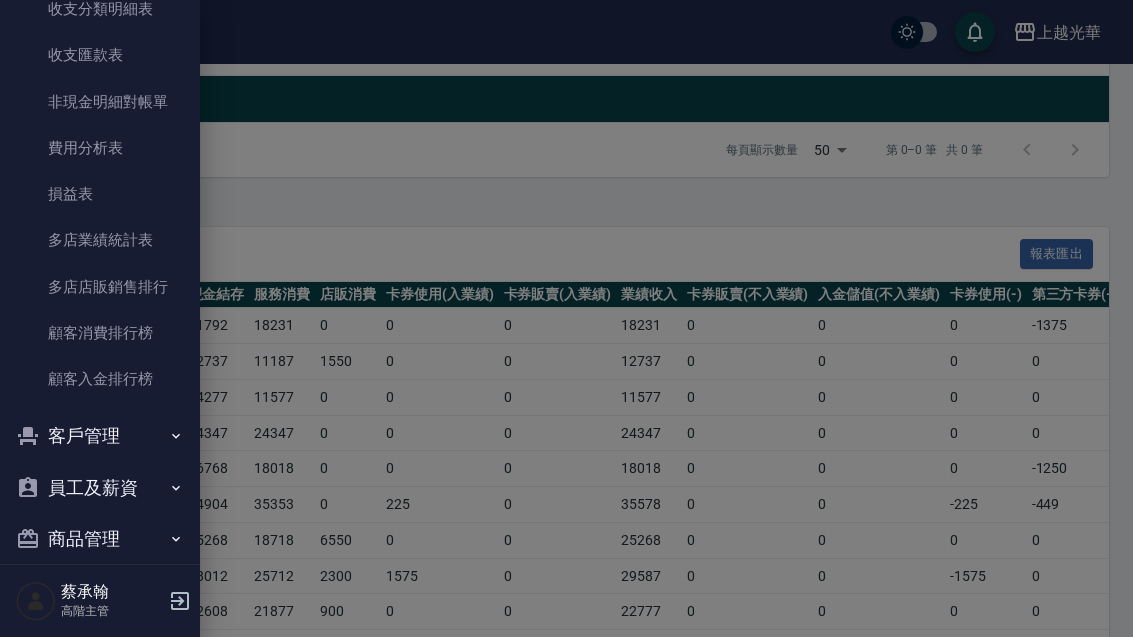 click on "費用分析表" at bounding box center (100, 148) 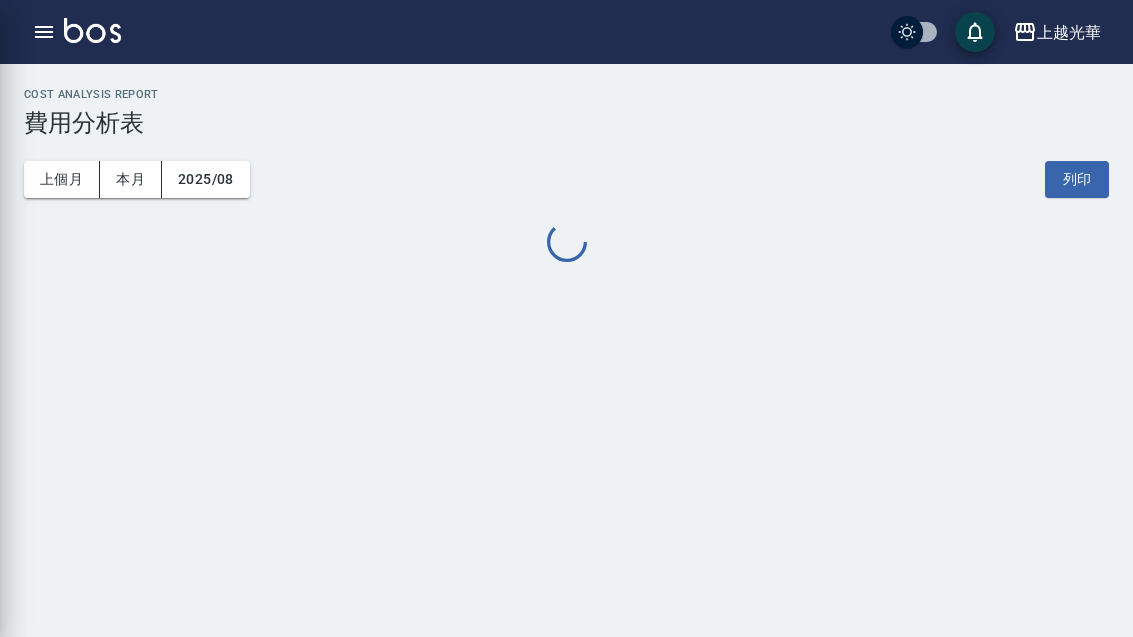 scroll, scrollTop: 64, scrollLeft: 0, axis: vertical 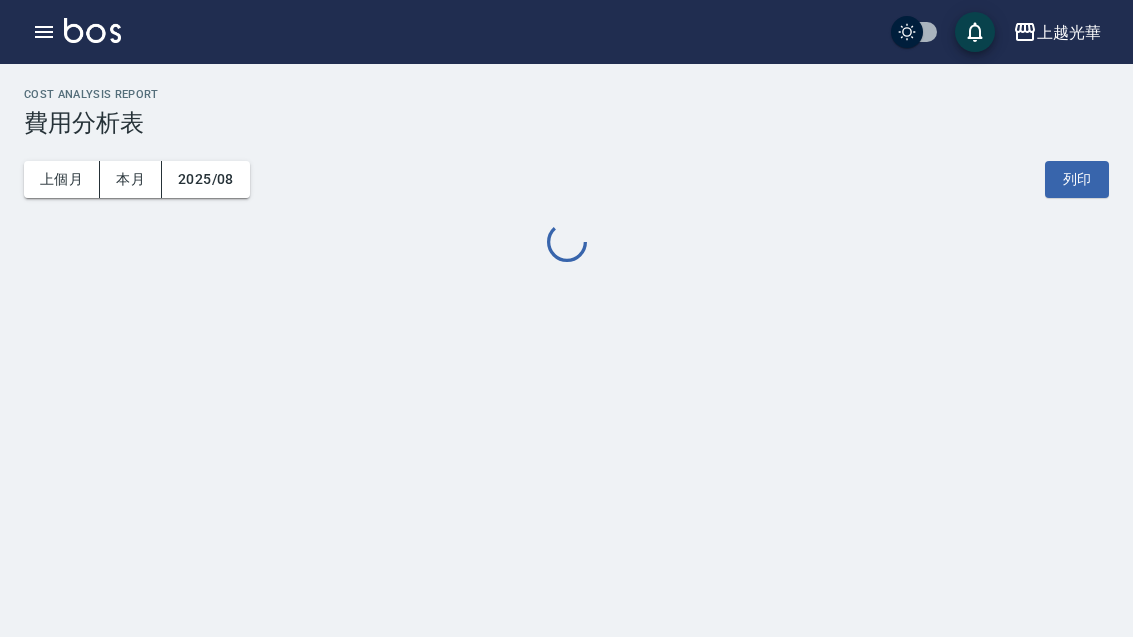 click on "上個月" at bounding box center (62, 179) 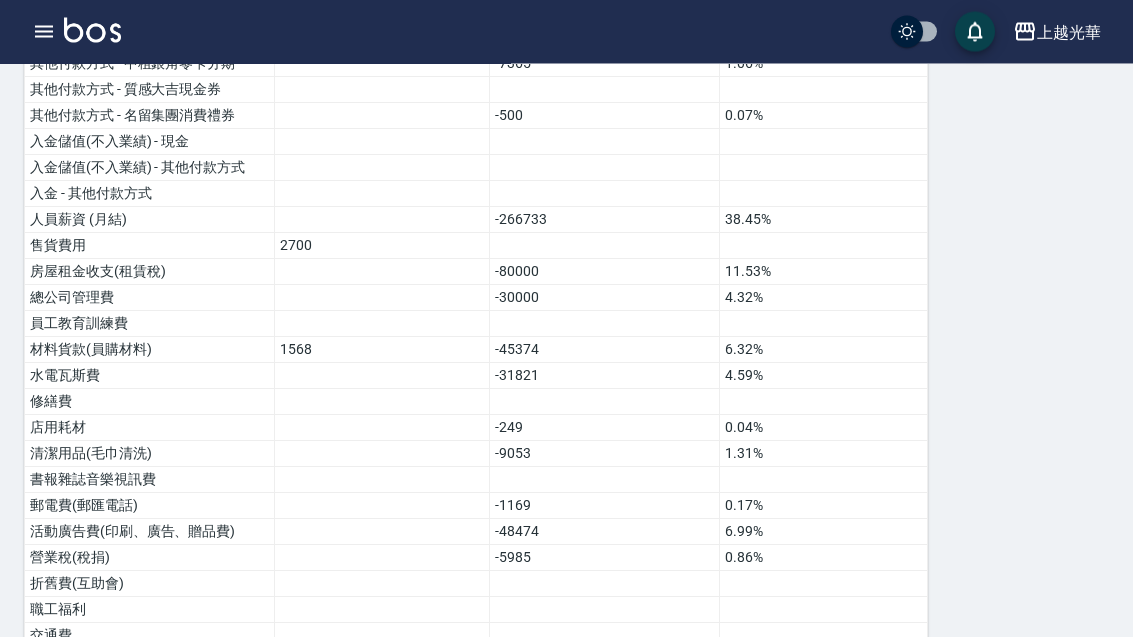 scroll, scrollTop: 764, scrollLeft: 0, axis: vertical 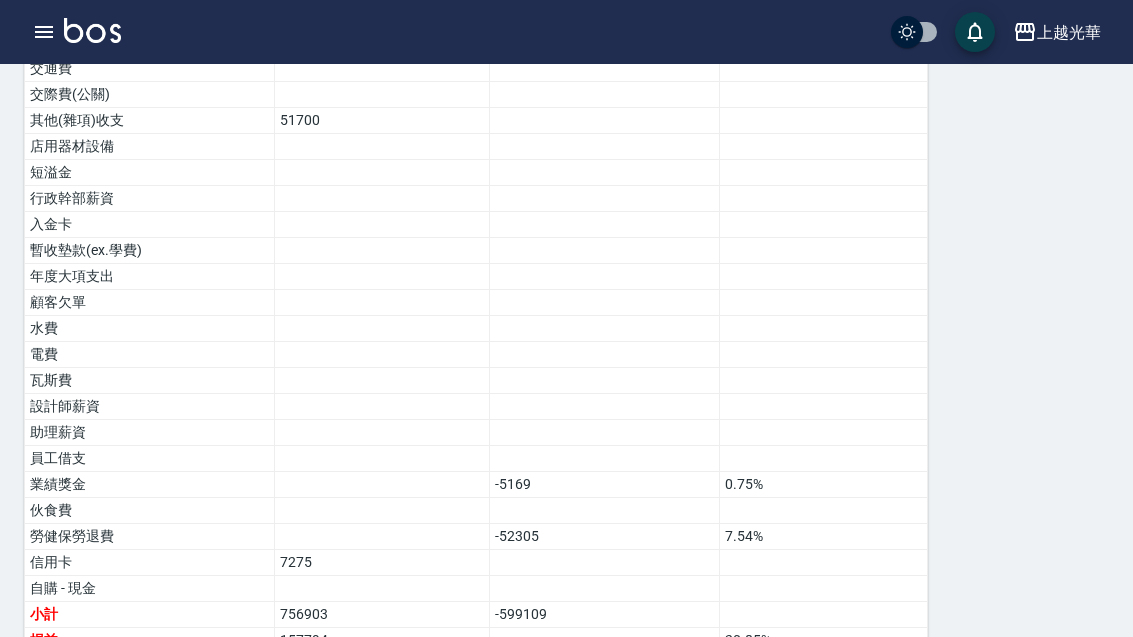 click at bounding box center [605, 303] 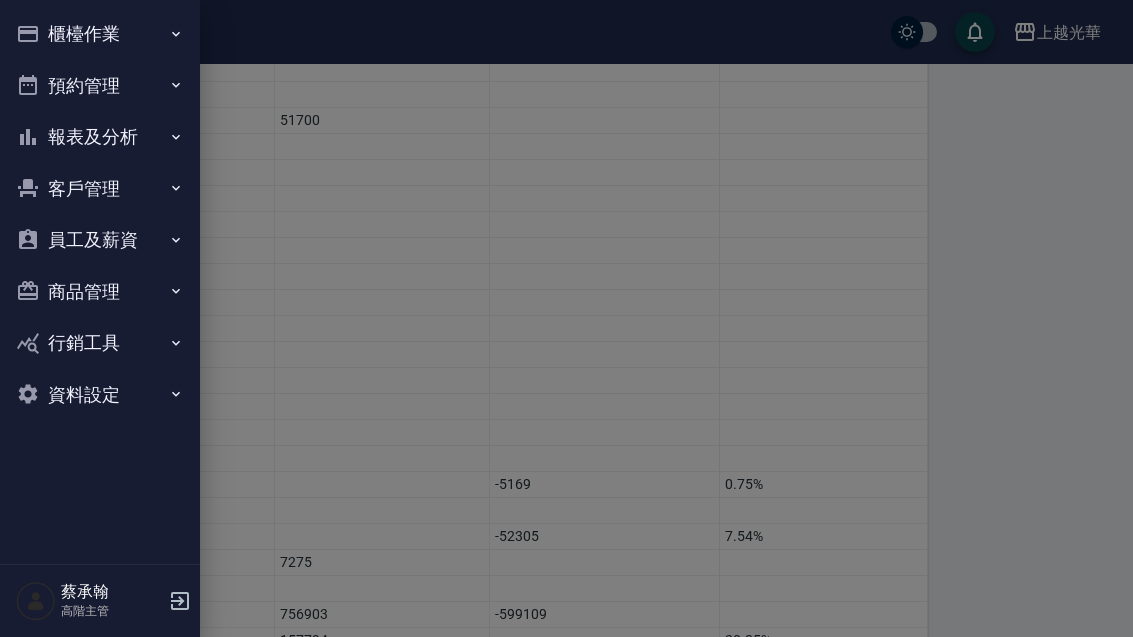 click on "員工及薪資" at bounding box center [100, 240] 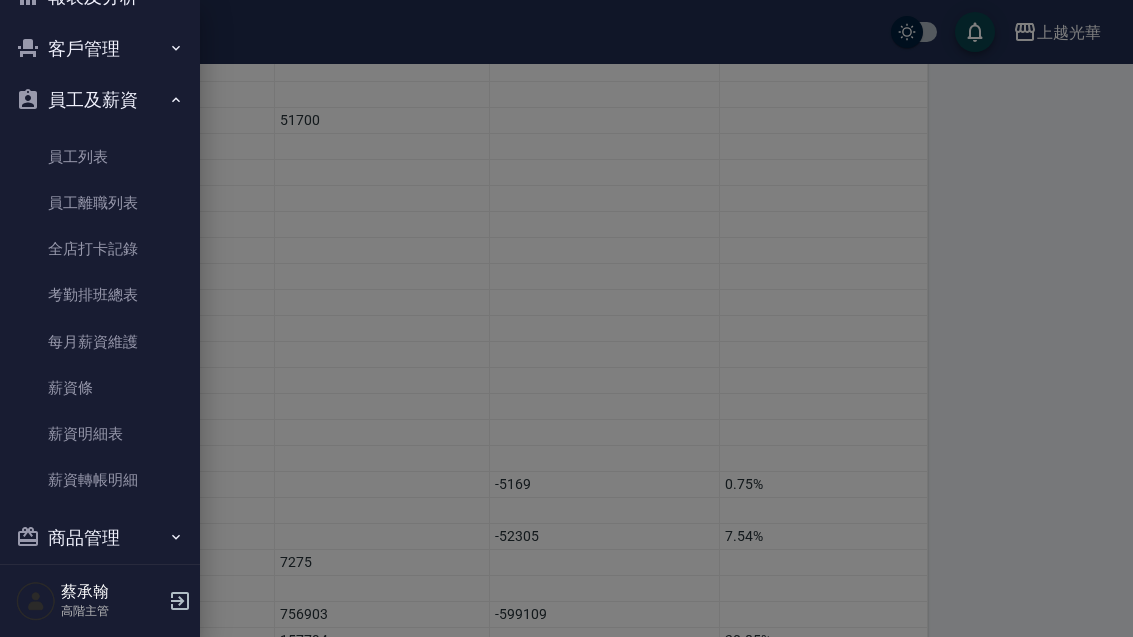 scroll, scrollTop: 151, scrollLeft: 0, axis: vertical 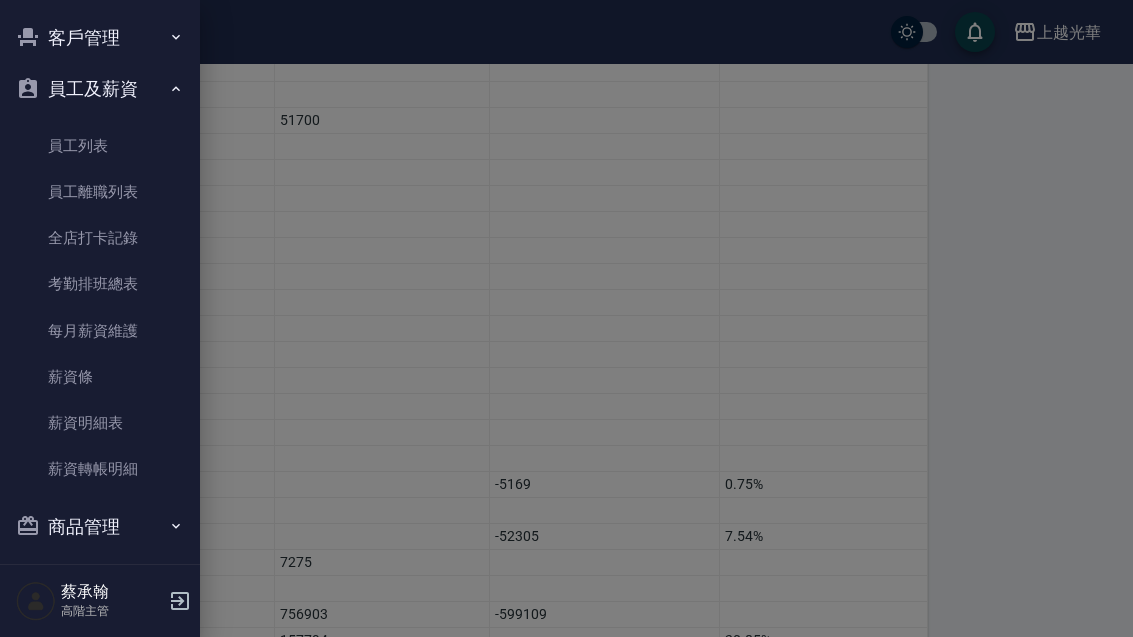 click on "薪資明細表" at bounding box center (100, 423) 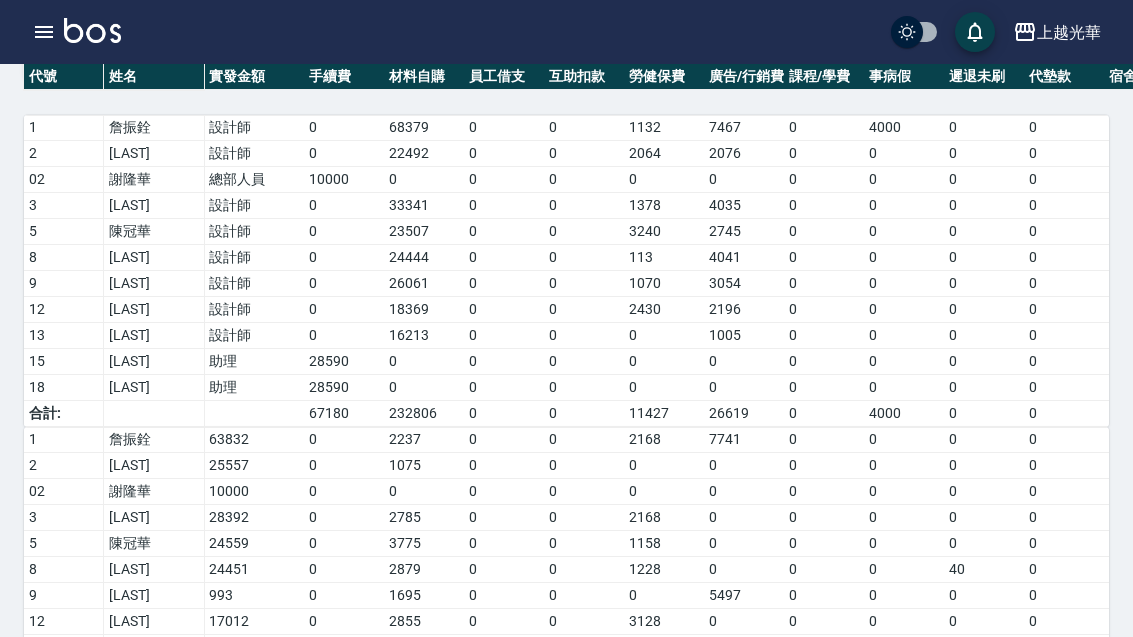 scroll, scrollTop: 180, scrollLeft: 0, axis: vertical 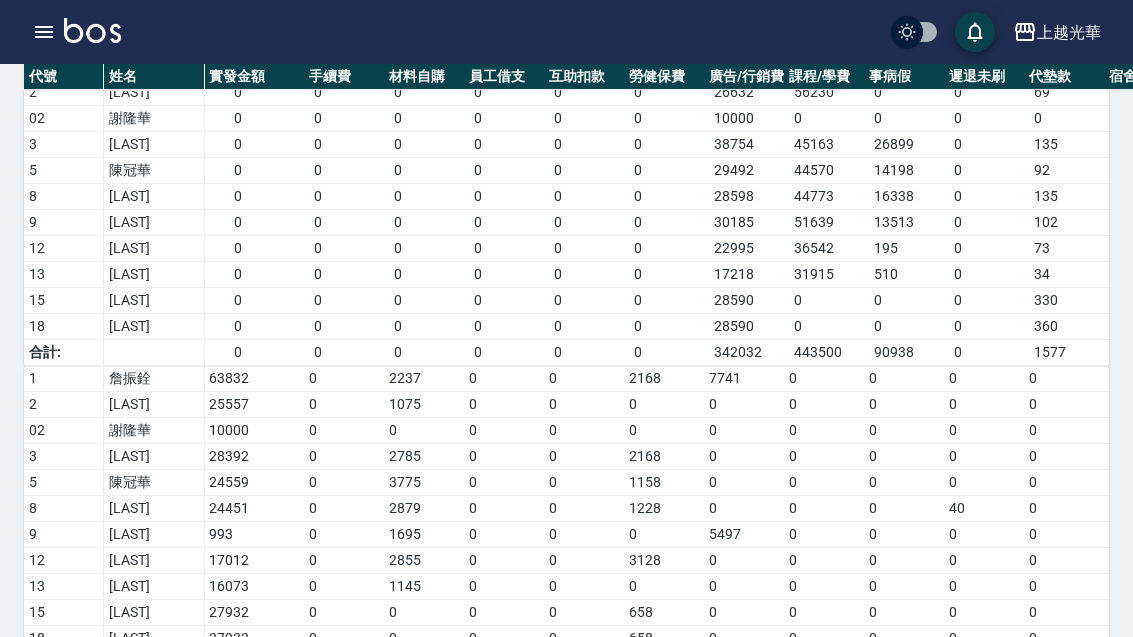 click on "上越光華" at bounding box center (1069, 32) 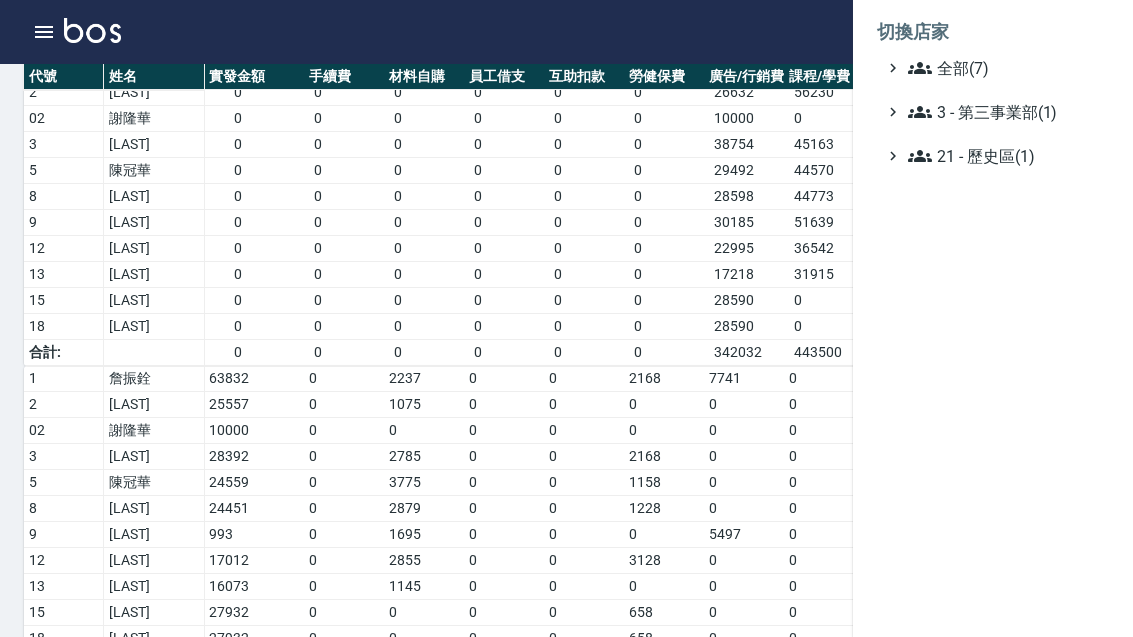 click on "全部(7)" at bounding box center [1004, 68] 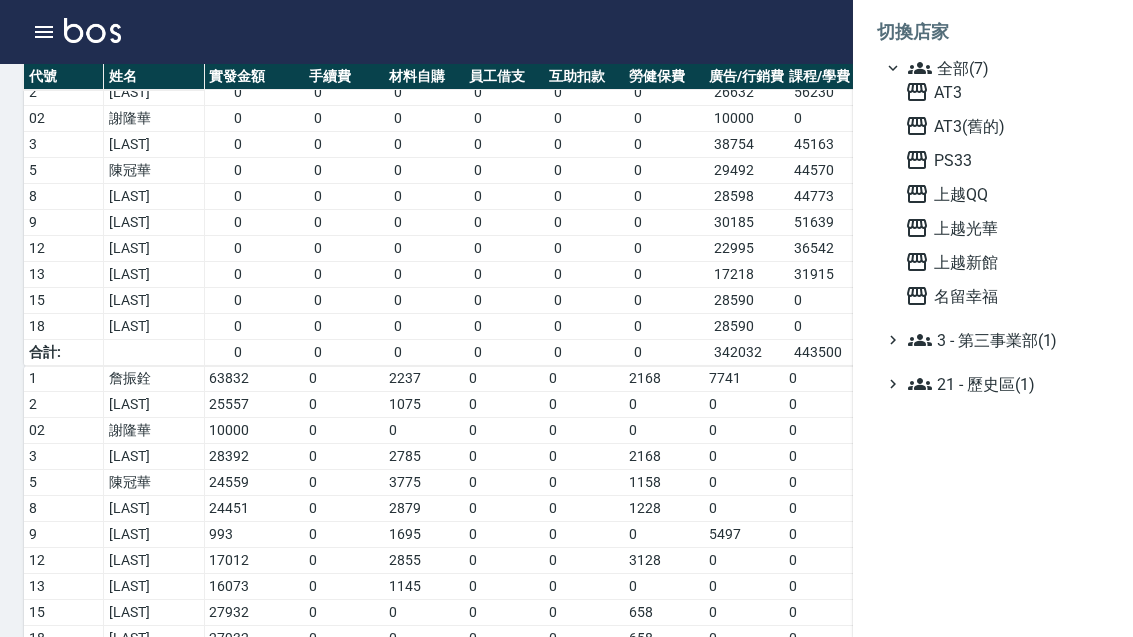 click on "上越QQ" at bounding box center (1003, 194) 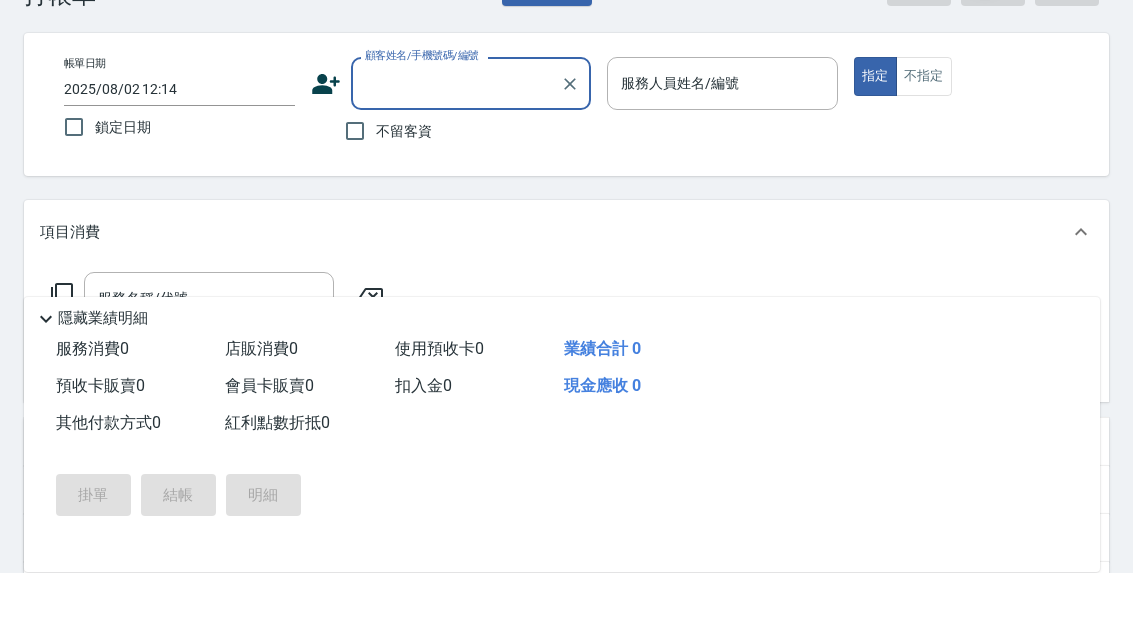 click on "1 上越QQ 登出 櫃檯作業 打帳單 帳單列表 掛單列表 座位開單 營業儀表板 現金收支登錄 高階收支登錄 材料自購登錄 每日結帳 排班表 現場電腦打卡 掃碼打卡 預約管理 預約管理 單日預約紀錄 單週預約紀錄 報表及分析 報表目錄 消費分析儀表板 店家區間累計表 店家日報表 店家排行榜 互助日報表 互助月報表 互助排行榜 互助點數明細 互助業績報表 全店業績分析表 每日業績分析表 營業統計分析表 營業項目月分析表 設計師業績表 設計師日報表 設計師業績分析表 設計師業績月報表 設計師抽成報表 設計師排行榜 商品銷售排行榜 商品消耗明細 商品進銷貨報表 商品庫存表 商品庫存盤點表 會員卡銷售報表 服務扣項明細表 單一服務項目查詢 店販抽成明細 店販分類抽成明細 顧客入金餘額表 顧客卡券餘額表 每日非現金明細 每日收支明細 收支分類明細表 收支匯款表 ​" at bounding box center (566, 479) 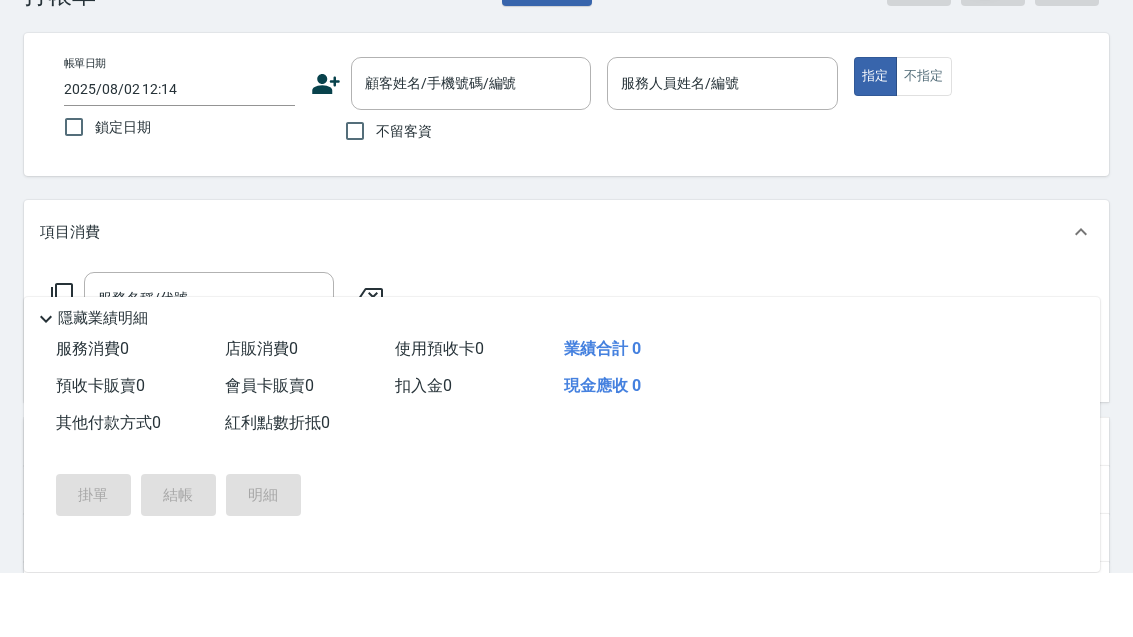 scroll, scrollTop: 64, scrollLeft: 0, axis: vertical 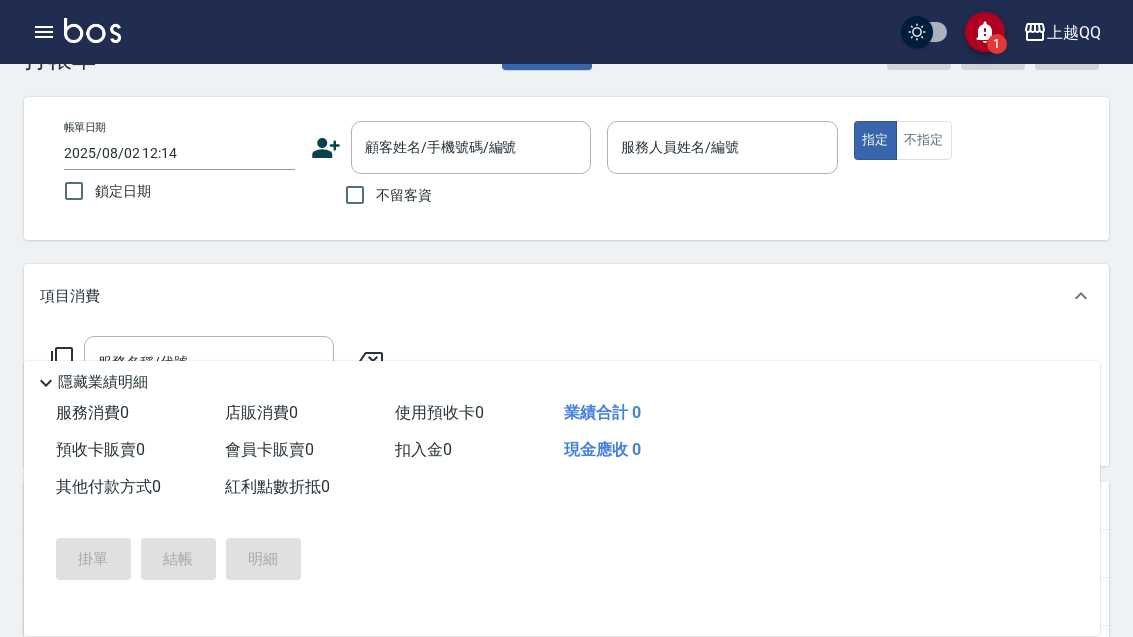 click at bounding box center (44, 32) 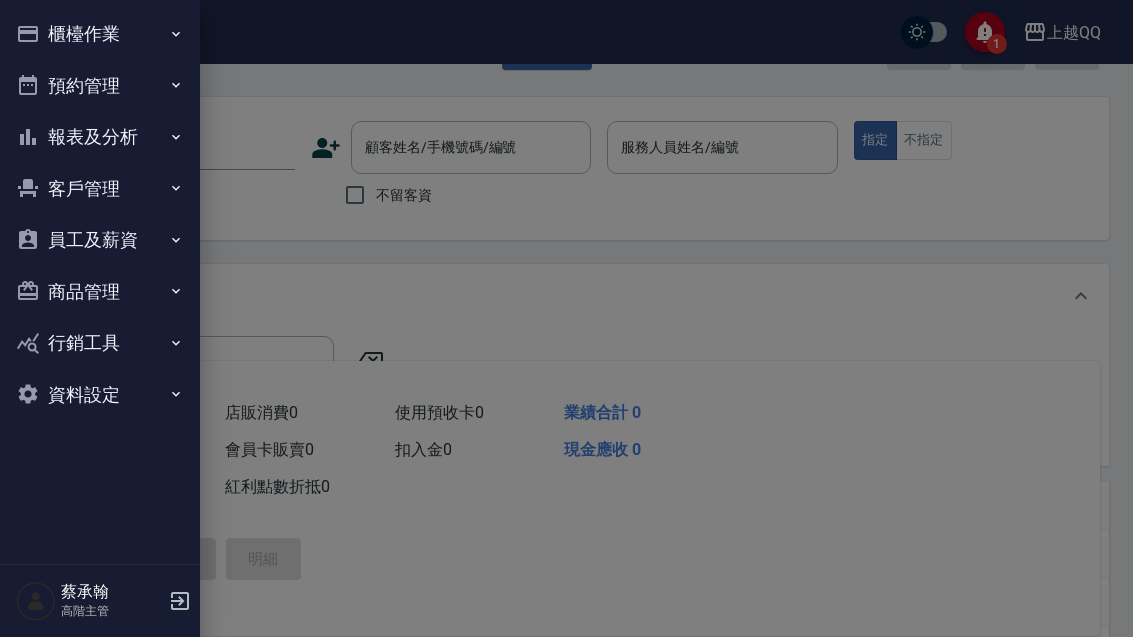 click on "報表及分析" at bounding box center (100, 137) 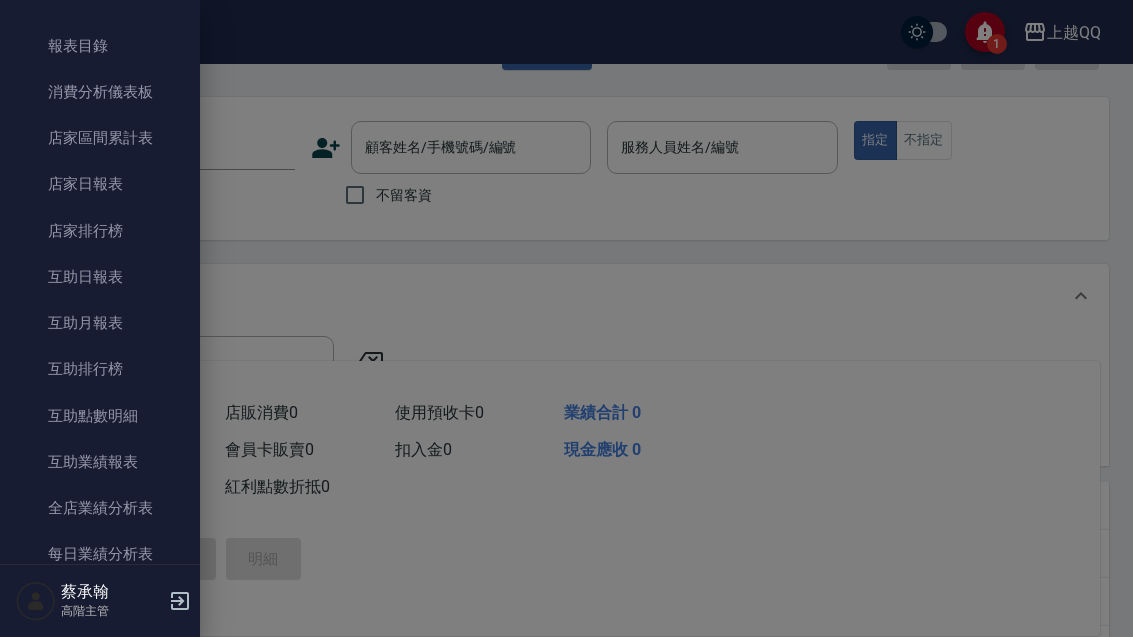 scroll, scrollTop: 149, scrollLeft: 0, axis: vertical 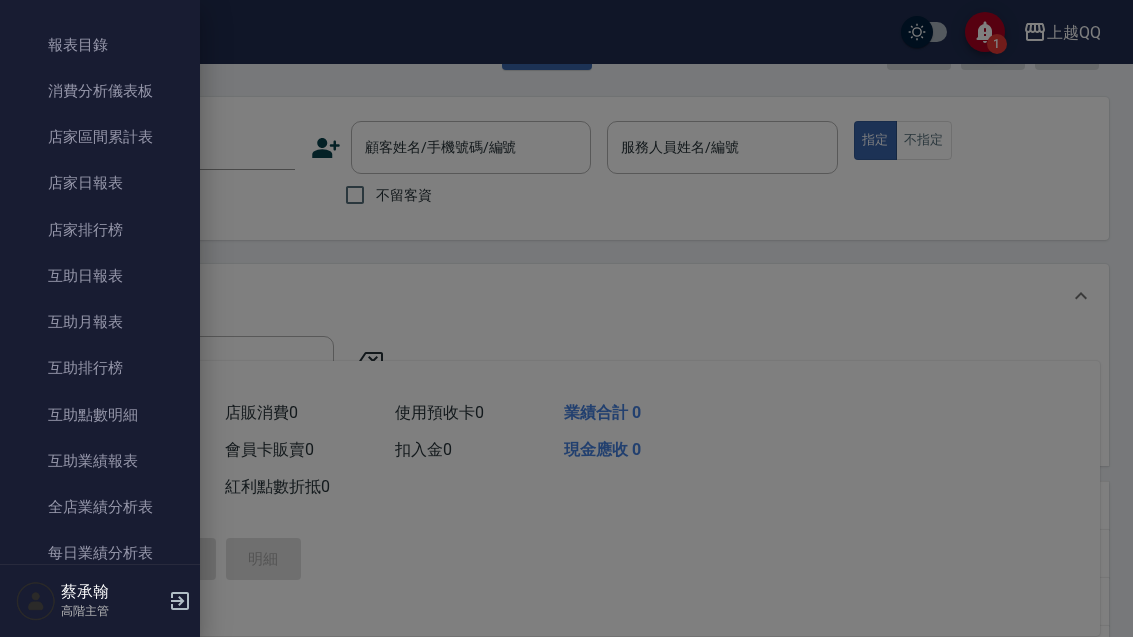click on "互助月報表" at bounding box center (100, 322) 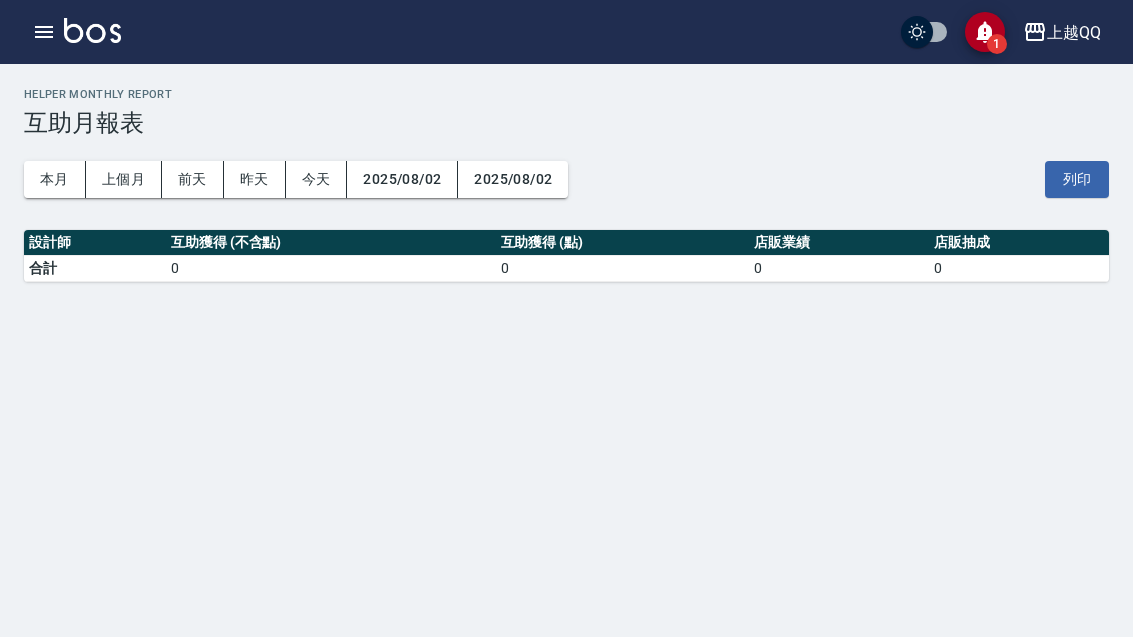 click on "上個月" at bounding box center [124, 179] 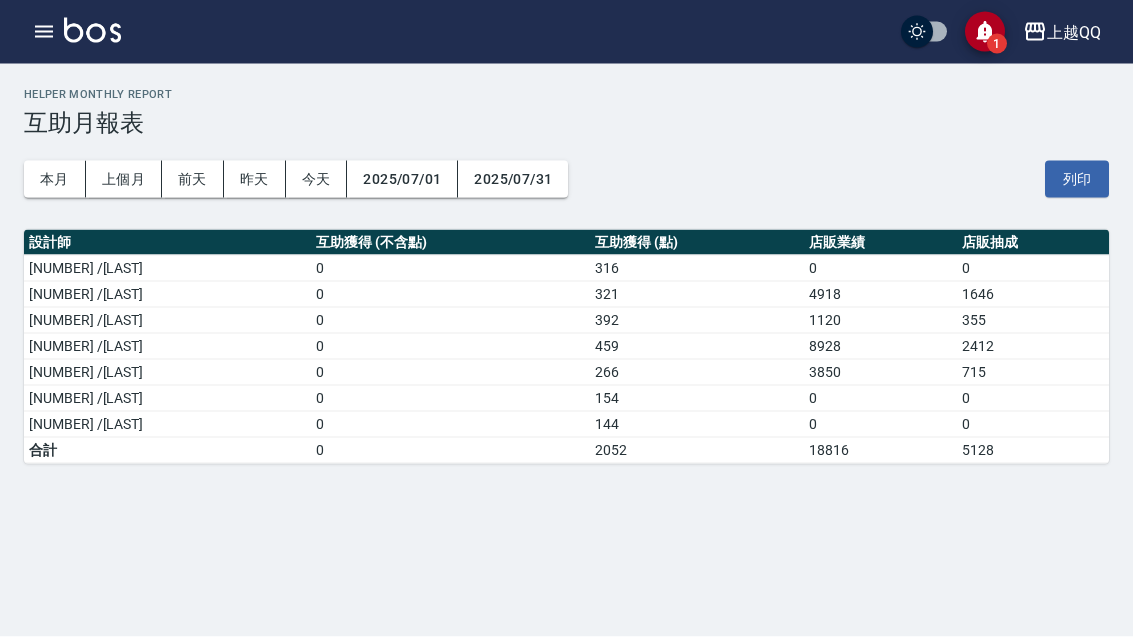 scroll, scrollTop: 0, scrollLeft: 0, axis: both 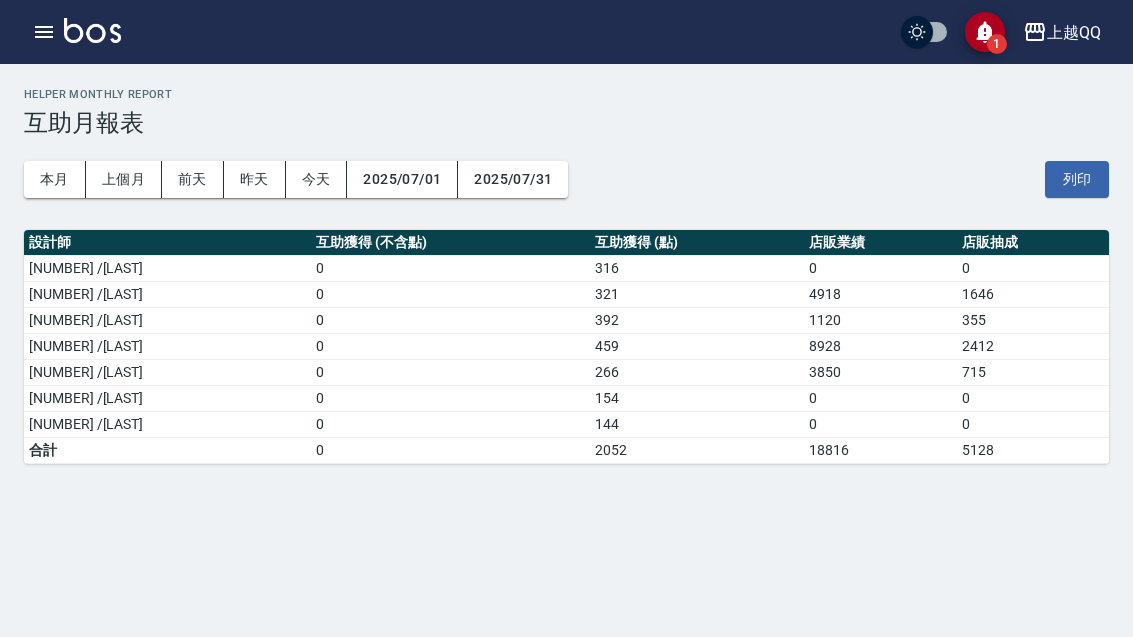 click at bounding box center (44, 32) 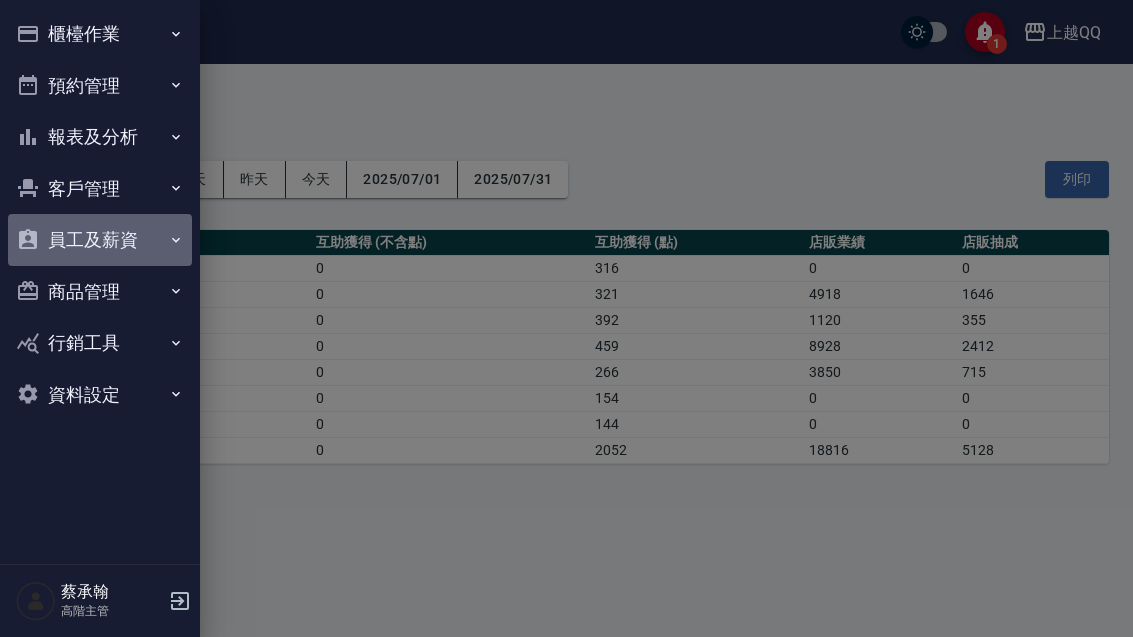 click on "員工及薪資" at bounding box center [100, 240] 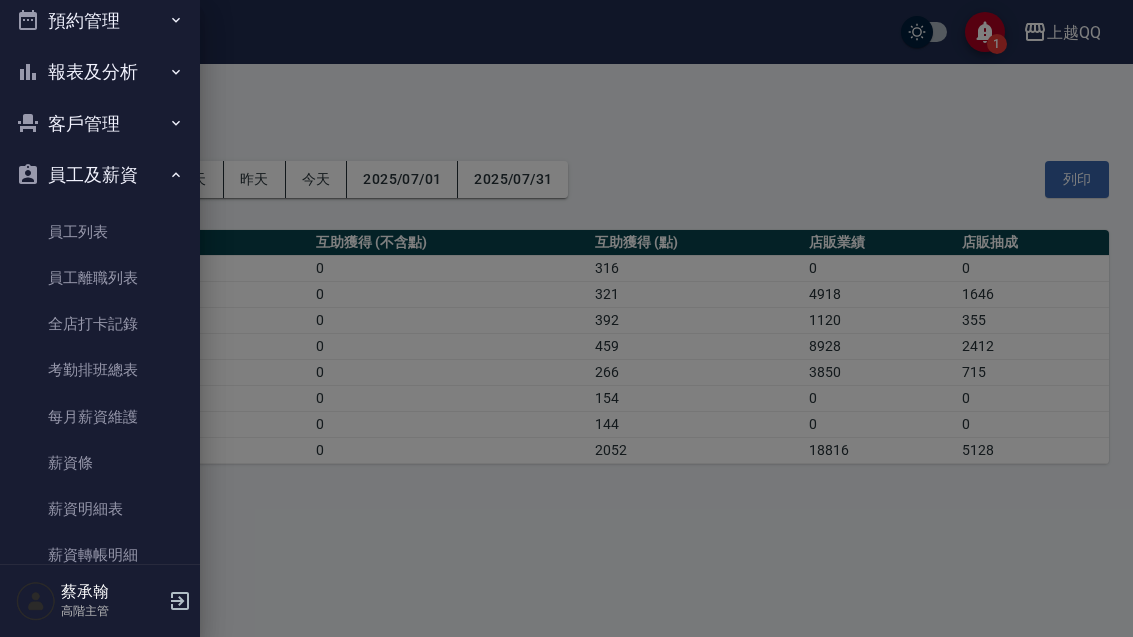 scroll, scrollTop: 64, scrollLeft: 0, axis: vertical 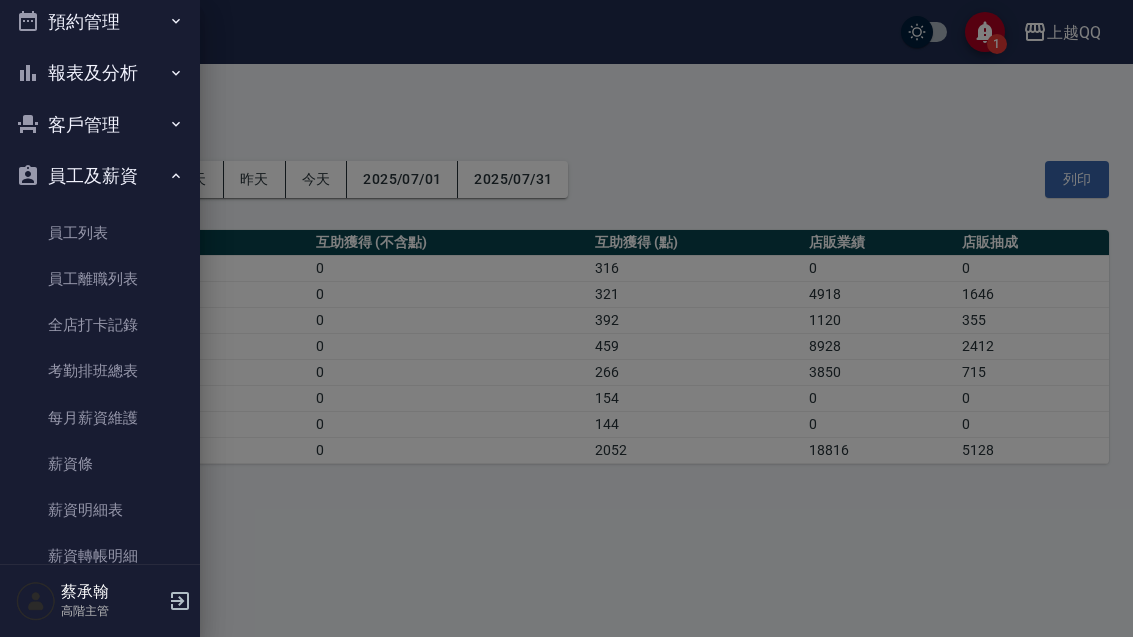 click on "每月薪資維護" at bounding box center [100, 418] 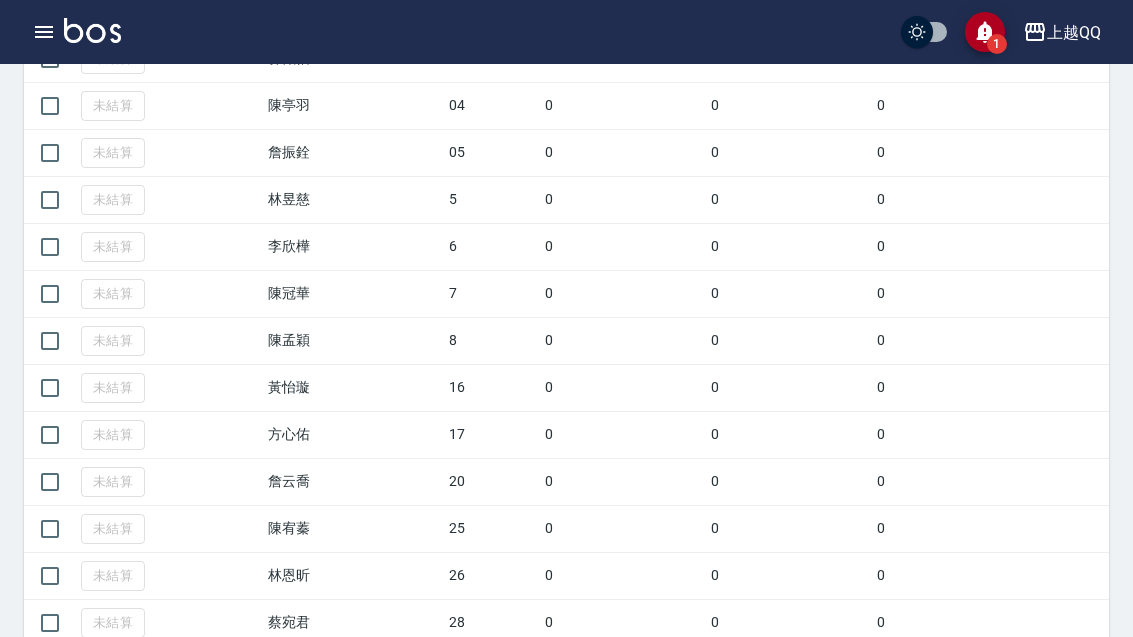 scroll, scrollTop: 681, scrollLeft: 0, axis: vertical 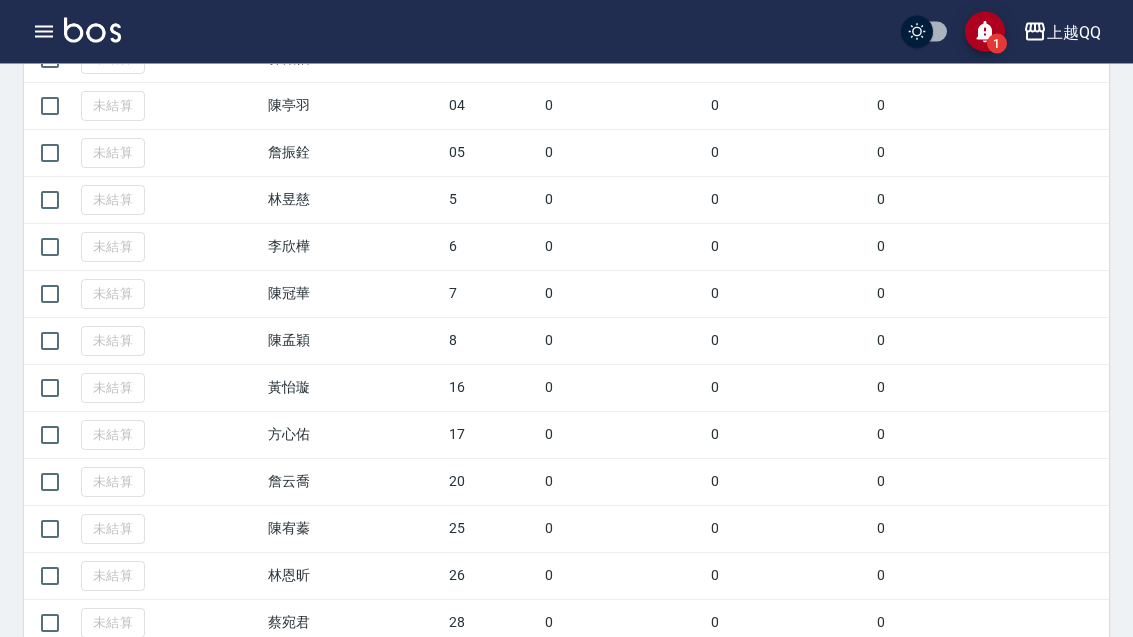 click at bounding box center [50, 530] 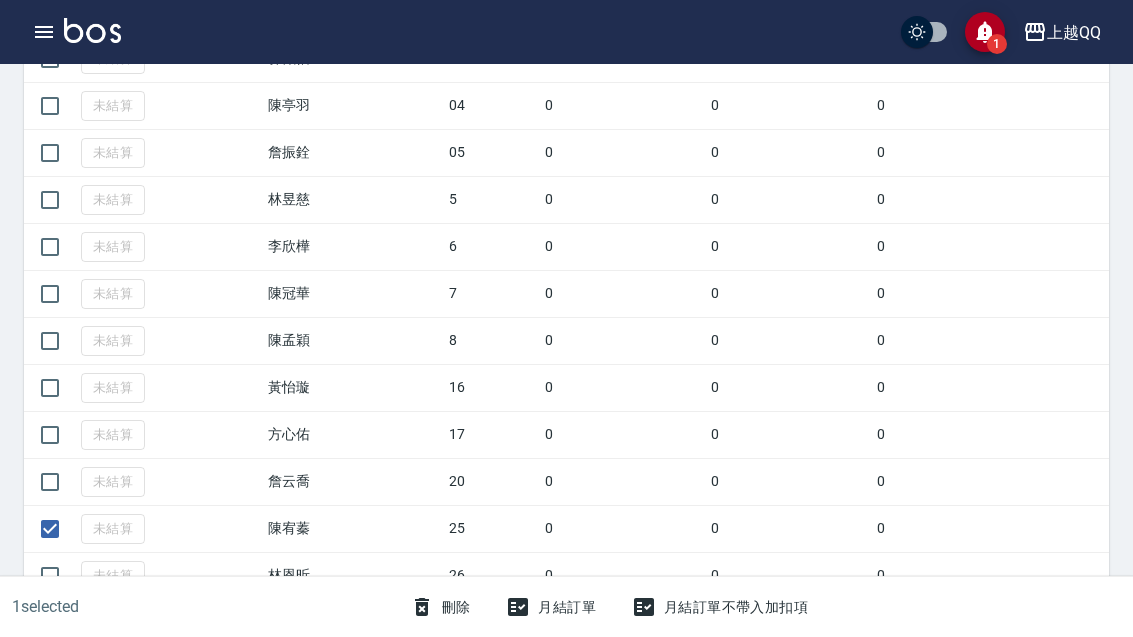 click at bounding box center [50, 576] 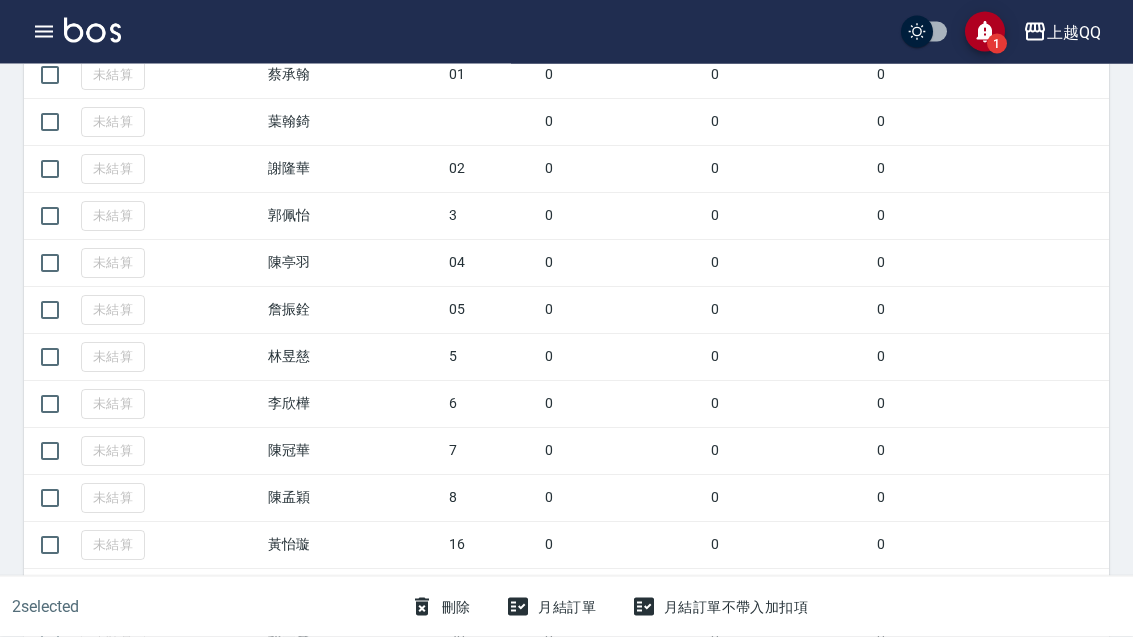 click at bounding box center (50, 499) 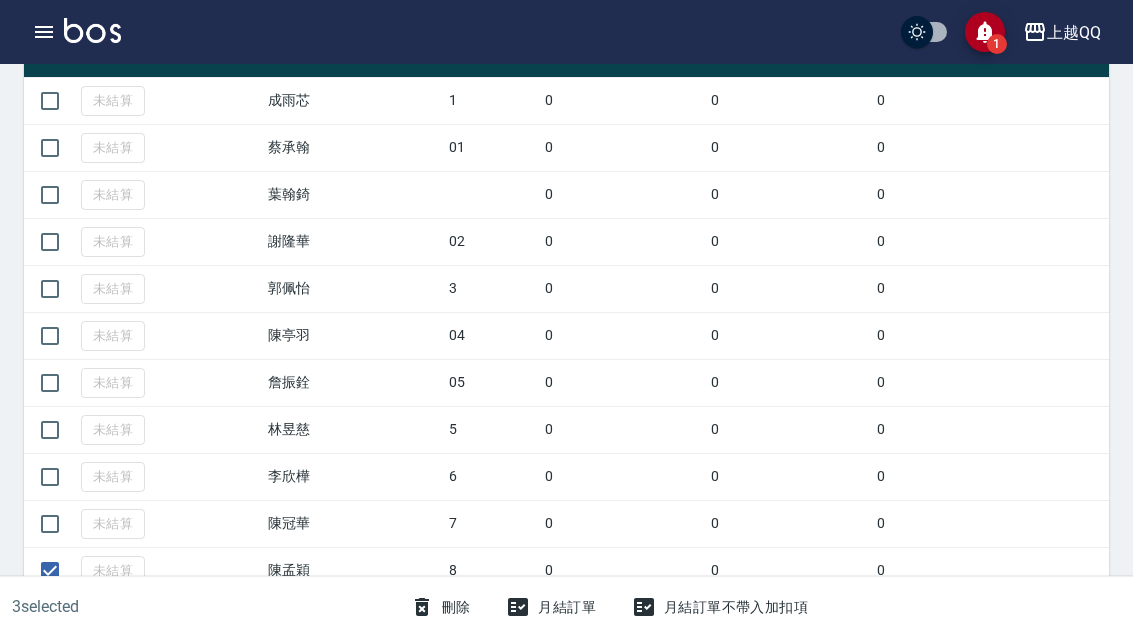 scroll, scrollTop: 446, scrollLeft: 0, axis: vertical 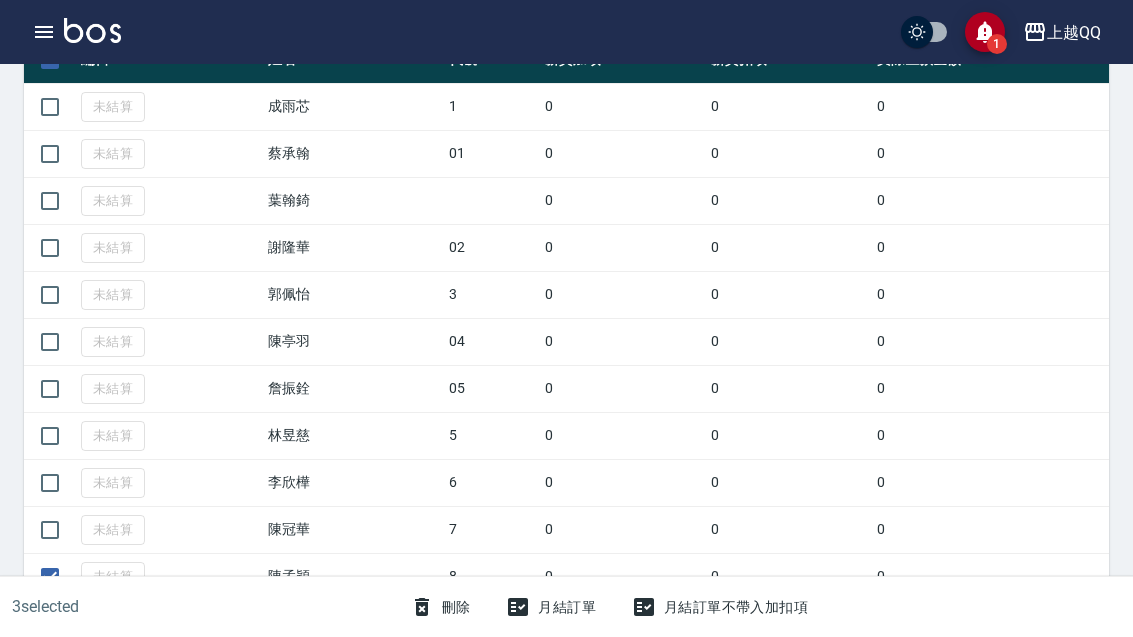 click at bounding box center (50, 483) 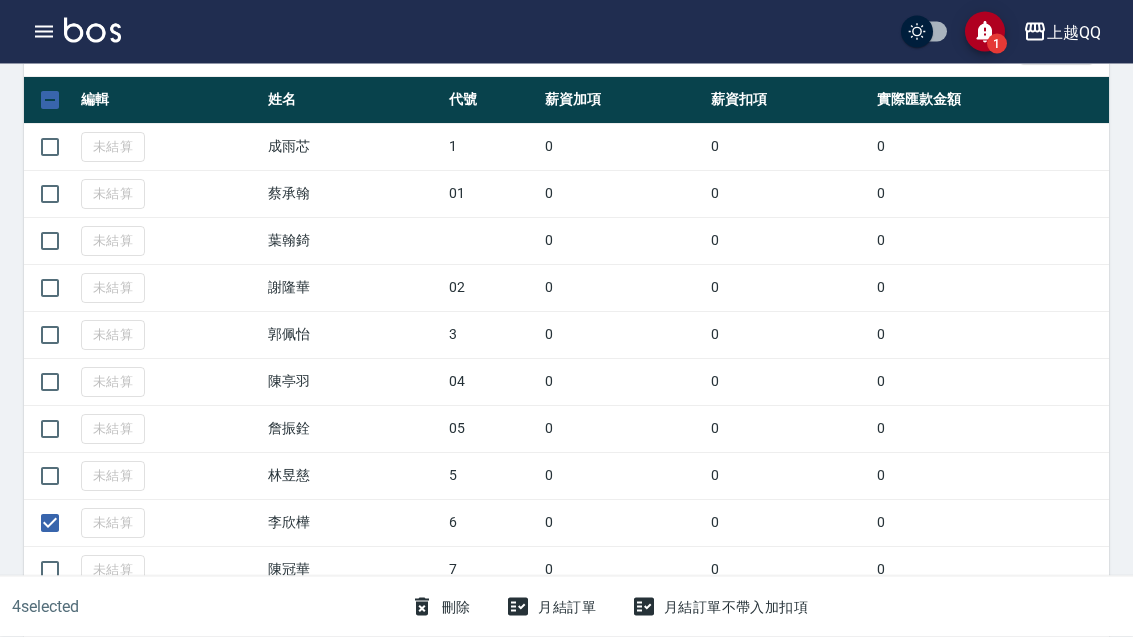 scroll, scrollTop: 393, scrollLeft: 0, axis: vertical 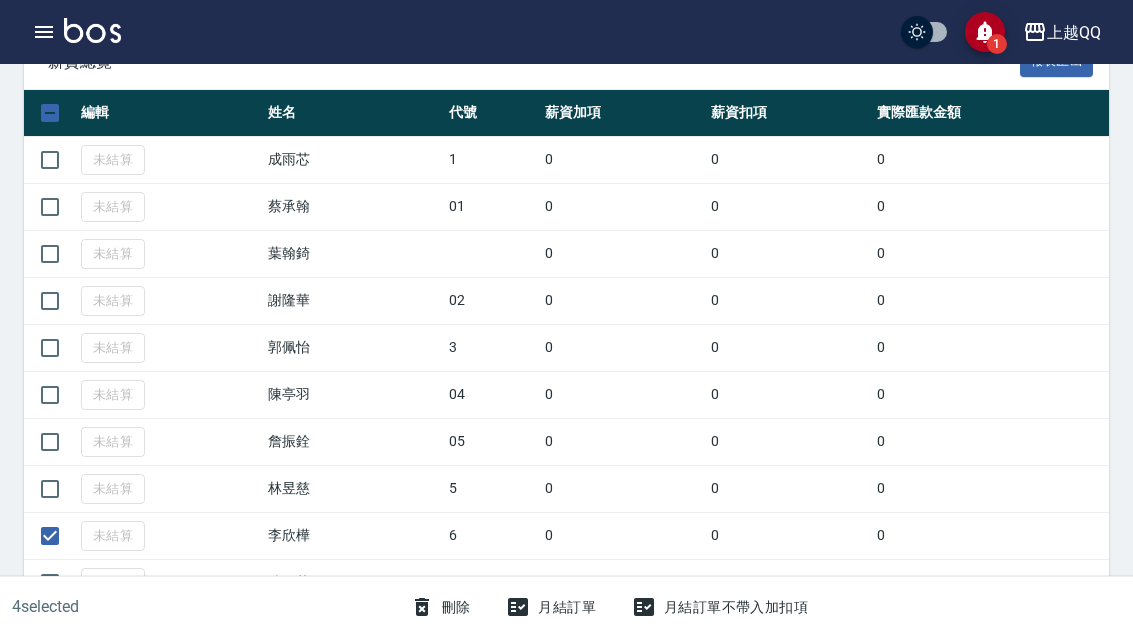click at bounding box center [50, 489] 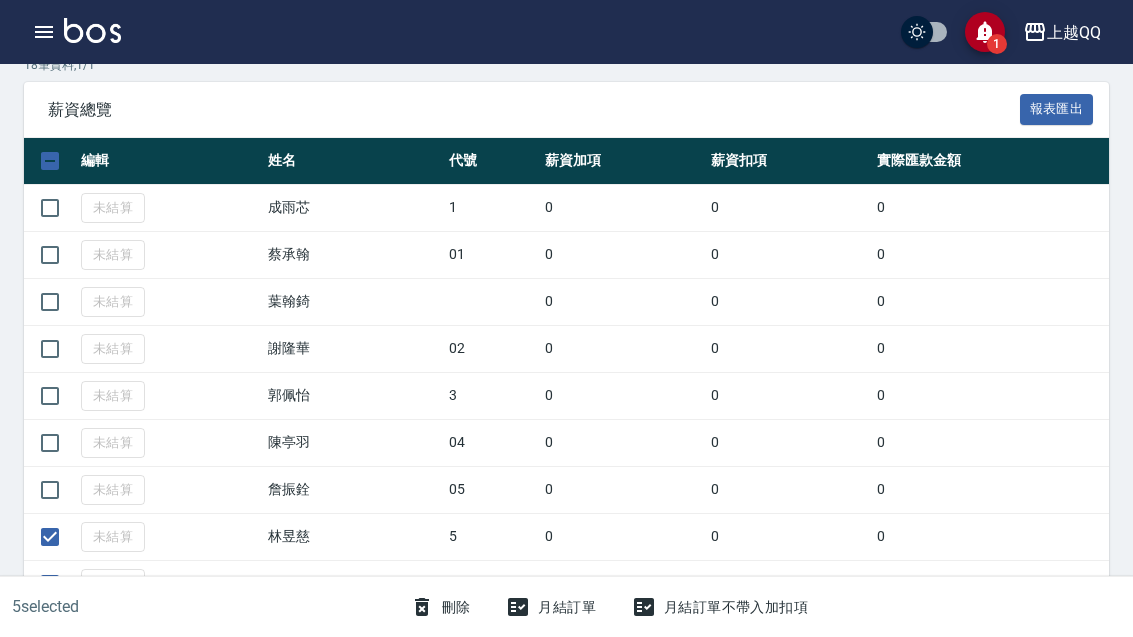 scroll, scrollTop: 344, scrollLeft: 0, axis: vertical 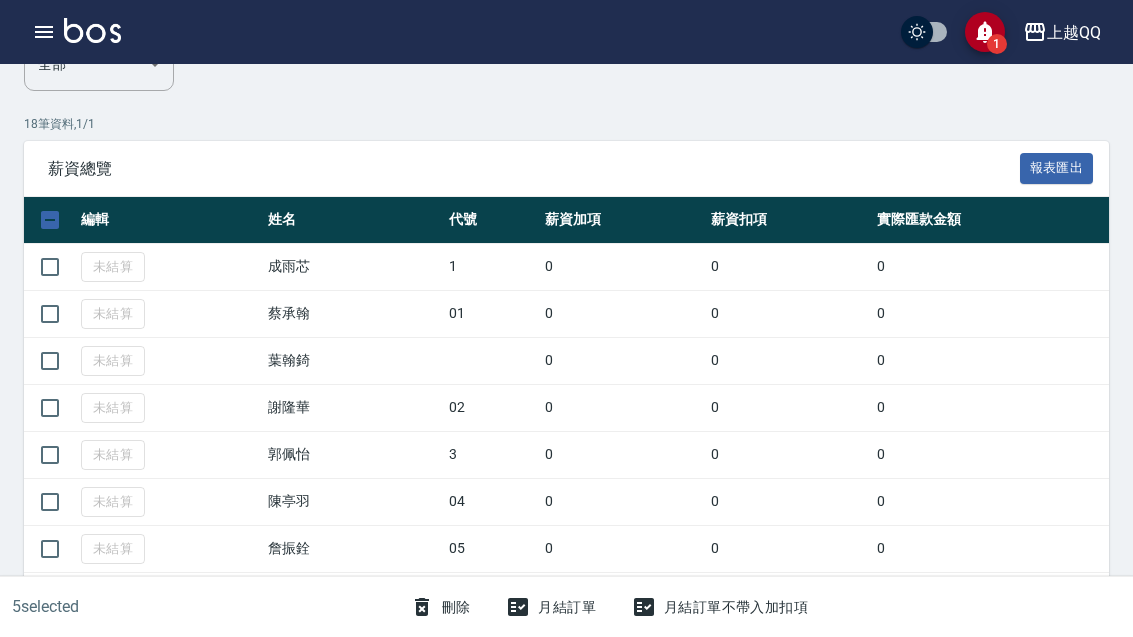 click at bounding box center (50, 455) 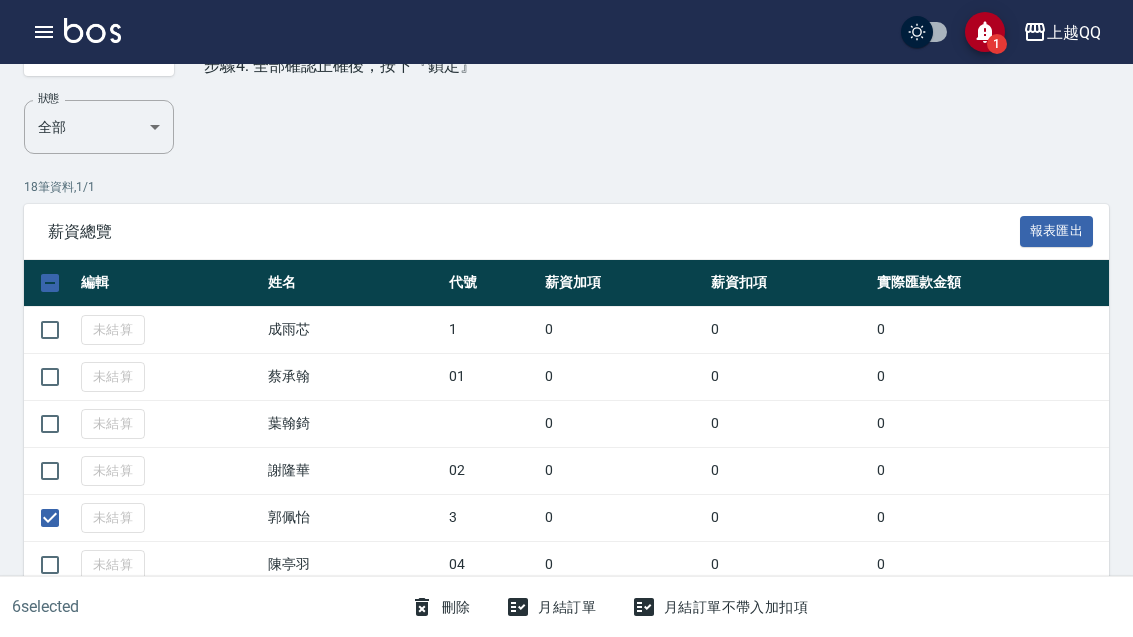 scroll, scrollTop: 222, scrollLeft: 0, axis: vertical 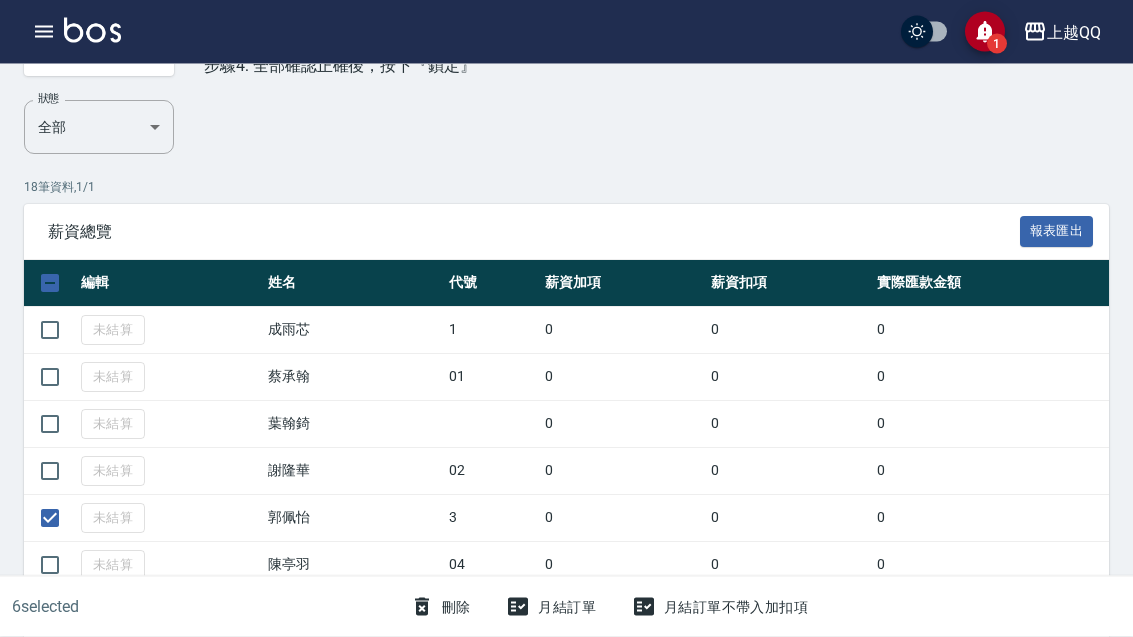 click at bounding box center [50, 378] 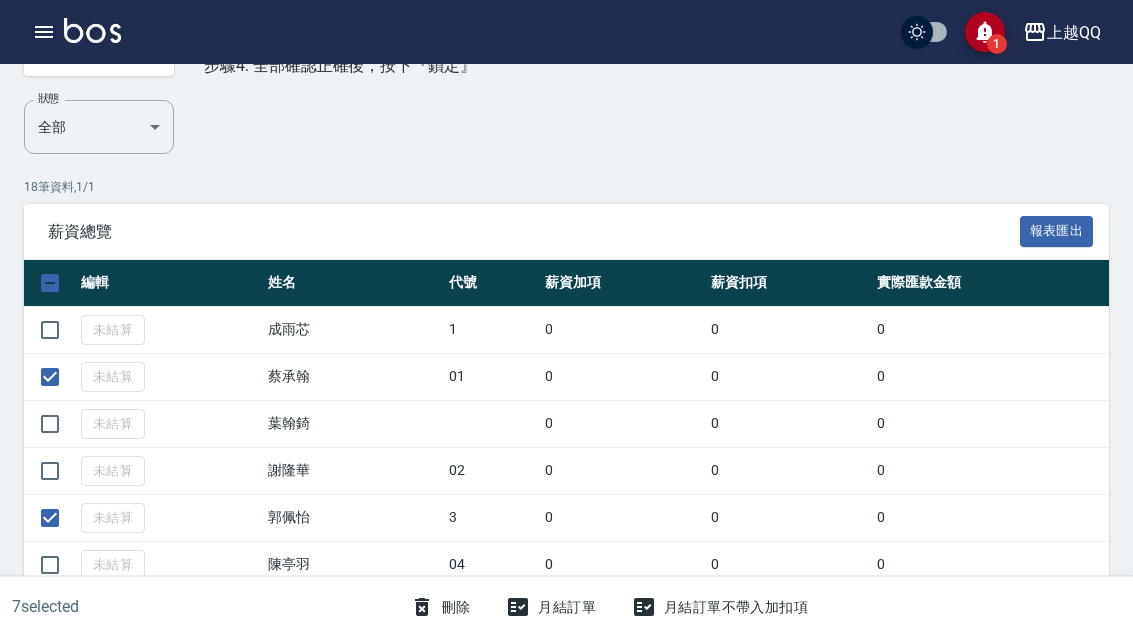 click at bounding box center [50, 330] 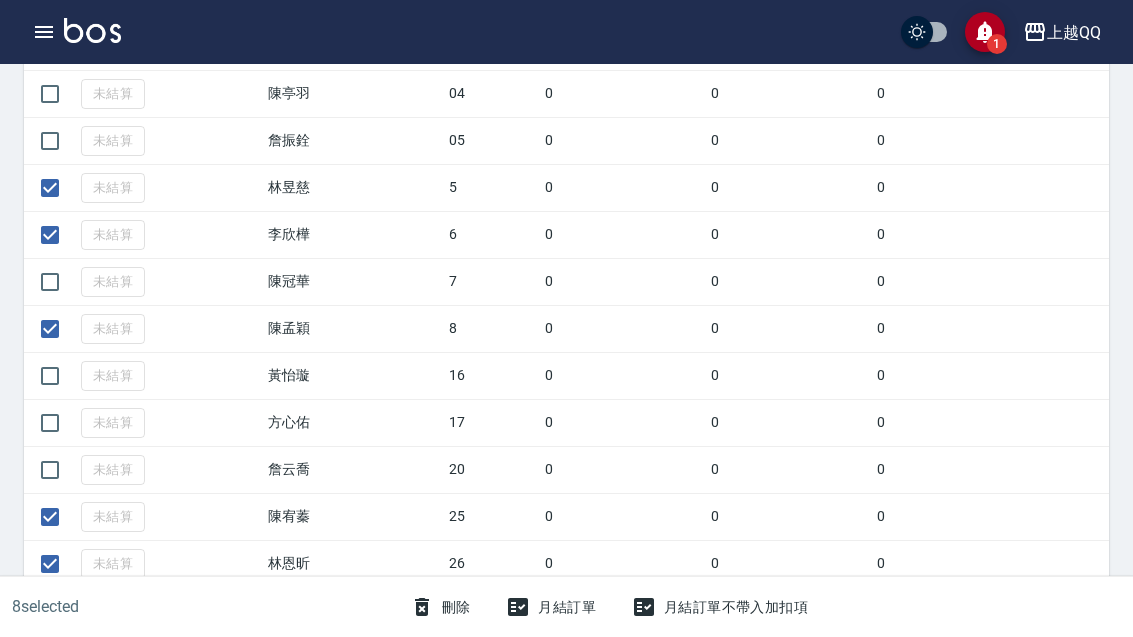 scroll, scrollTop: 738, scrollLeft: 0, axis: vertical 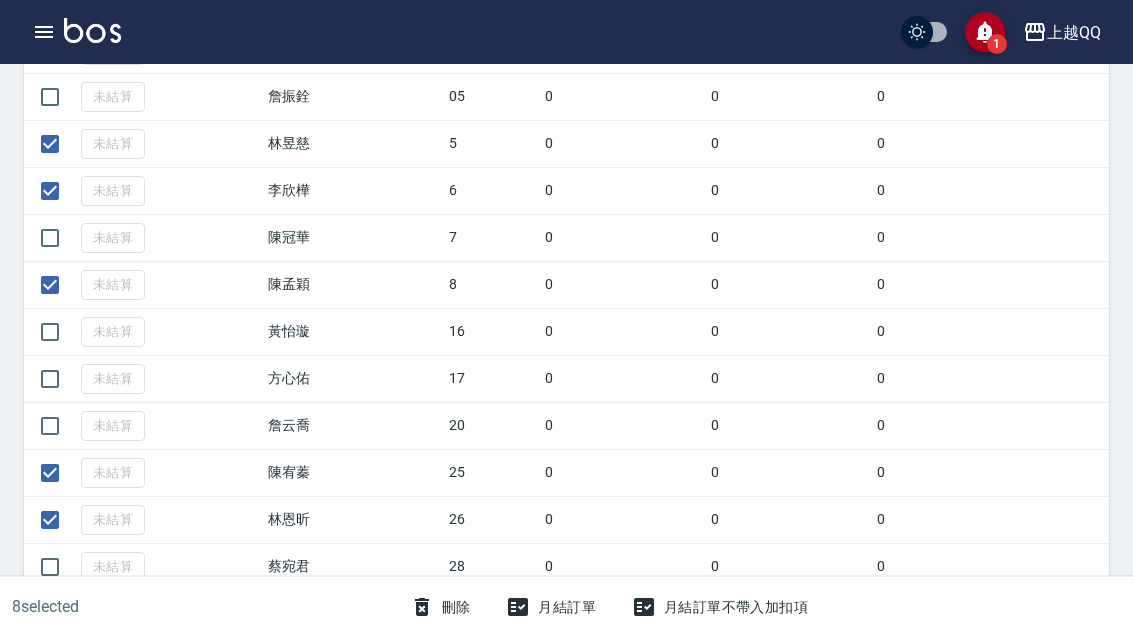 click on "月結訂單" at bounding box center [551, 607] 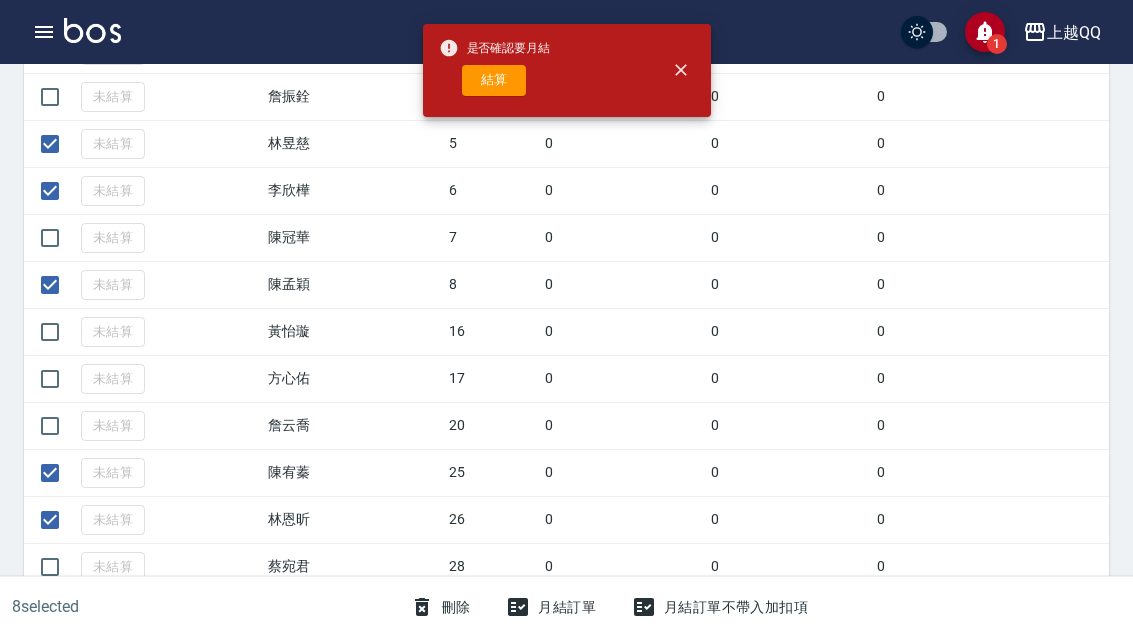 click on "結算" at bounding box center [494, 80] 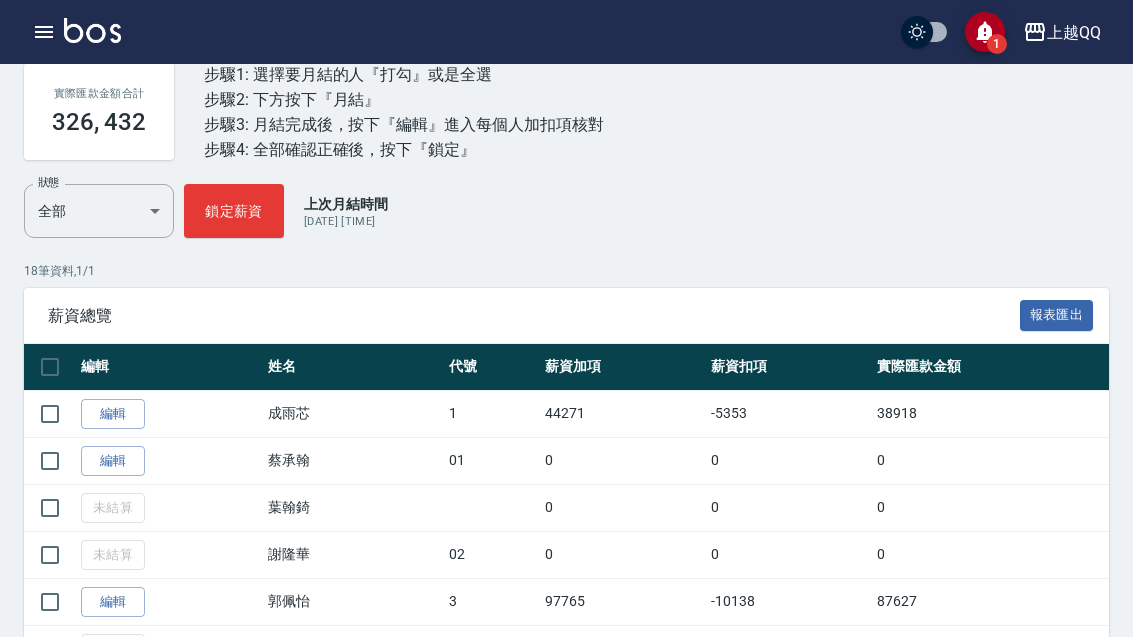 scroll, scrollTop: 186, scrollLeft: 0, axis: vertical 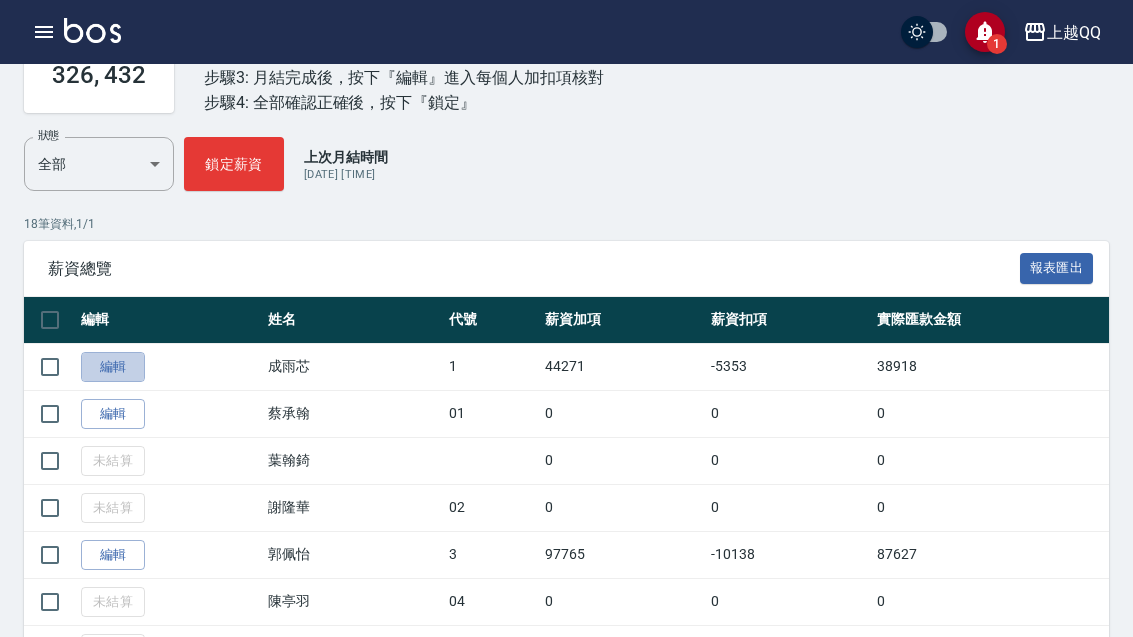 click on "編輯" at bounding box center [113, 367] 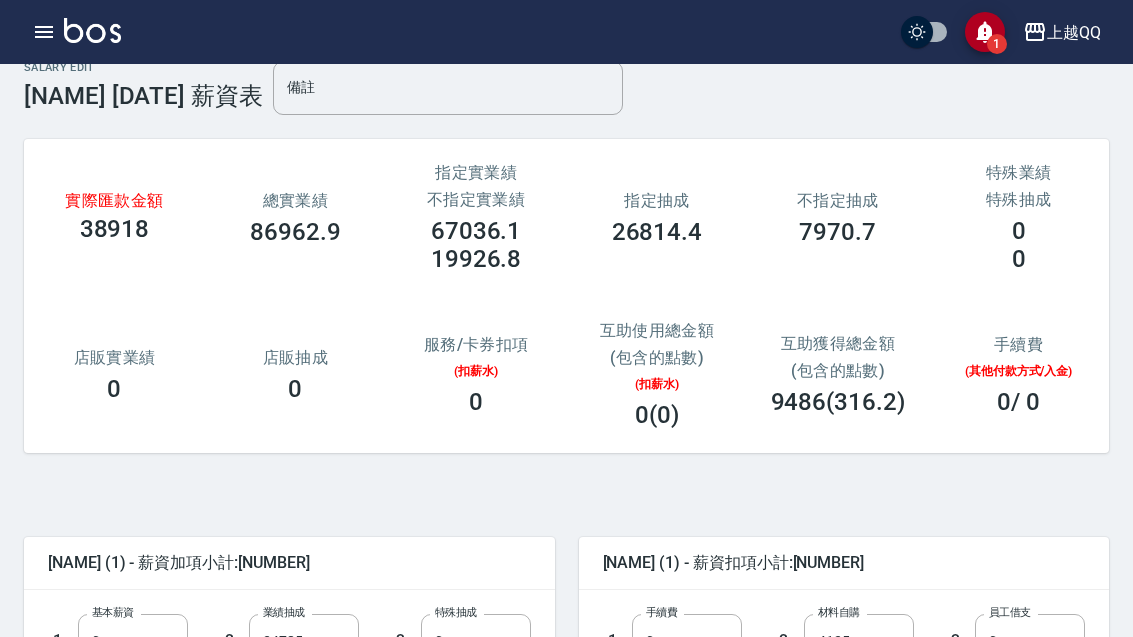 scroll, scrollTop: 54, scrollLeft: 0, axis: vertical 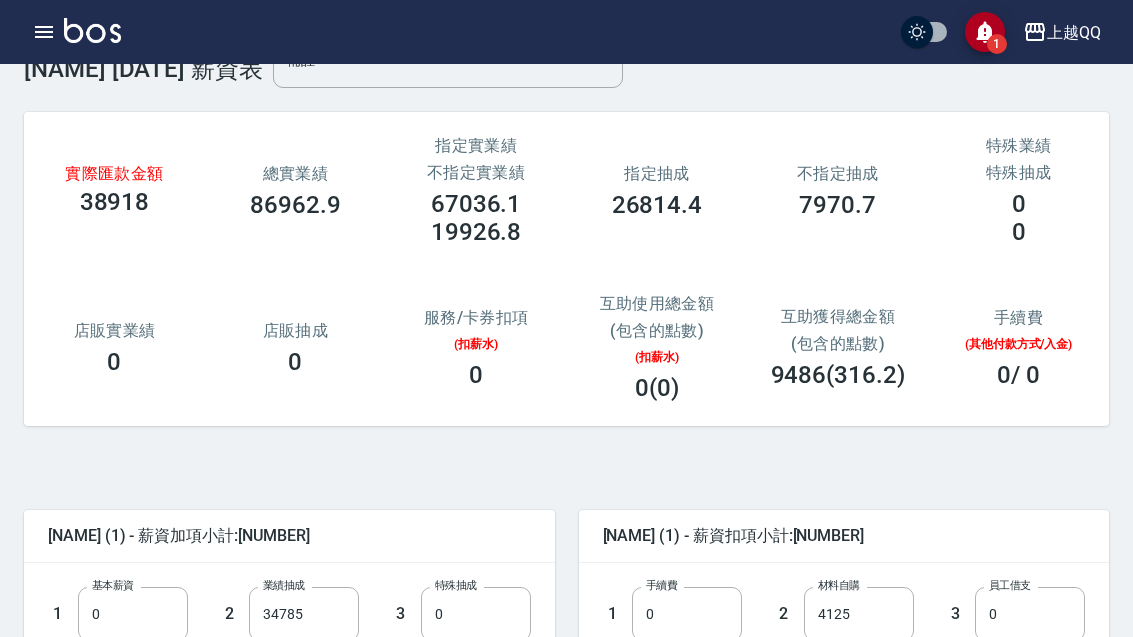 click 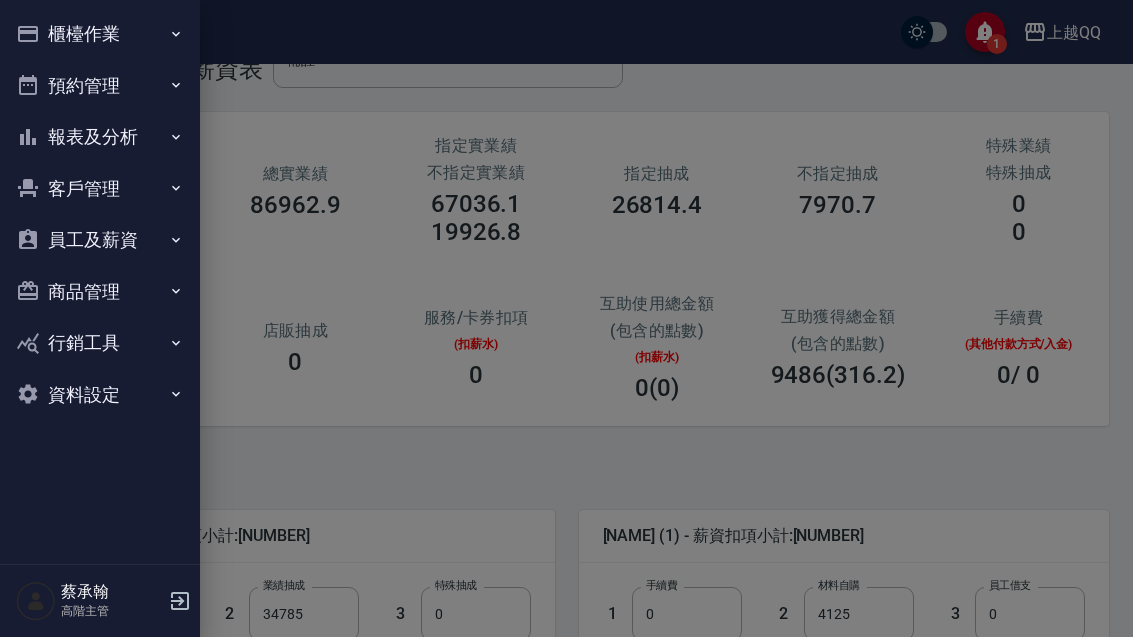 click on "員工及薪資" at bounding box center [100, 240] 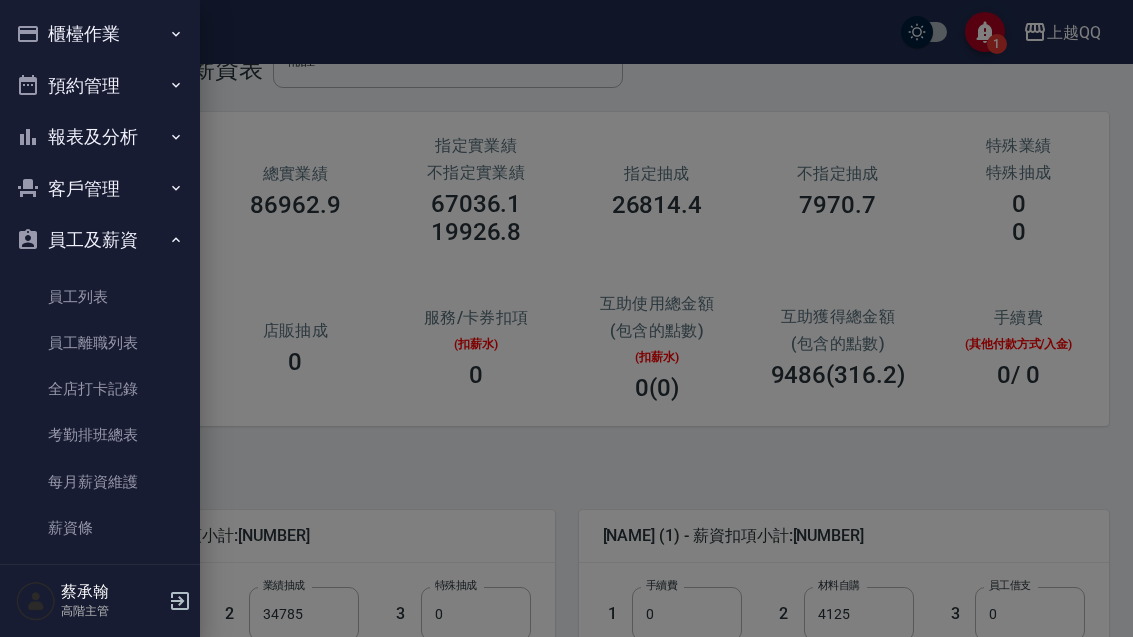 click on "每月薪資維護" at bounding box center [100, 482] 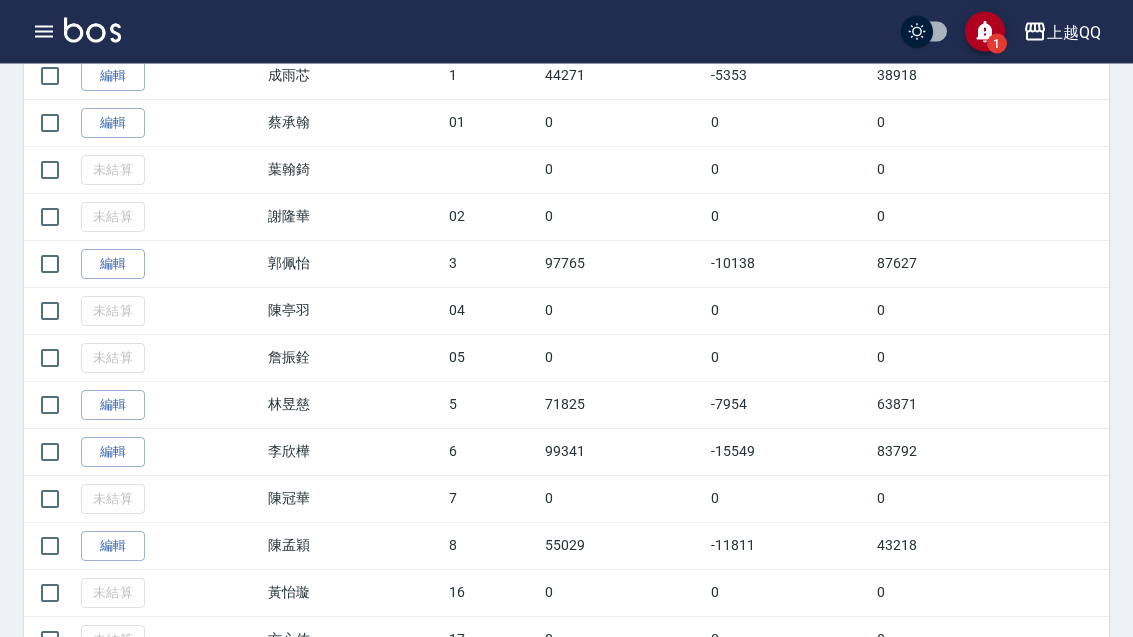 scroll, scrollTop: 477, scrollLeft: 0, axis: vertical 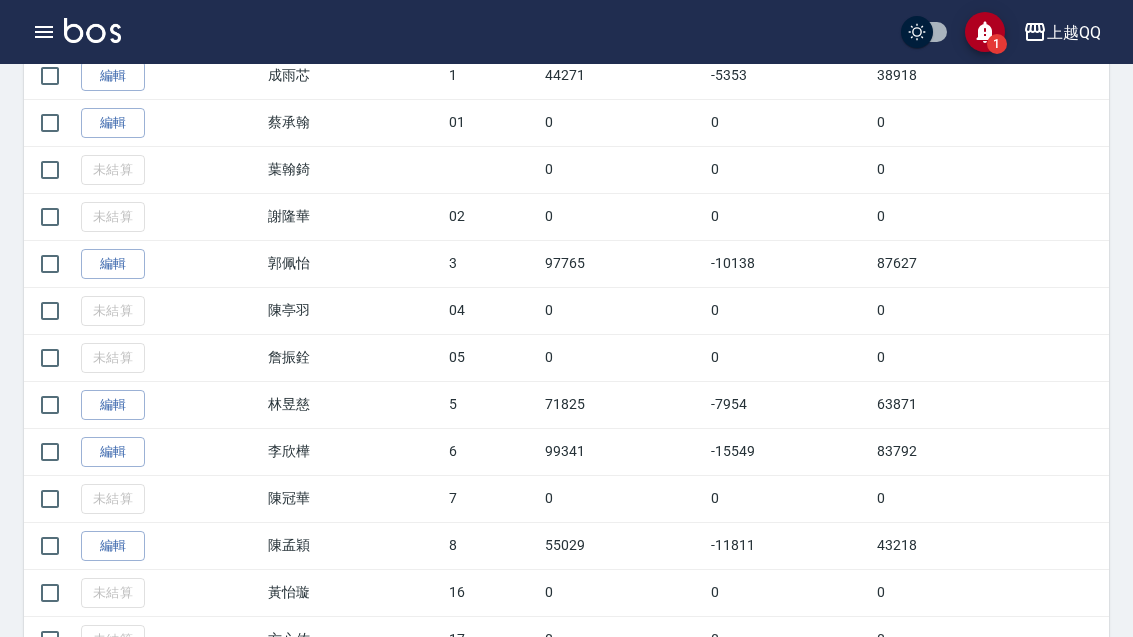 click at bounding box center (44, 32) 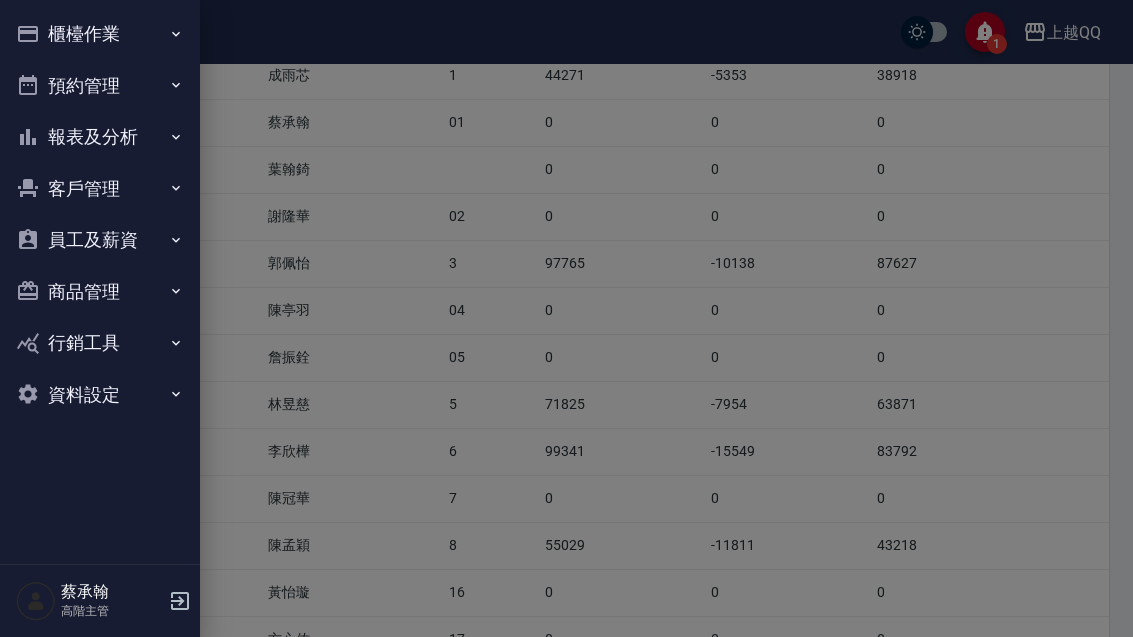 click on "商品管理" at bounding box center [100, 292] 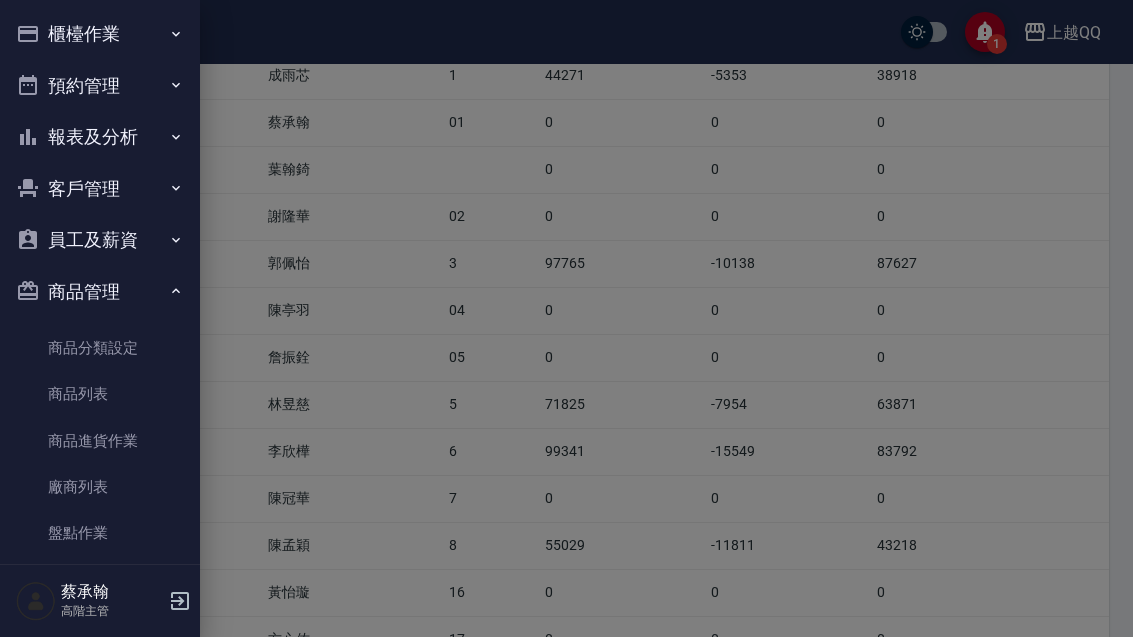 click on "員工及薪資" at bounding box center (100, 240) 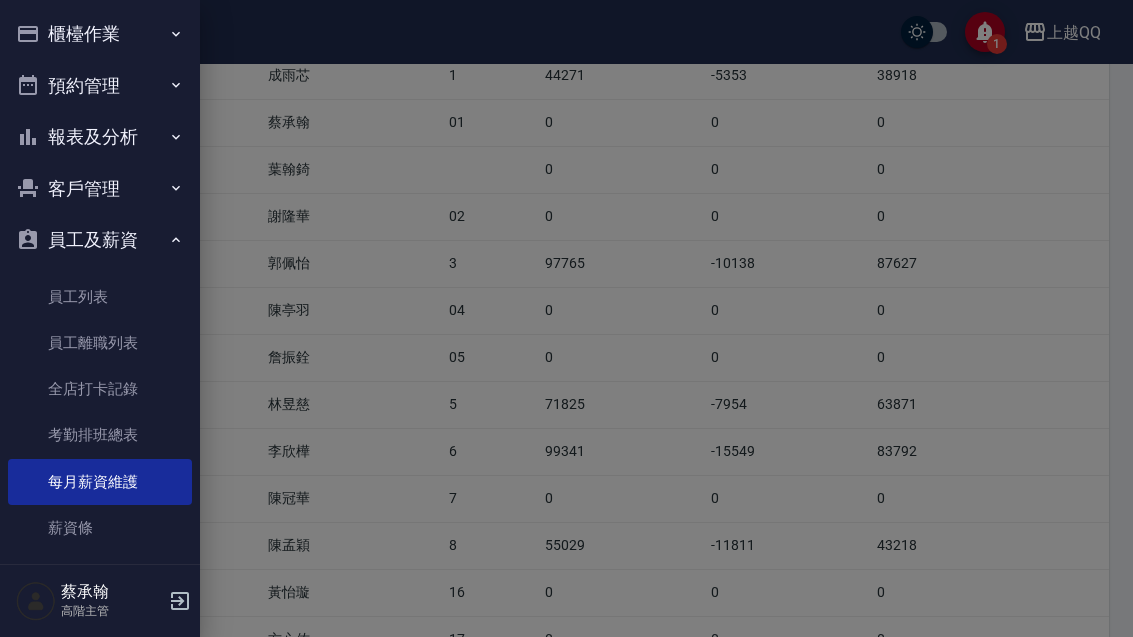 click on "薪資明細表" at bounding box center [100, 574] 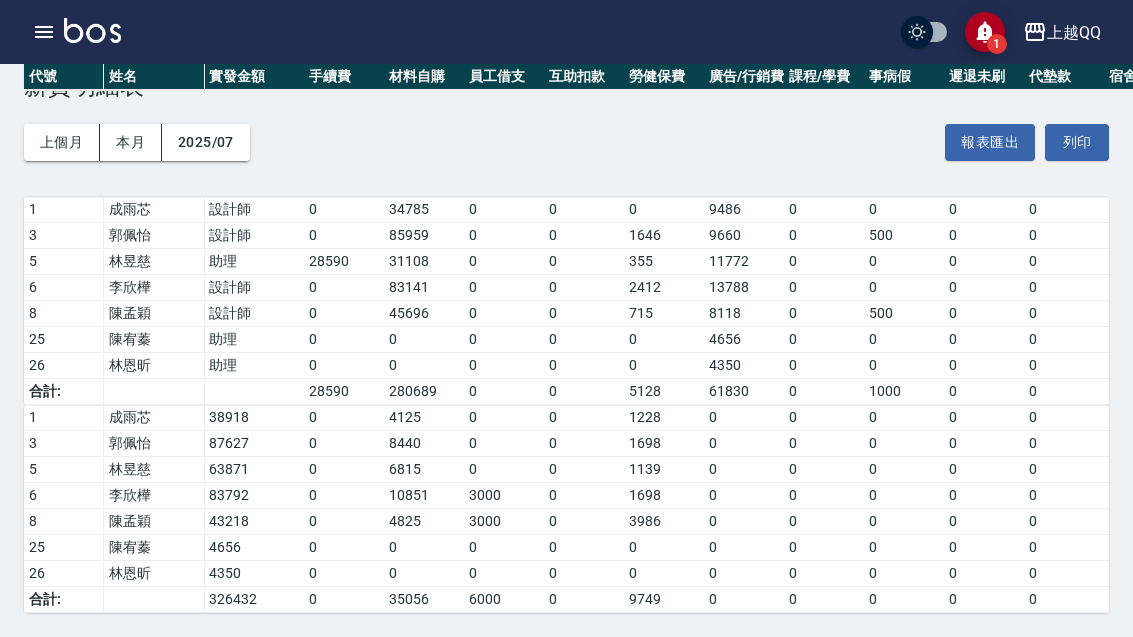 scroll, scrollTop: 0, scrollLeft: 0, axis: both 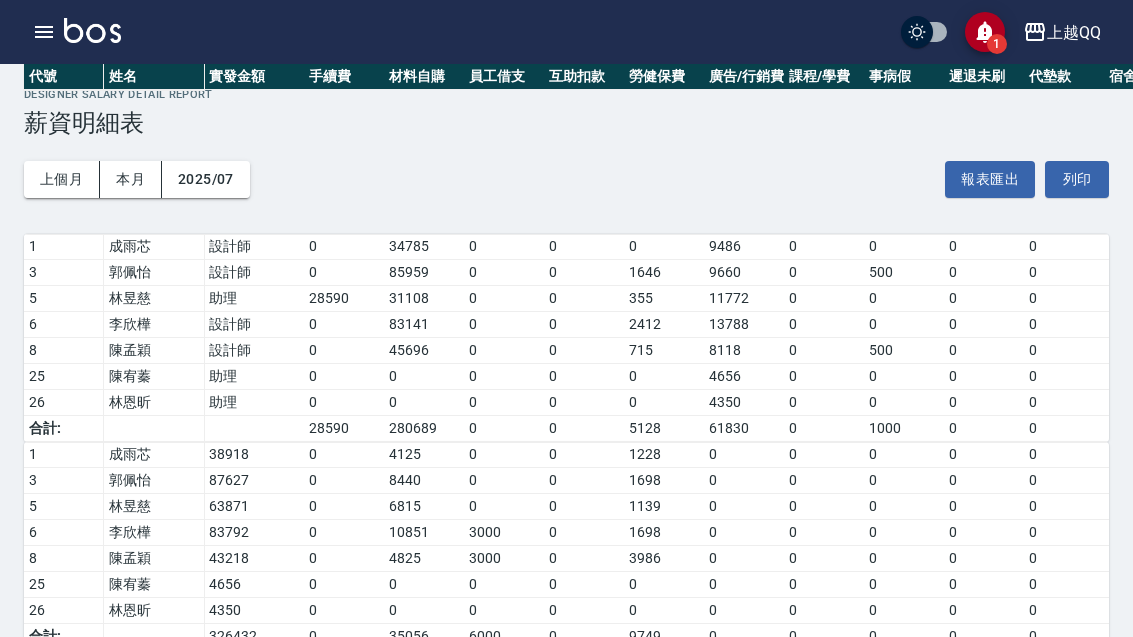 click 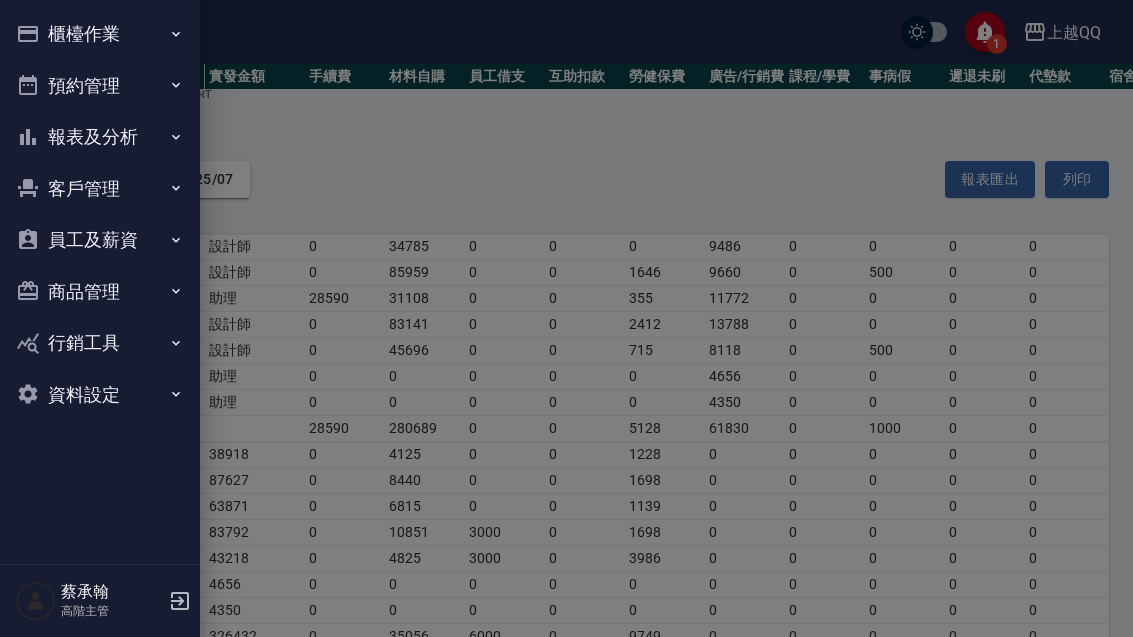 click on "櫃檯作業" at bounding box center (100, 34) 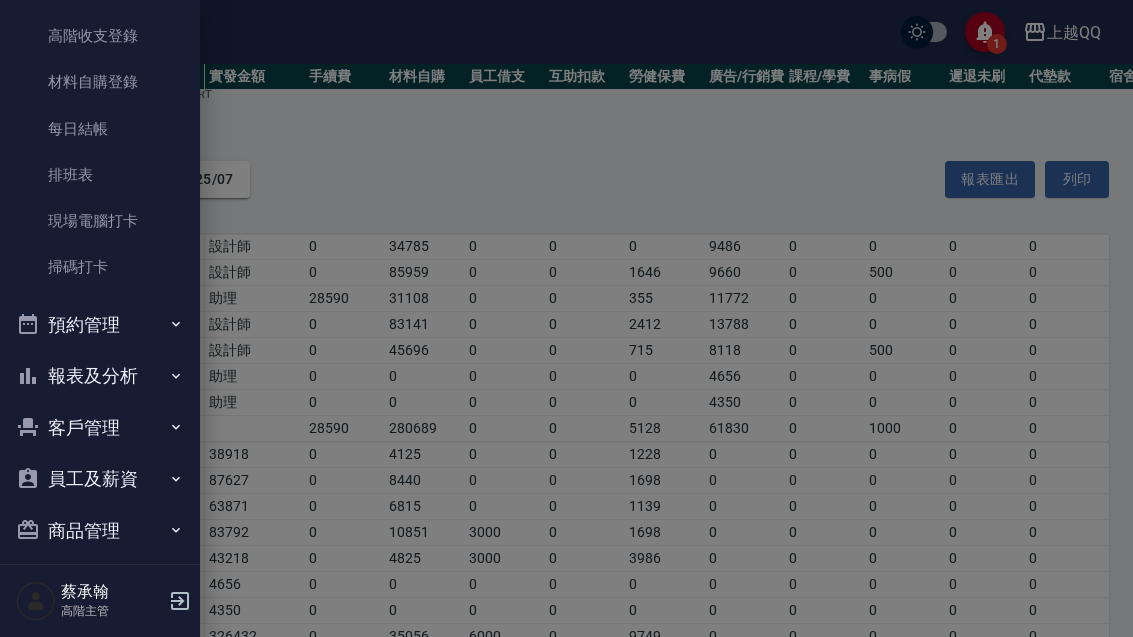 scroll, scrollTop: 340, scrollLeft: 0, axis: vertical 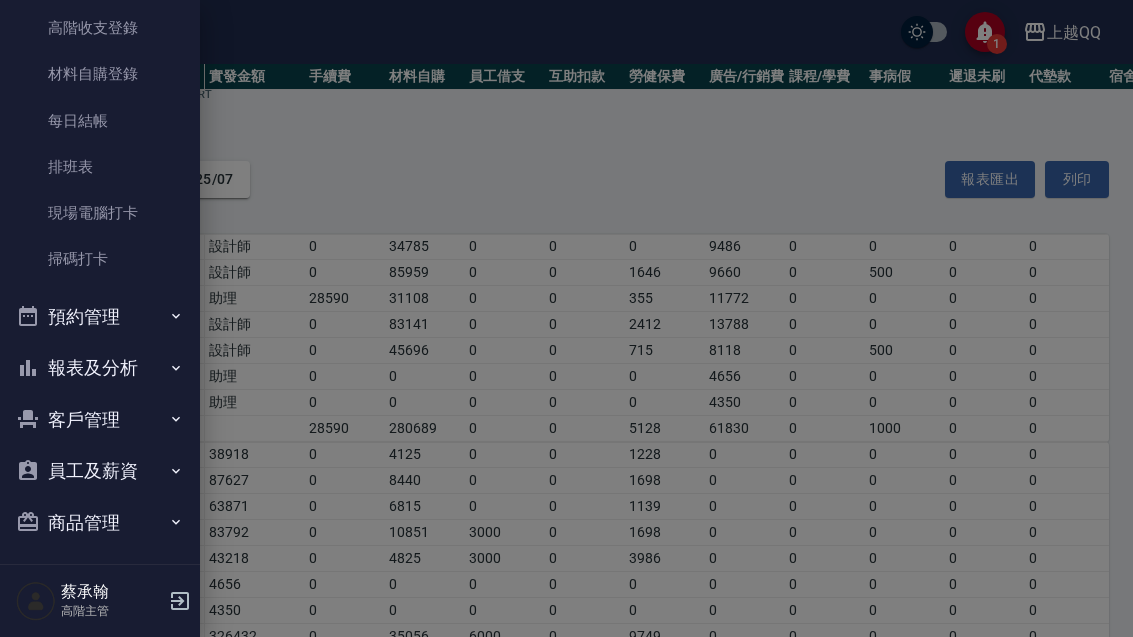 click on "報表及分析" at bounding box center (100, 368) 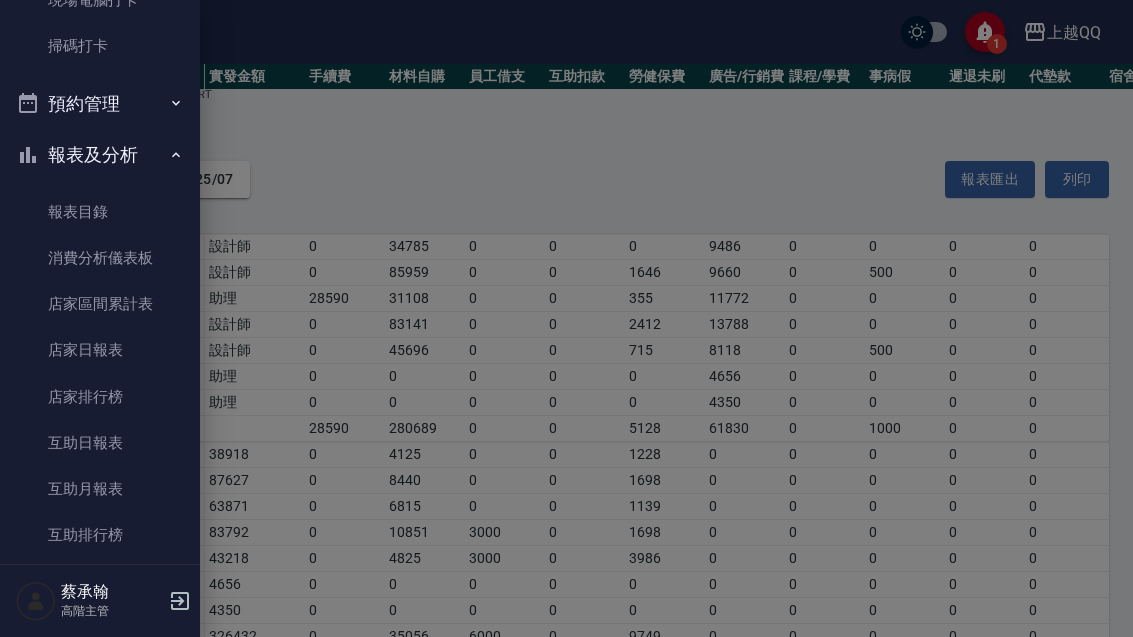 click on "報表及分析" at bounding box center [100, 155] 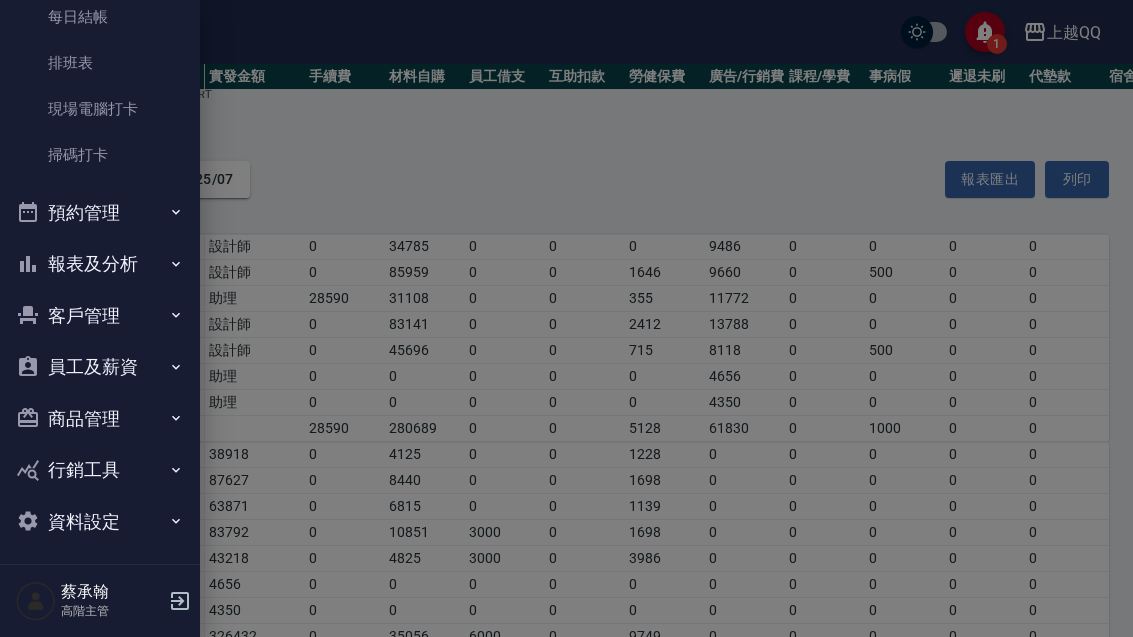 click on "員工及薪資" at bounding box center (100, 367) 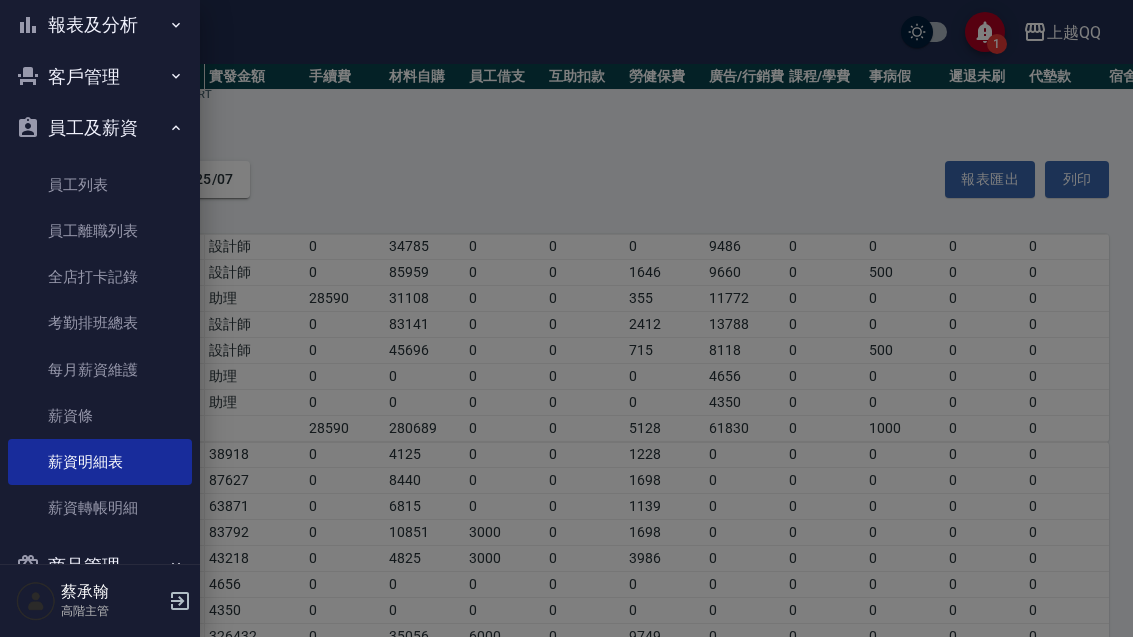 scroll, scrollTop: 685, scrollLeft: 0, axis: vertical 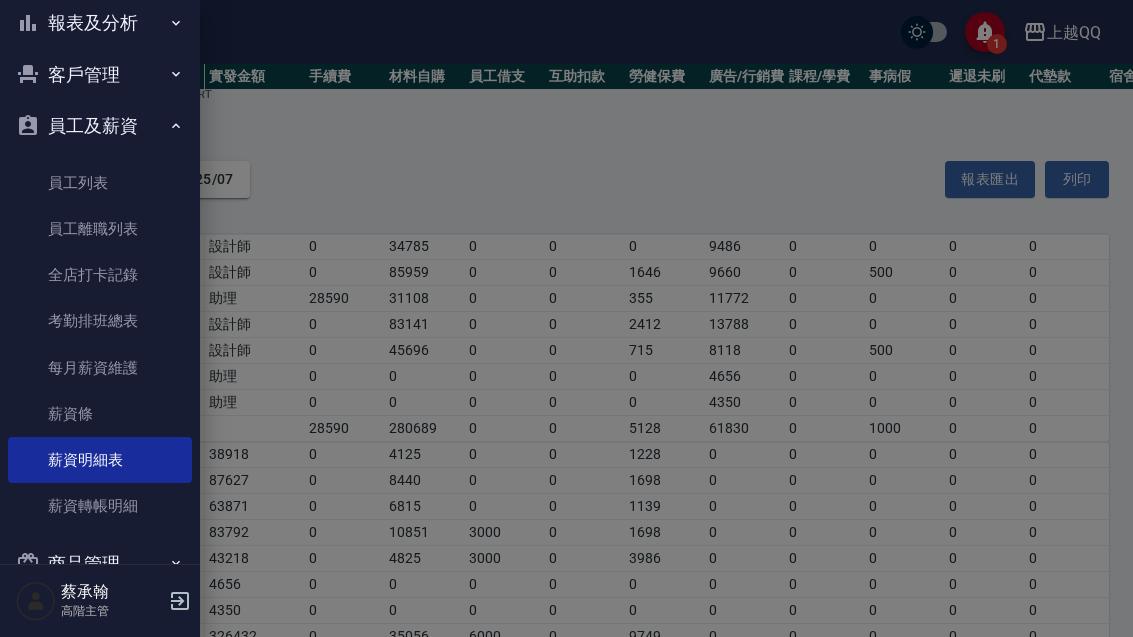 click on "每月薪資維護" at bounding box center (100, 368) 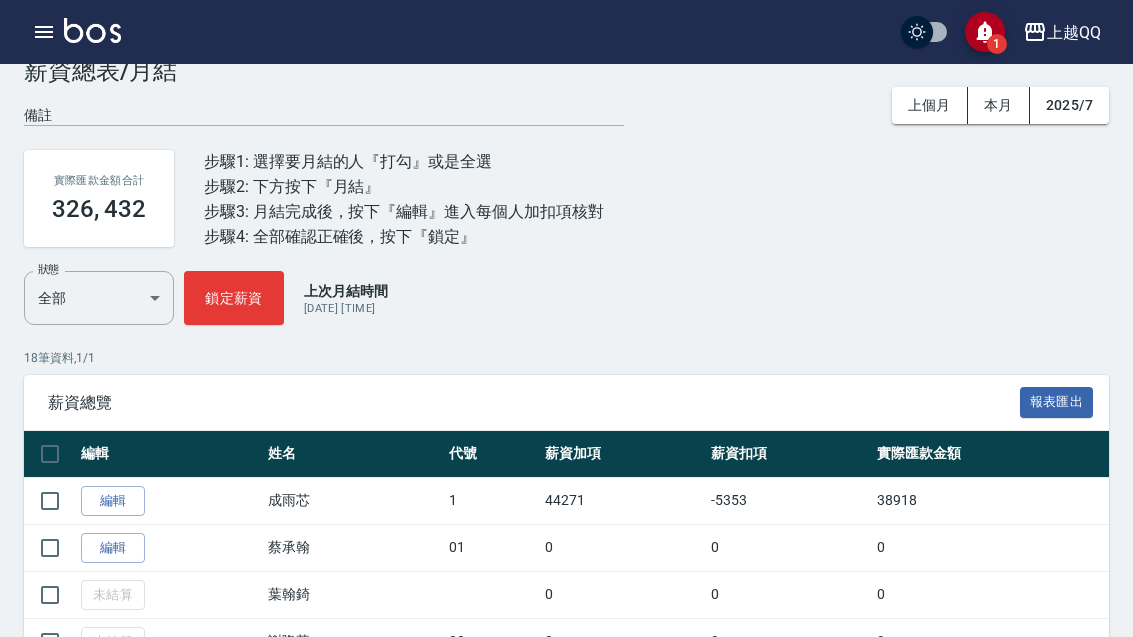 scroll, scrollTop: 59, scrollLeft: 0, axis: vertical 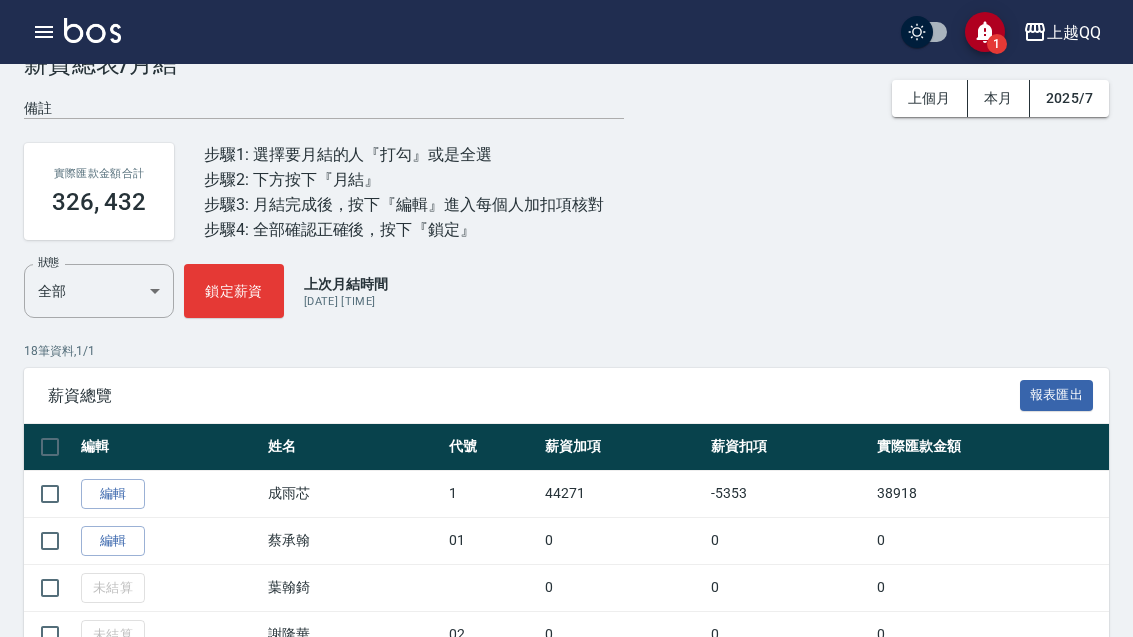 click on "編輯" at bounding box center (113, 494) 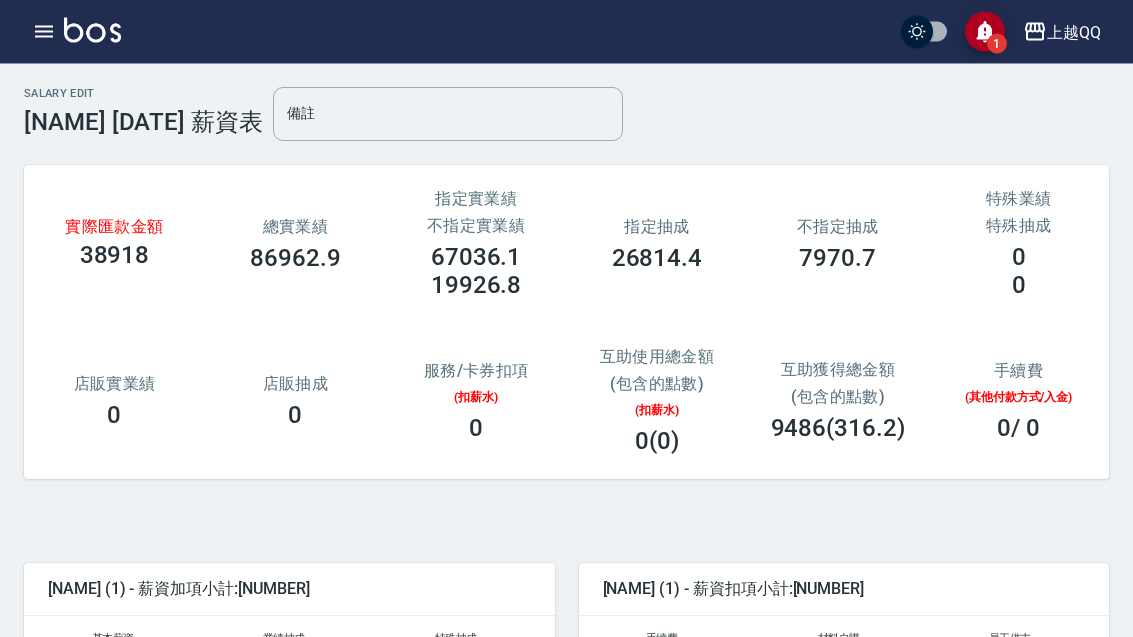 scroll, scrollTop: 0, scrollLeft: 0, axis: both 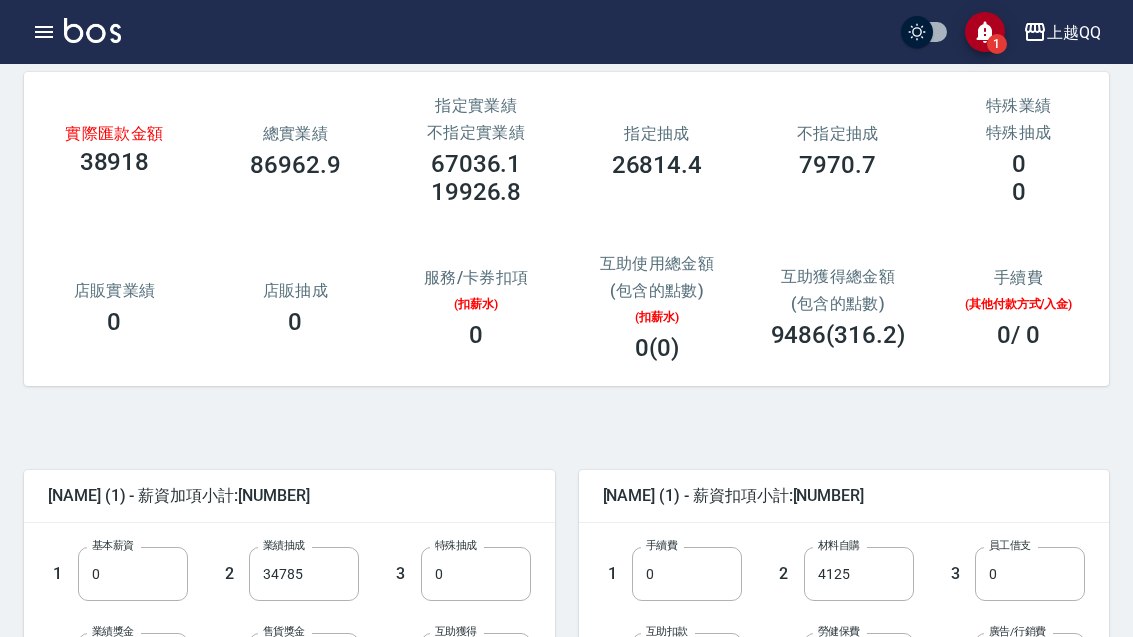 click on "34785" at bounding box center [304, 574] 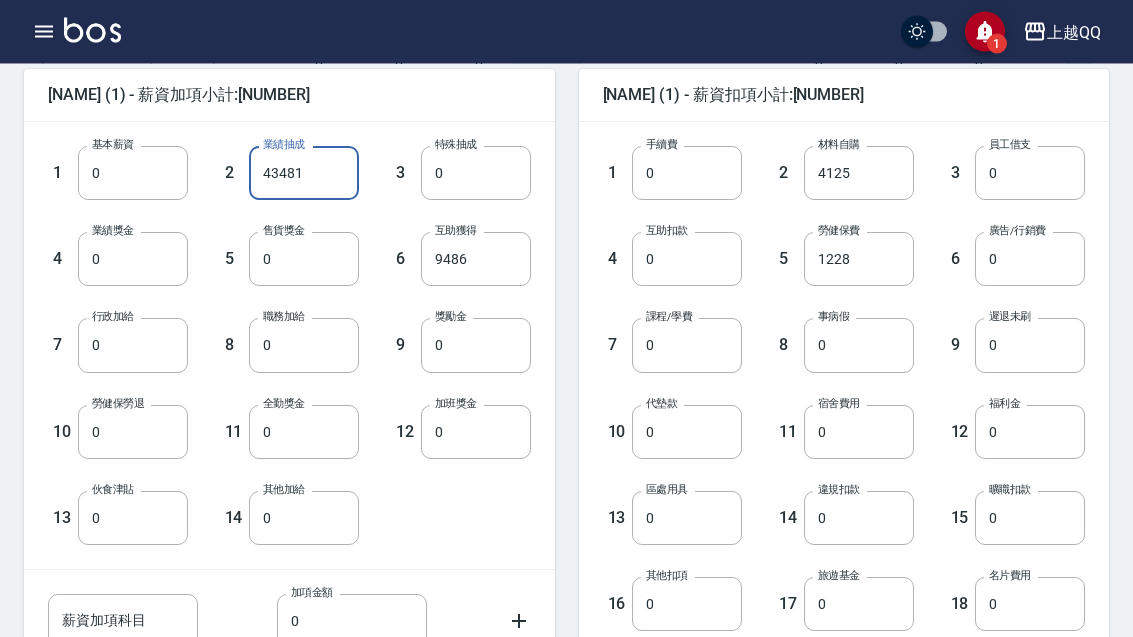 scroll, scrollTop: 495, scrollLeft: 0, axis: vertical 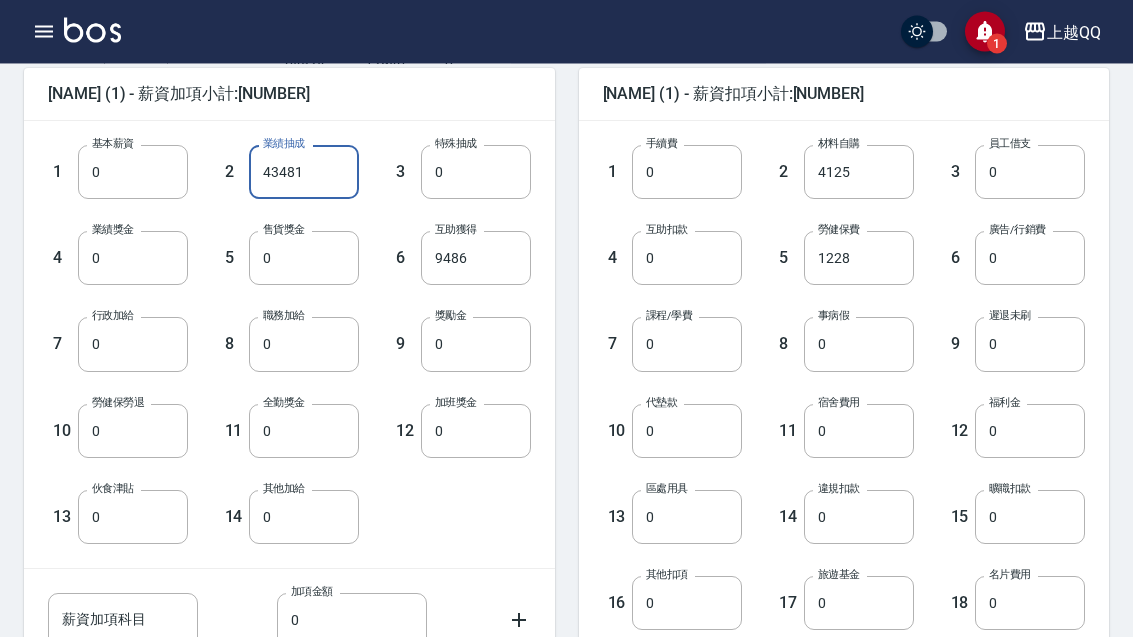 type on "43481" 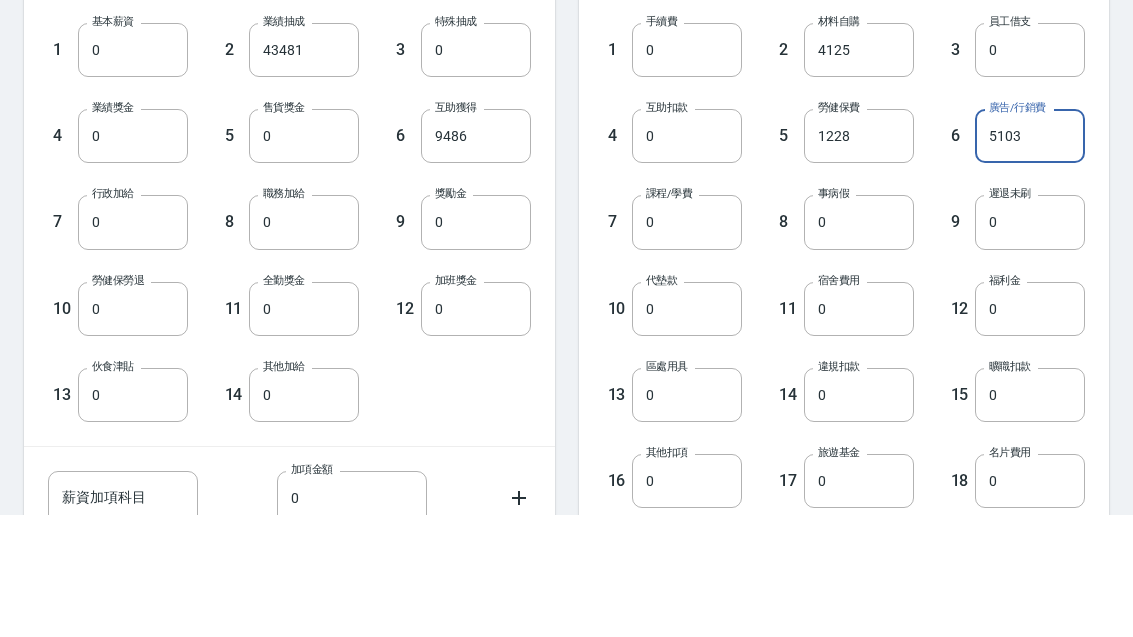 scroll, scrollTop: 618, scrollLeft: 0, axis: vertical 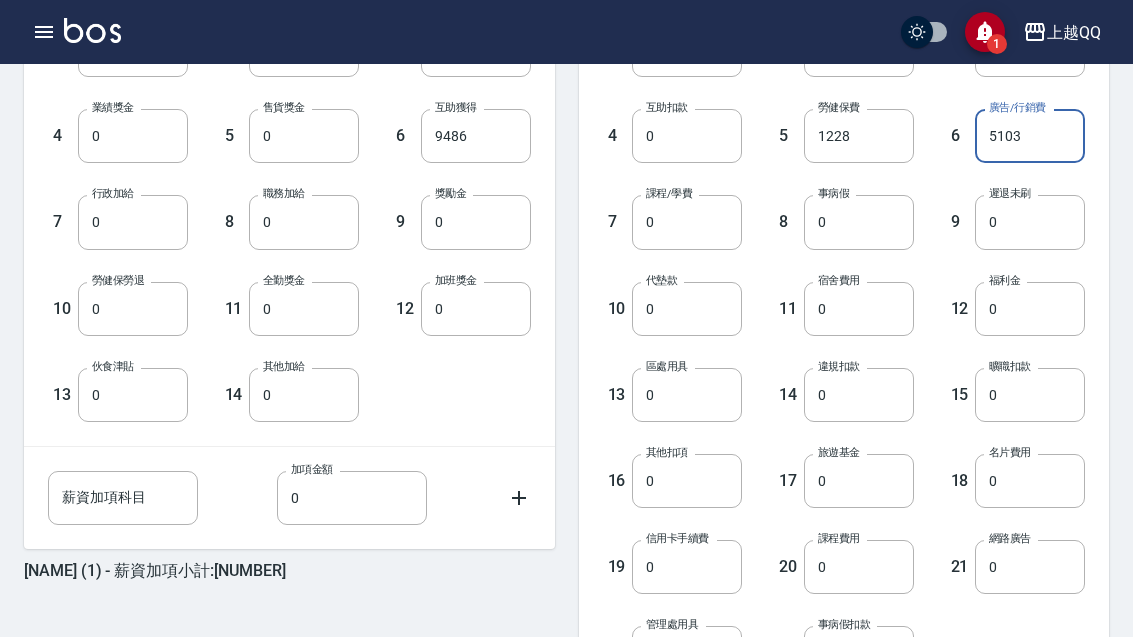 type on "5103" 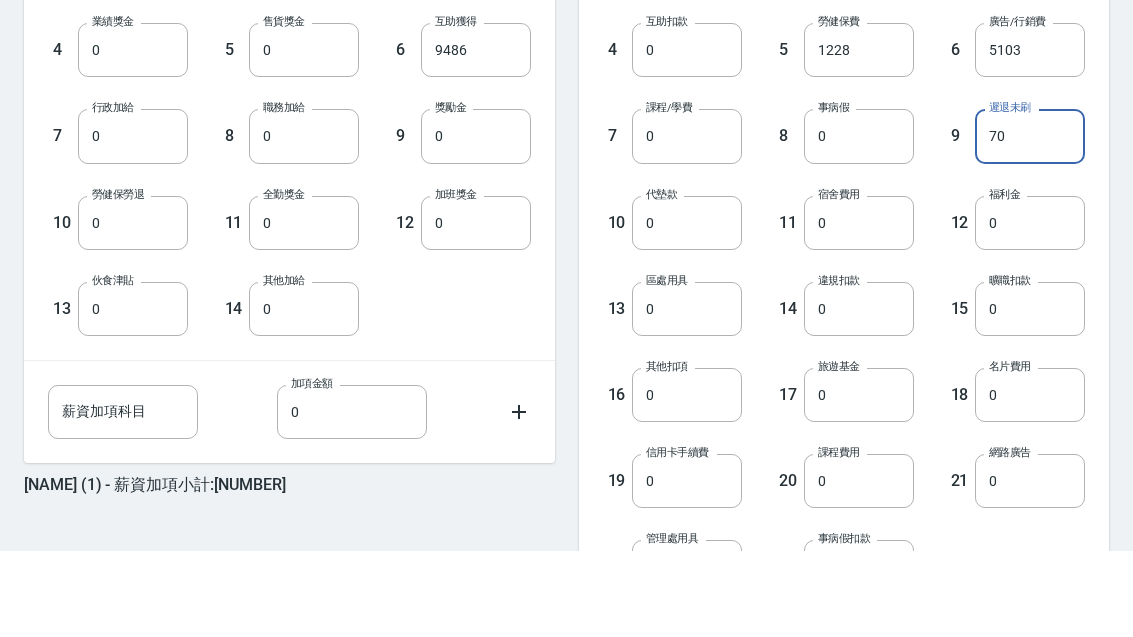 scroll, scrollTop: 704, scrollLeft: 0, axis: vertical 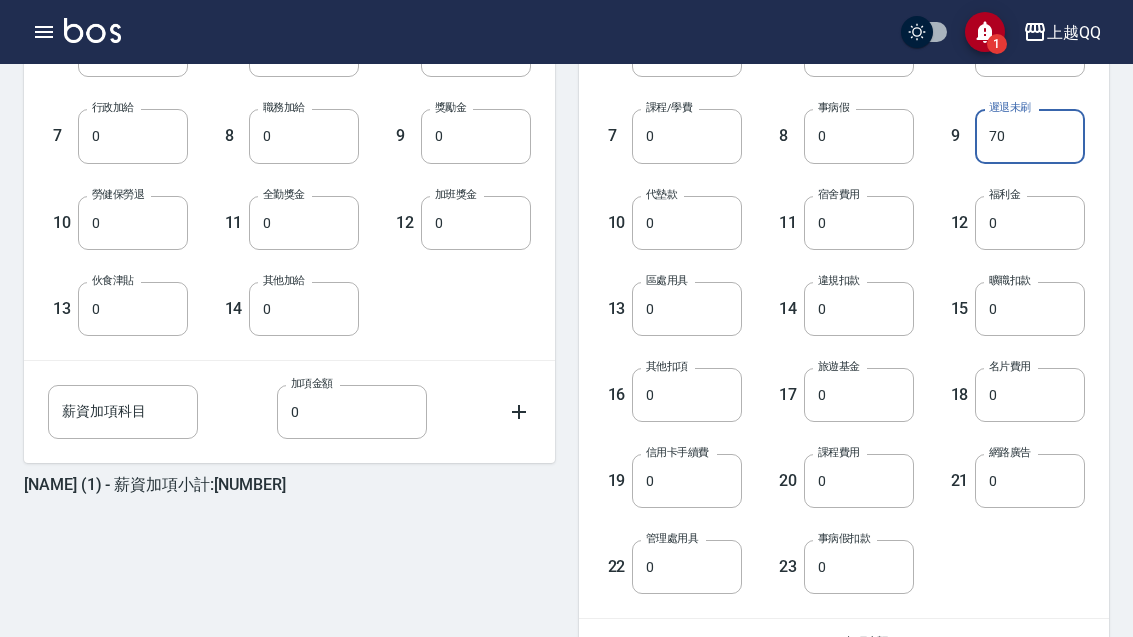 type on "70" 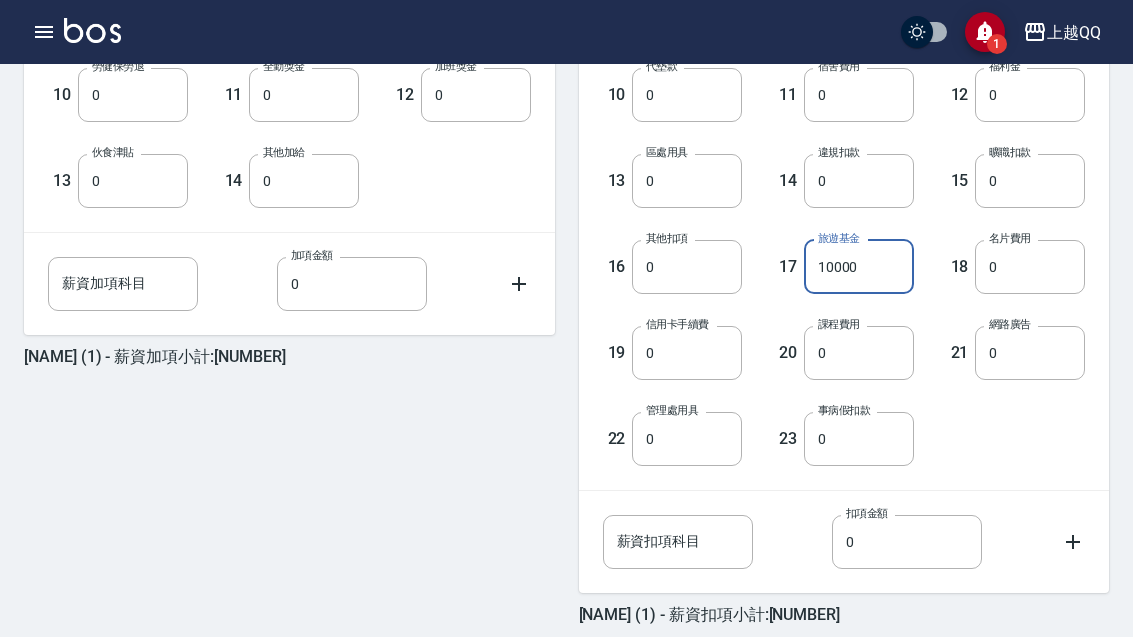 scroll, scrollTop: 856, scrollLeft: 0, axis: vertical 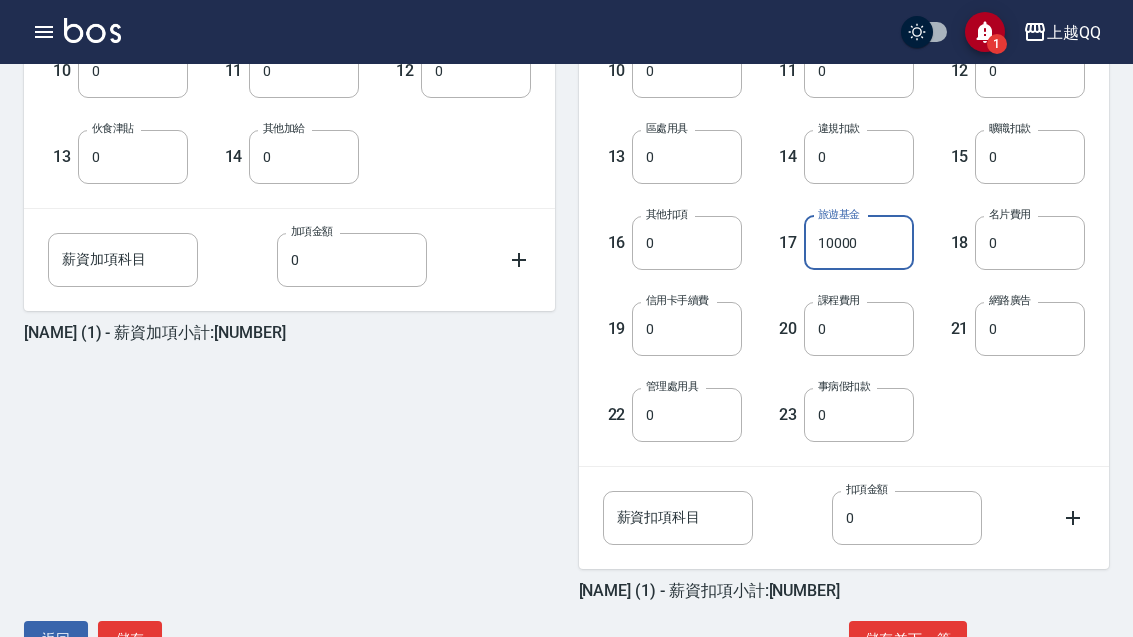 type on "10000" 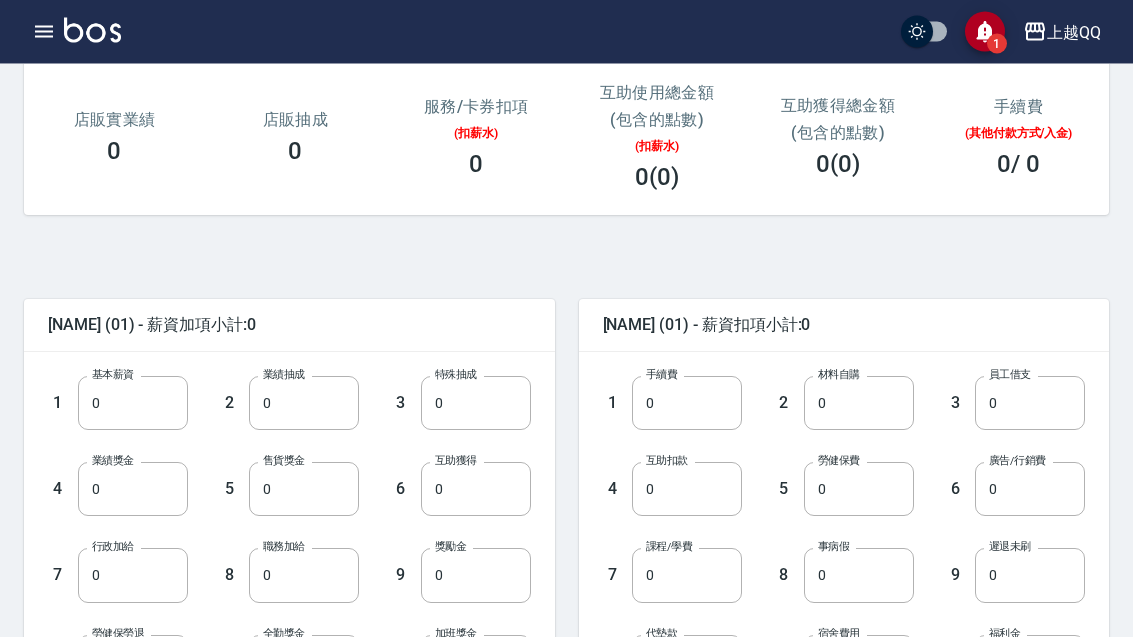 scroll, scrollTop: 267, scrollLeft: 0, axis: vertical 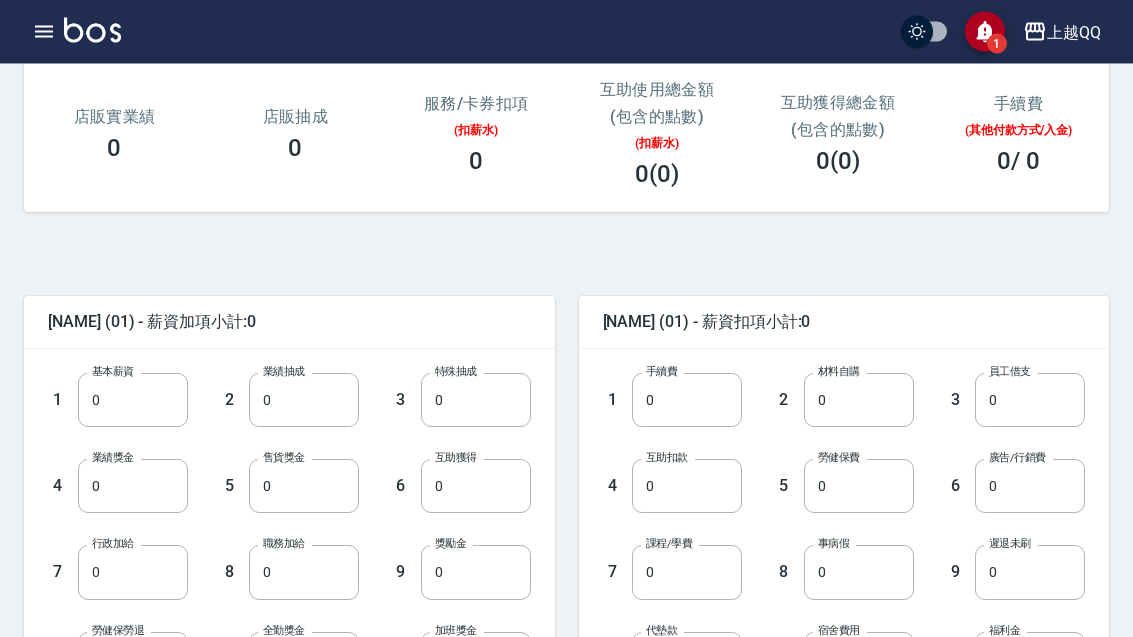 click on "0" at bounding box center [304, 573] 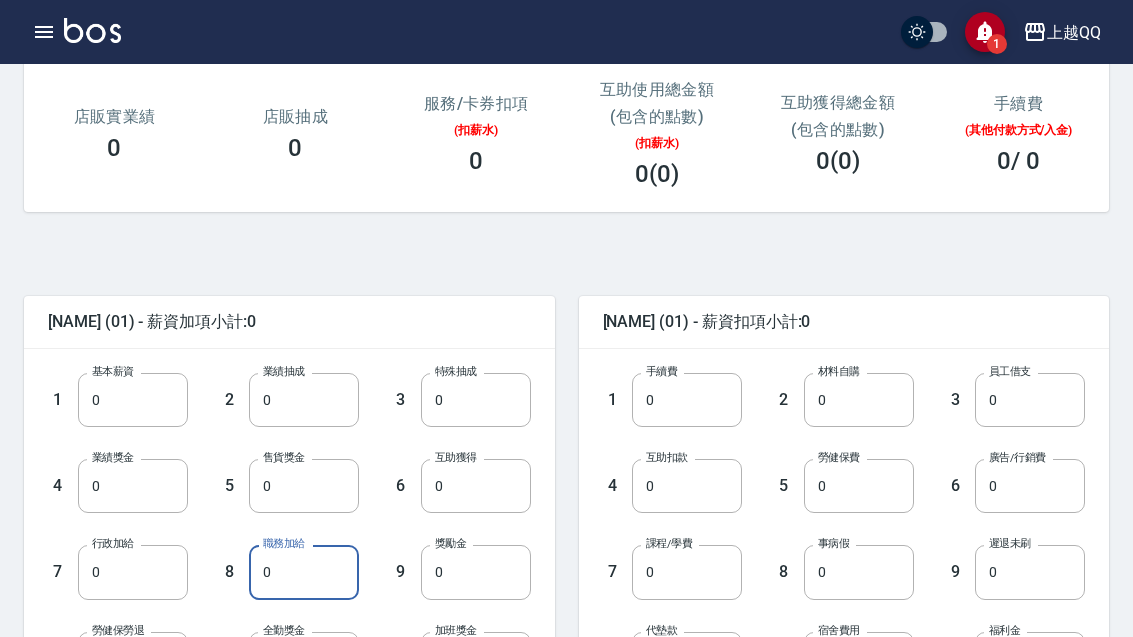 scroll, scrollTop: 276, scrollLeft: 0, axis: vertical 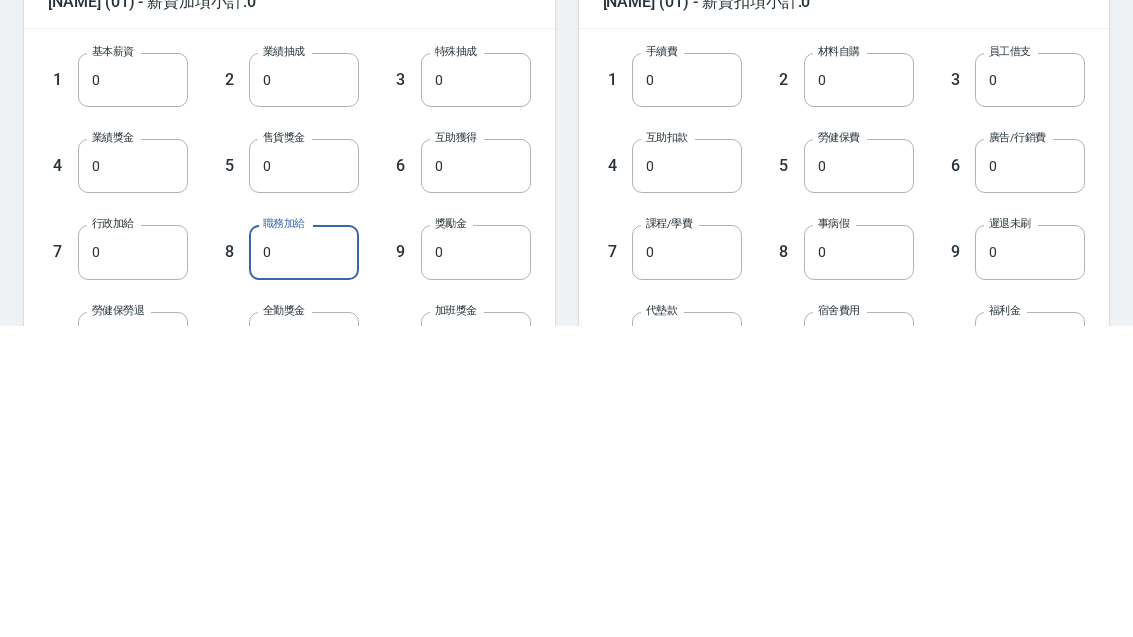 click on "0" at bounding box center [133, 392] 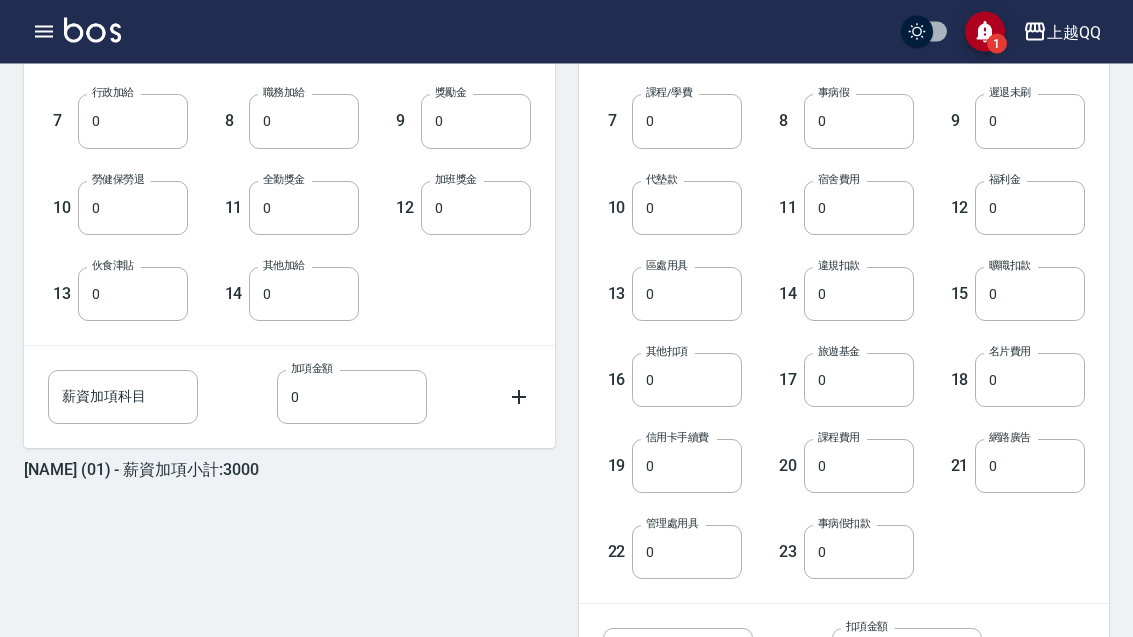 scroll, scrollTop: 856, scrollLeft: 0, axis: vertical 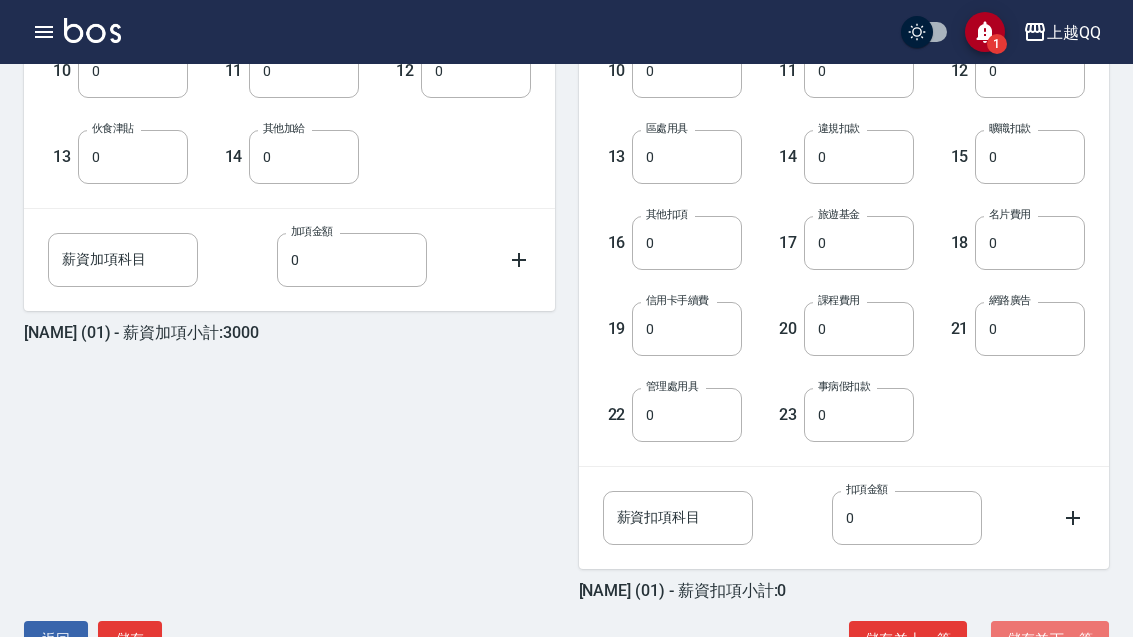 type on "3000" 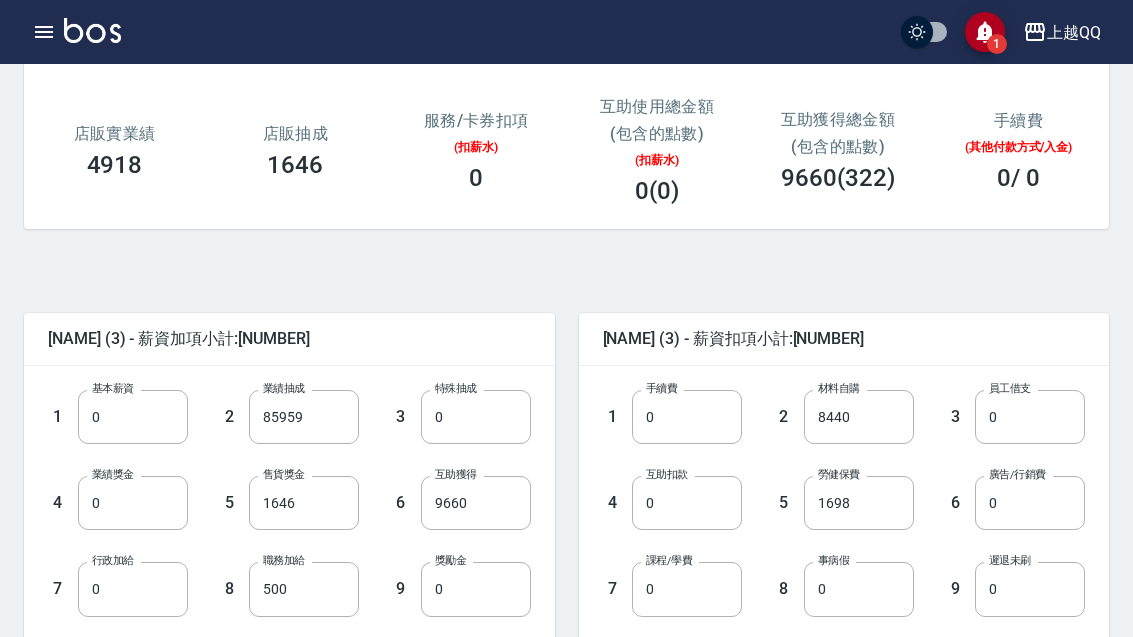 scroll, scrollTop: 263, scrollLeft: 0, axis: vertical 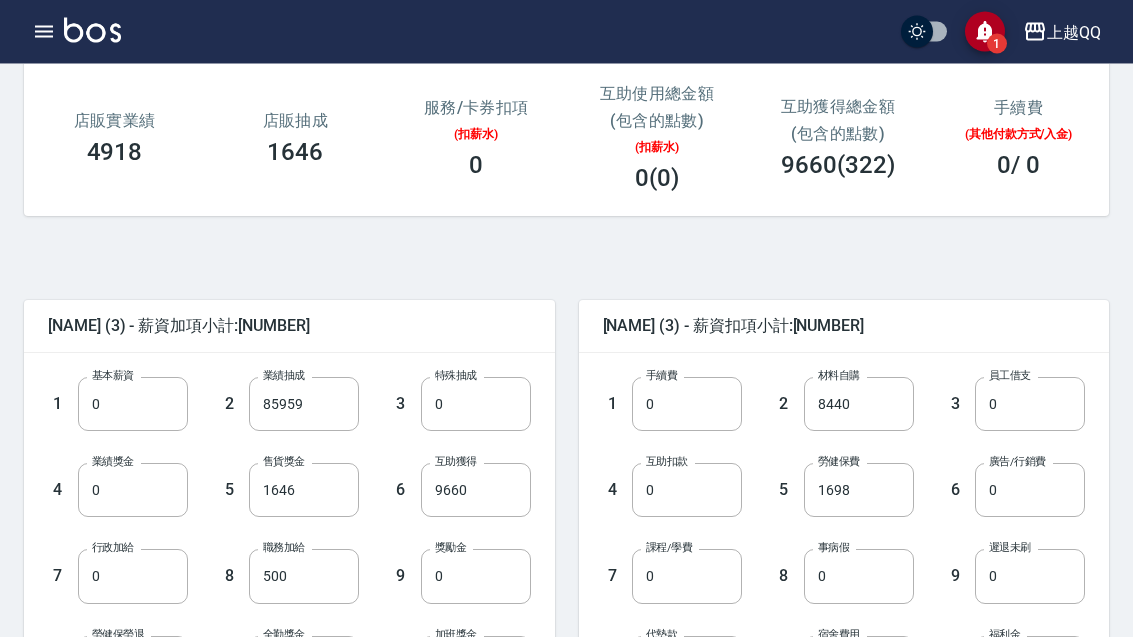 click on "500" at bounding box center [304, 577] 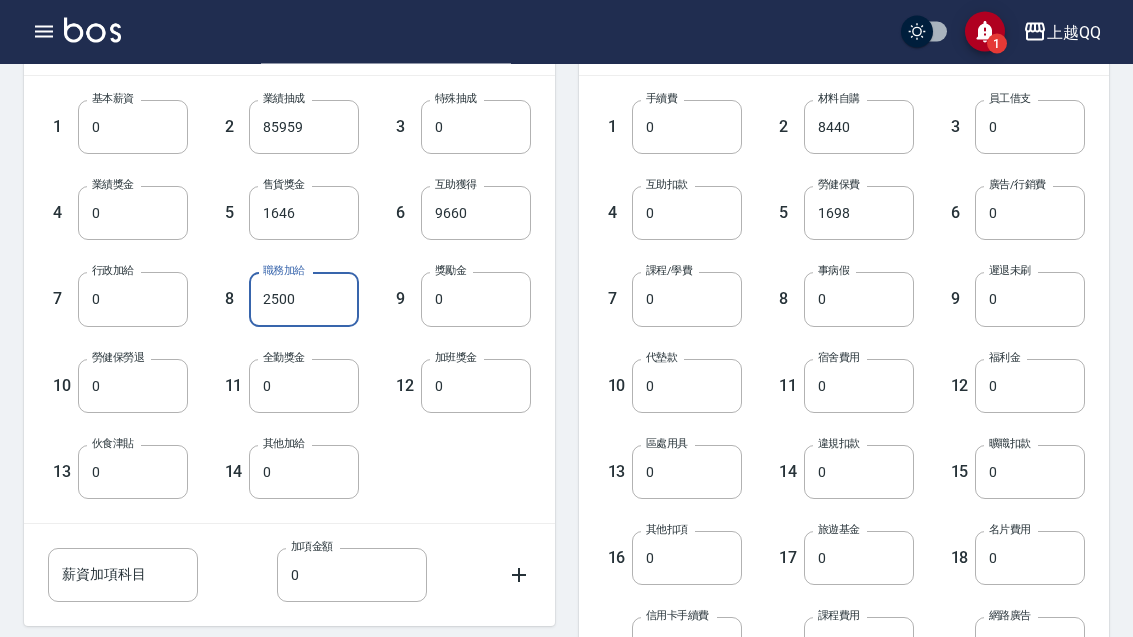 scroll, scrollTop: 528, scrollLeft: 0, axis: vertical 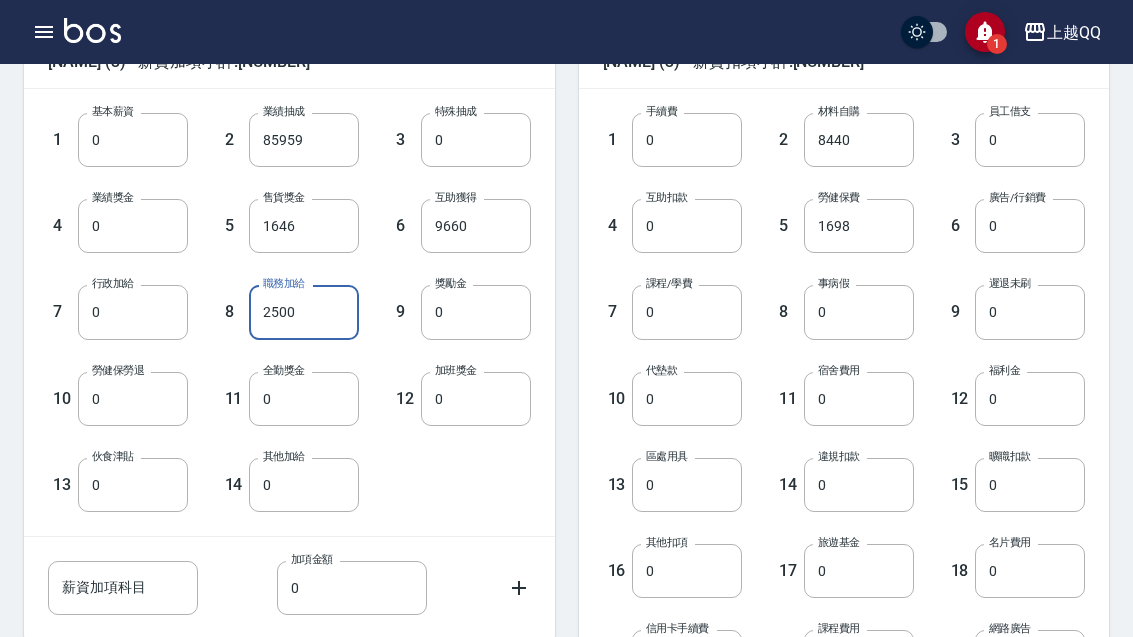 type on "2500" 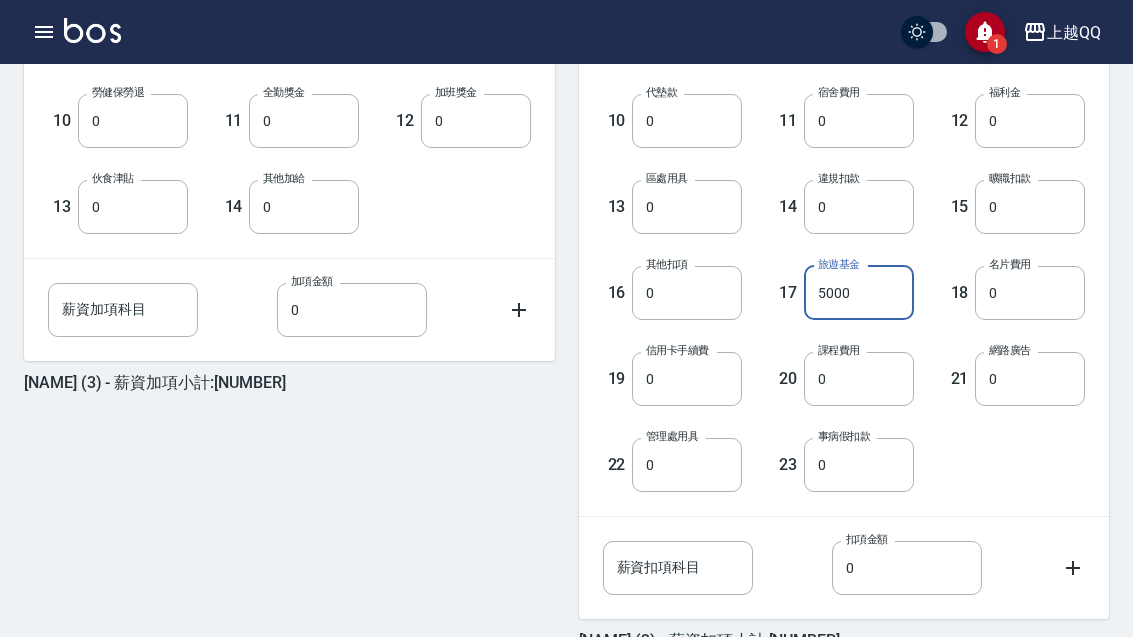 scroll, scrollTop: 856, scrollLeft: 0, axis: vertical 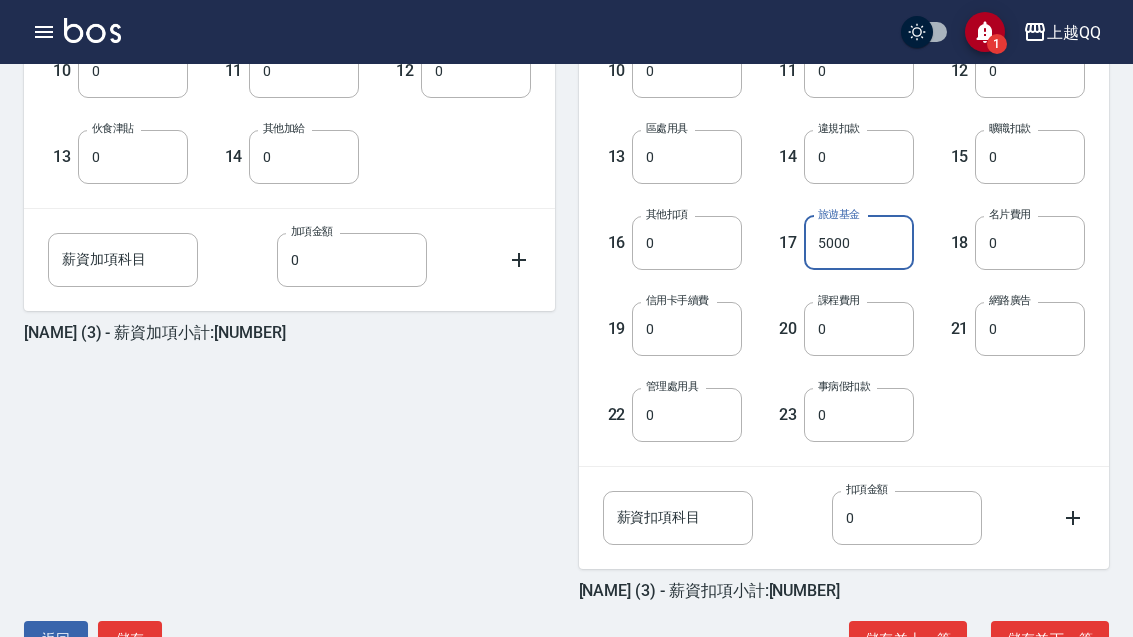 type on "5000" 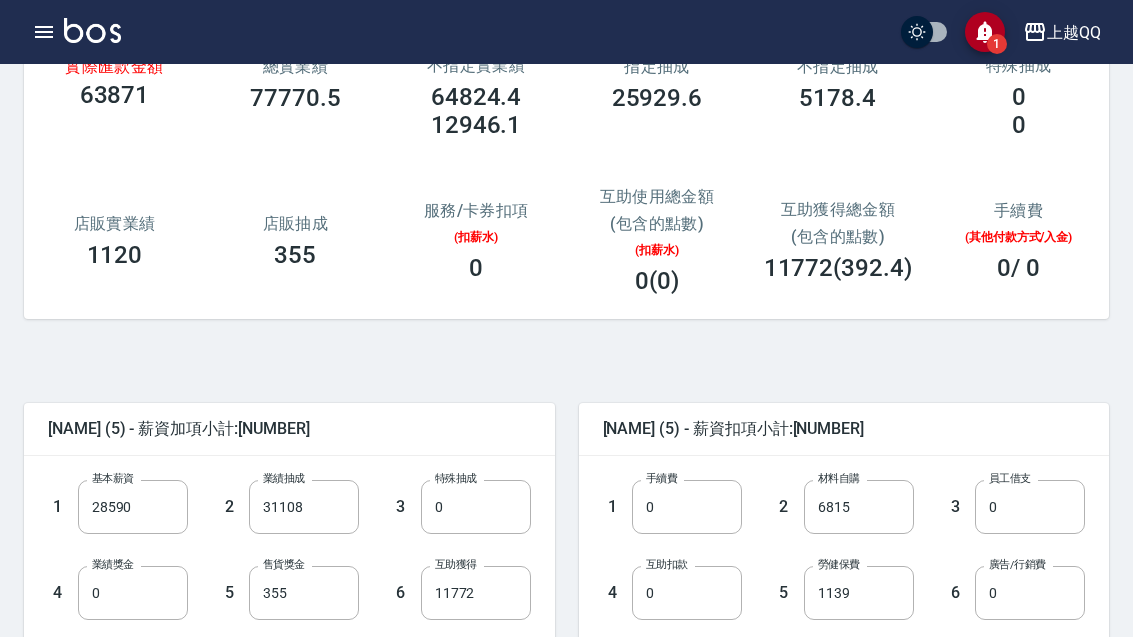 scroll, scrollTop: 162, scrollLeft: 0, axis: vertical 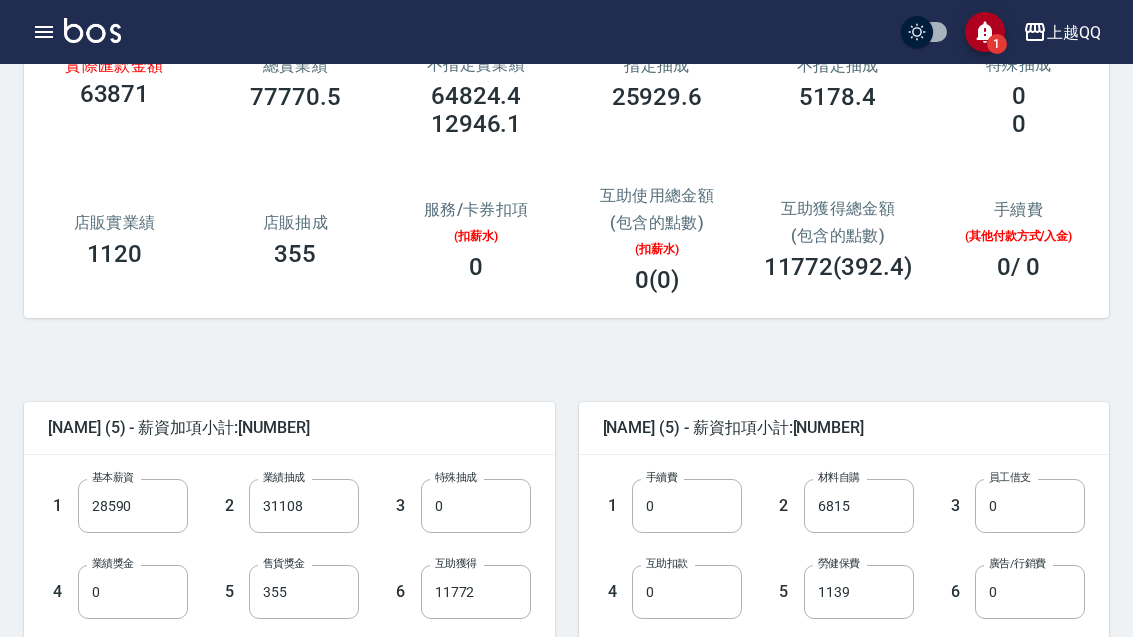 click on "28590" at bounding box center [133, 506] 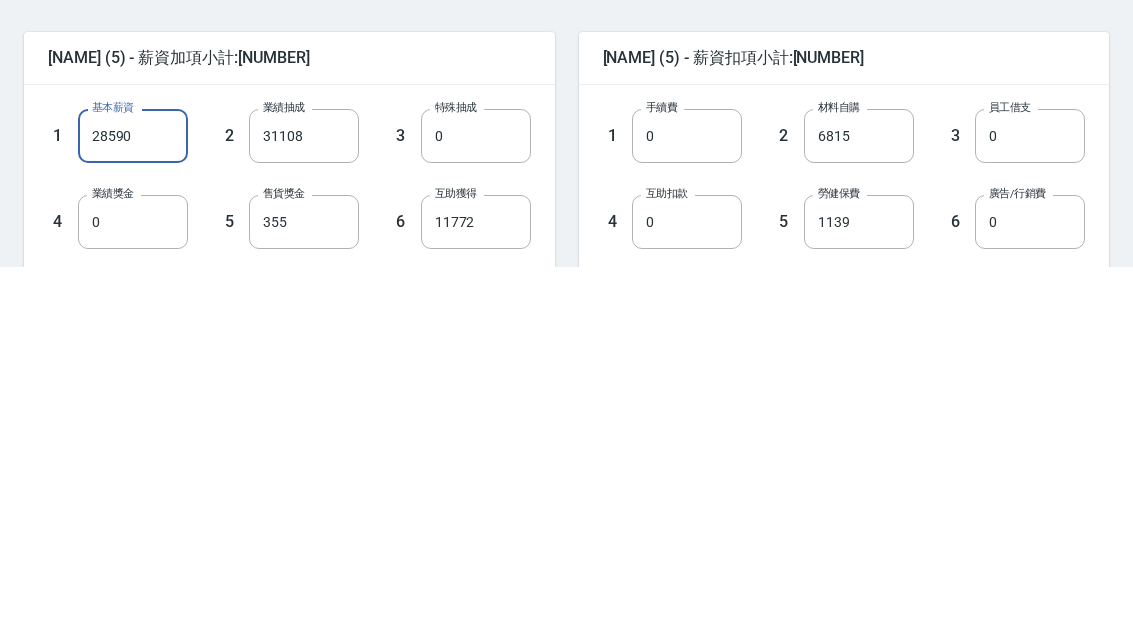 type on "0" 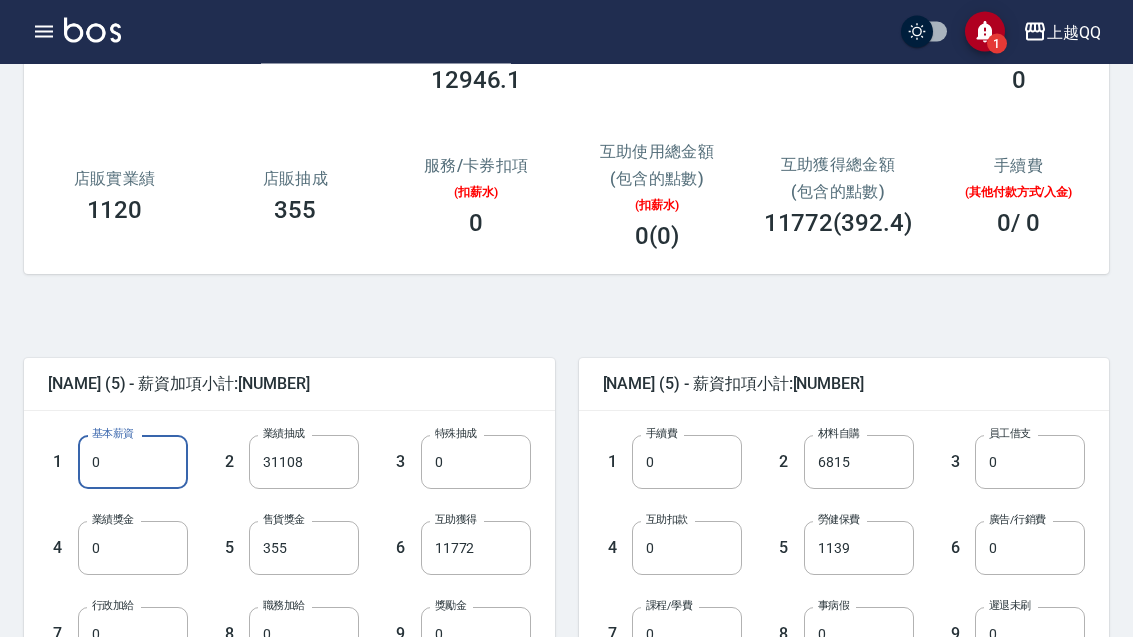 scroll, scrollTop: 207, scrollLeft: 0, axis: vertical 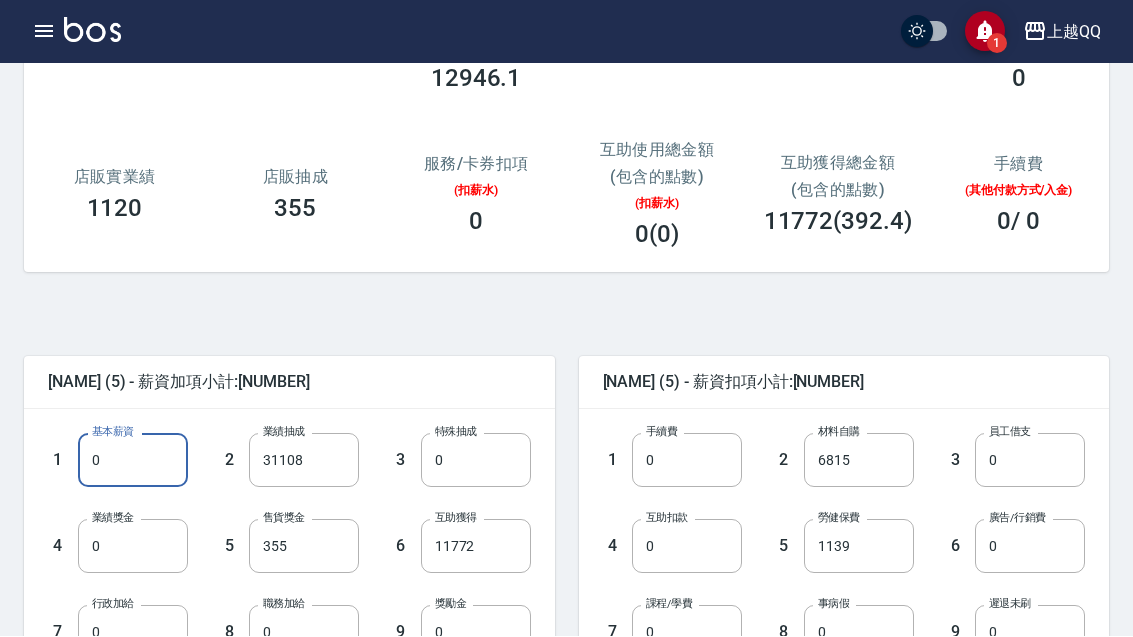 click on "0" at bounding box center [1030, 547] 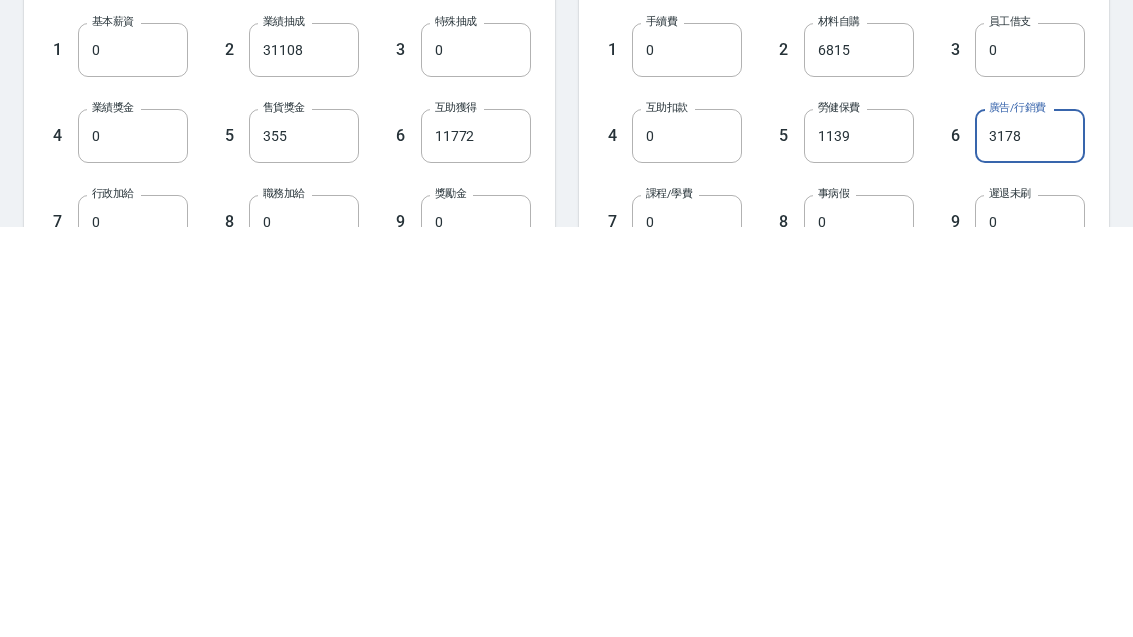 scroll, scrollTop: 618, scrollLeft: 0, axis: vertical 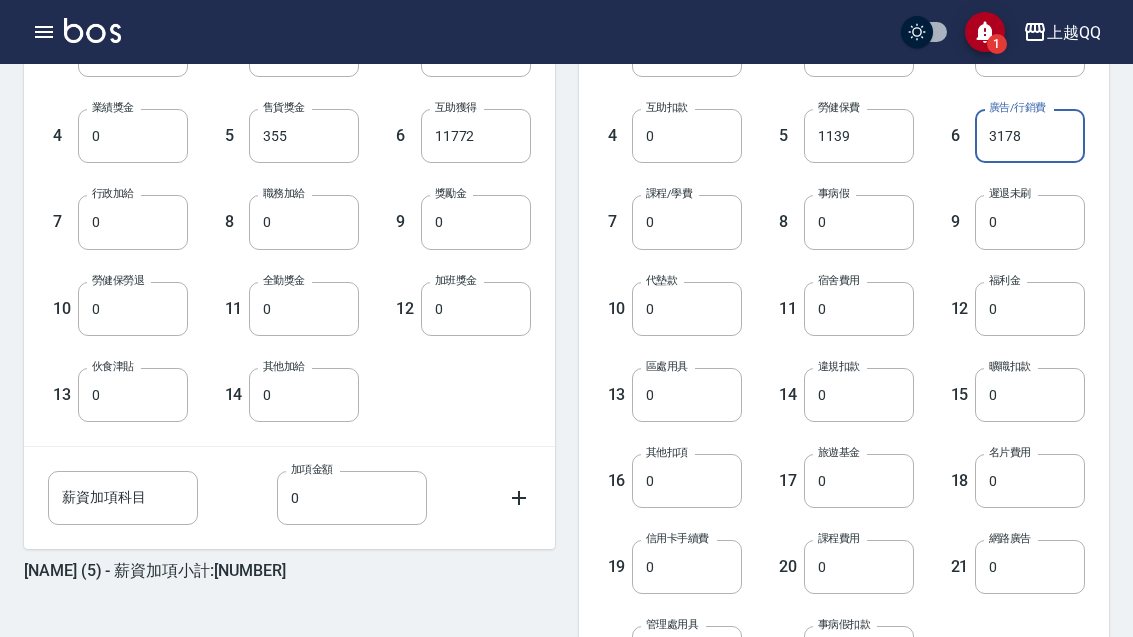 type on "3178" 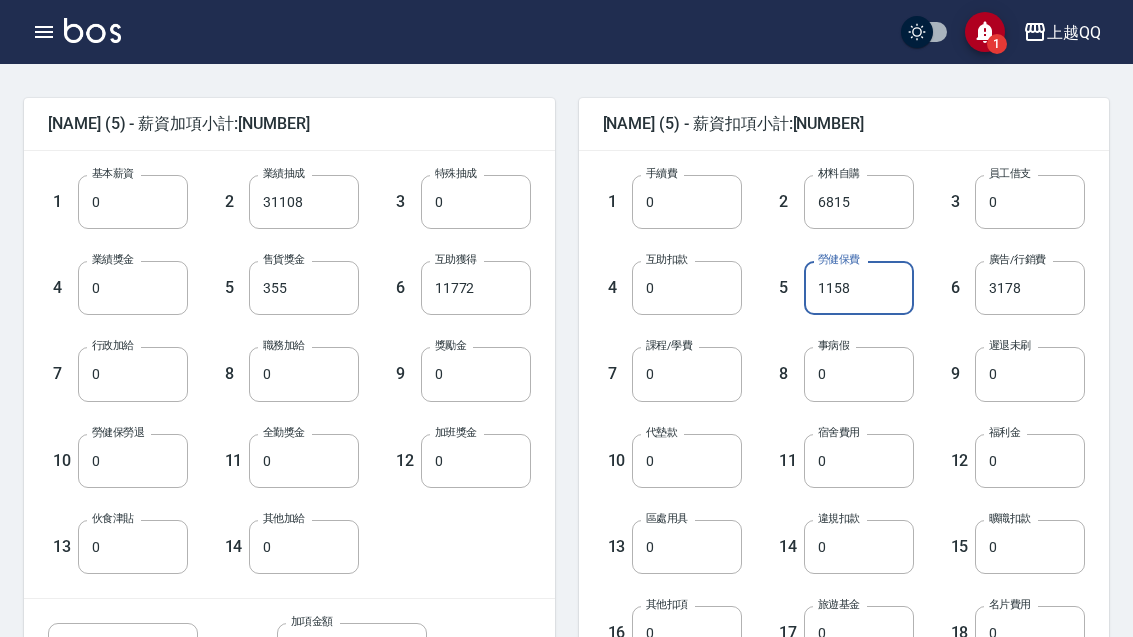 scroll, scrollTop: 467, scrollLeft: 0, axis: vertical 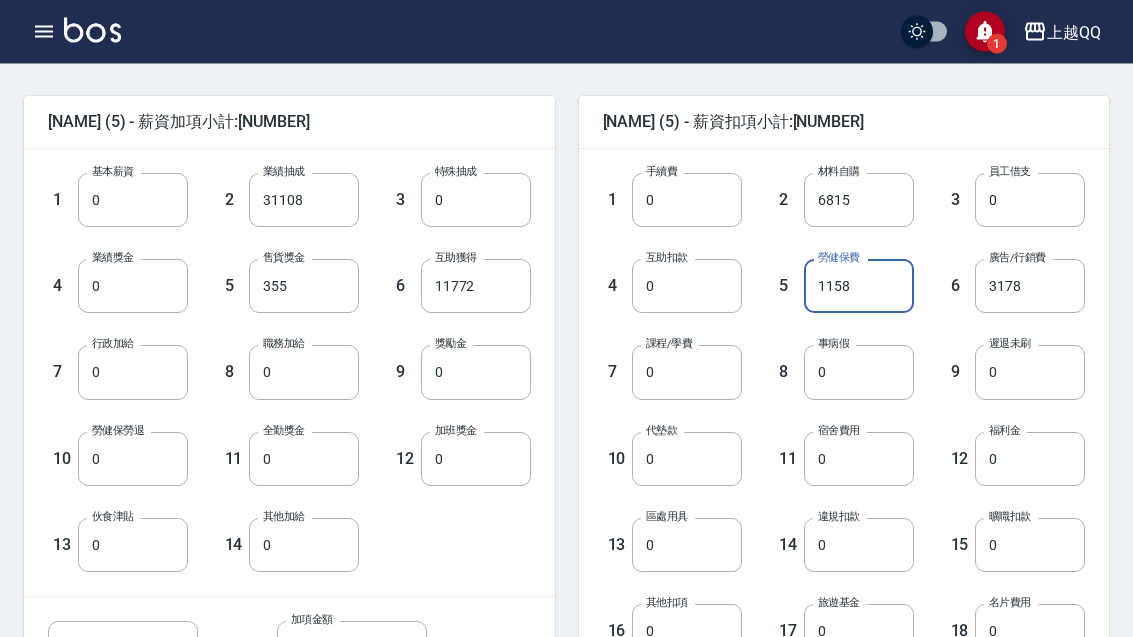 type on "1158" 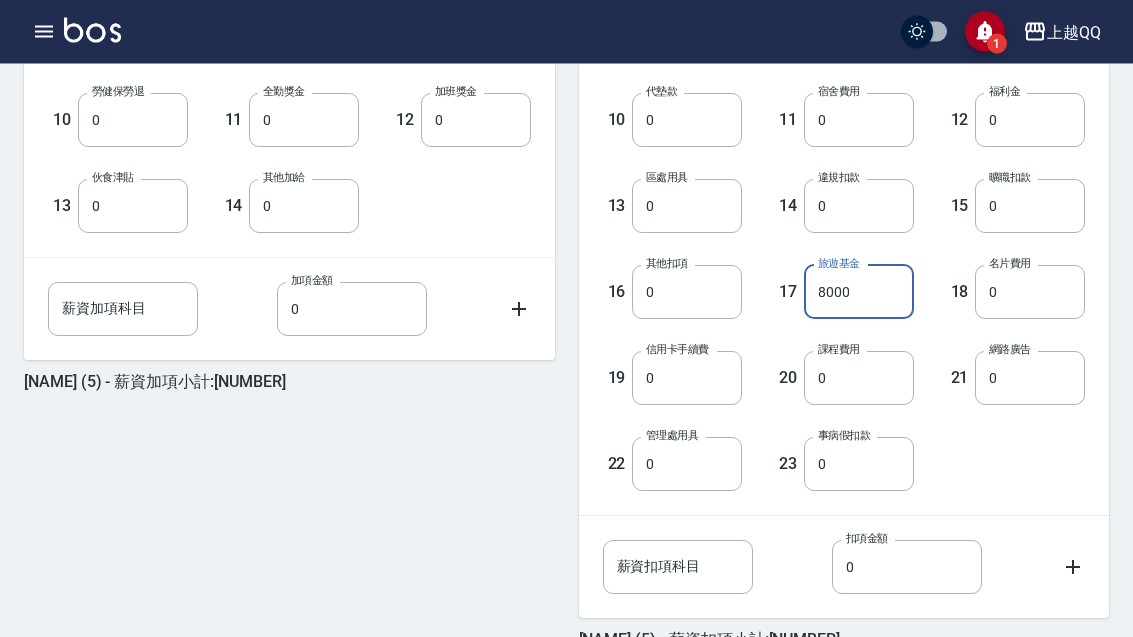 scroll, scrollTop: 856, scrollLeft: 0, axis: vertical 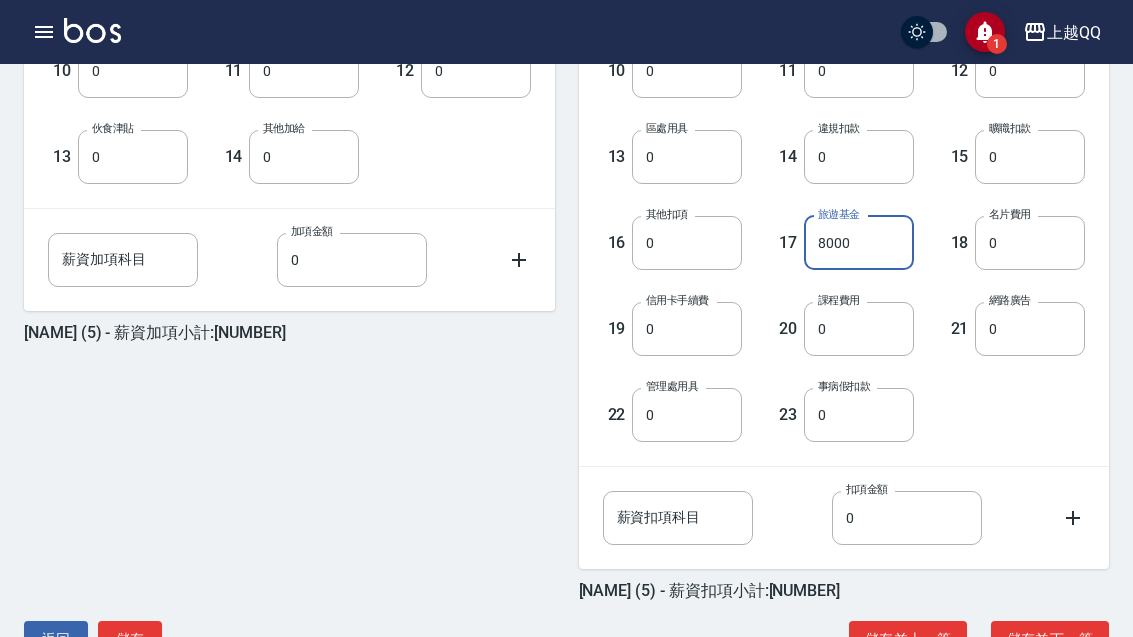 type on "8000" 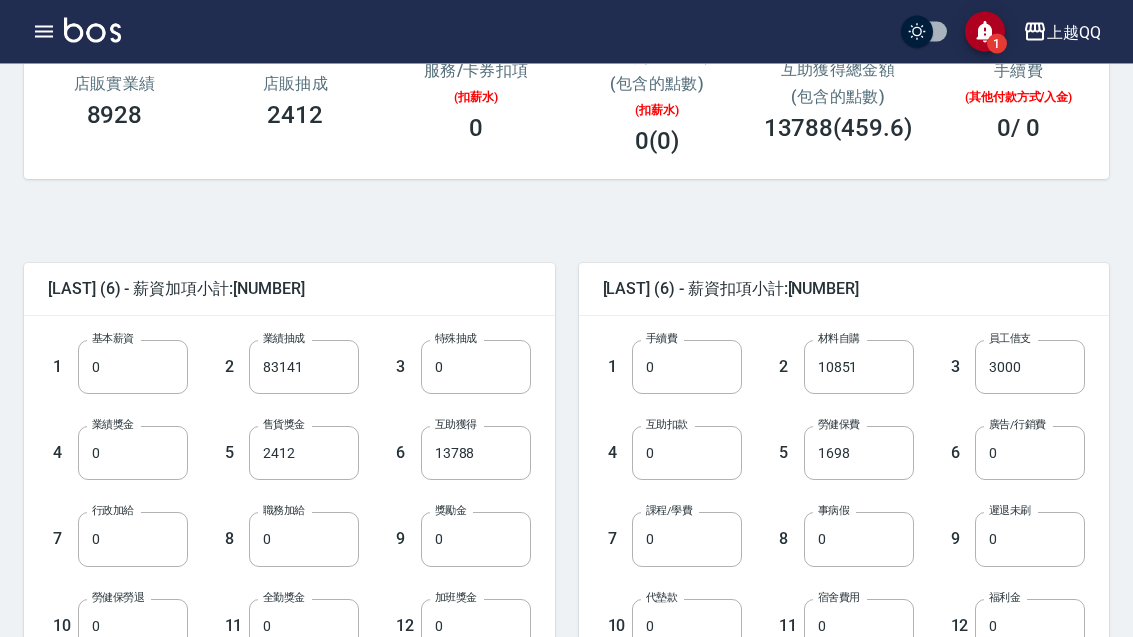 scroll, scrollTop: 325, scrollLeft: 0, axis: vertical 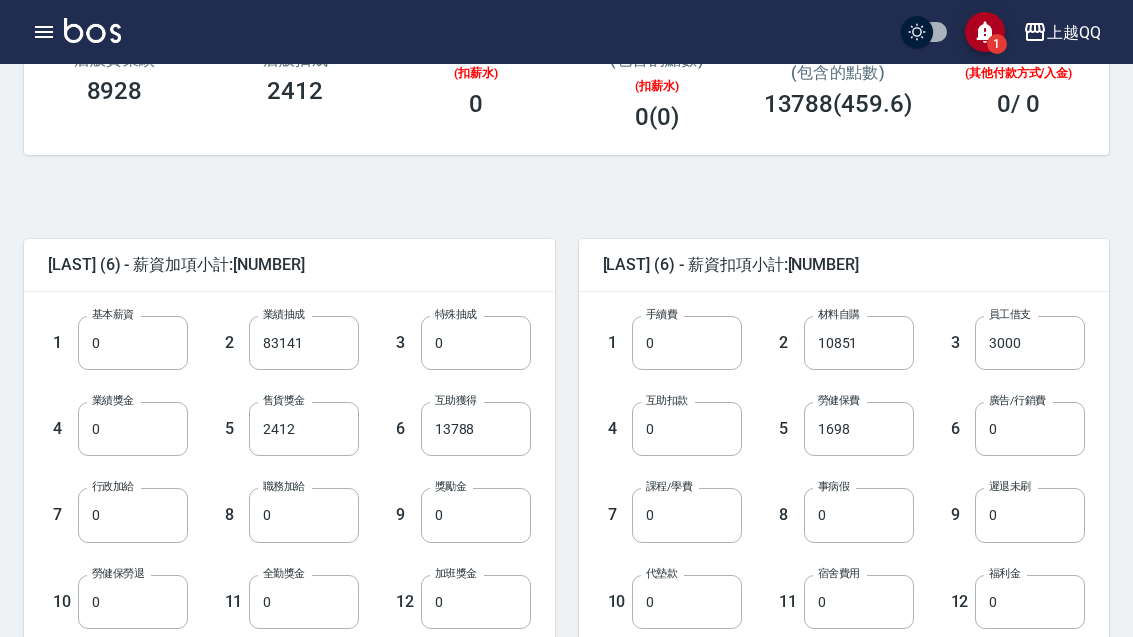 click on "1698" at bounding box center [859, 429] 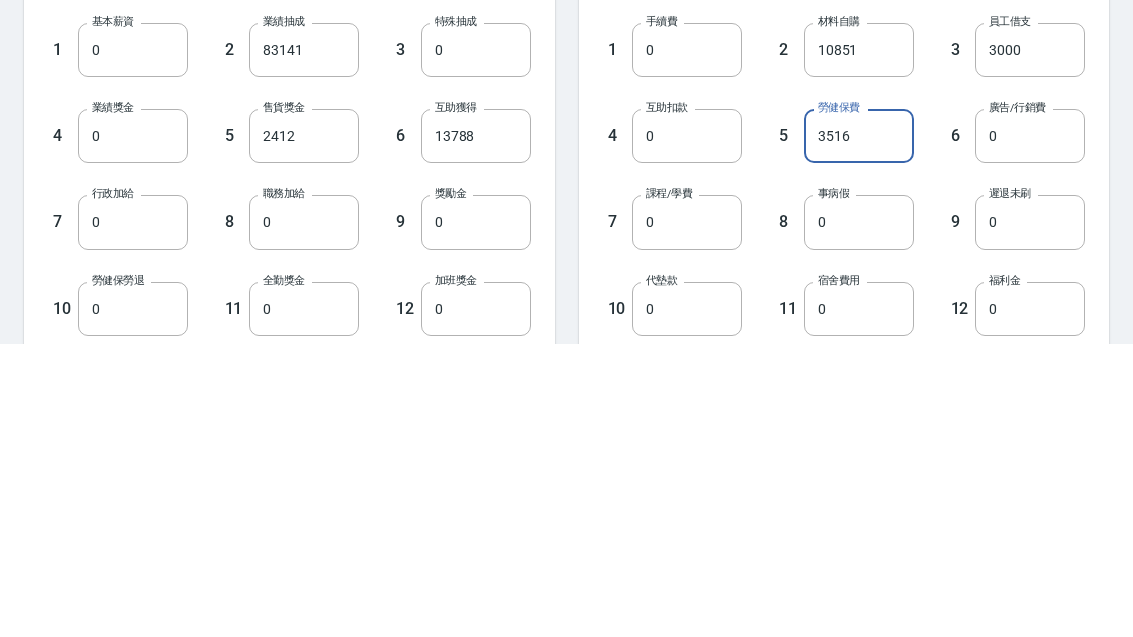 scroll, scrollTop: 618, scrollLeft: 0, axis: vertical 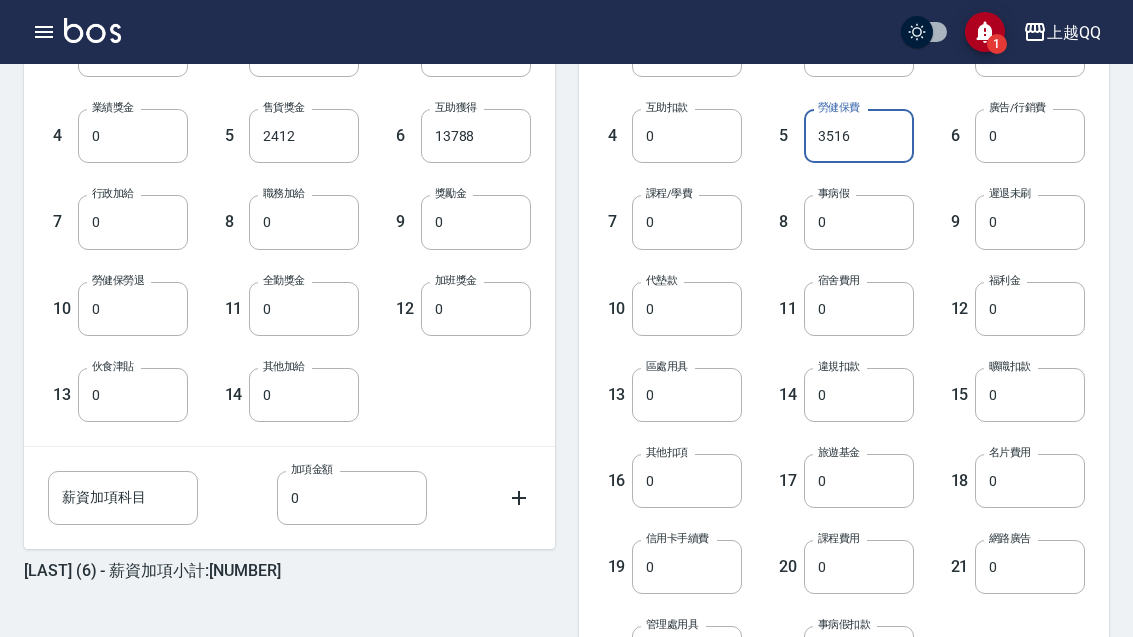type on "3516" 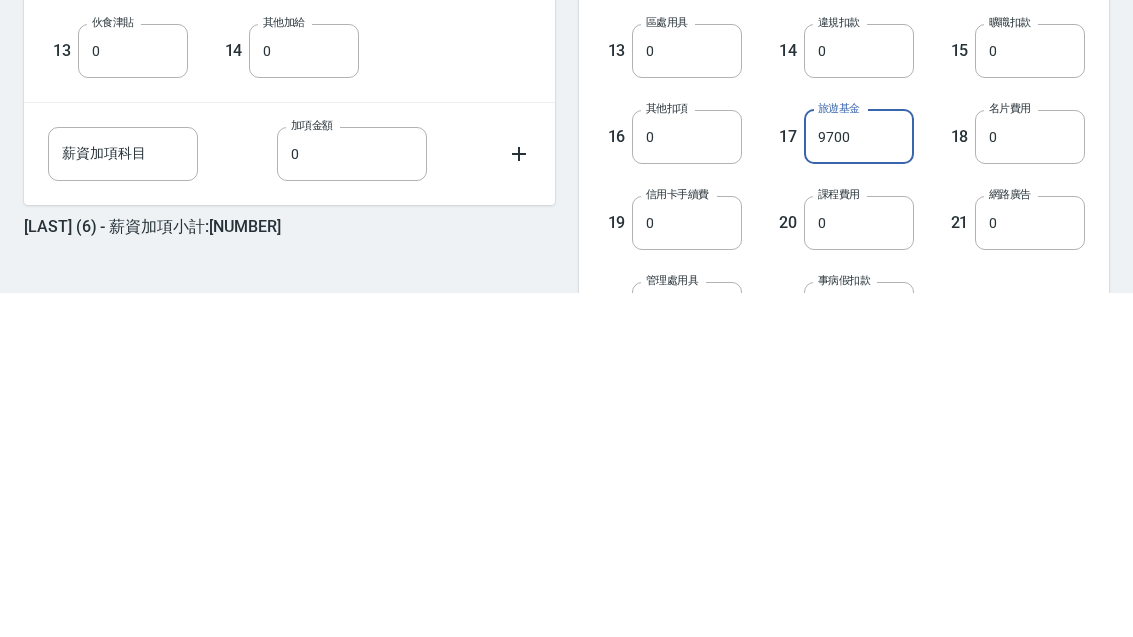 scroll, scrollTop: 856, scrollLeft: 0, axis: vertical 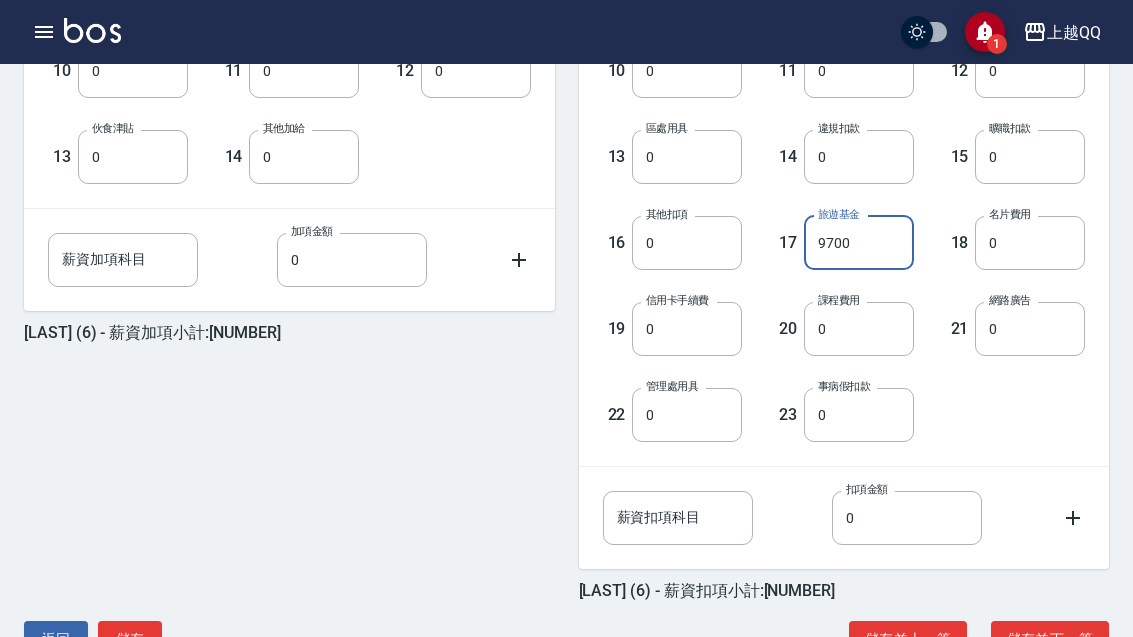 type on "9700" 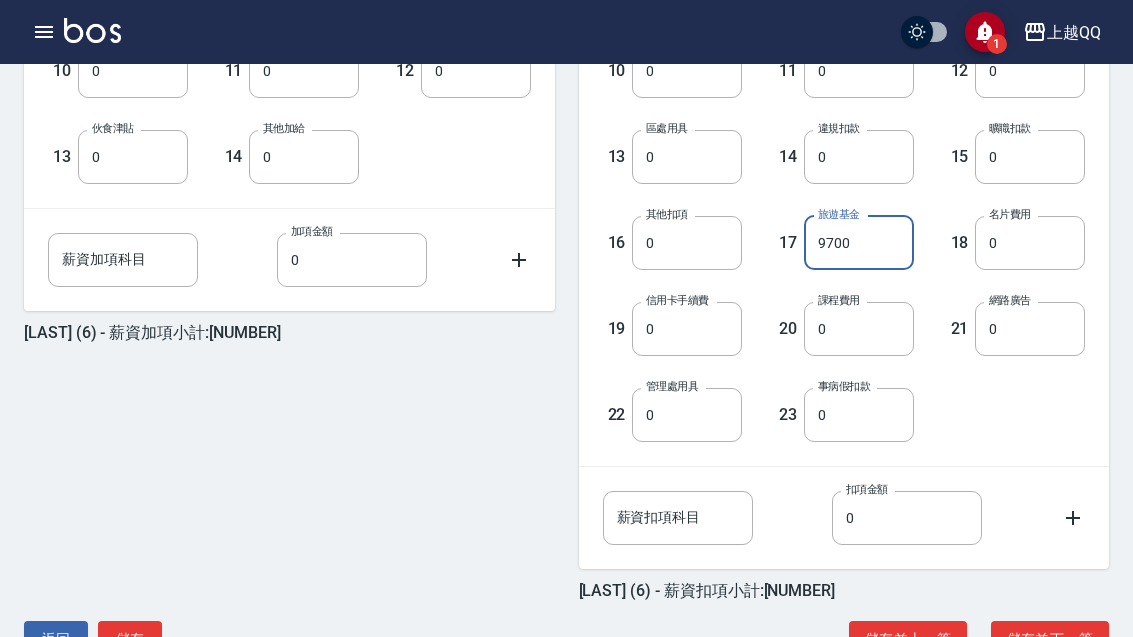 click on "返回 儲存 儲存並上一筆 儲存並下一筆" at bounding box center [566, 639] 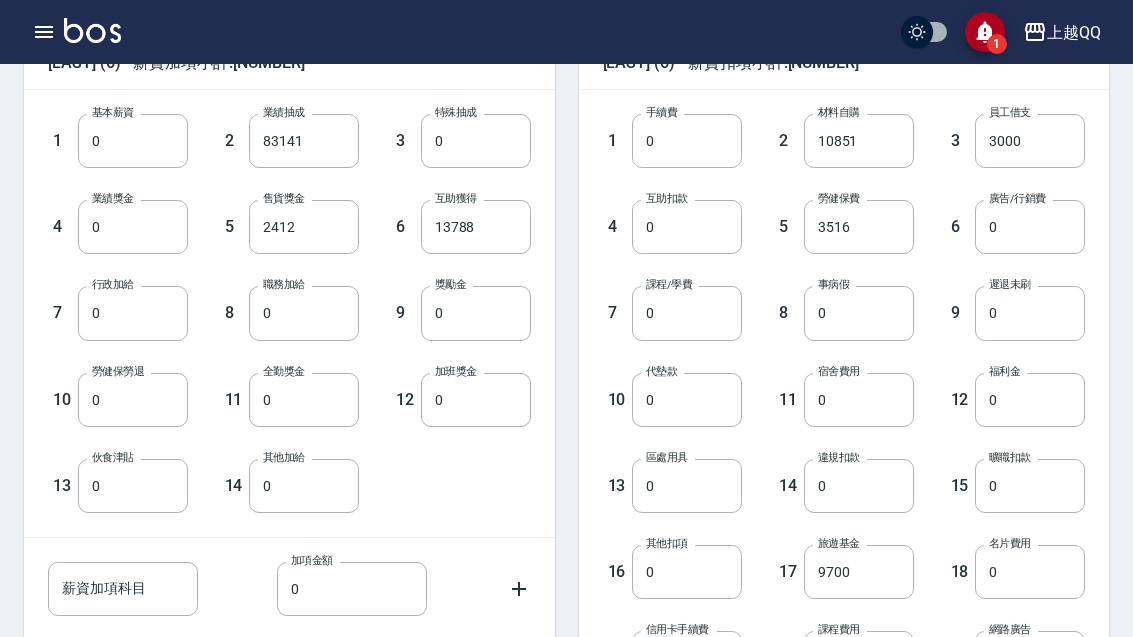scroll, scrollTop: 568, scrollLeft: 0, axis: vertical 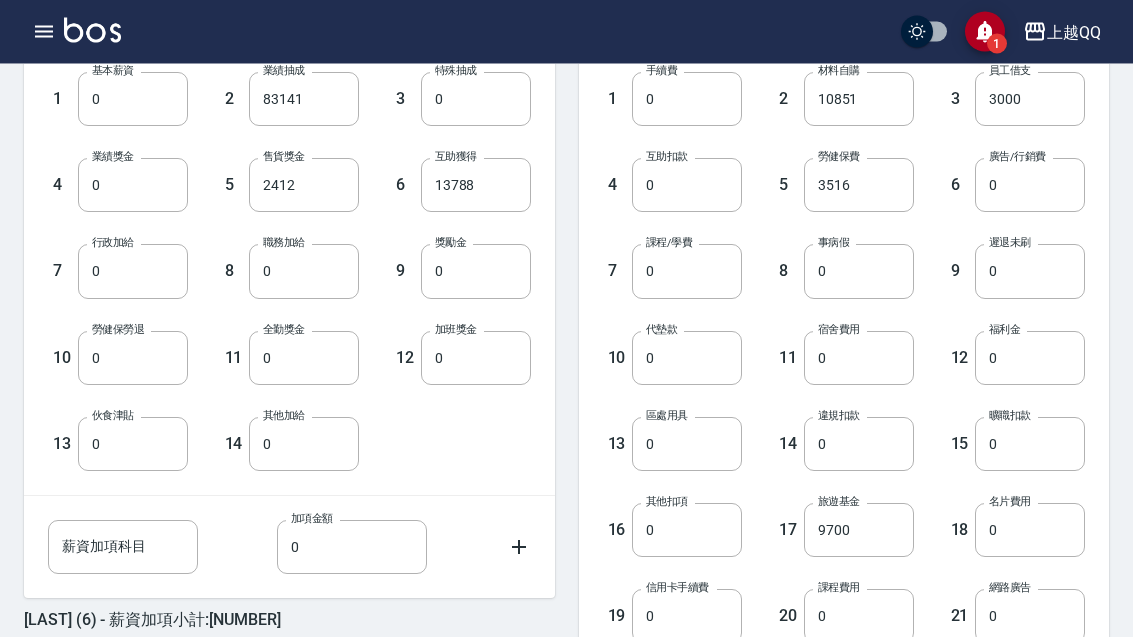 click on "0" at bounding box center (1030, 186) 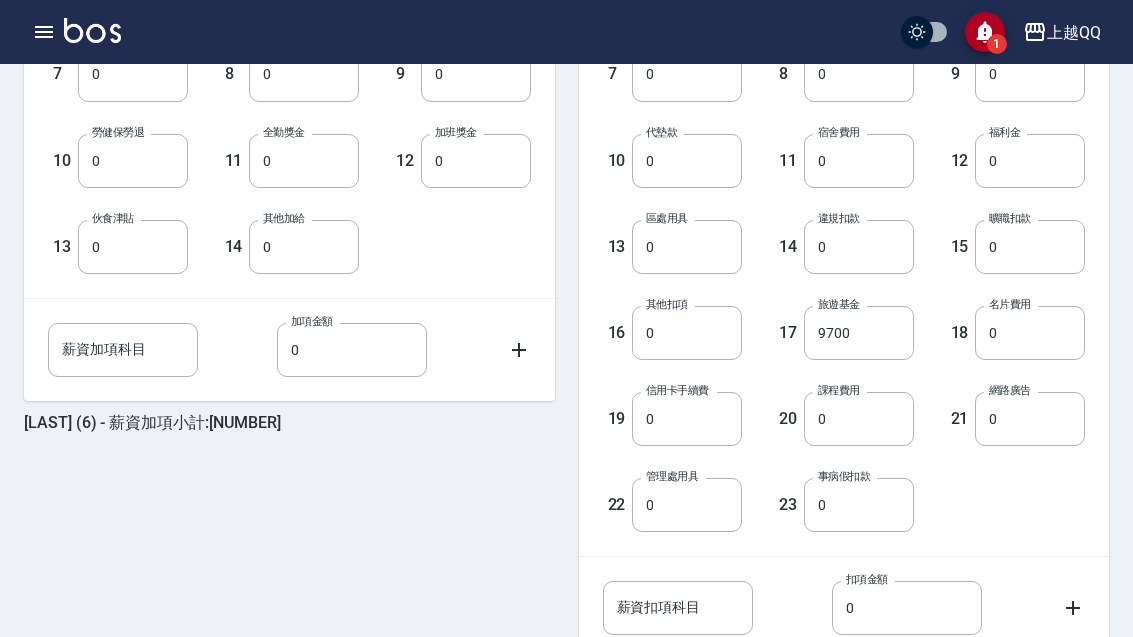 scroll, scrollTop: 856, scrollLeft: 0, axis: vertical 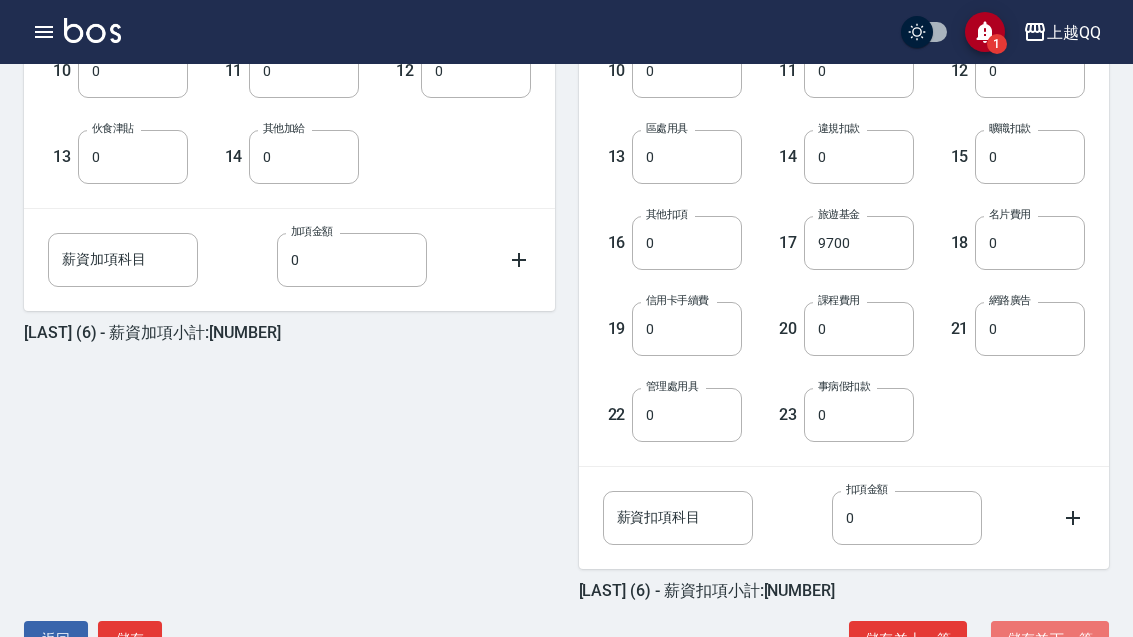 type on "5390" 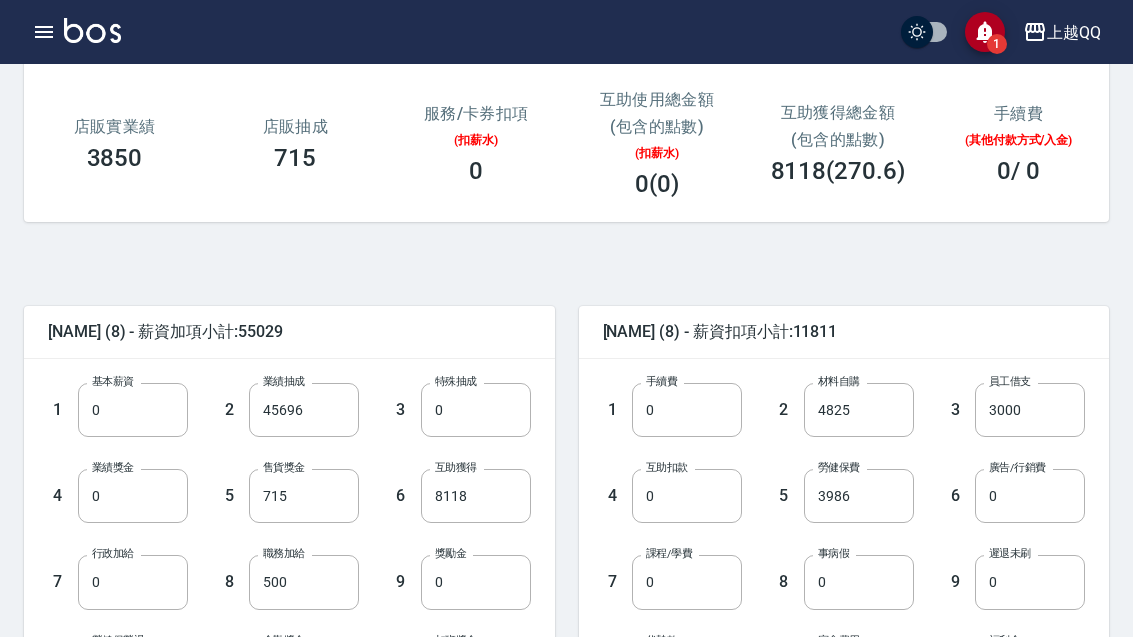 scroll, scrollTop: 266, scrollLeft: 0, axis: vertical 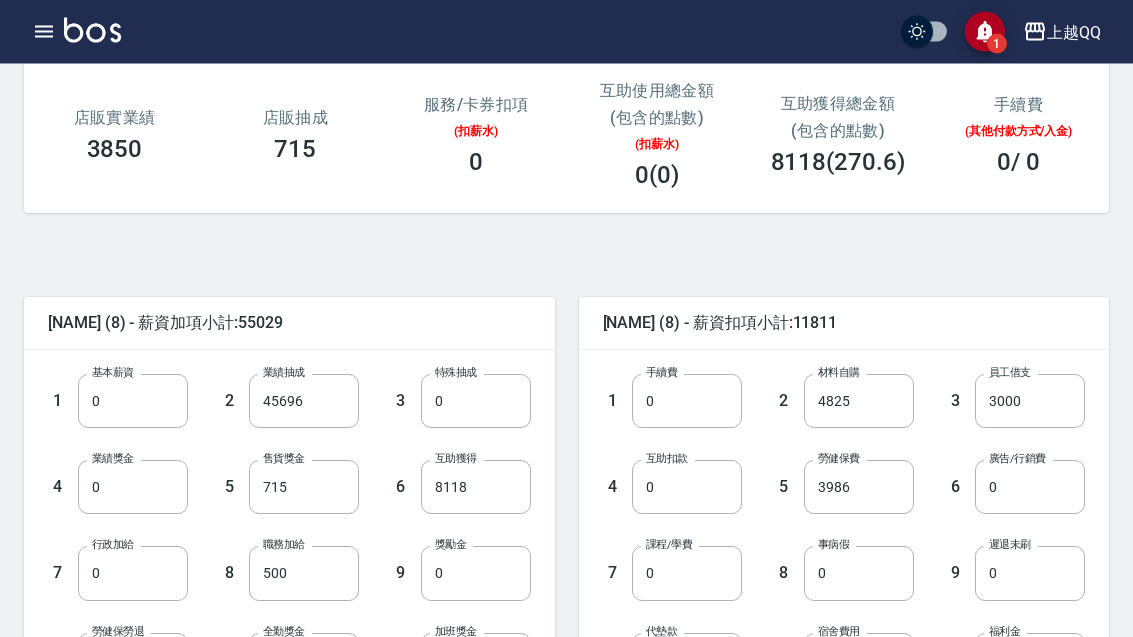 click on "3986" at bounding box center [859, 488] 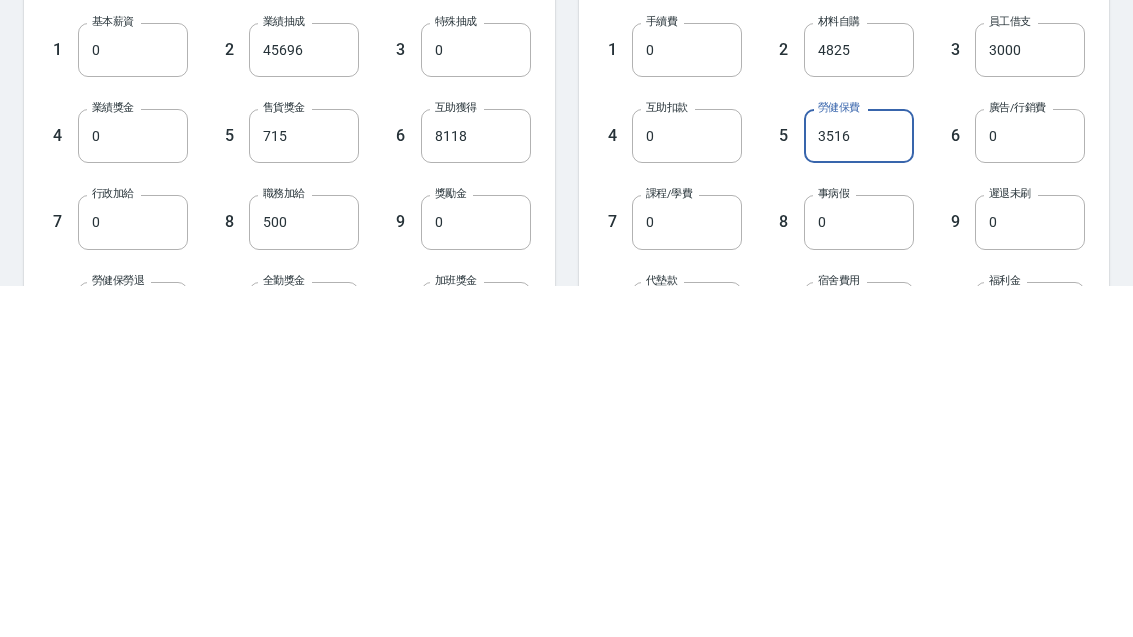scroll, scrollTop: 618, scrollLeft: 0, axis: vertical 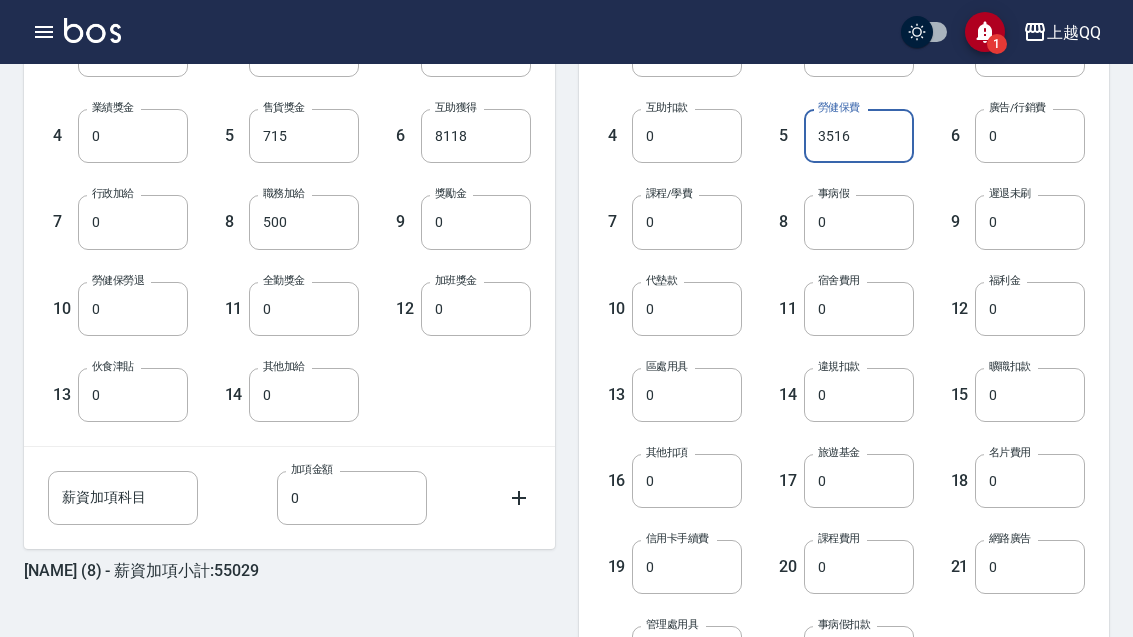 type on "3516" 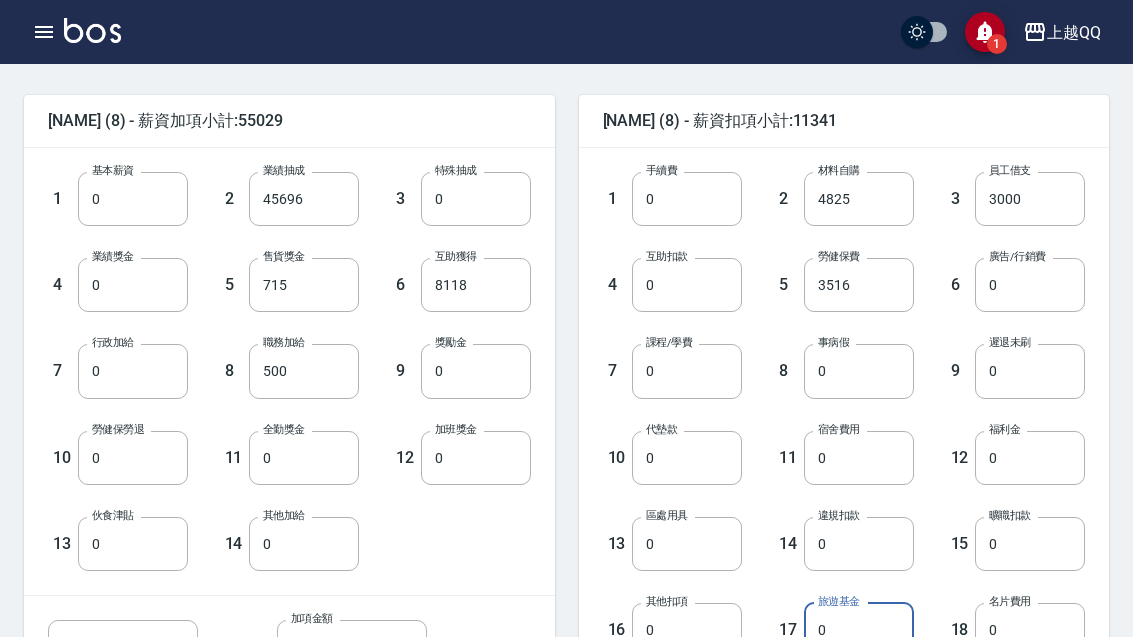 scroll, scrollTop: 467, scrollLeft: 0, axis: vertical 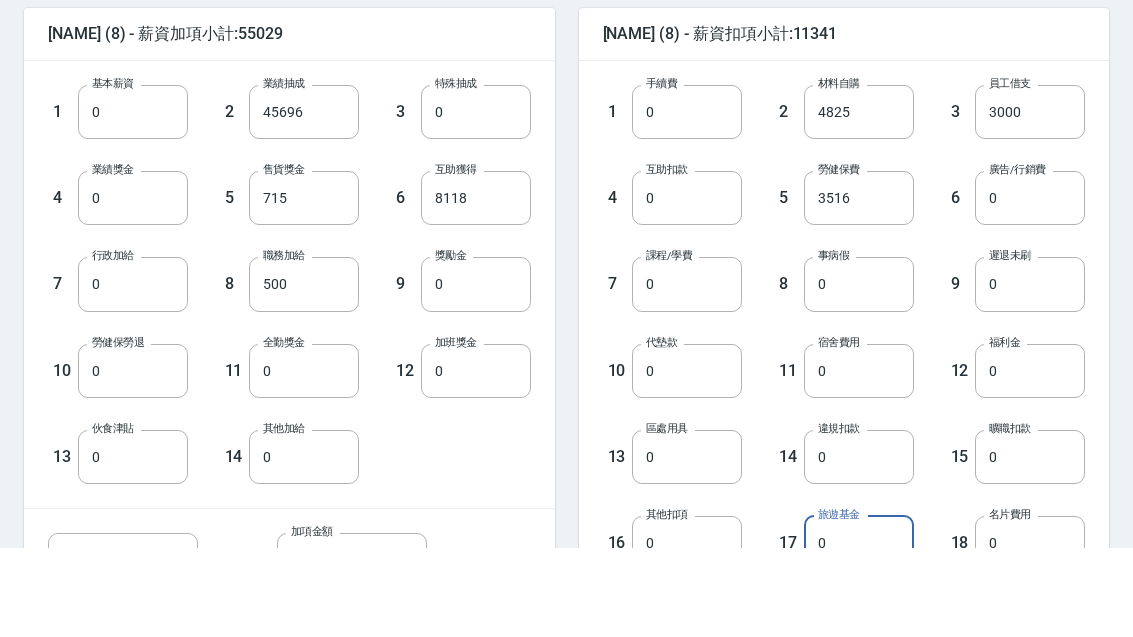 click on "0" at bounding box center [1030, 287] 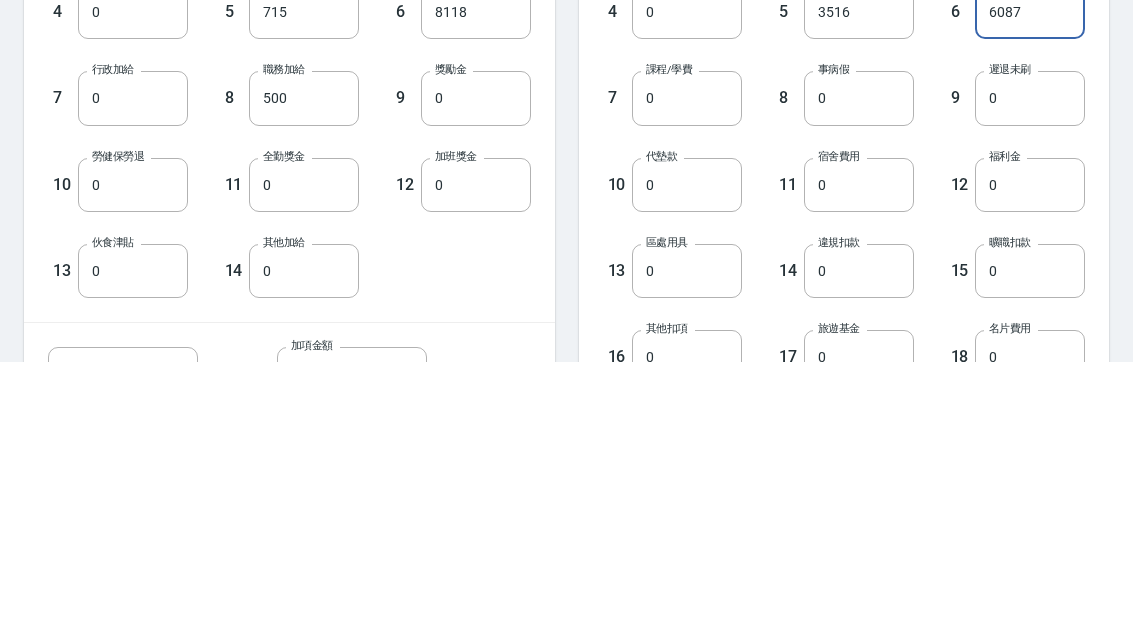 type on "6087" 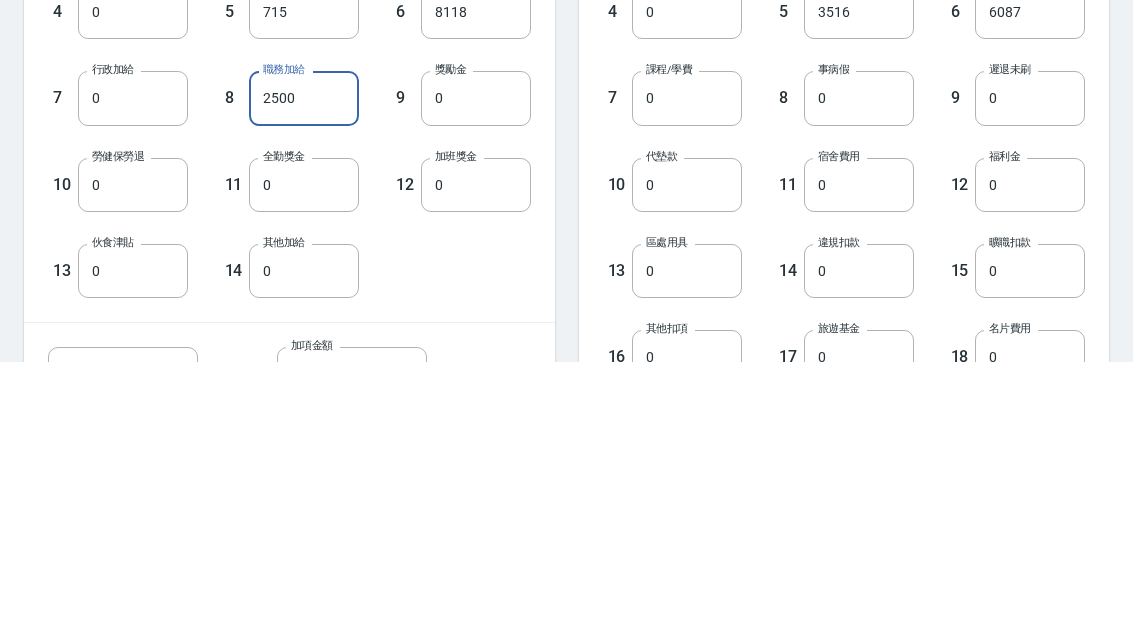 scroll, scrollTop: 743, scrollLeft: 0, axis: vertical 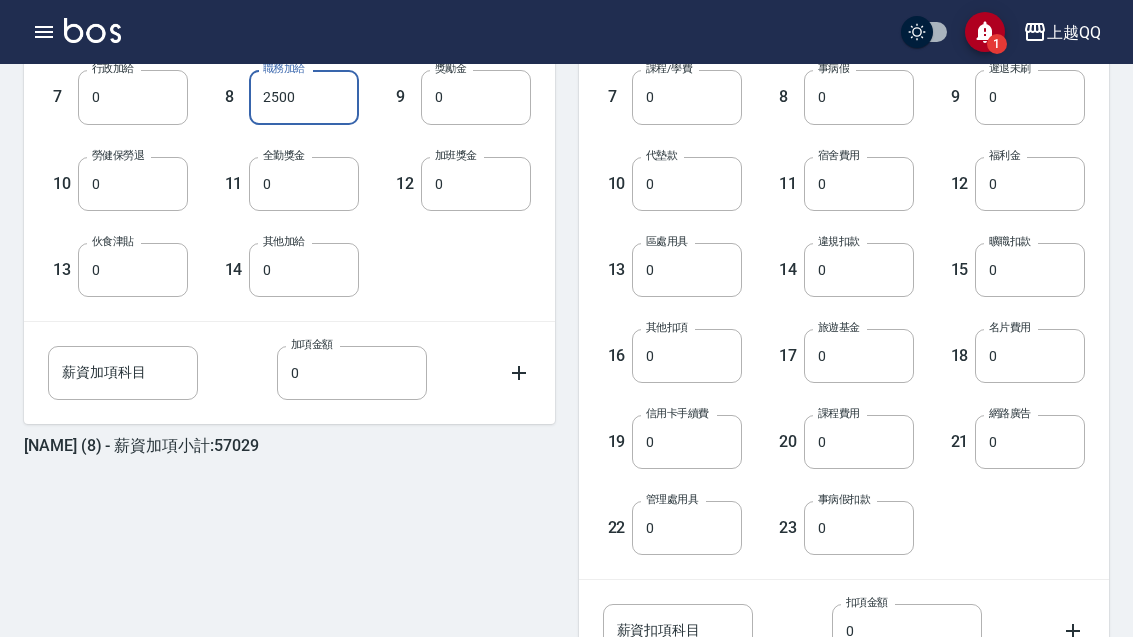 type on "2500" 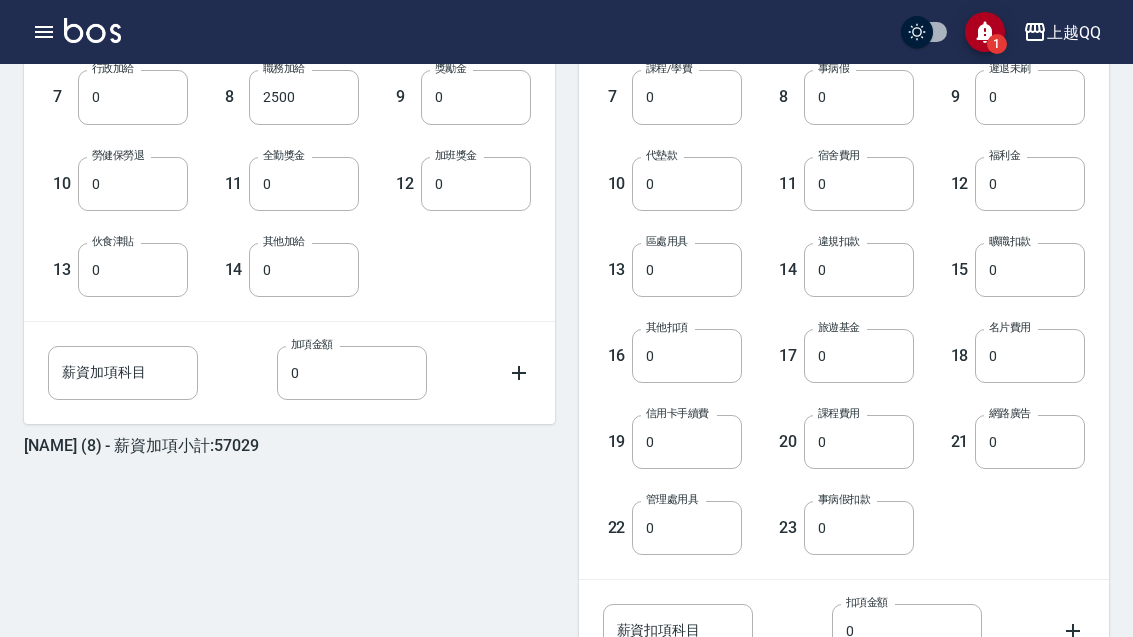 click on "陳孟穎 (8) - 薪資加項小計:57029 1 基本薪資 0 基本薪資 2 業績抽成 45696 業績抽成 3 特殊抽成 0 特殊抽成 4 業績獎金 0 業績獎金 5 售貨獎金 715 售貨獎金 6 互助獲得 8118 互助獲得 7 行政加給 0 行政加給 8 職務加給 2500 職務加給 9 獎勵金 0 獎勵金 10 勞健保勞退 0 勞健保勞退 11 全勤獎金 0 全勤獎金 12 加班獎金 0 加班獎金 13 伙食津貼 0 伙食津貼 14 其他加給 0 其他加給 薪資加項科目 薪資加項科目 加項金額 0 加項金額 陳孟穎 (8) - 薪資加項小計:57029" at bounding box center [277, 255] 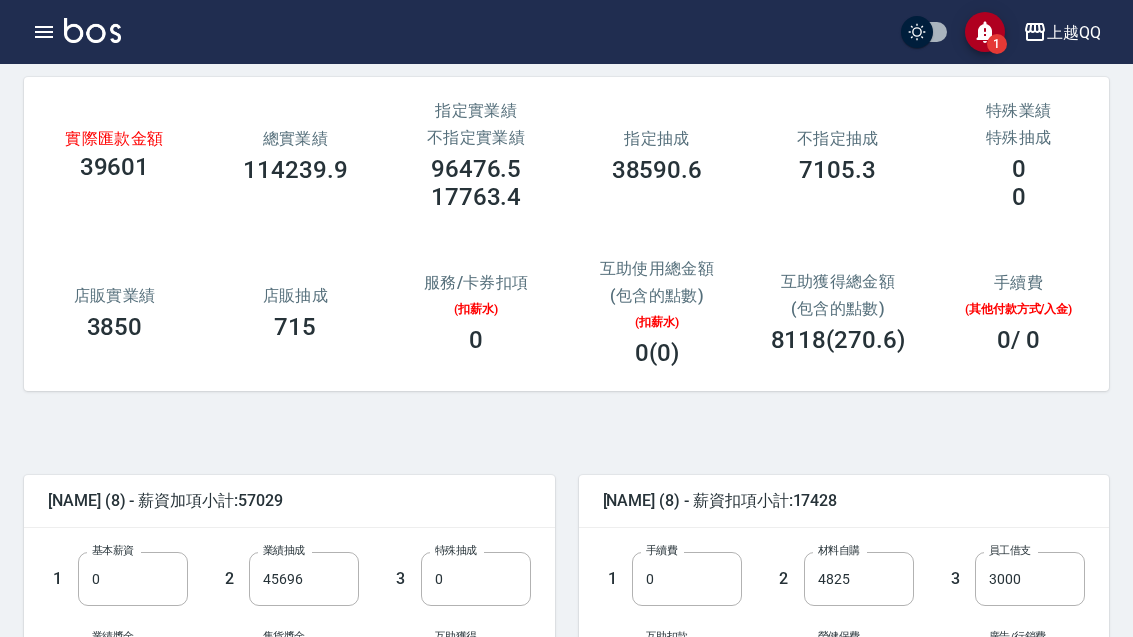 scroll, scrollTop: 87, scrollLeft: 0, axis: vertical 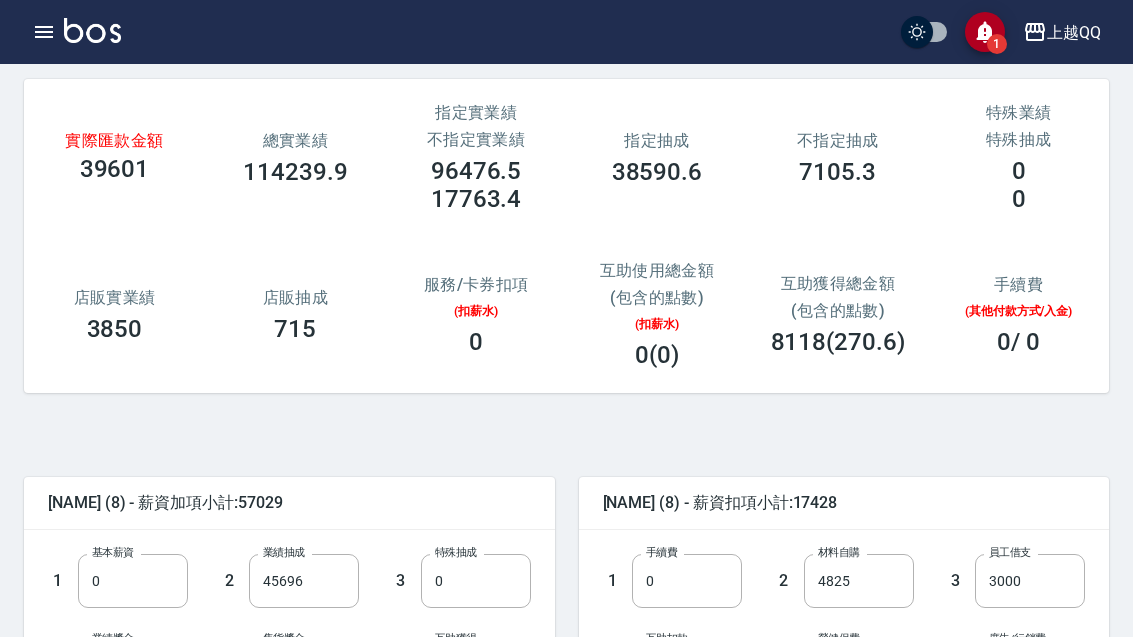 click on "陳孟穎 (8) - 薪資加項小計:57029 1 基本薪資 0 基本薪資 2 業績抽成 45696 業績抽成 3 特殊抽成 0 特殊抽成 4 業績獎金 0 業績獎金 5 售貨獎金 715 售貨獎金 6 互助獲得 8118 互助獲得 7 行政加給 0 行政加給 8 職務加給 2500 職務加給 9 獎勵金 0 獎勵金 10 勞健保勞退 0 勞健保勞退 11 全勤獎金 0 全勤獎金 12 加班獎金 0 加班獎金 13 伙食津貼 0 伙食津貼 14 其他加給 0 其他加給 薪資加項科目 薪資加項科目 加項金額 0 加項金額 陳孟穎 (8) - 薪資加項小計:57029 陳孟穎 (8) - 薪資扣項小計:17428 1 手續費 0 手續費 2 材料自購 4825 材料自購 3 員工借支 3000 員工借支 4 互助扣款 0 互助扣款 5 勞健保費 3516 勞健保費 6 廣告/行銷費 6087 廣告/行銷費 7 課程/學費 0 課程/學費 8 事病假 0 事病假 9 遲退未刷 0 遲退未刷 10 代墊款 0 代墊款 11 宿舍費用 0 宿舍費用 12 福利金 0 福利金 13 區處用具 0 區處用具 14 0 0" at bounding box center (558, 932) 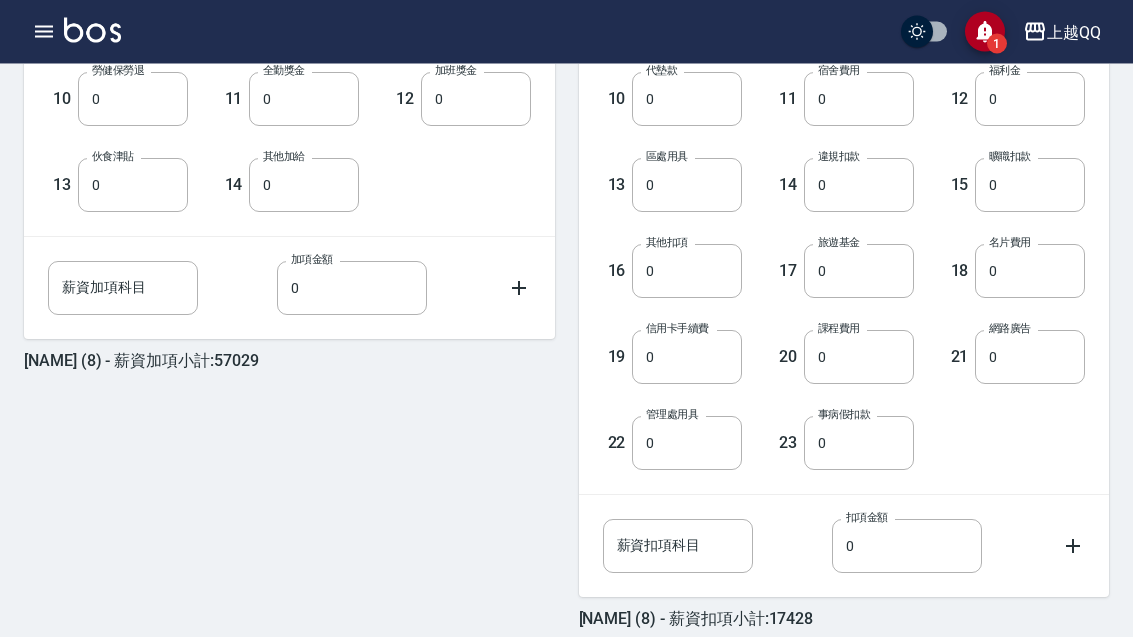 scroll, scrollTop: 856, scrollLeft: 0, axis: vertical 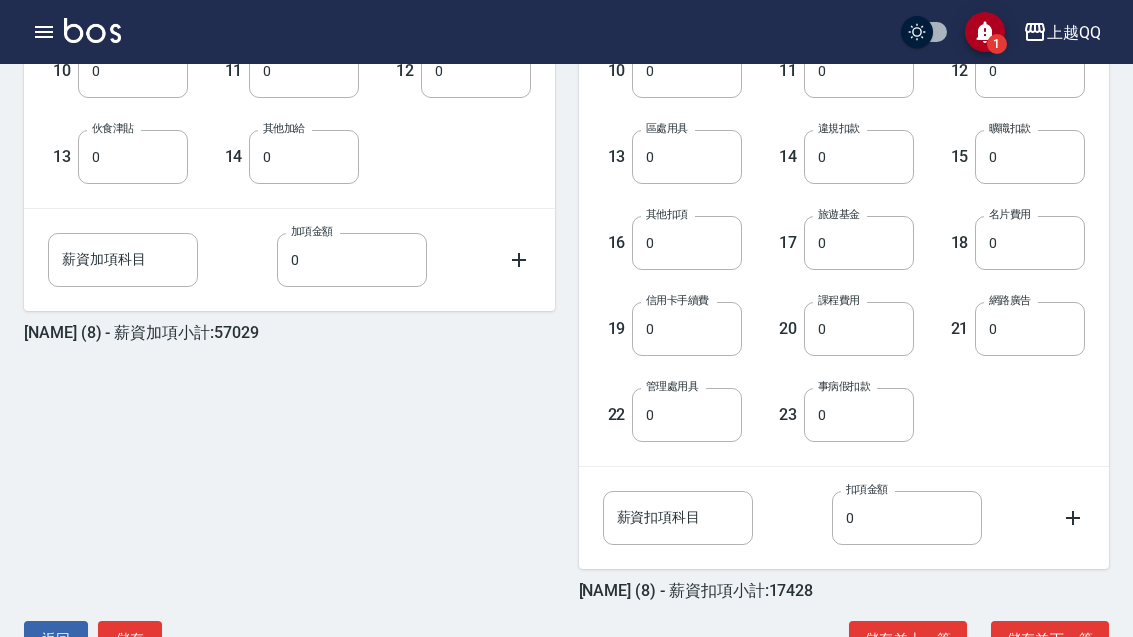 click on "儲存並下一筆" at bounding box center (1050, 639) 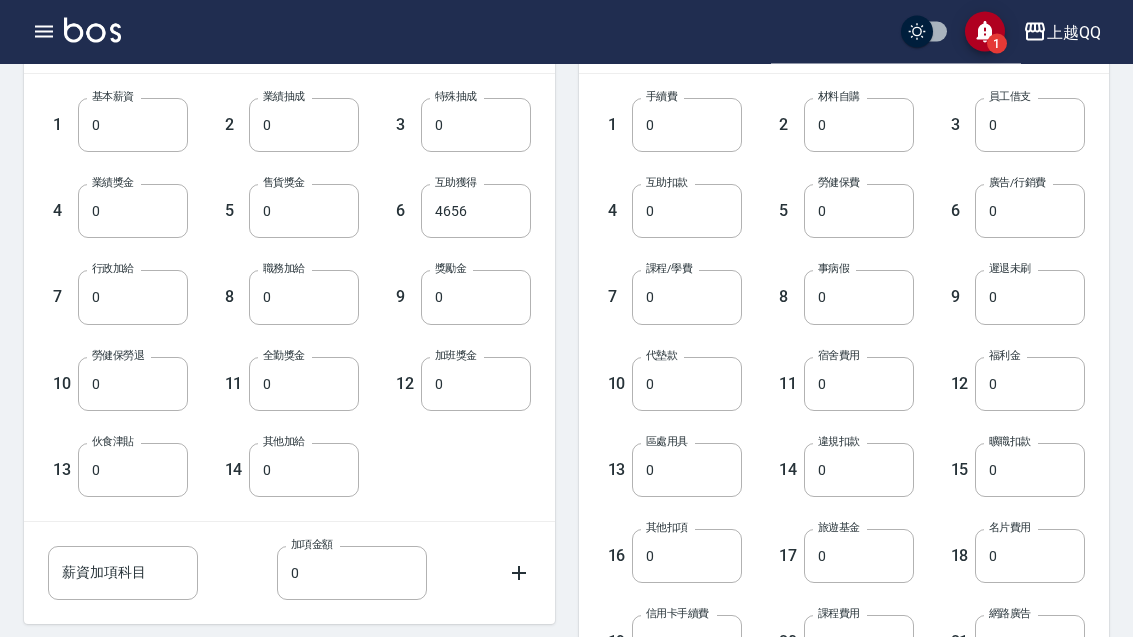 scroll, scrollTop: 542, scrollLeft: 0, axis: vertical 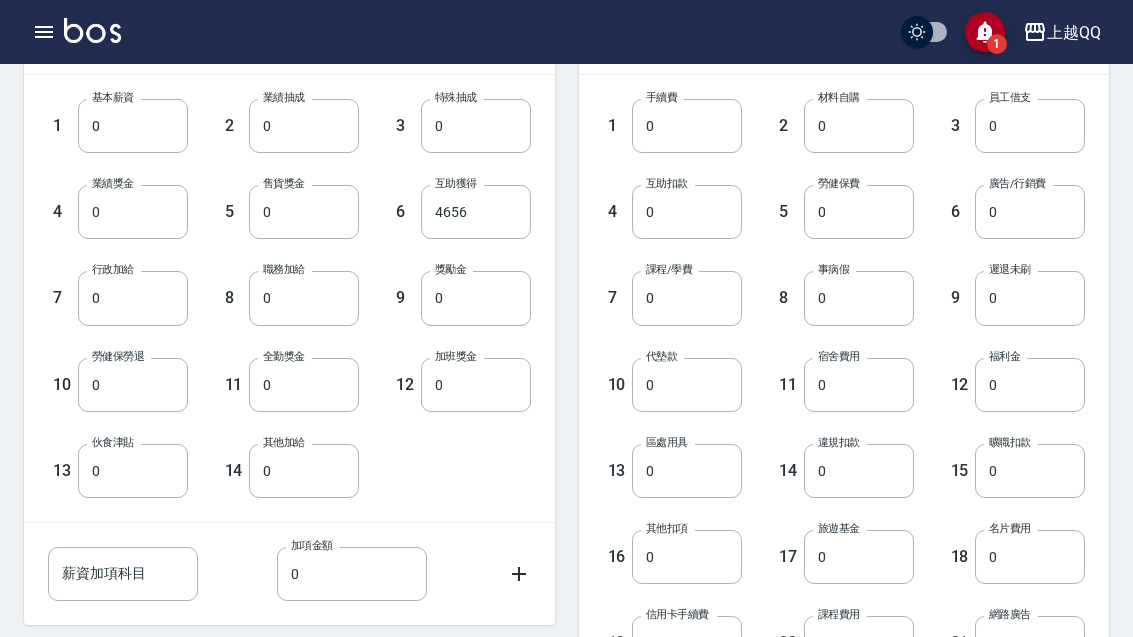 click on "0" at bounding box center [859, 212] 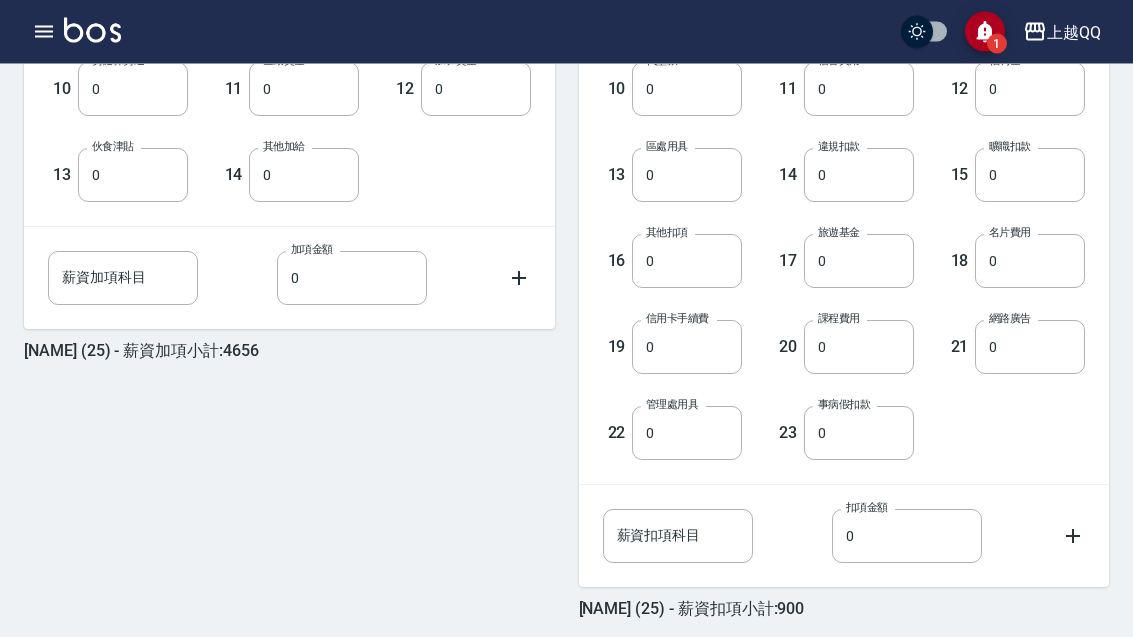 scroll, scrollTop: 856, scrollLeft: 0, axis: vertical 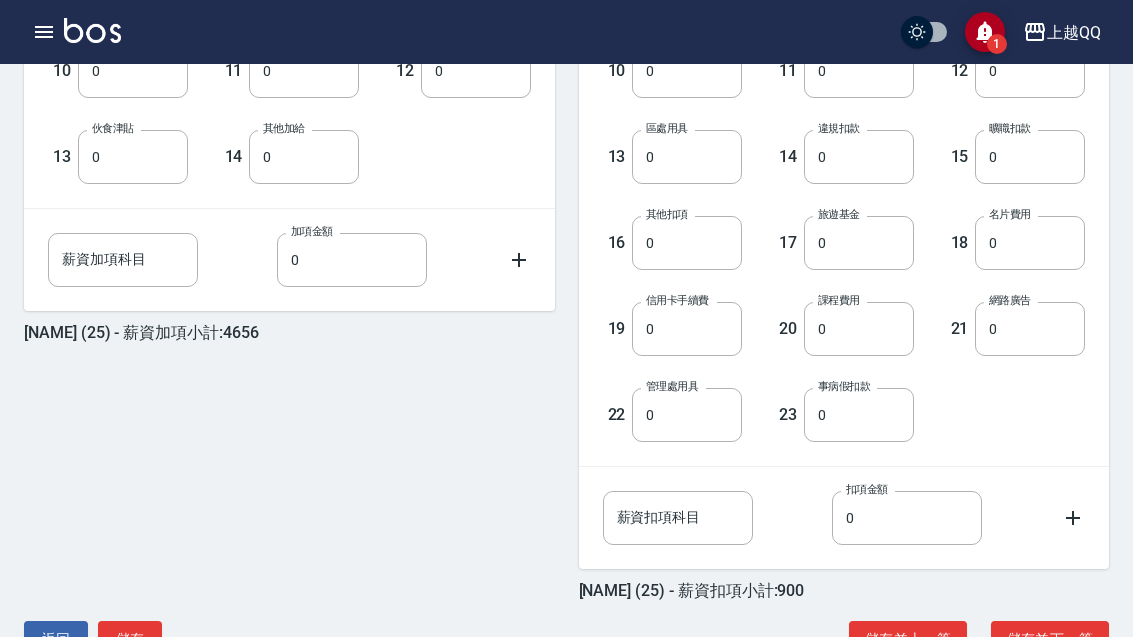 type on "900" 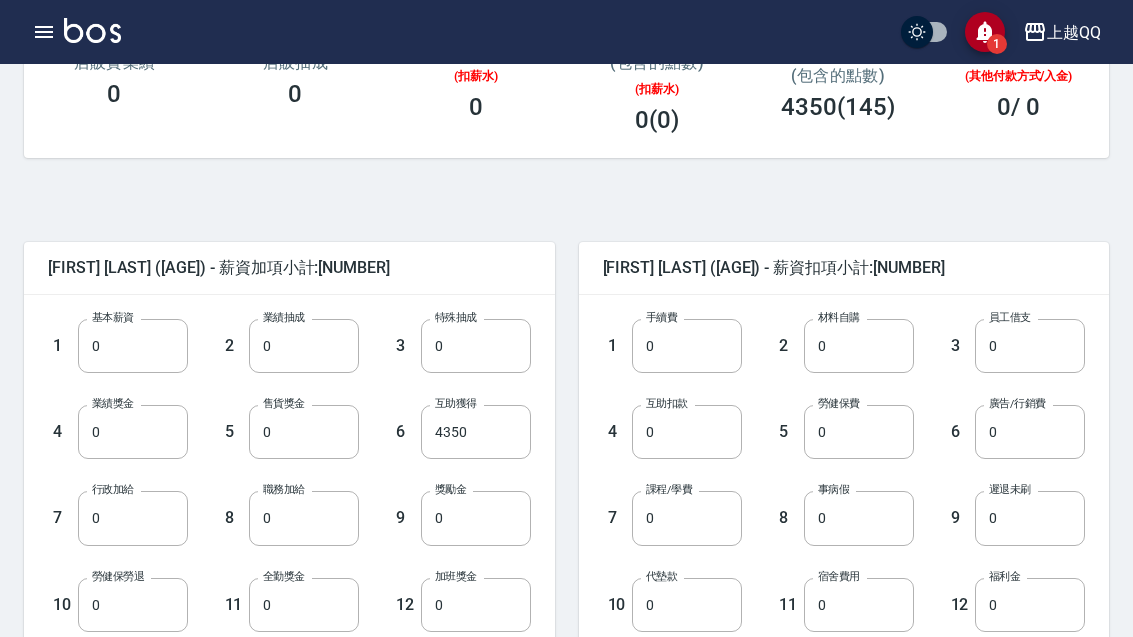 scroll, scrollTop: 350, scrollLeft: 0, axis: vertical 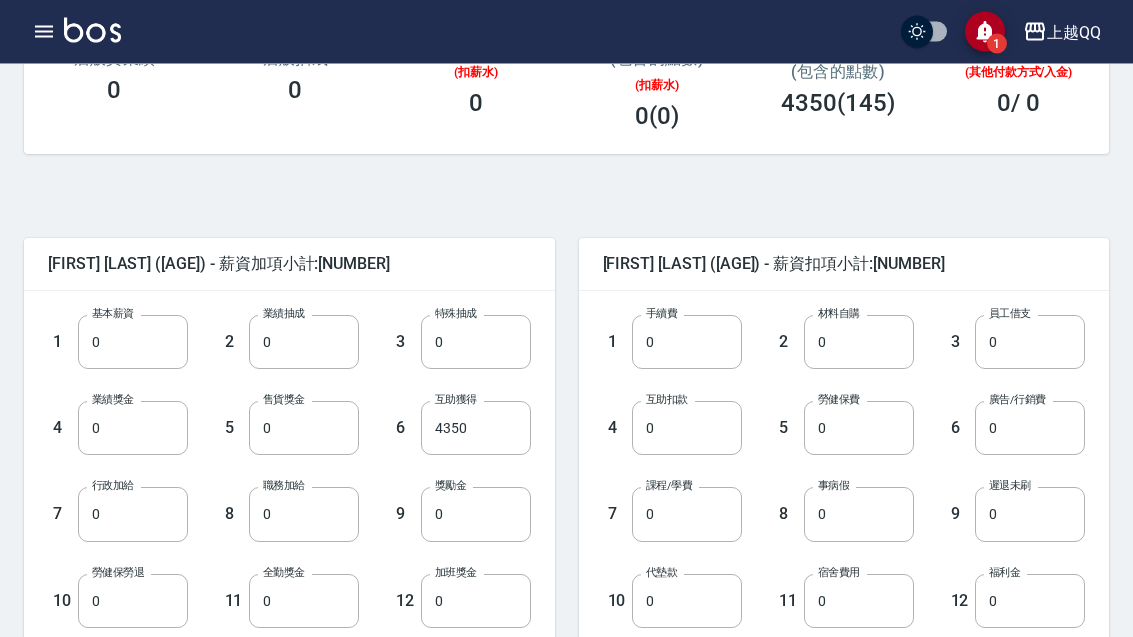 click on "0" at bounding box center [859, 429] 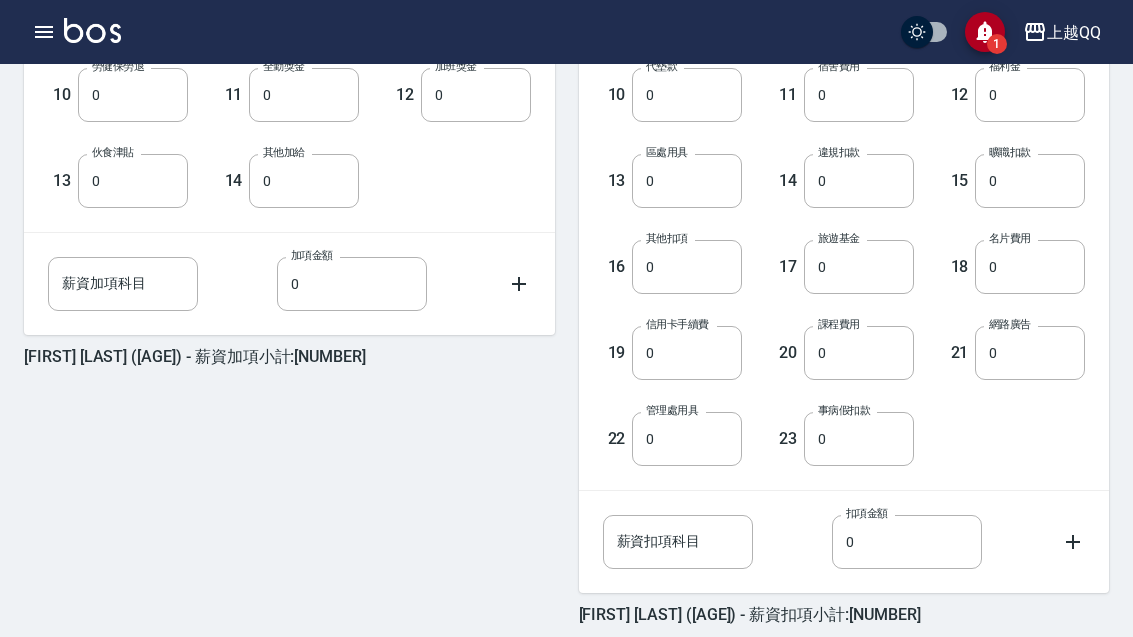 scroll, scrollTop: 856, scrollLeft: 0, axis: vertical 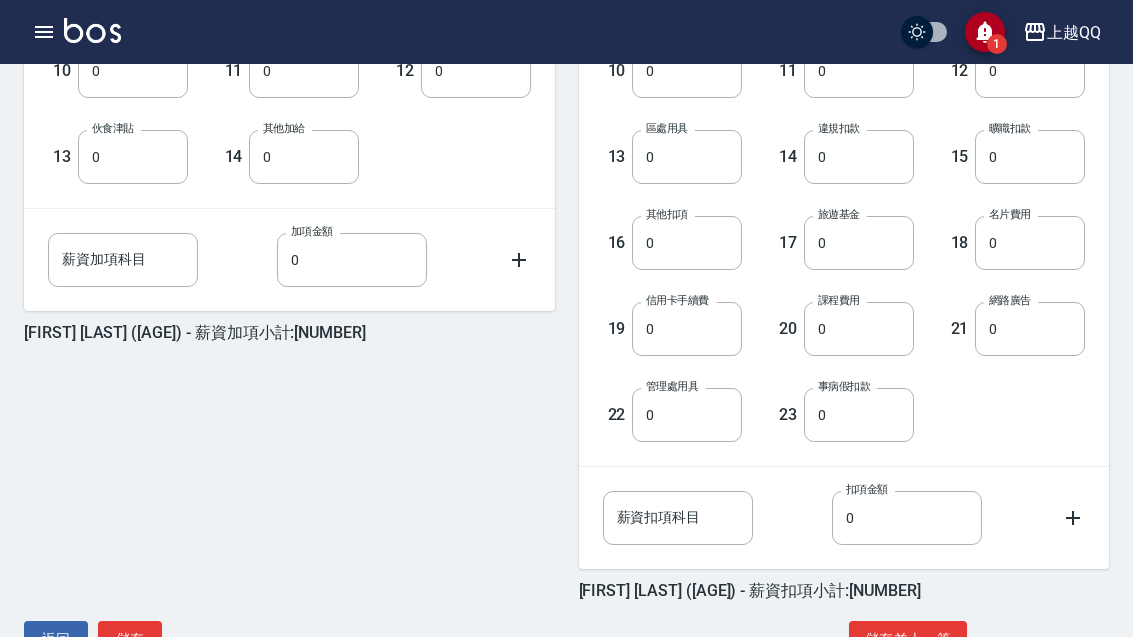 type on "900" 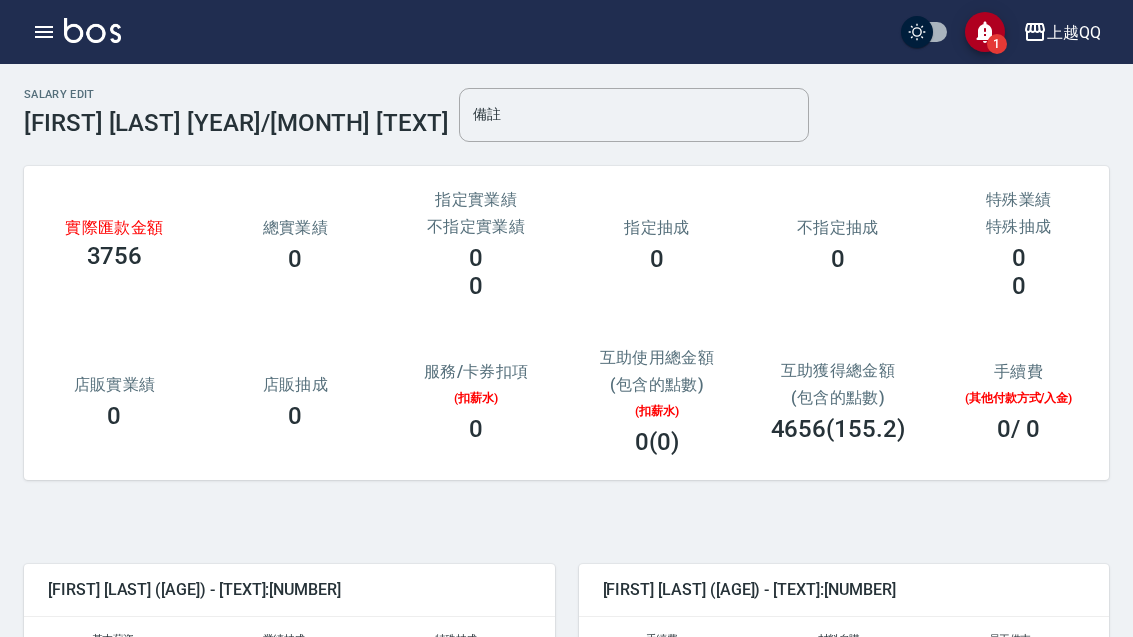 scroll, scrollTop: 0, scrollLeft: 0, axis: both 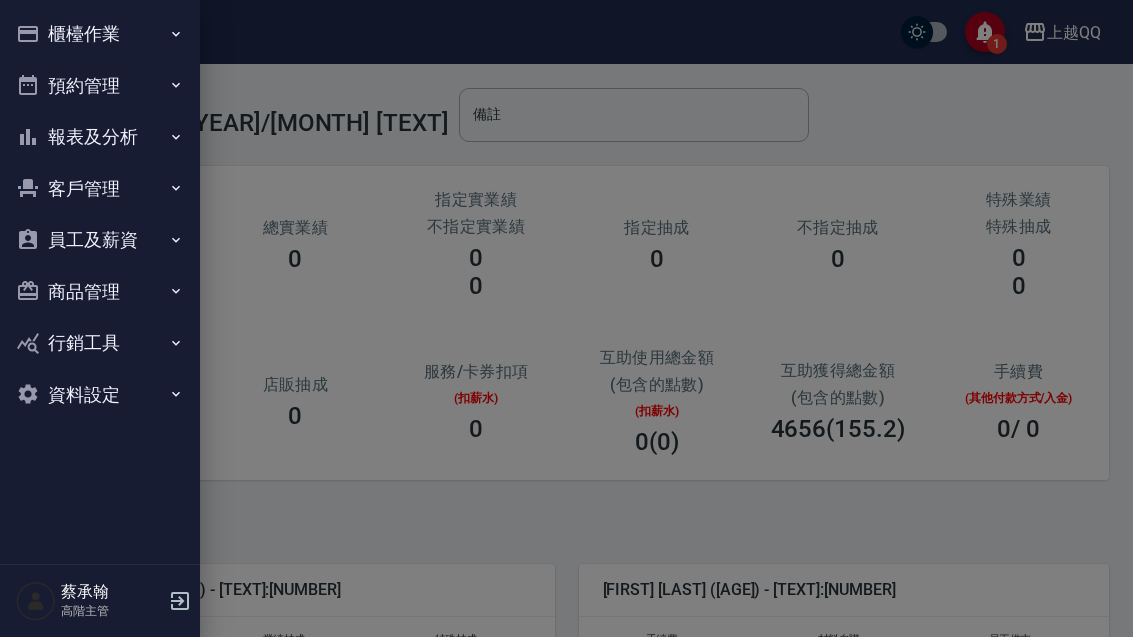 click on "員工及薪資" at bounding box center [100, 240] 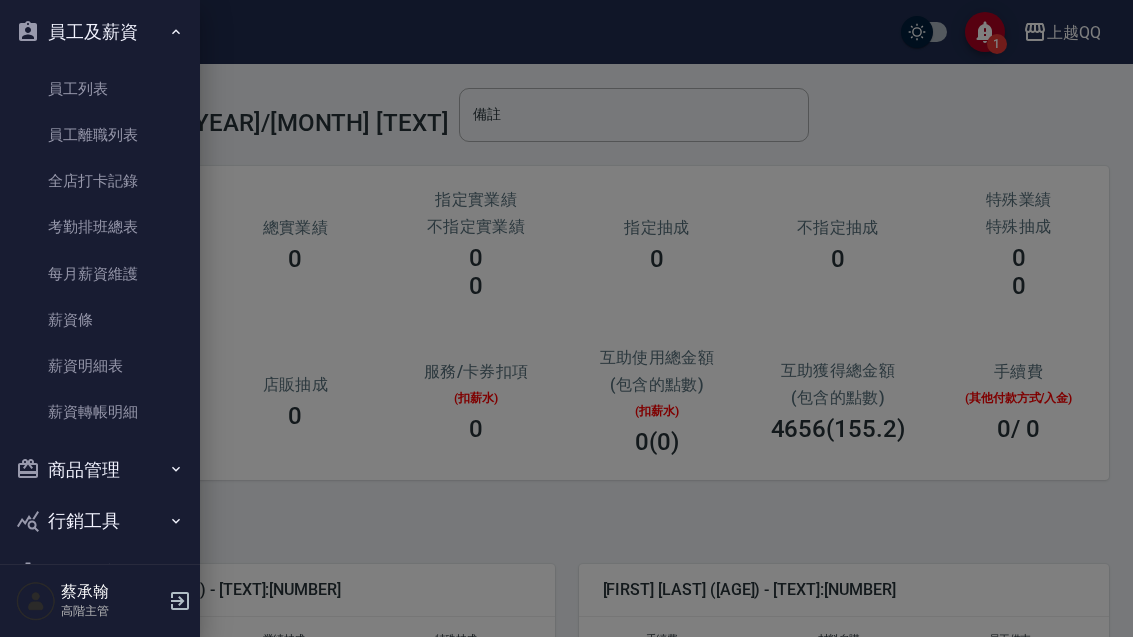 scroll, scrollTop: 214, scrollLeft: 0, axis: vertical 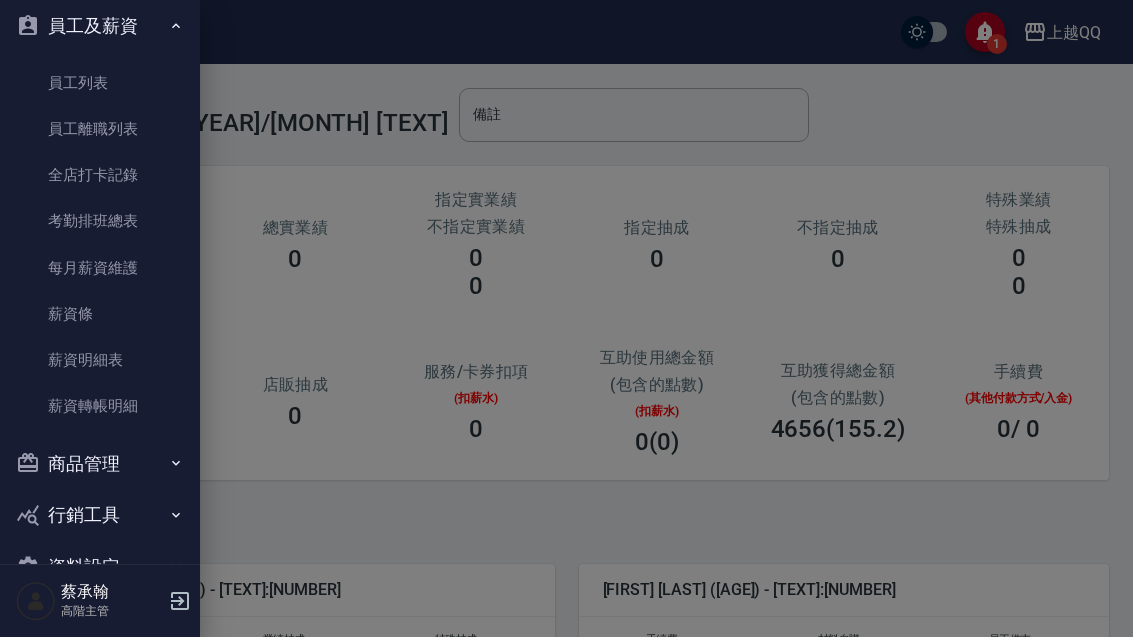 click on "薪資明細表" at bounding box center (100, 360) 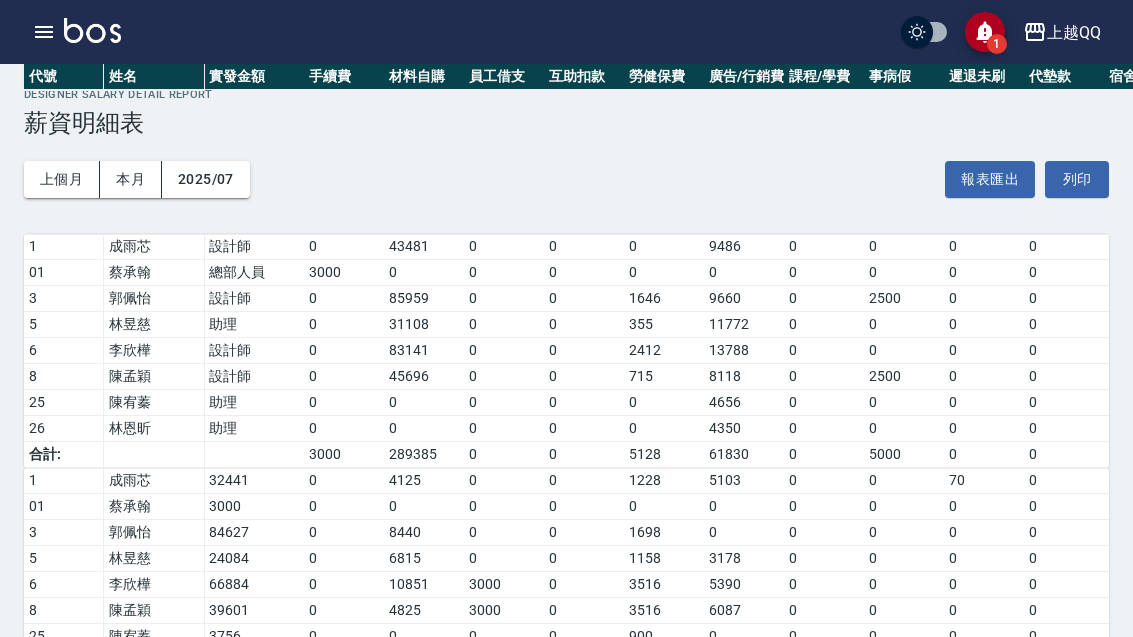 scroll, scrollTop: 24, scrollLeft: 0, axis: vertical 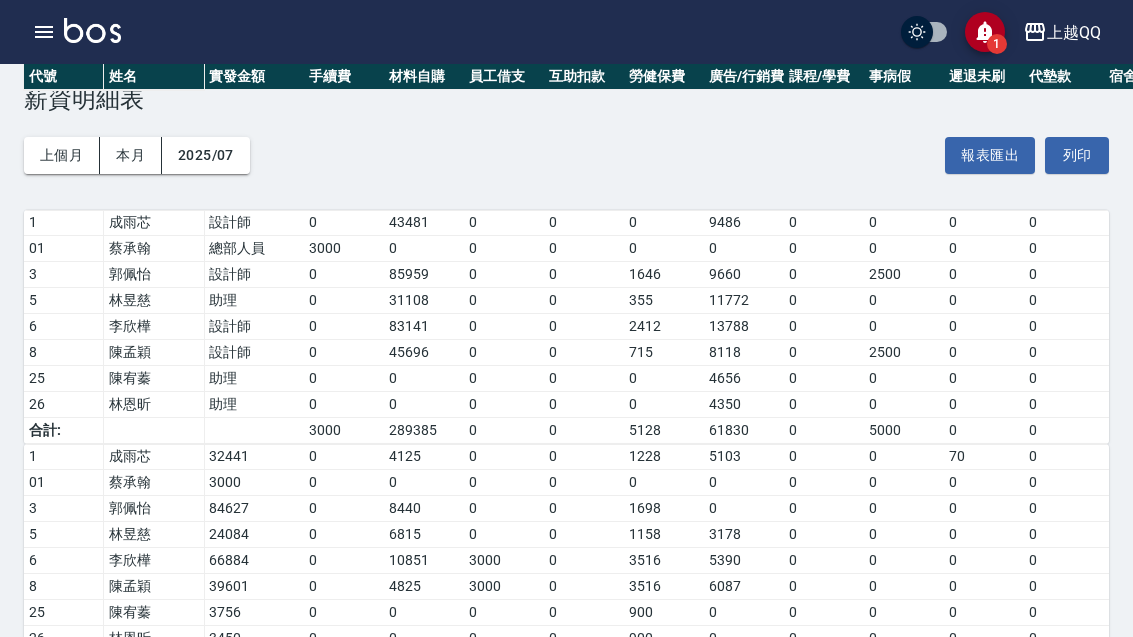 click at bounding box center [44, 32] 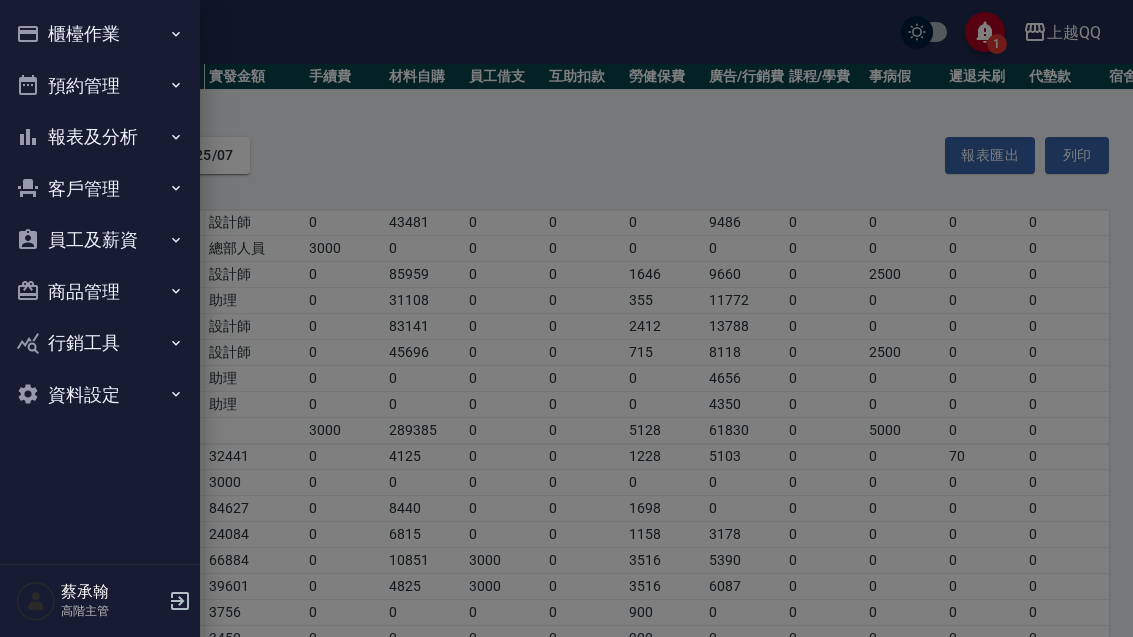 click on "櫃檯作業" at bounding box center (100, 34) 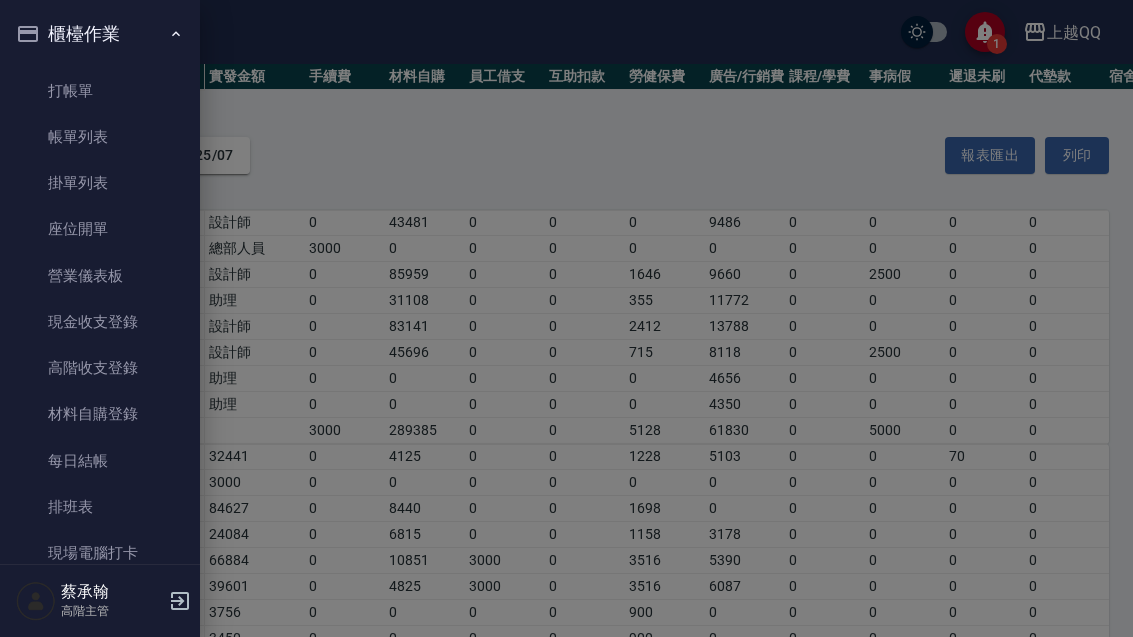 click on "高階收支登錄" at bounding box center (100, 368) 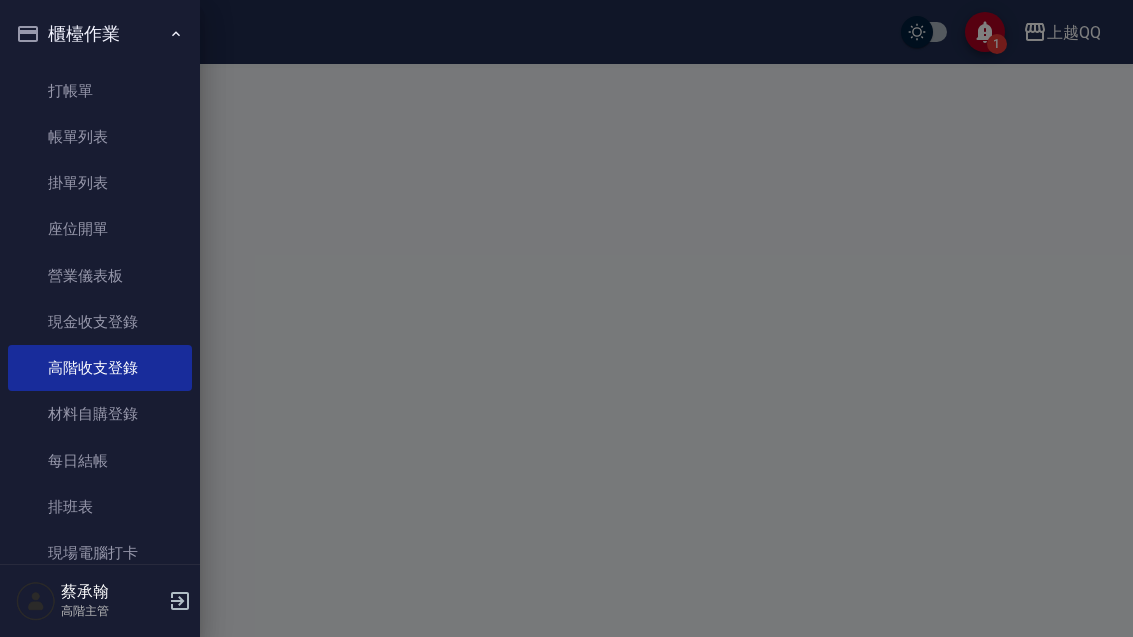 scroll, scrollTop: 0, scrollLeft: 0, axis: both 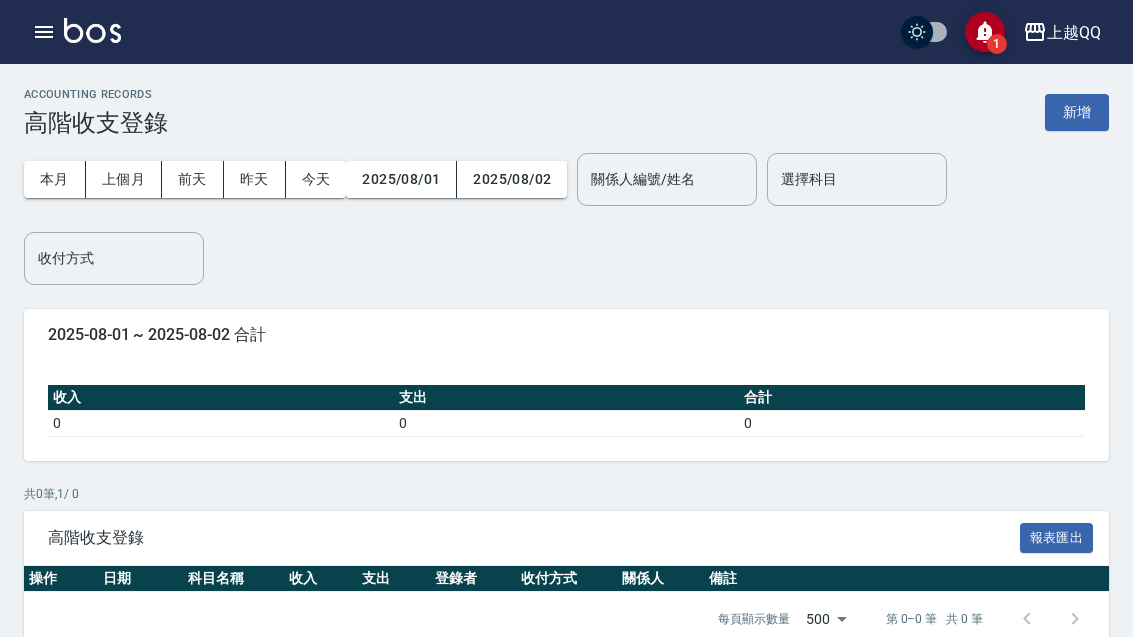 click on "新增" at bounding box center (1077, 112) 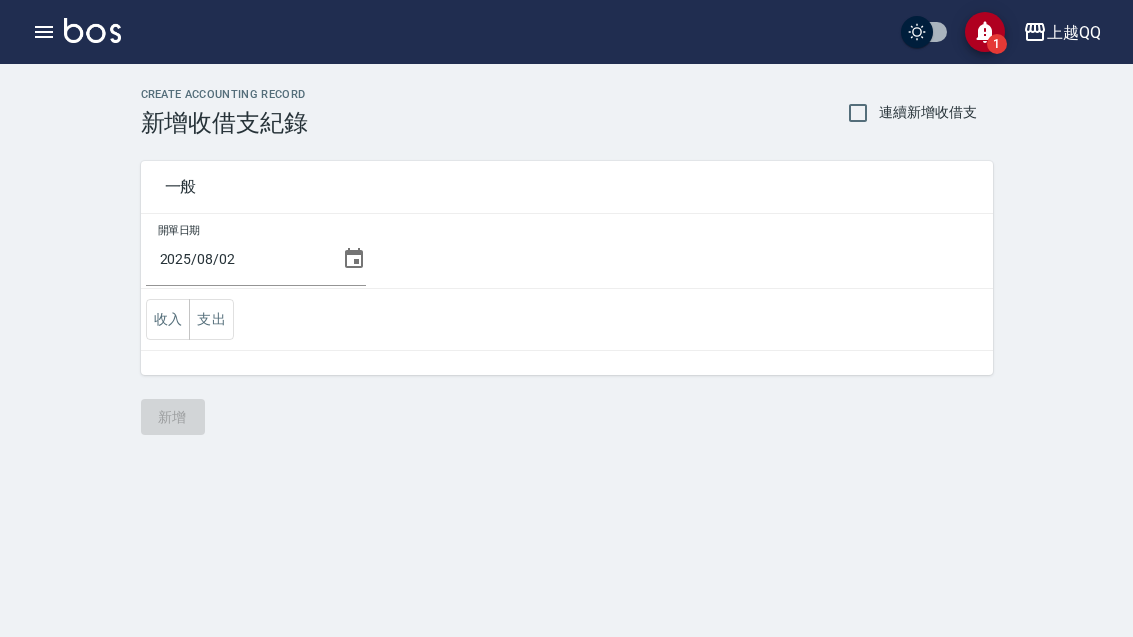 click 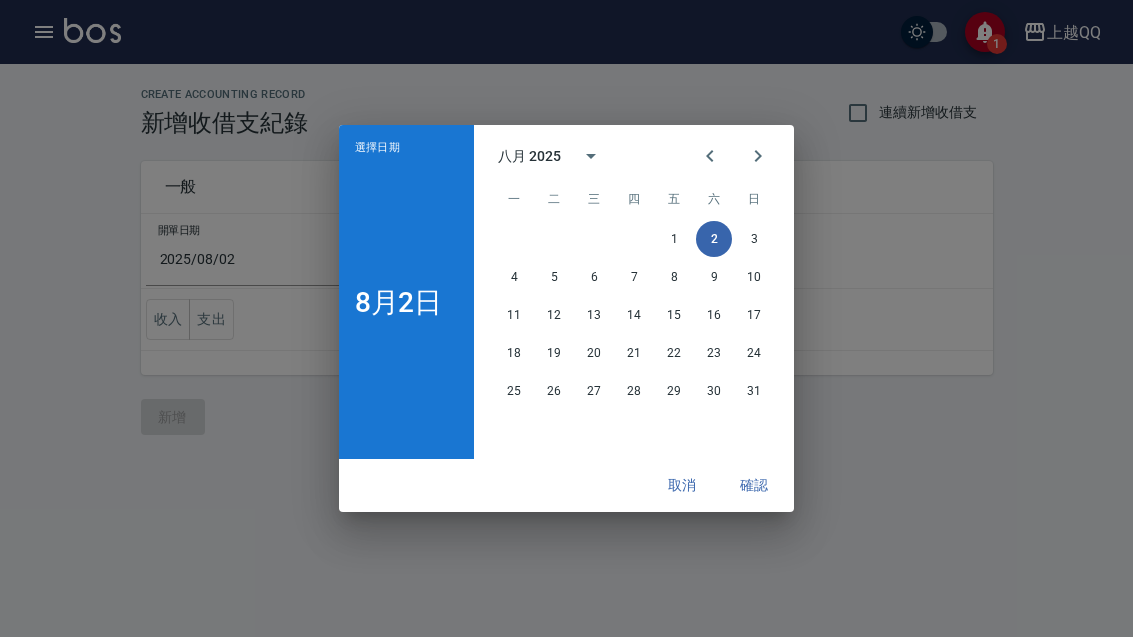click 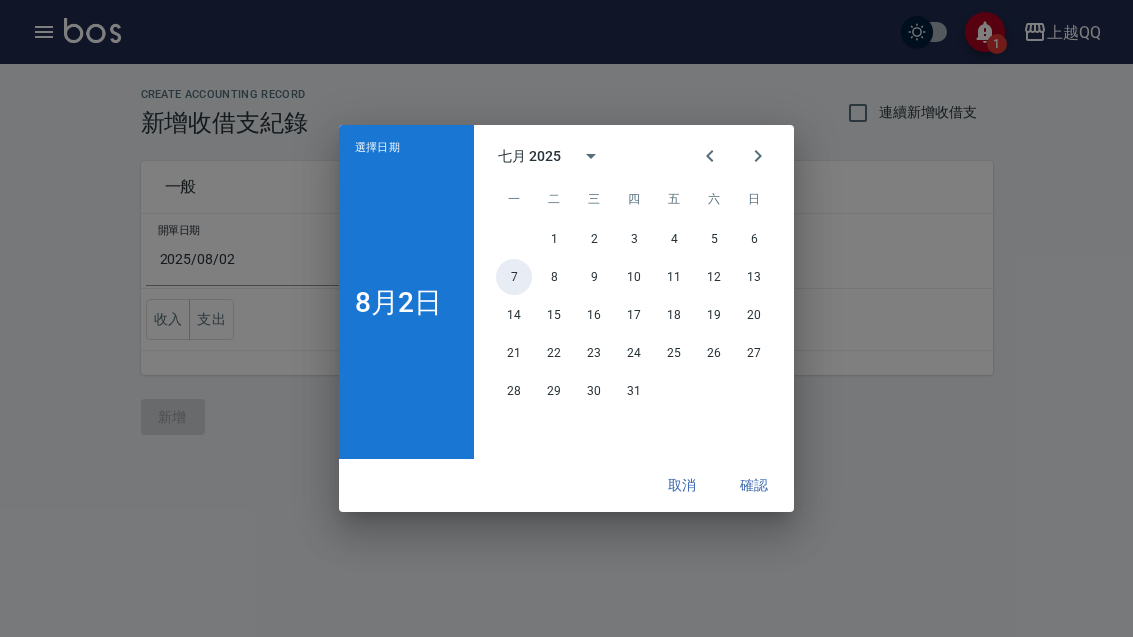 click on "7" at bounding box center [514, 277] 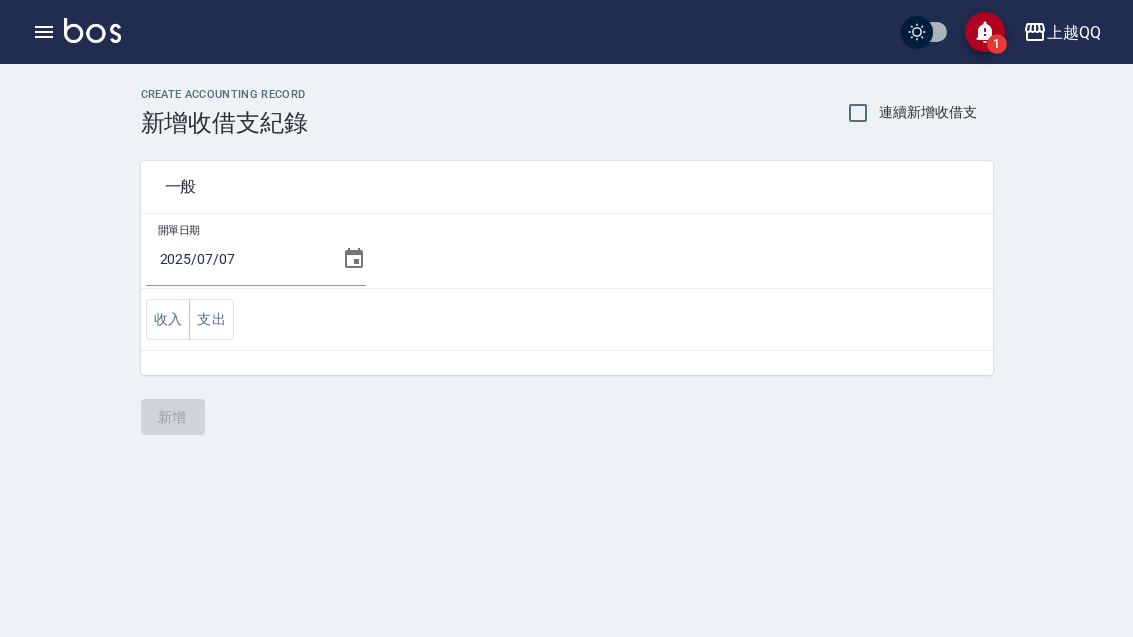 click on "支出" at bounding box center [211, 319] 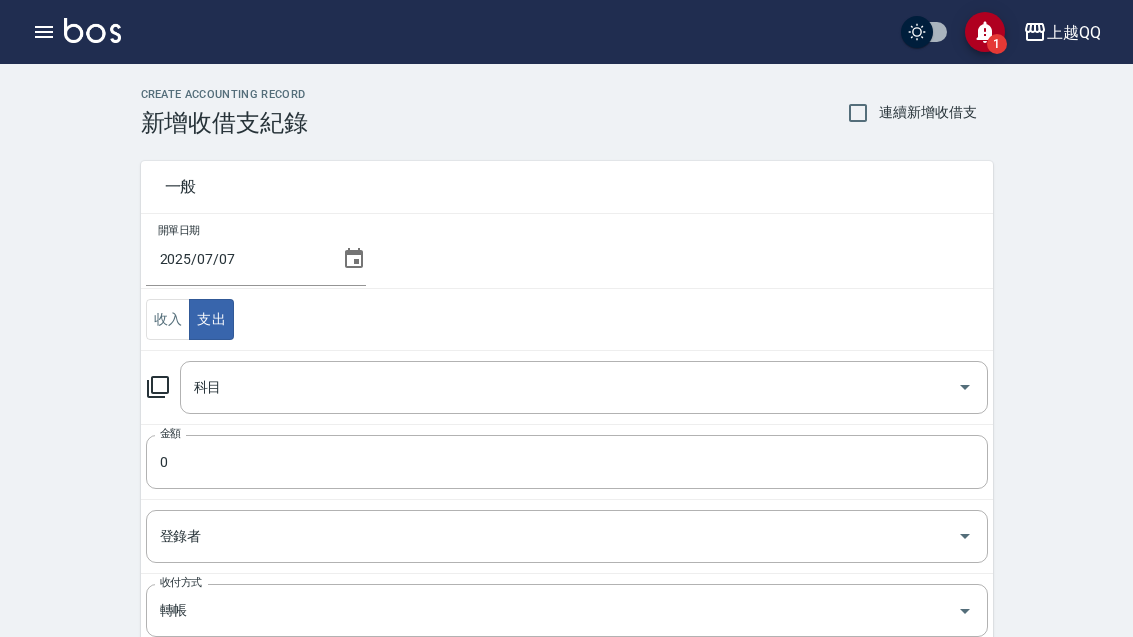 click on "科目" at bounding box center [569, 387] 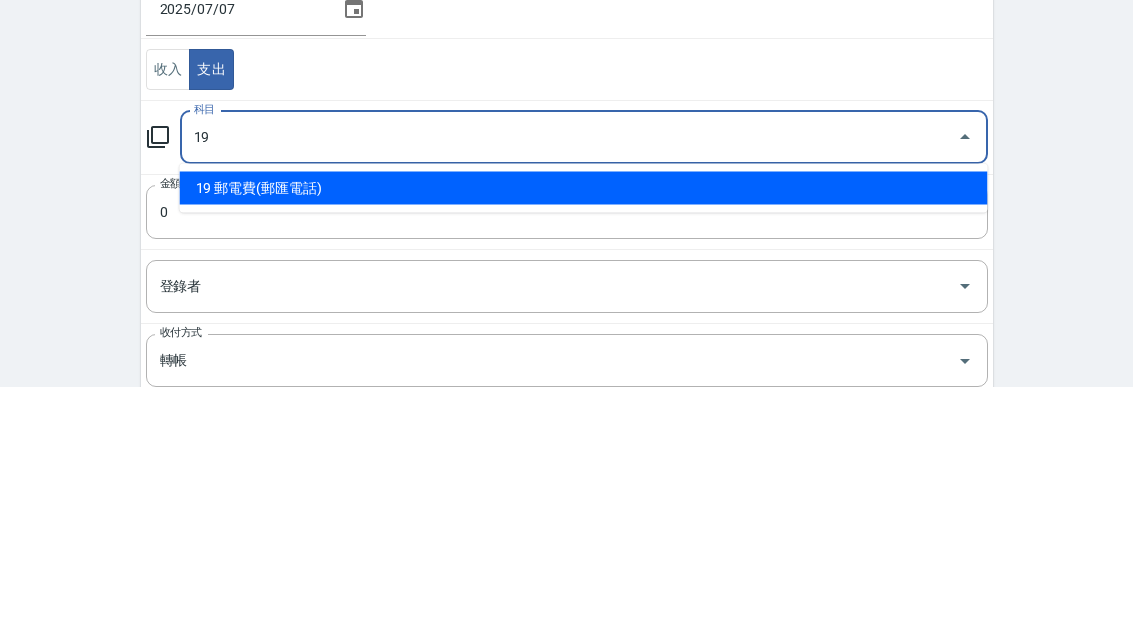 click on "19 郵電費(郵匯電話)" at bounding box center (584, 438) 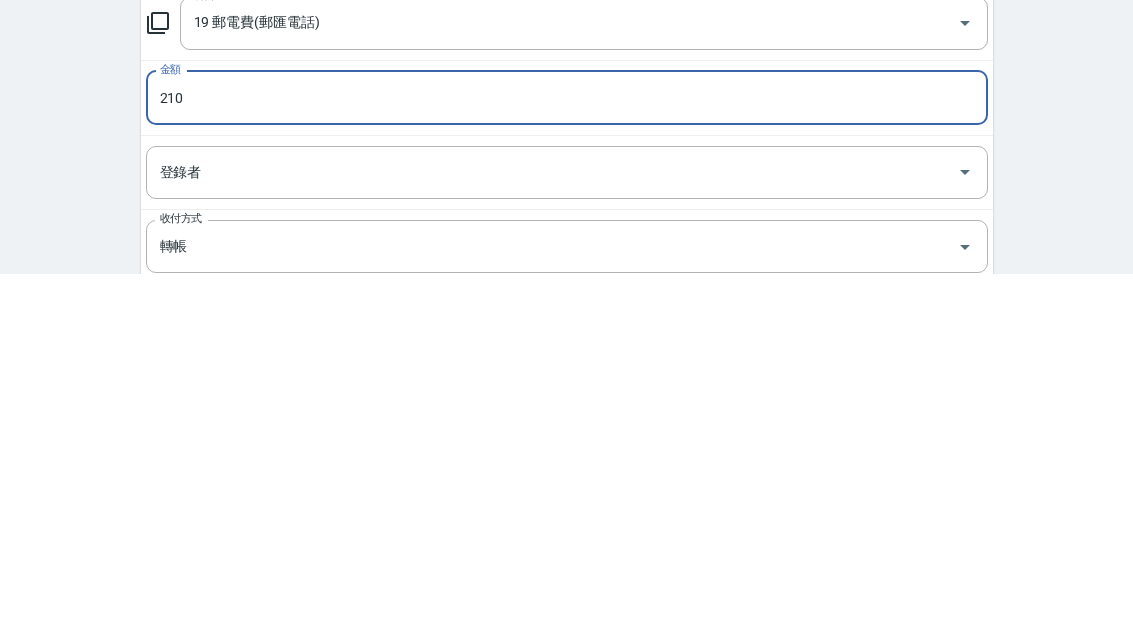 scroll, scrollTop: 9, scrollLeft: 0, axis: vertical 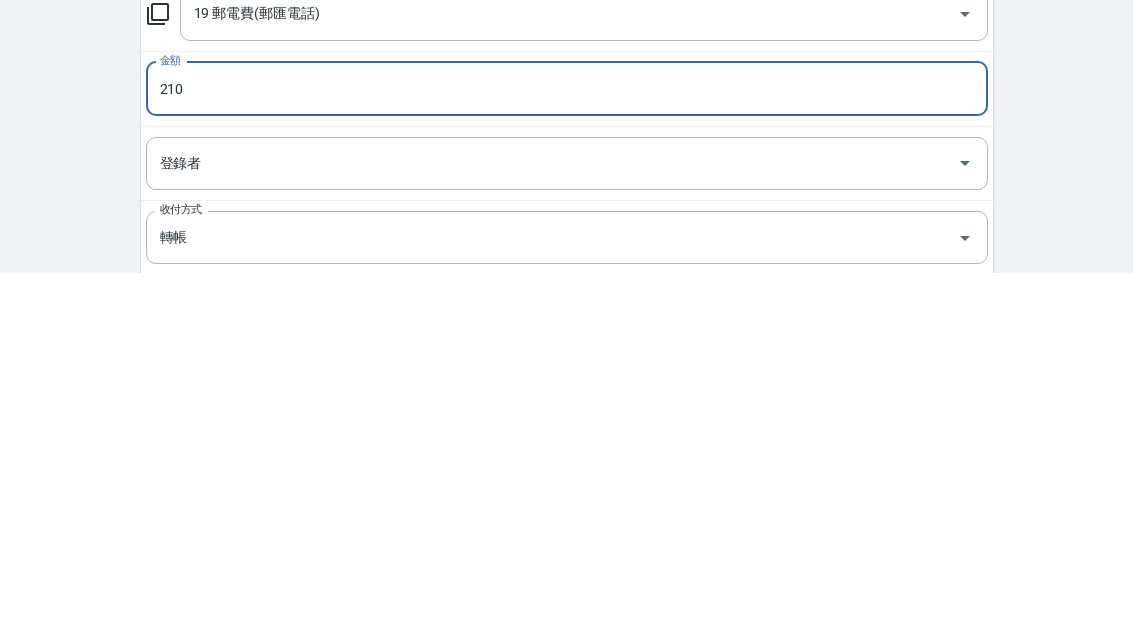 type on "210" 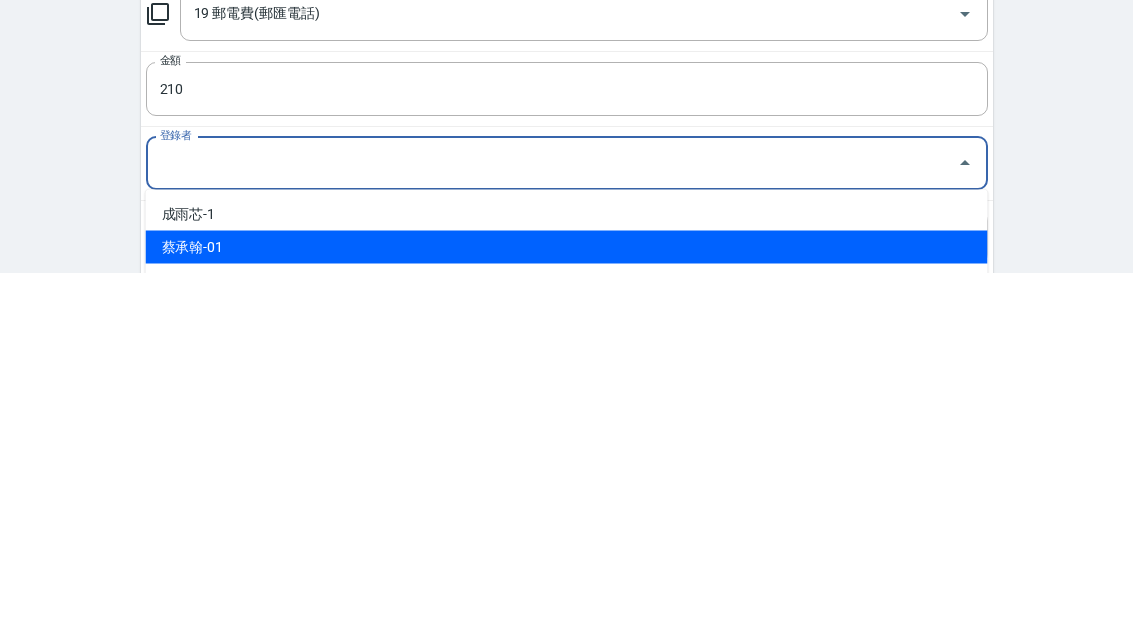 click on "蔡承翰-01" at bounding box center (567, 611) 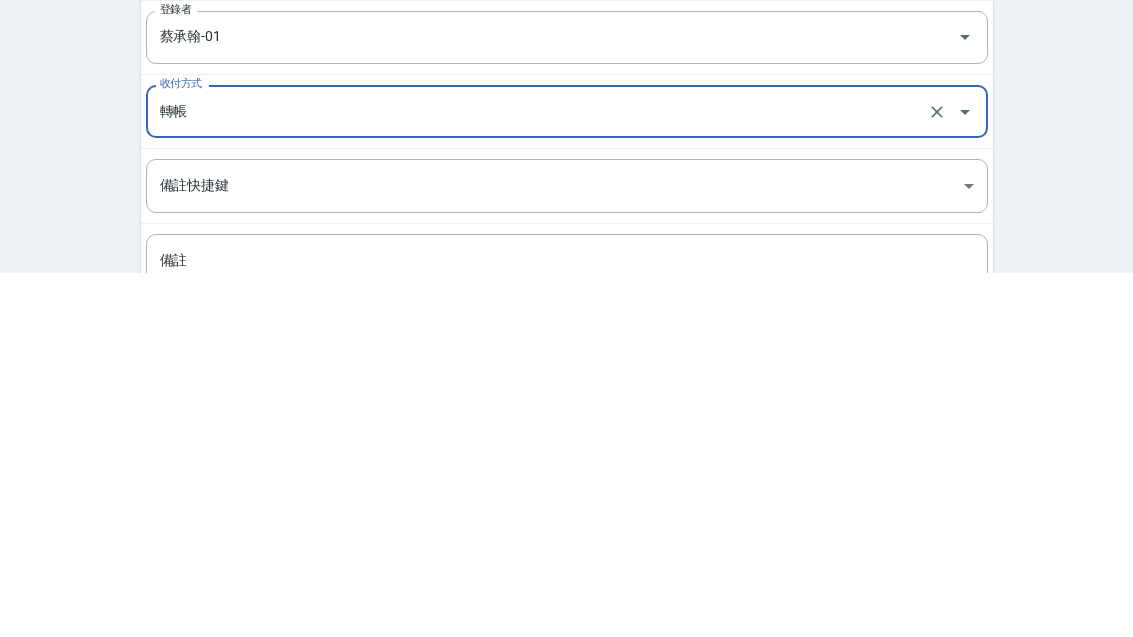 scroll, scrollTop: 198, scrollLeft: 0, axis: vertical 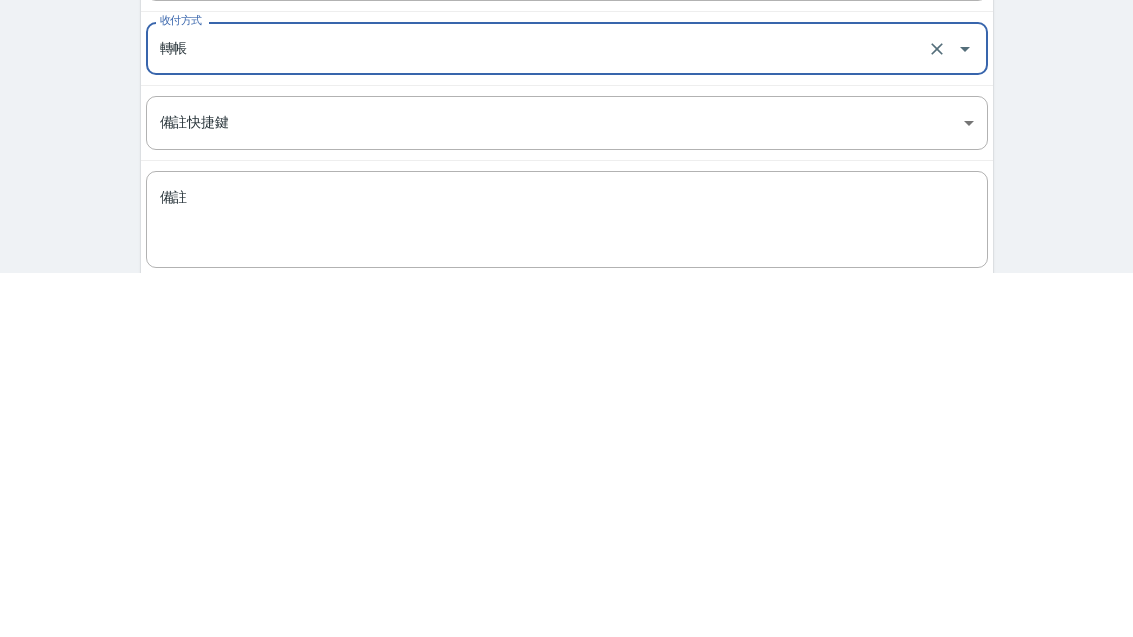 click on "備註" at bounding box center (567, 584) 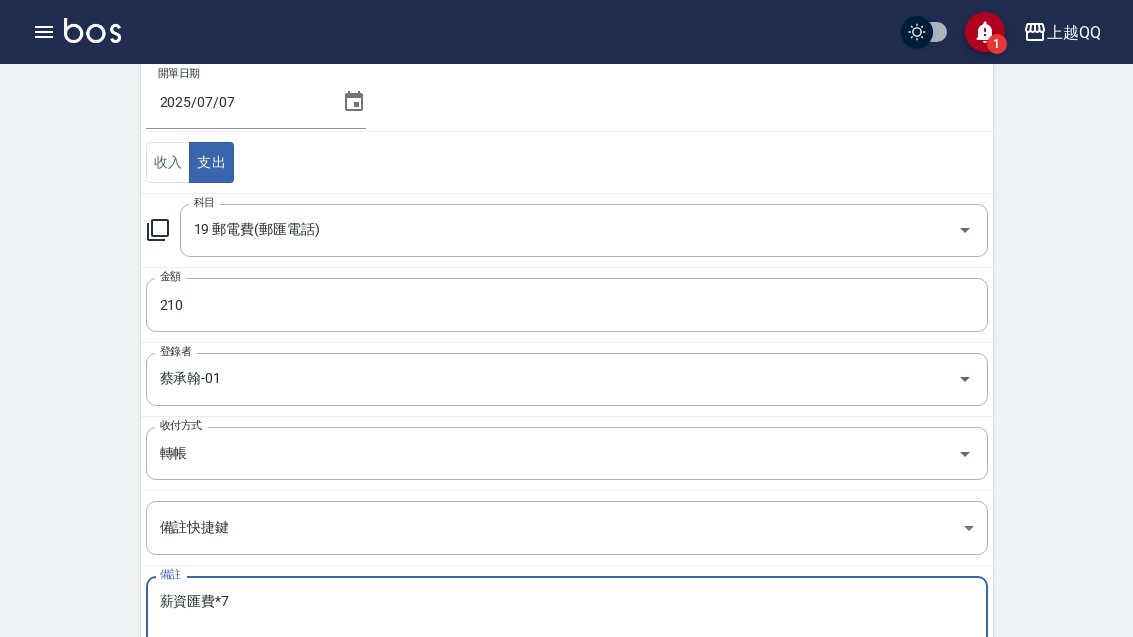 scroll, scrollTop: 248, scrollLeft: 0, axis: vertical 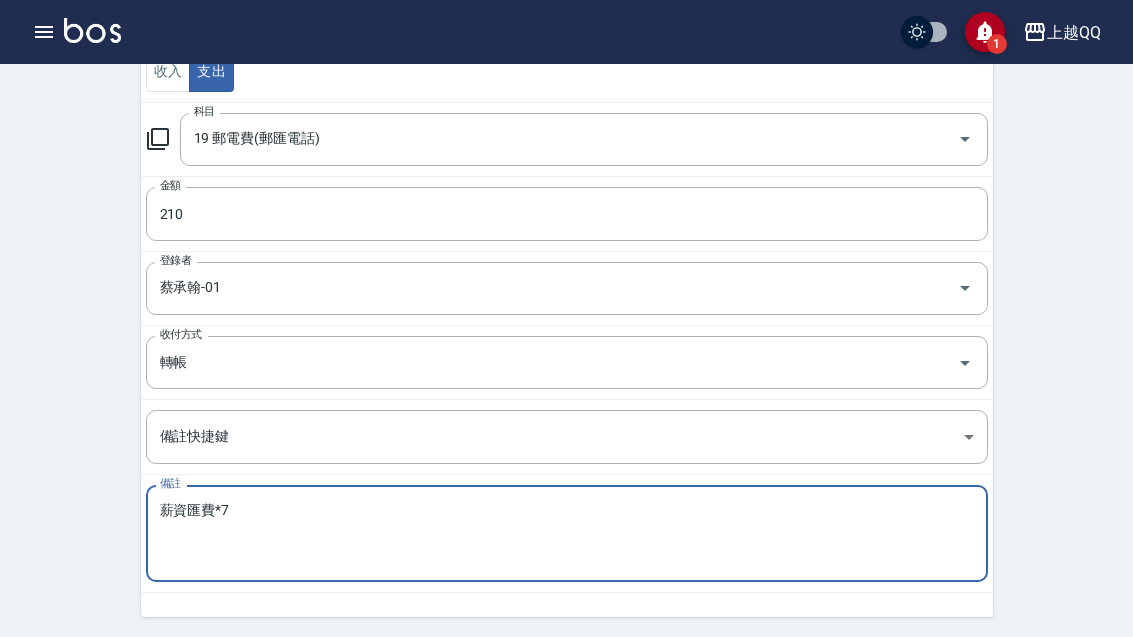type on "薪資匯費*7" 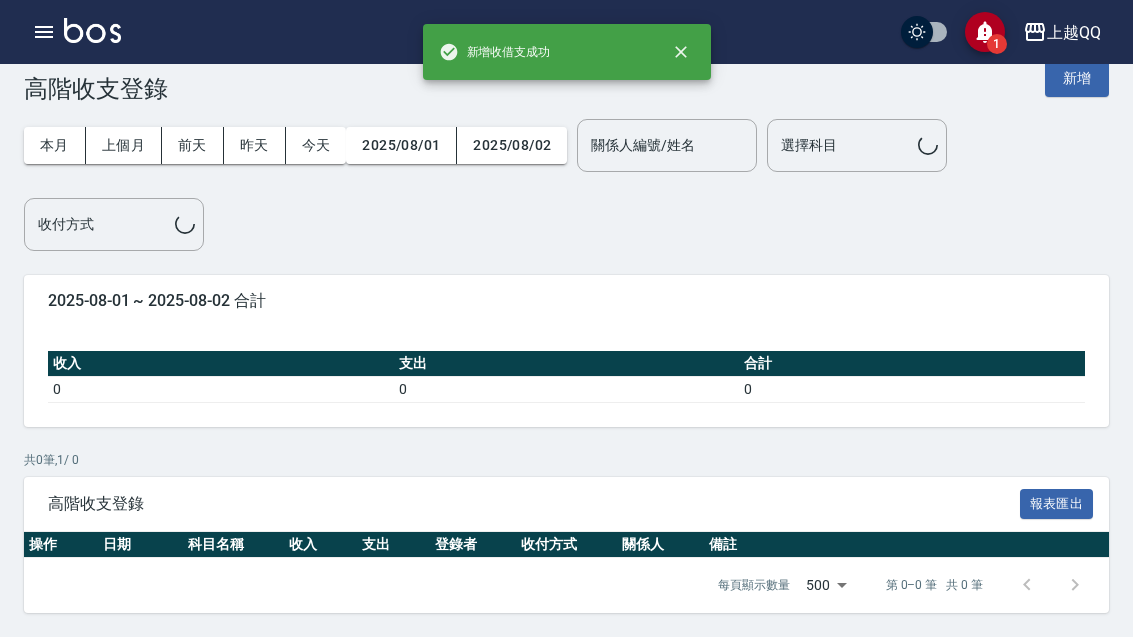 scroll, scrollTop: 0, scrollLeft: 0, axis: both 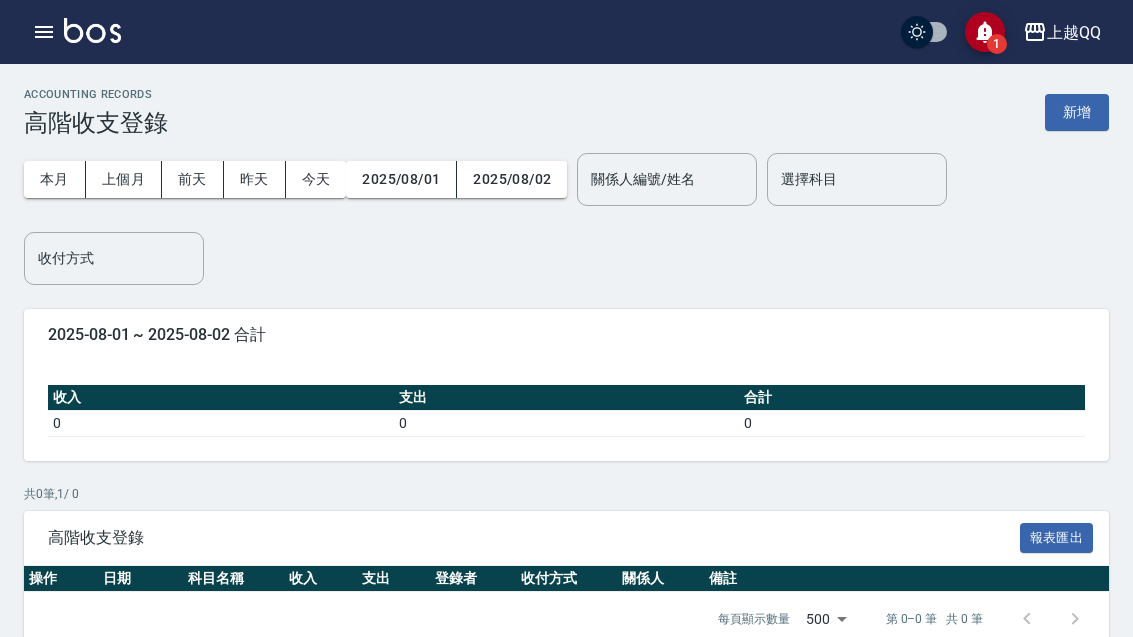click on "新增" at bounding box center (1077, 112) 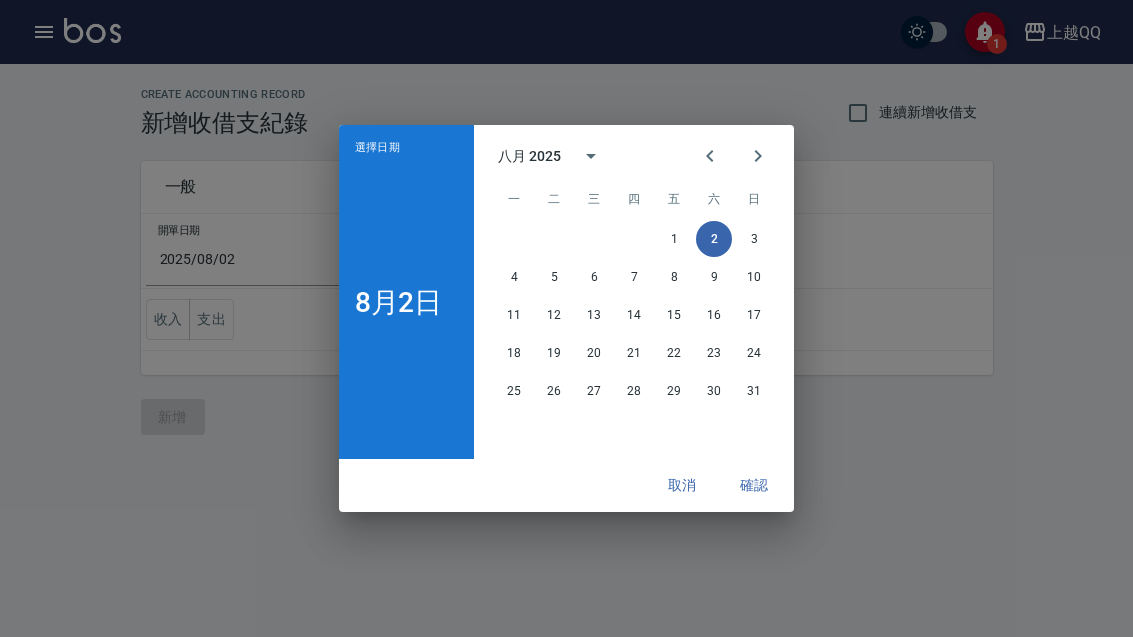 click 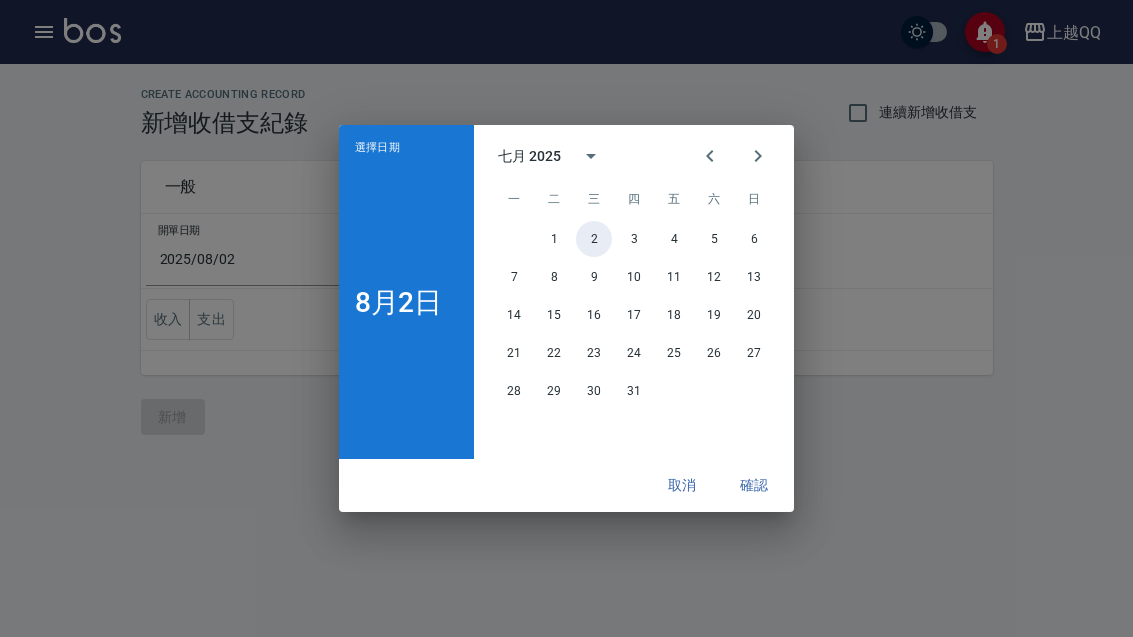 click on "2" at bounding box center [594, 239] 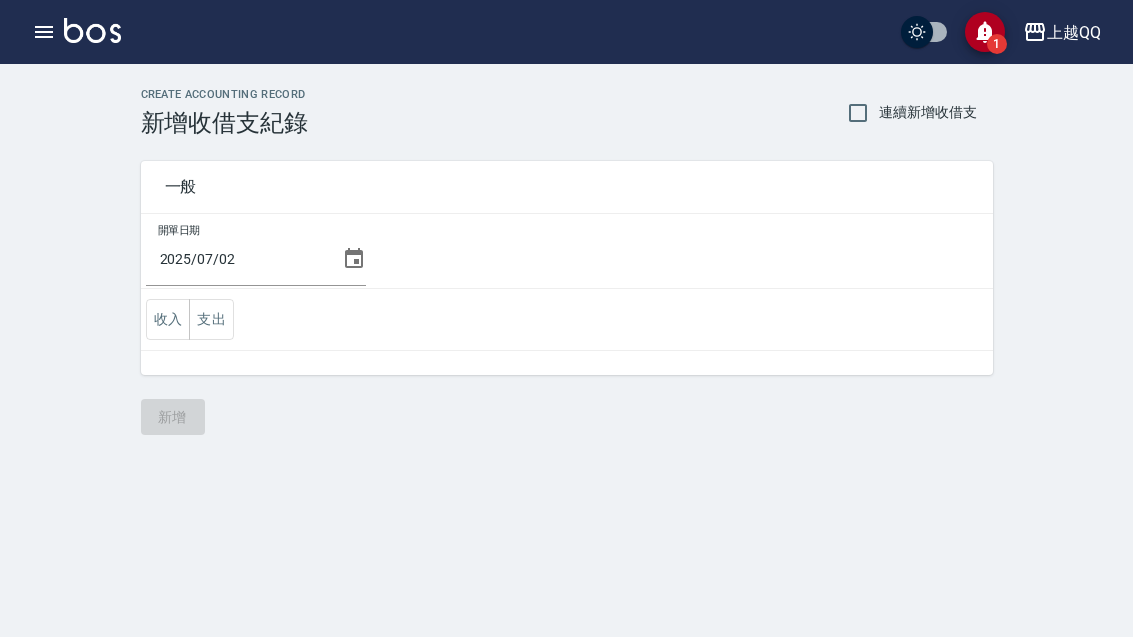 click on "收入" at bounding box center (168, 319) 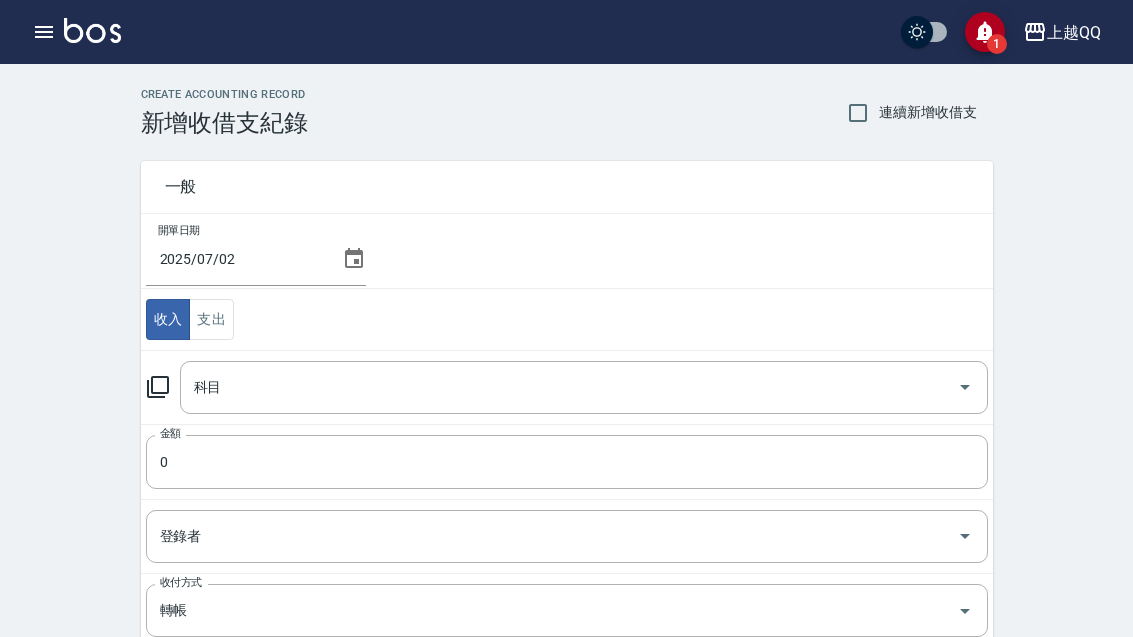 click on "科目" at bounding box center [569, 387] 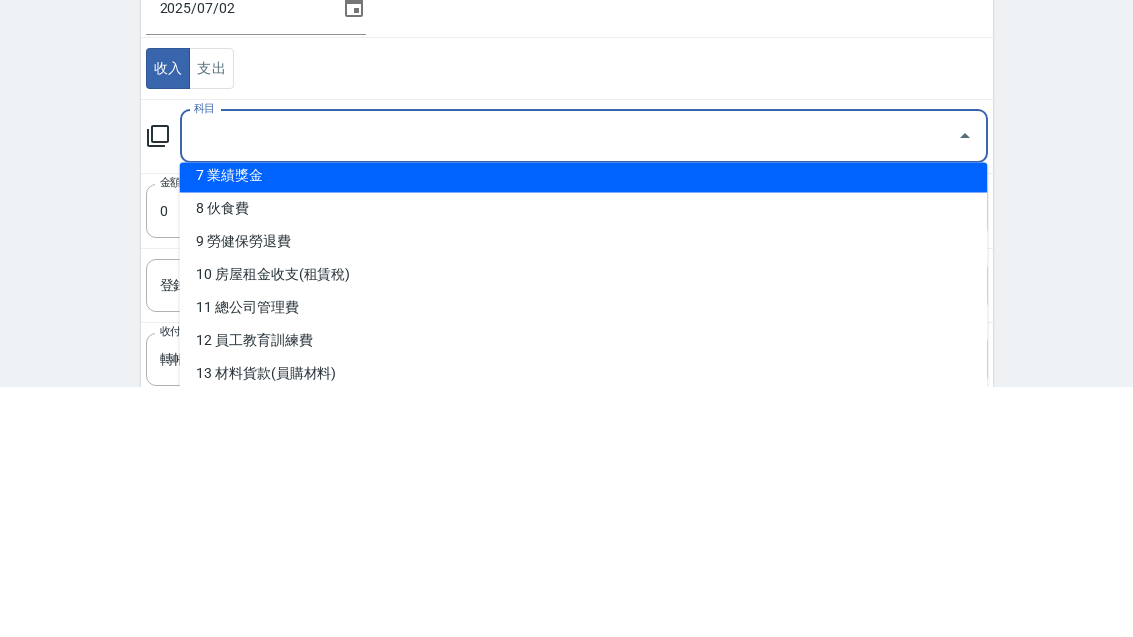 scroll, scrollTop: 244, scrollLeft: 0, axis: vertical 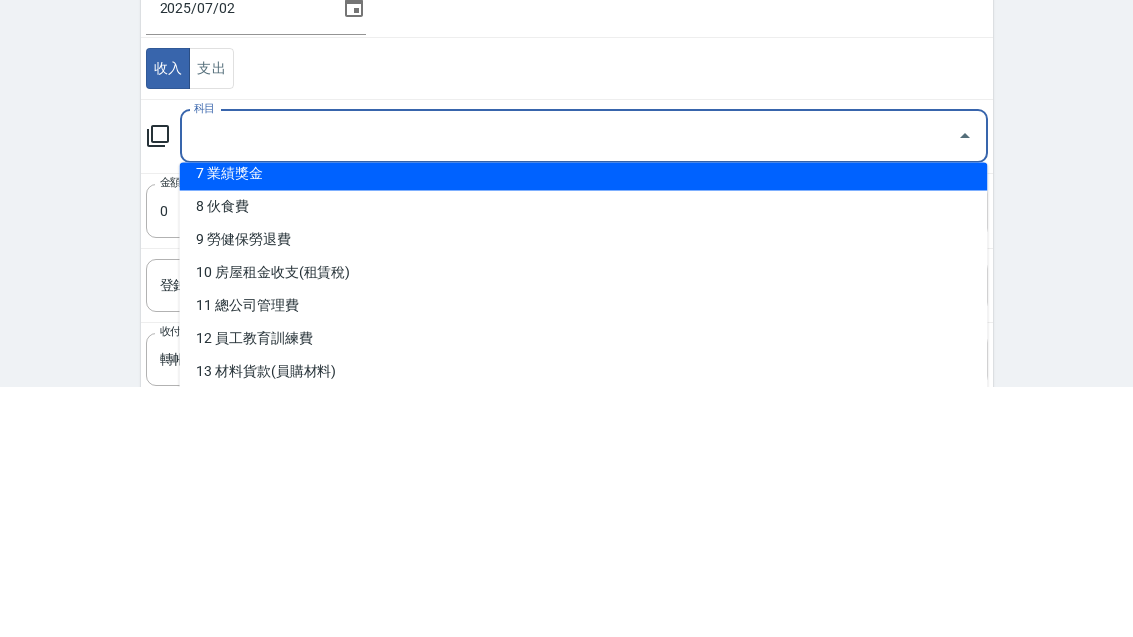 click on "9 勞健保勞退費" at bounding box center (584, 491) 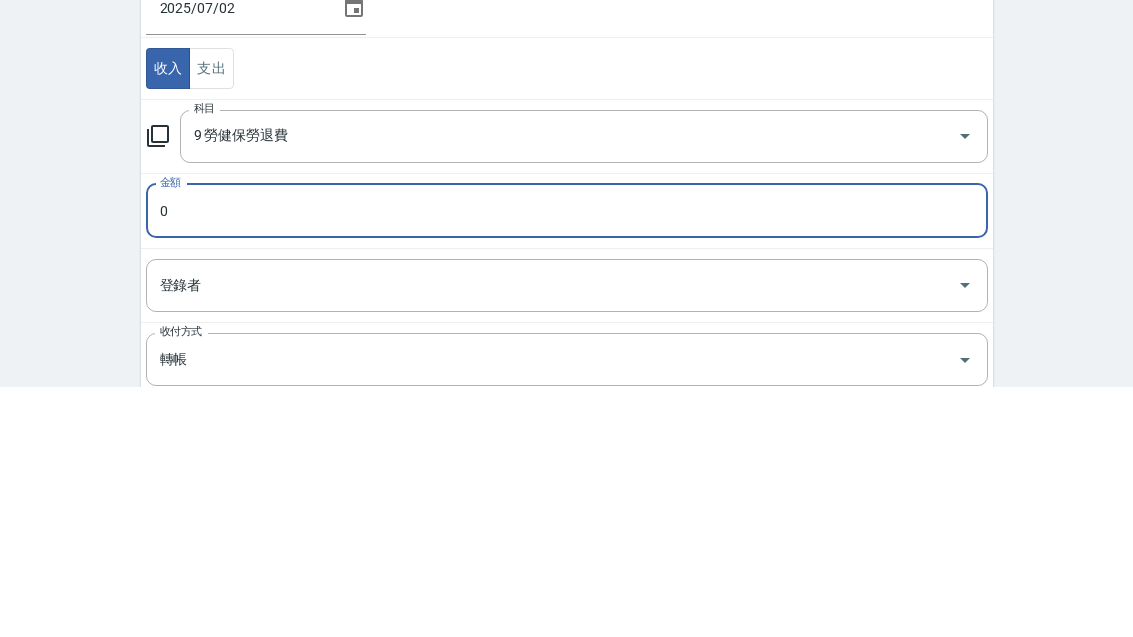 type on "9 勞健保勞退費" 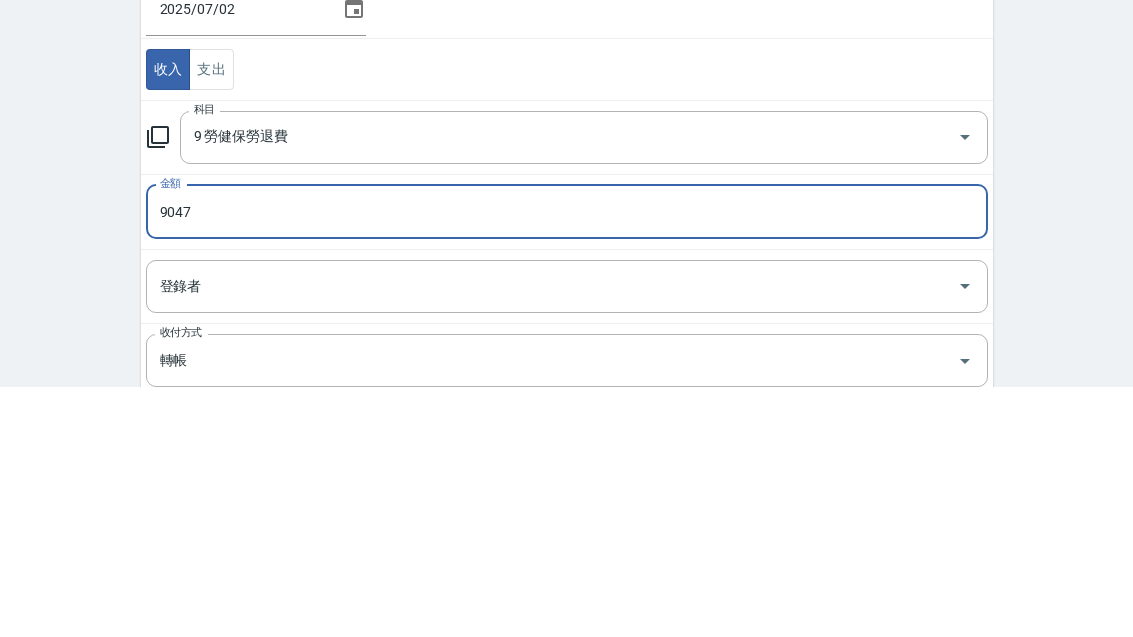 scroll, scrollTop: 248, scrollLeft: 0, axis: vertical 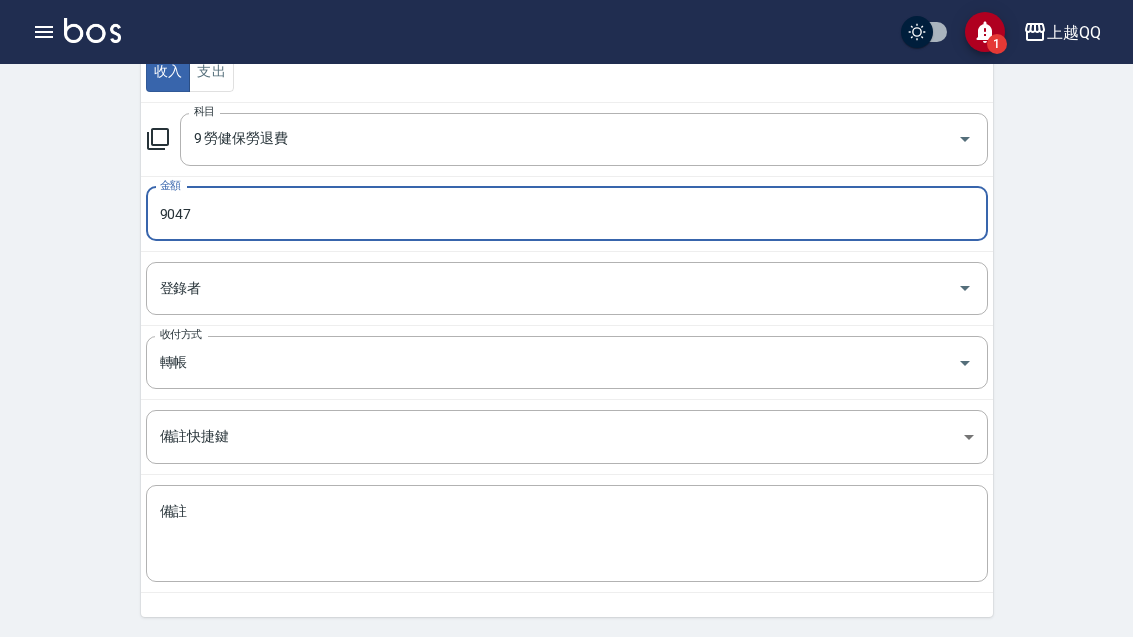 type on "9047" 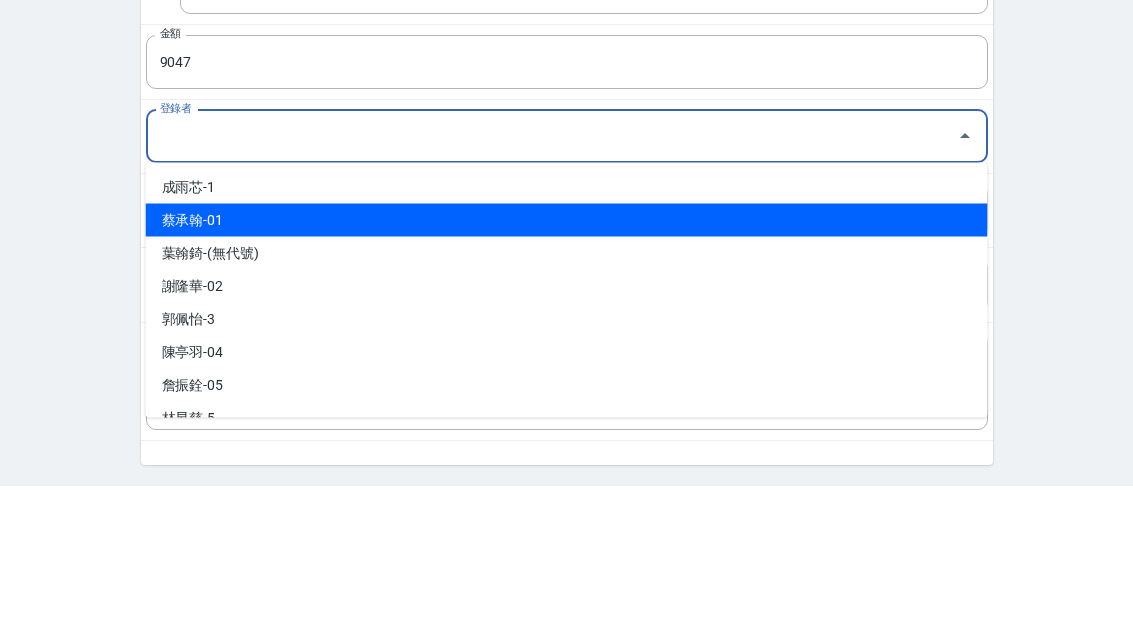 click on "蔡承翰-01" at bounding box center [567, 372] 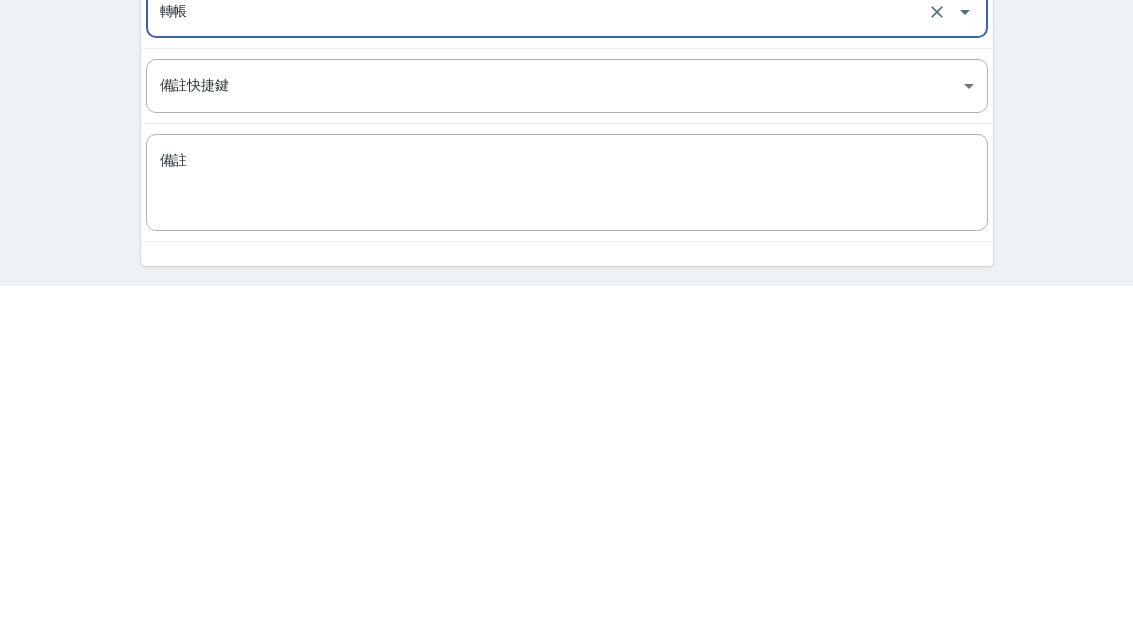 click on "備註" at bounding box center (567, 534) 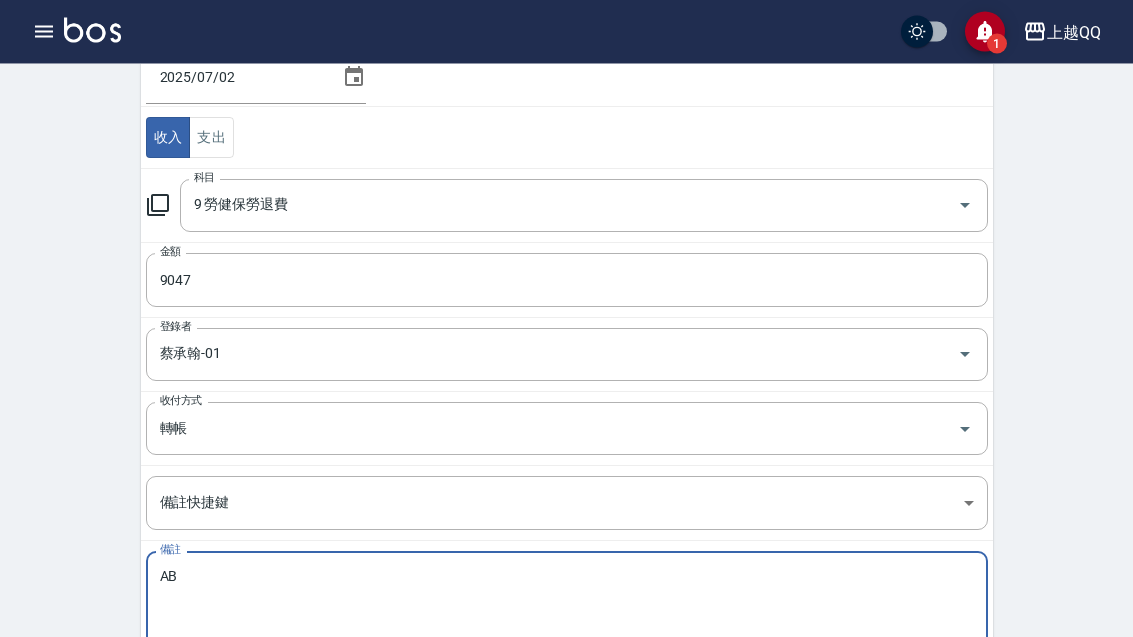 scroll, scrollTop: 248, scrollLeft: 0, axis: vertical 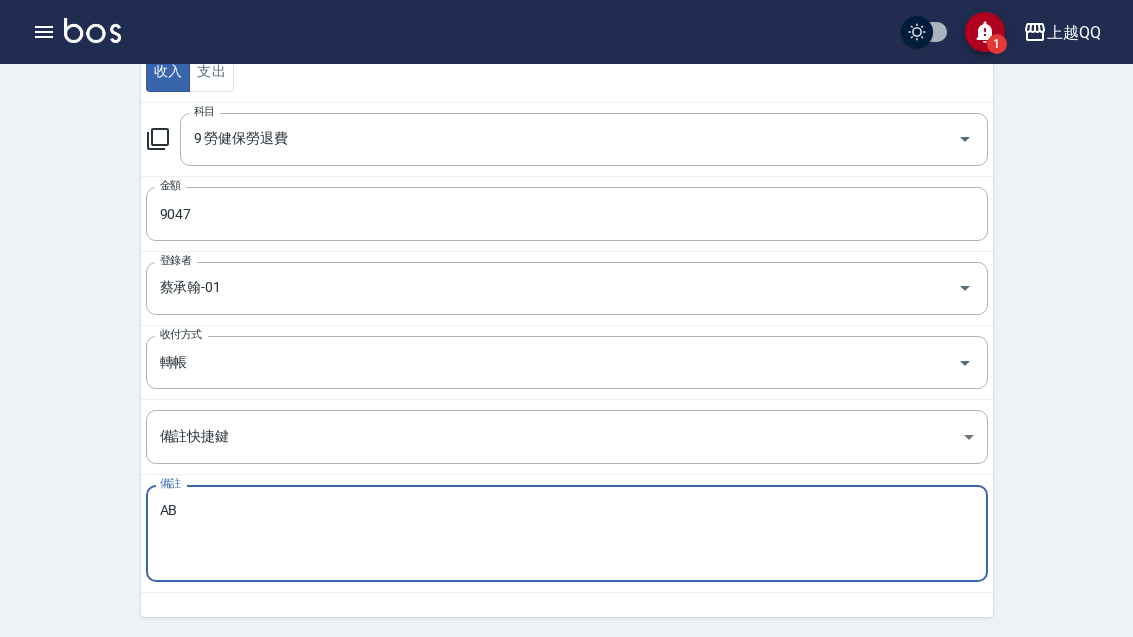 type on "AB" 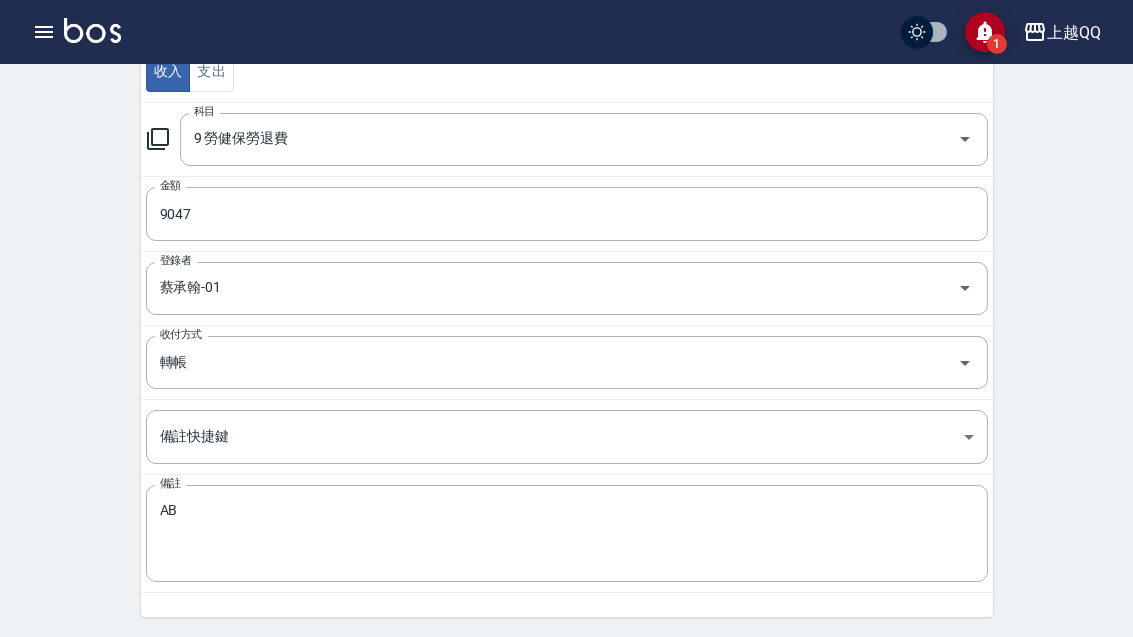 scroll, scrollTop: 0, scrollLeft: 0, axis: both 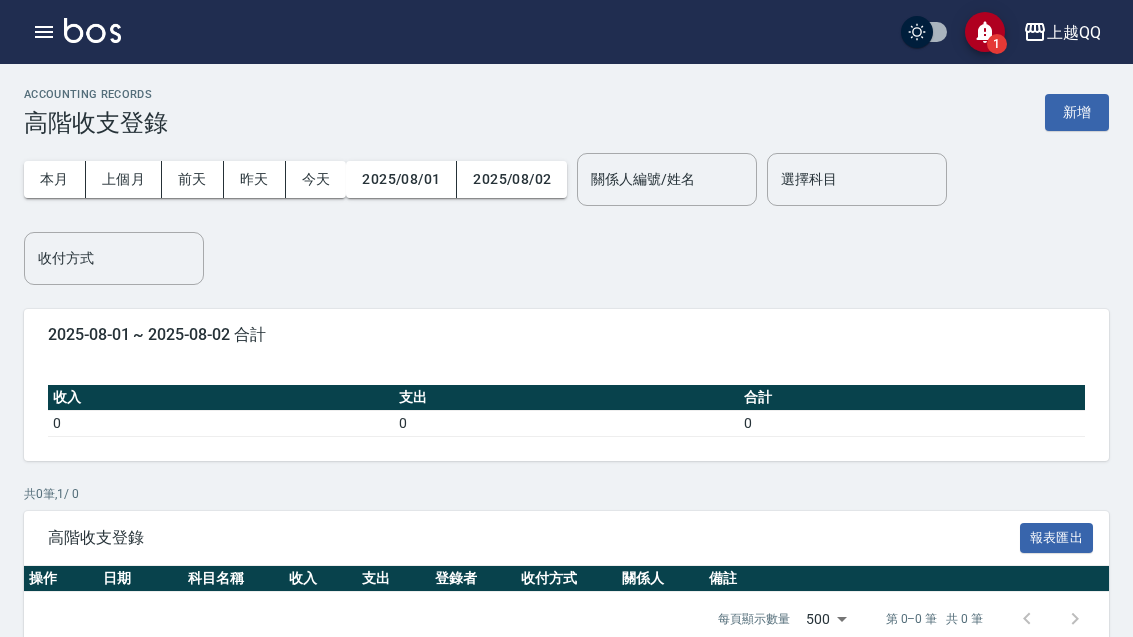 click on "上個月" at bounding box center (124, 179) 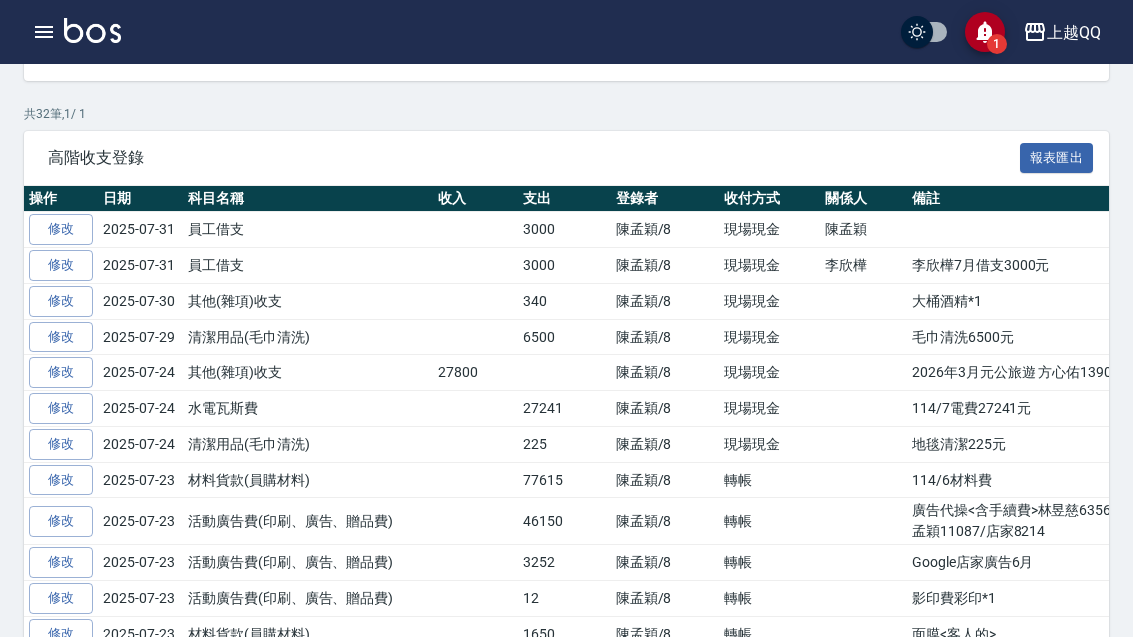 scroll, scrollTop: 425, scrollLeft: 0, axis: vertical 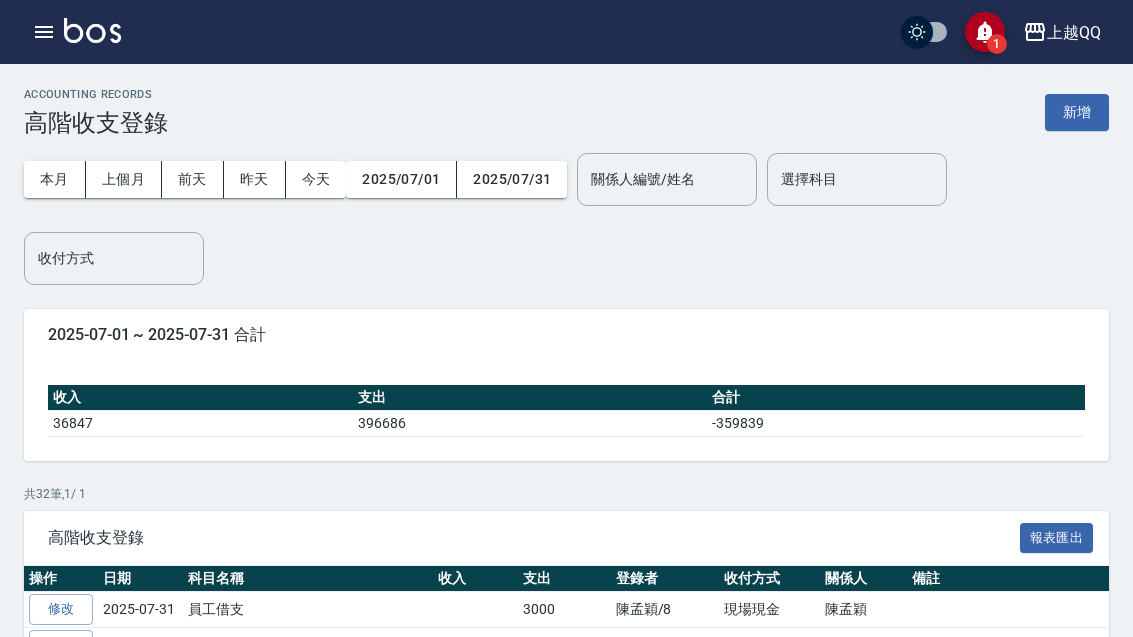 click on "新增" at bounding box center (1077, 112) 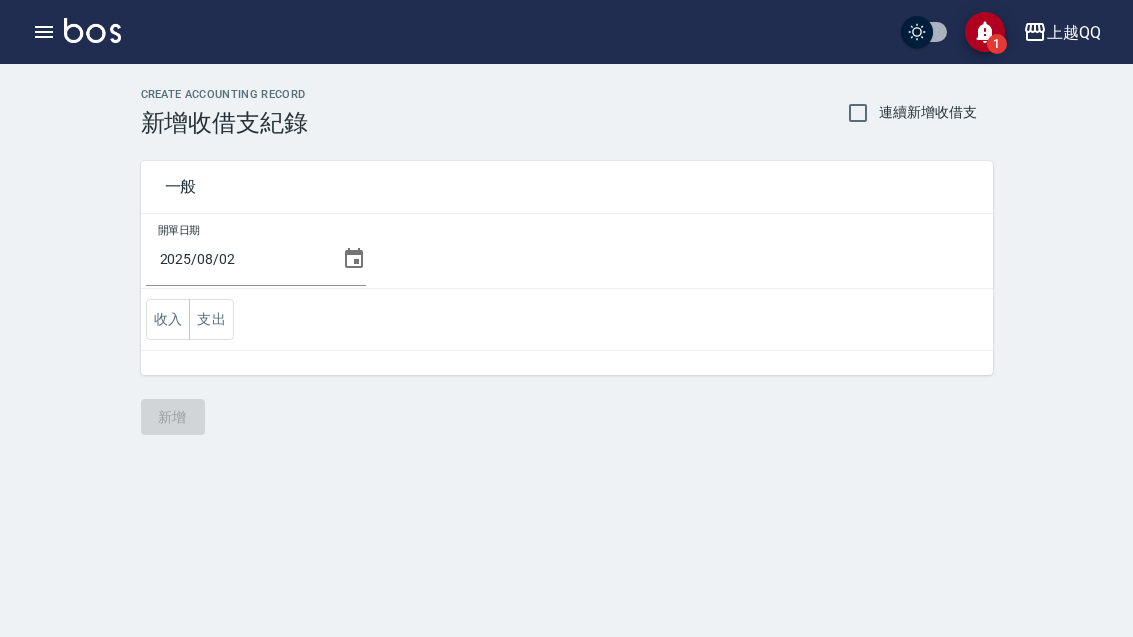 click 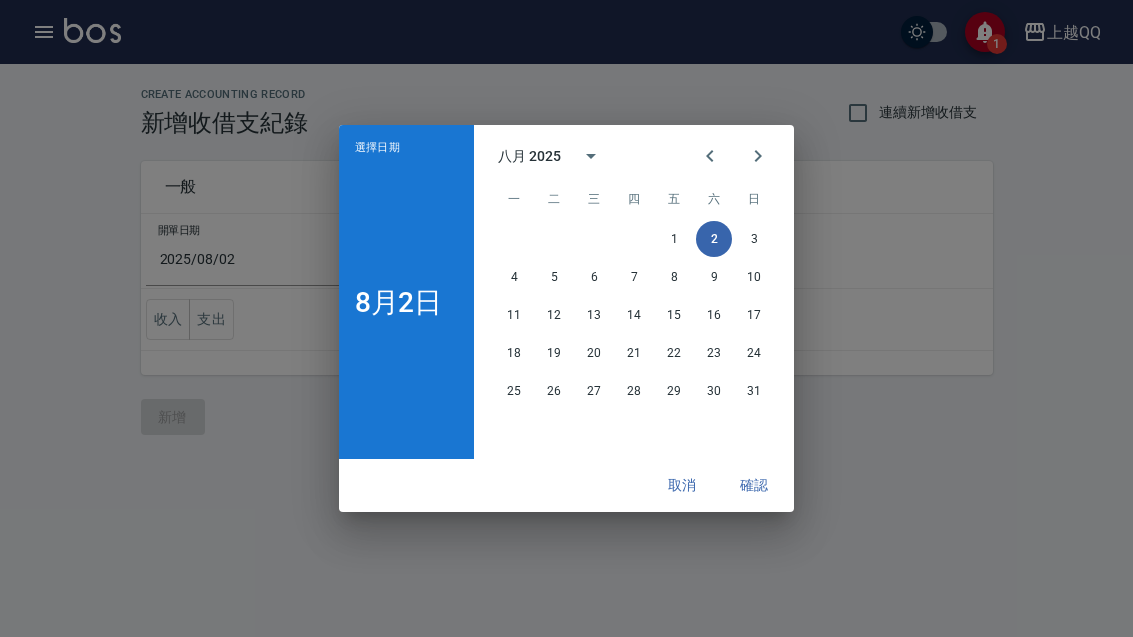click 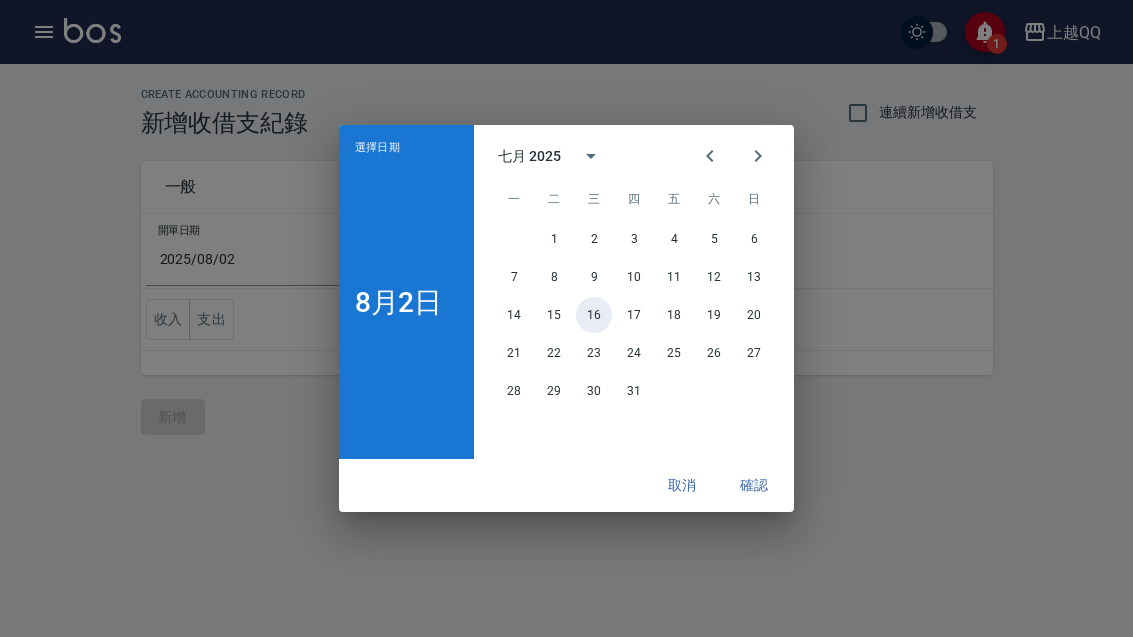 click on "16" at bounding box center (594, 315) 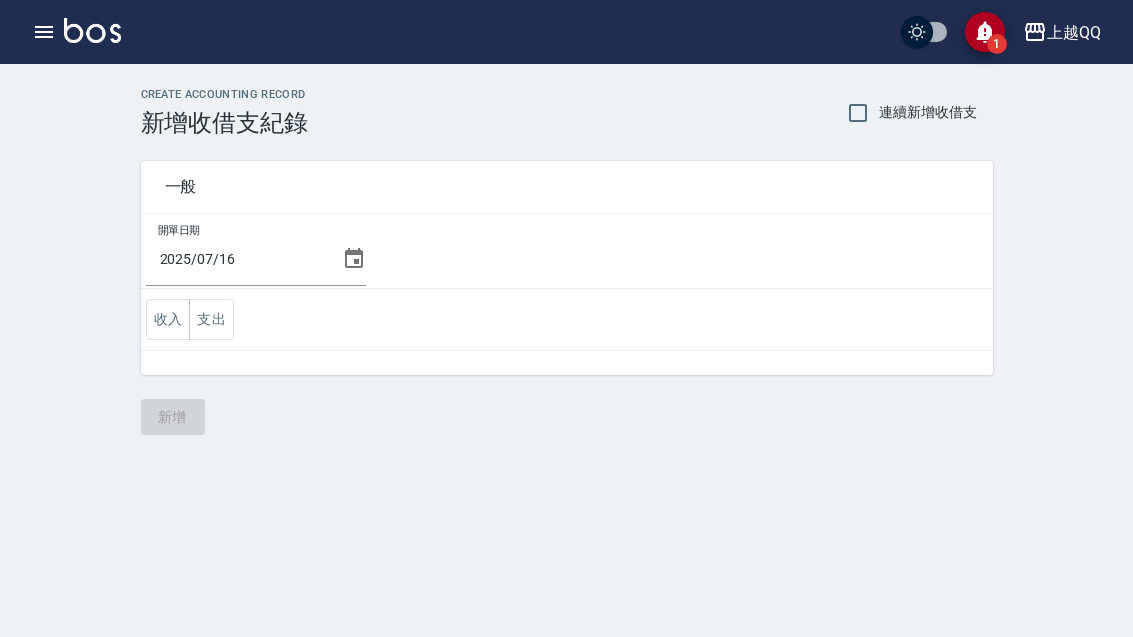 click on "支出" at bounding box center [211, 319] 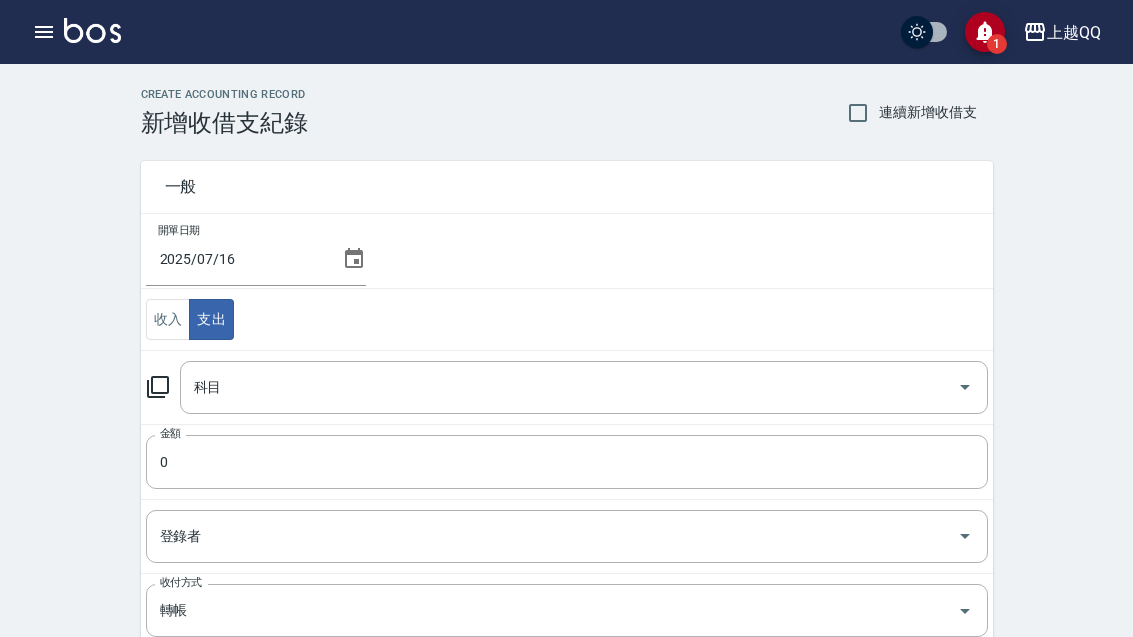 click on "科目" at bounding box center (569, 387) 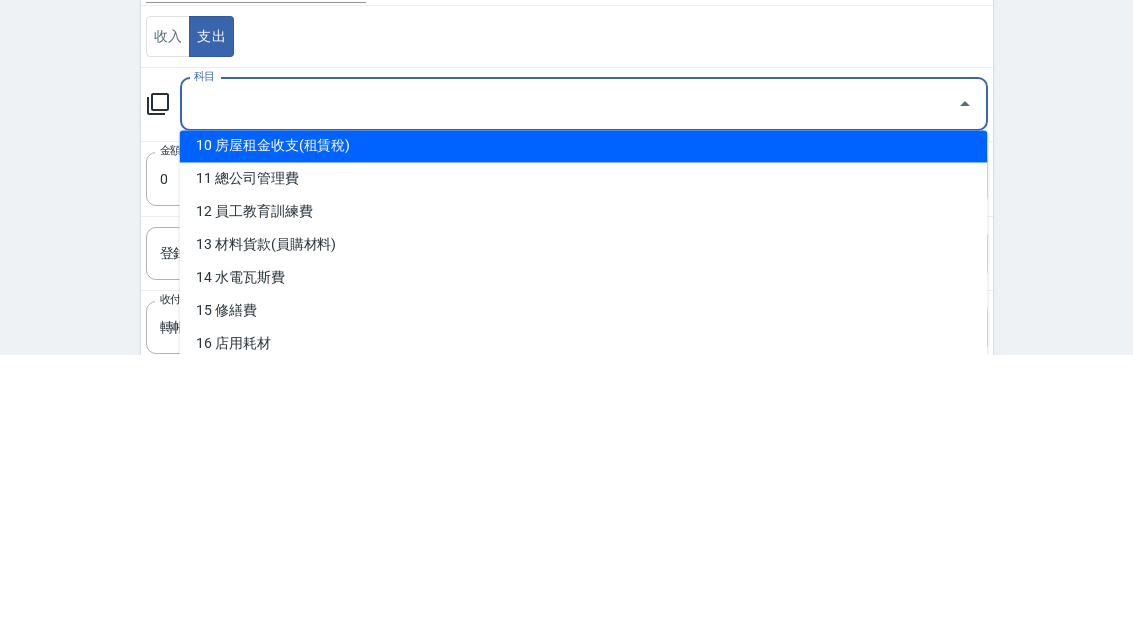 click on "10 房屋租金收支(租賃稅)" at bounding box center [584, 429] 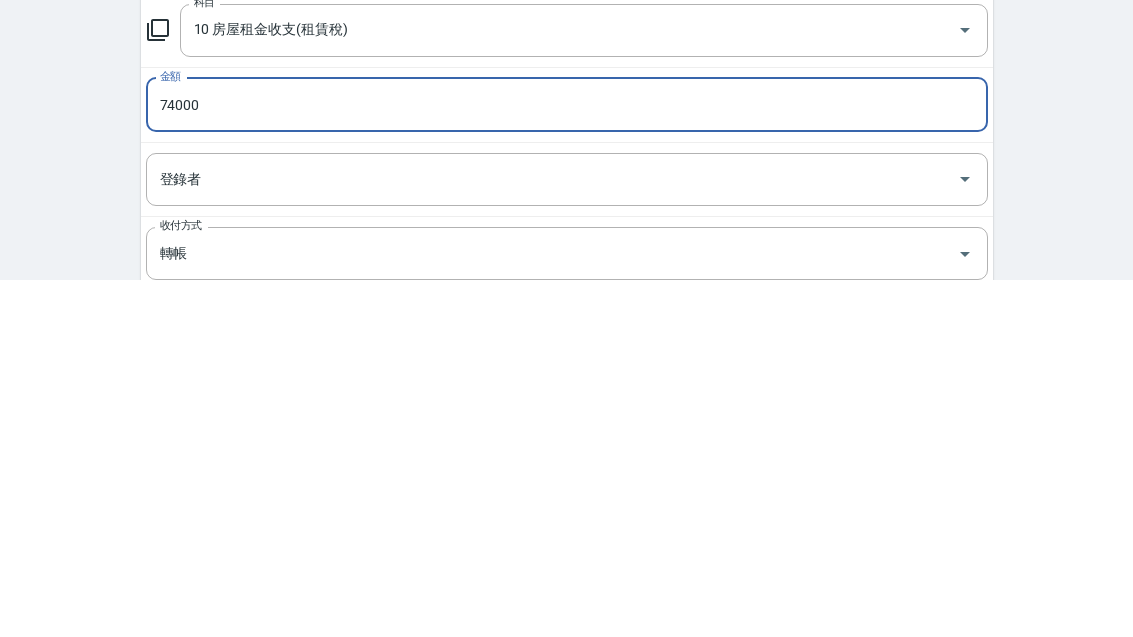 type on "74000" 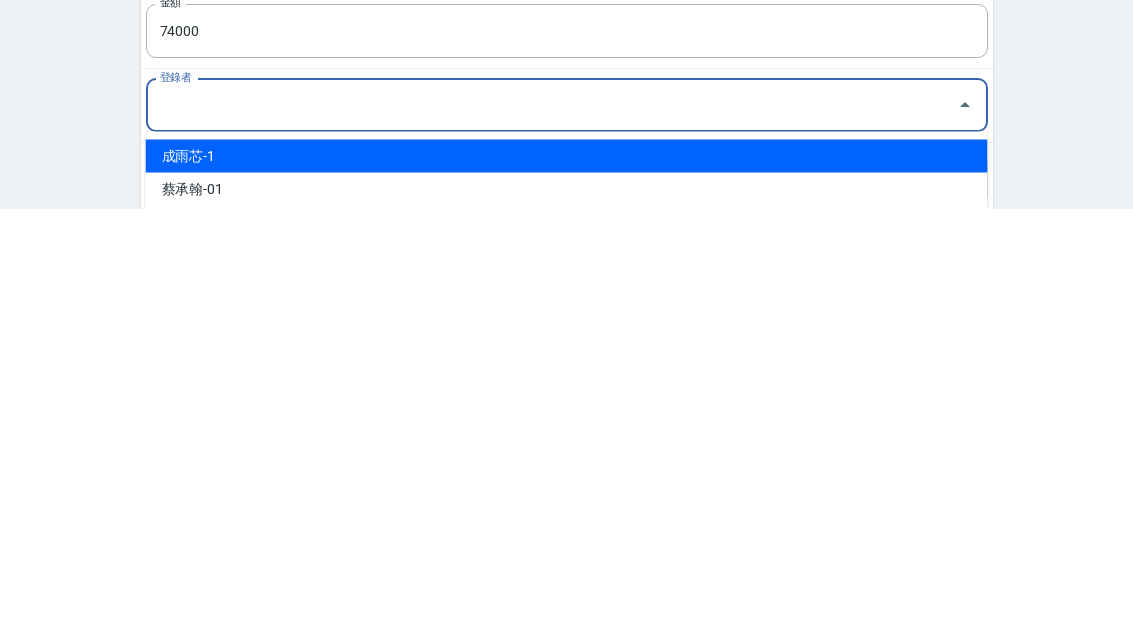 click on "蔡承翰-01" at bounding box center [567, 617] 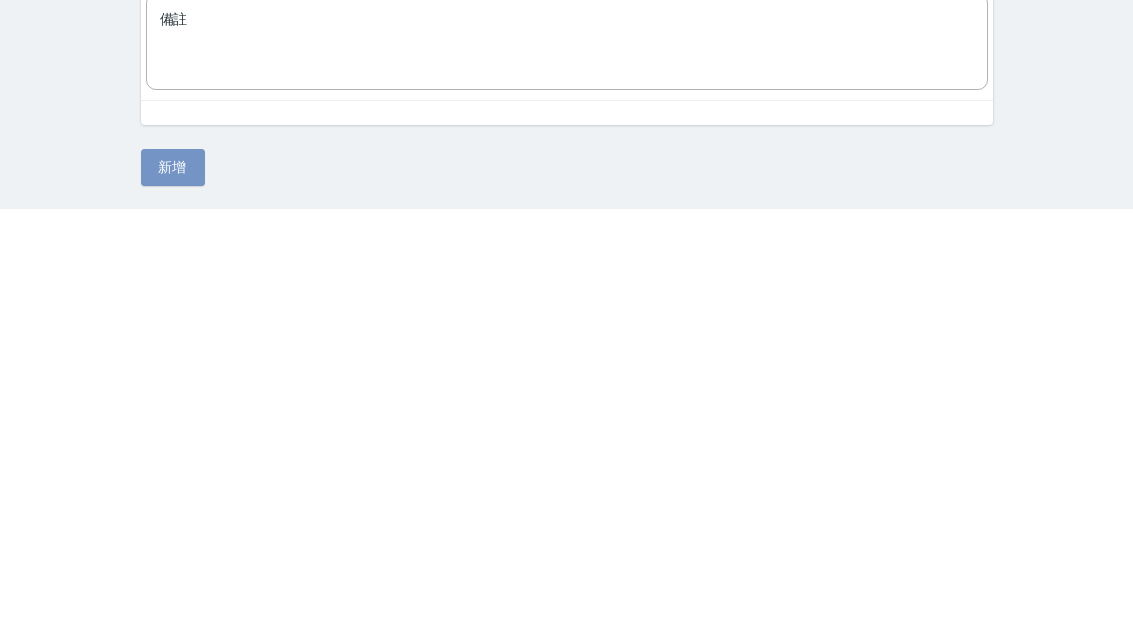 click on "新增" at bounding box center (173, 595) 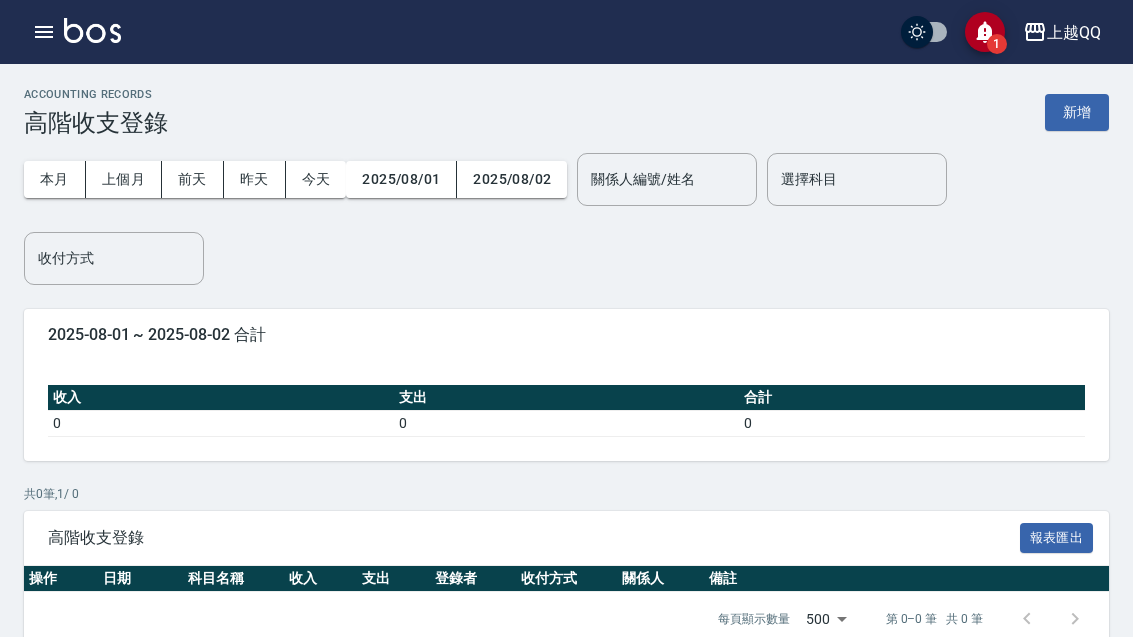 click on "新增" at bounding box center [1077, 112] 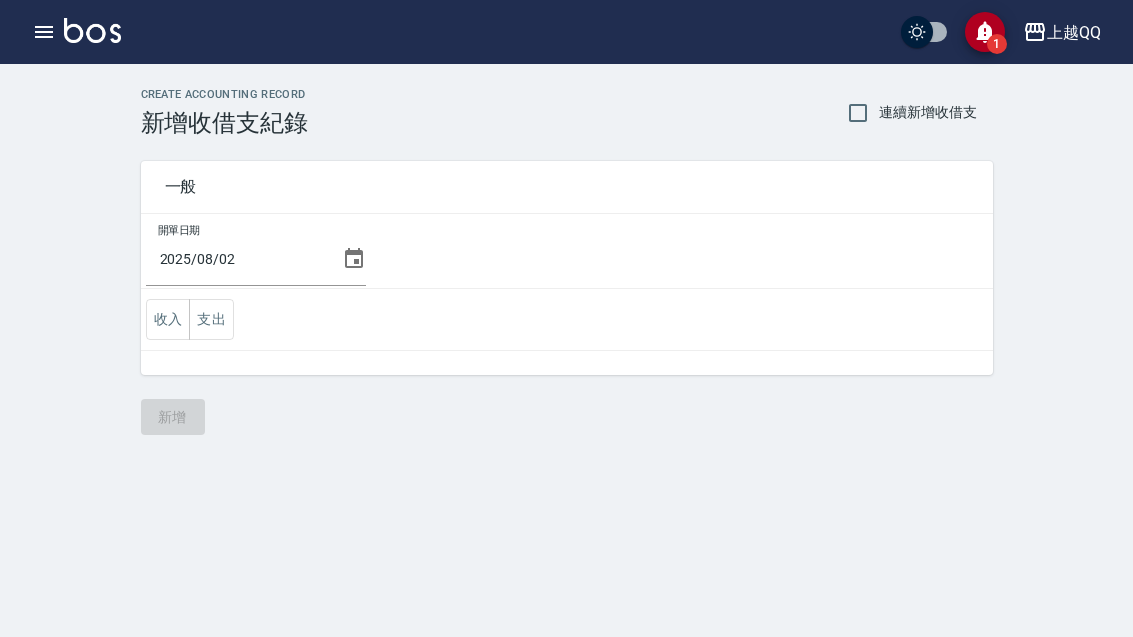 click 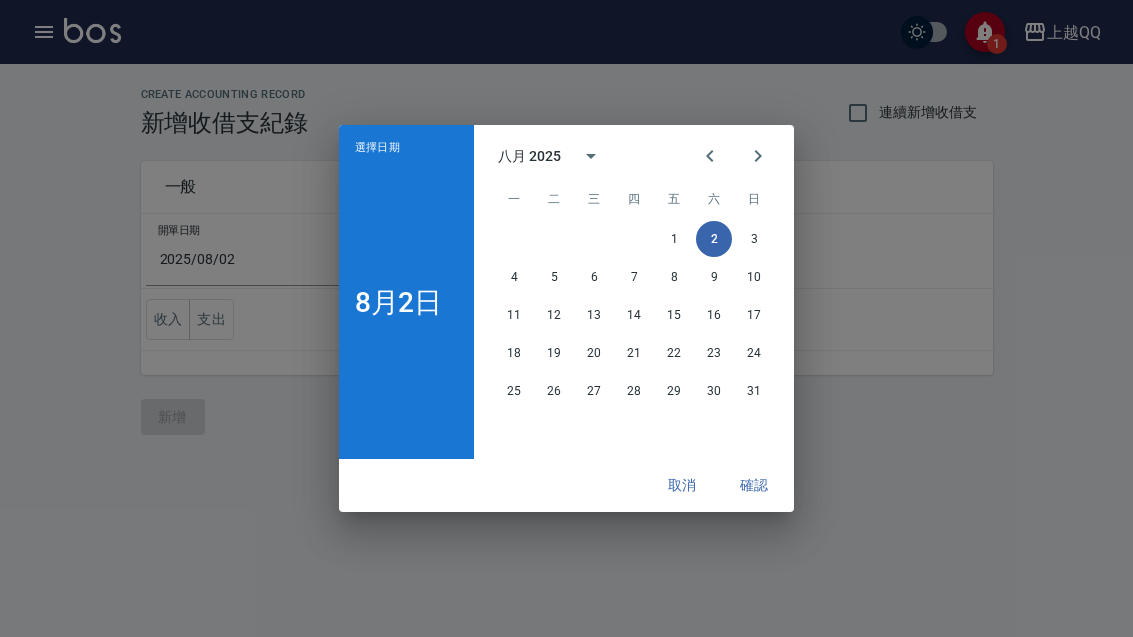 click 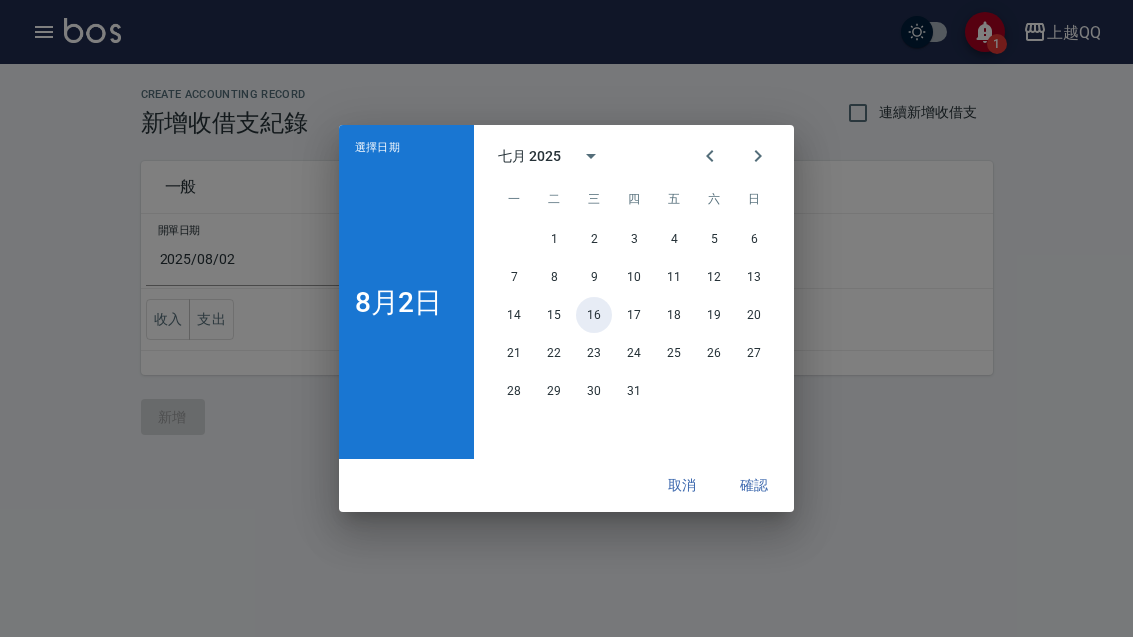 click on "16" at bounding box center [594, 315] 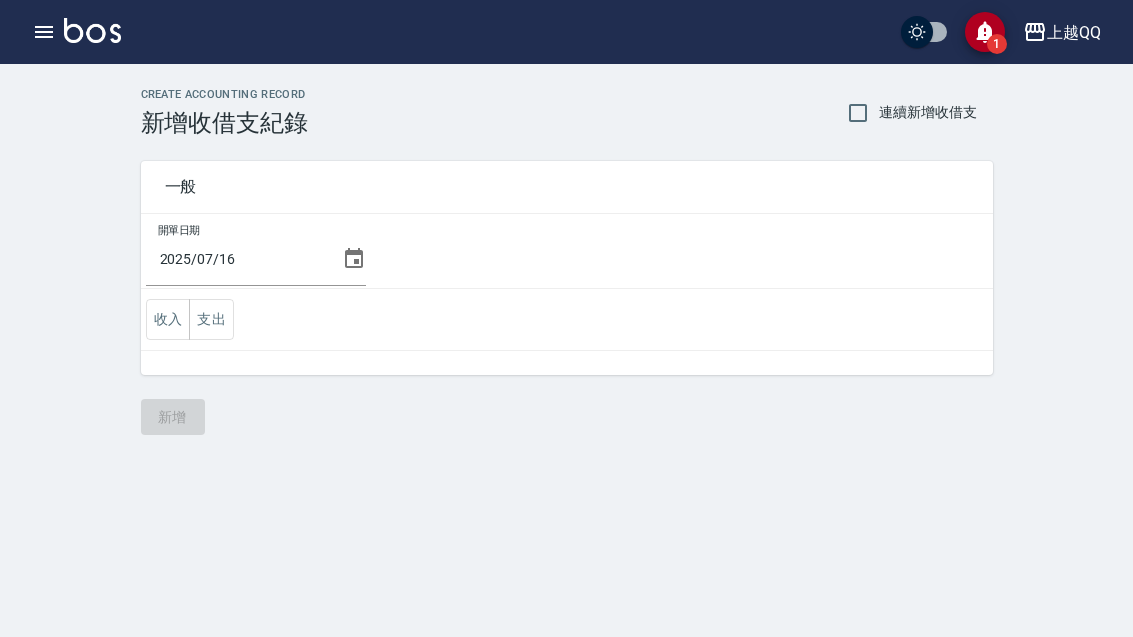 click on "支出" at bounding box center [211, 319] 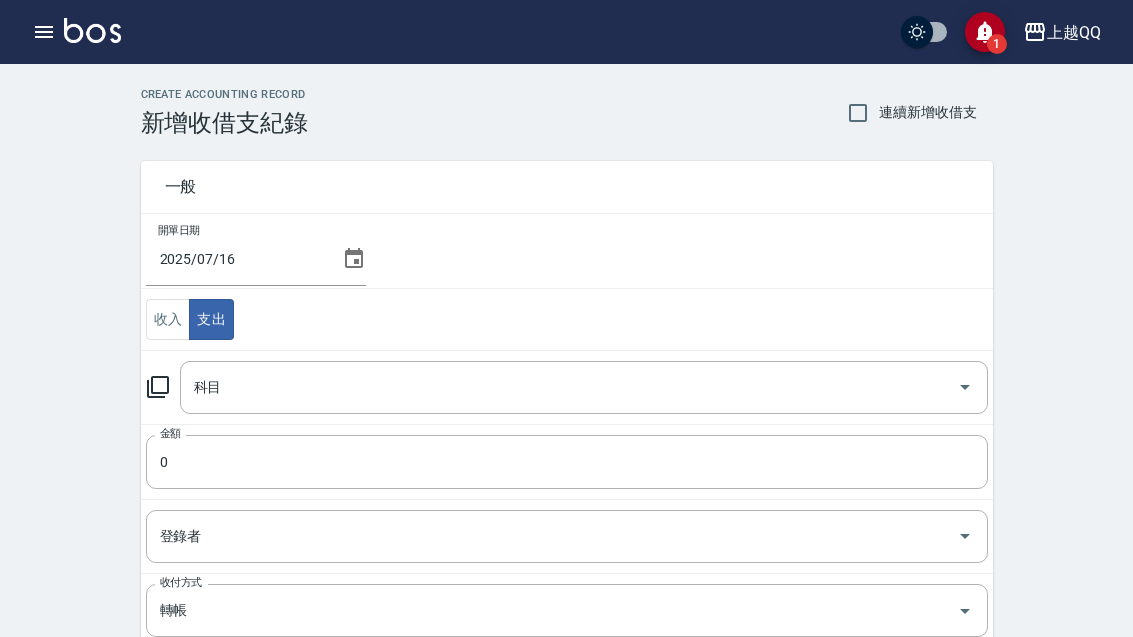 click on "科目" at bounding box center (569, 387) 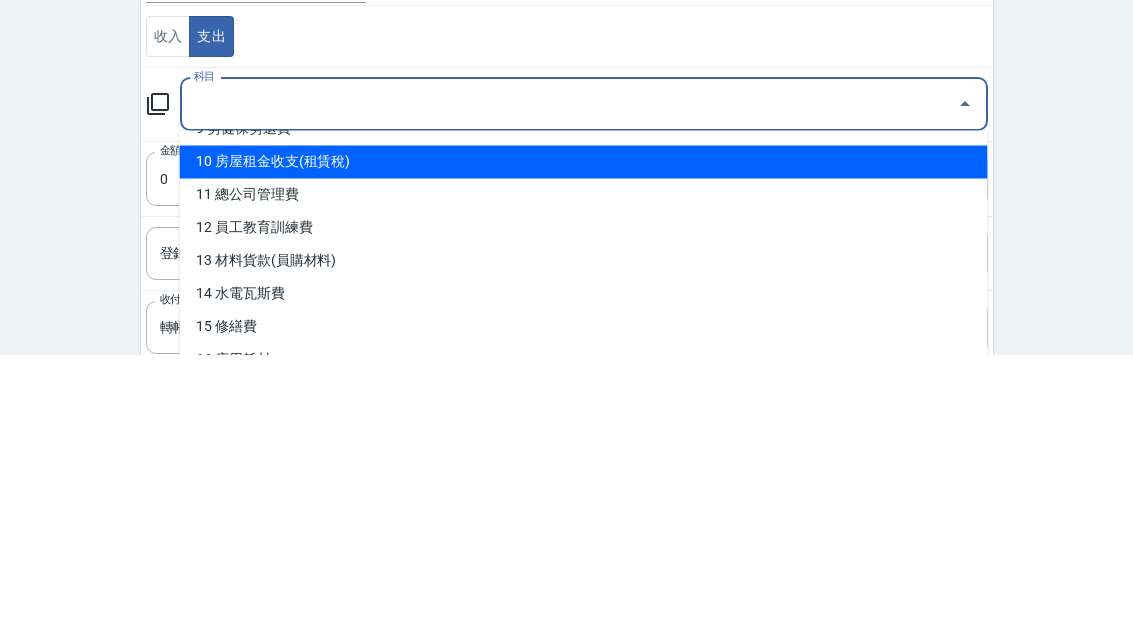 click on "10 房屋租金收支(租賃稅)" at bounding box center [584, 445] 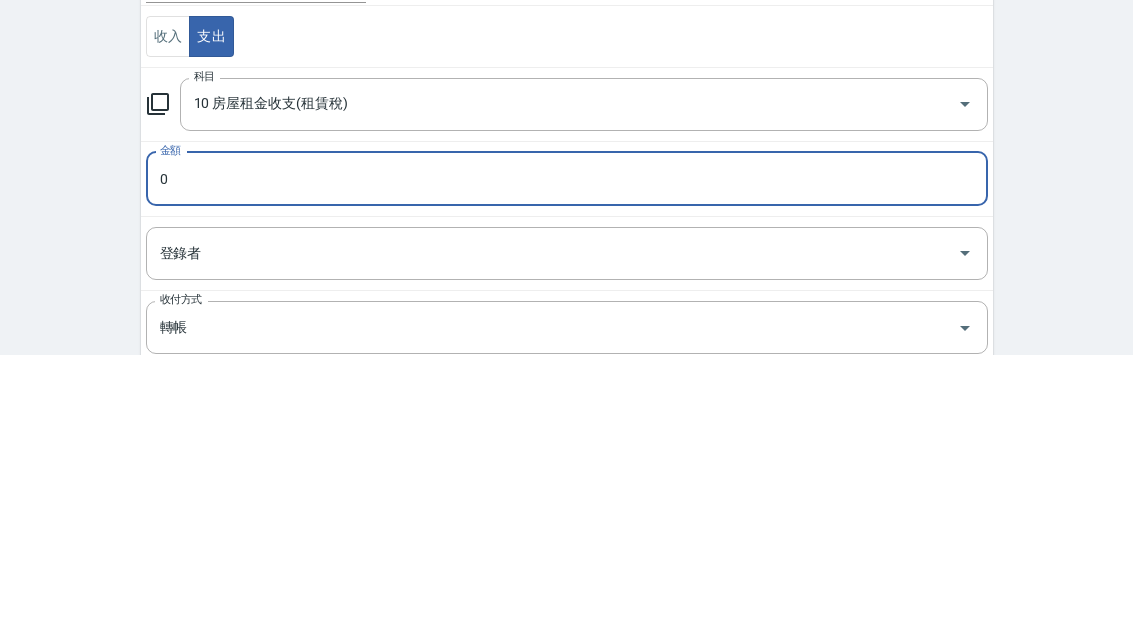 type on "10 房屋租金收支(租賃稅)" 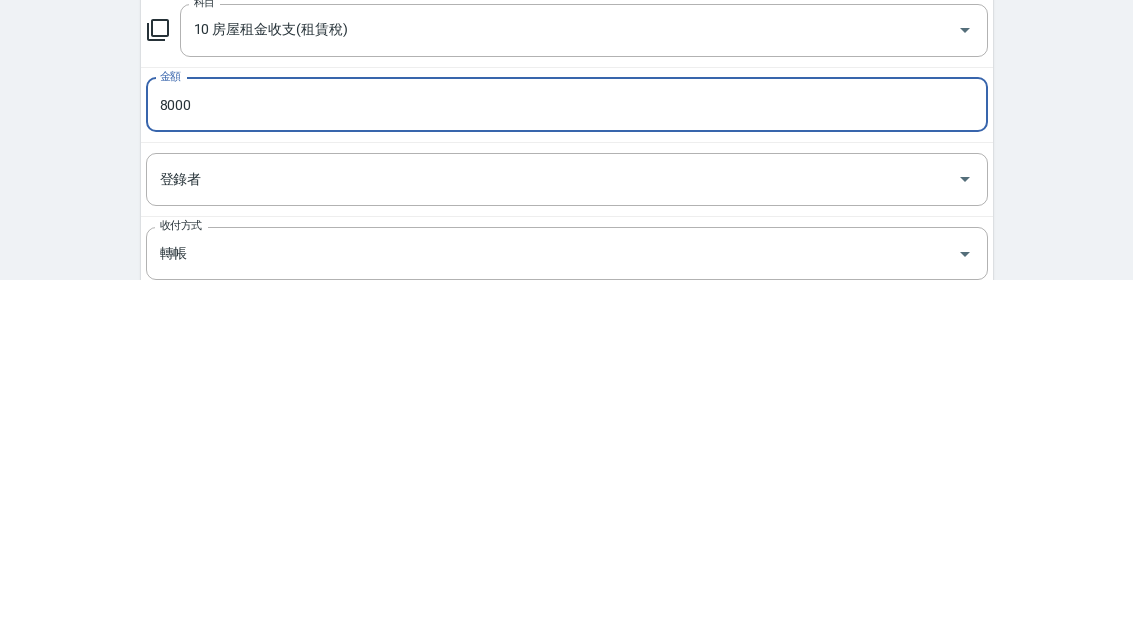 type on "8000" 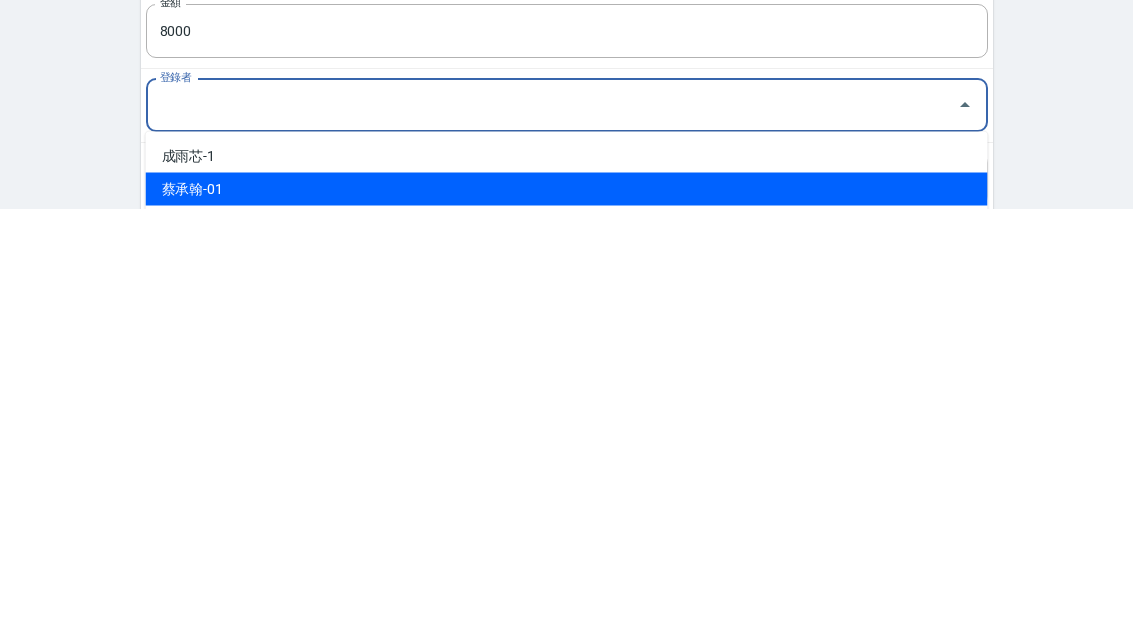 click on "蔡承翰-01" at bounding box center [567, 617] 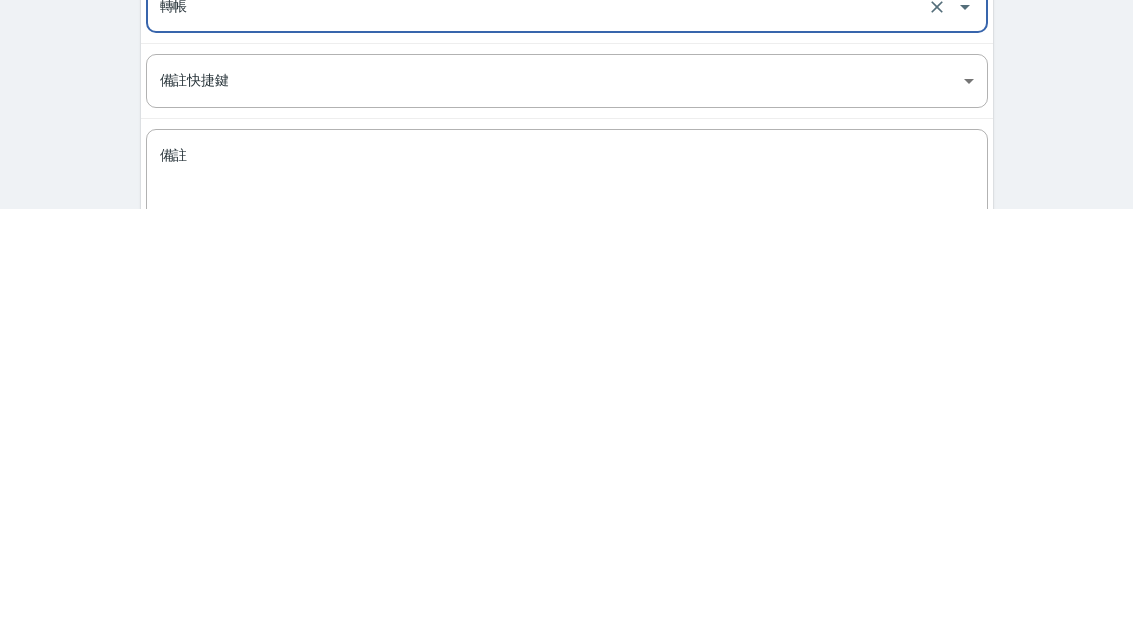 click on "備註" at bounding box center [567, 606] 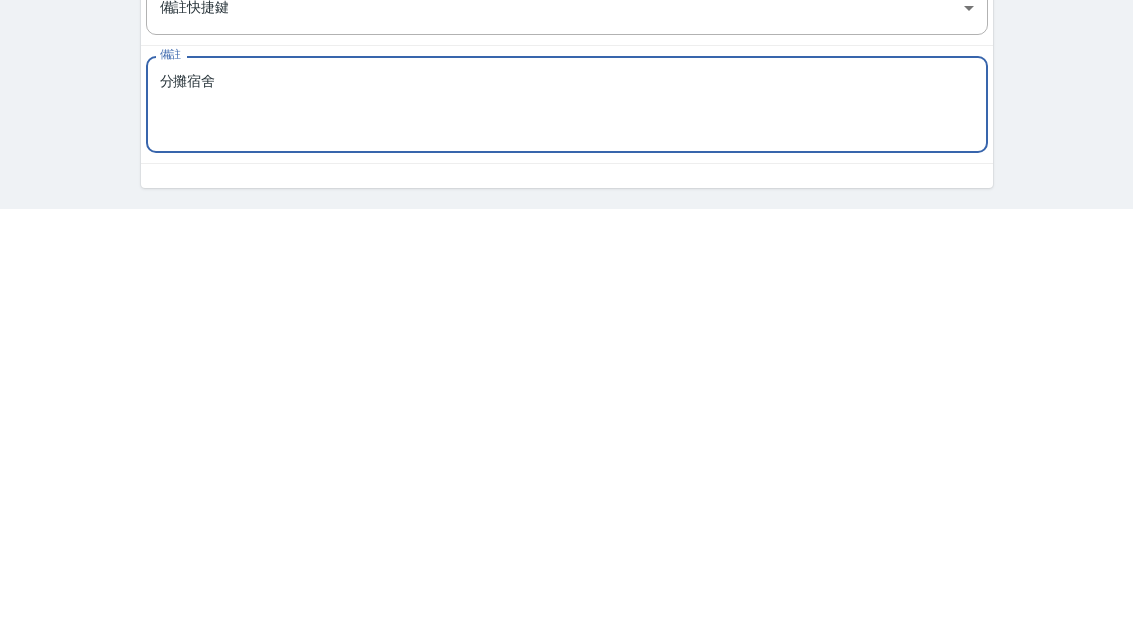 scroll, scrollTop: 312, scrollLeft: 0, axis: vertical 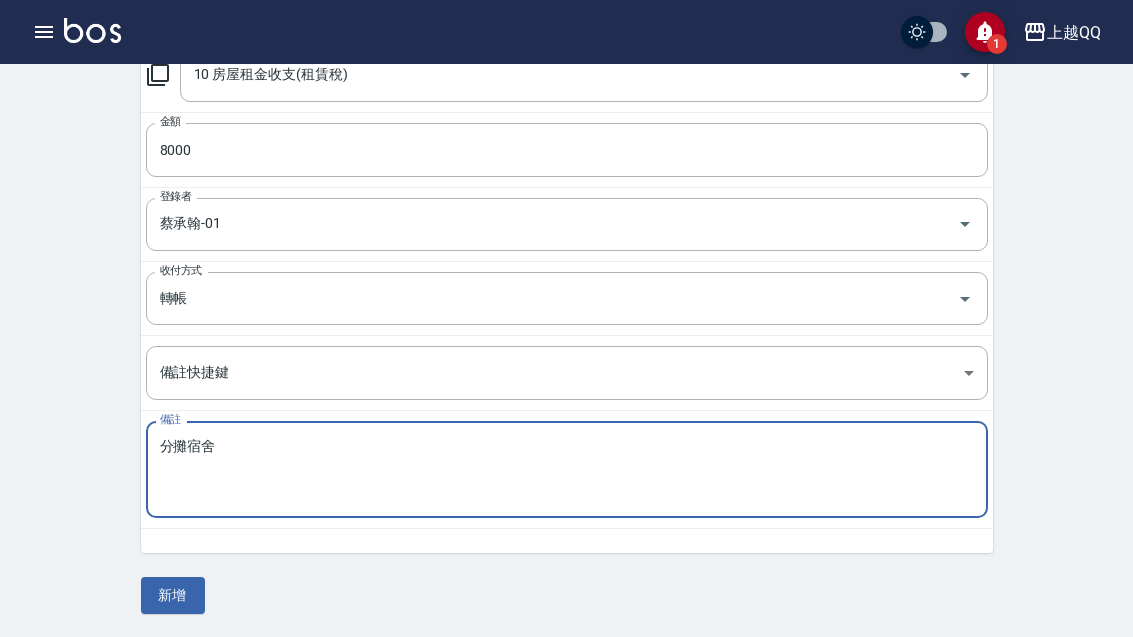 type on "分攤宿舍" 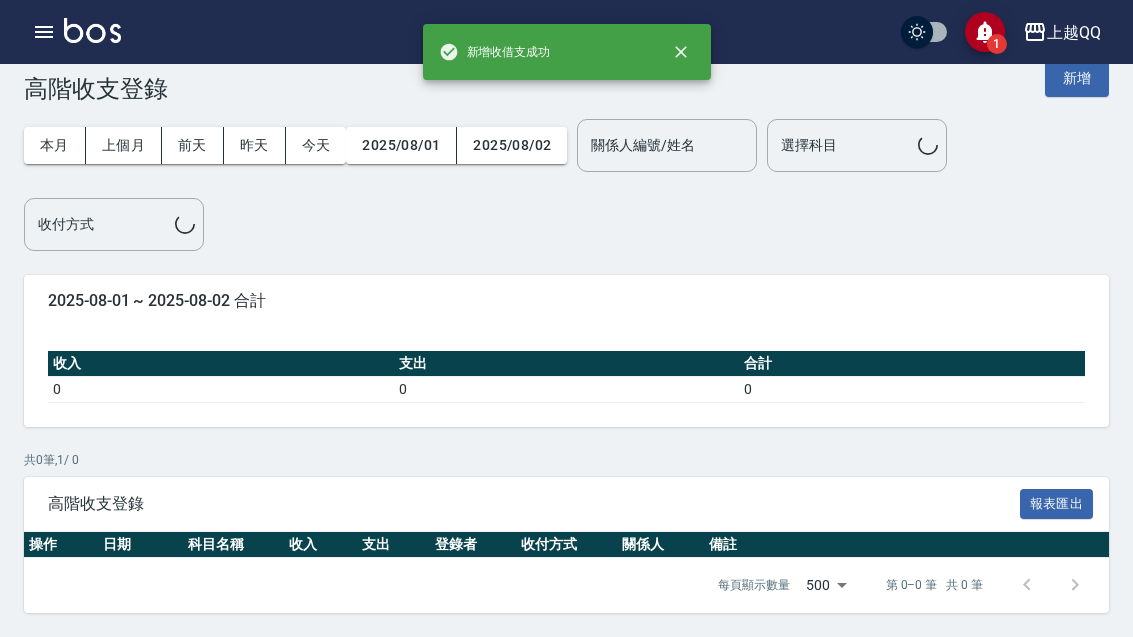 scroll, scrollTop: 64, scrollLeft: 0, axis: vertical 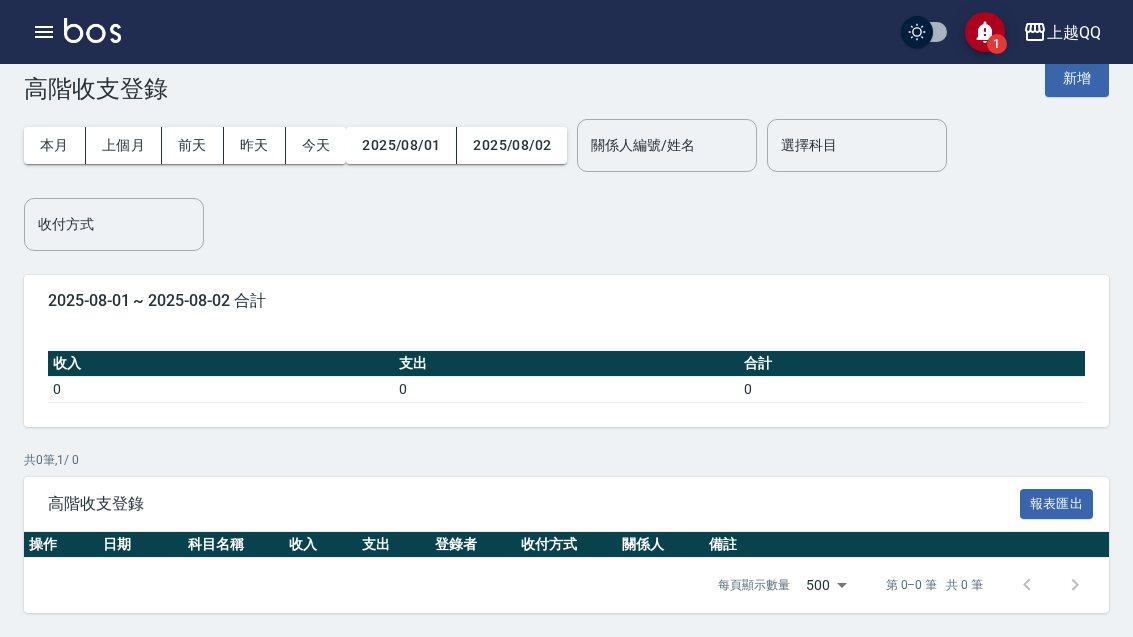 click on "上個月" at bounding box center [124, 145] 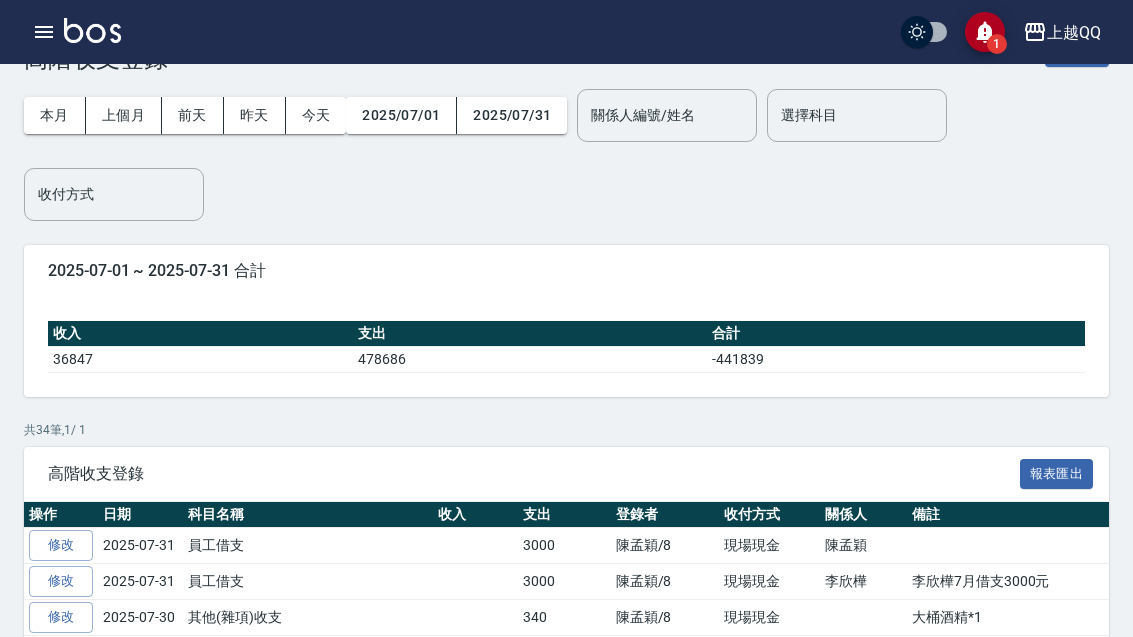 scroll, scrollTop: 95, scrollLeft: 0, axis: vertical 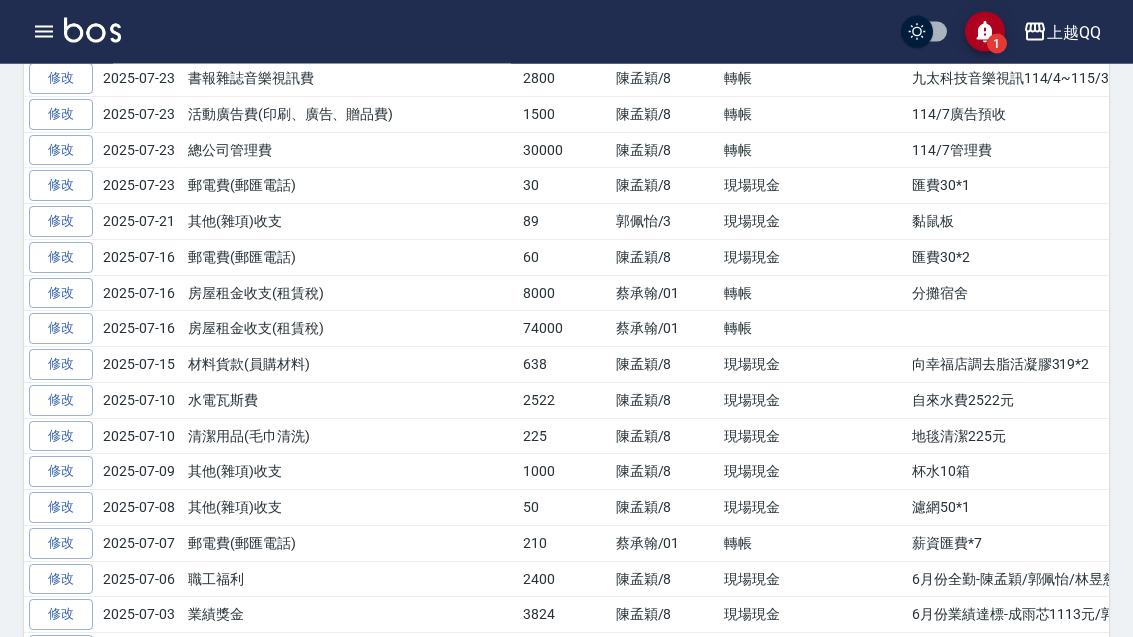 click 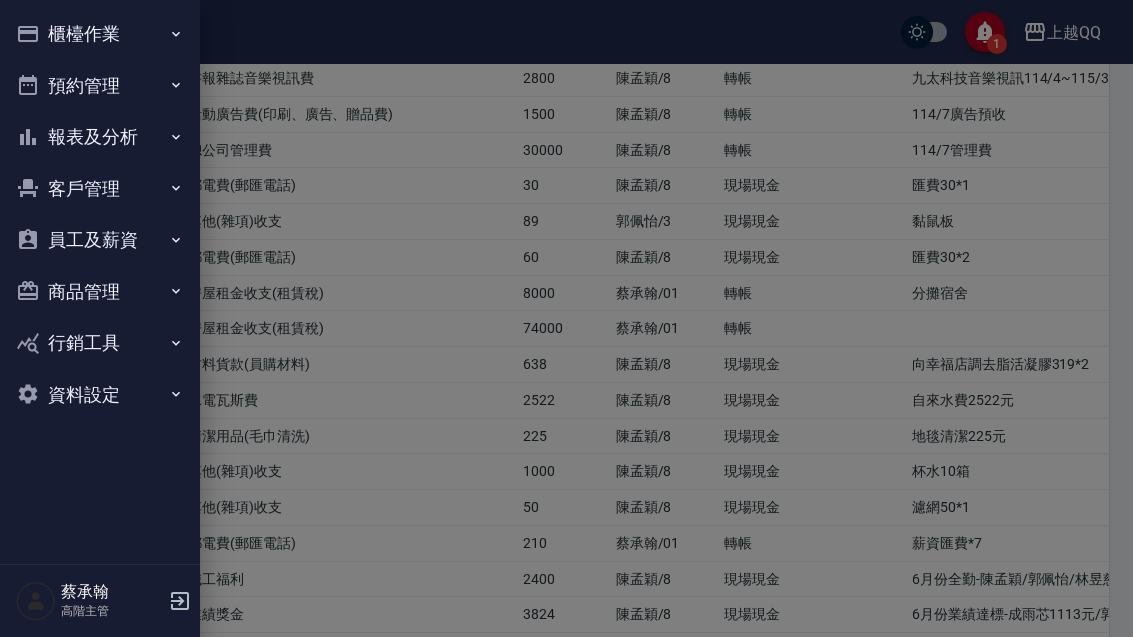 click on "櫃檯作業" at bounding box center (100, 34) 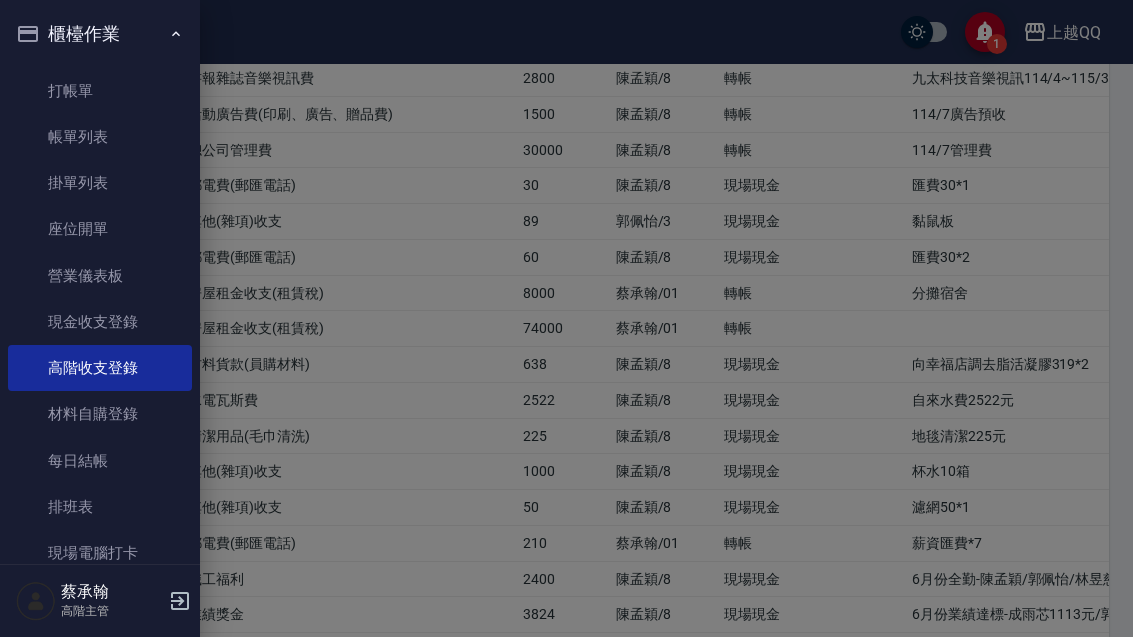 click on "每日結帳" at bounding box center (100, 461) 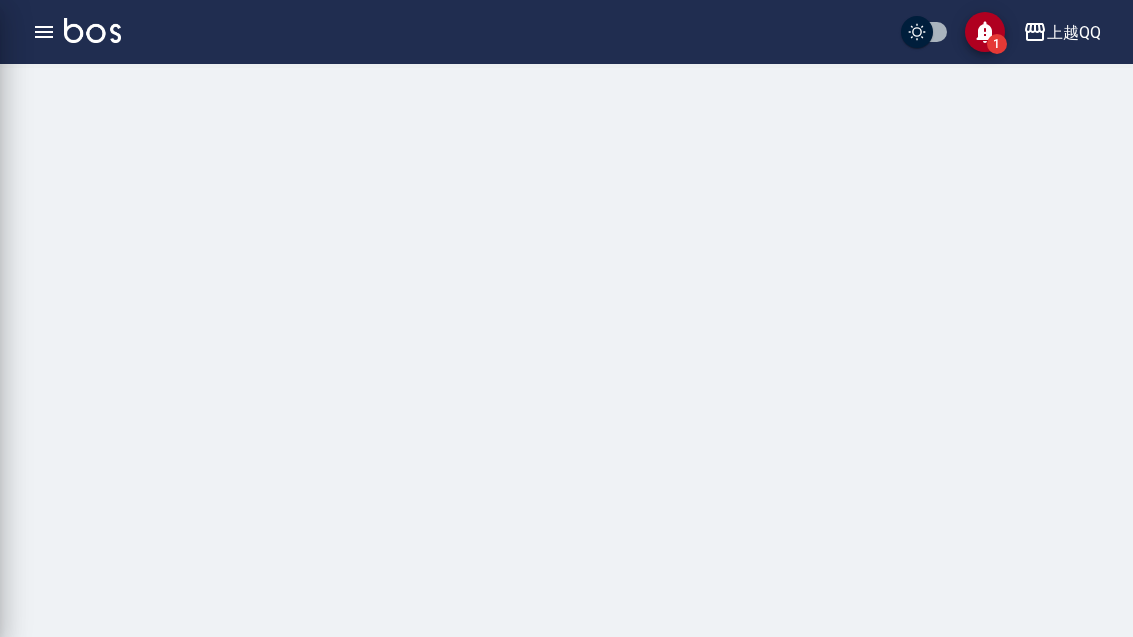 scroll, scrollTop: 0, scrollLeft: 0, axis: both 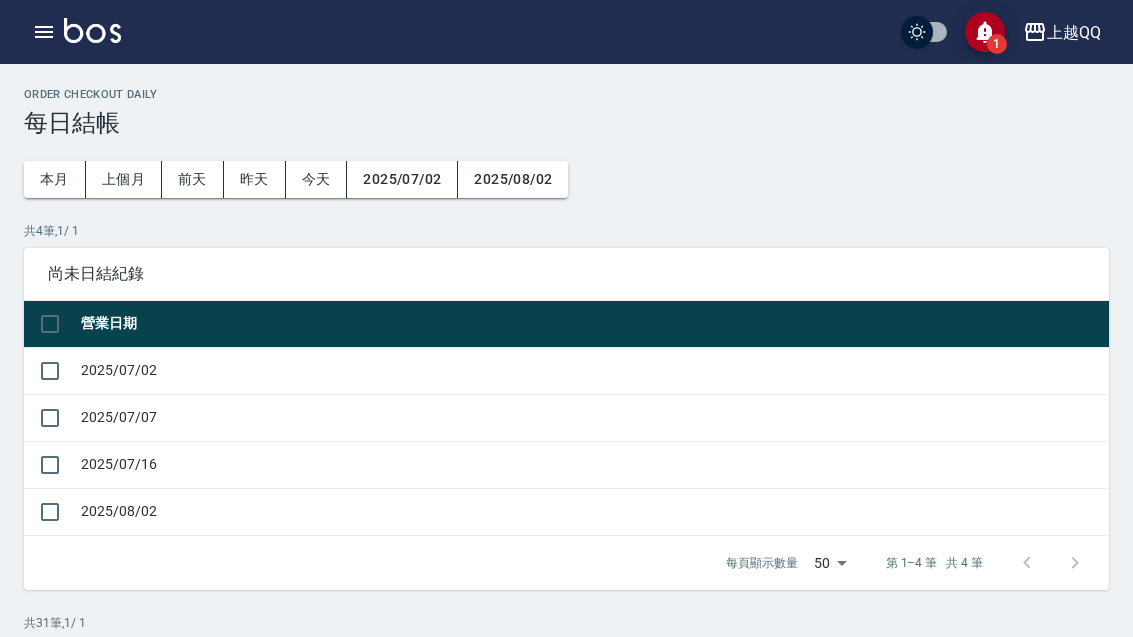 click on "上個月" at bounding box center (124, 179) 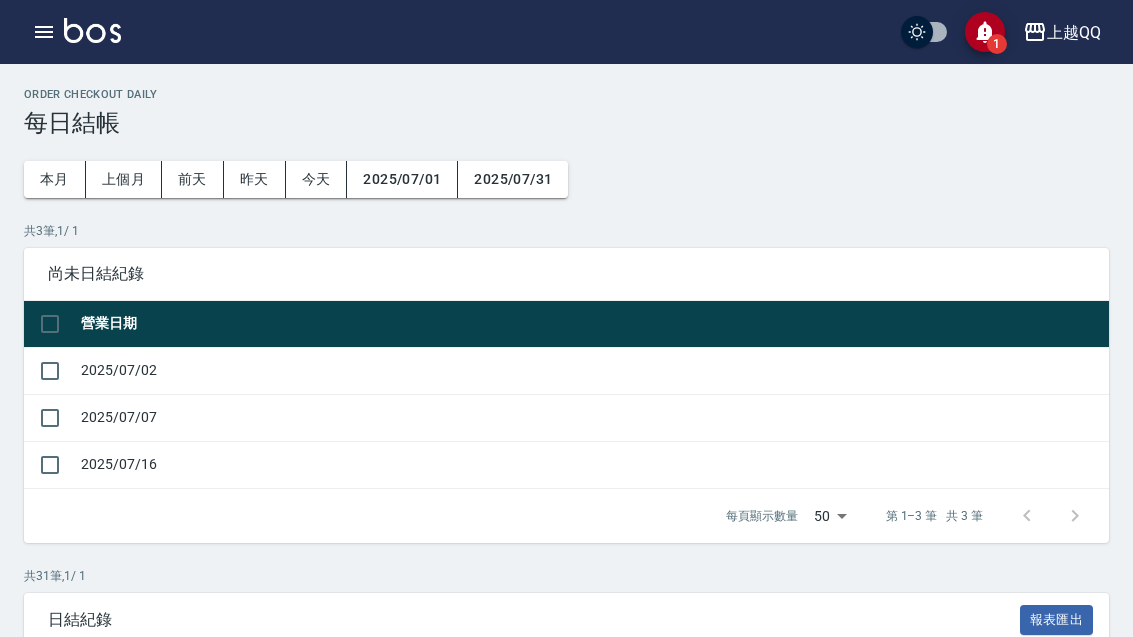 click on "2025/07/02" at bounding box center (592, 370) 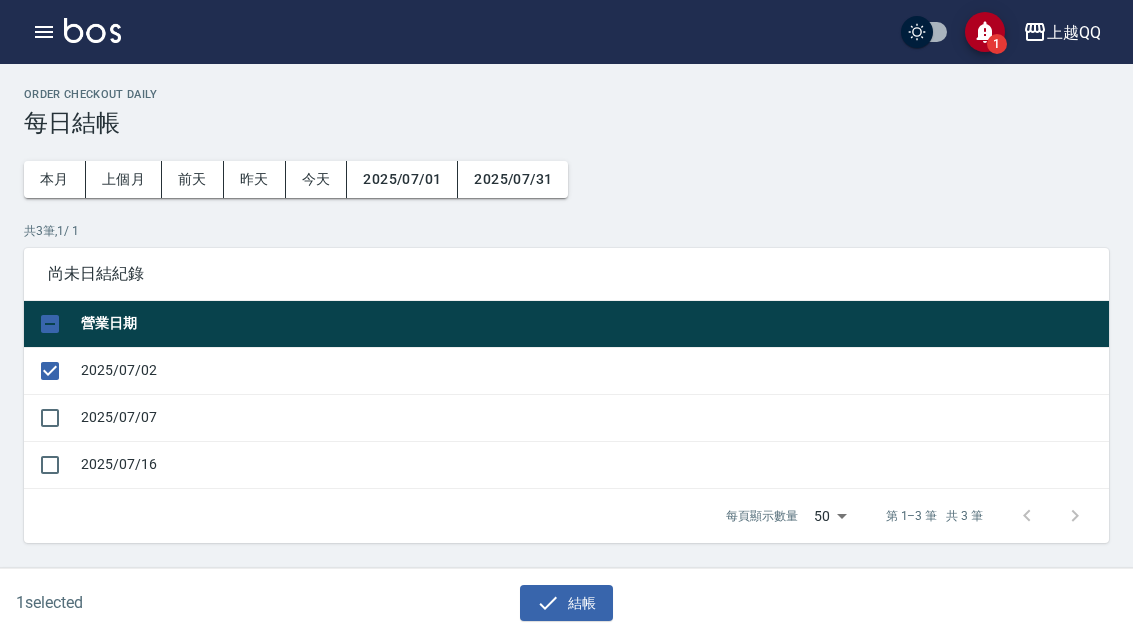 click at bounding box center [50, 418] 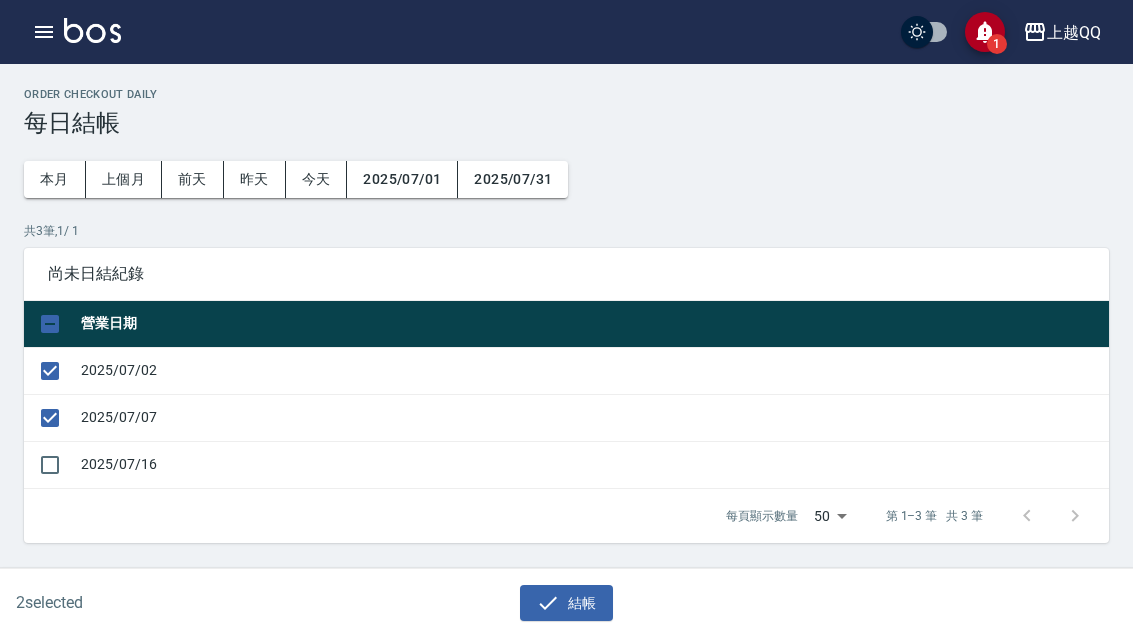 click at bounding box center (50, 465) 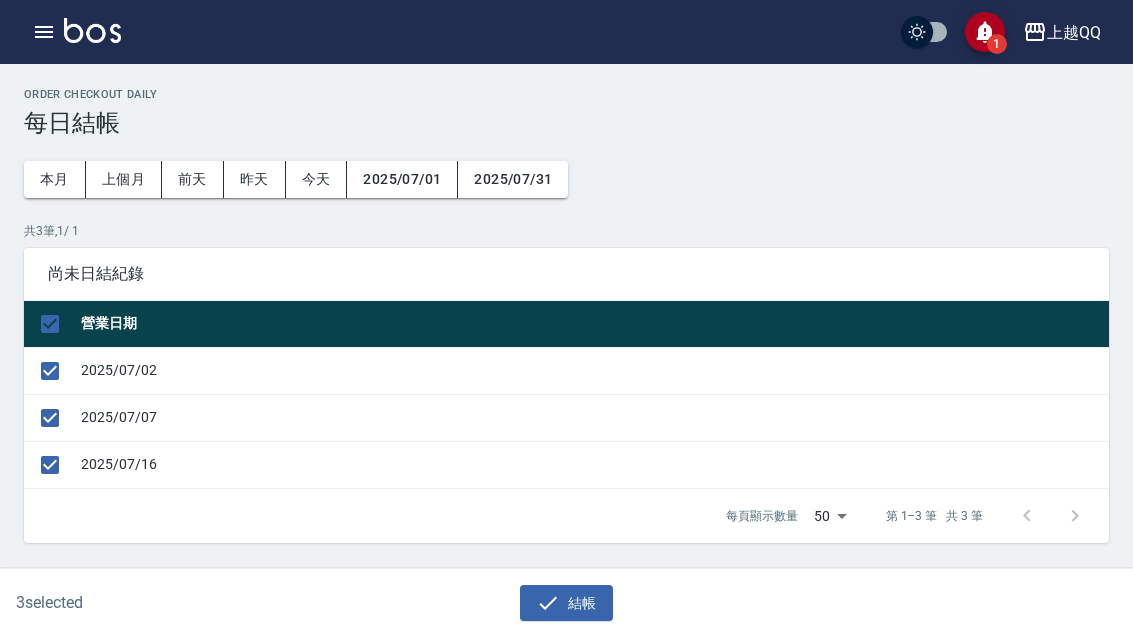 click on "結帳" at bounding box center [566, 603] 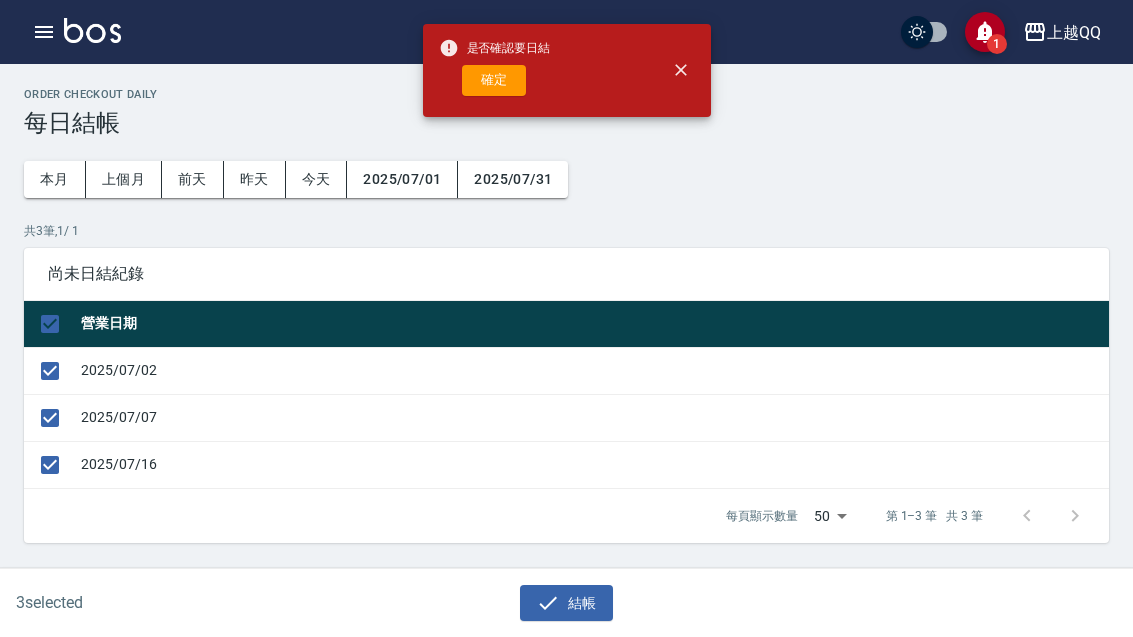 click on "確定" at bounding box center [494, 80] 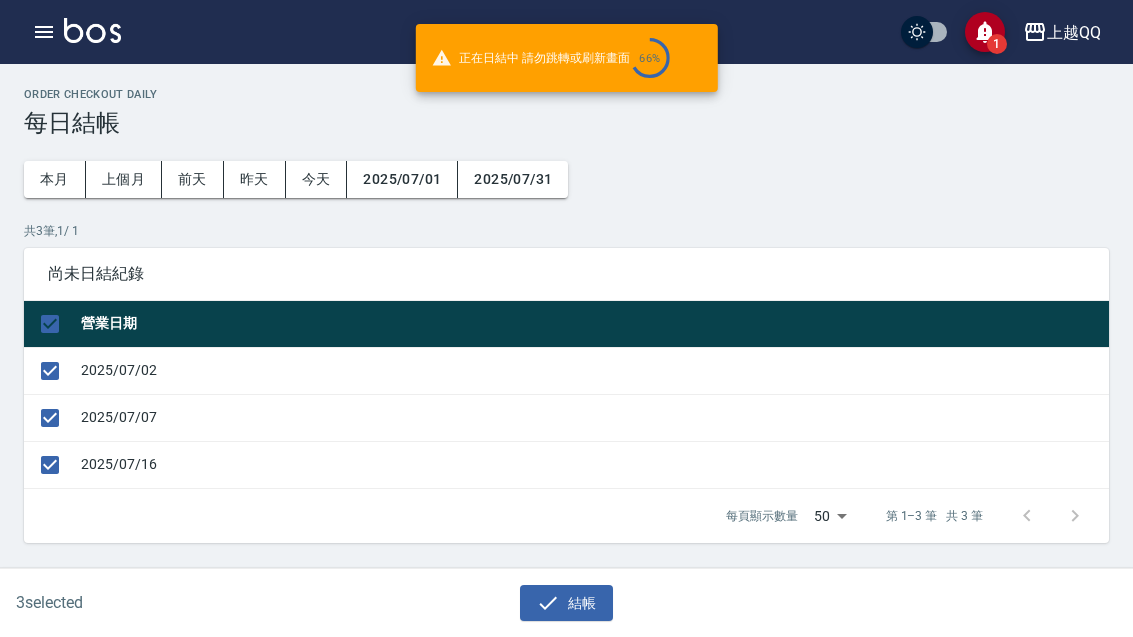 checkbox on "false" 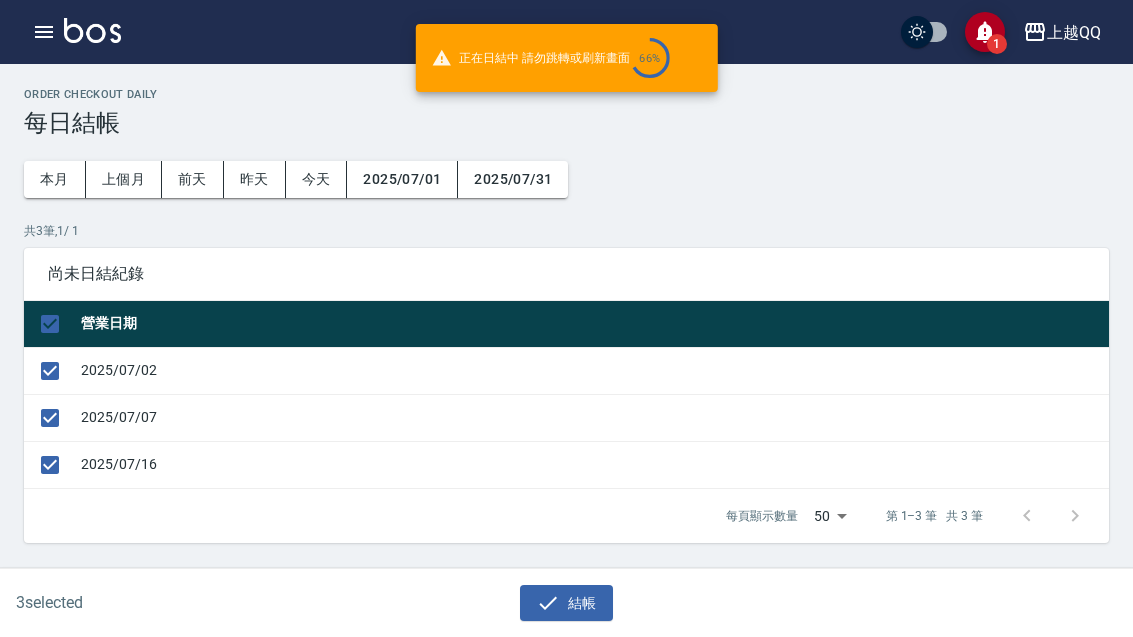 checkbox on "false" 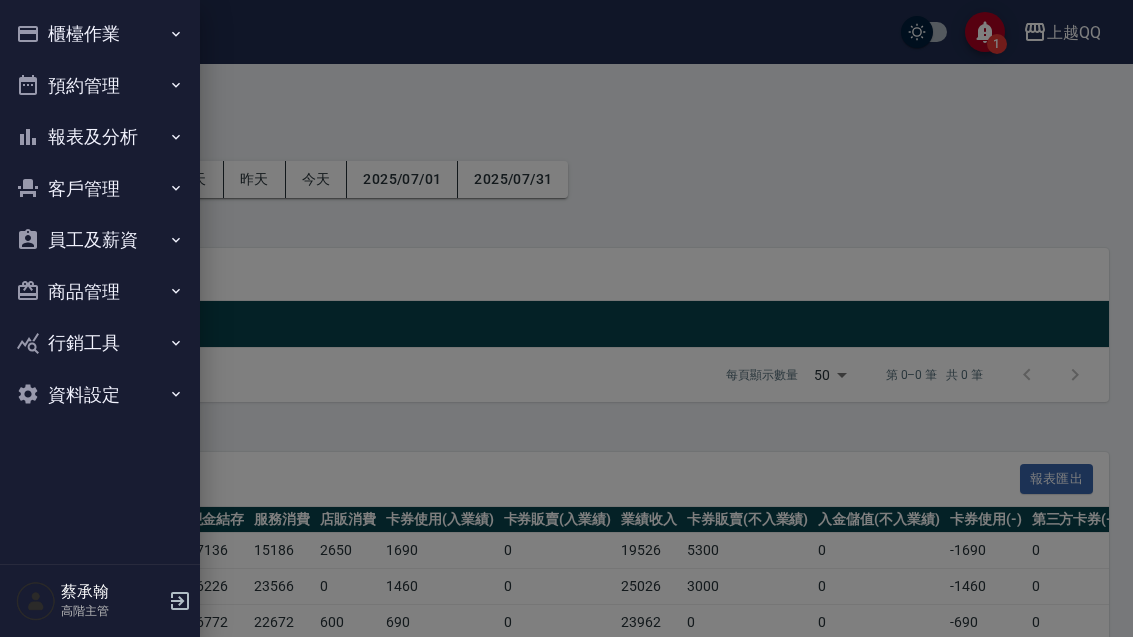 scroll, scrollTop: 64, scrollLeft: 0, axis: vertical 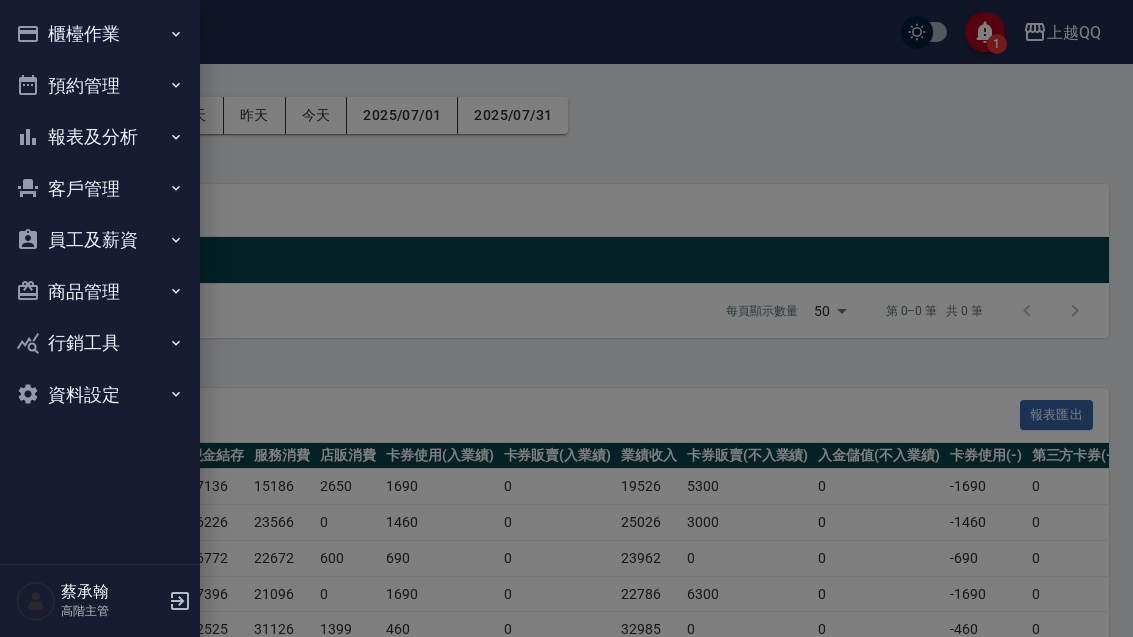 click on "報表及分析" at bounding box center [100, 137] 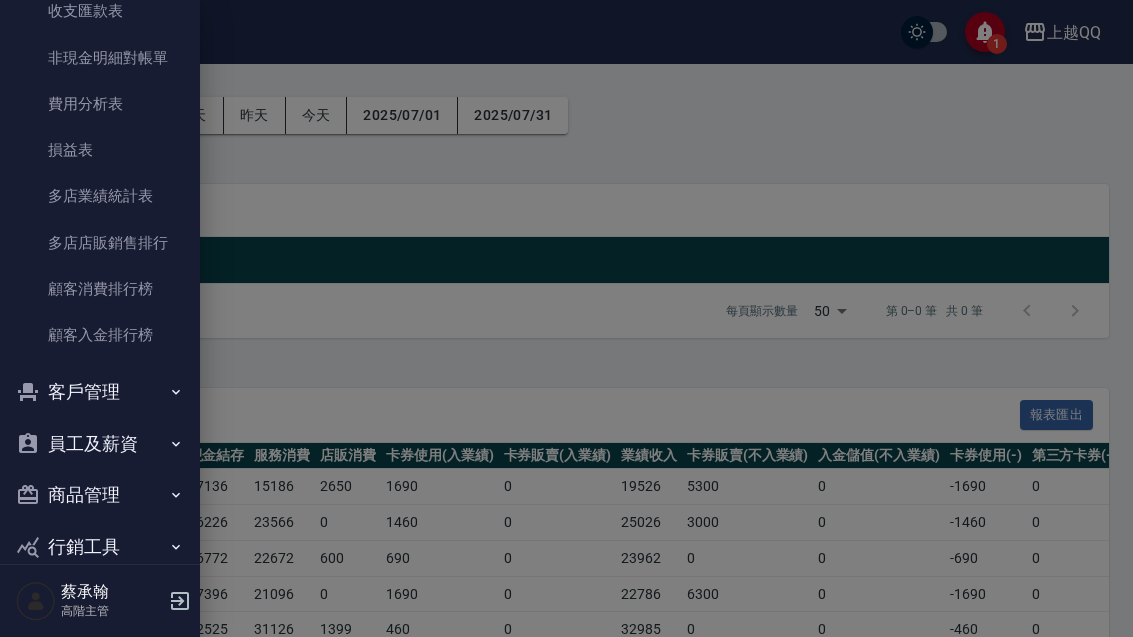 scroll, scrollTop: 1803, scrollLeft: 0, axis: vertical 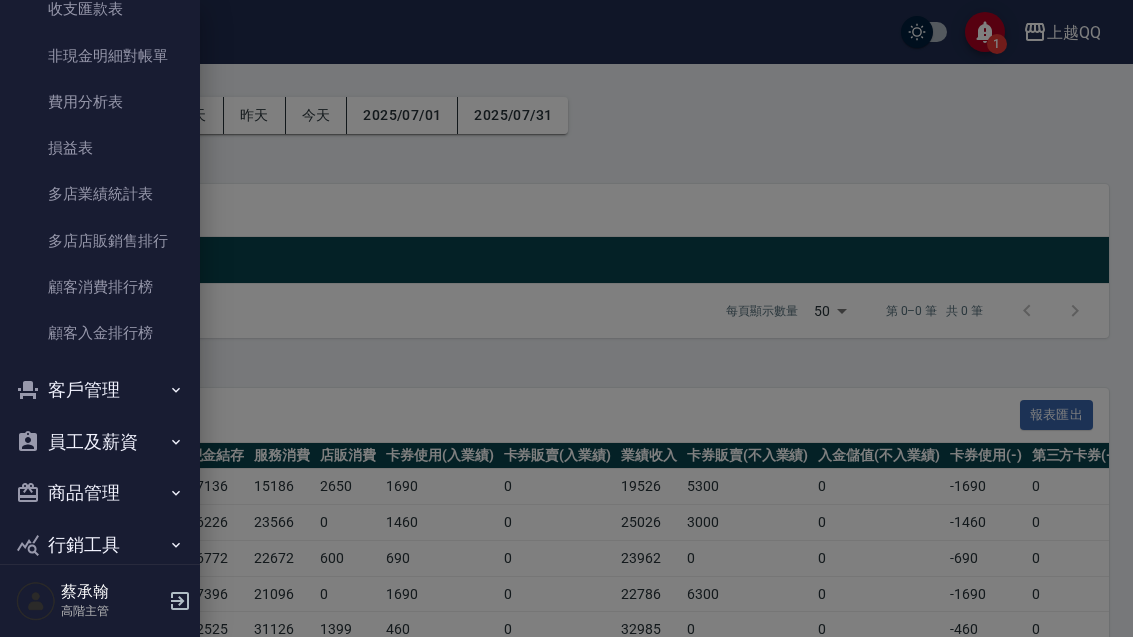 click on "費用分析表" at bounding box center [100, 102] 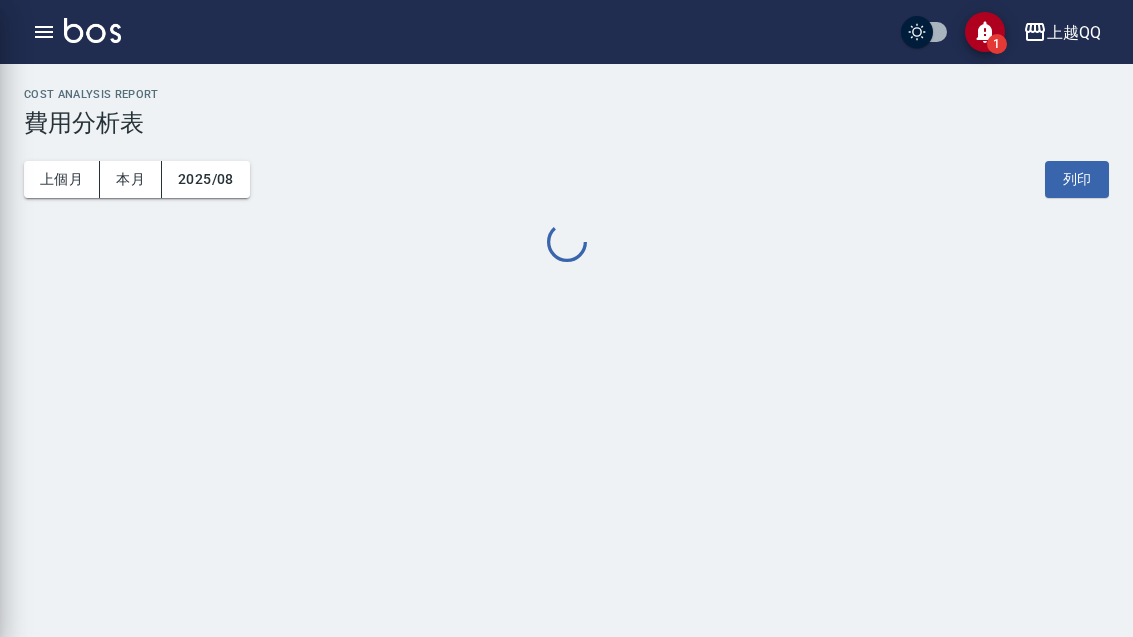 scroll, scrollTop: 0, scrollLeft: 0, axis: both 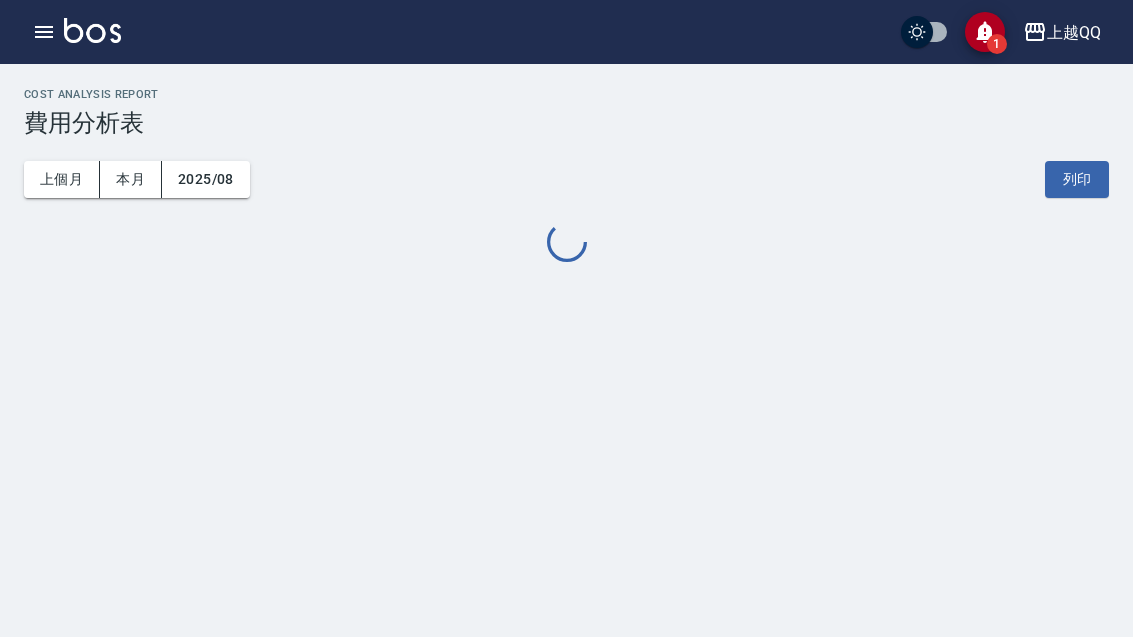 click on "上個月" at bounding box center [62, 179] 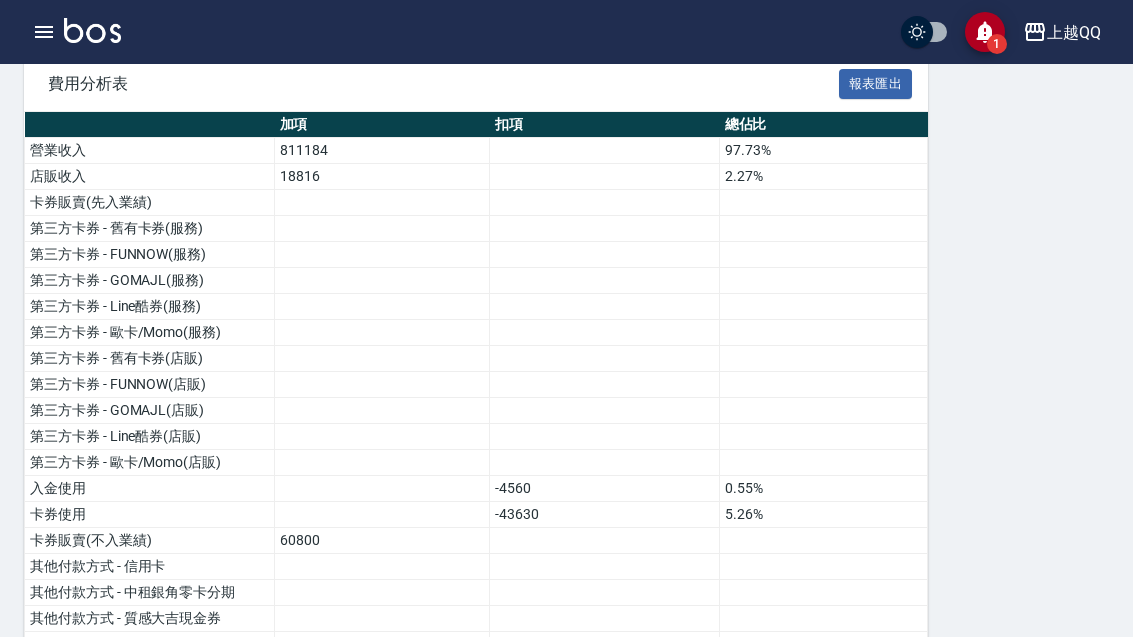 scroll, scrollTop: 229, scrollLeft: 0, axis: vertical 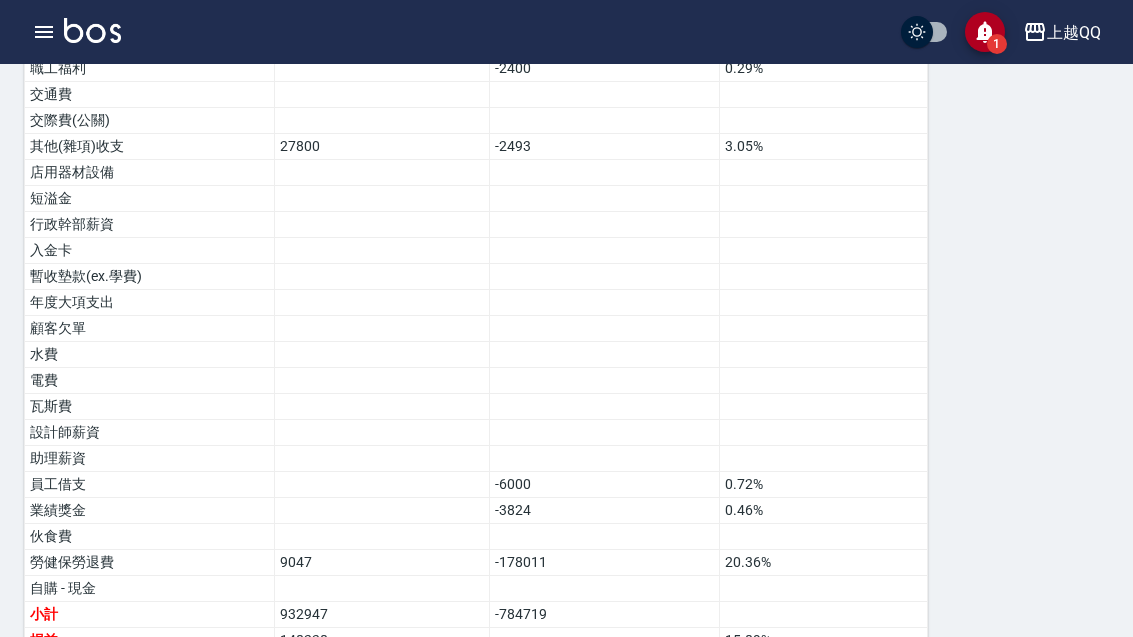 click 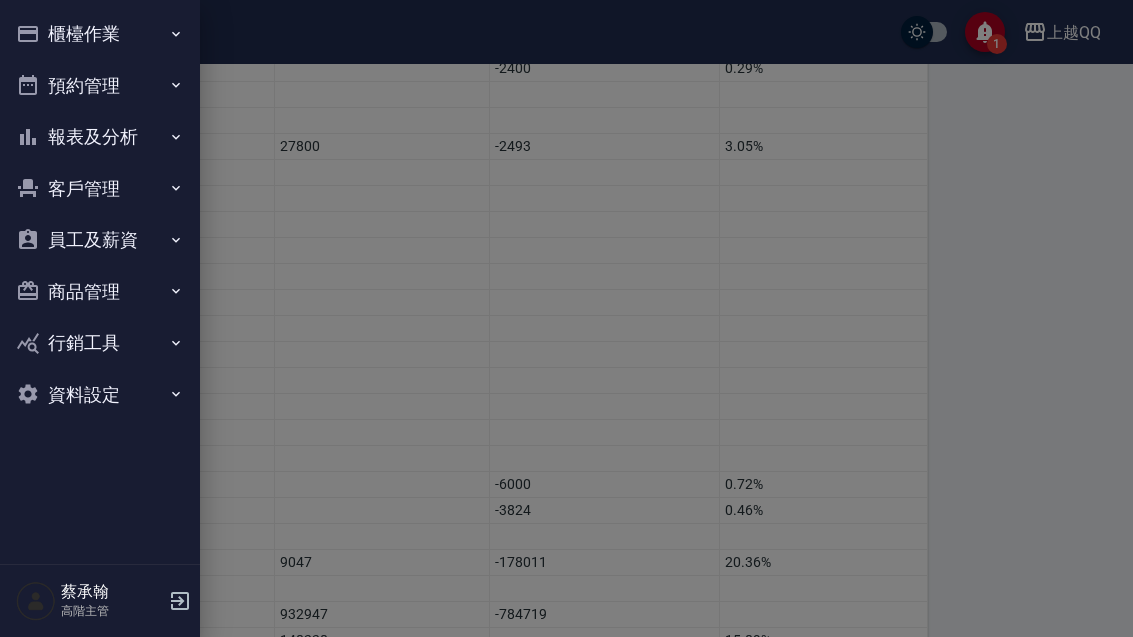 click on "櫃檯作業" at bounding box center [100, 34] 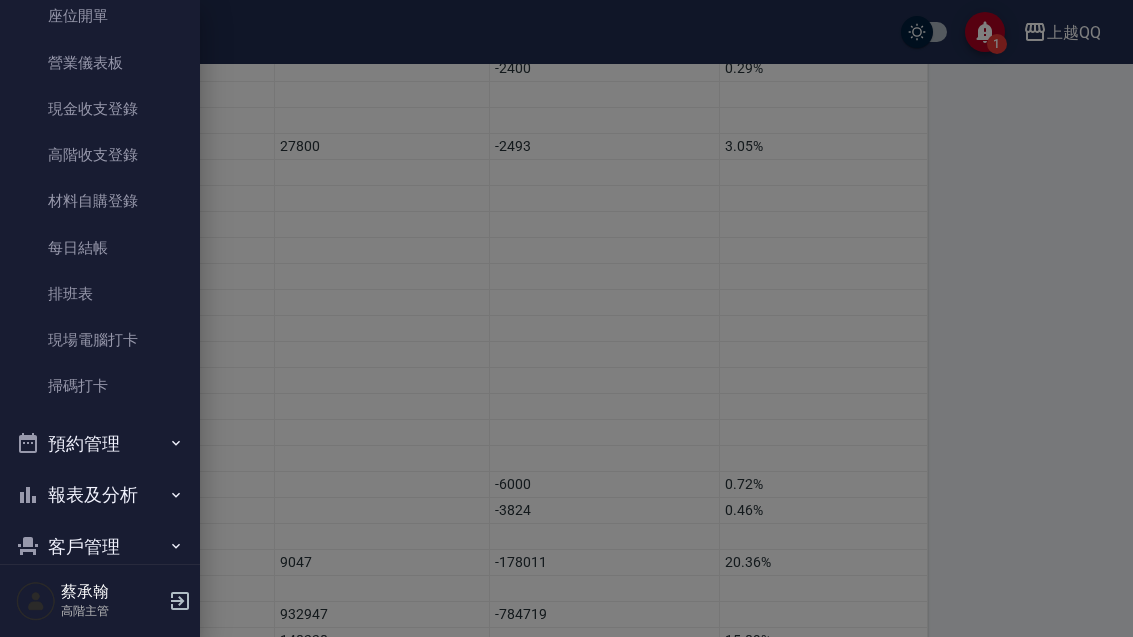 scroll, scrollTop: 216, scrollLeft: 0, axis: vertical 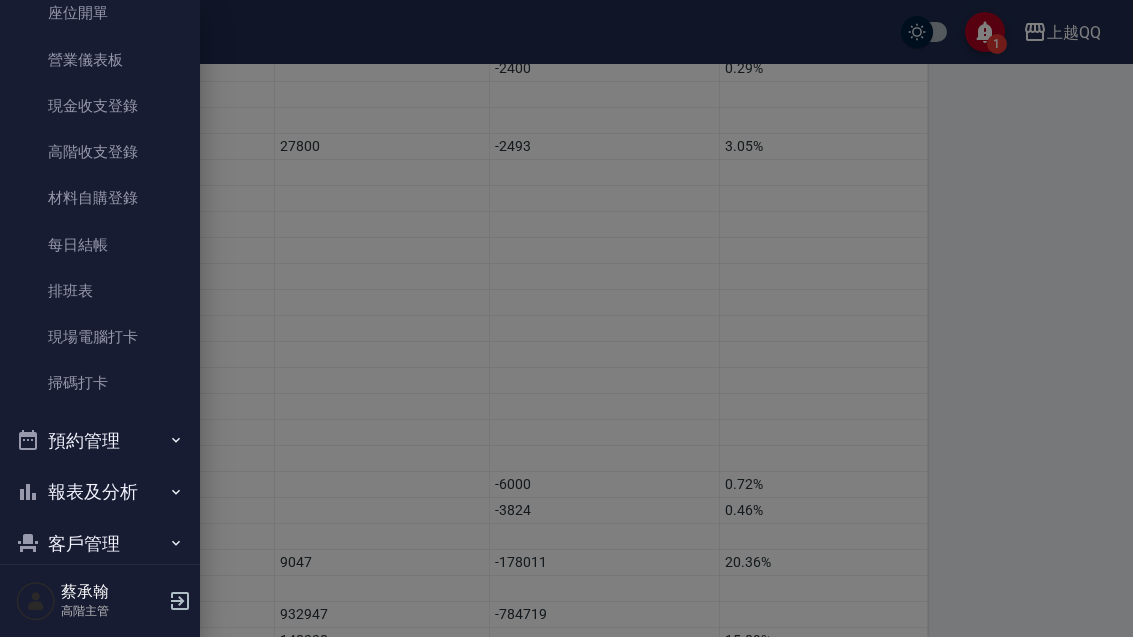 click on "報表及分析" at bounding box center [100, 492] 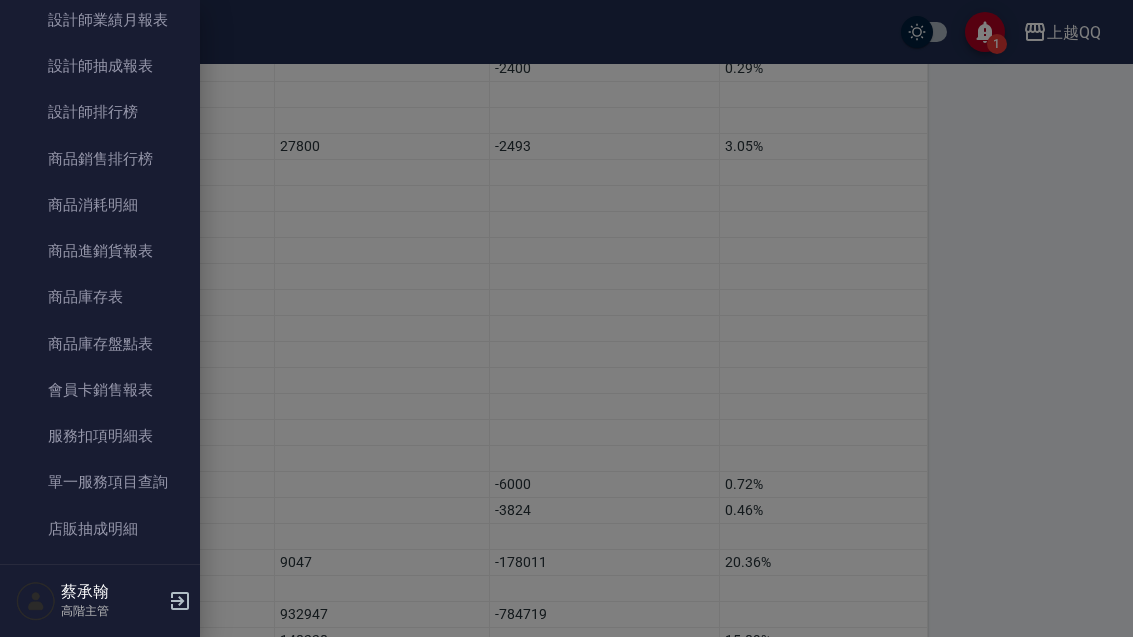 scroll, scrollTop: 1522, scrollLeft: 0, axis: vertical 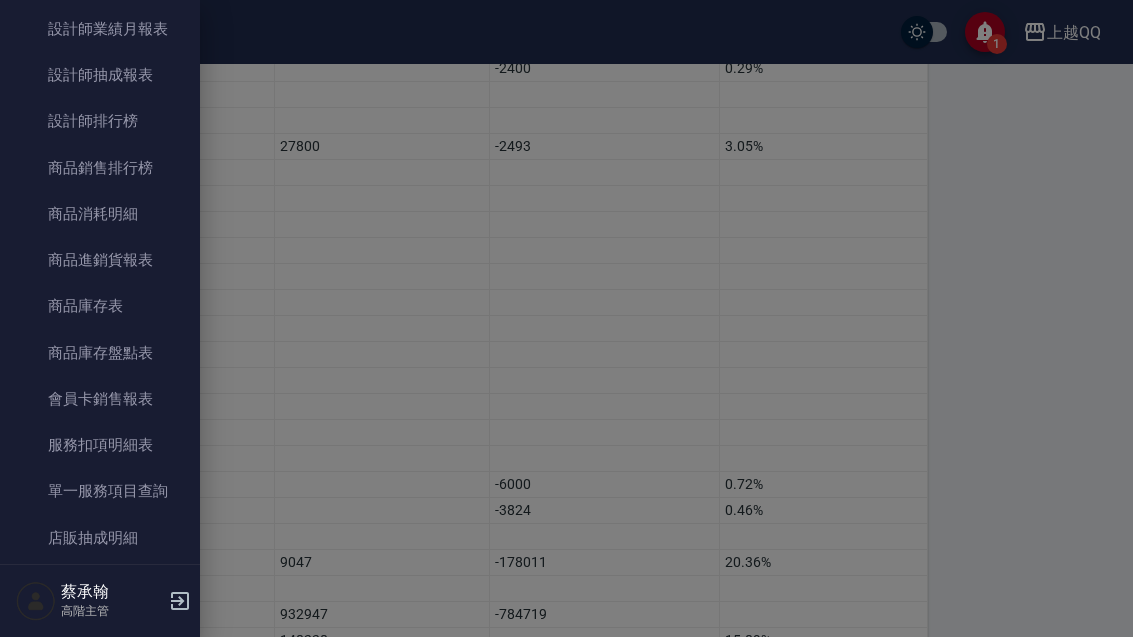 click on "店販分類抽成明細" at bounding box center (100, 584) 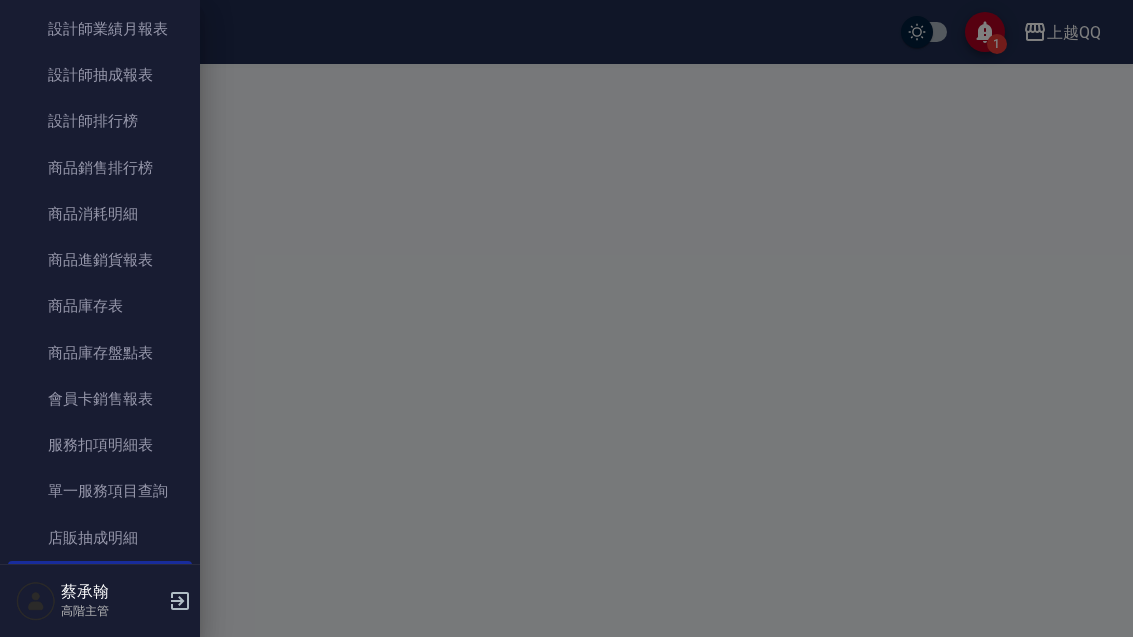 scroll, scrollTop: 0, scrollLeft: 0, axis: both 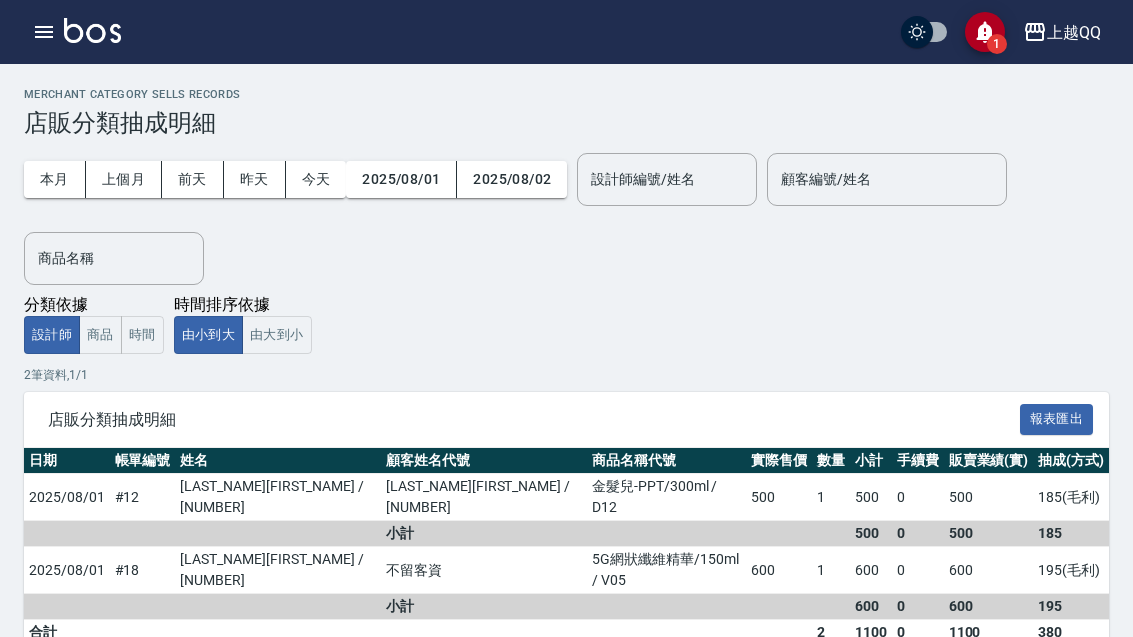click 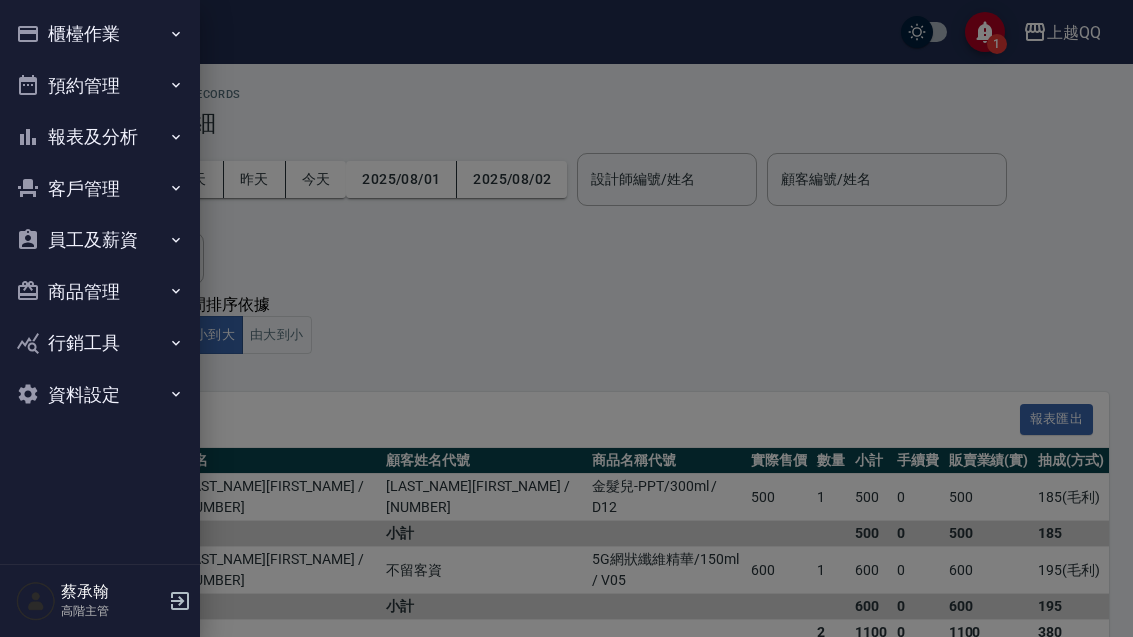 click on "報表及分析" at bounding box center [100, 137] 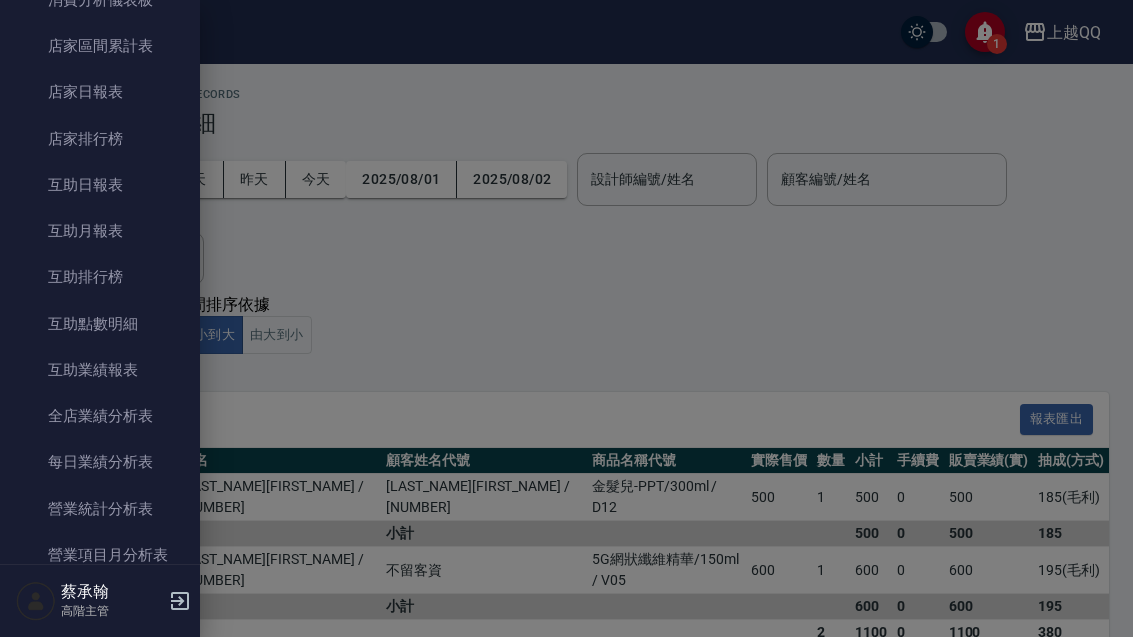 scroll, scrollTop: 238, scrollLeft: 0, axis: vertical 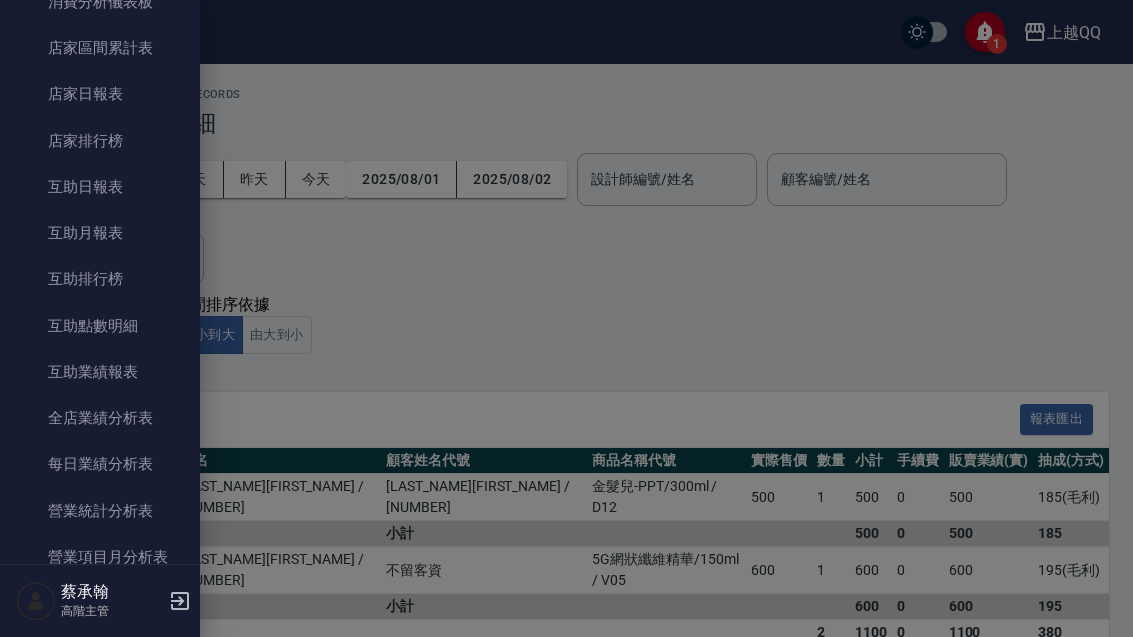 click on "每日業績分析表" at bounding box center [100, 464] 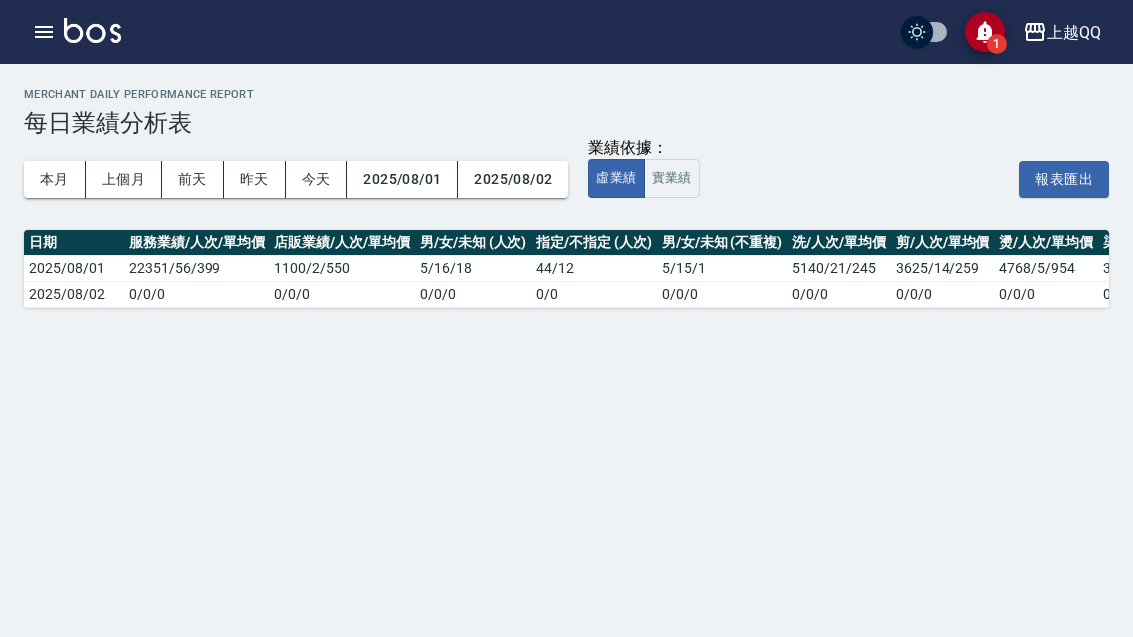 click on "上個月" at bounding box center [124, 179] 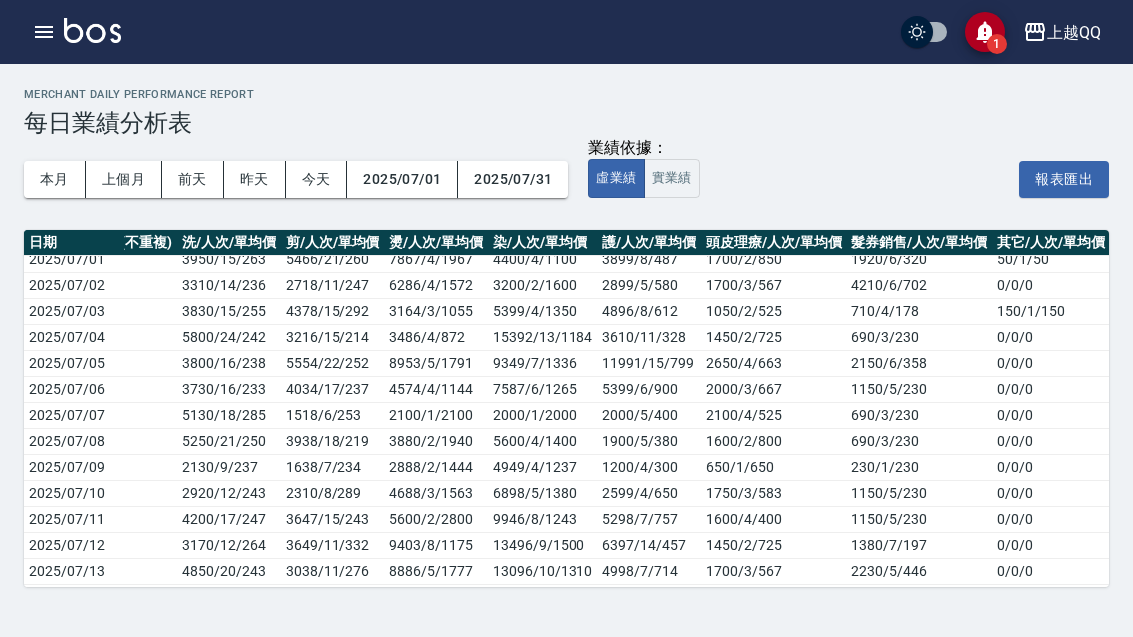 scroll, scrollTop: 11, scrollLeft: 614, axis: both 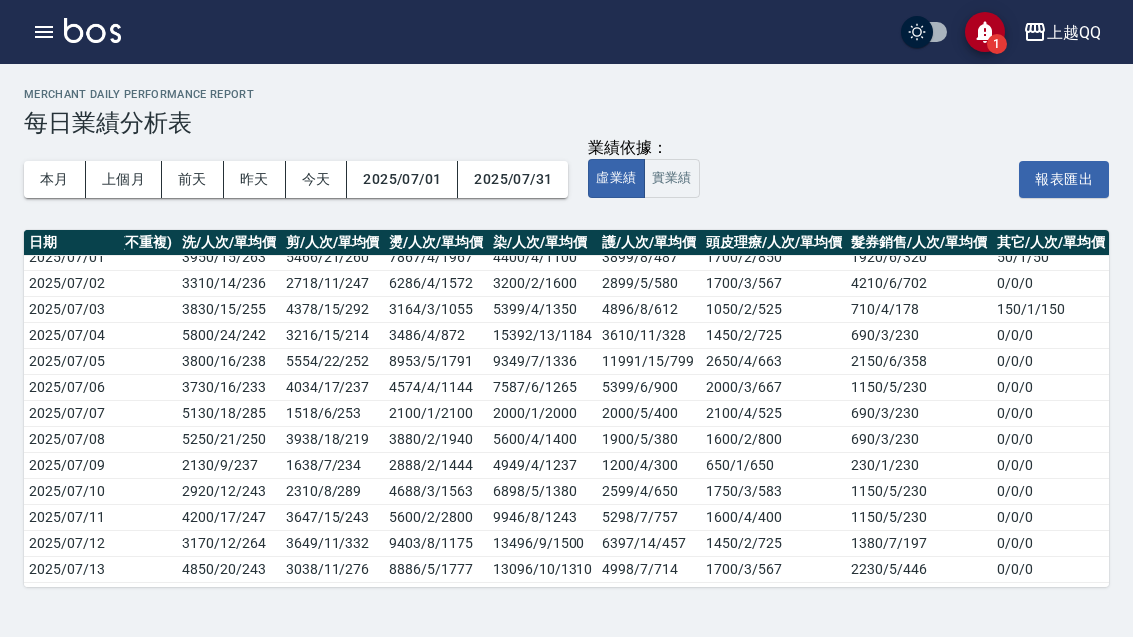 click 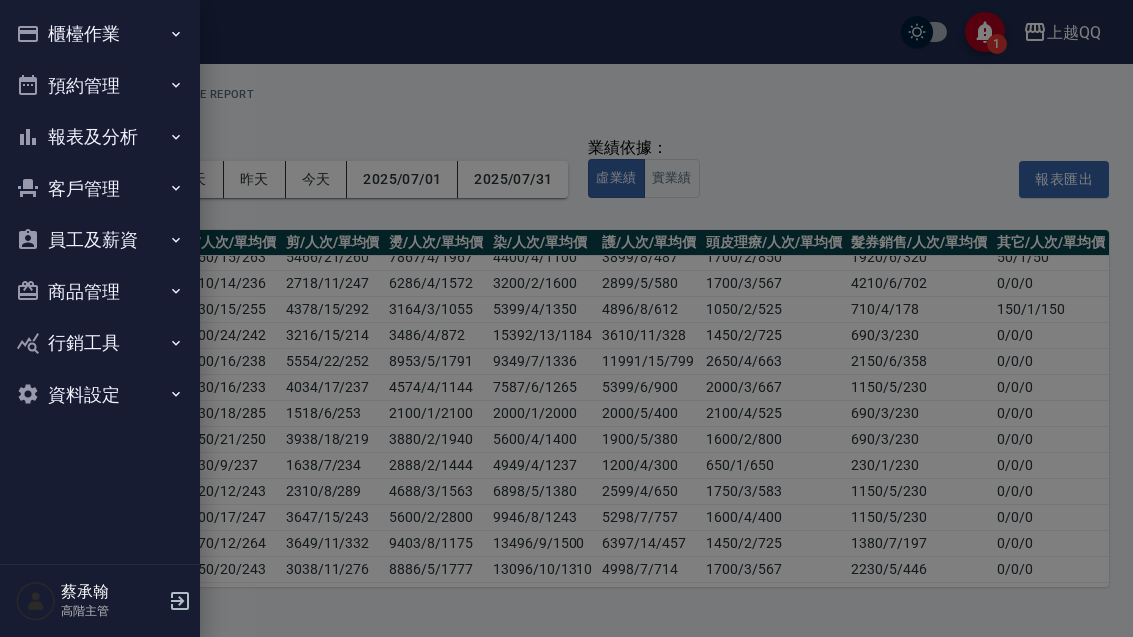 click on "報表及分析" at bounding box center (100, 137) 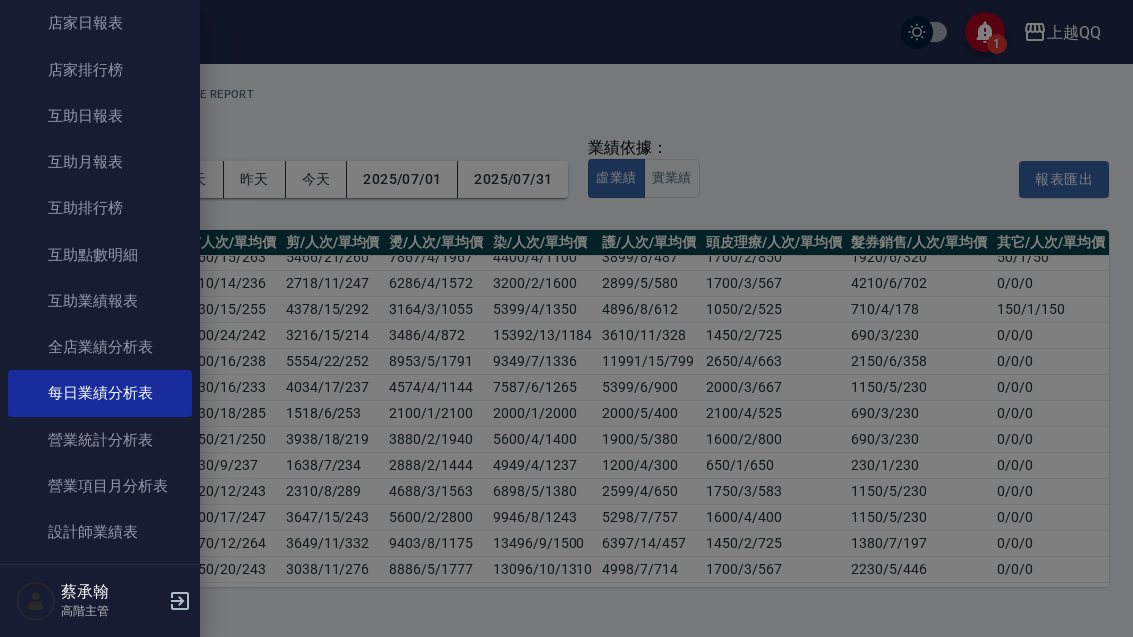 scroll, scrollTop: 310, scrollLeft: 0, axis: vertical 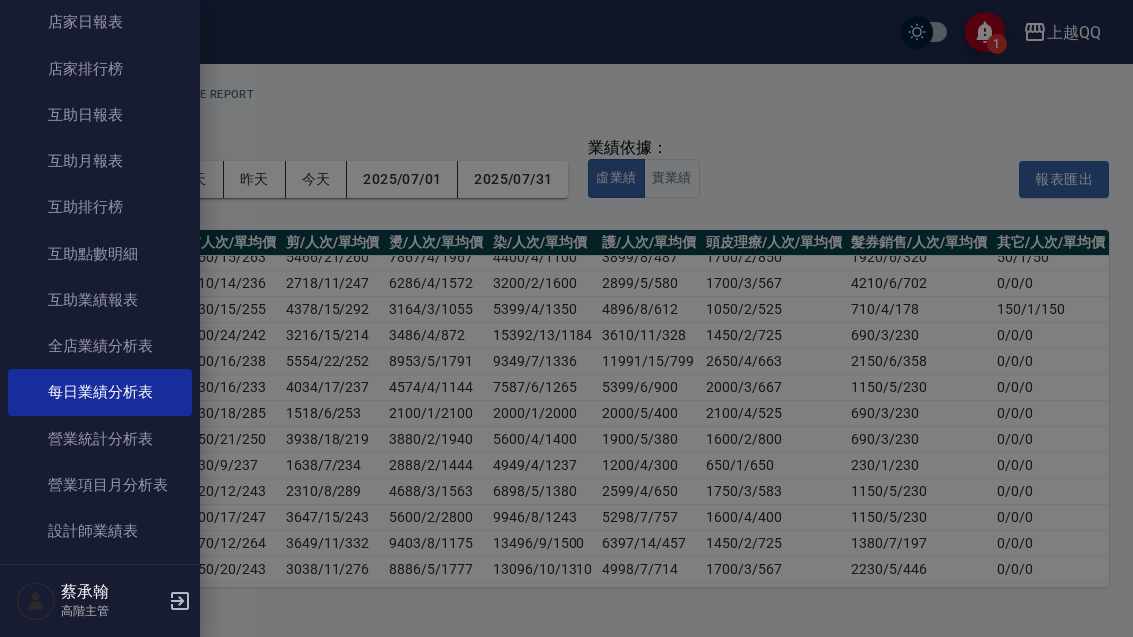 click on "營業統計分析表" at bounding box center [100, 439] 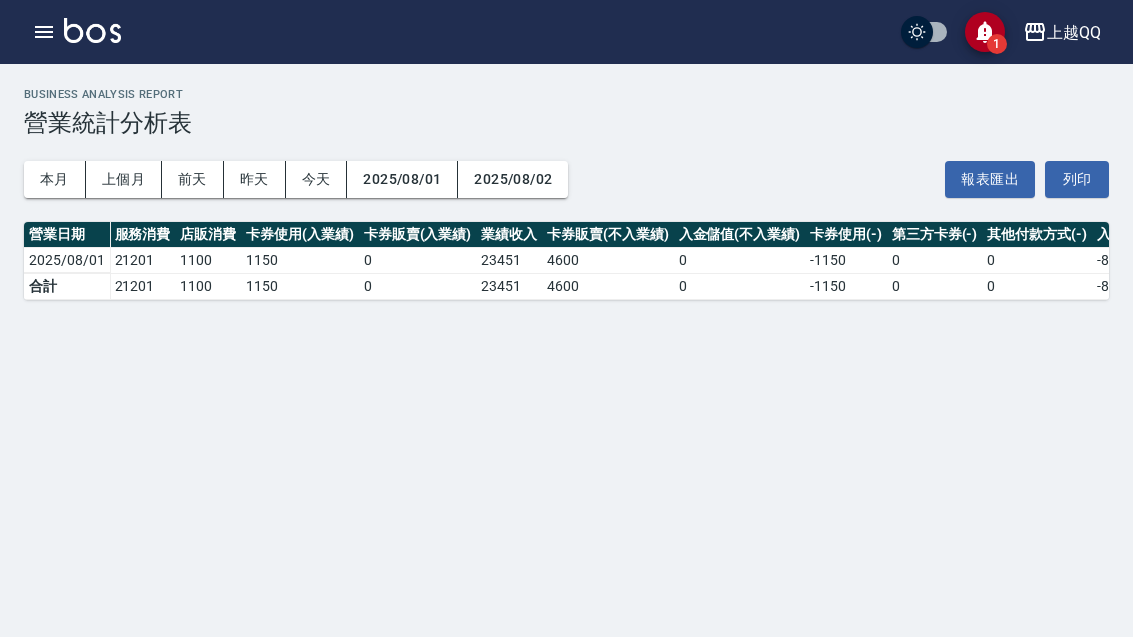 click on "上個月" at bounding box center [124, 179] 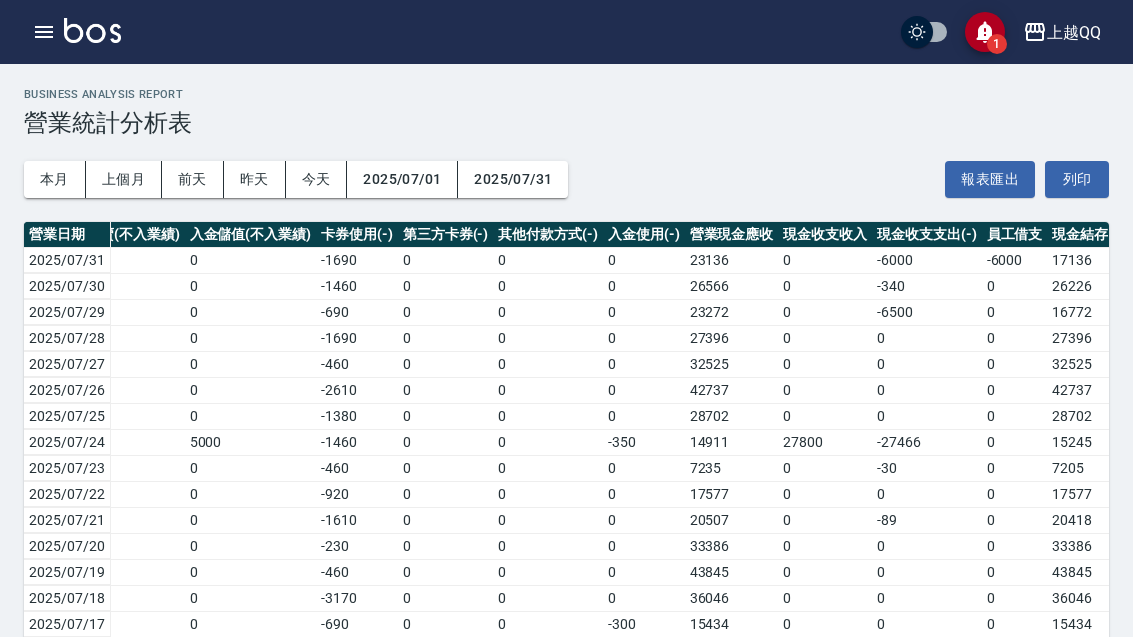scroll, scrollTop: 0, scrollLeft: 488, axis: horizontal 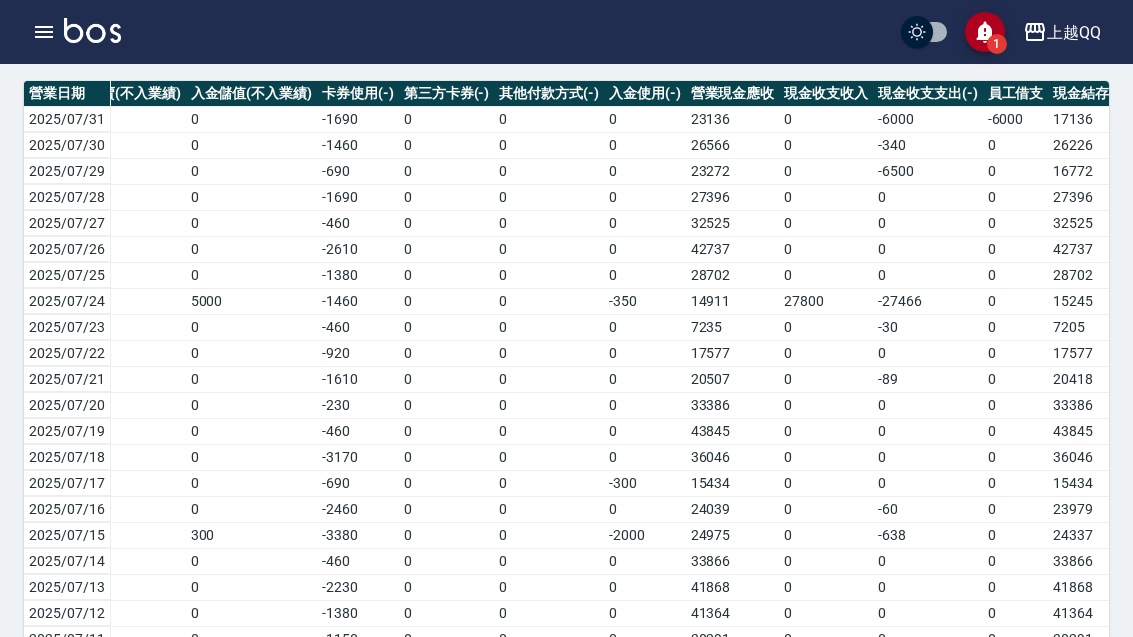 click at bounding box center [44, 32] 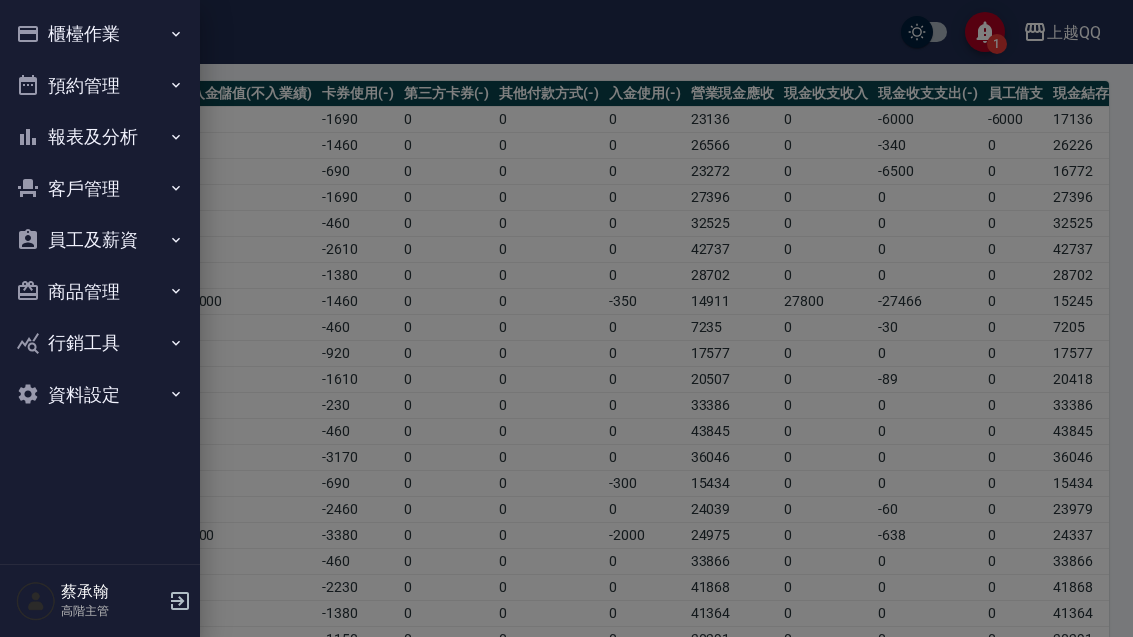 click on "櫃檯作業" at bounding box center (100, 34) 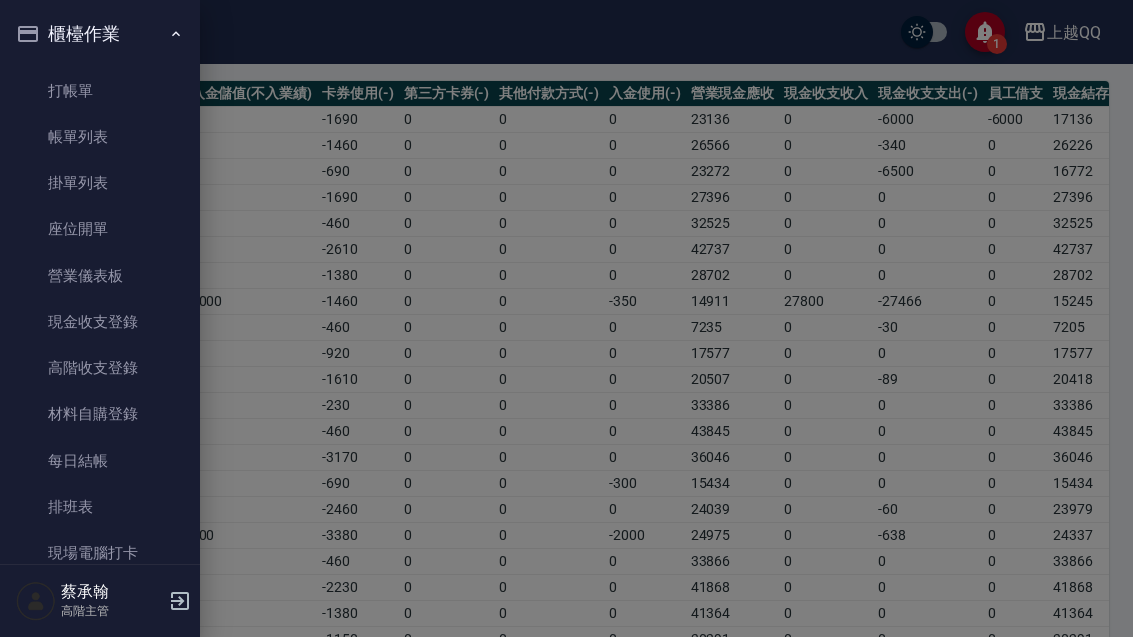 click on "高階收支登錄" at bounding box center (100, 368) 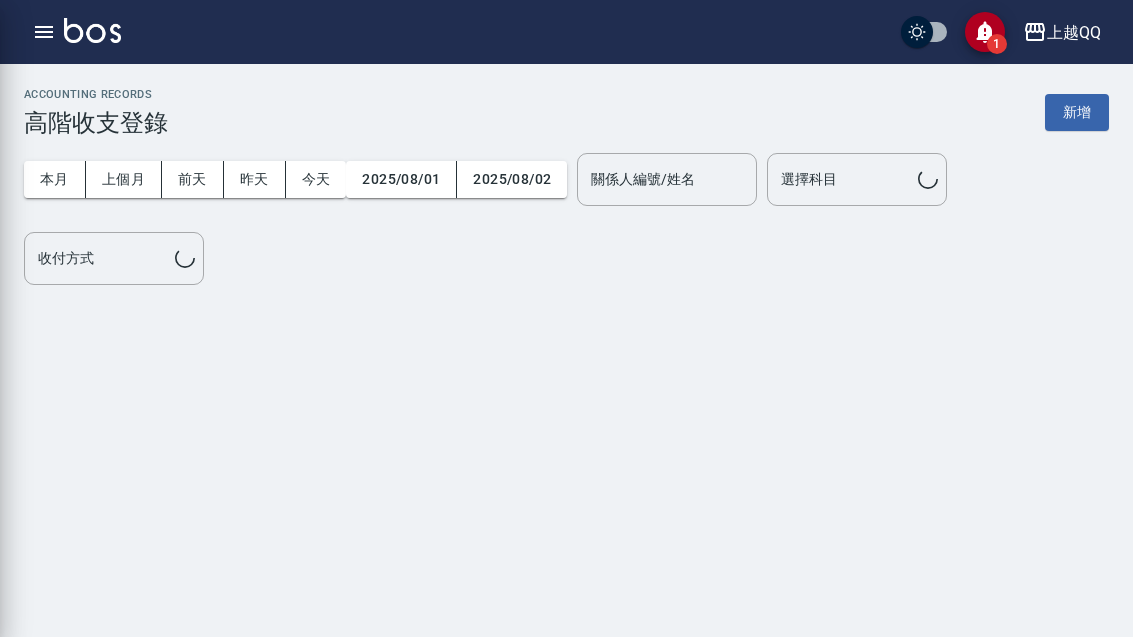 scroll, scrollTop: 0, scrollLeft: 0, axis: both 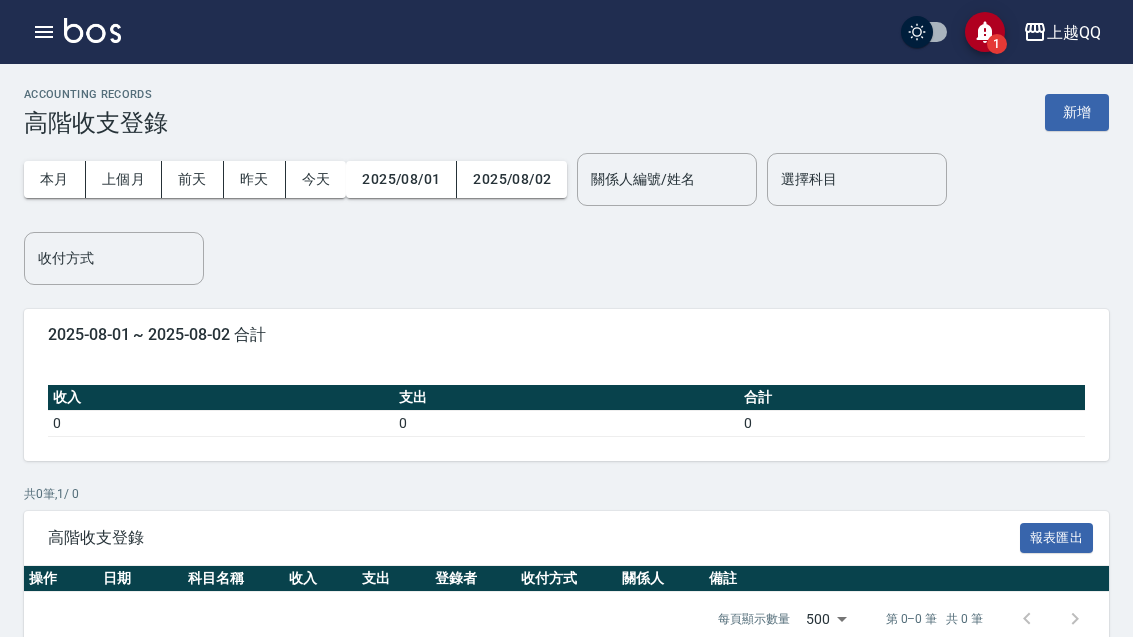 click on "上個月" at bounding box center [124, 179] 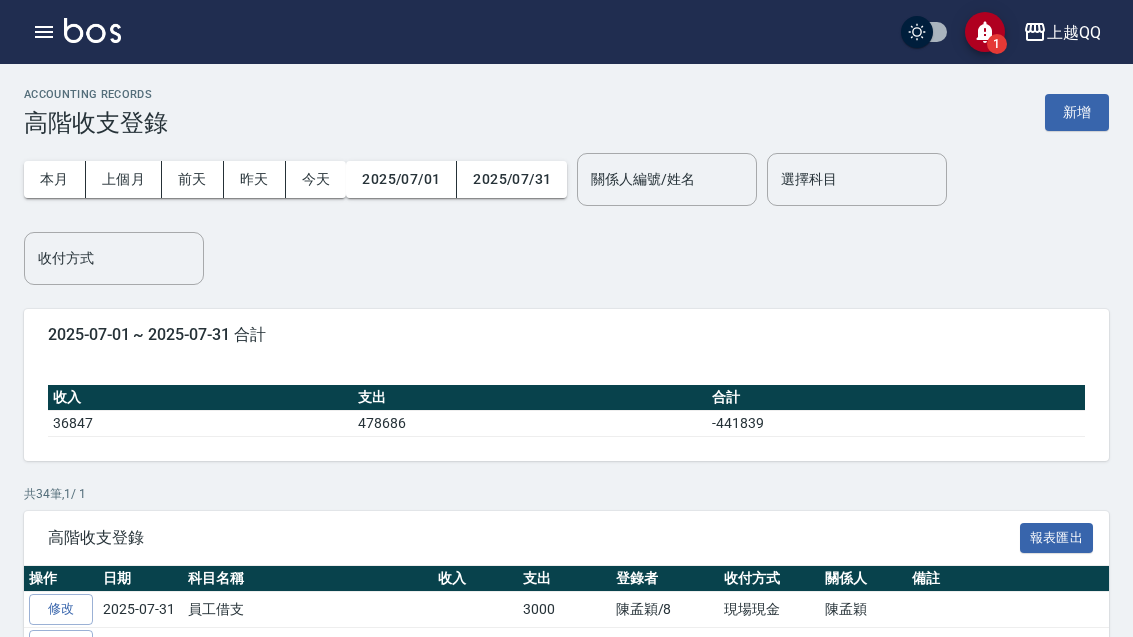 scroll, scrollTop: 91, scrollLeft: 0, axis: vertical 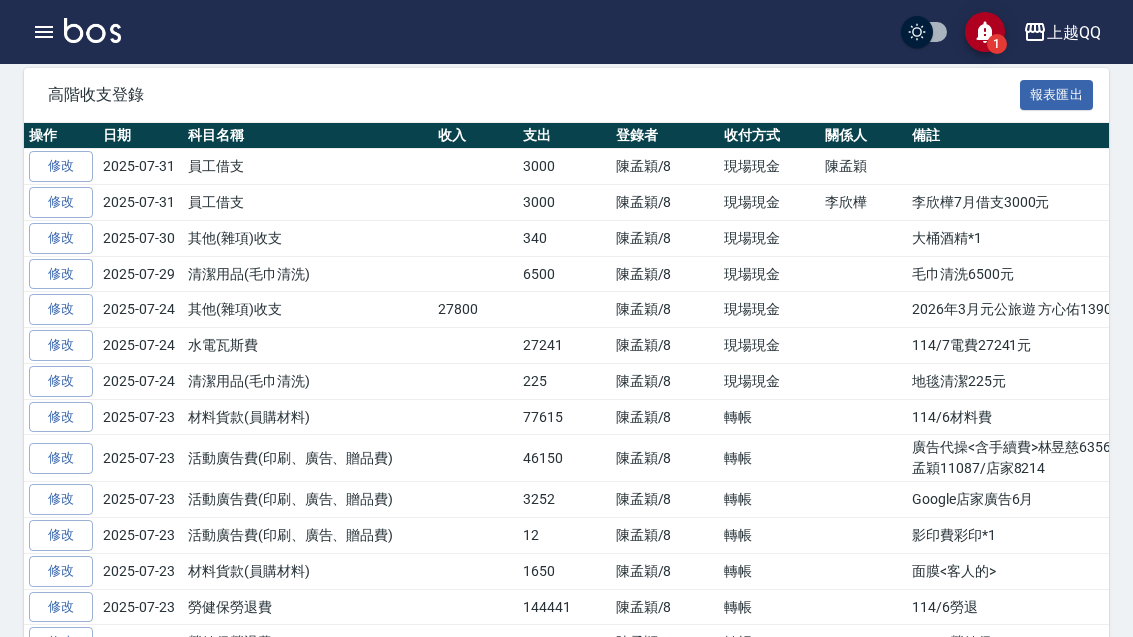 click 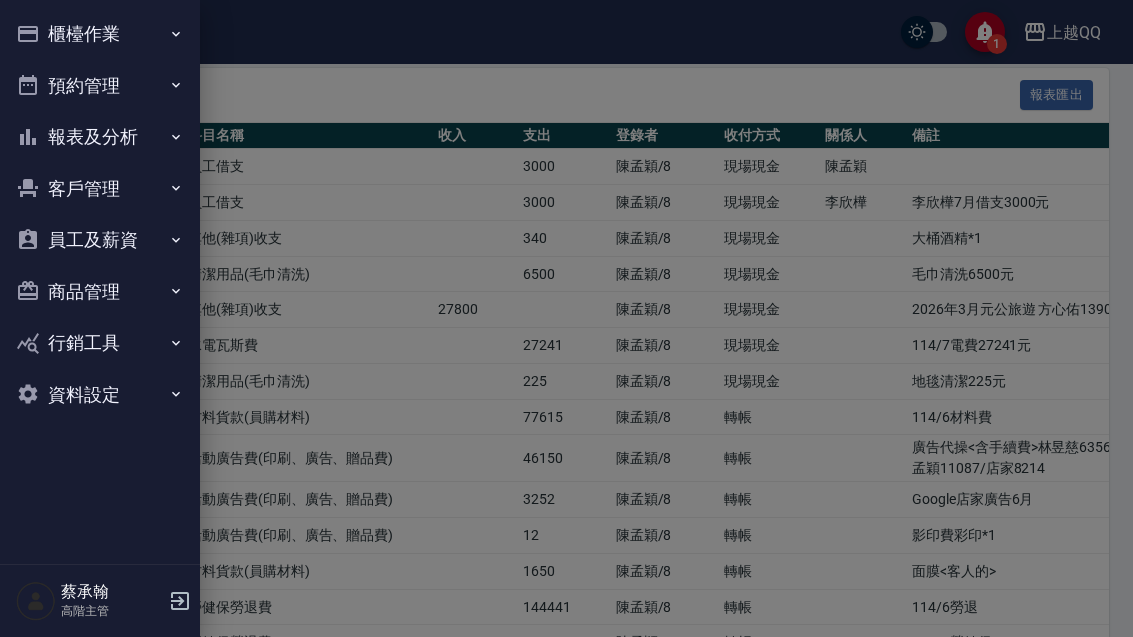 click on "櫃檯作業" at bounding box center [100, 34] 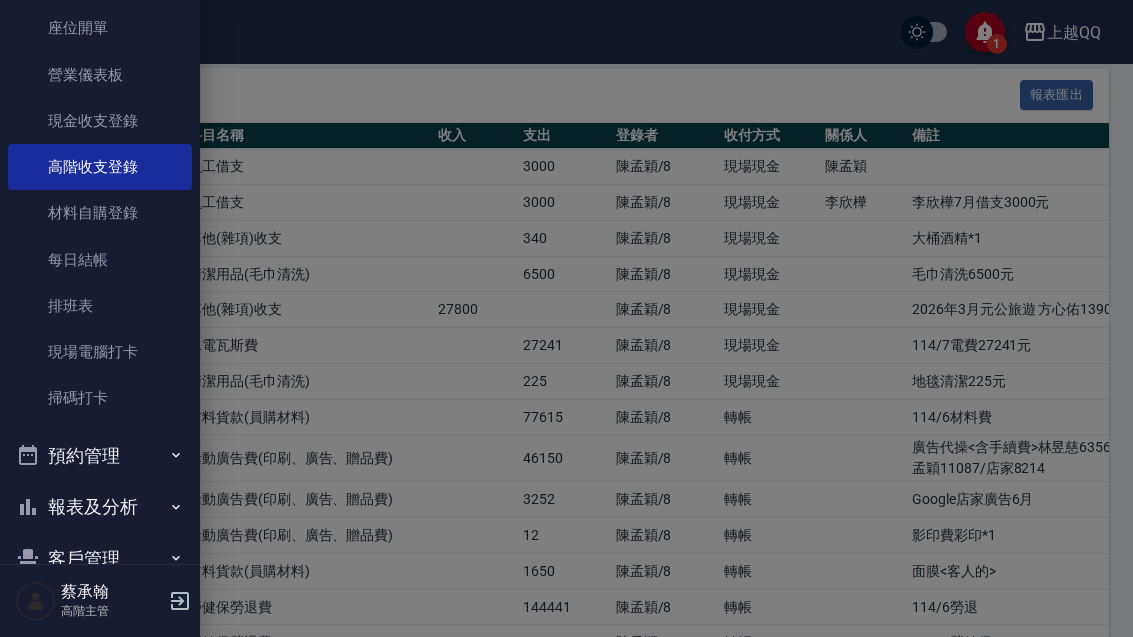 scroll, scrollTop: 204, scrollLeft: 0, axis: vertical 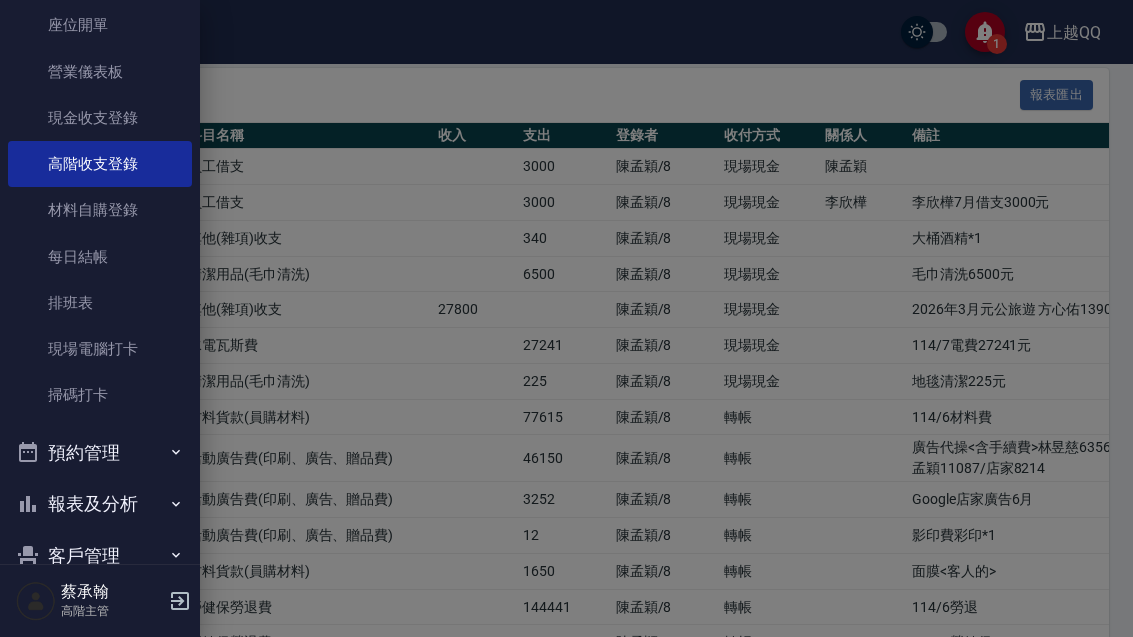 click on "報表及分析" at bounding box center [100, 504] 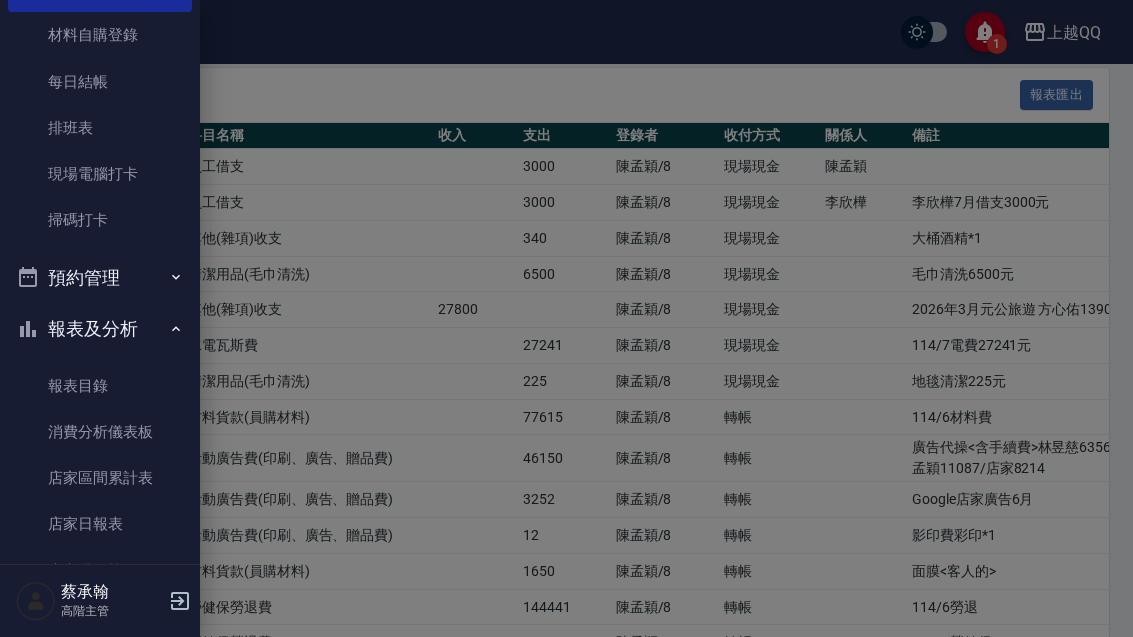 scroll, scrollTop: 382, scrollLeft: 0, axis: vertical 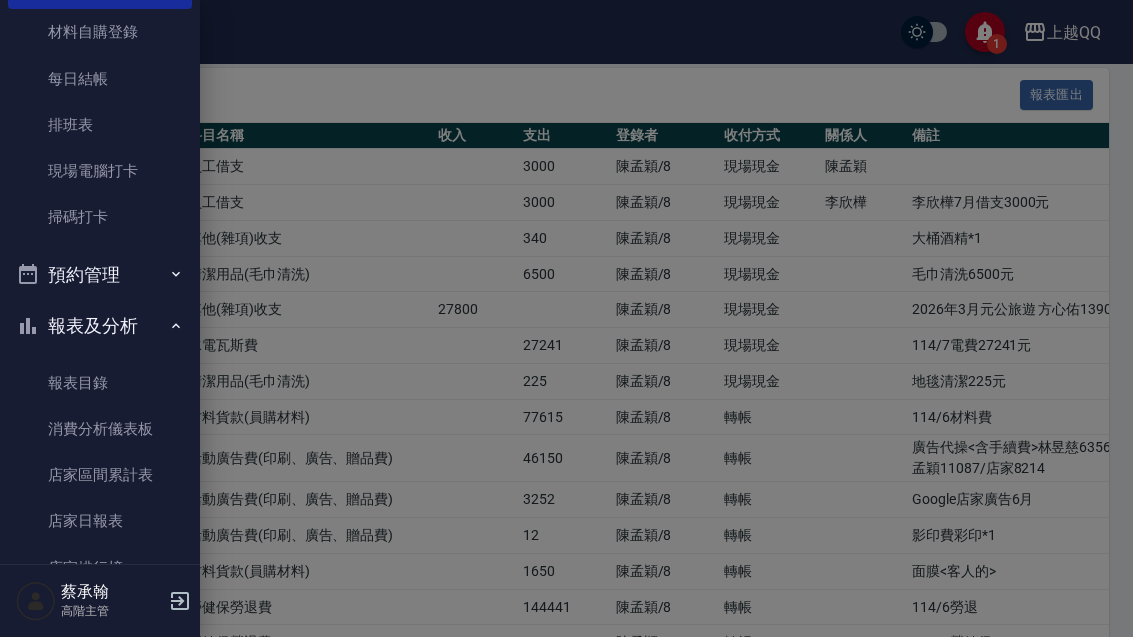 click on "店家日報表" at bounding box center (100, 521) 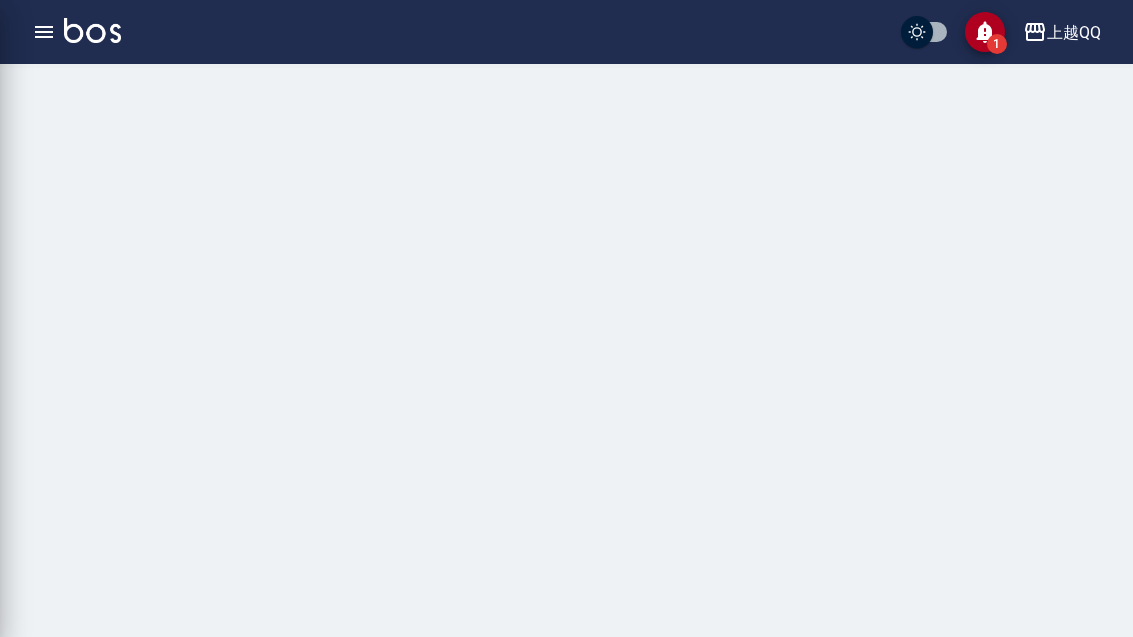 scroll, scrollTop: 0, scrollLeft: 0, axis: both 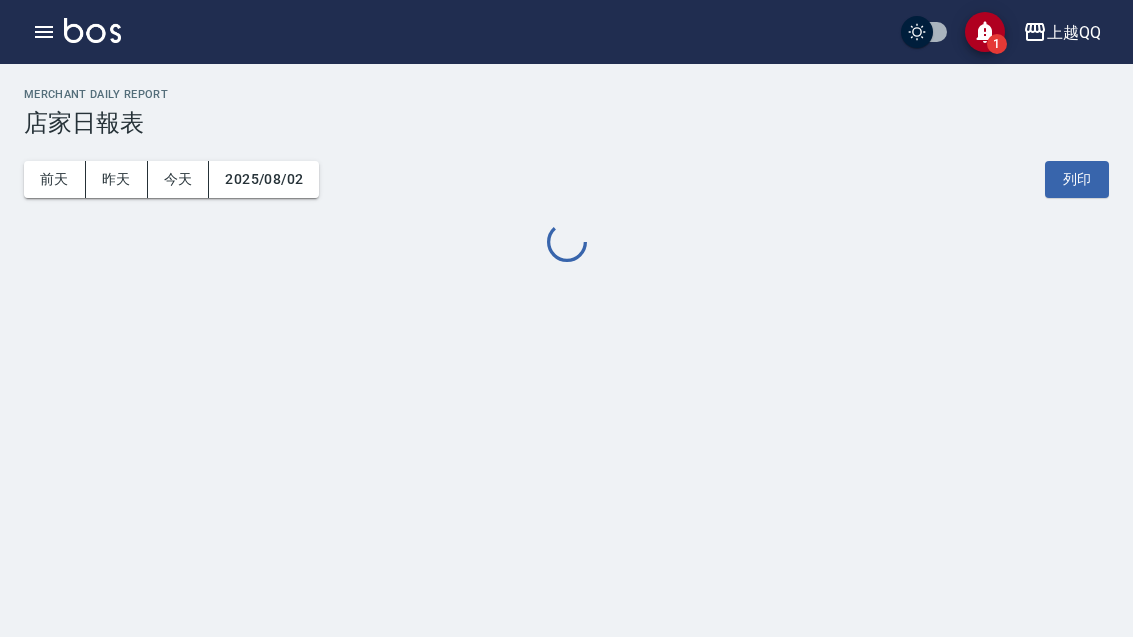 click on "2025/08/02" at bounding box center (264, 179) 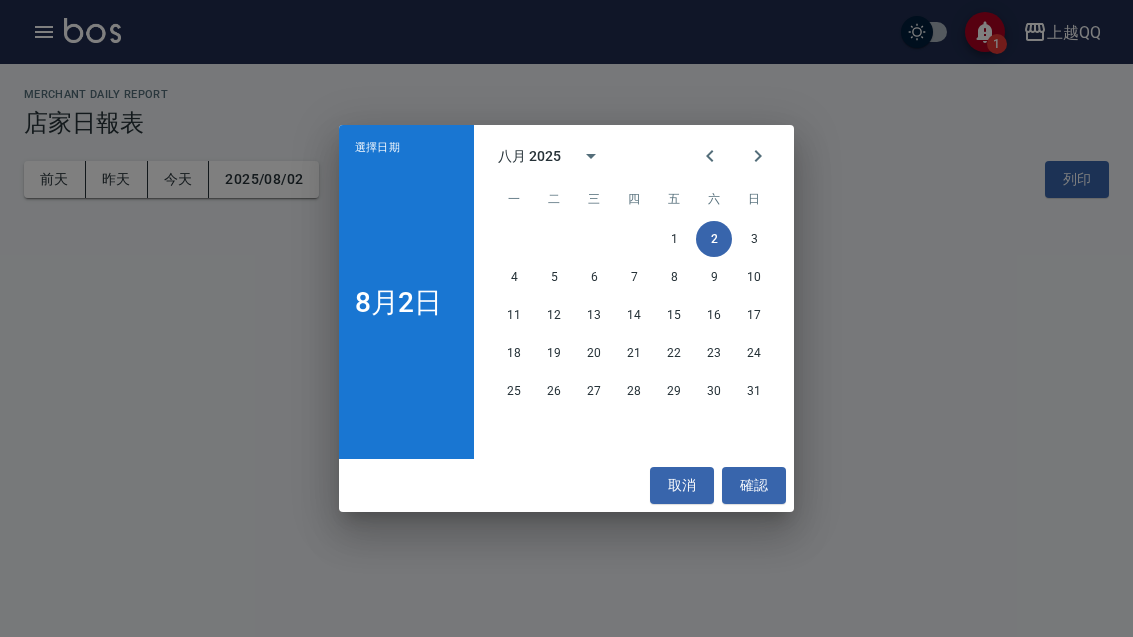 click 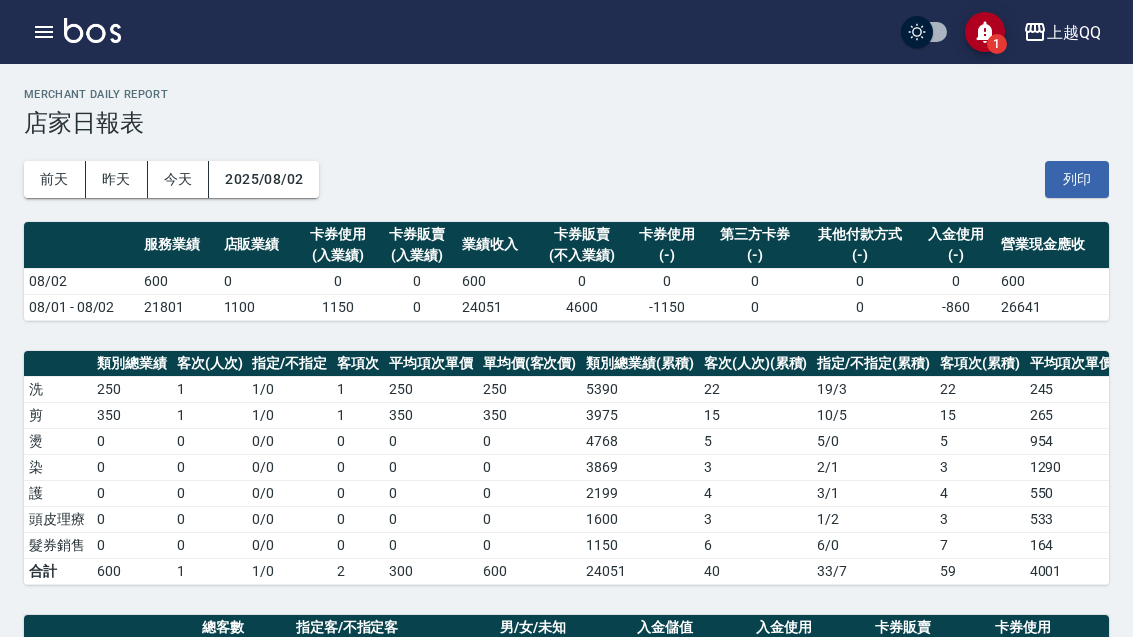 click on "2025/08/02" at bounding box center [264, 179] 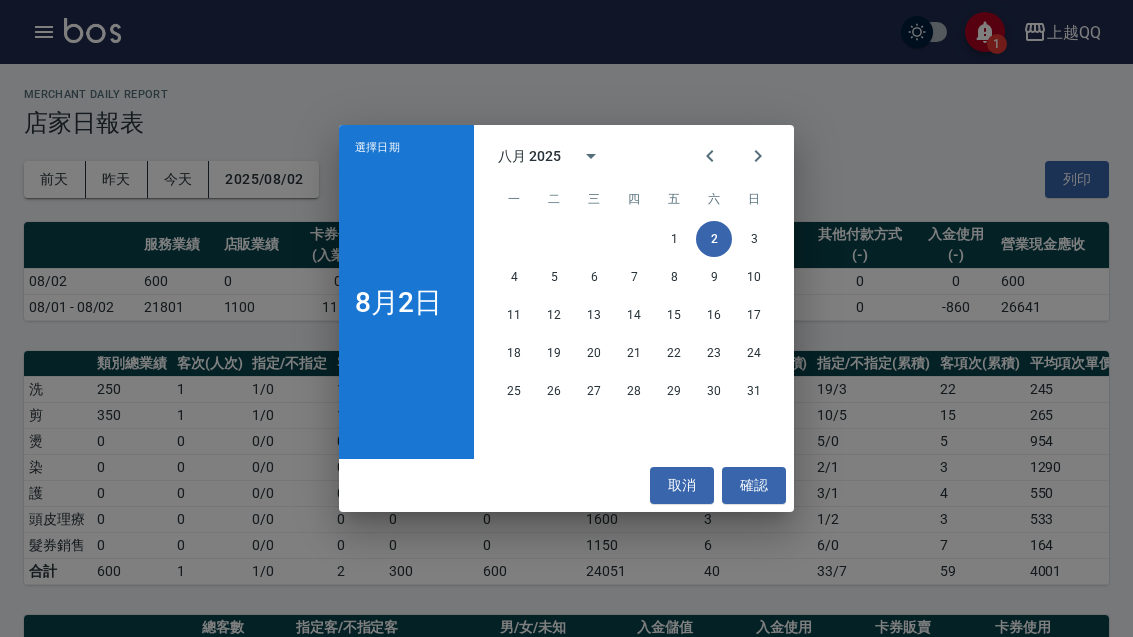 click 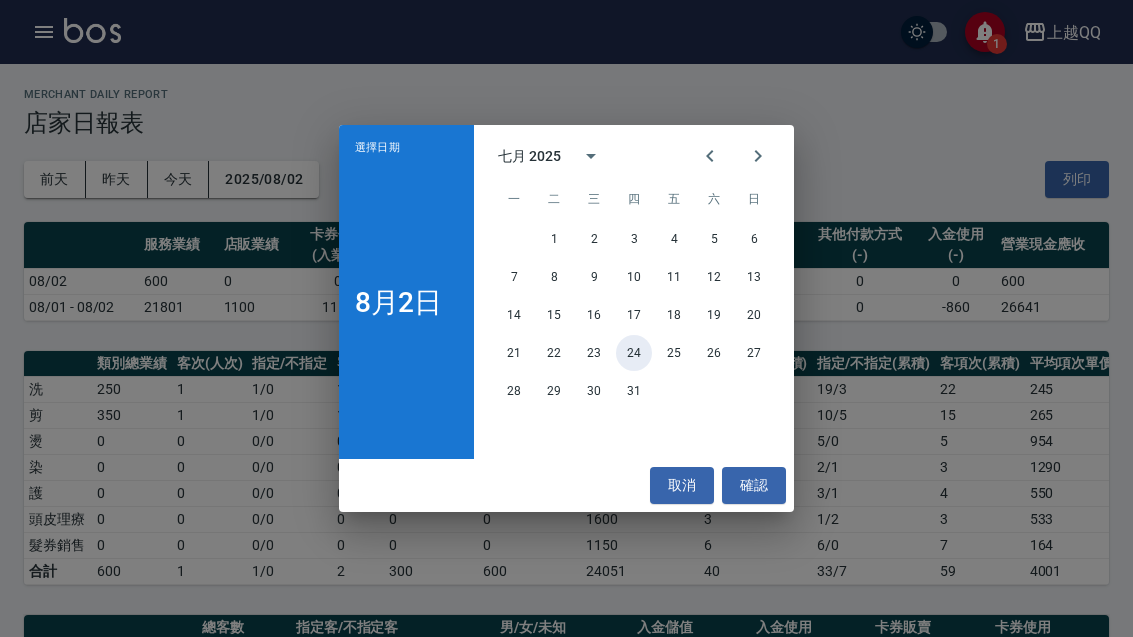 click on "24" at bounding box center (634, 353) 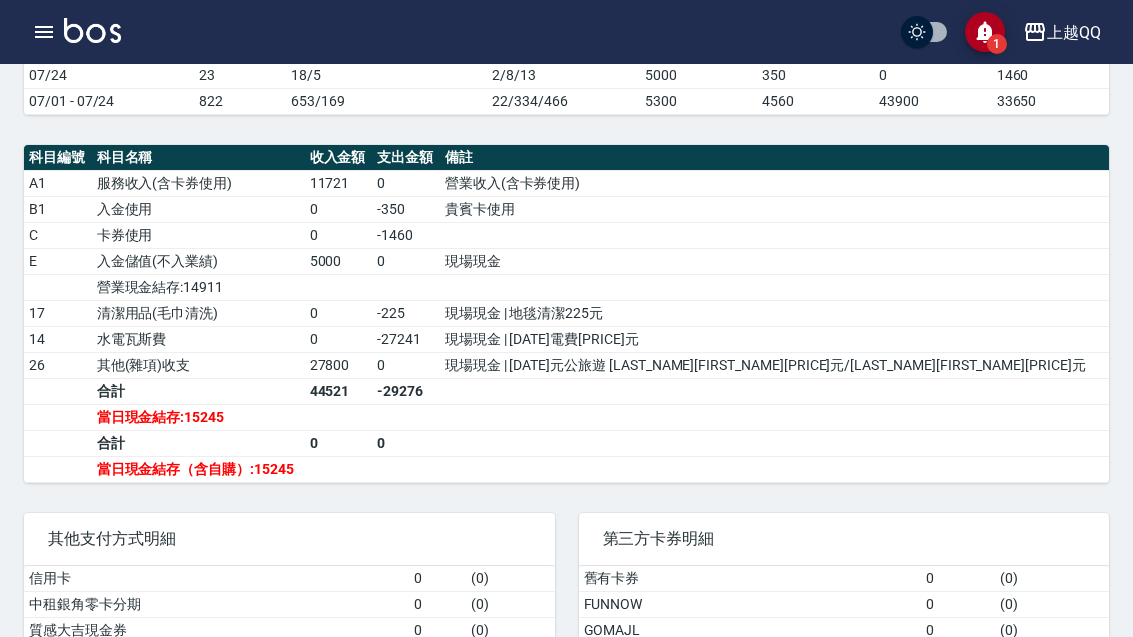 scroll, scrollTop: 604, scrollLeft: 0, axis: vertical 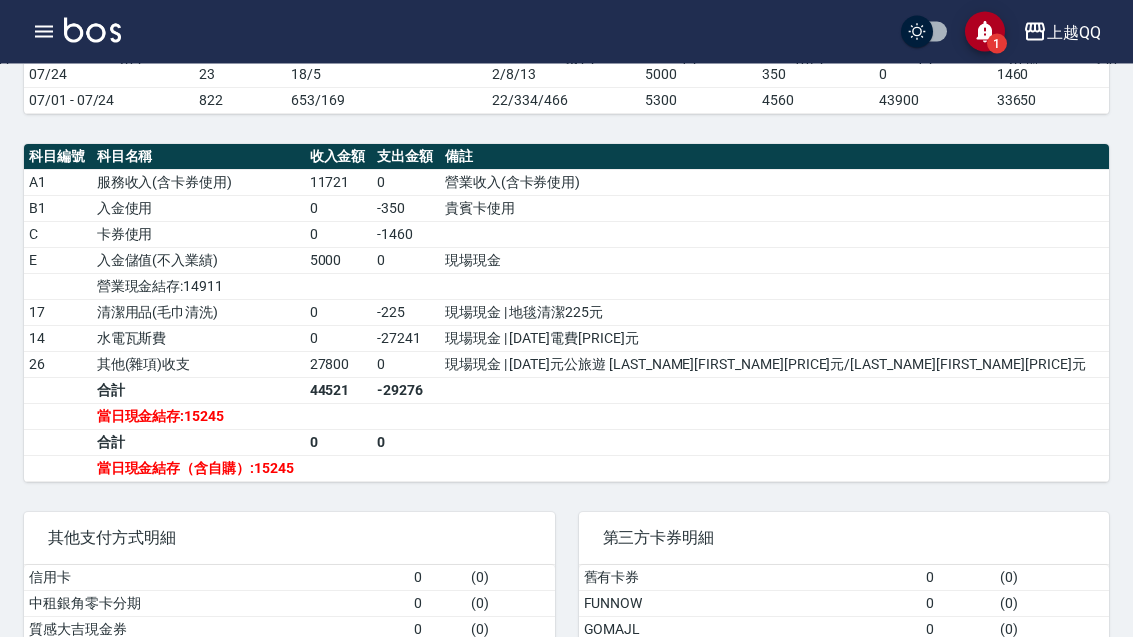 click at bounding box center (44, 32) 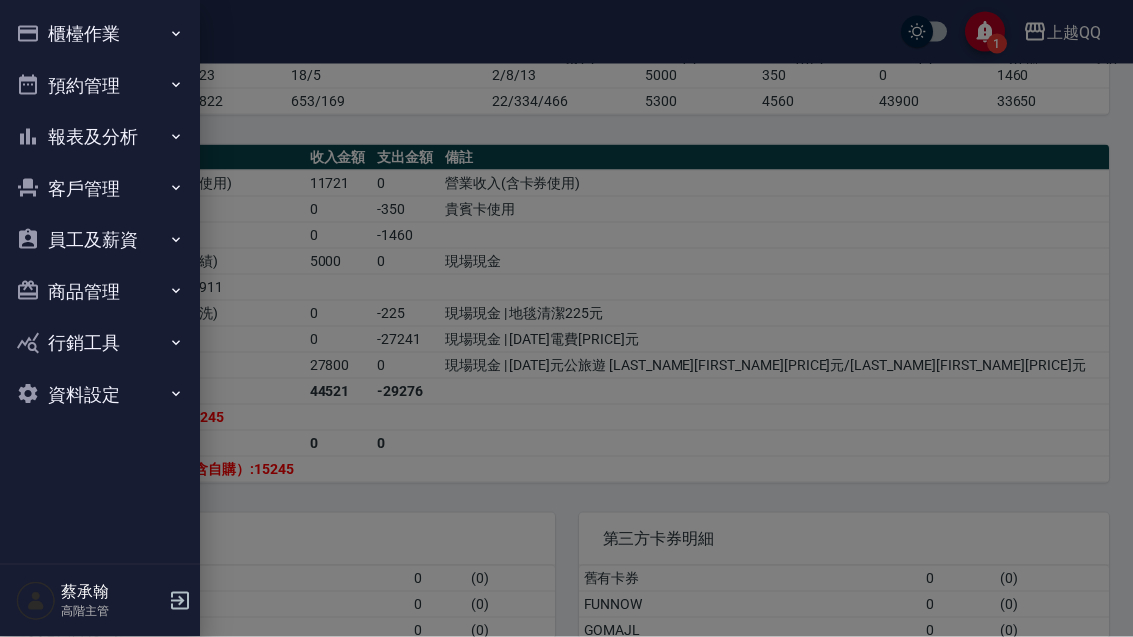 scroll, scrollTop: 605, scrollLeft: 0, axis: vertical 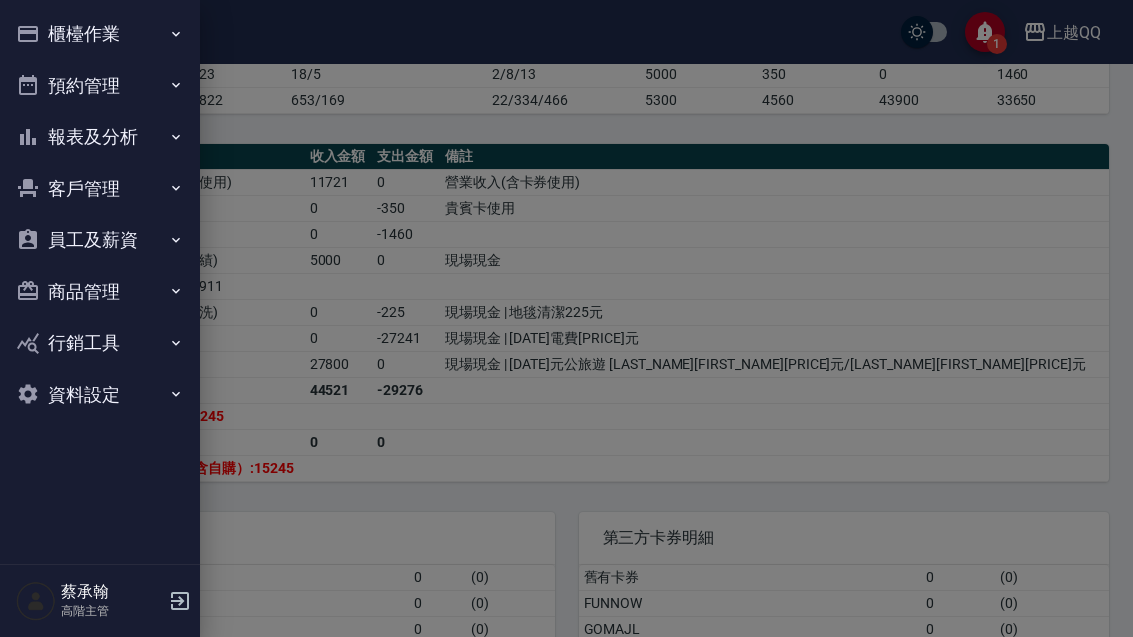 click on "櫃檯作業" at bounding box center (100, 34) 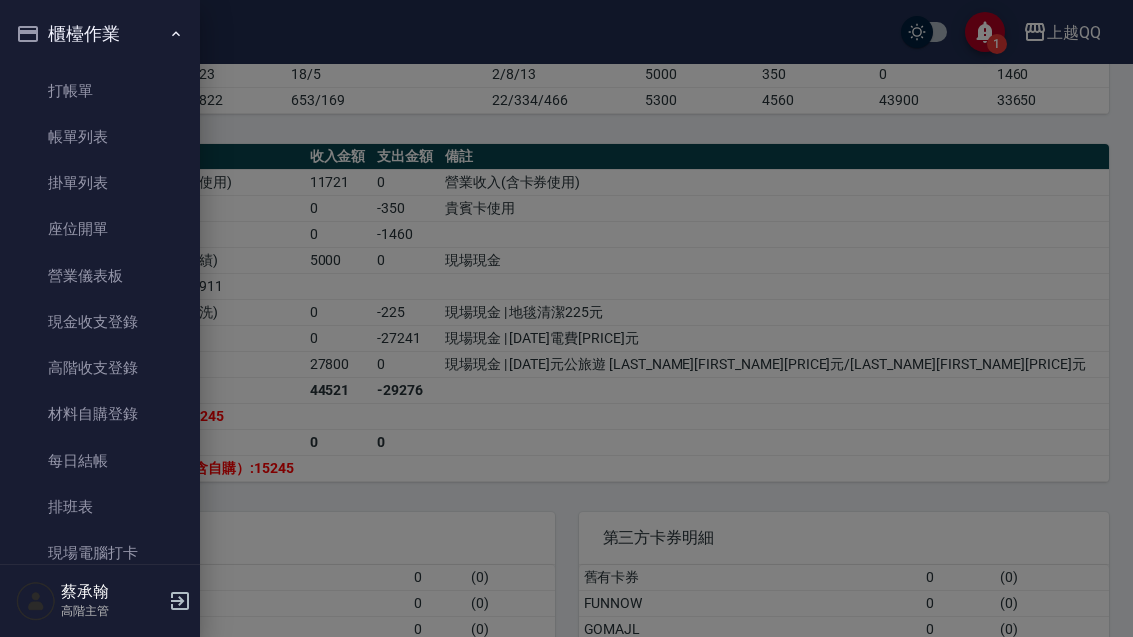 click on "高階收支登錄" at bounding box center [100, 368] 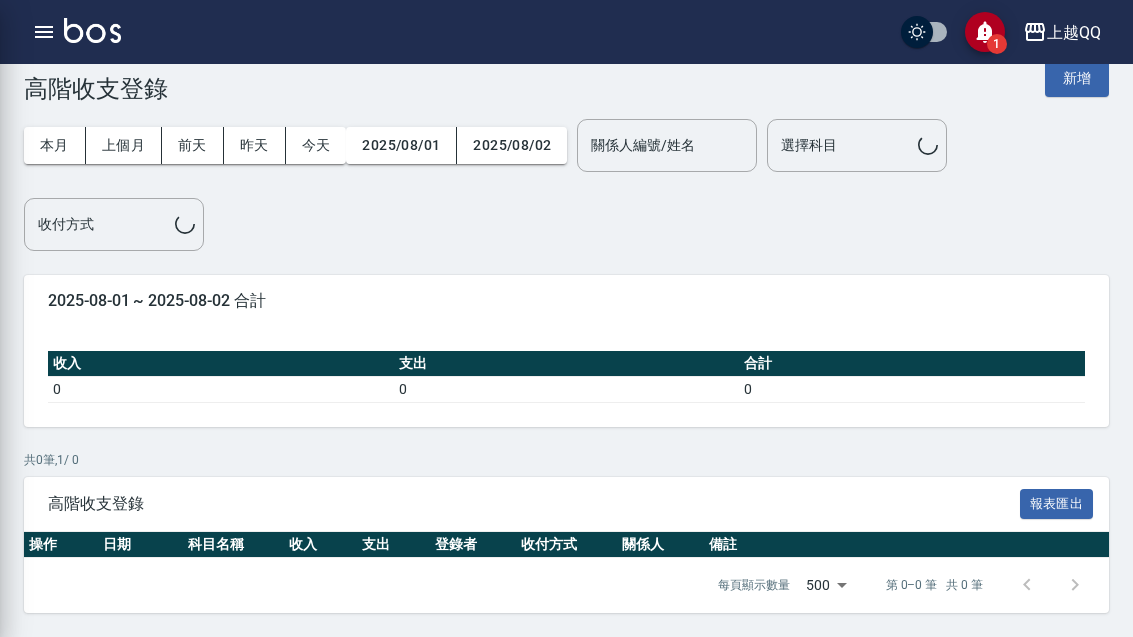 scroll, scrollTop: 0, scrollLeft: 0, axis: both 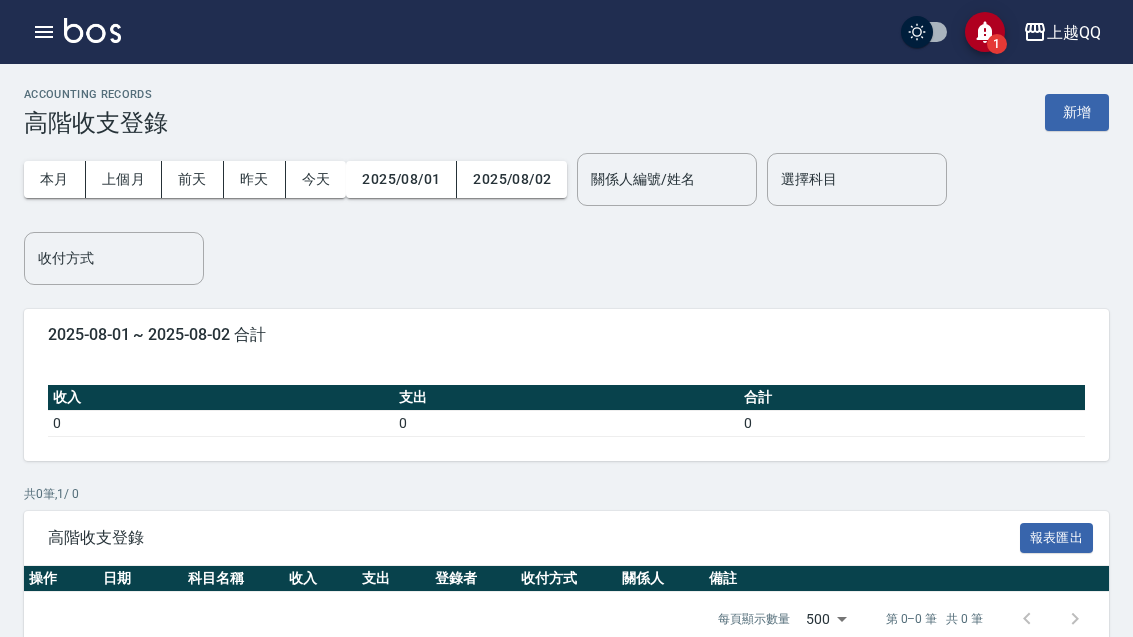click on "上個月" at bounding box center [124, 179] 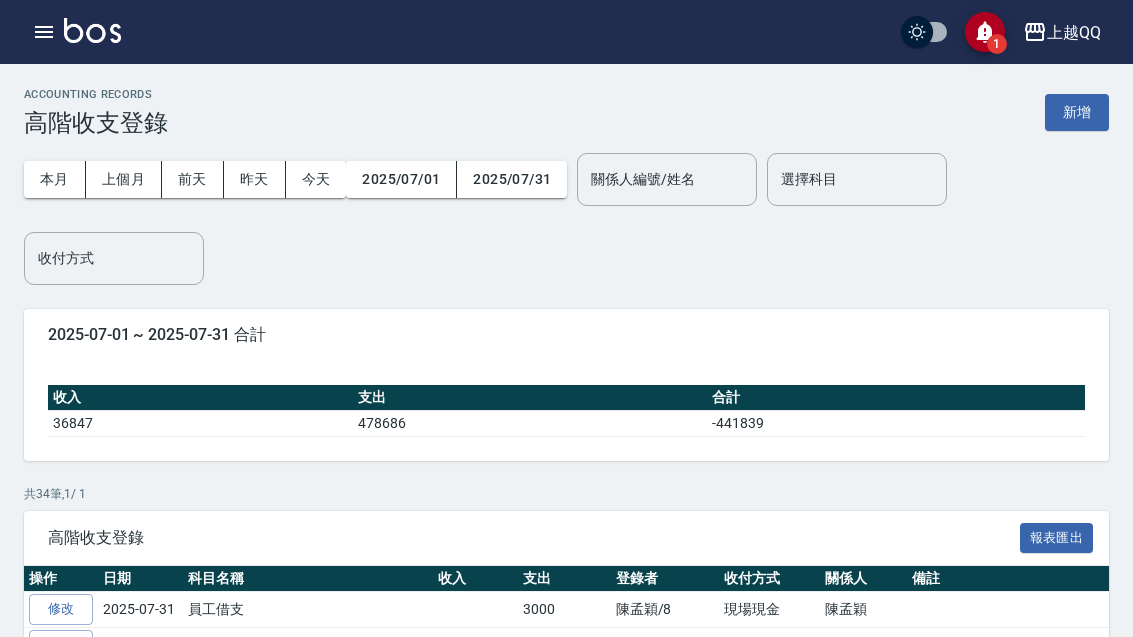 scroll, scrollTop: 75, scrollLeft: 0, axis: vertical 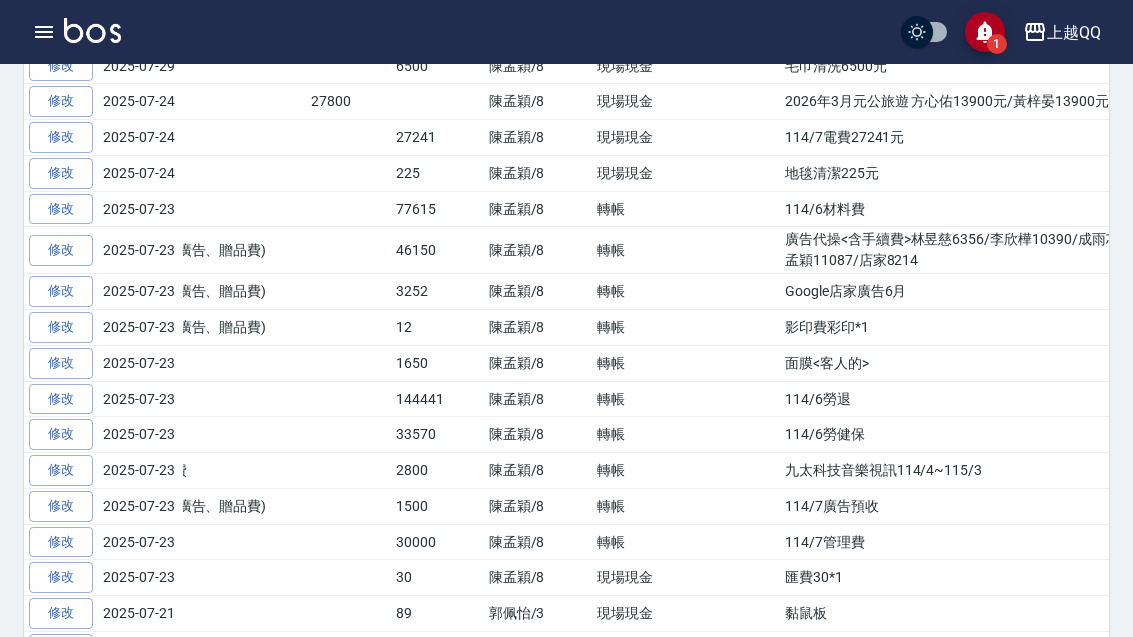 click at bounding box center (92, 30) 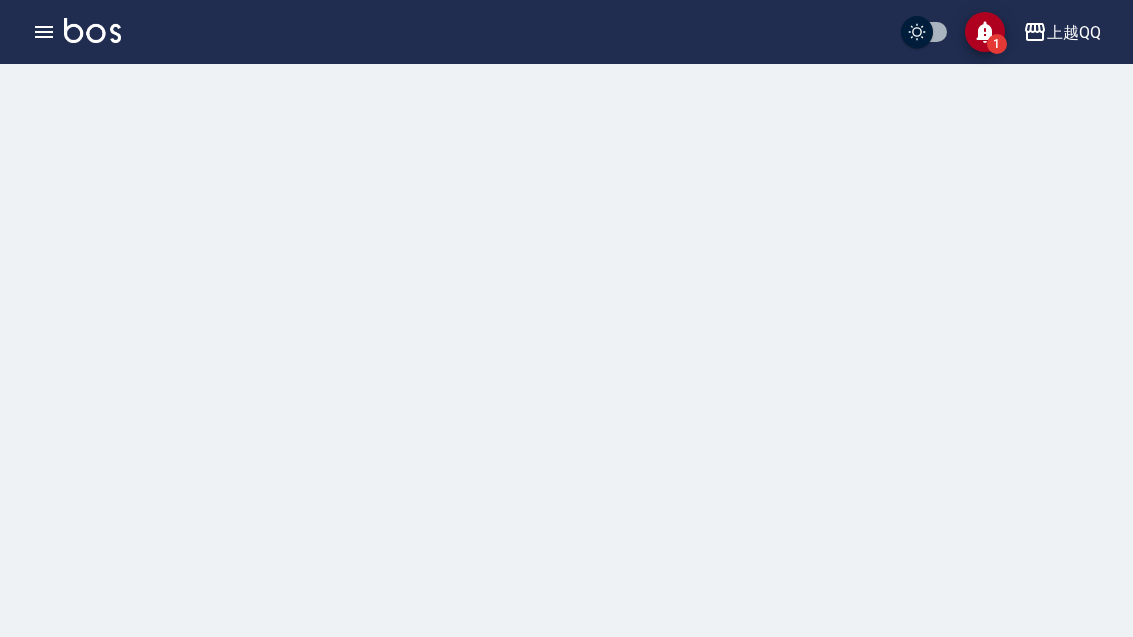 scroll, scrollTop: 0, scrollLeft: 0, axis: both 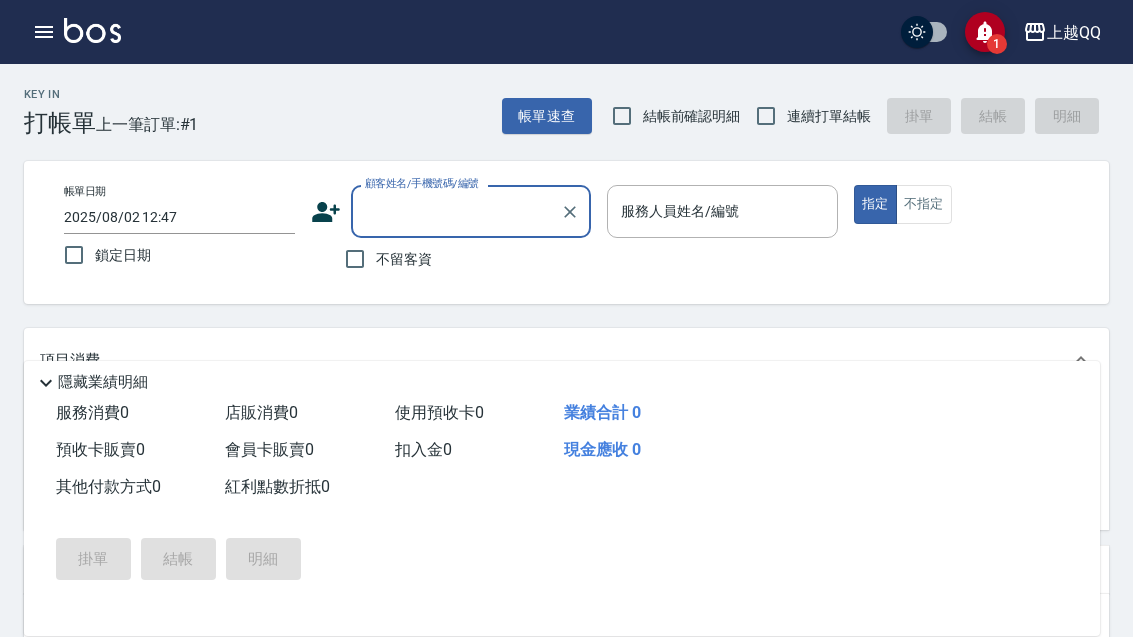 click 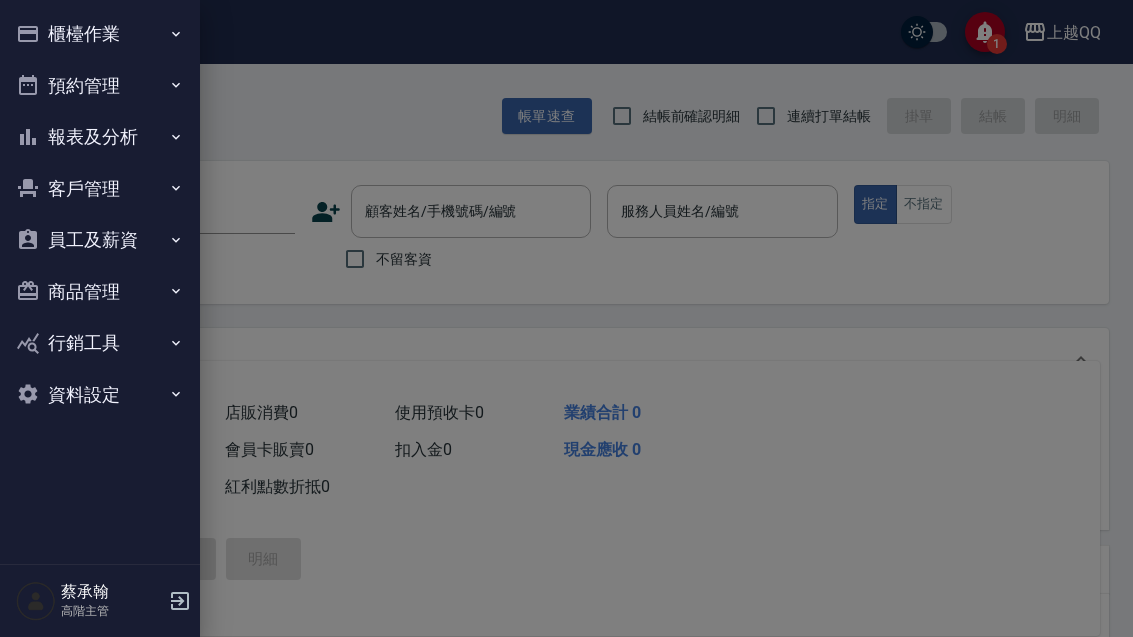 click on "櫃檯作業" at bounding box center (100, 34) 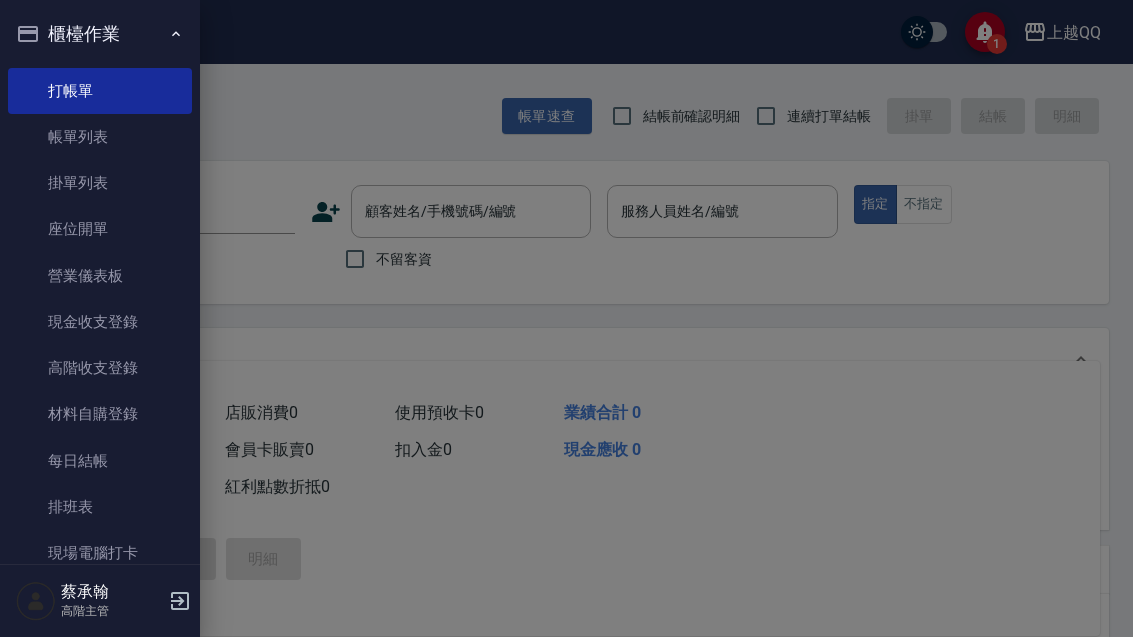 click on "高階收支登錄" at bounding box center (100, 368) 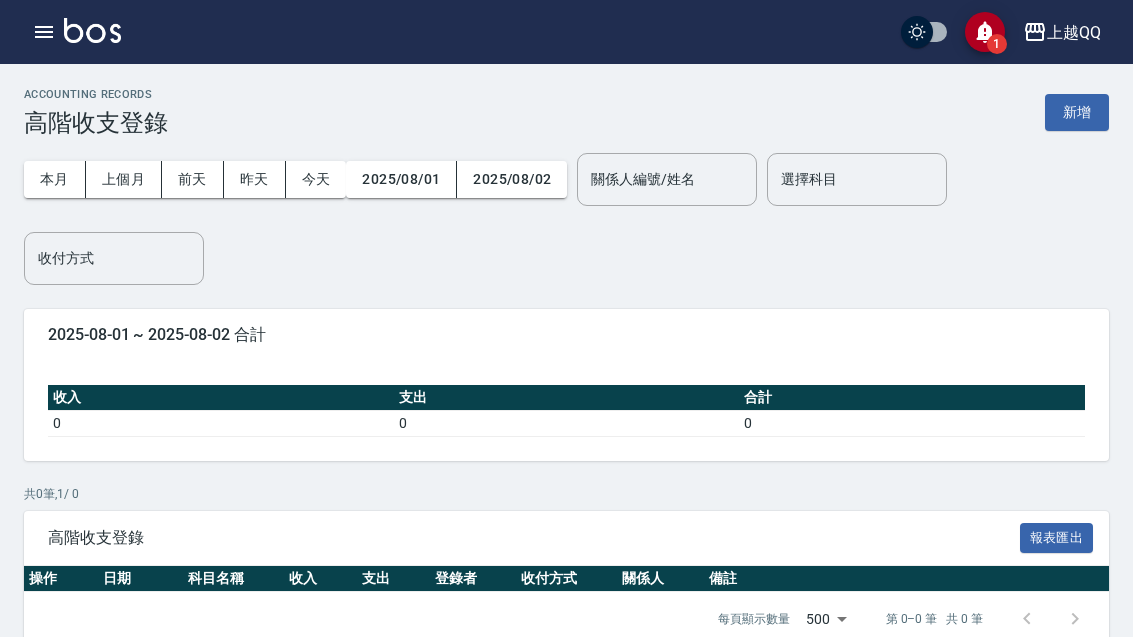 click 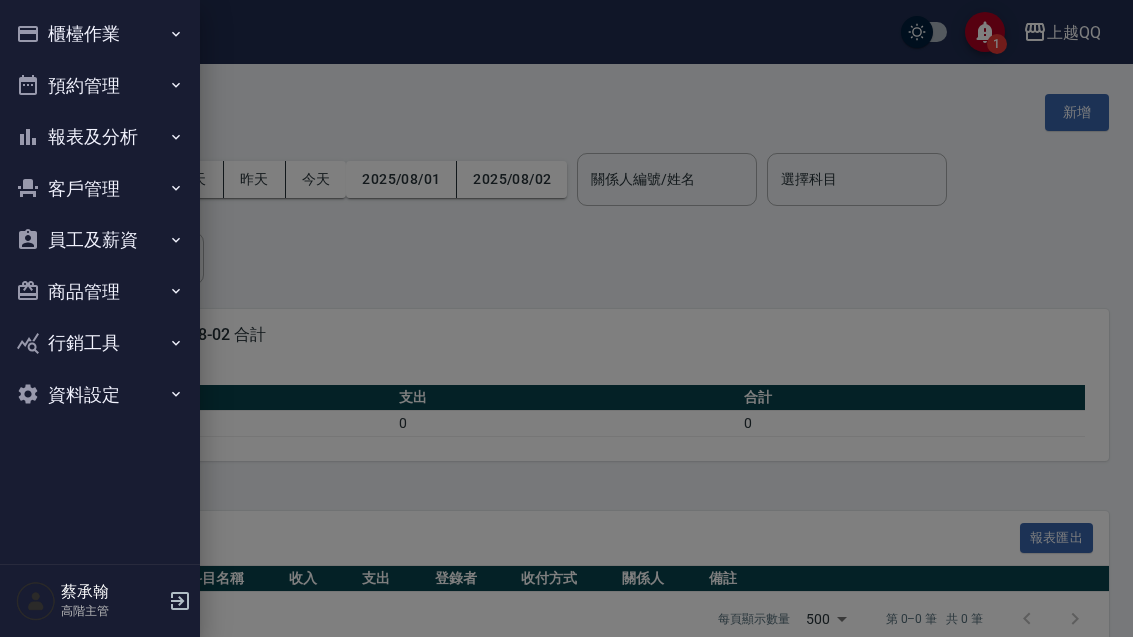 click on "櫃檯作業" at bounding box center (100, 34) 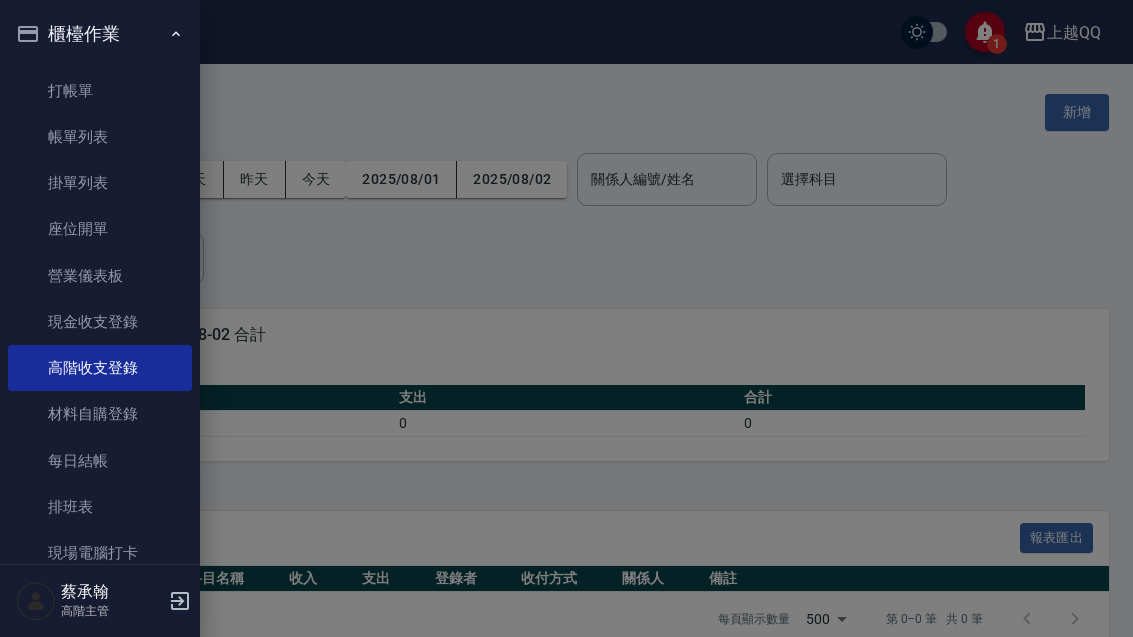click on "每日結帳" at bounding box center [100, 461] 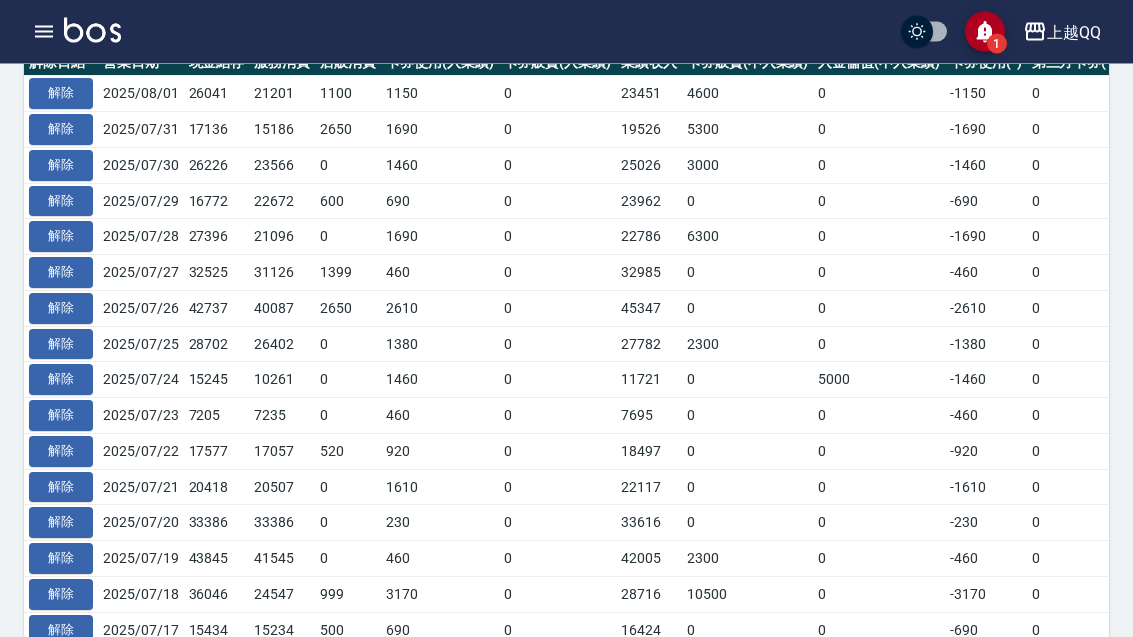 scroll, scrollTop: 504, scrollLeft: 0, axis: vertical 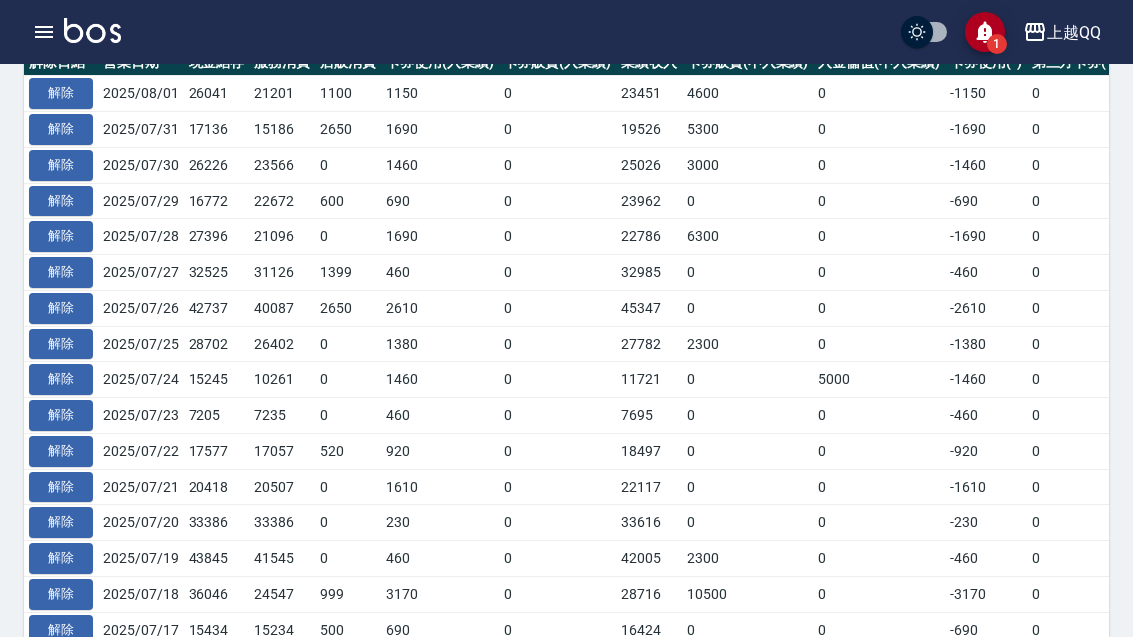 click on "解除" at bounding box center [61, 415] 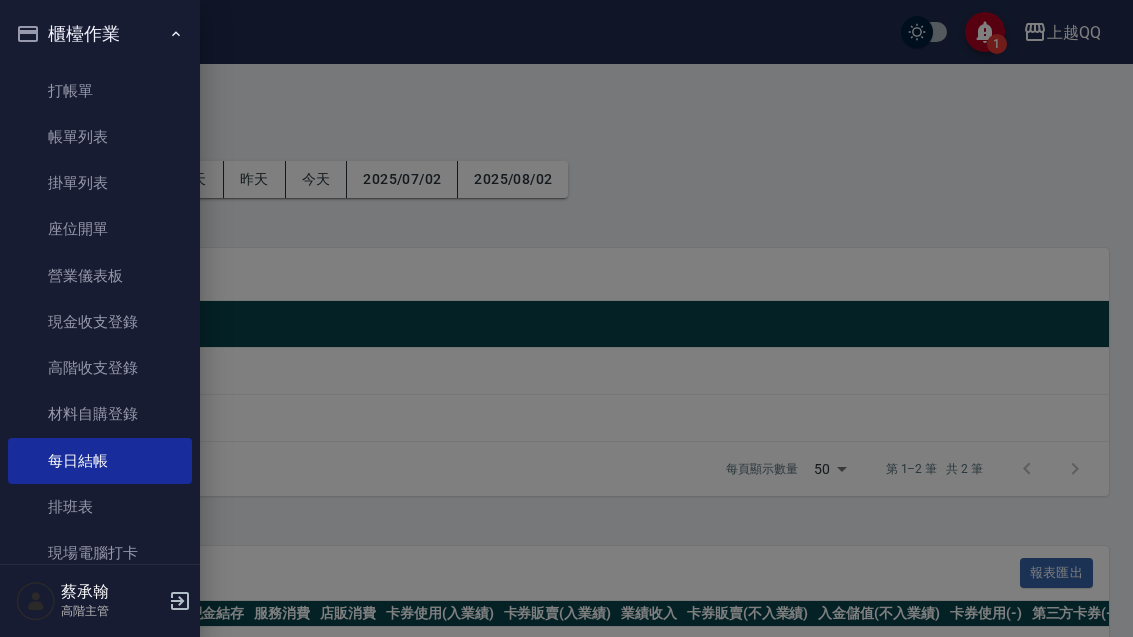 scroll, scrollTop: 568, scrollLeft: 0, axis: vertical 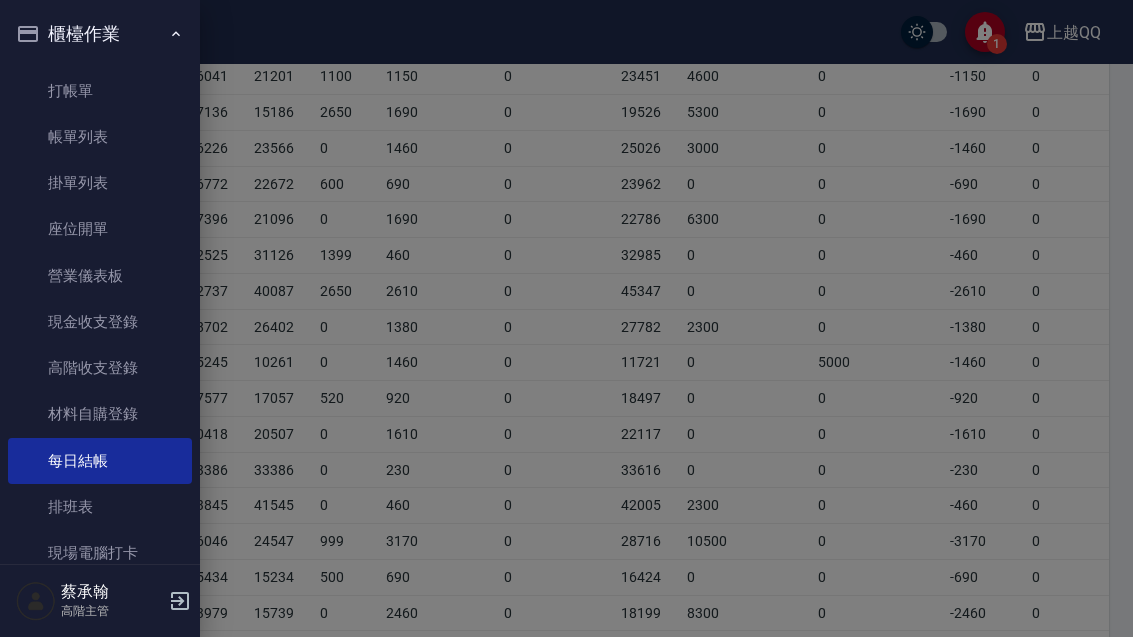 click on "高階收支登錄" at bounding box center [100, 368] 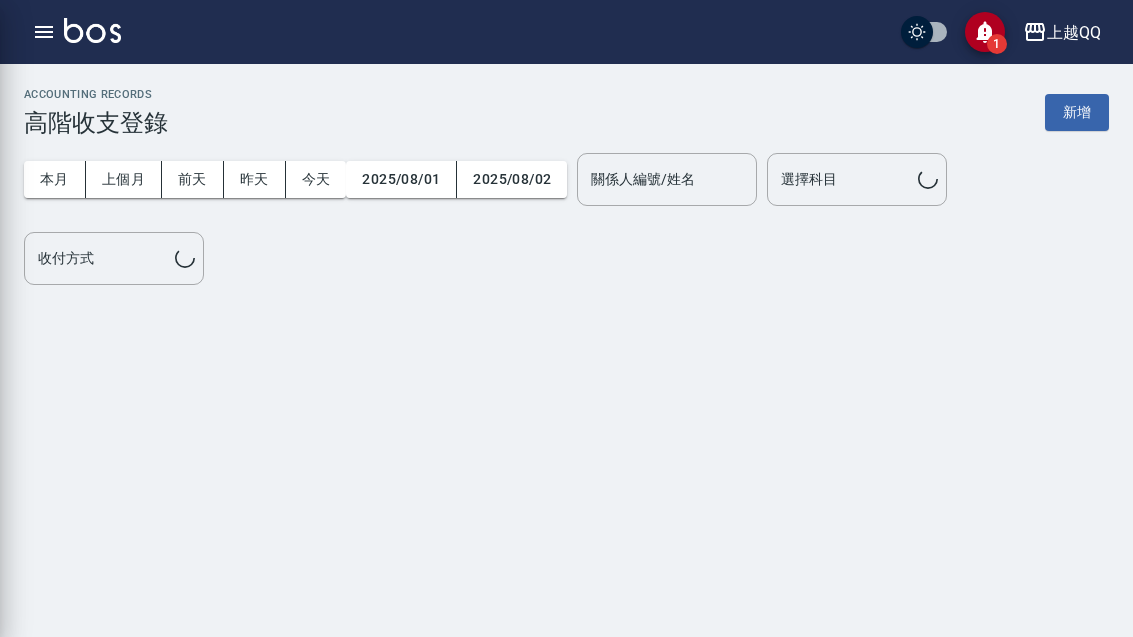 scroll, scrollTop: 64, scrollLeft: 0, axis: vertical 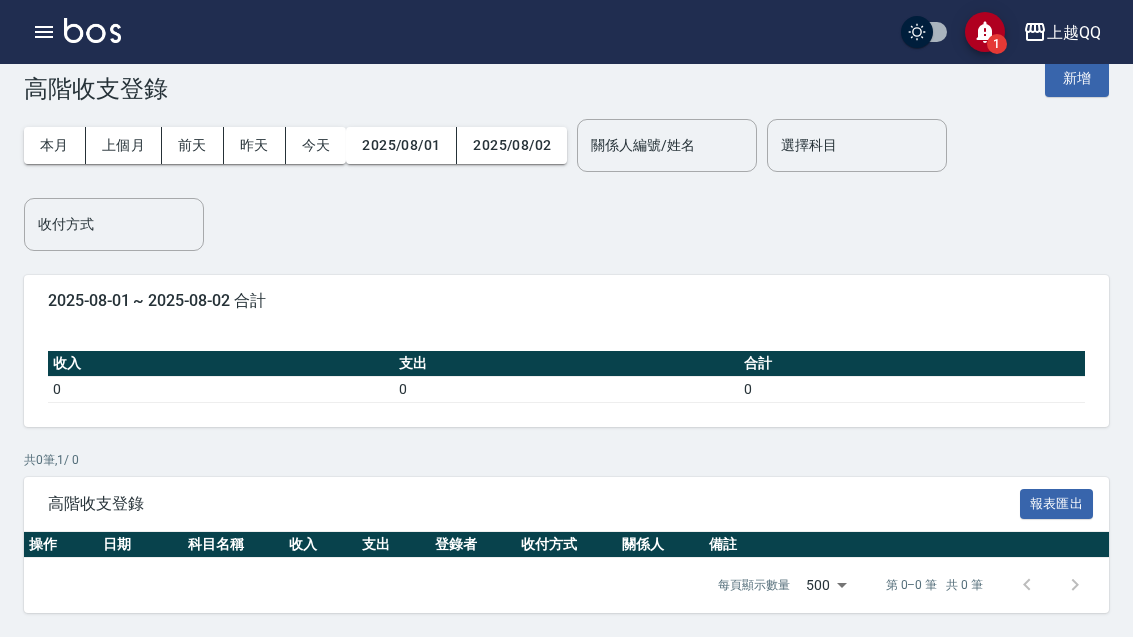 click on "上個月" at bounding box center (124, 145) 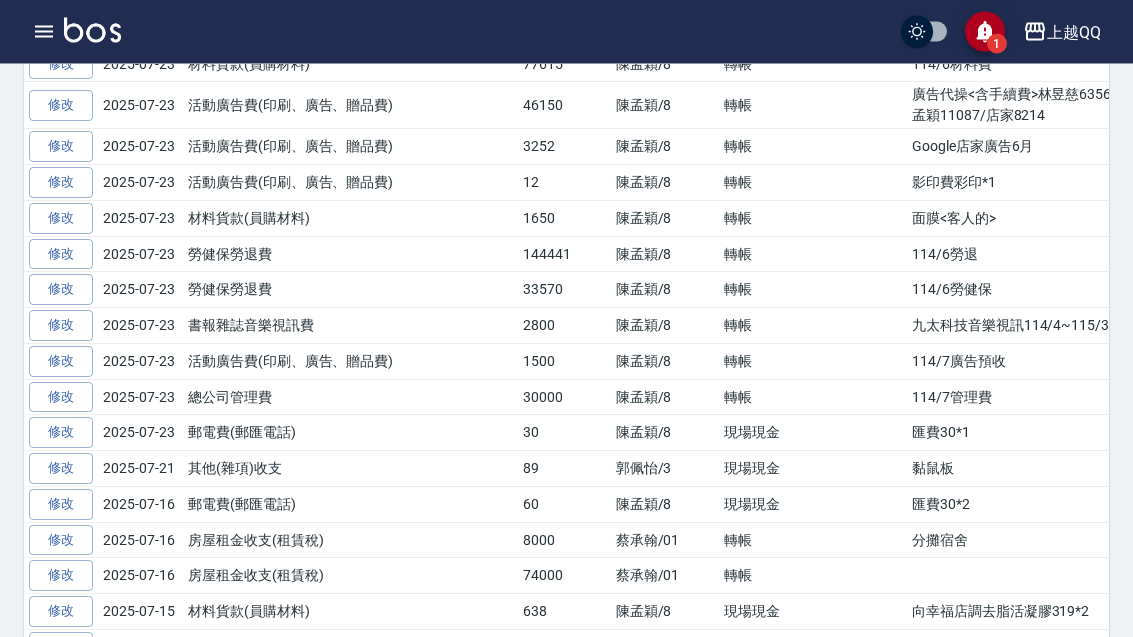 scroll, scrollTop: 796, scrollLeft: 0, axis: vertical 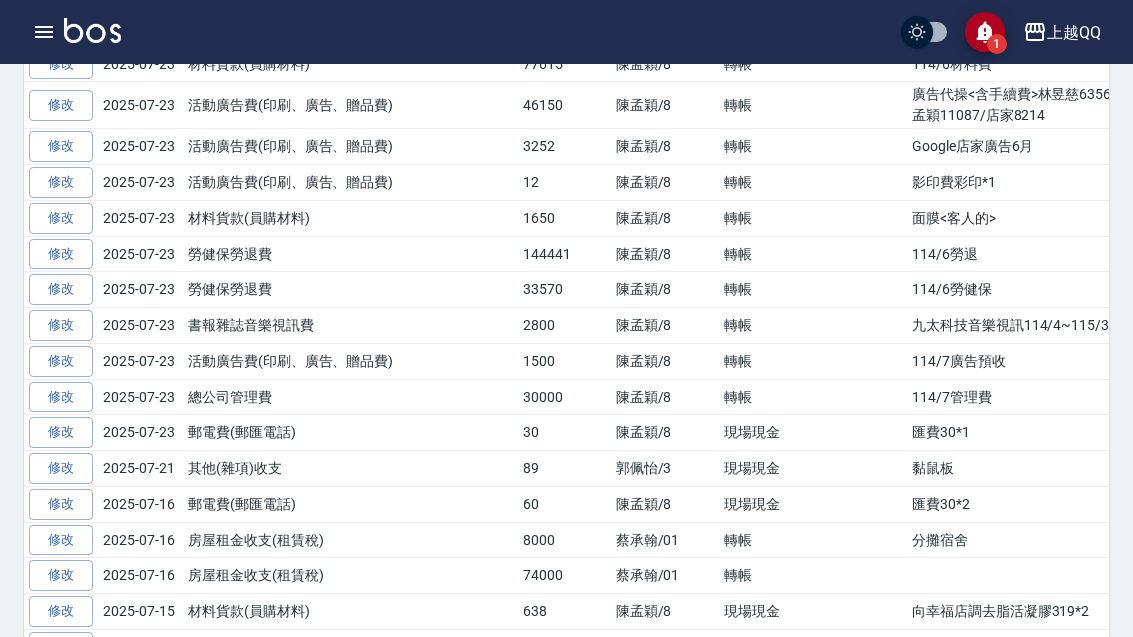 click on "修改" at bounding box center (61, 254) 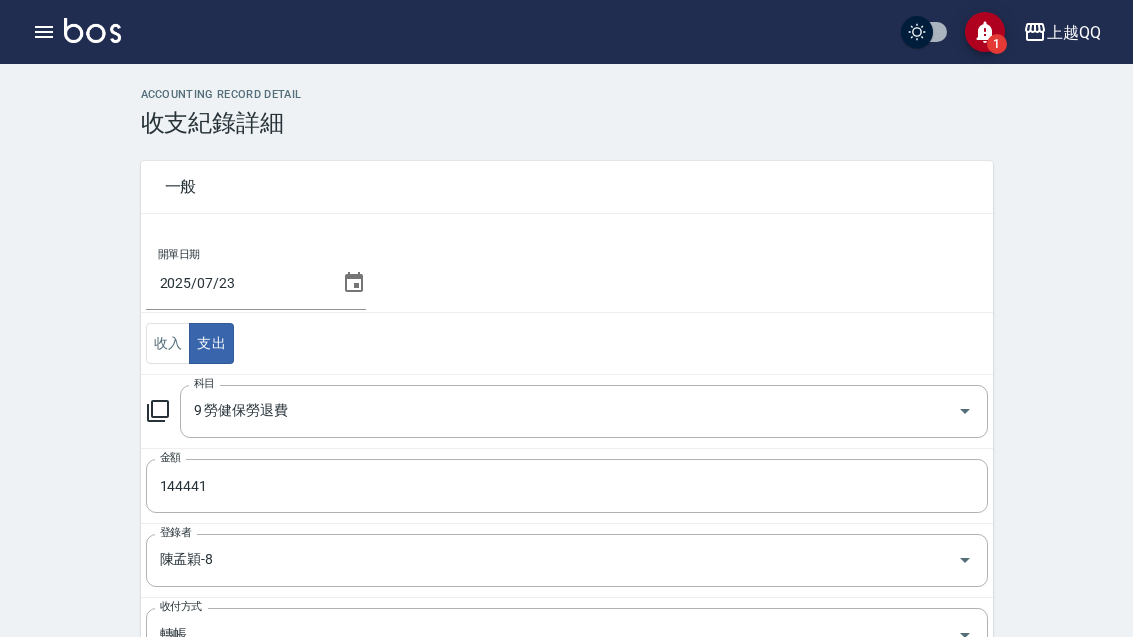 click on "144441" at bounding box center (567, 486) 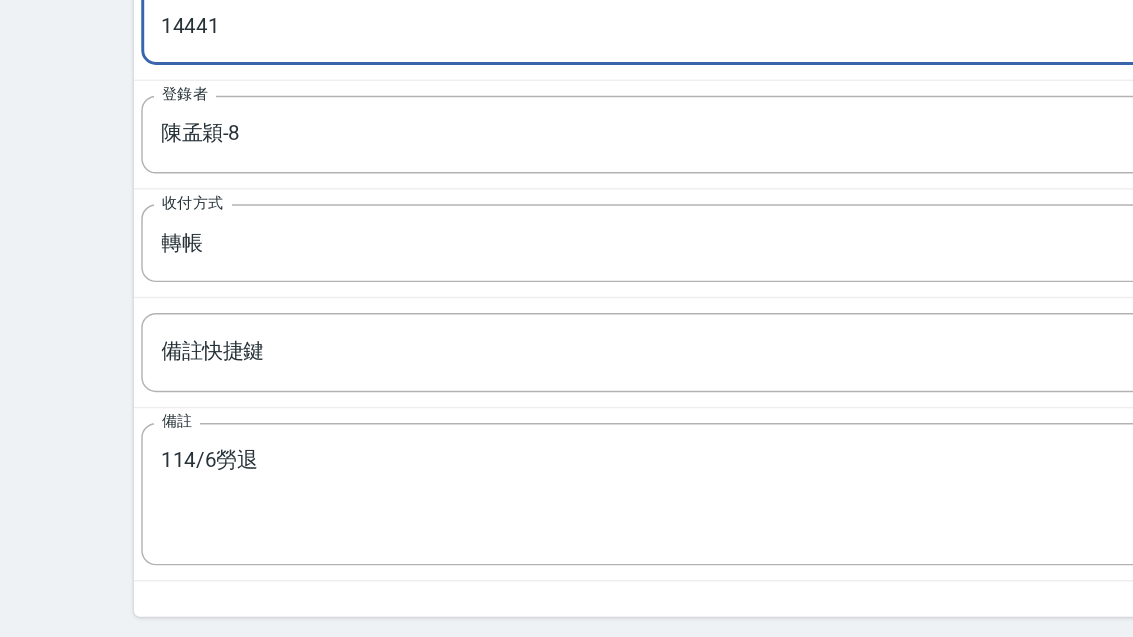 scroll, scrollTop: 322, scrollLeft: 0, axis: vertical 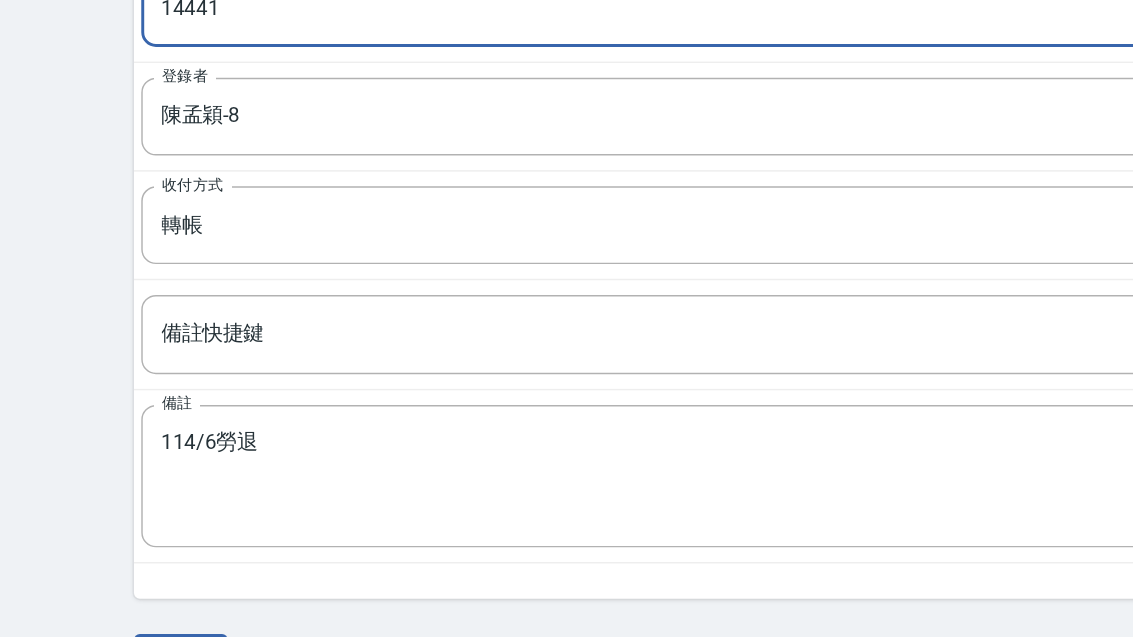 type on "14441" 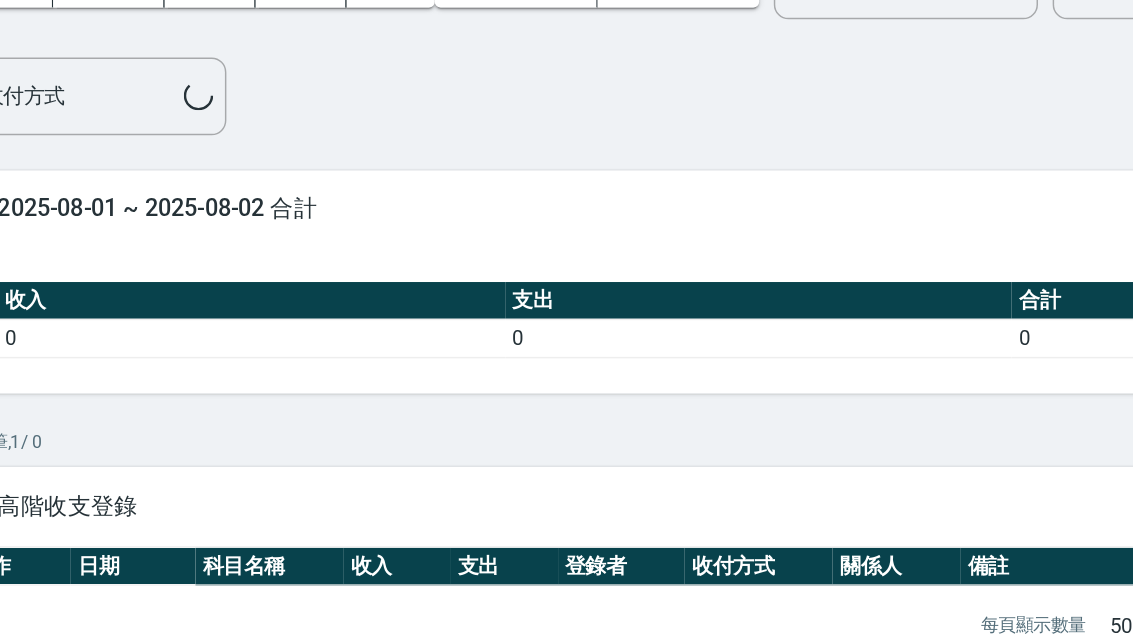 scroll, scrollTop: 0, scrollLeft: 0, axis: both 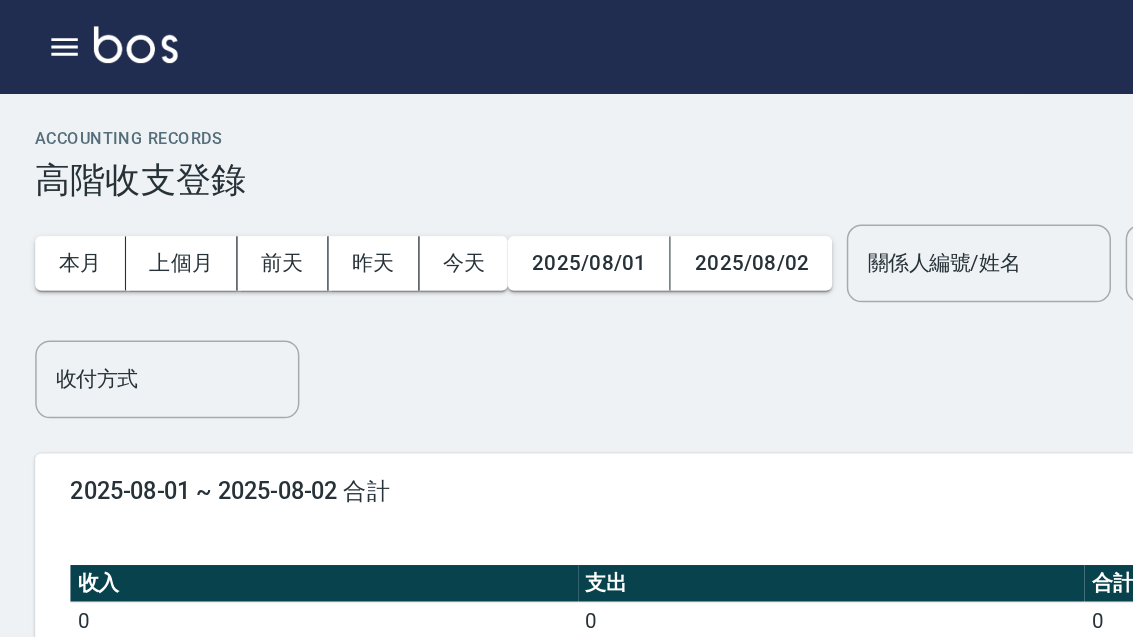 click on "上個月" at bounding box center (124, 179) 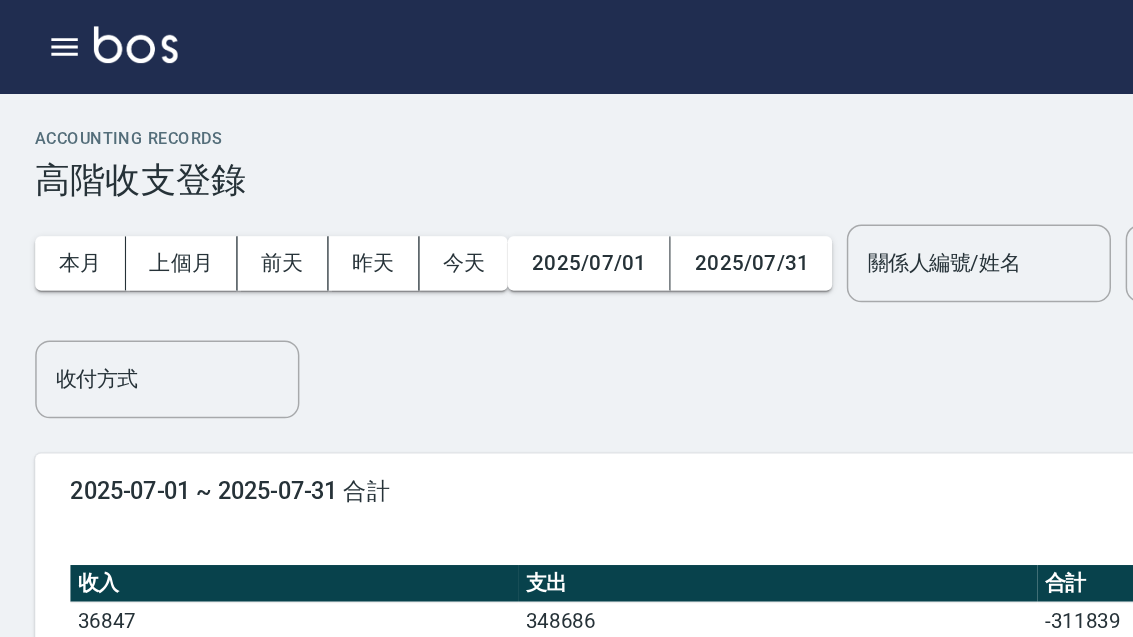 click on "上個月" at bounding box center (124, 179) 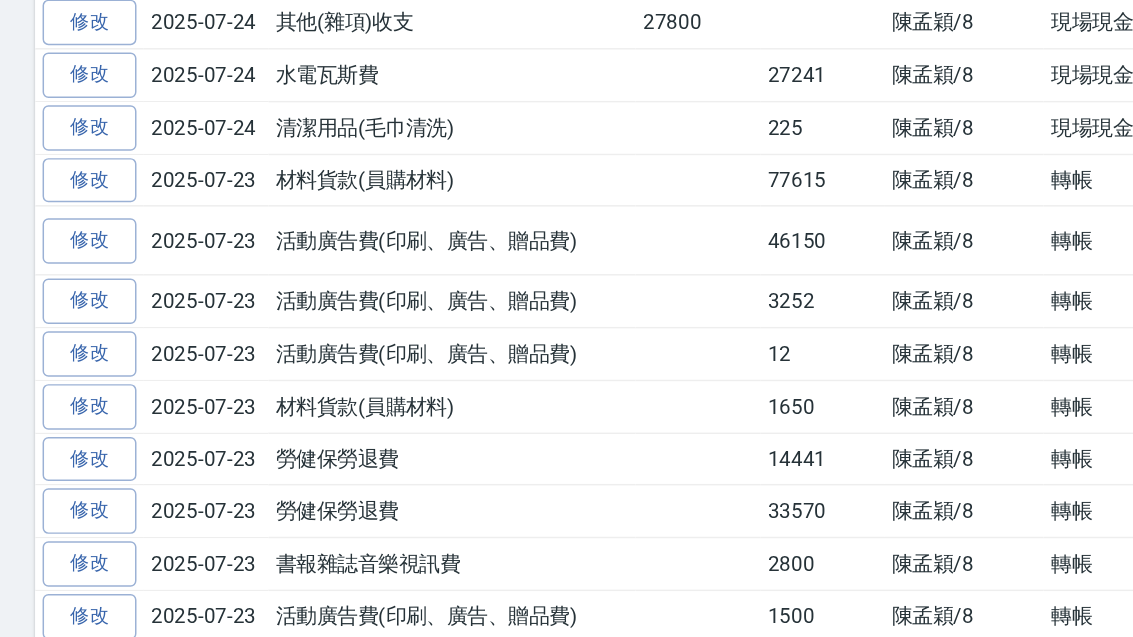 scroll, scrollTop: 607, scrollLeft: 0, axis: vertical 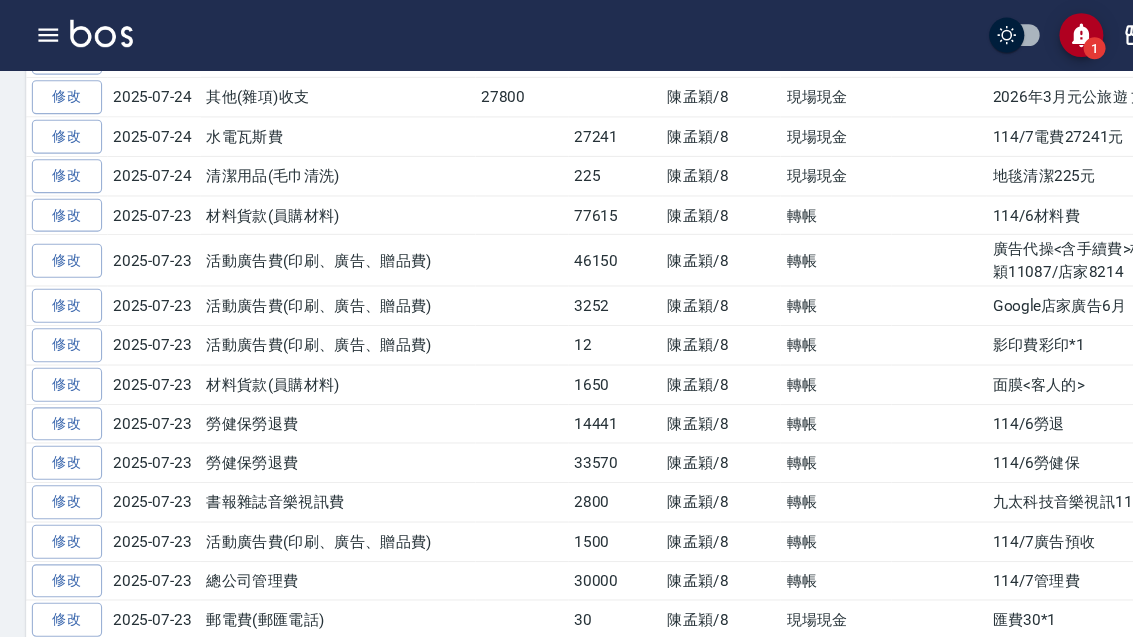 click at bounding box center (44, 32) 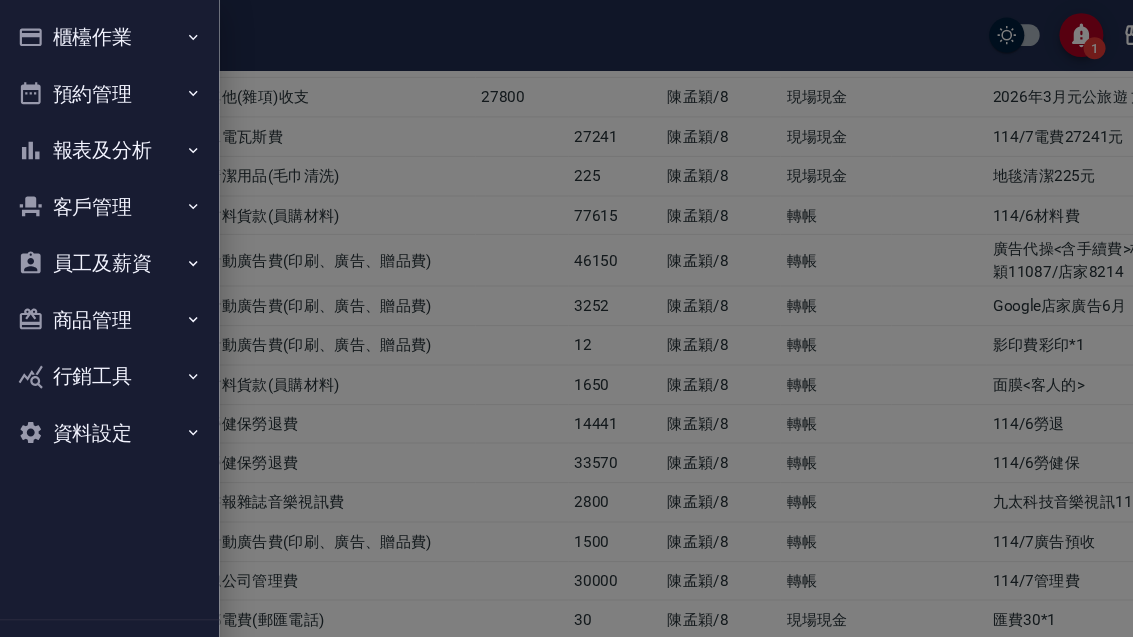 click on "櫃檯作業" at bounding box center (100, 34) 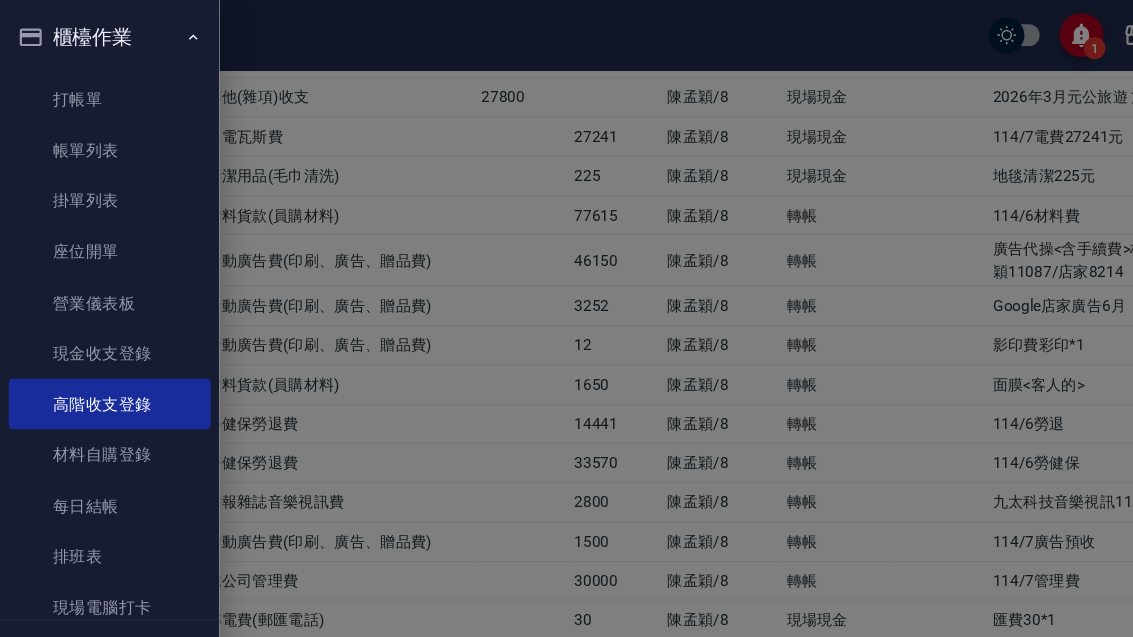 click on "每日結帳" at bounding box center [100, 461] 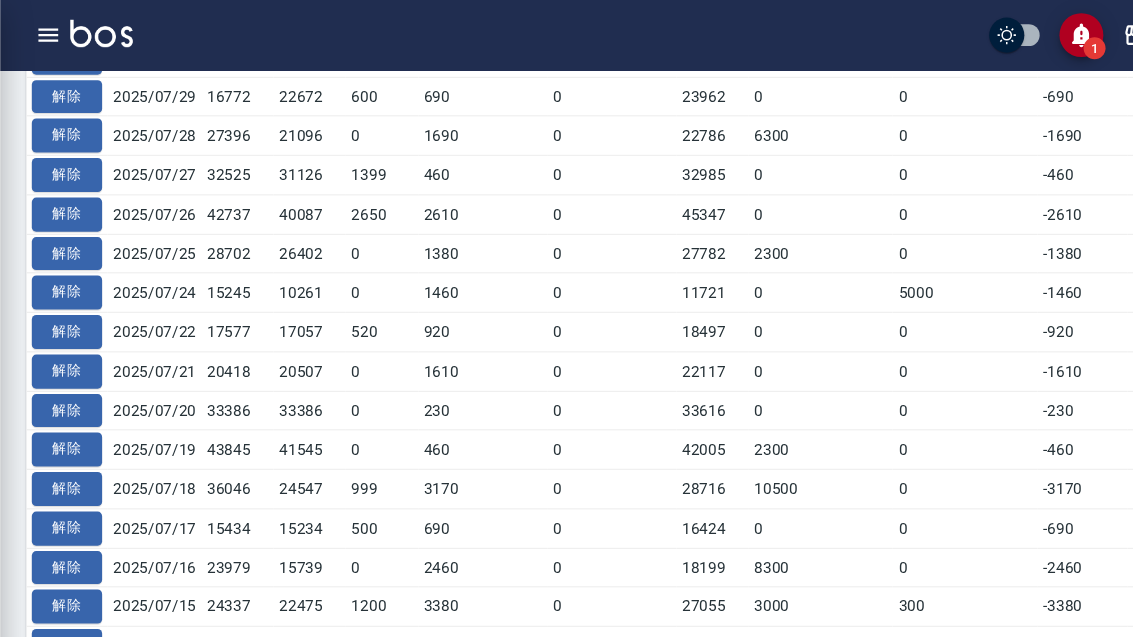 scroll, scrollTop: 0, scrollLeft: 0, axis: both 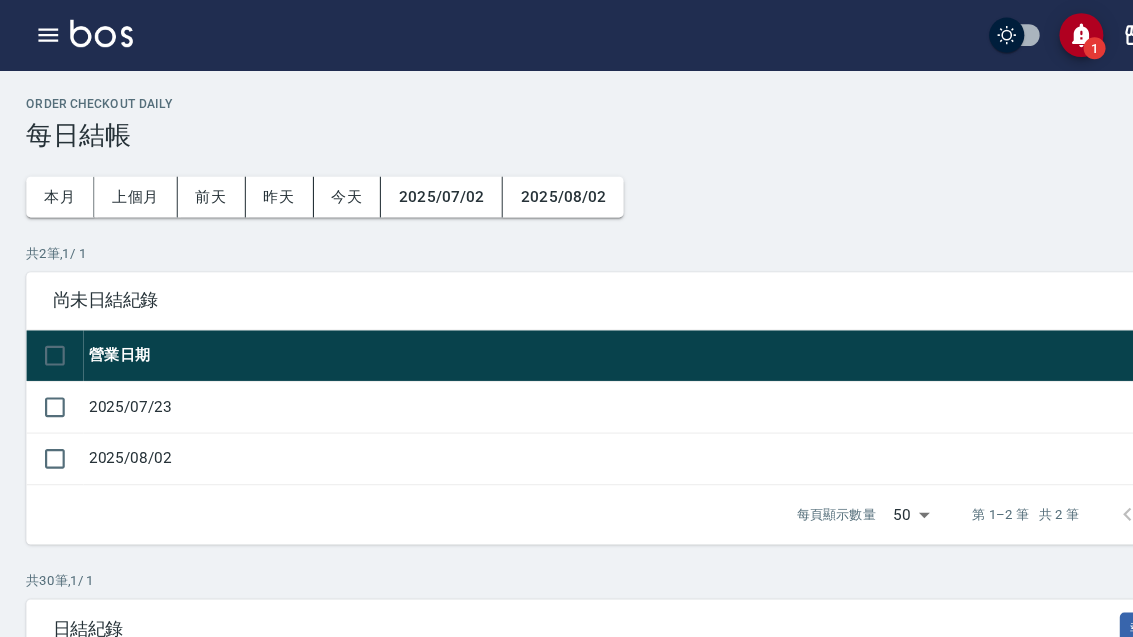 click on "2025/07/23" at bounding box center [592, 370] 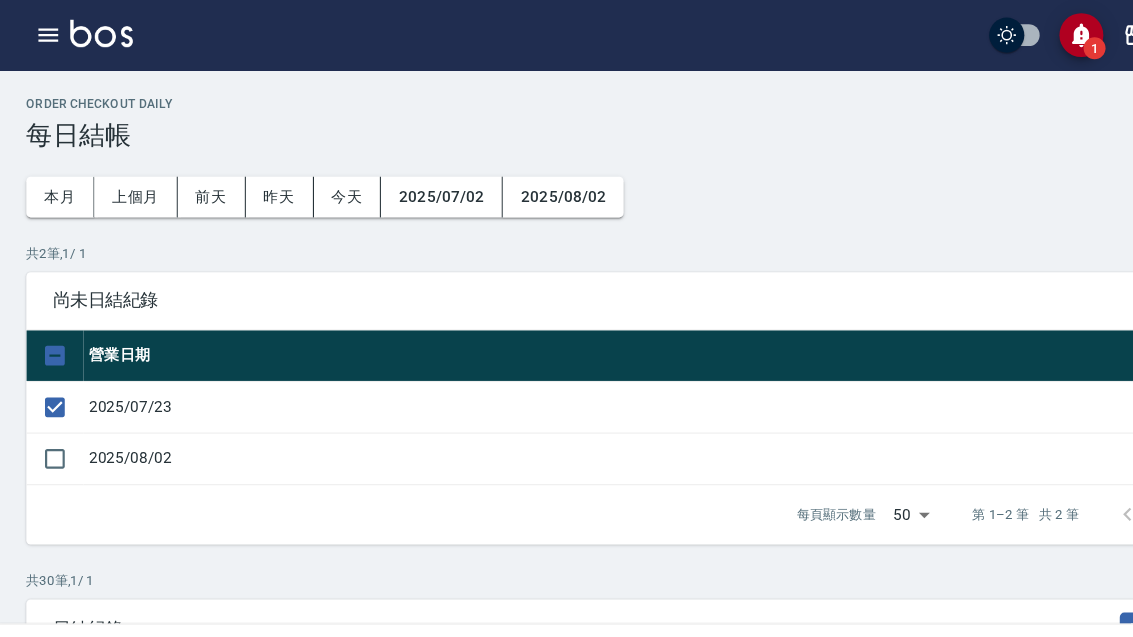 click on "結帳" at bounding box center [566, 603] 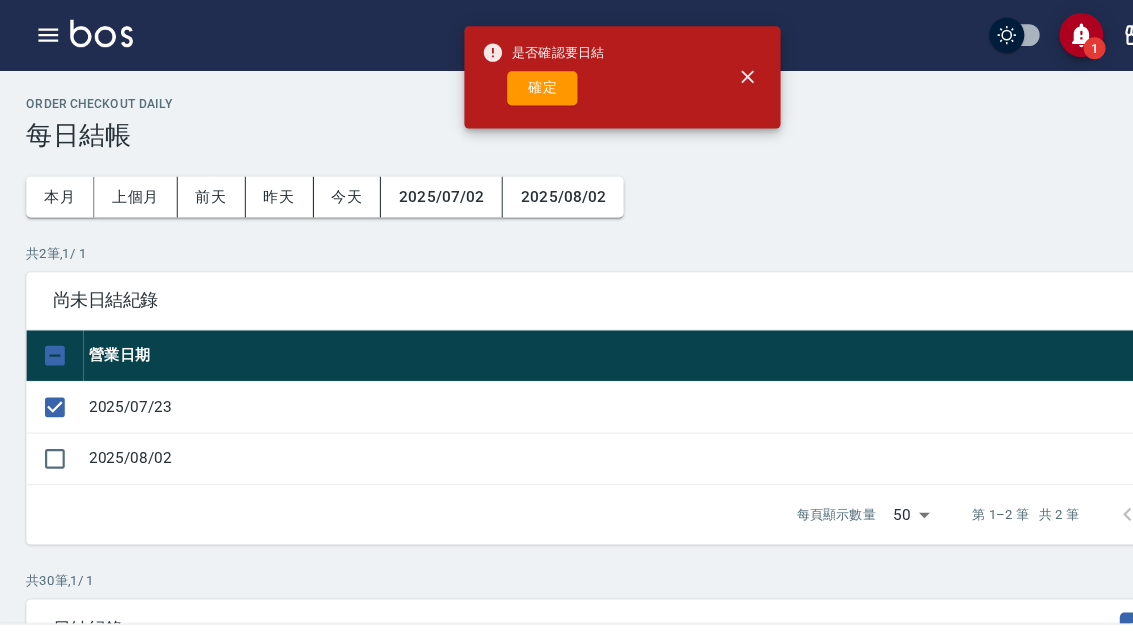 click on "確定" at bounding box center (494, 80) 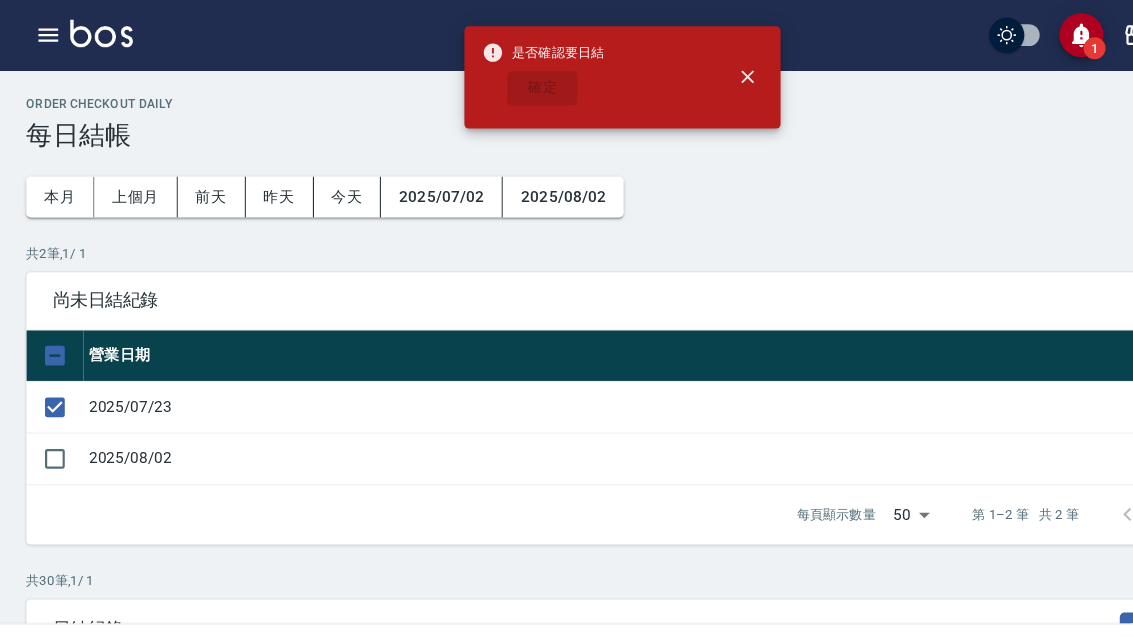 checkbox on "false" 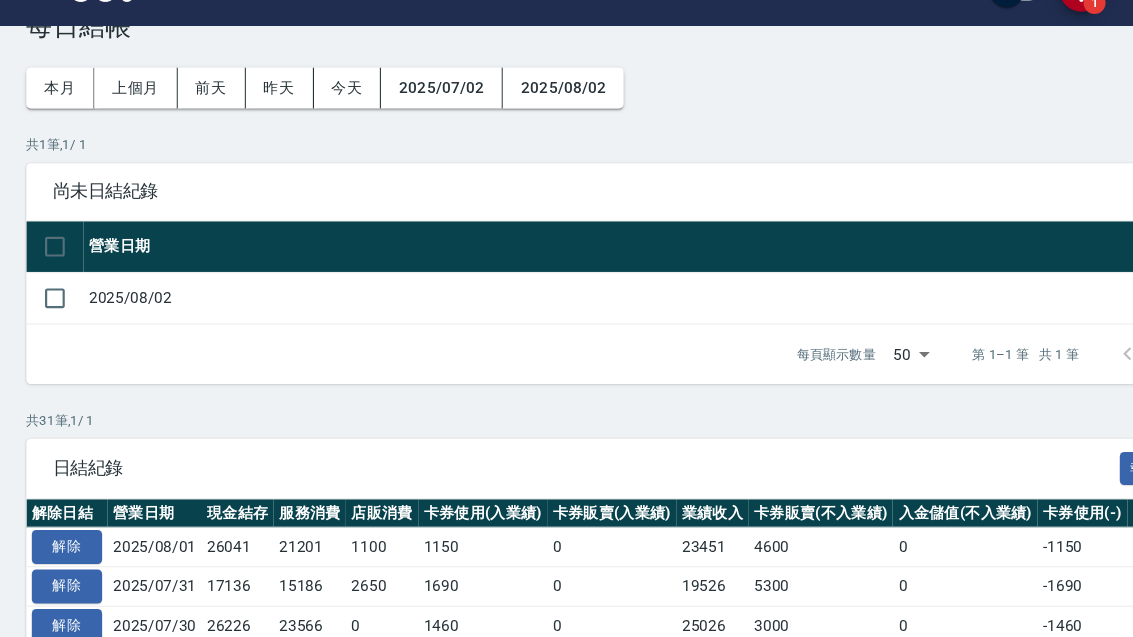 scroll, scrollTop: 0, scrollLeft: 0, axis: both 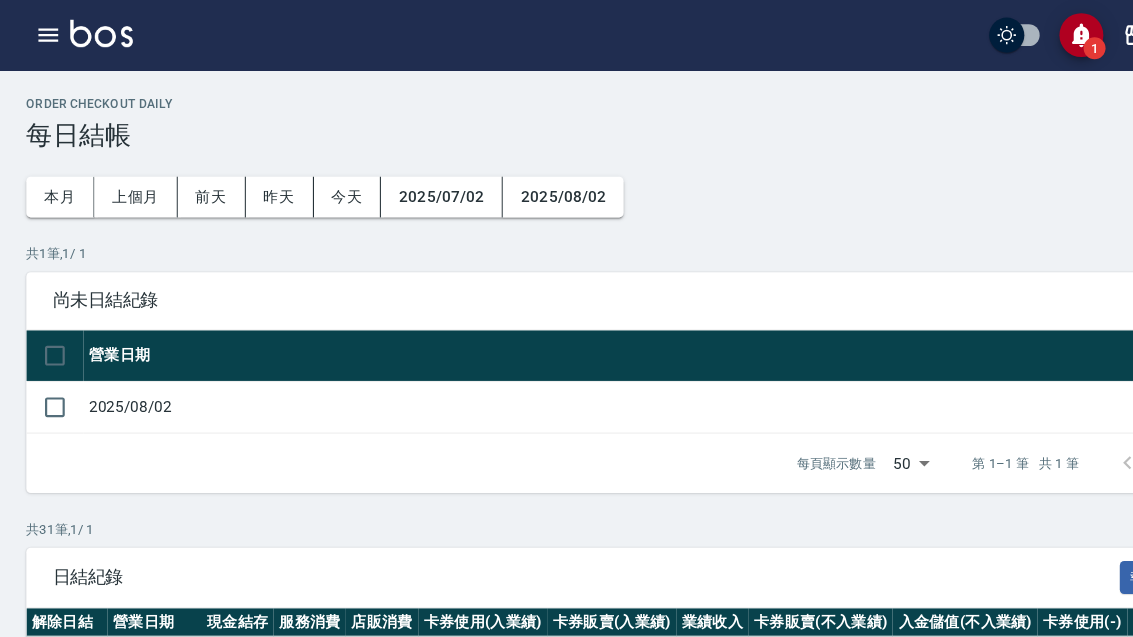 click 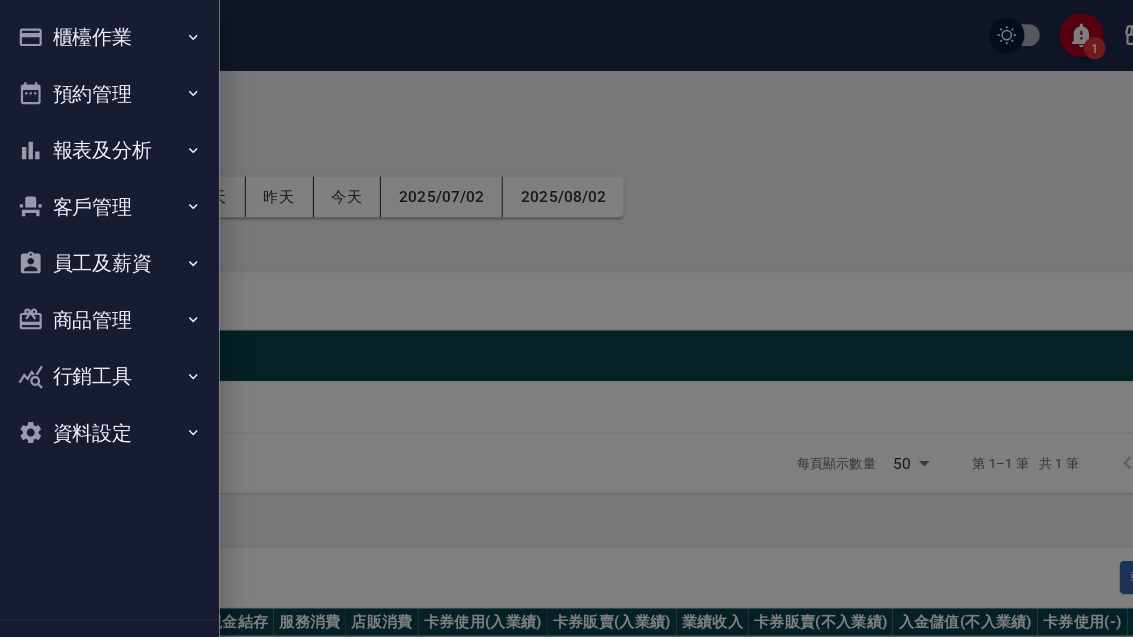click on "商品管理" at bounding box center [100, 292] 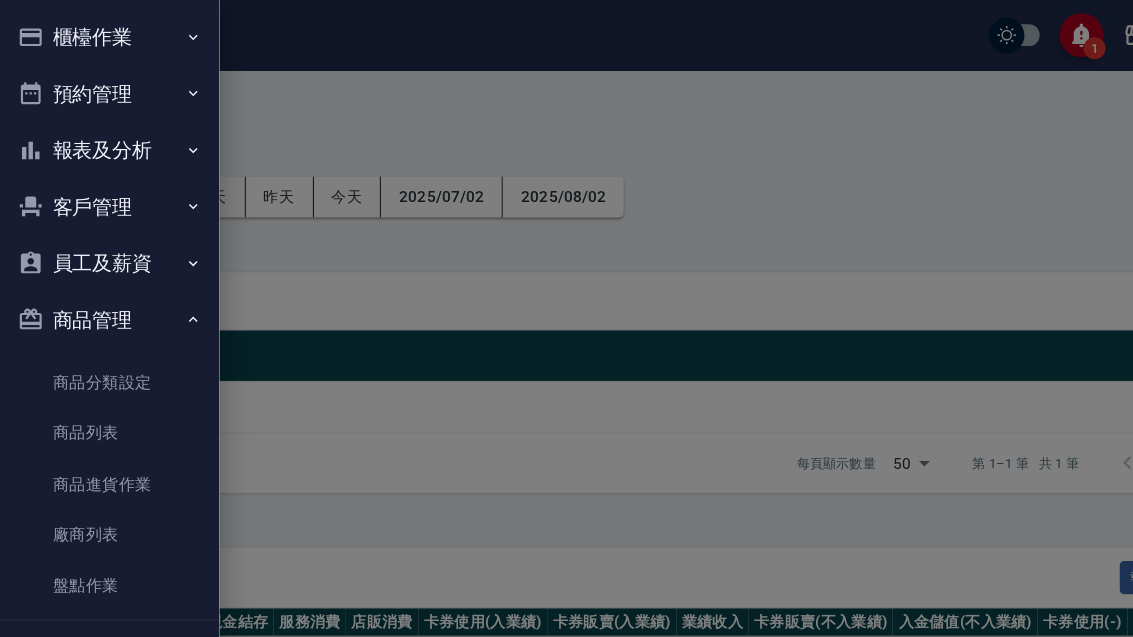 click on "員工及薪資" at bounding box center (100, 240) 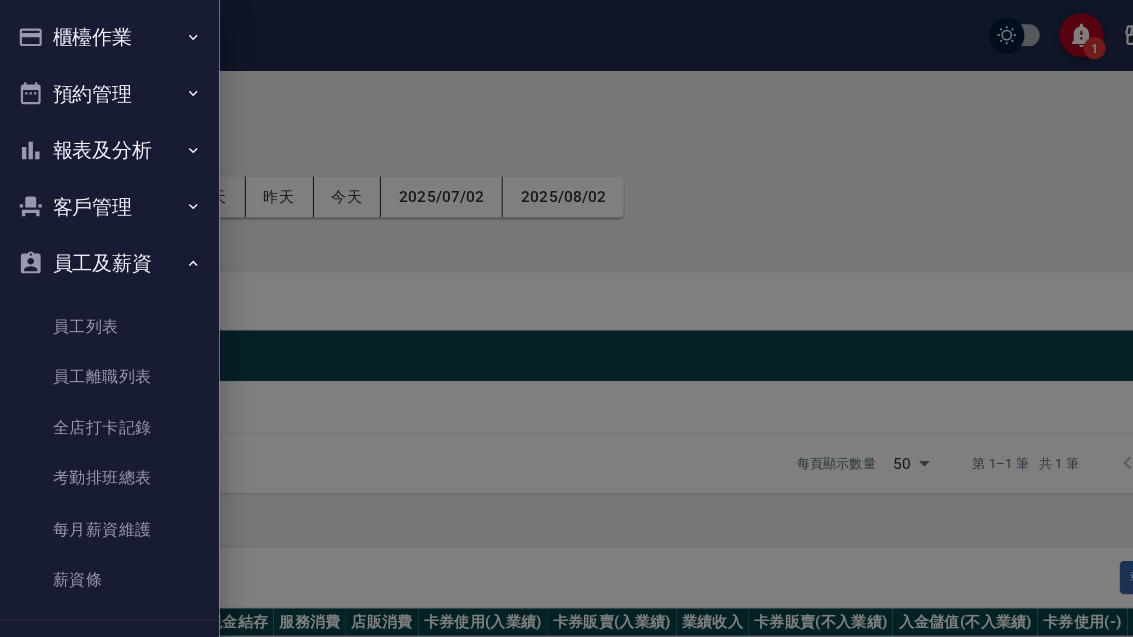 click on "員工及薪資" at bounding box center [100, 240] 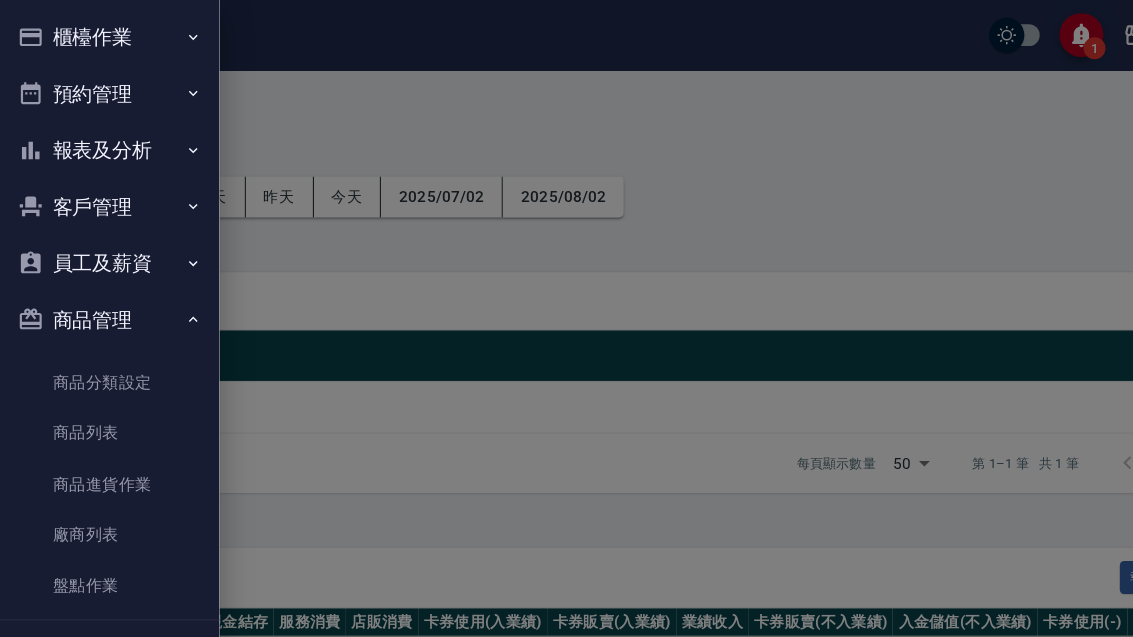 click on "員工及薪資" at bounding box center [100, 240] 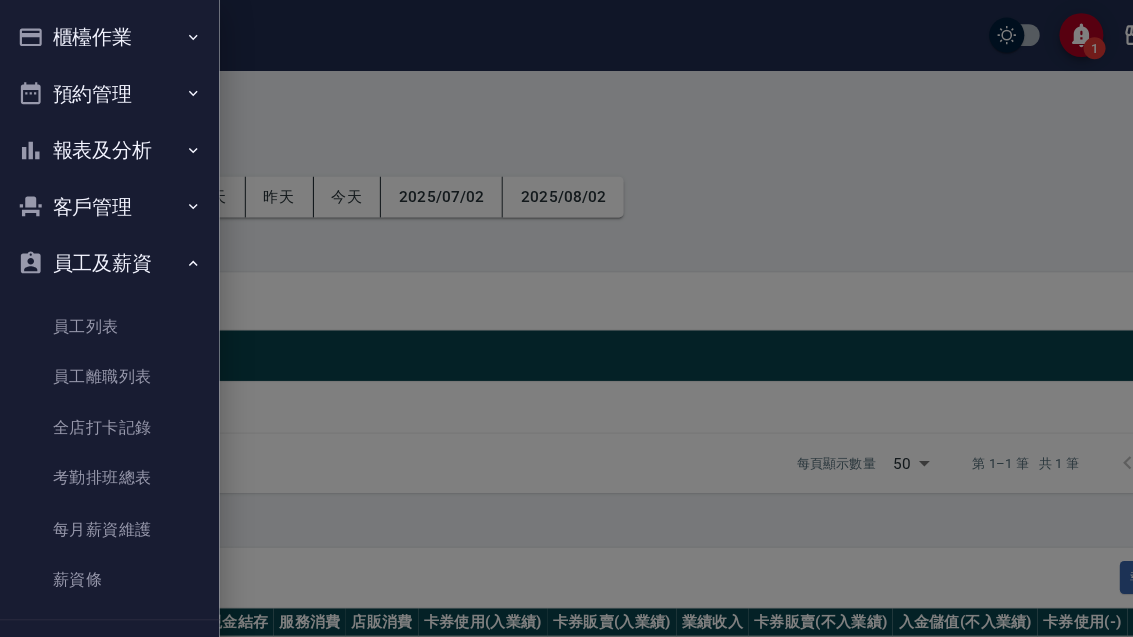click on "報表及分析" at bounding box center (100, 137) 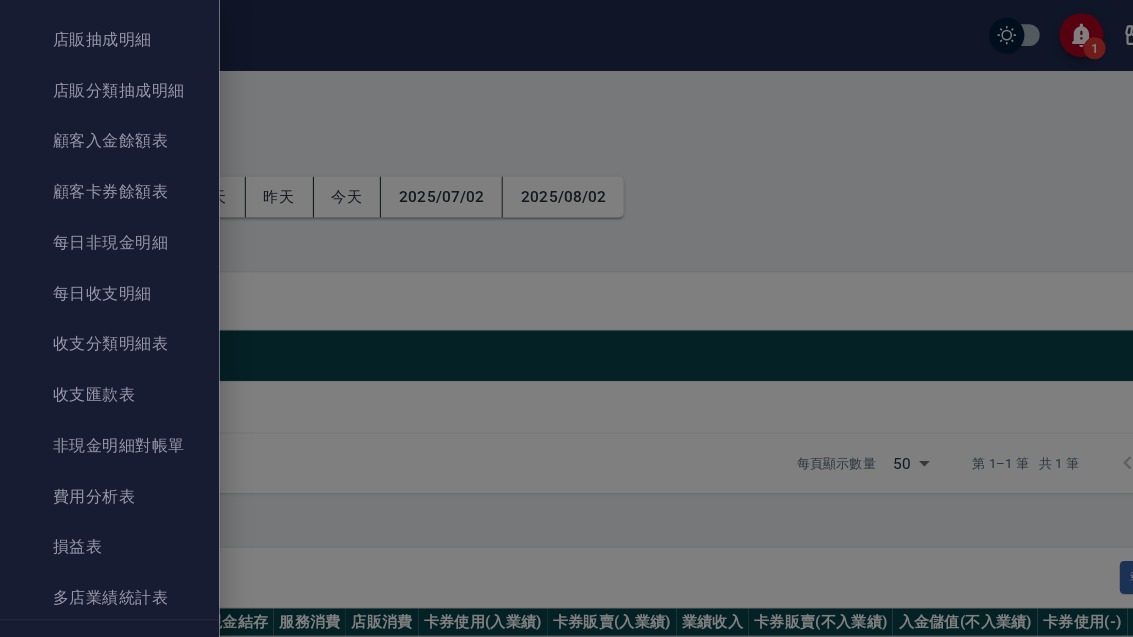 scroll, scrollTop: 1520, scrollLeft: 0, axis: vertical 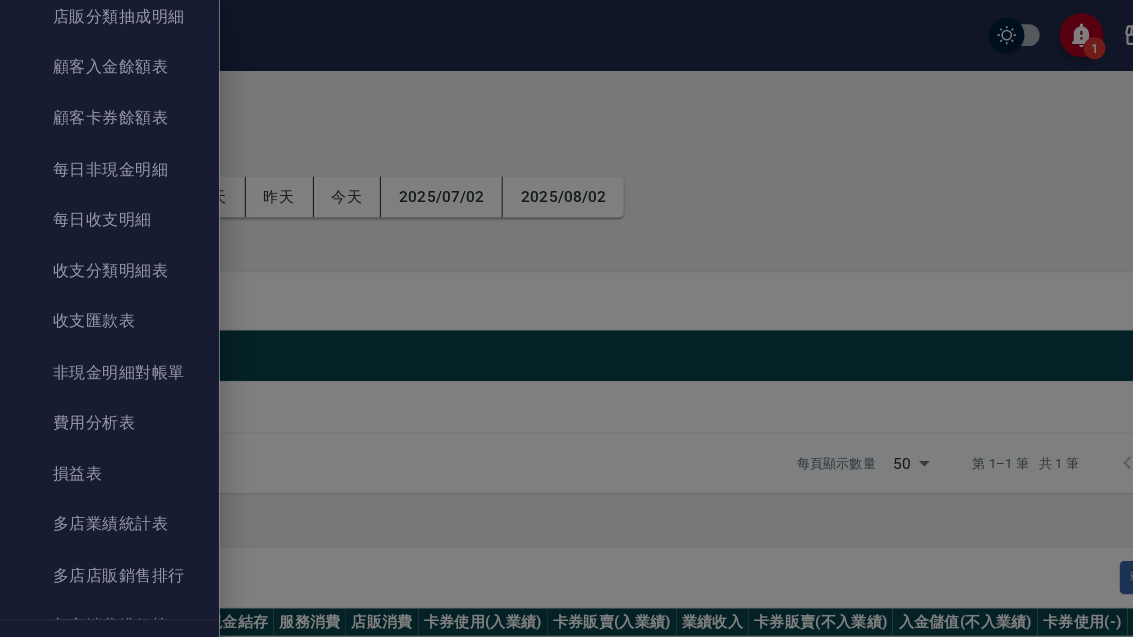 click on "費用分析表" at bounding box center (100, 385) 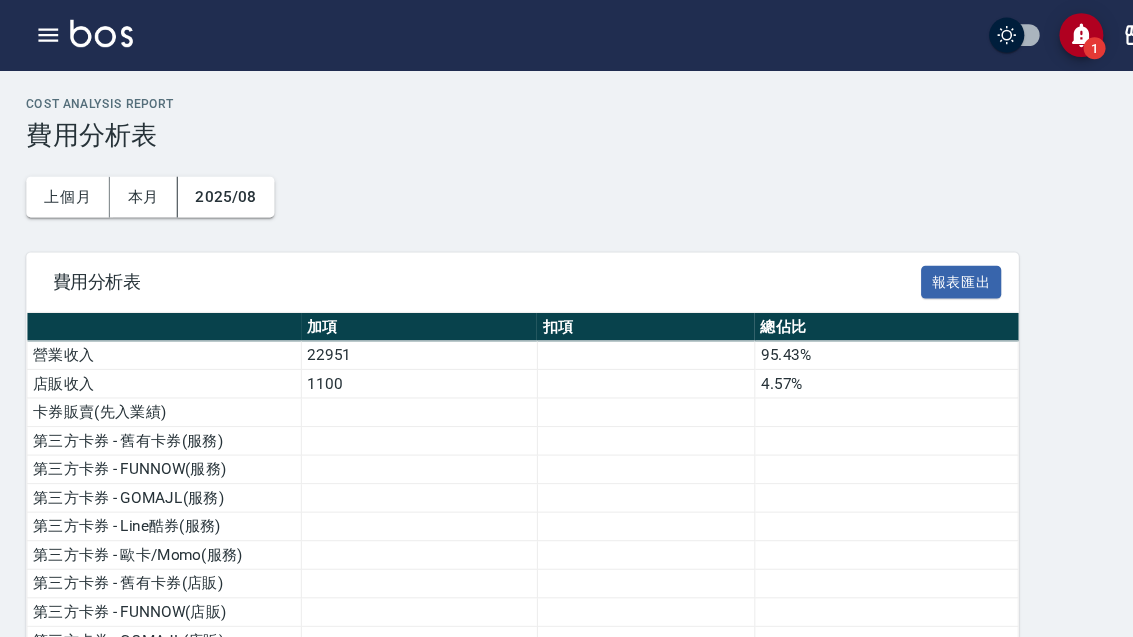 click on "上個月" at bounding box center (62, 179) 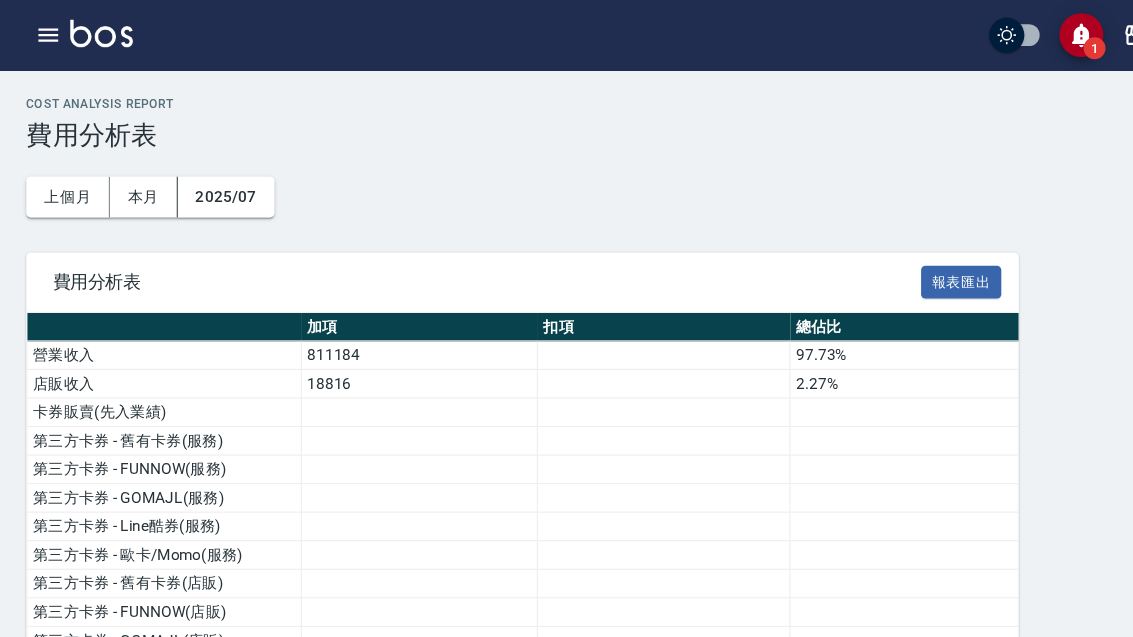 scroll, scrollTop: 83, scrollLeft: 0, axis: vertical 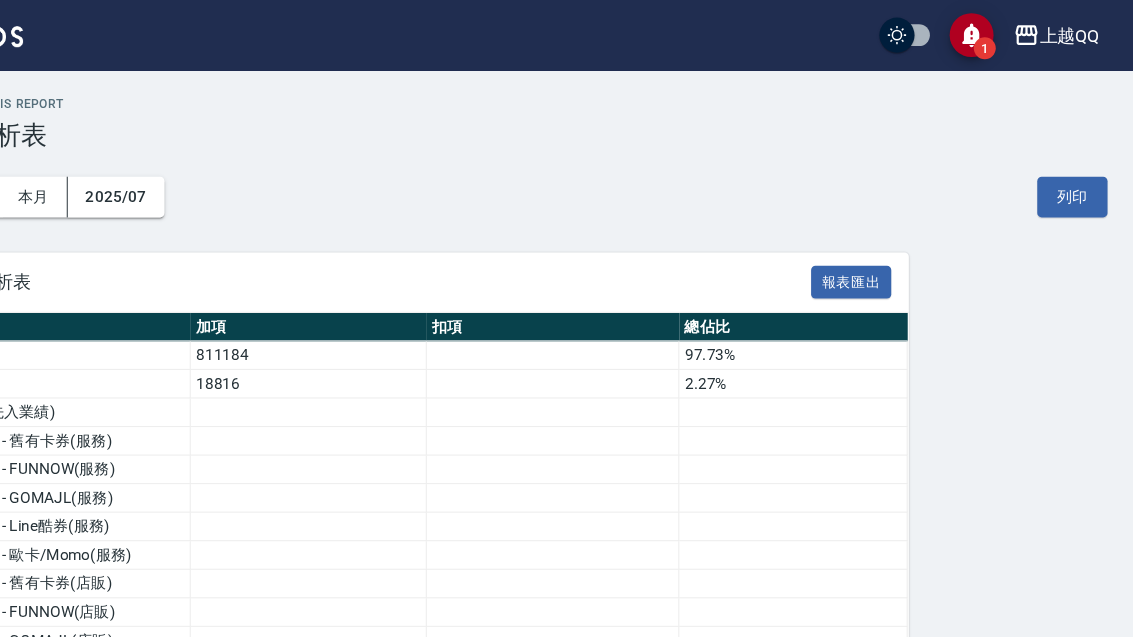 click on "上越QQ" at bounding box center [1074, 32] 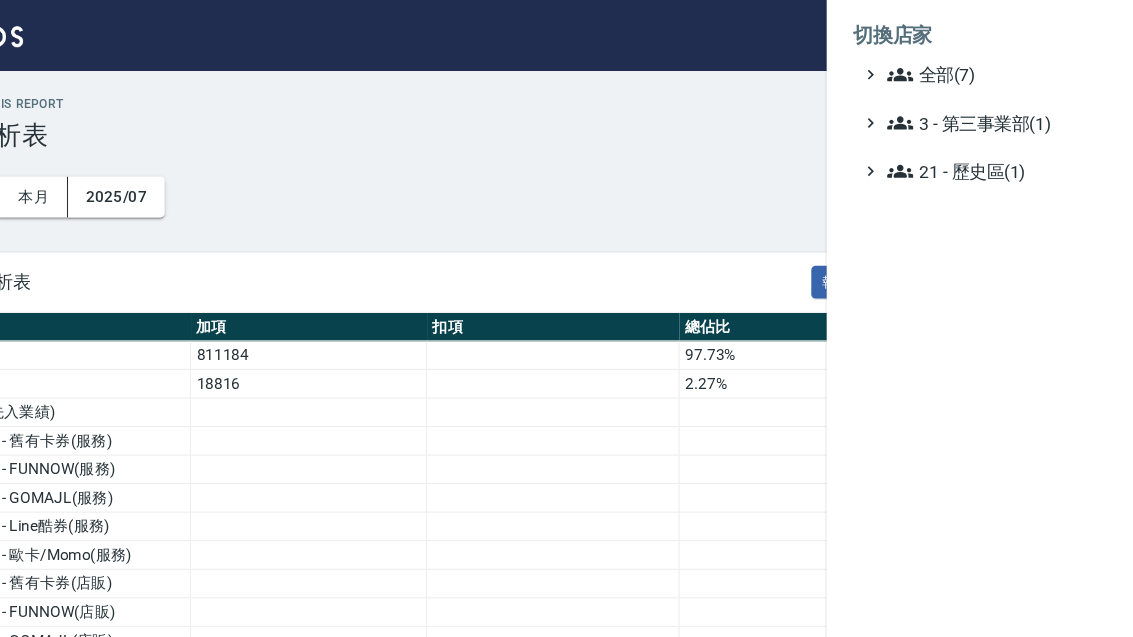 click on "全部(7)" at bounding box center (1004, 68) 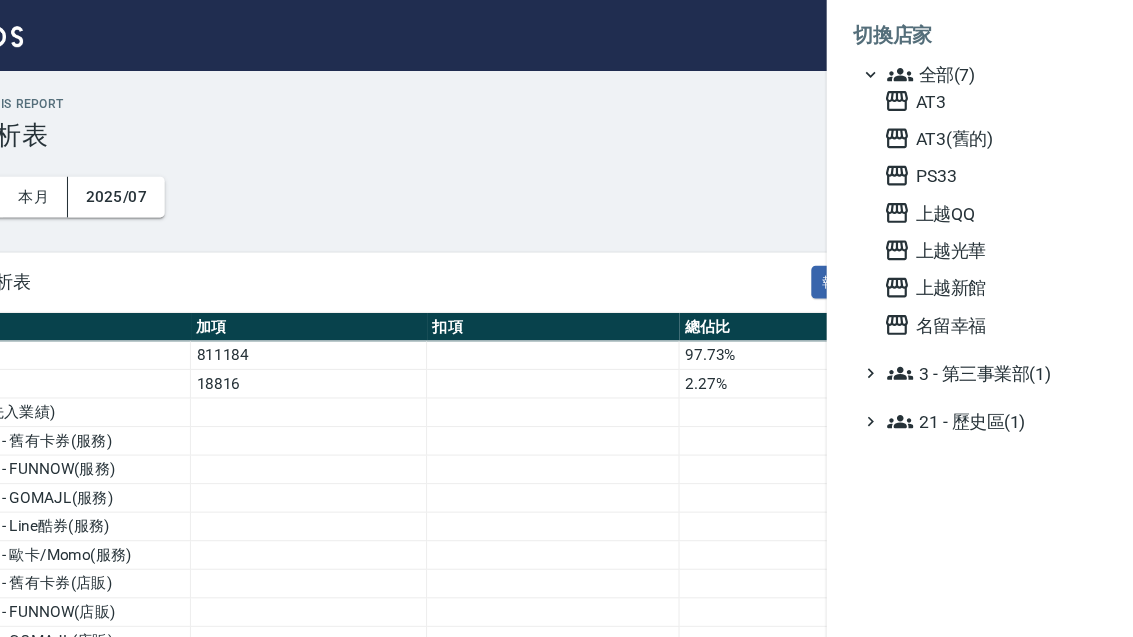 click on "名留幸福" at bounding box center [1003, 296] 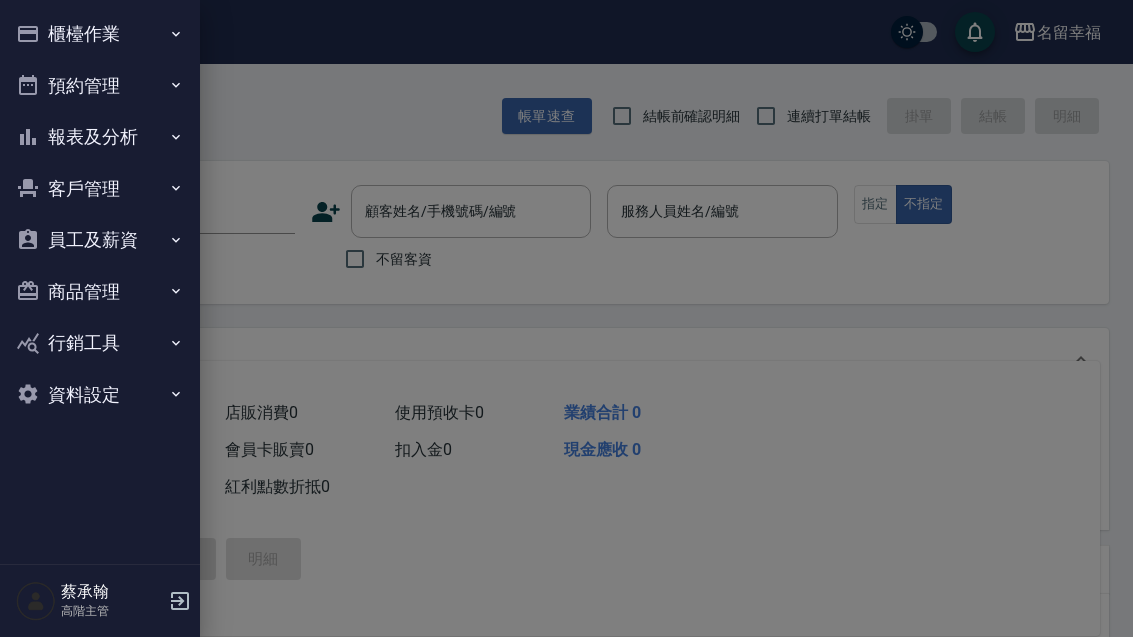 scroll, scrollTop: 0, scrollLeft: 0, axis: both 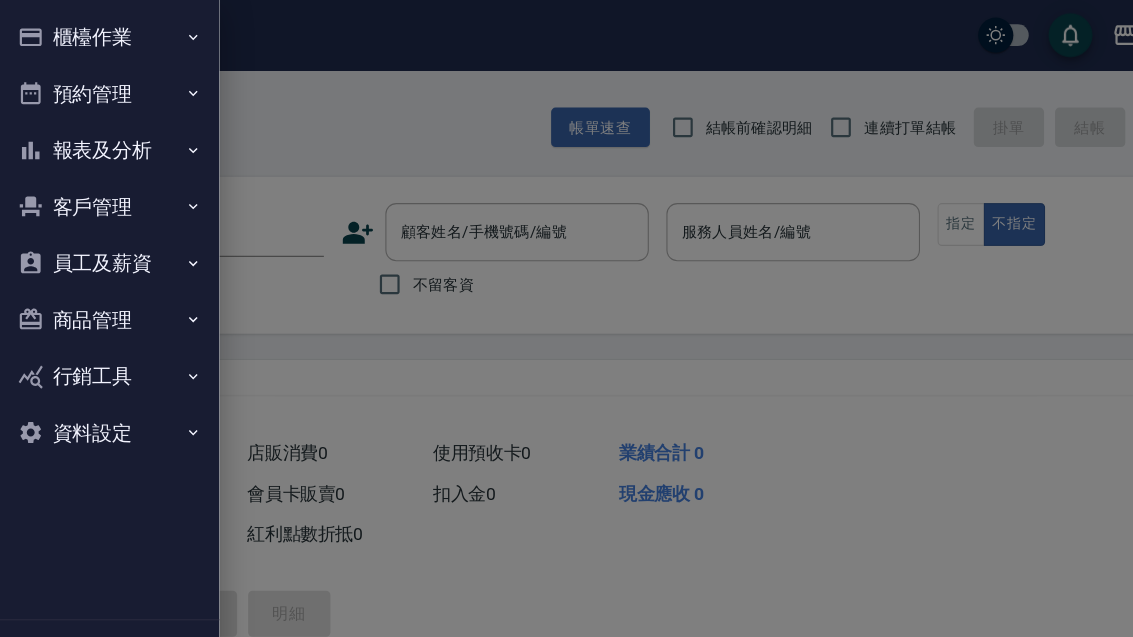 click on "櫃檯作業" at bounding box center [100, 34] 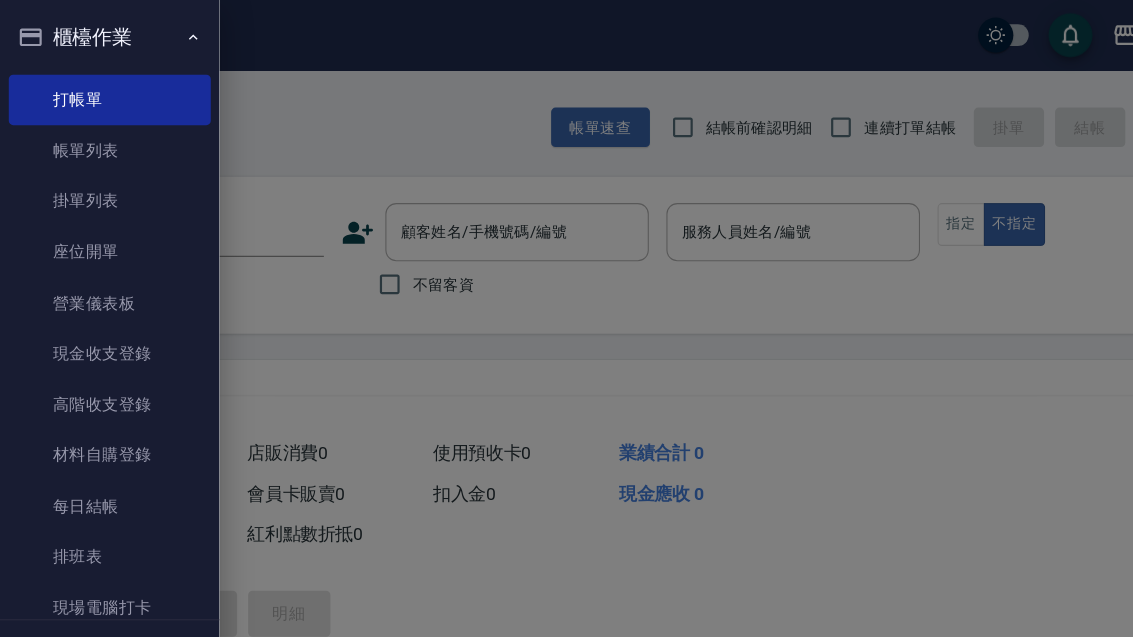 click on "櫃檯作業" at bounding box center [100, 34] 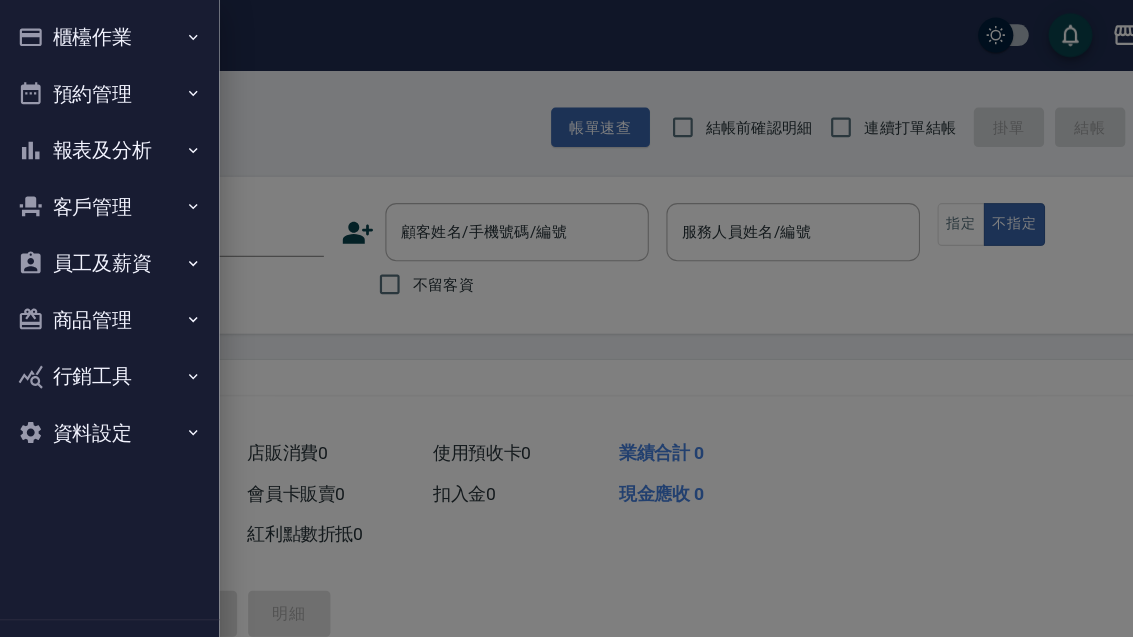 click on "報表及分析" at bounding box center (100, 137) 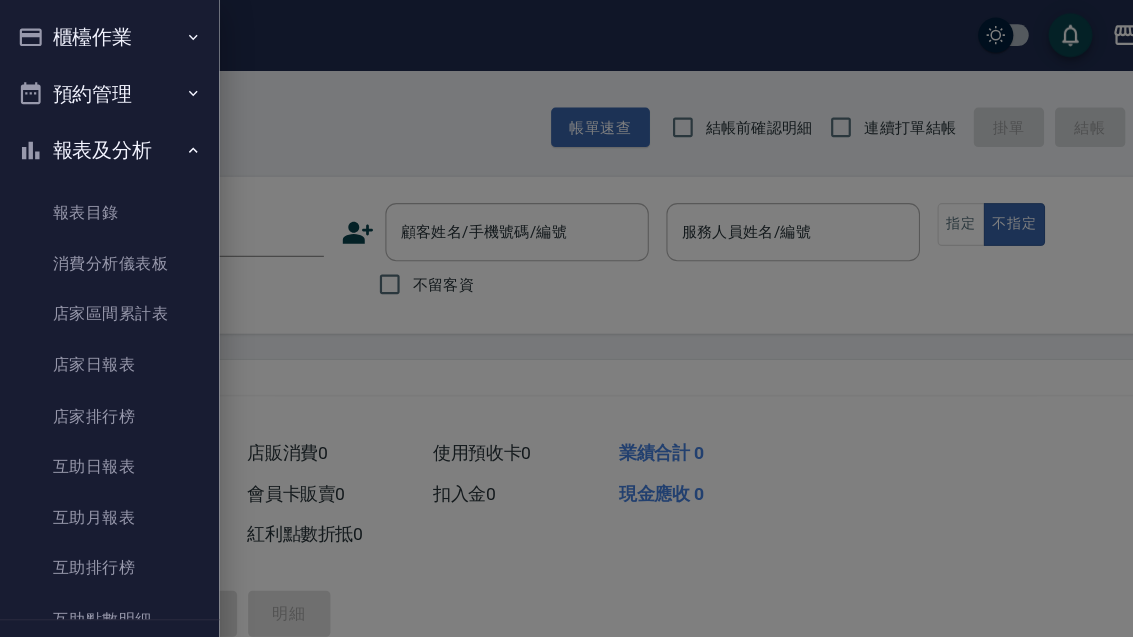scroll, scrollTop: 102, scrollLeft: 0, axis: vertical 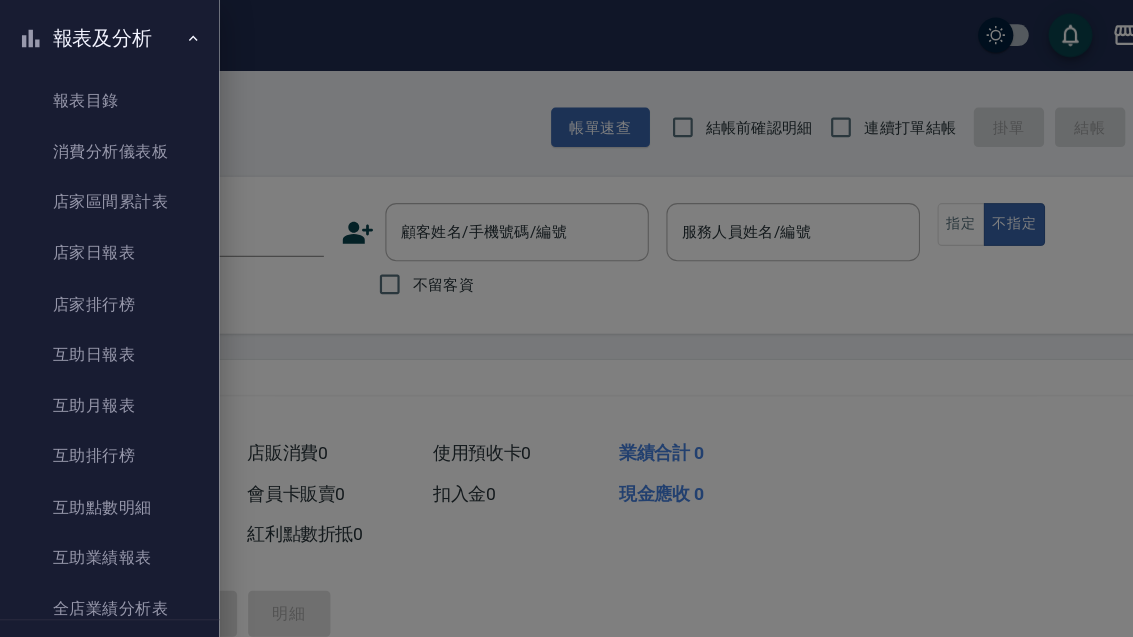 click on "互助月報表" at bounding box center [100, 369] 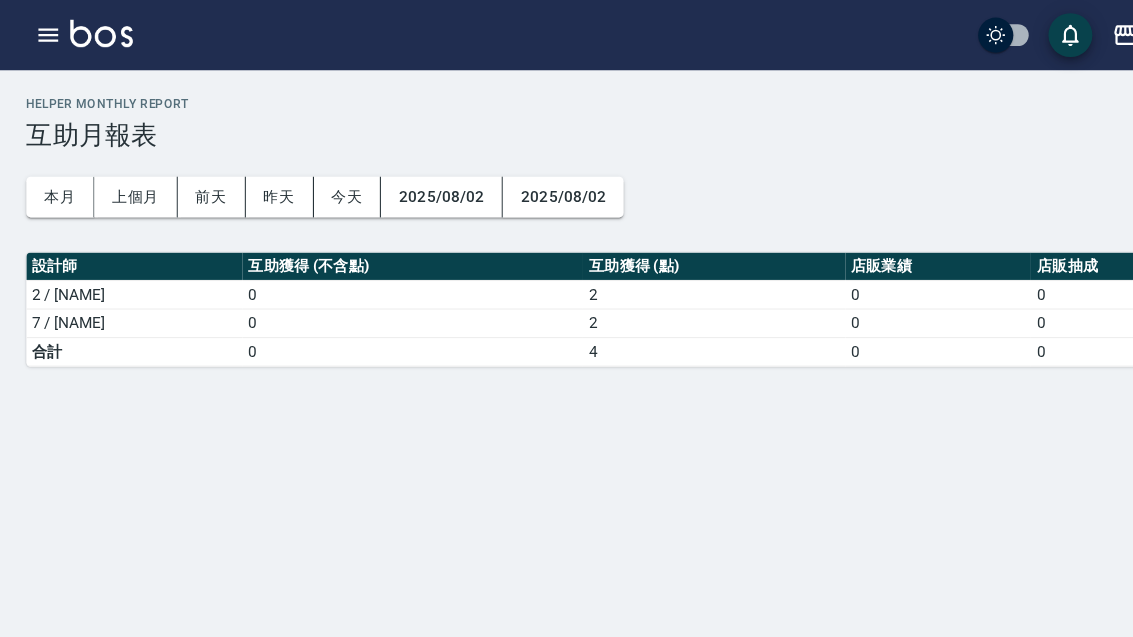 click on "上個月" at bounding box center [124, 179] 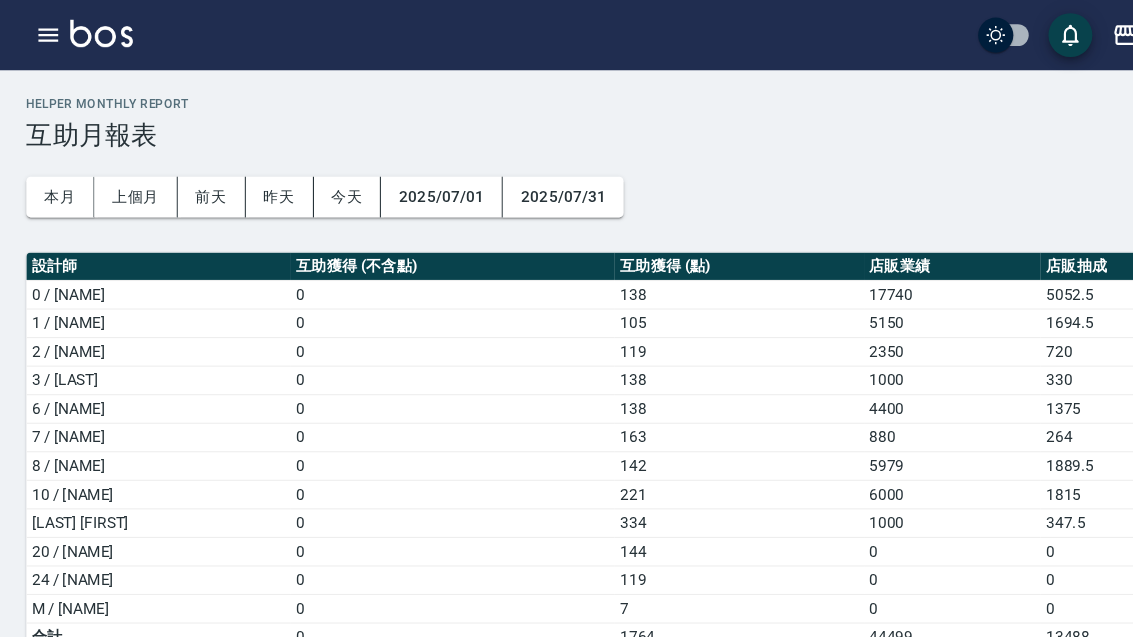 click 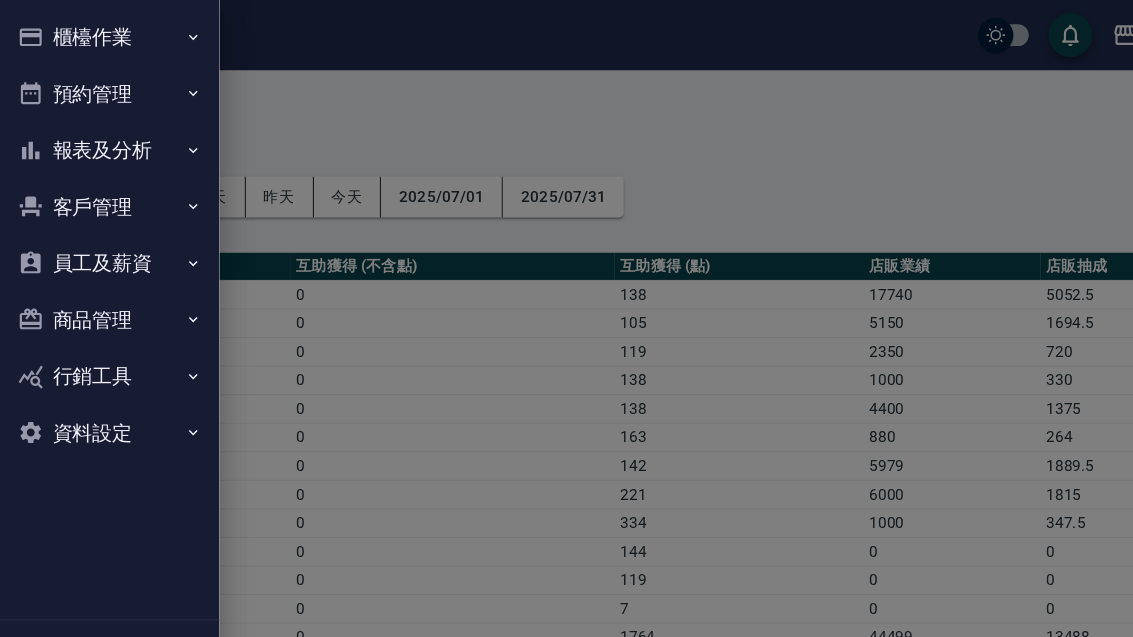 click on "櫃檯作業" at bounding box center [100, 34] 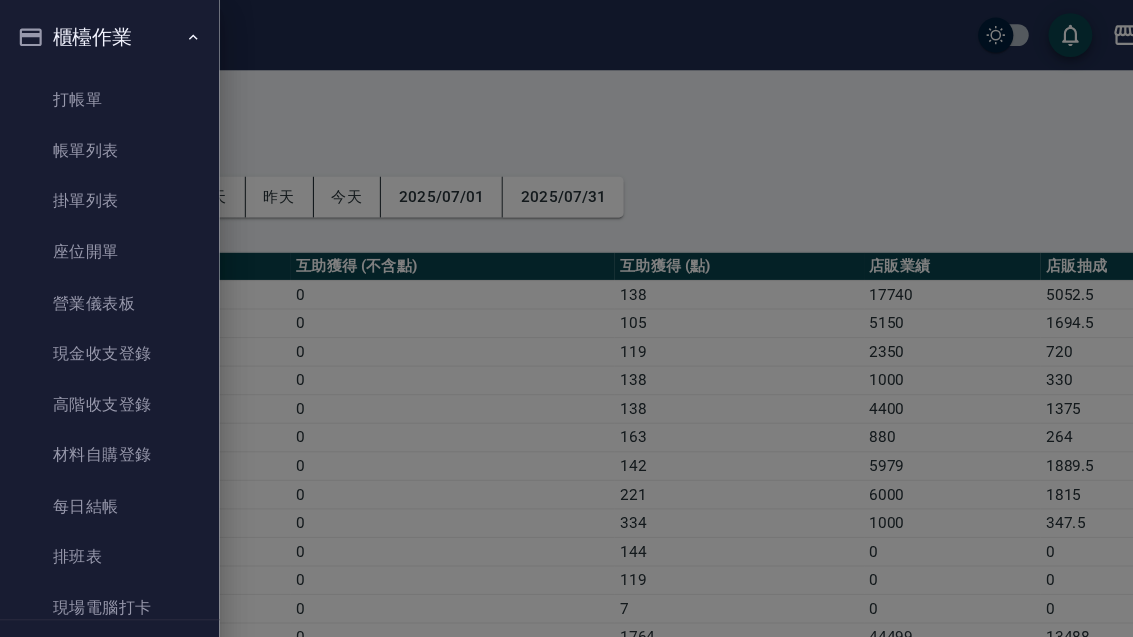 click on "櫃檯作業" at bounding box center (100, 34) 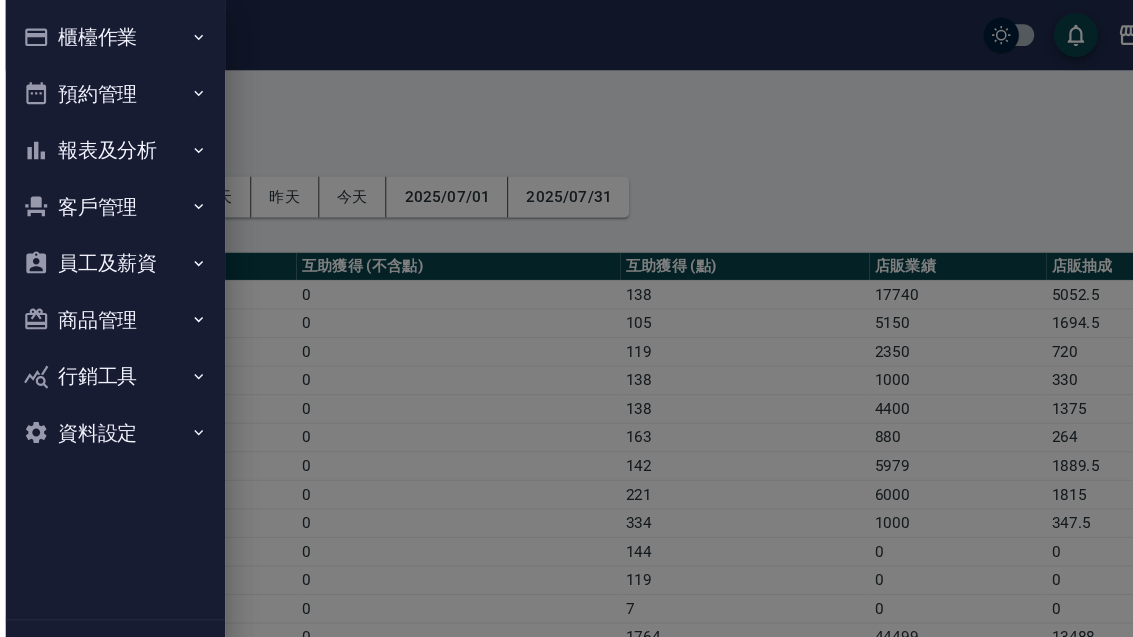 scroll, scrollTop: 0, scrollLeft: 0, axis: both 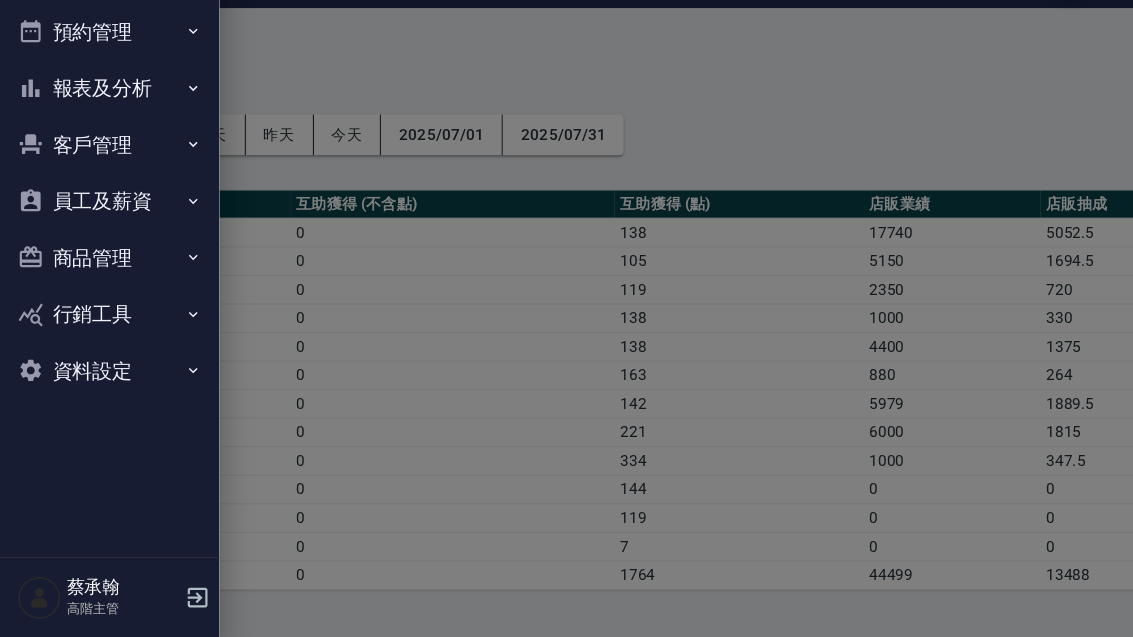 click on "員工及薪資" at bounding box center (100, 240) 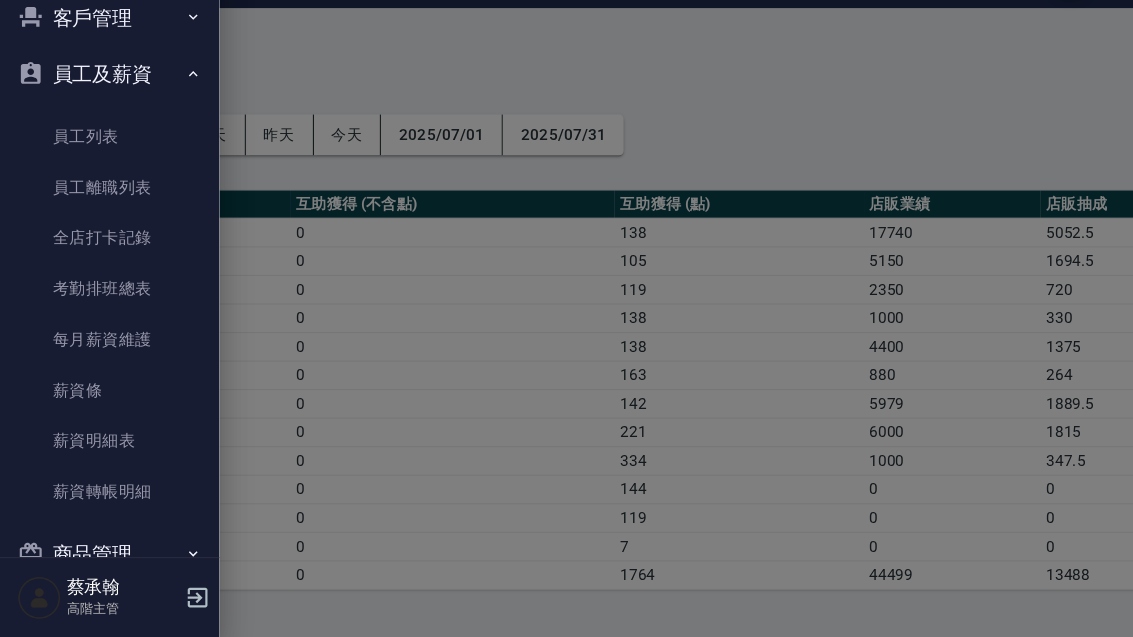 scroll, scrollTop: 129, scrollLeft: 0, axis: vertical 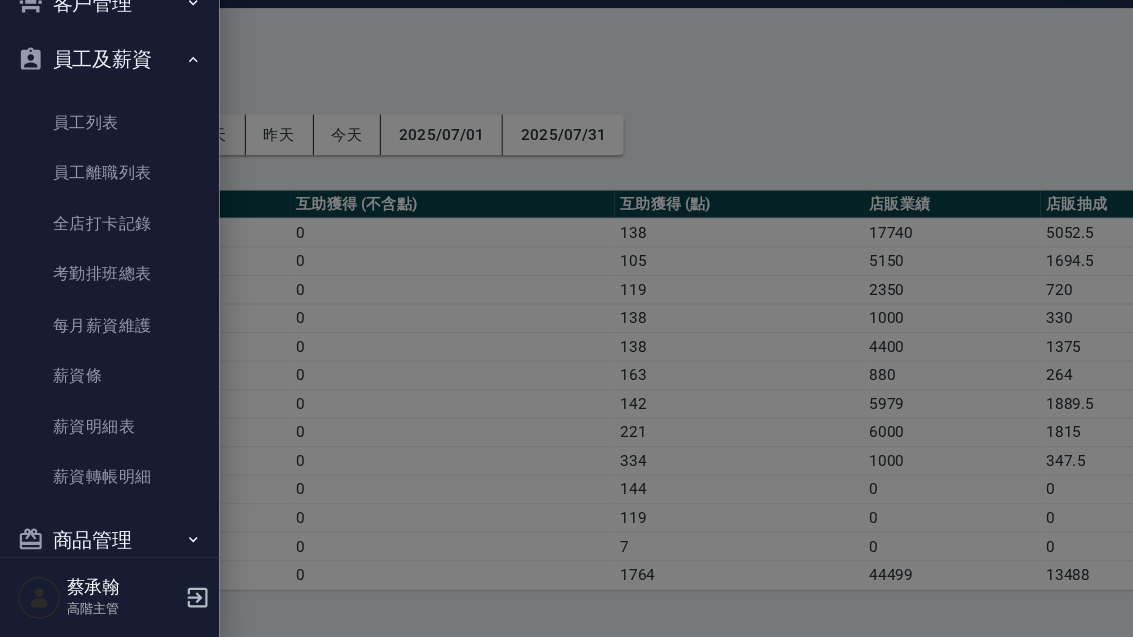 click on "每月薪資維護" at bounding box center [100, 353] 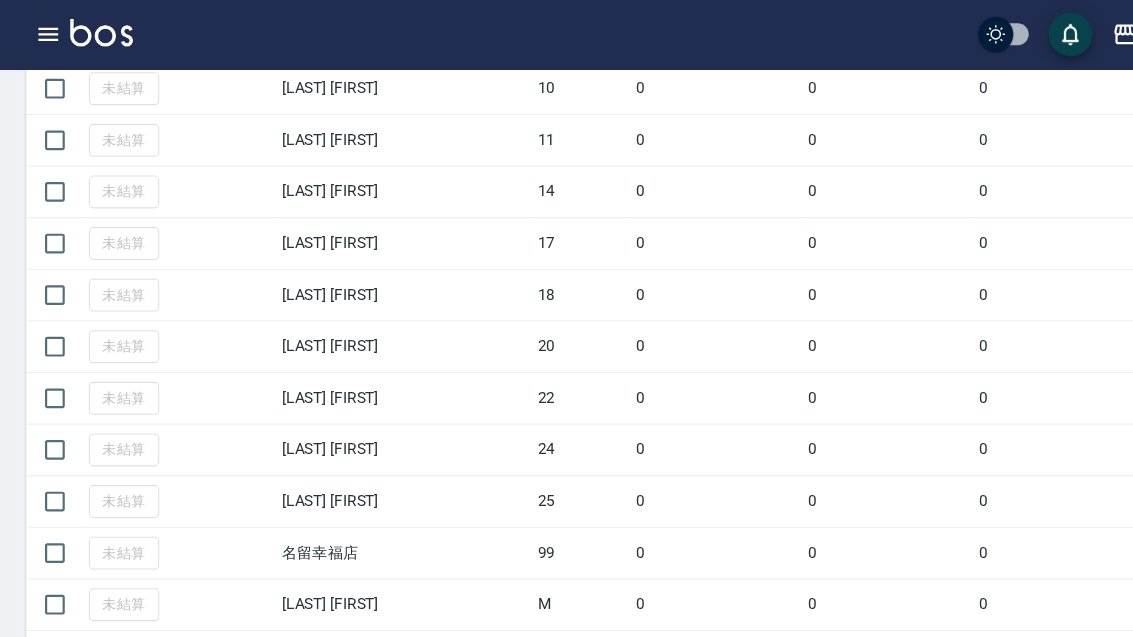 scroll, scrollTop: 988, scrollLeft: 0, axis: vertical 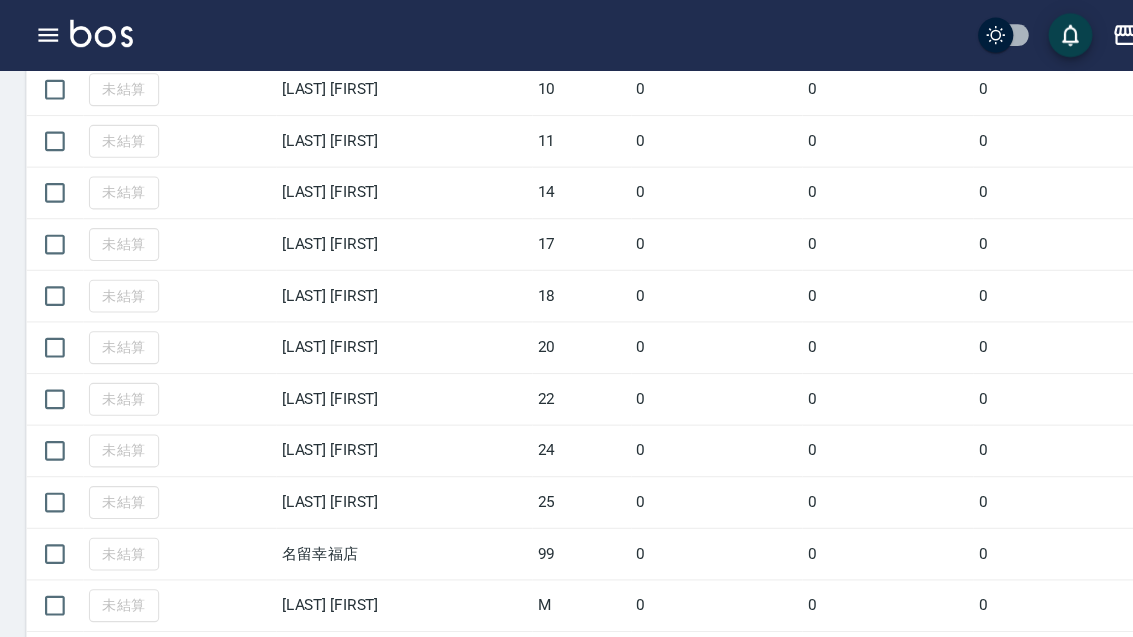 click at bounding box center [50, 552] 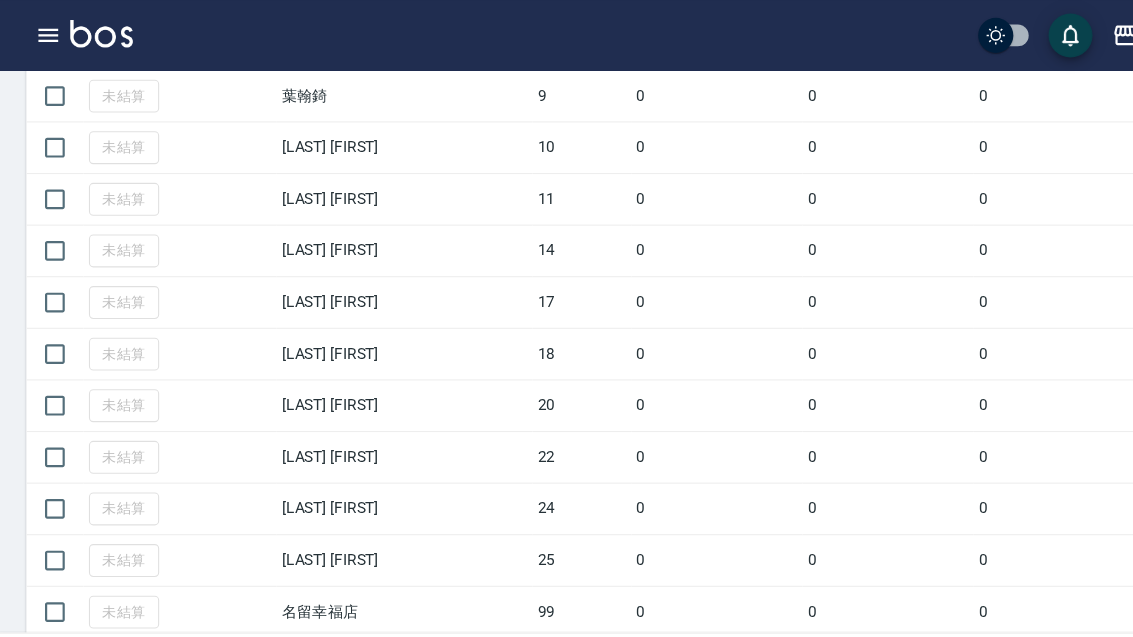 scroll, scrollTop: 936, scrollLeft: 0, axis: vertical 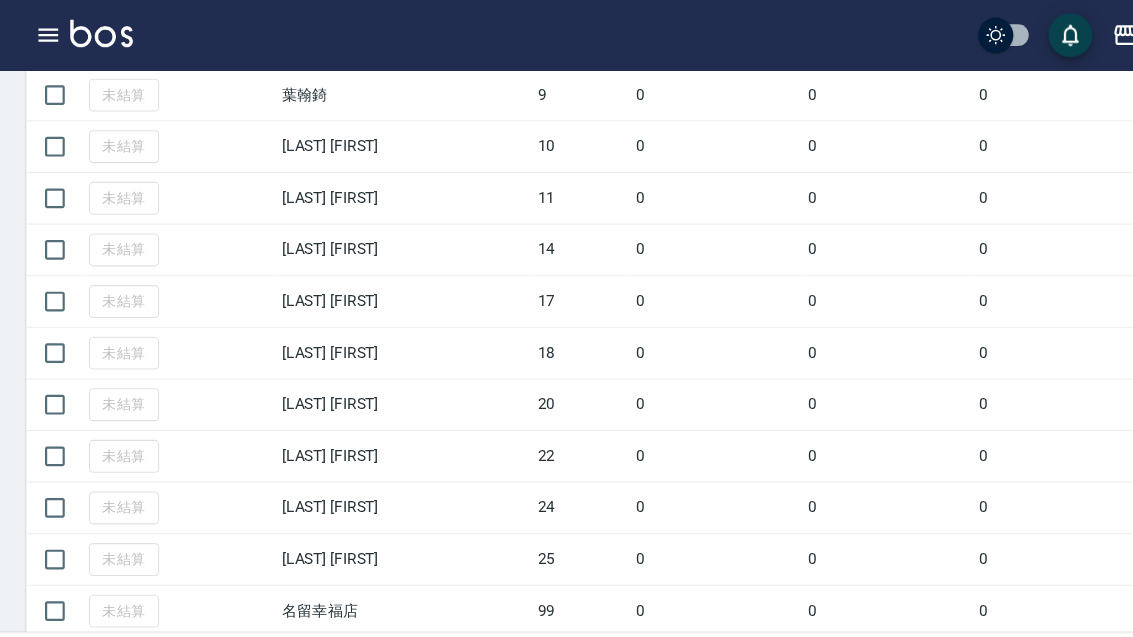 click at bounding box center (50, 463) 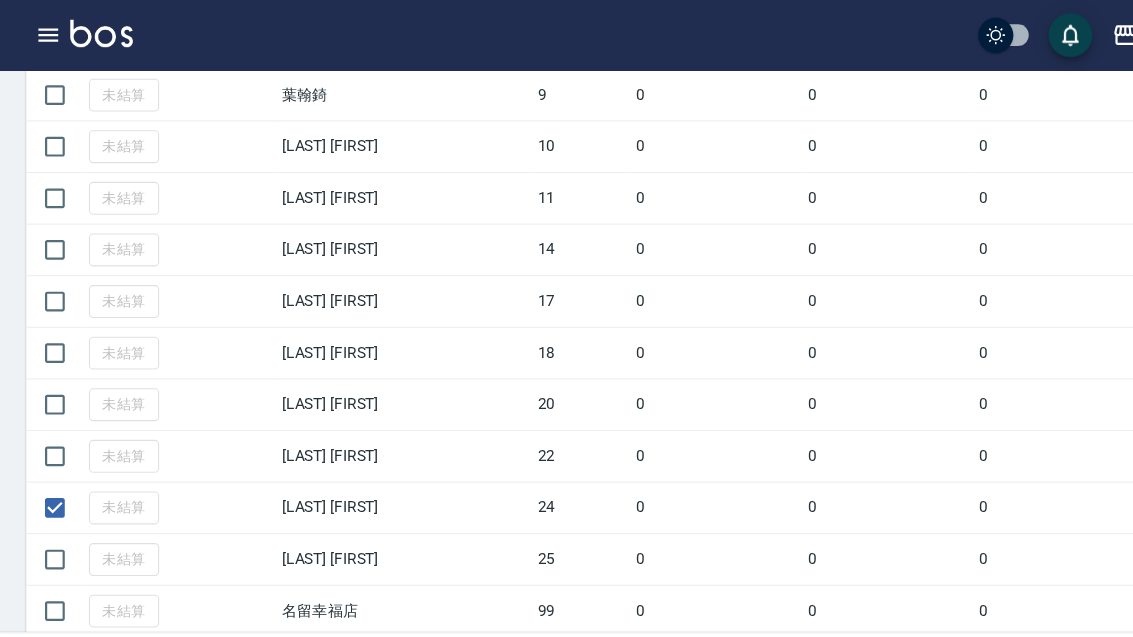 click at bounding box center [50, 369] 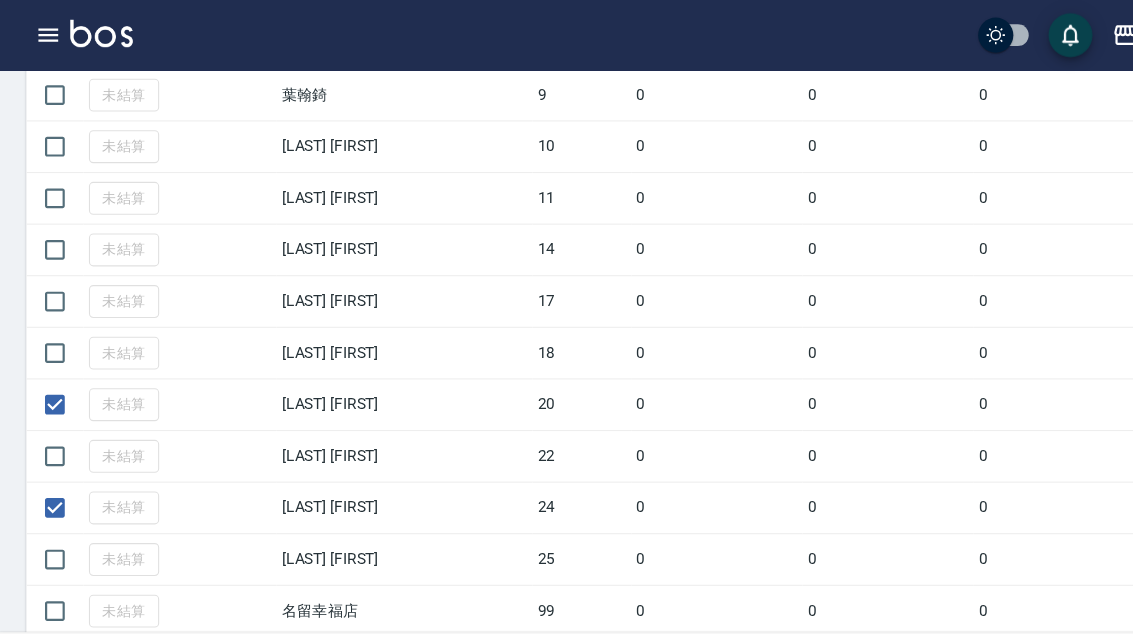 click at bounding box center (50, 322) 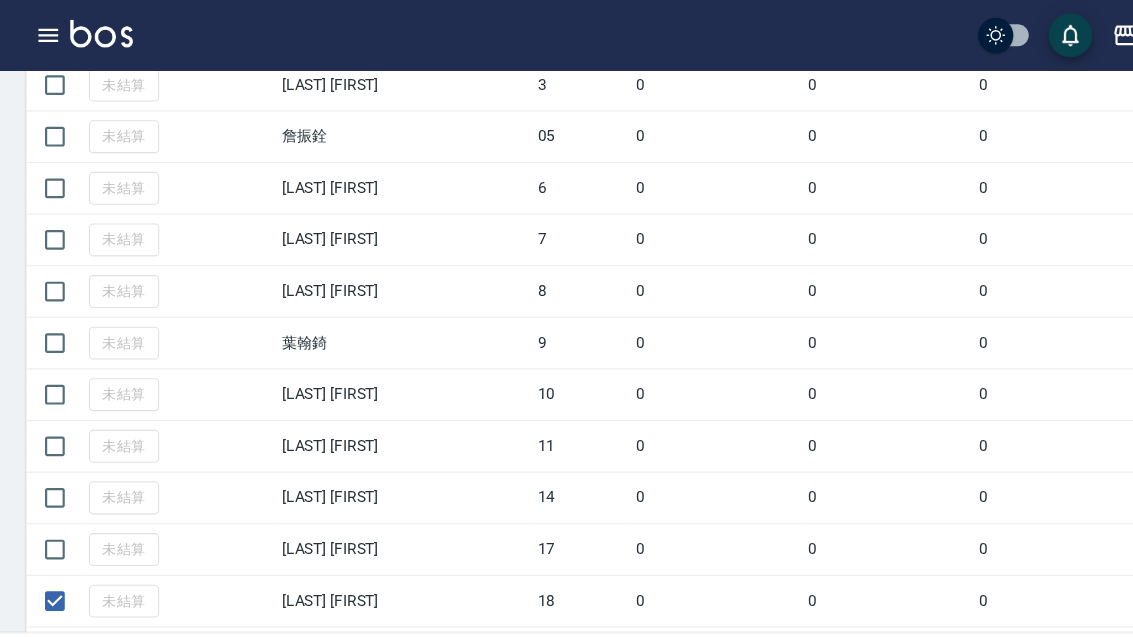 scroll, scrollTop: 710, scrollLeft: 0, axis: vertical 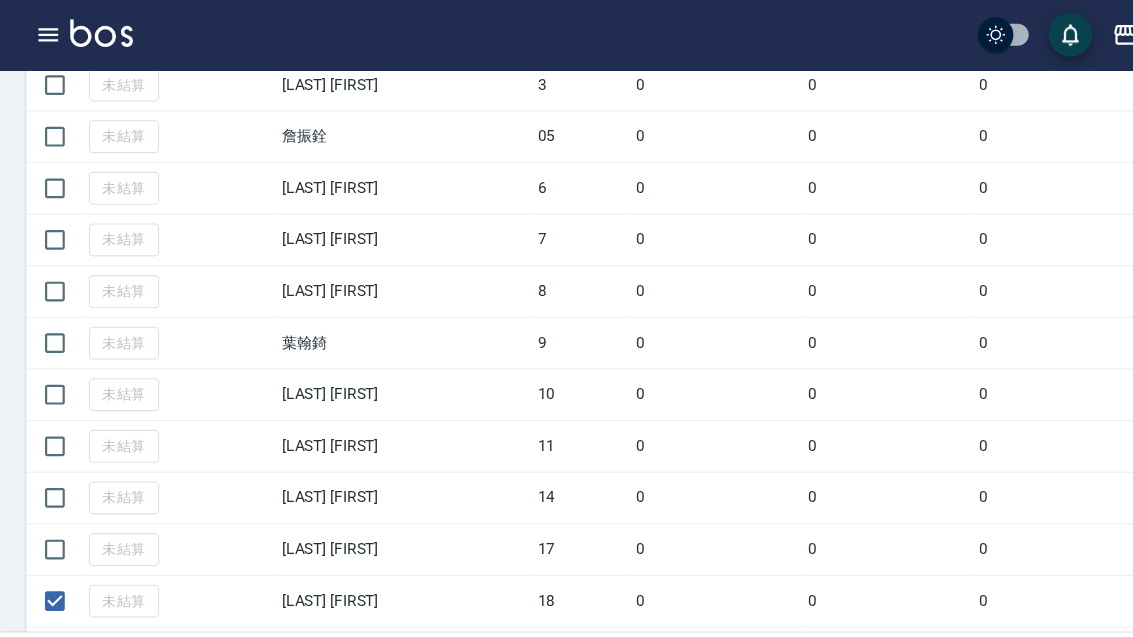 click at bounding box center (50, 407) 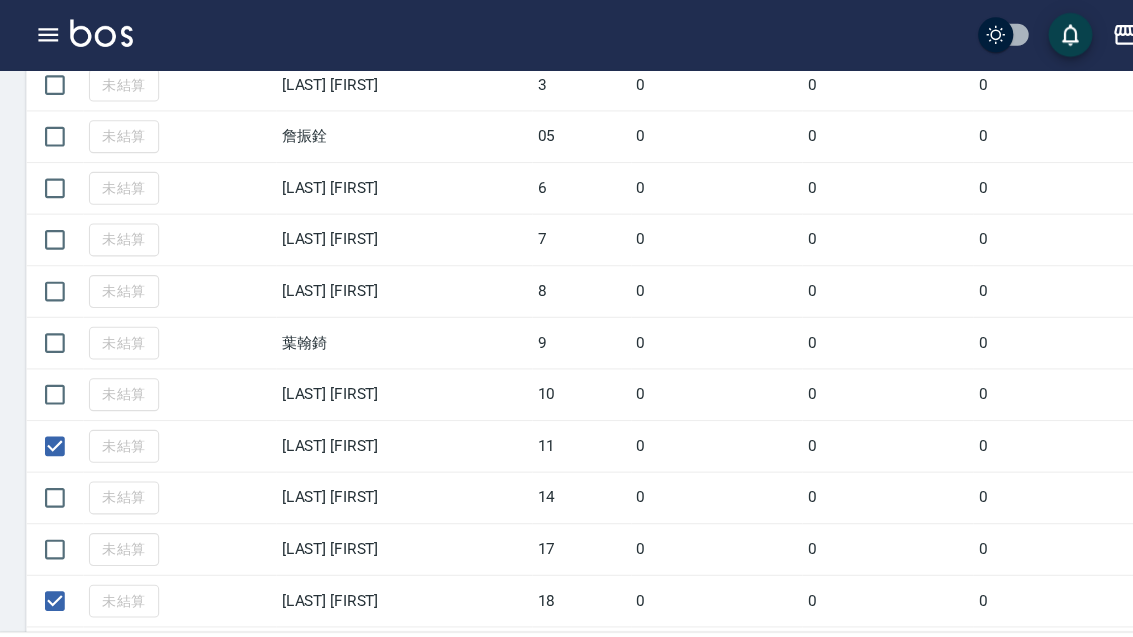 click at bounding box center (50, 360) 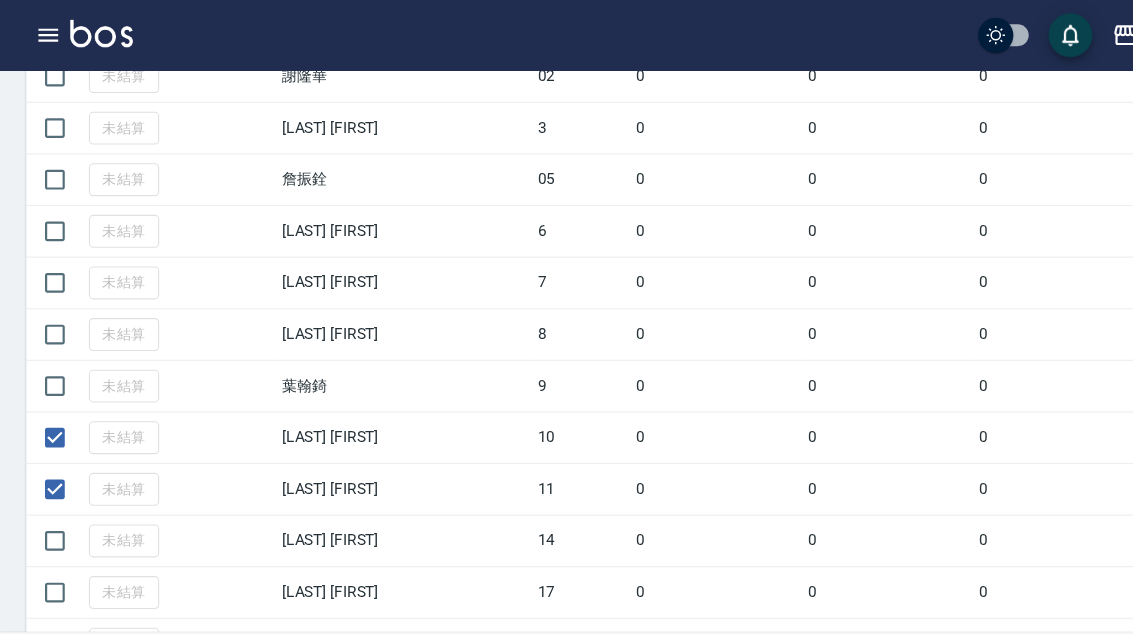 scroll, scrollTop: 660, scrollLeft: 0, axis: vertical 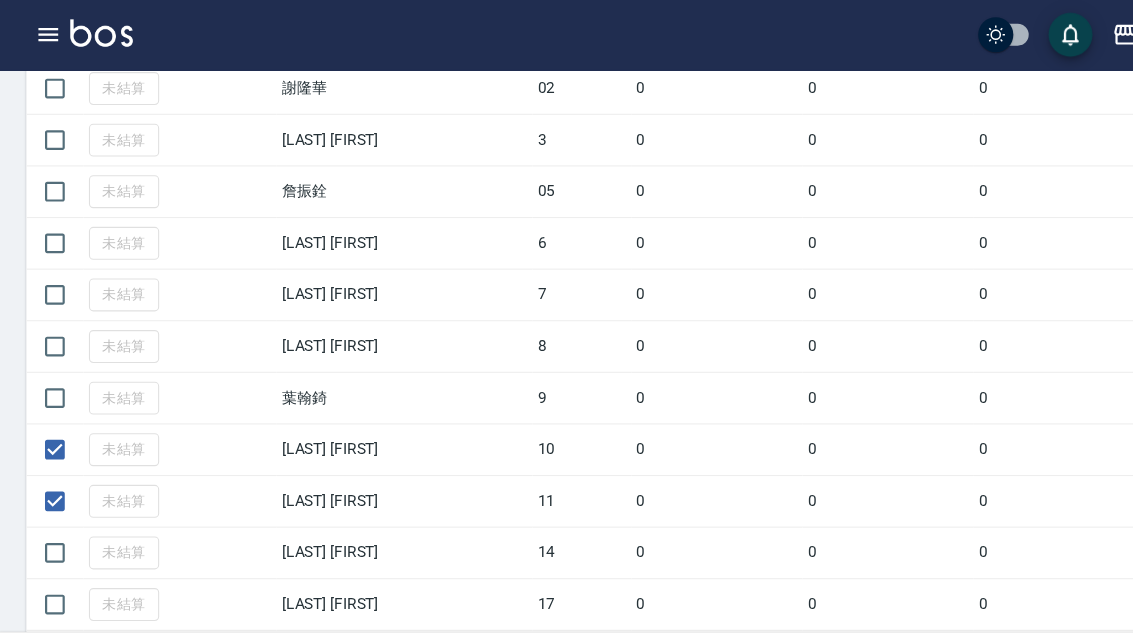 click at bounding box center [50, 363] 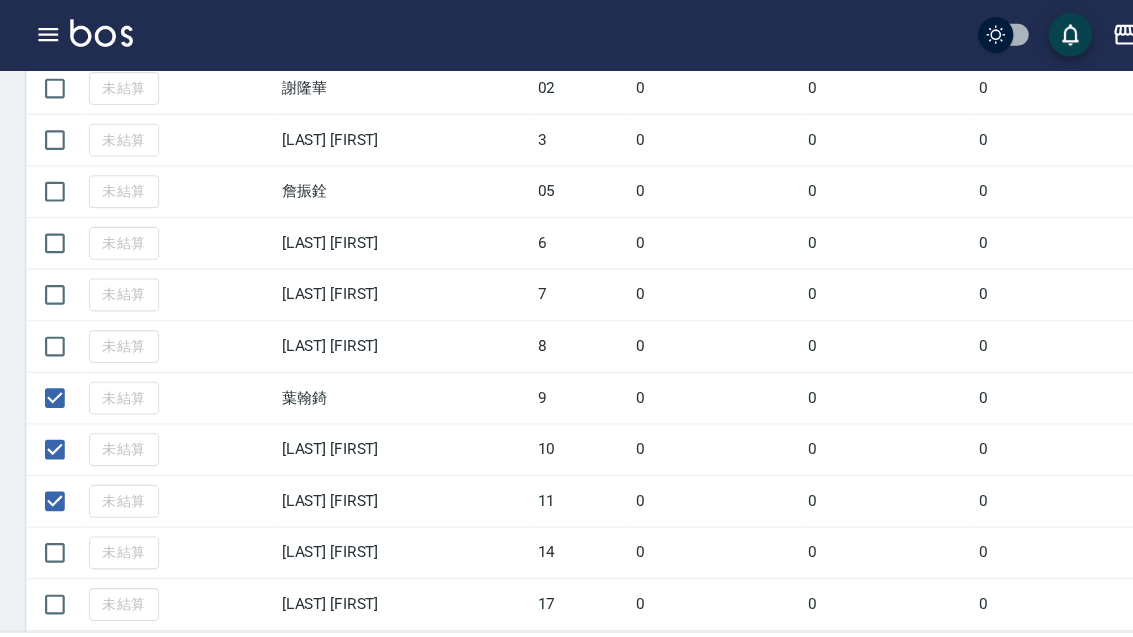 click at bounding box center (50, 316) 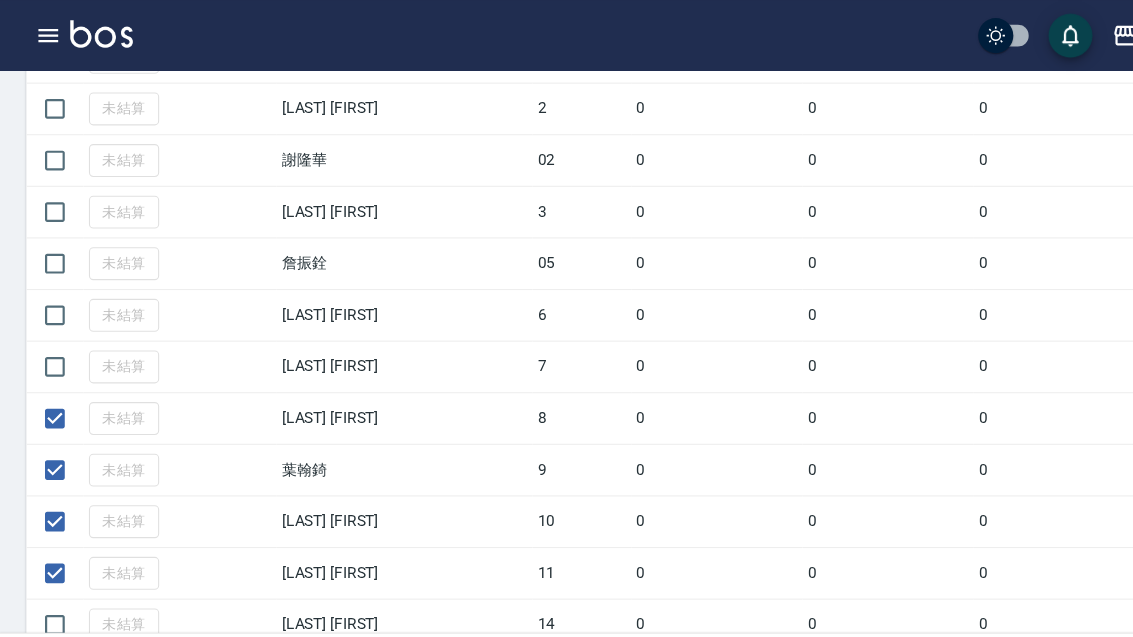 scroll, scrollTop: 595, scrollLeft: 0, axis: vertical 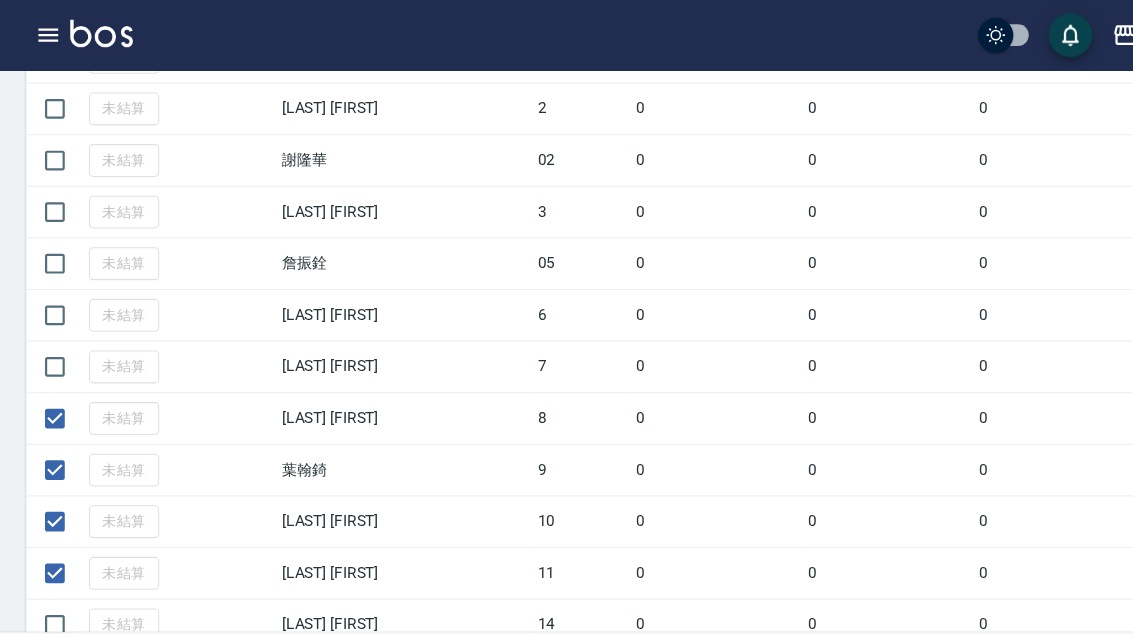 click at bounding box center [50, 334] 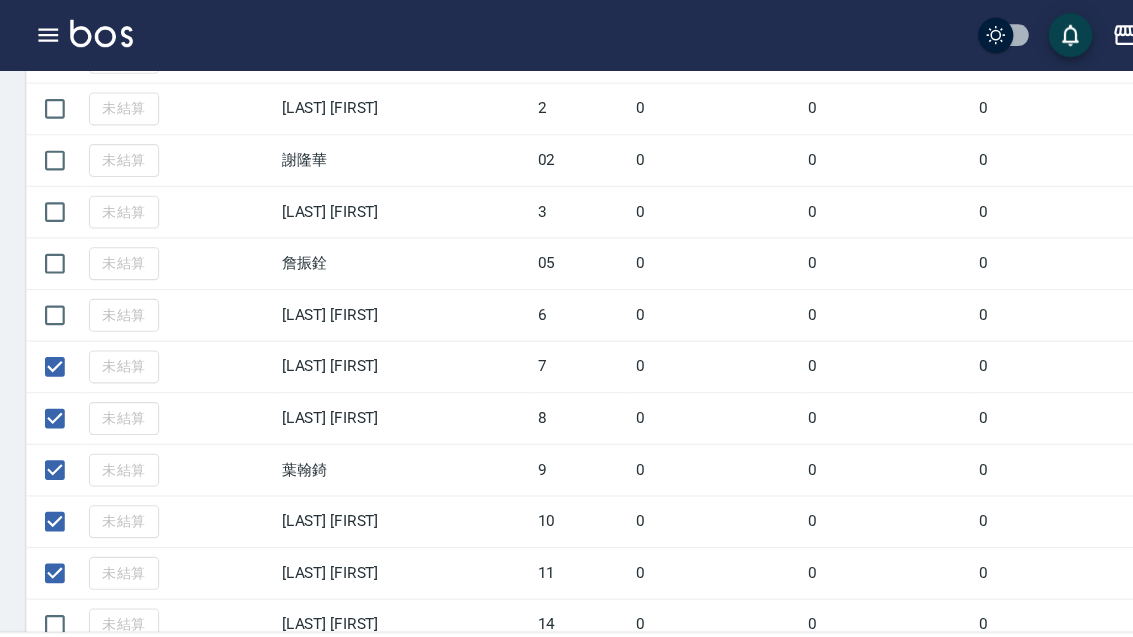 click at bounding box center [50, 287] 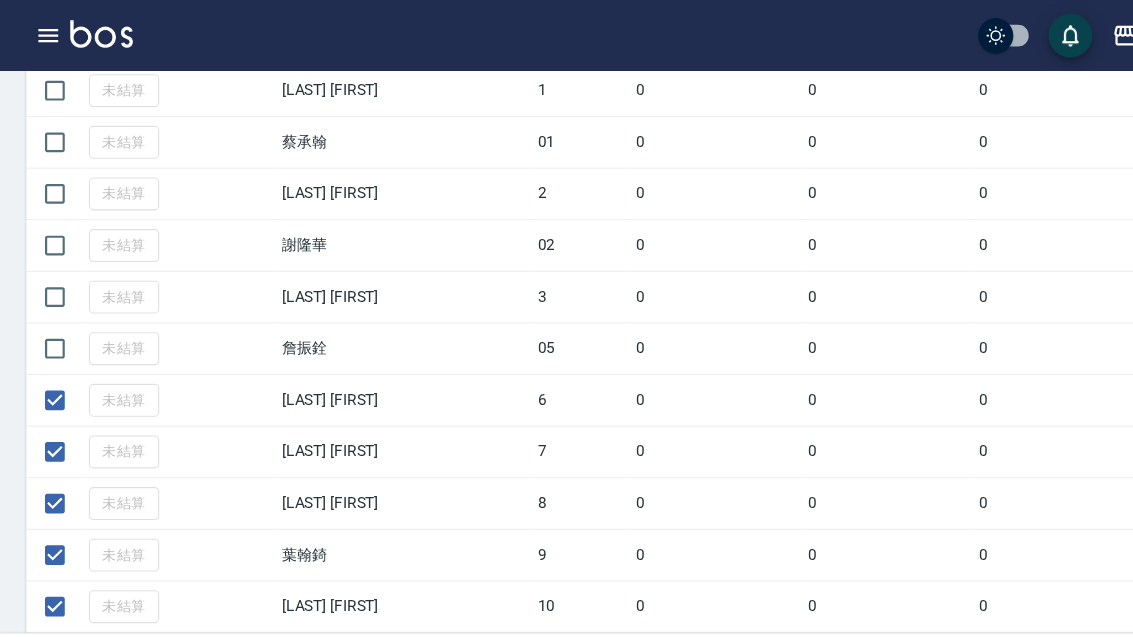 scroll, scrollTop: 518, scrollLeft: 0, axis: vertical 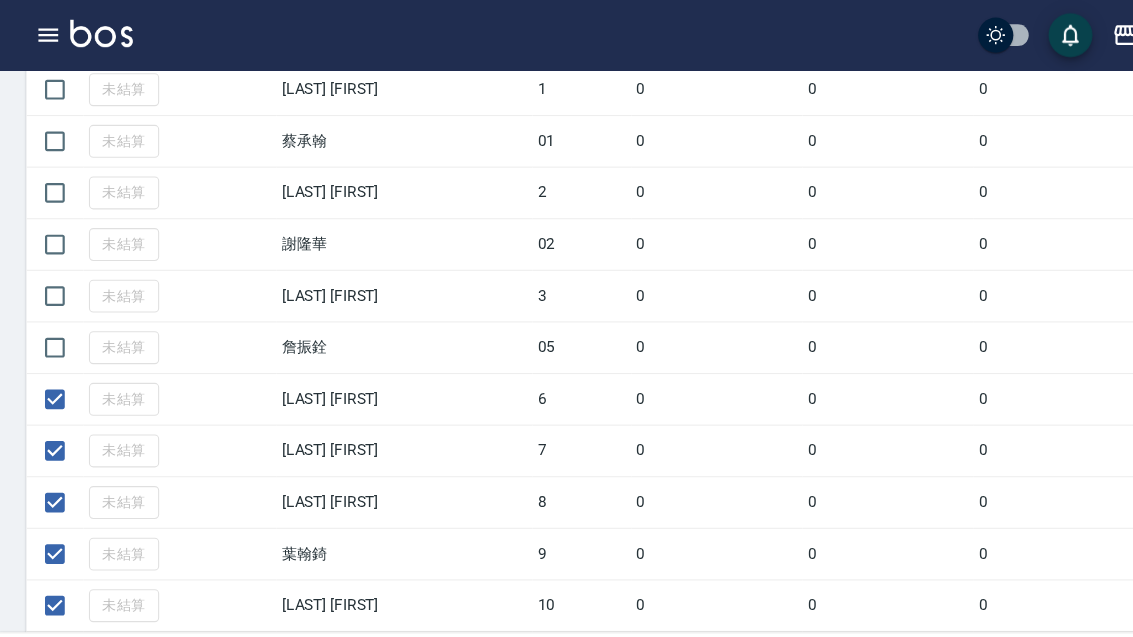 click at bounding box center [50, 317] 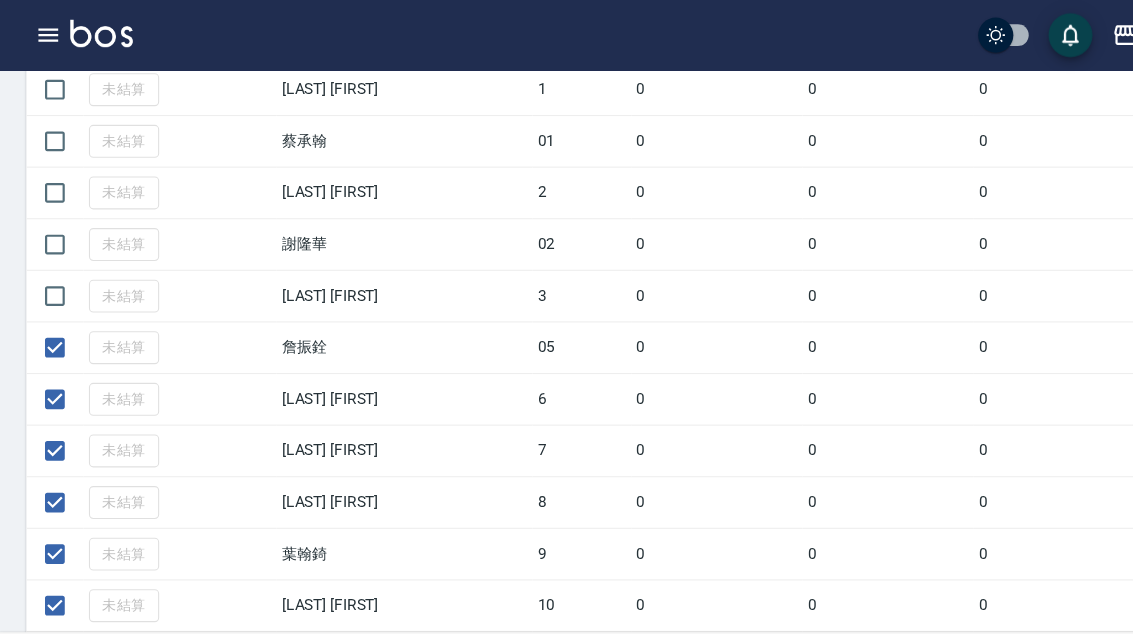click at bounding box center [50, 270] 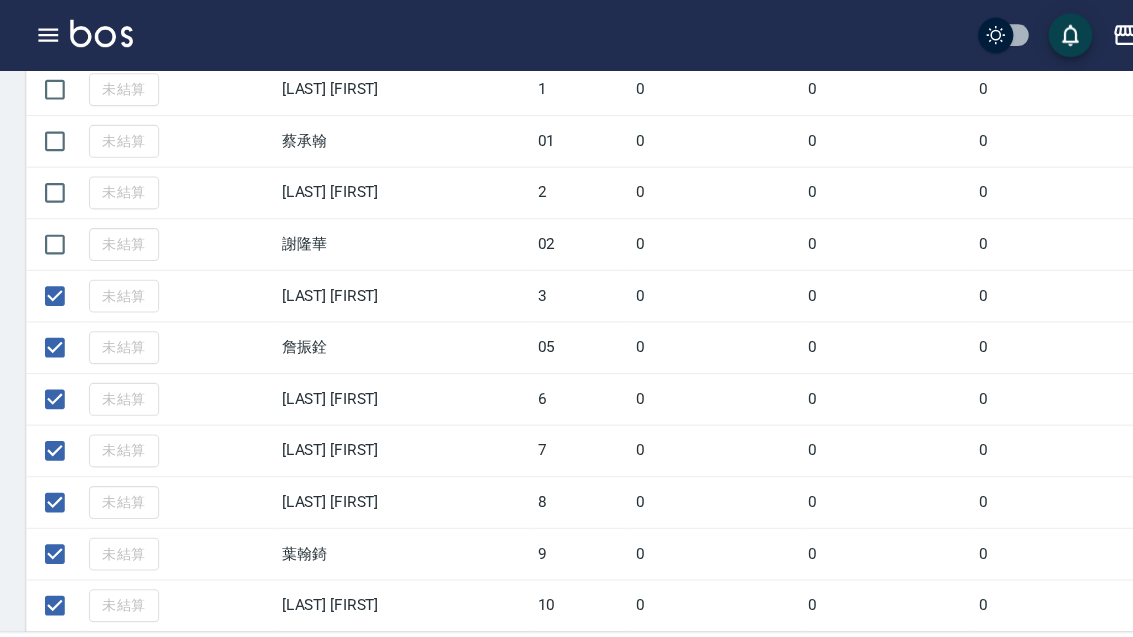 click at bounding box center [50, 223] 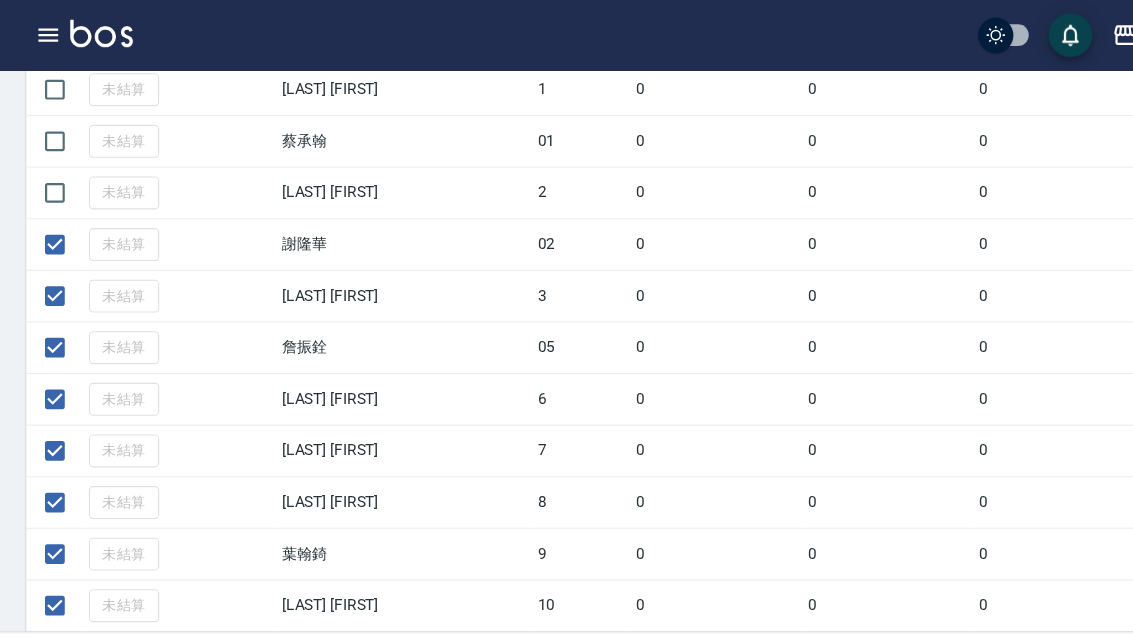 click at bounding box center (50, 176) 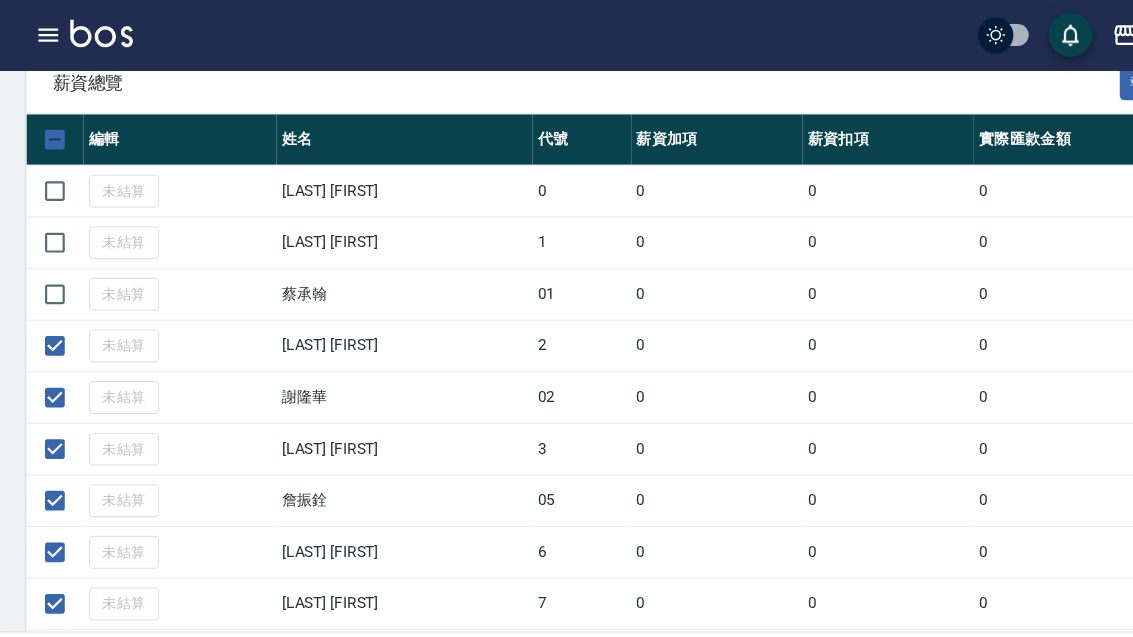 scroll, scrollTop: 379, scrollLeft: 0, axis: vertical 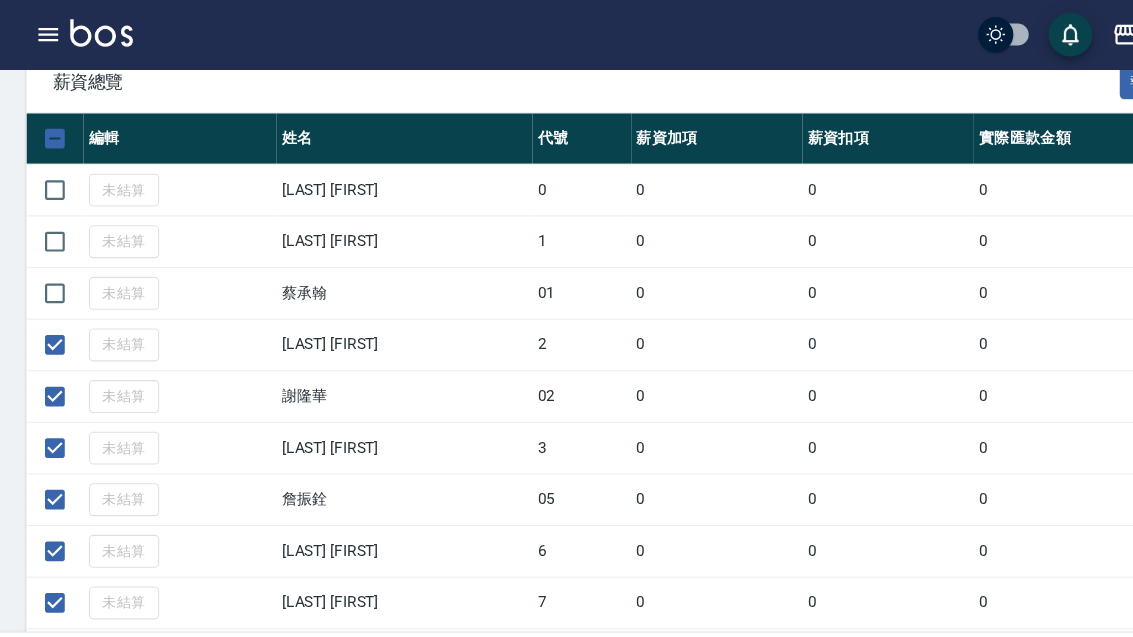 click at bounding box center (50, 268) 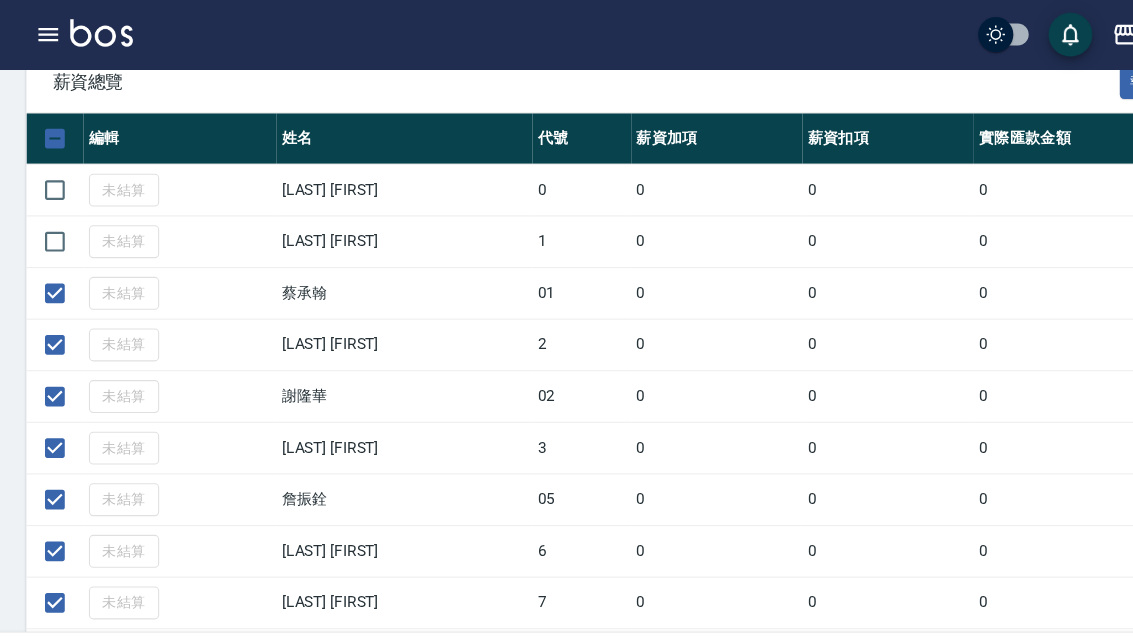 click at bounding box center [50, 221] 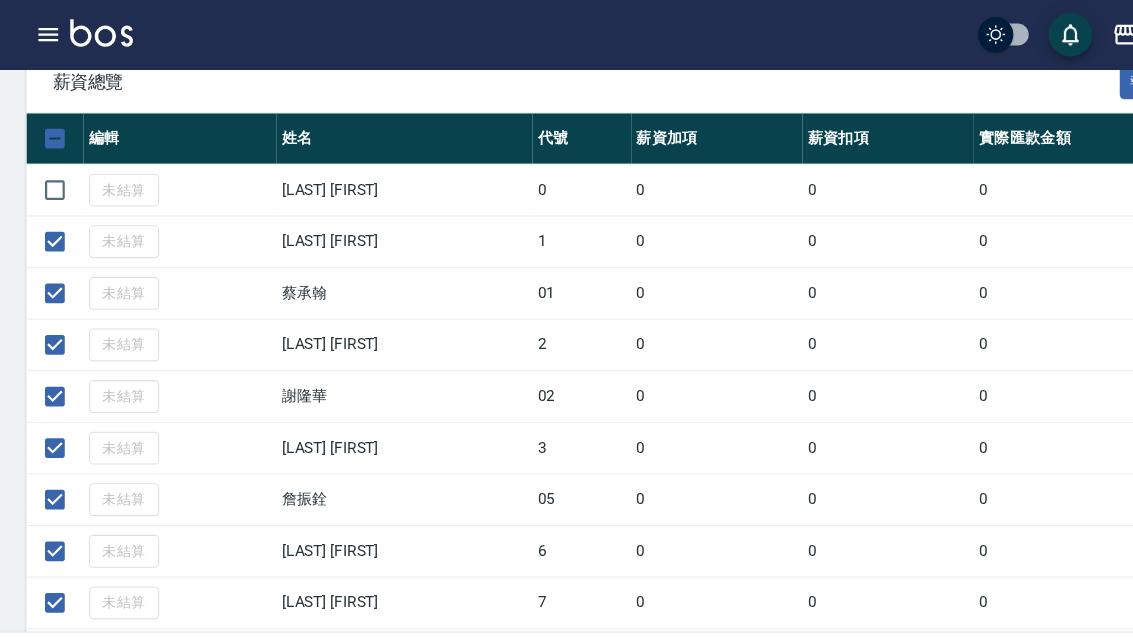click at bounding box center [50, 174] 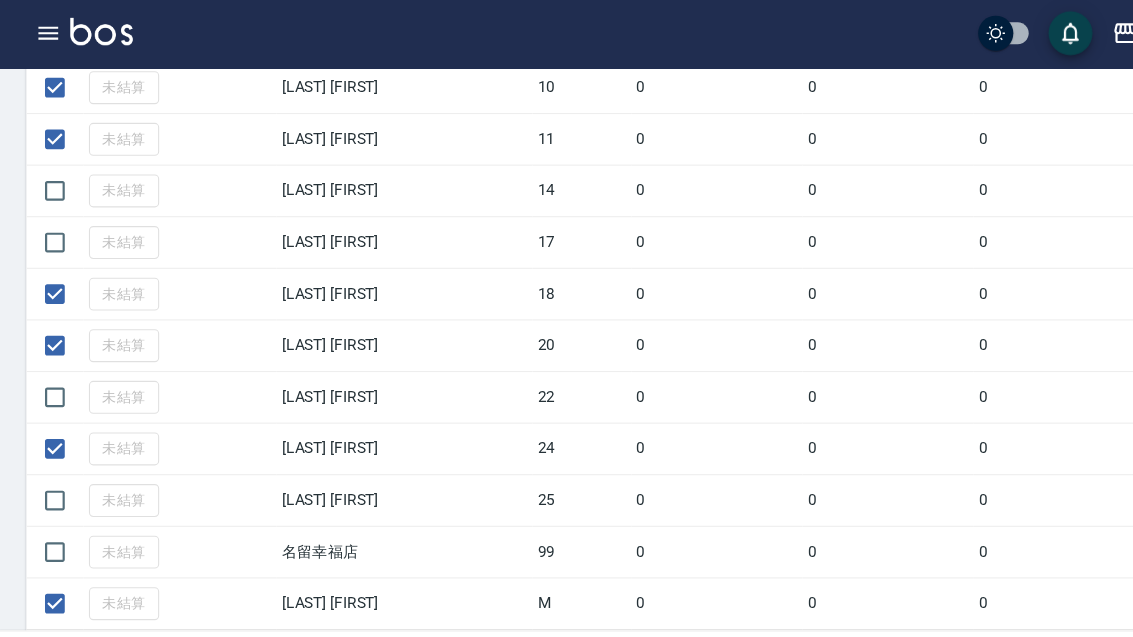 scroll, scrollTop: 988, scrollLeft: 0, axis: vertical 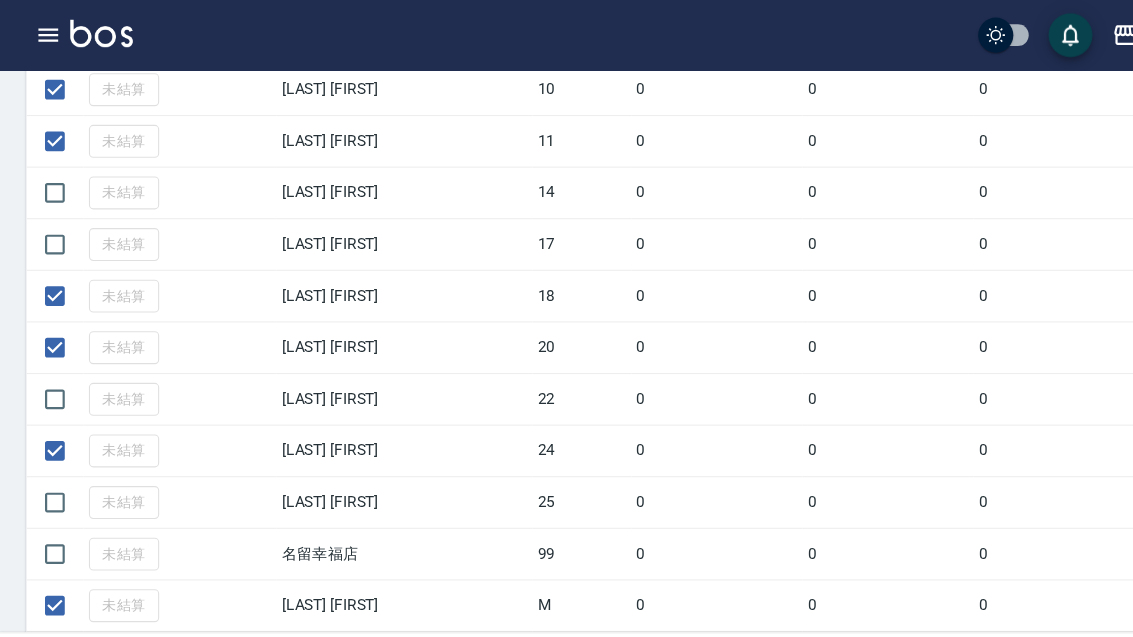 click 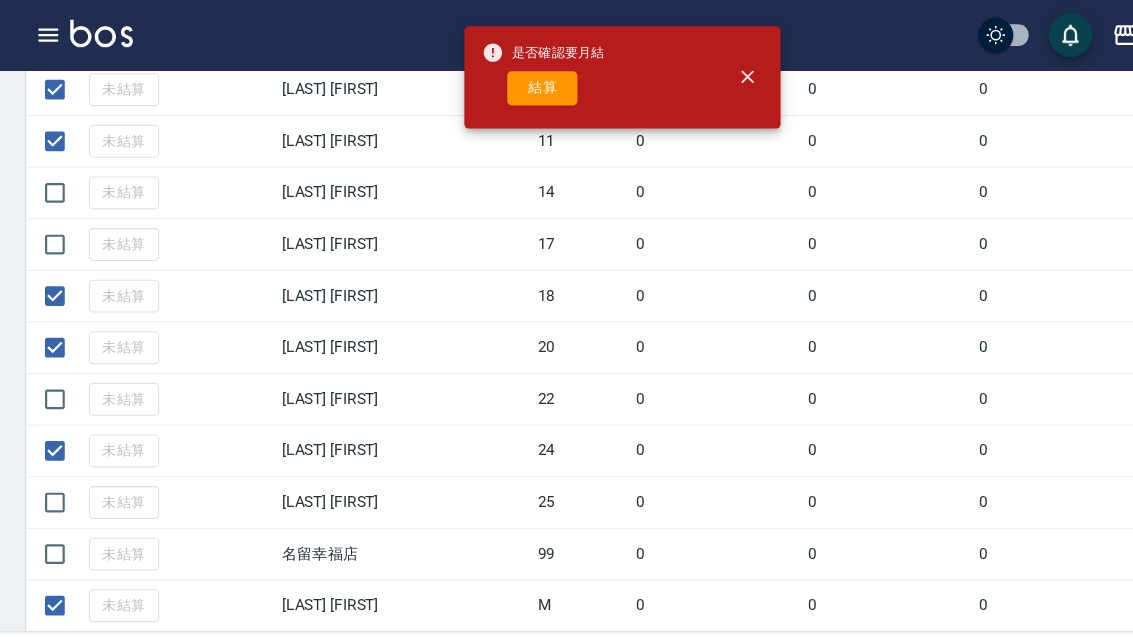 click on "結算" at bounding box center [494, 80] 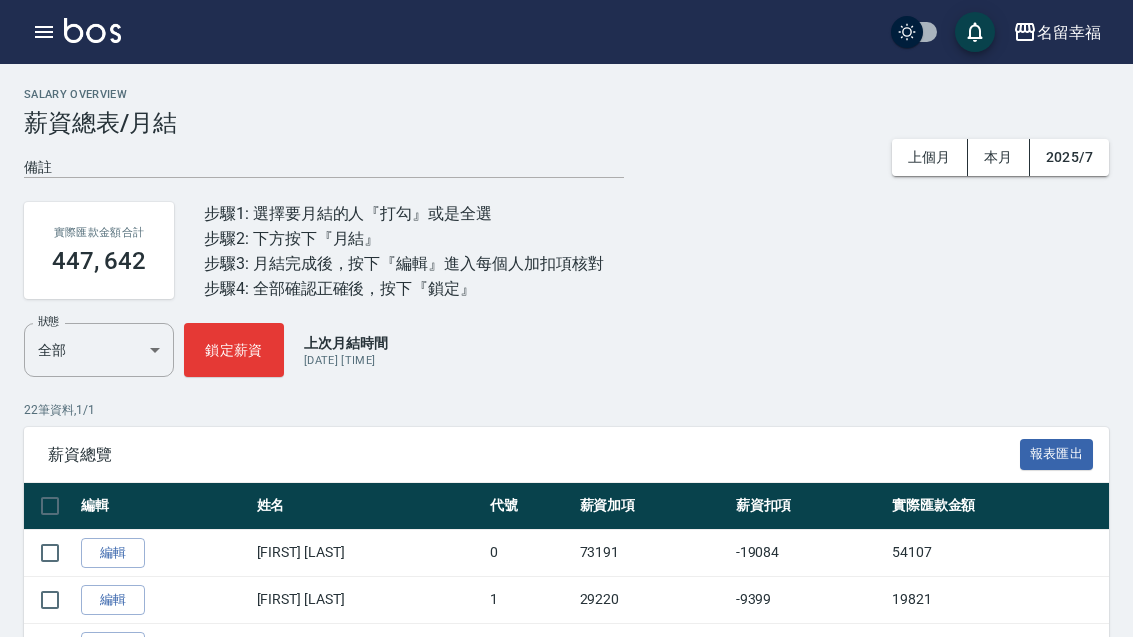 scroll, scrollTop: 120, scrollLeft: 0, axis: vertical 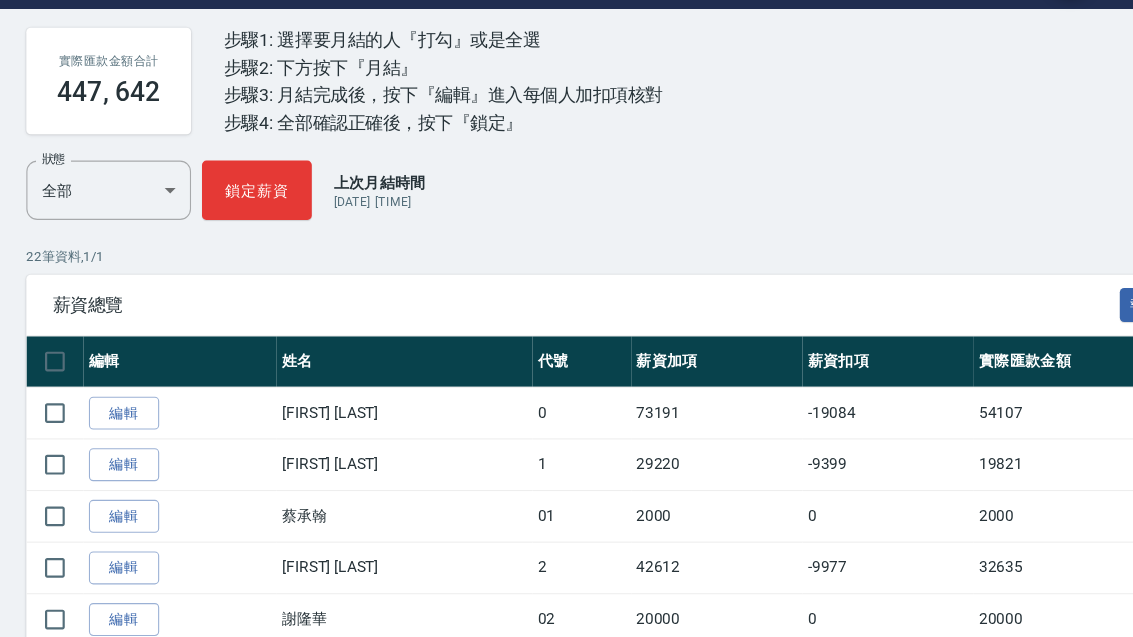 click on "編輯" at bounding box center (113, 433) 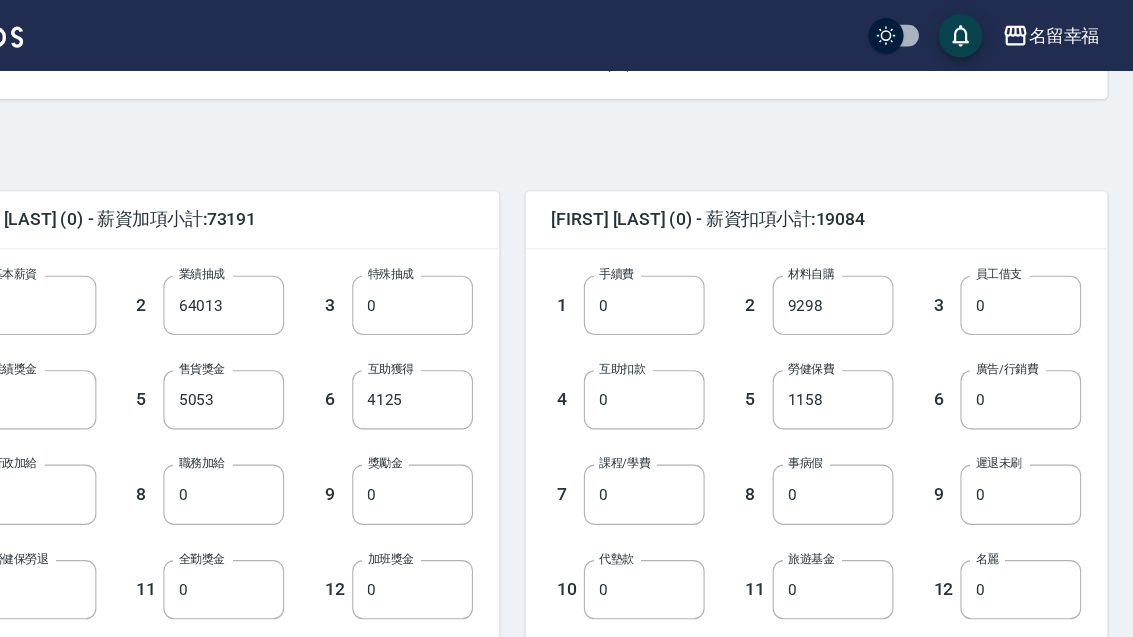 scroll, scrollTop: 394, scrollLeft: 0, axis: vertical 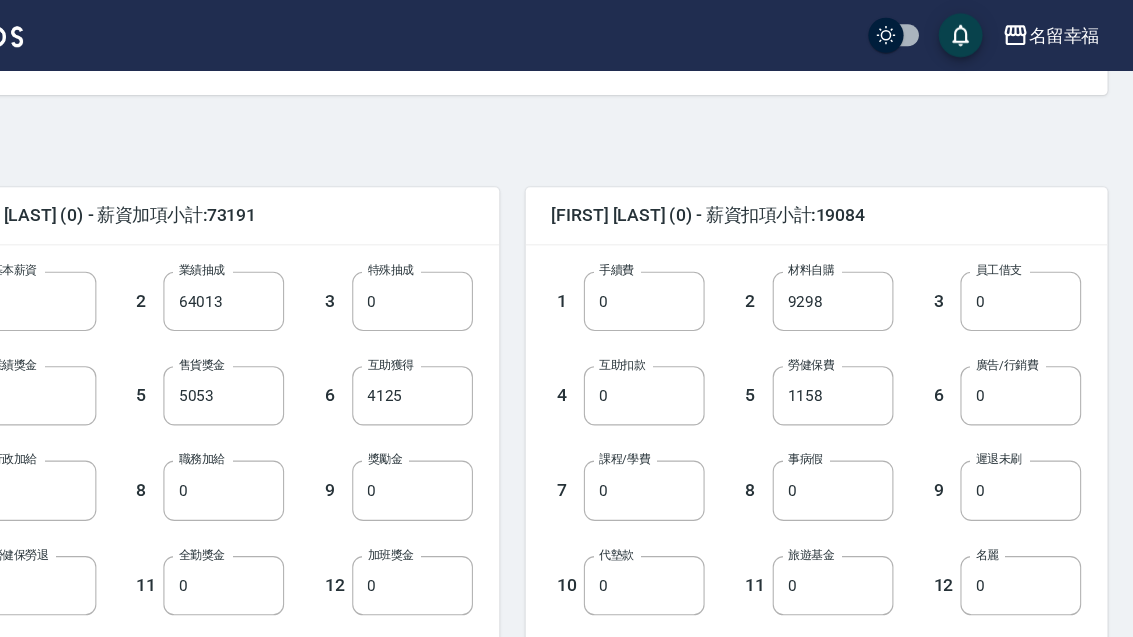 click on "0" at bounding box center (1030, 446) 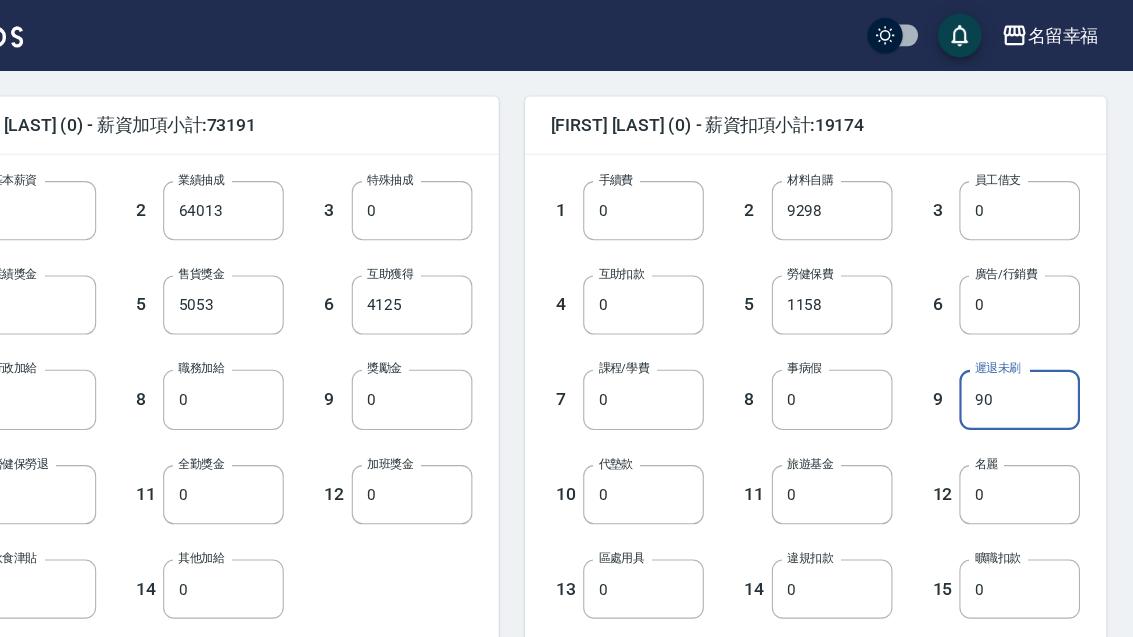 scroll, scrollTop: 474, scrollLeft: 0, axis: vertical 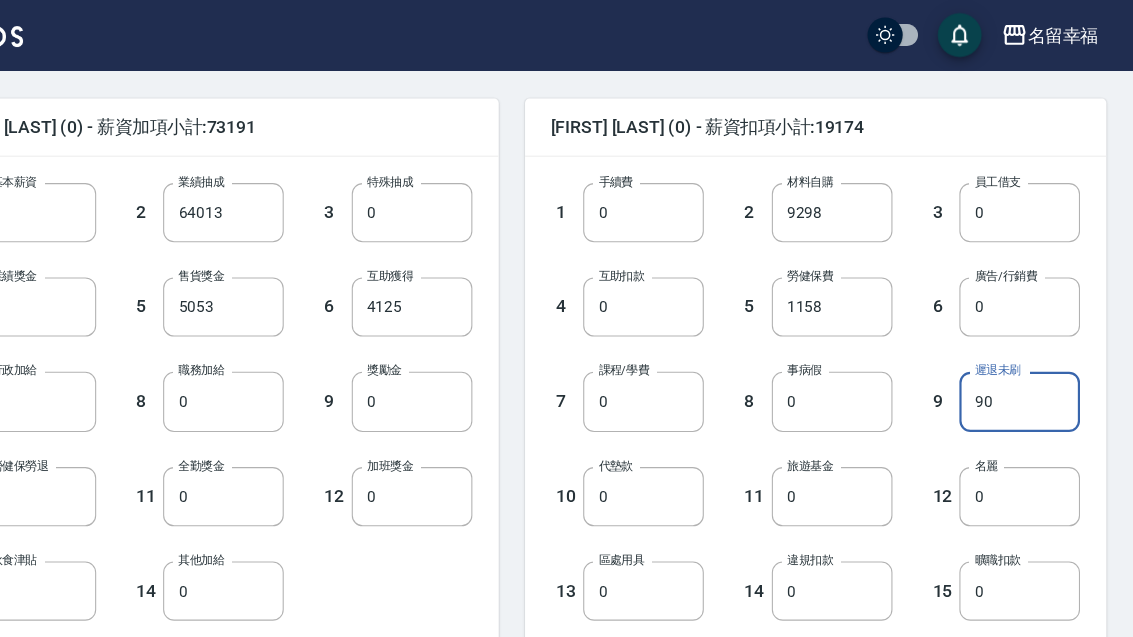 type on "90" 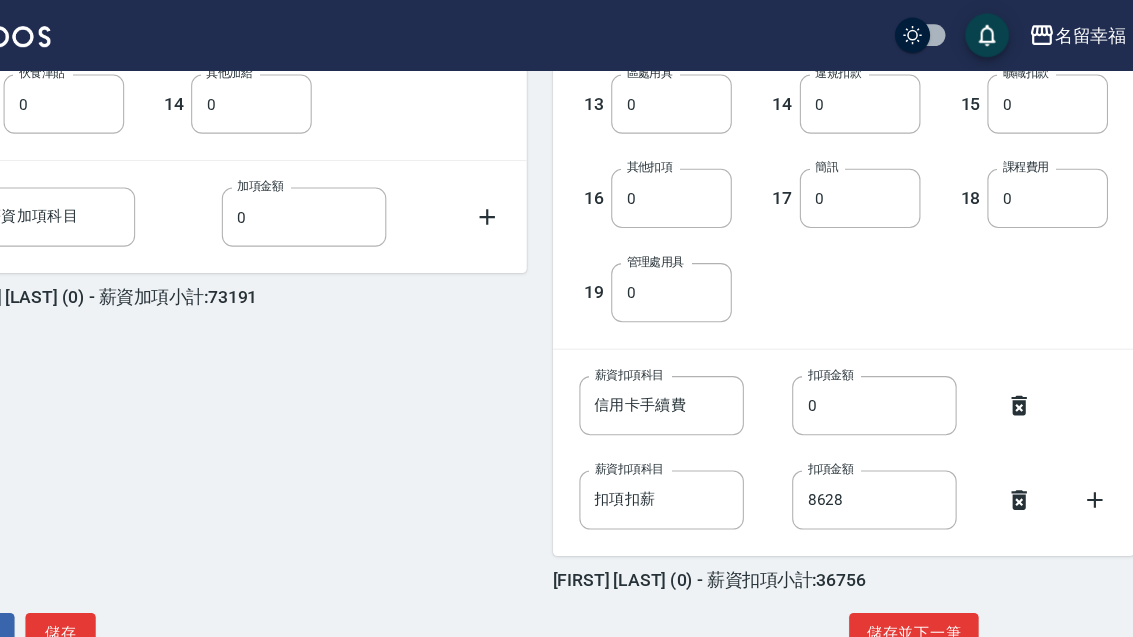scroll, scrollTop: 918, scrollLeft: 0, axis: vertical 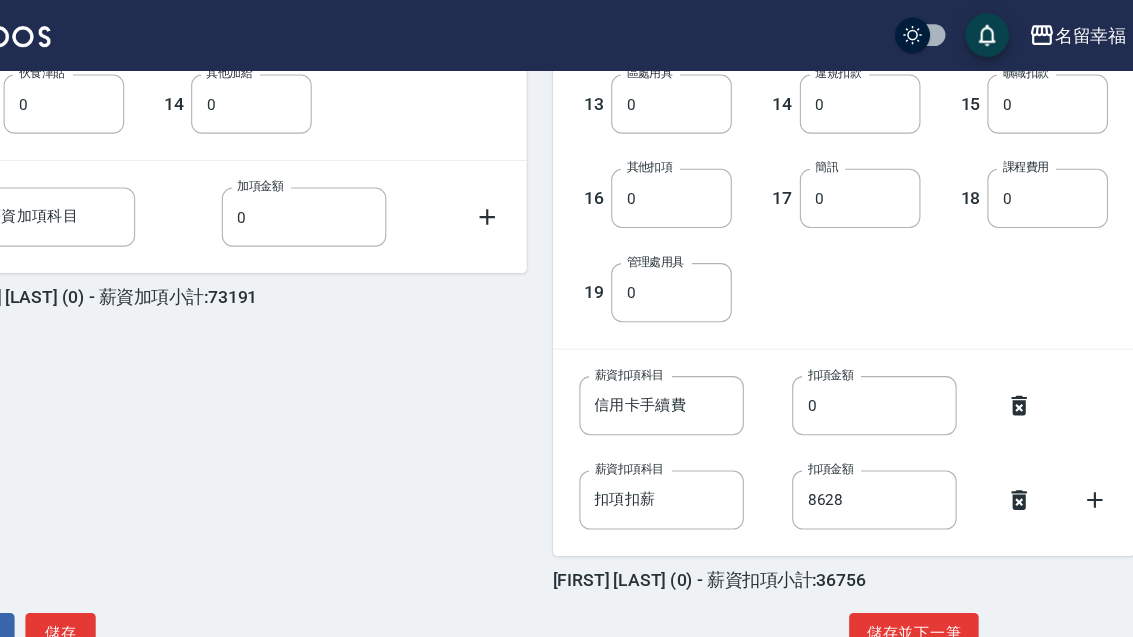 type on "17582" 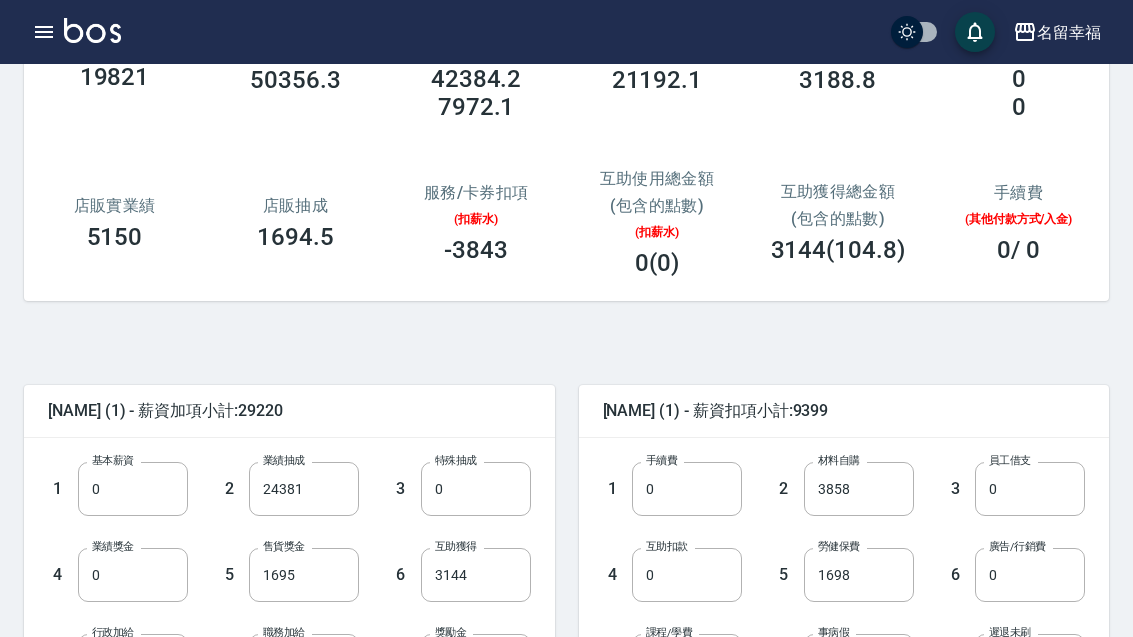 scroll, scrollTop: 180, scrollLeft: 0, axis: vertical 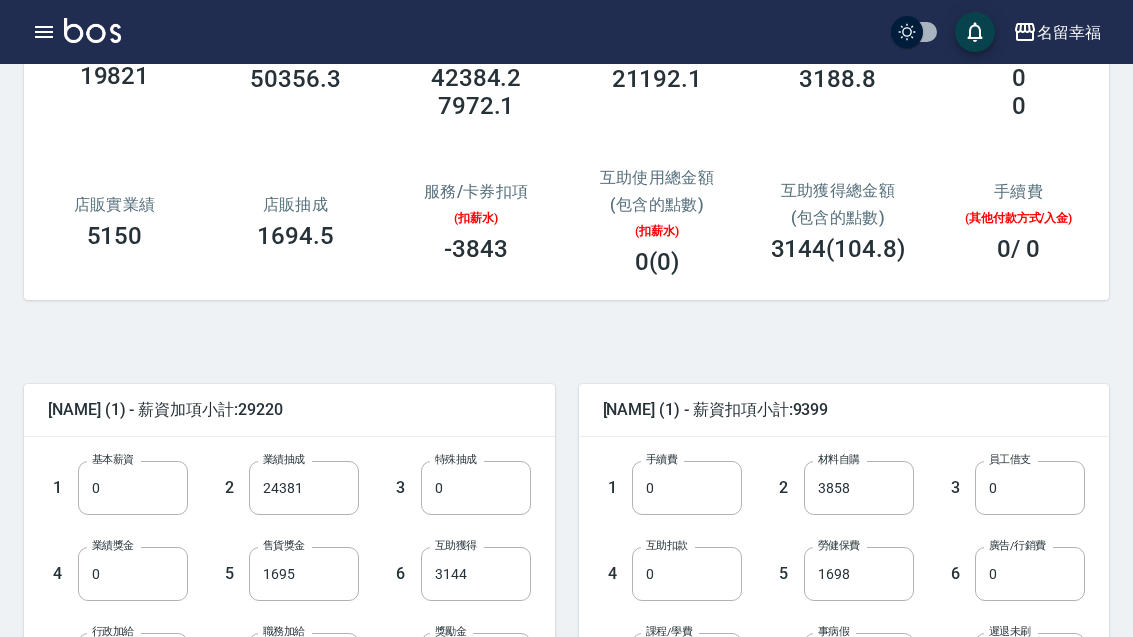 click on "0" at bounding box center [1030, 574] 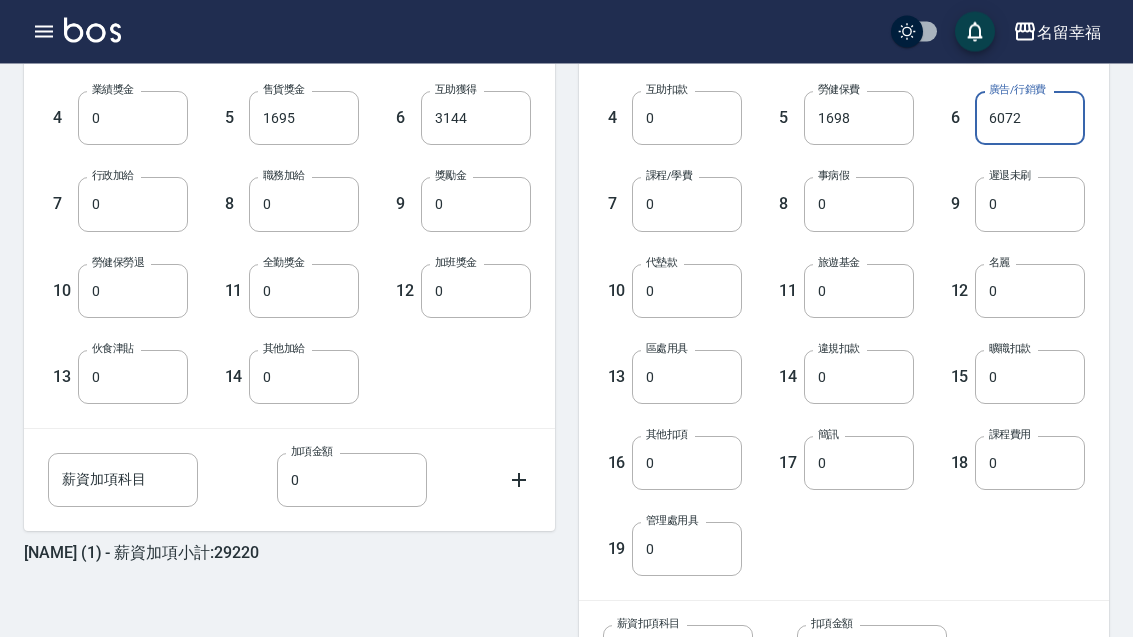 scroll, scrollTop: 638, scrollLeft: 0, axis: vertical 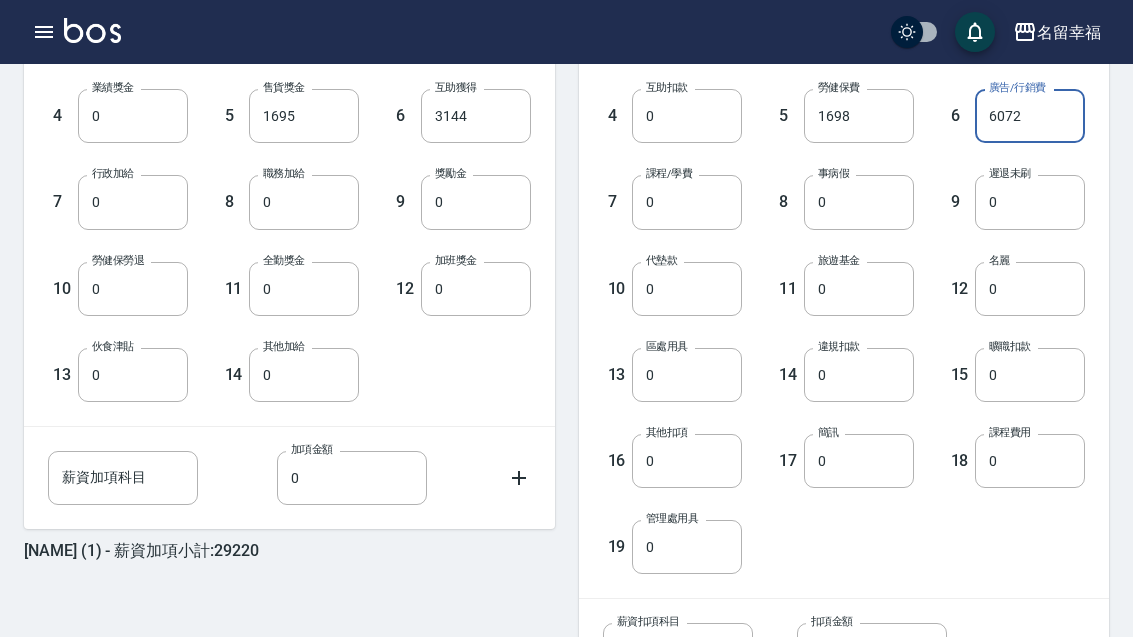 type on "6072" 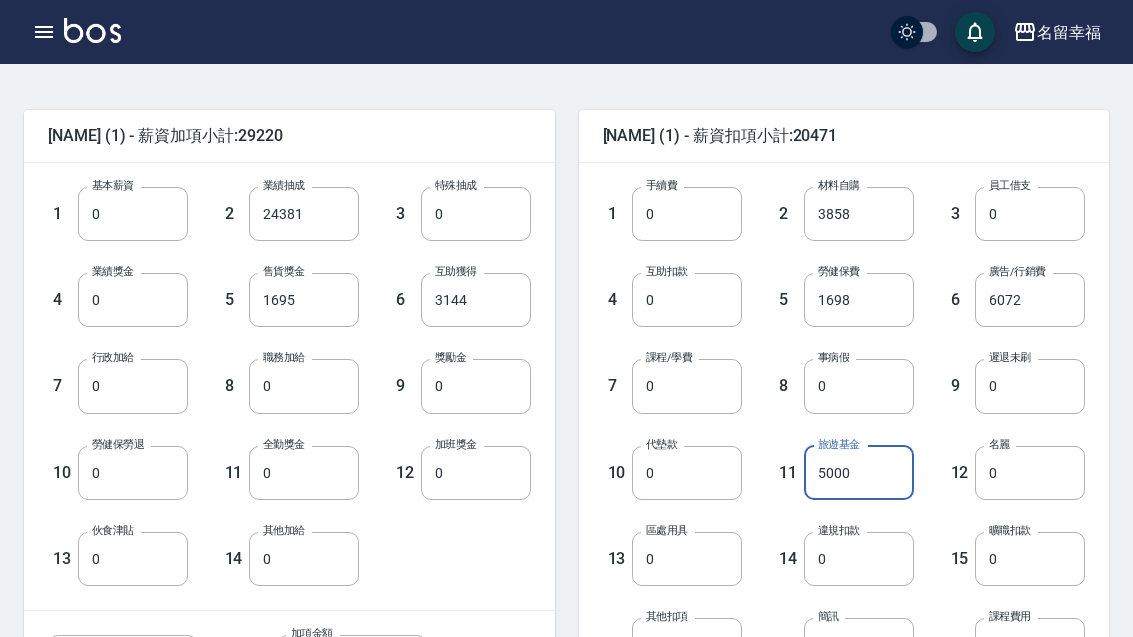 scroll, scrollTop: 453, scrollLeft: 0, axis: vertical 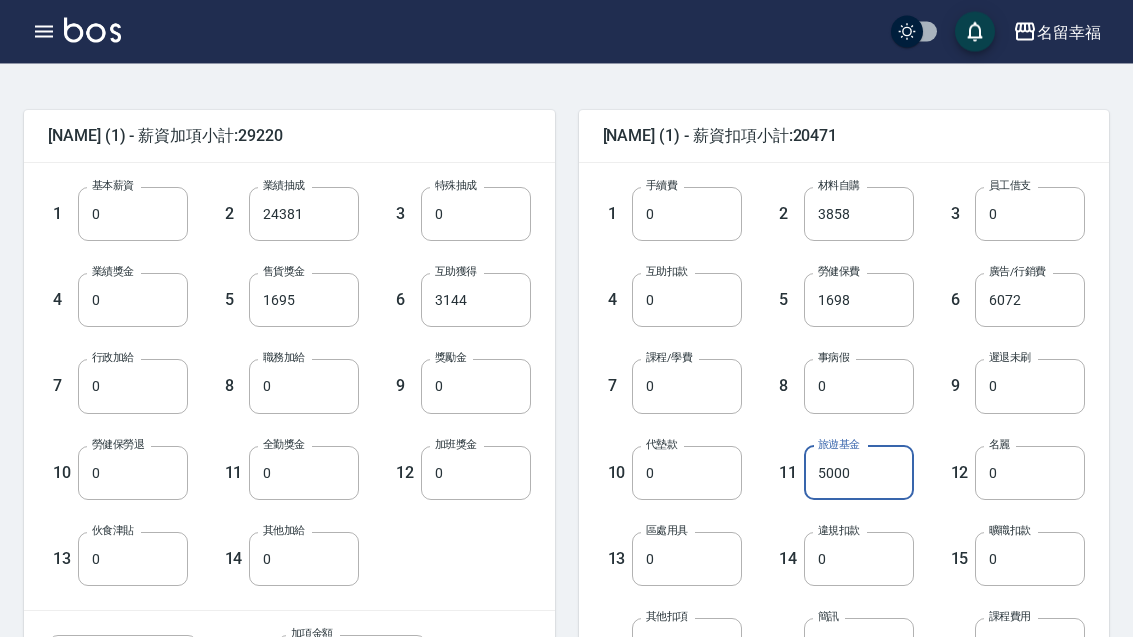 type on "5000" 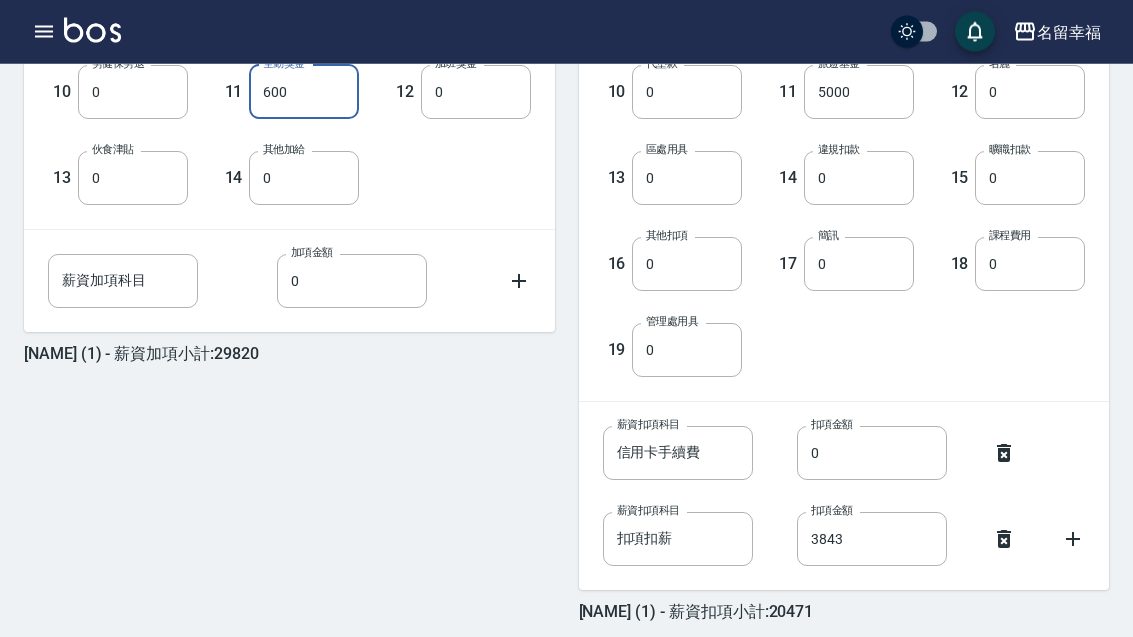 scroll, scrollTop: 856, scrollLeft: 0, axis: vertical 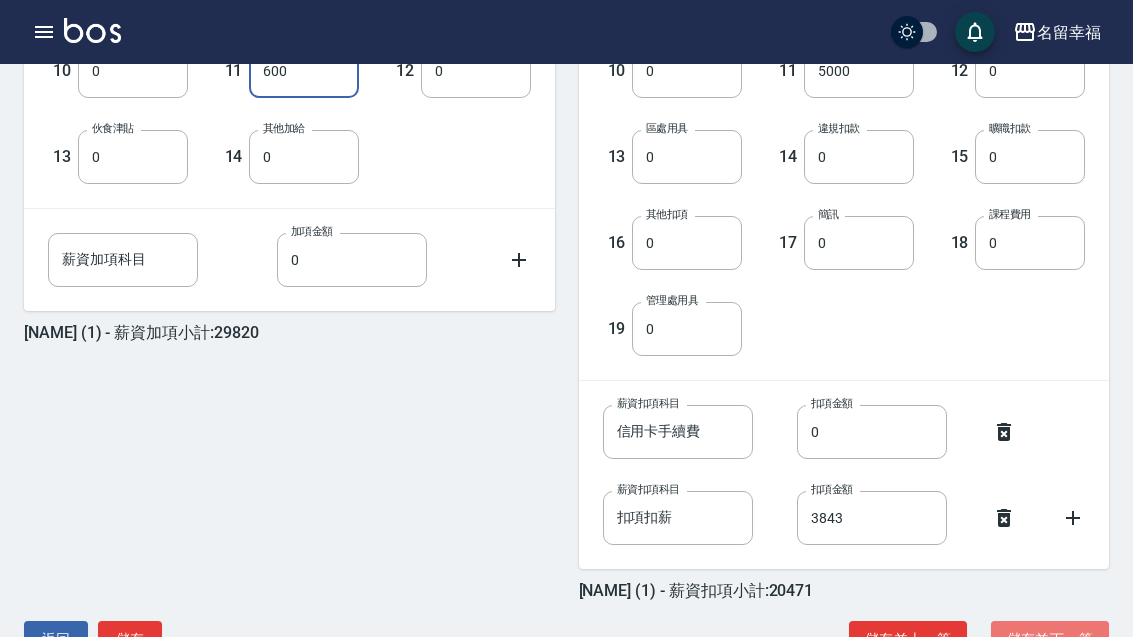 type on "600" 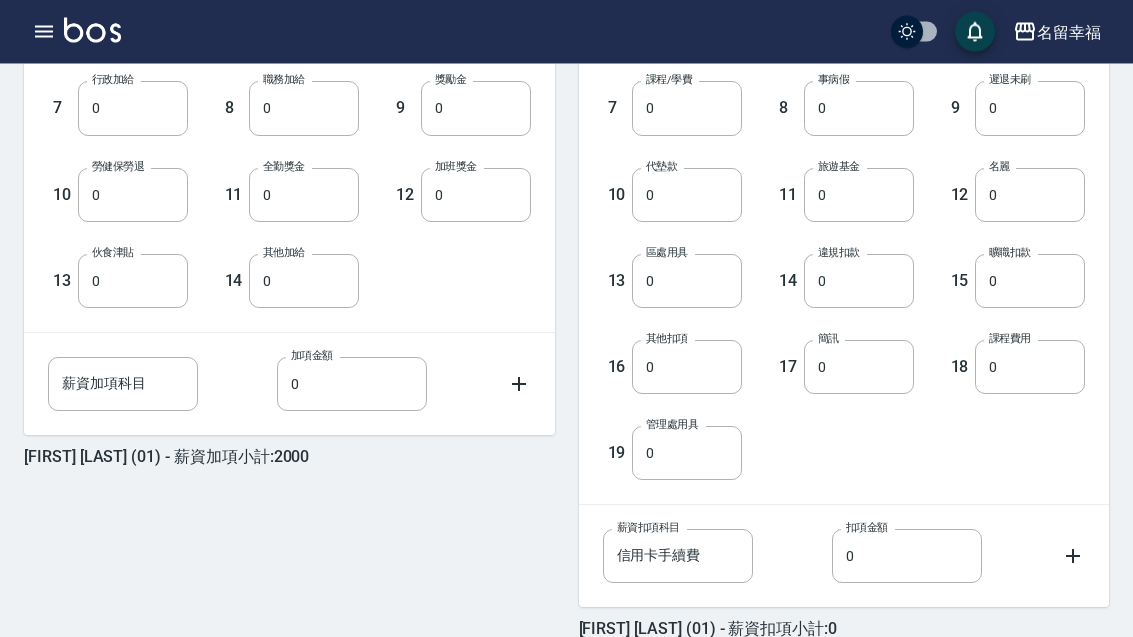 scroll, scrollTop: 770, scrollLeft: 0, axis: vertical 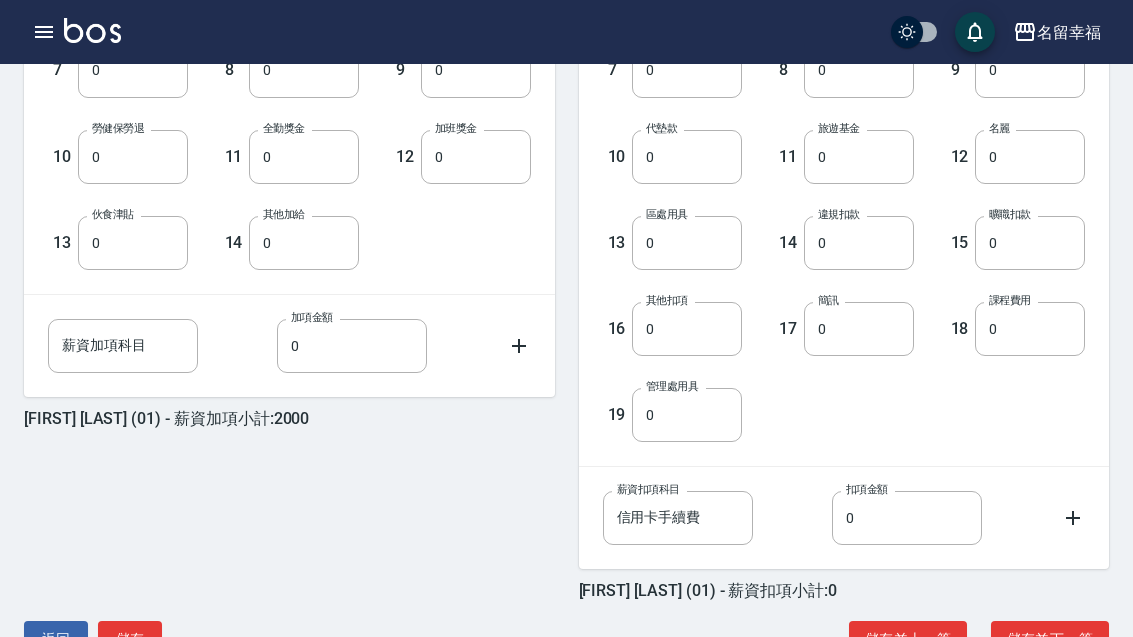 click on "儲存並下一筆" at bounding box center [1050, 639] 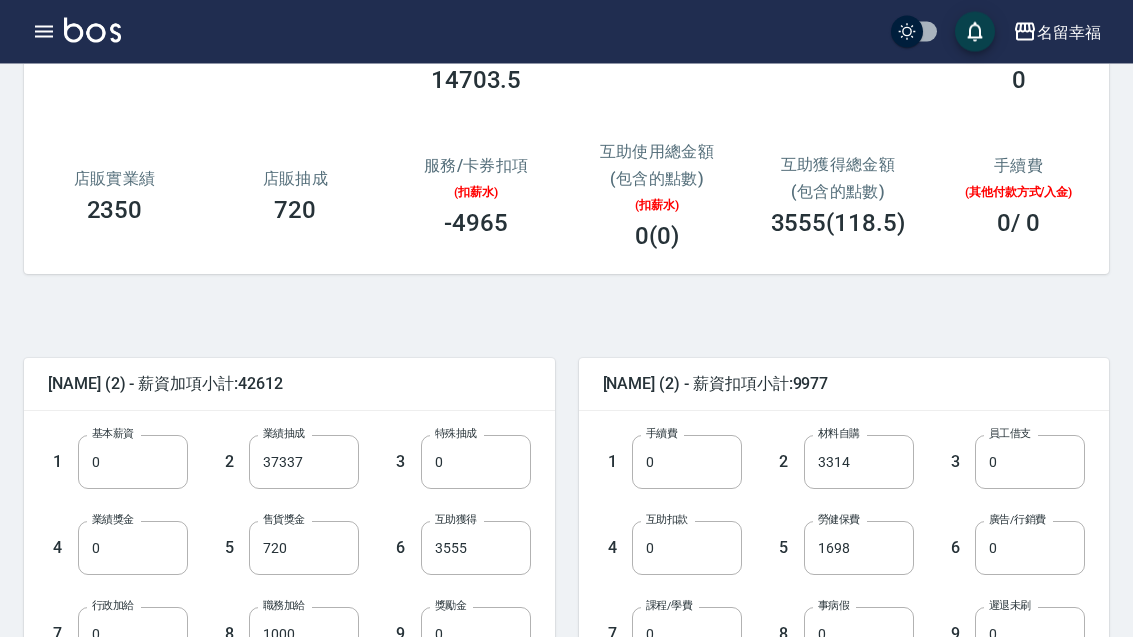 scroll, scrollTop: 290, scrollLeft: 0, axis: vertical 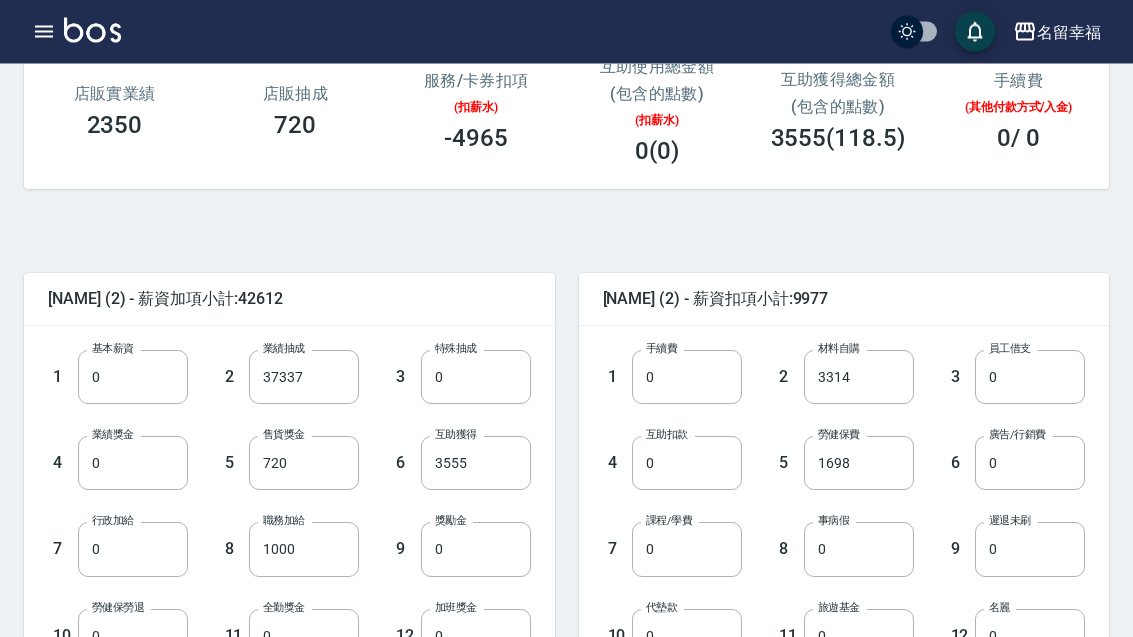 click on "0" at bounding box center [1030, 550] 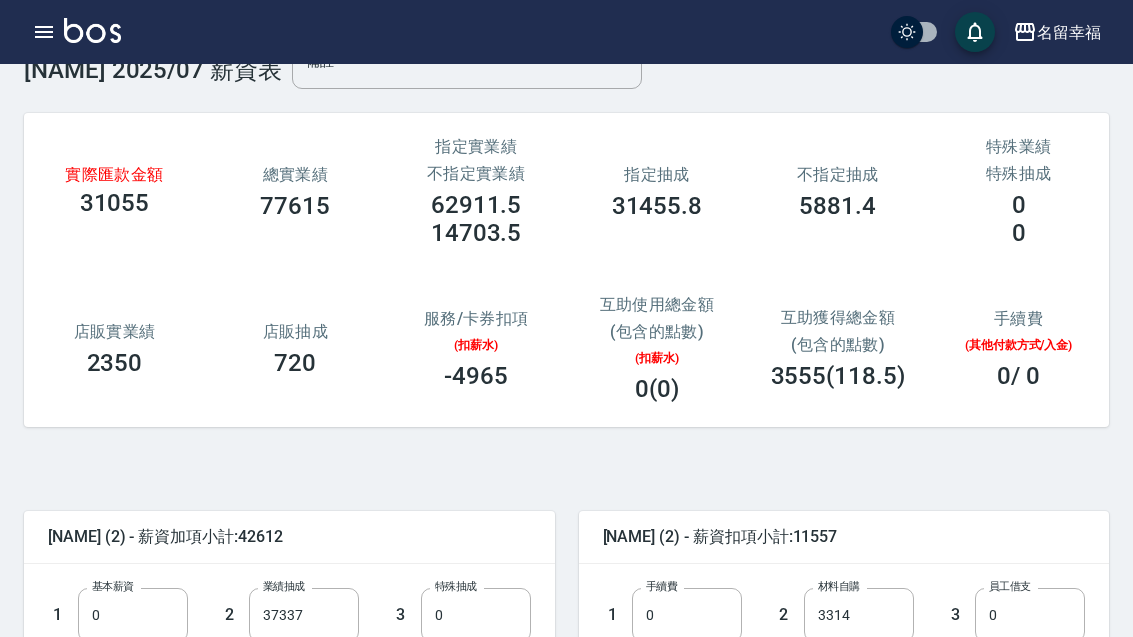 scroll, scrollTop: 0, scrollLeft: 0, axis: both 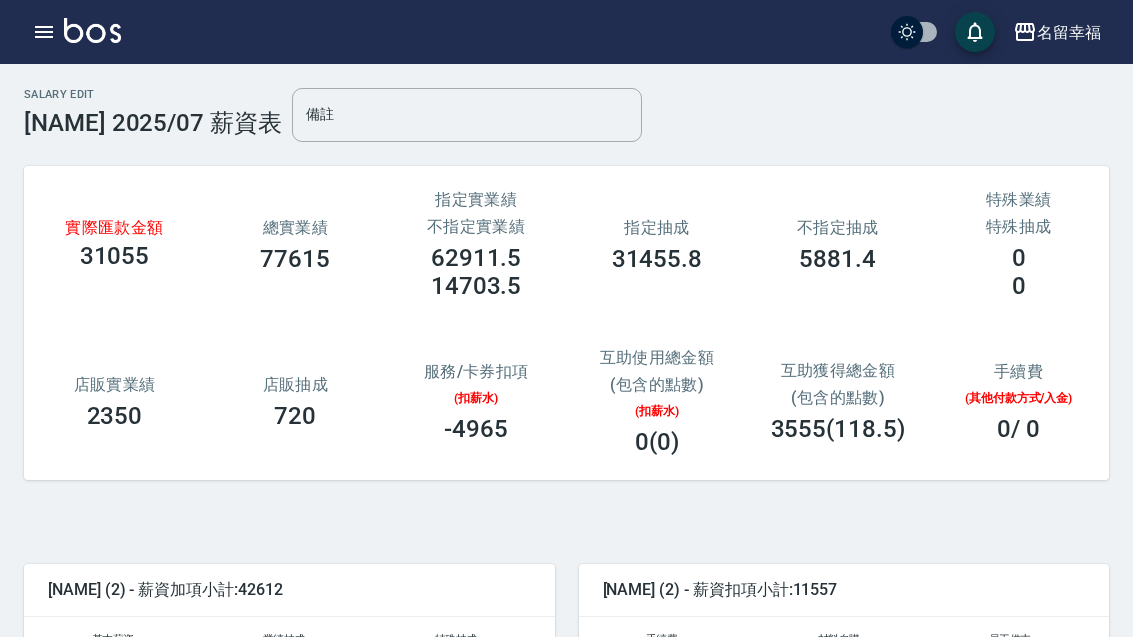 type on "1580" 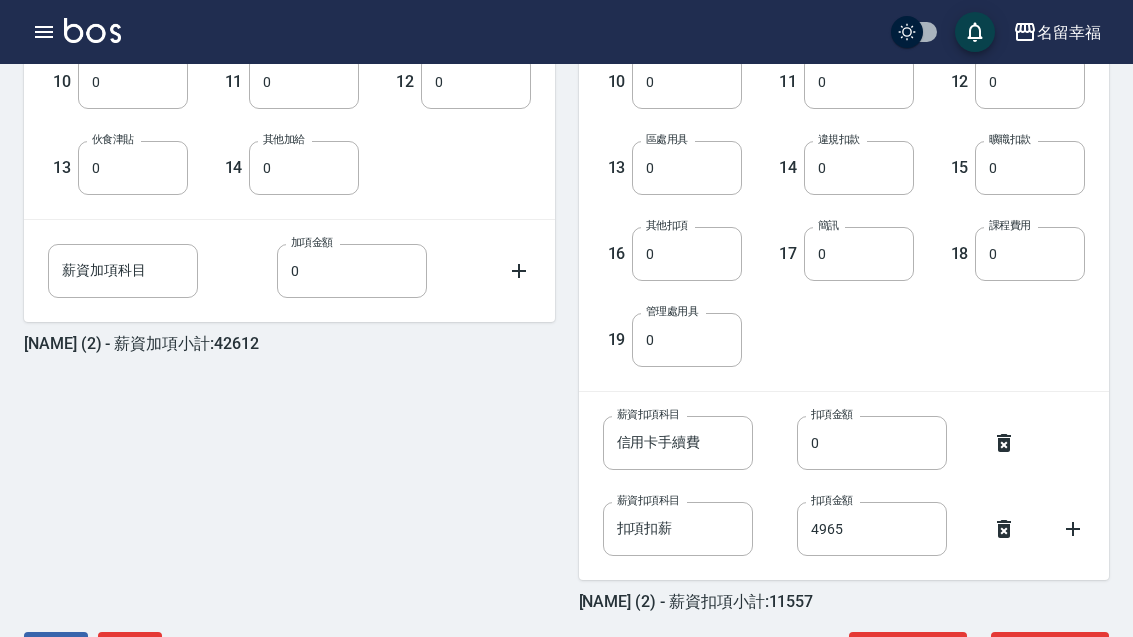 scroll, scrollTop: 856, scrollLeft: 0, axis: vertical 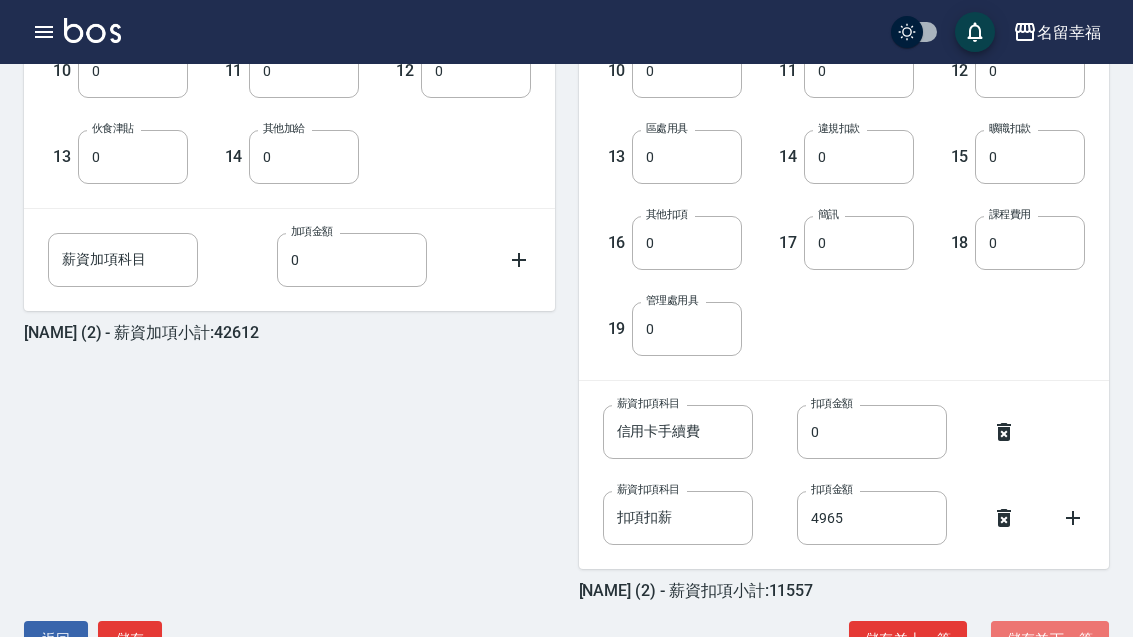 click on "儲存並下一筆" at bounding box center (1050, 639) 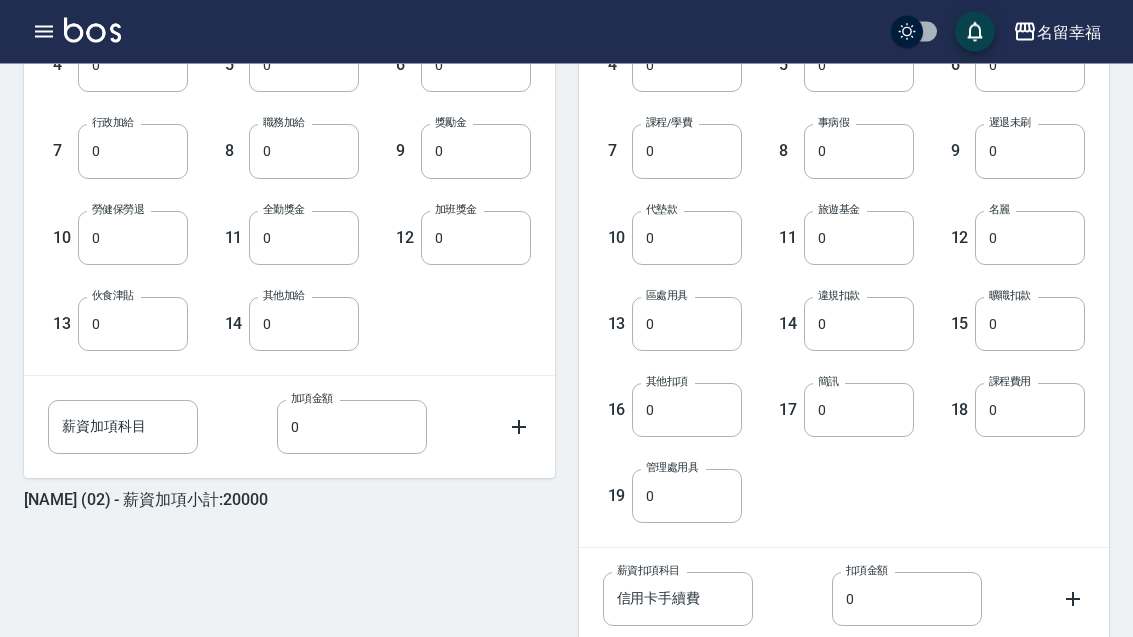 scroll, scrollTop: 770, scrollLeft: 0, axis: vertical 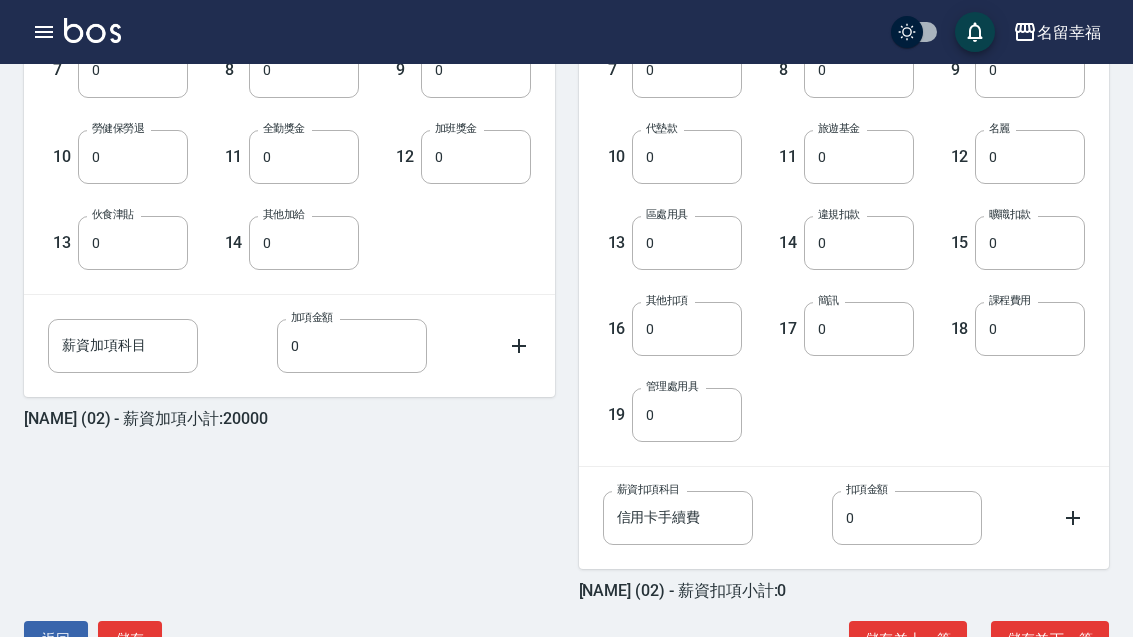 click on "儲存並下一筆" at bounding box center (1050, 639) 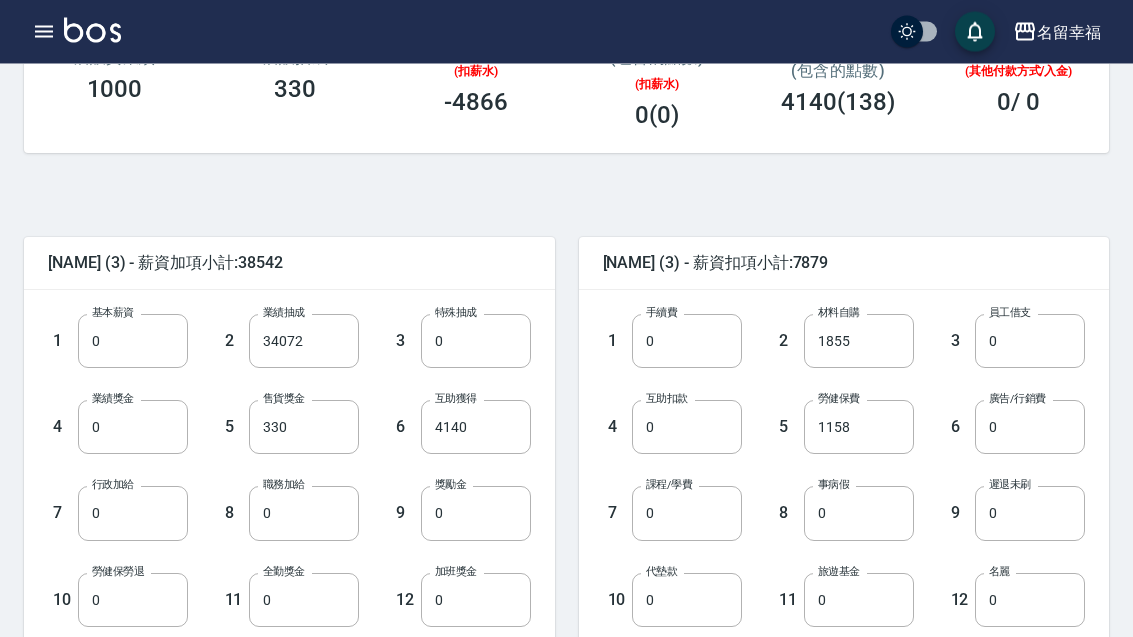 scroll, scrollTop: 327, scrollLeft: 0, axis: vertical 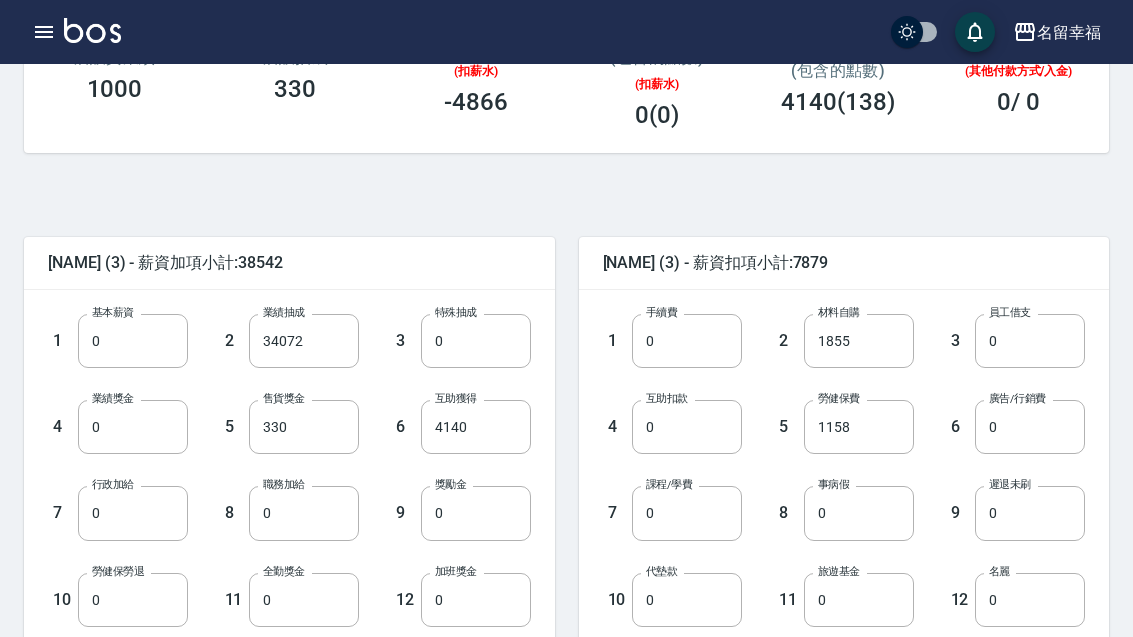 click on "0" at bounding box center (1030, 427) 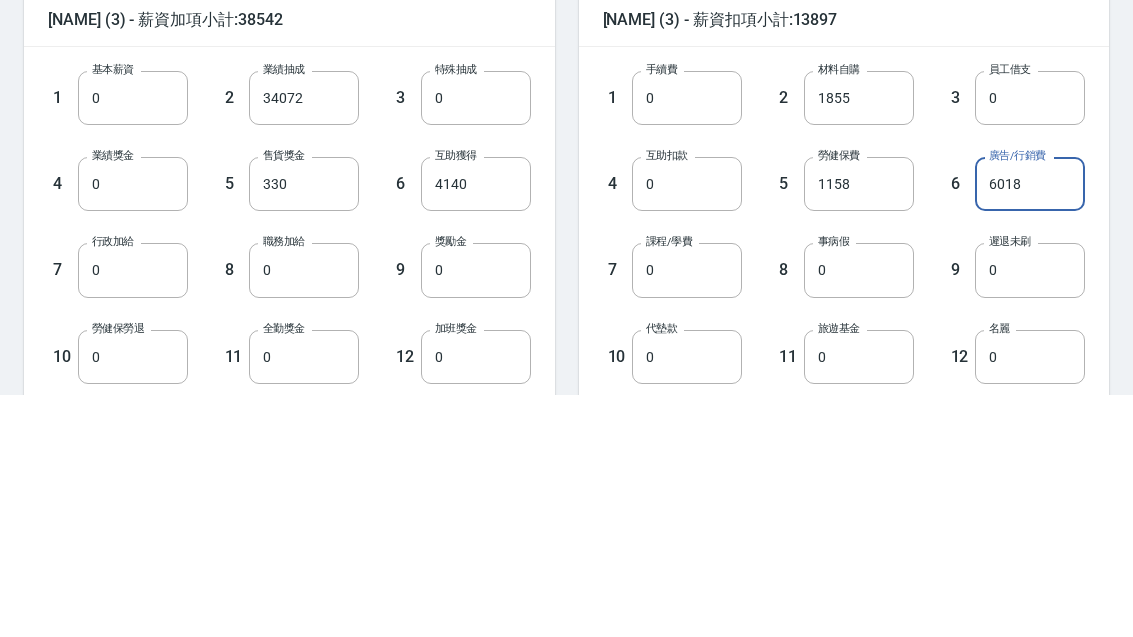 scroll, scrollTop: 570, scrollLeft: 0, axis: vertical 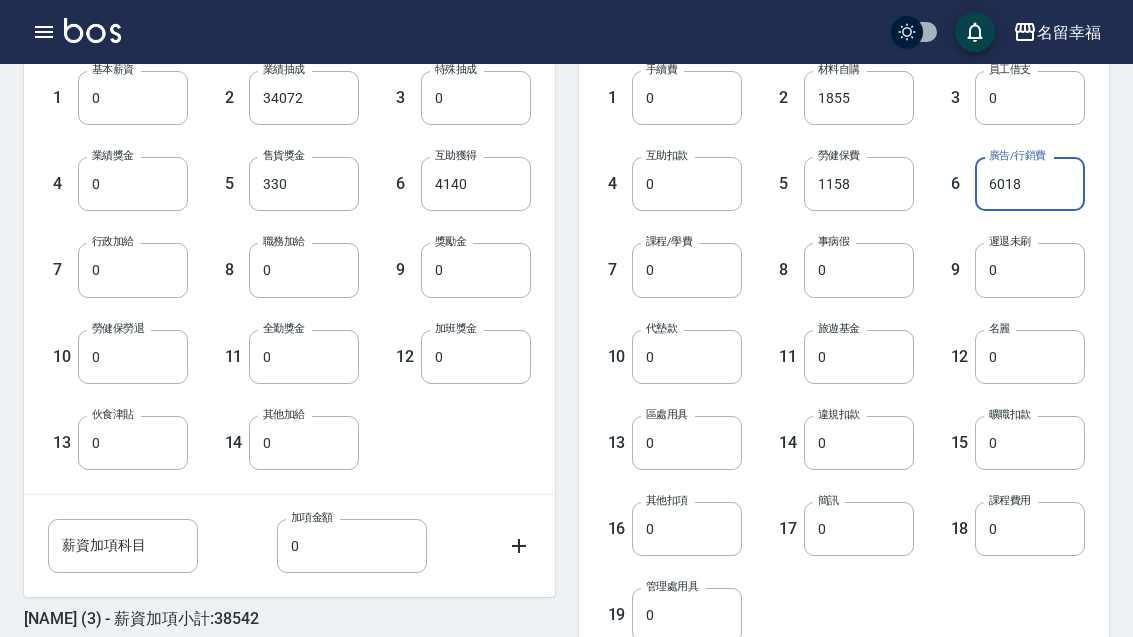 type on "6018" 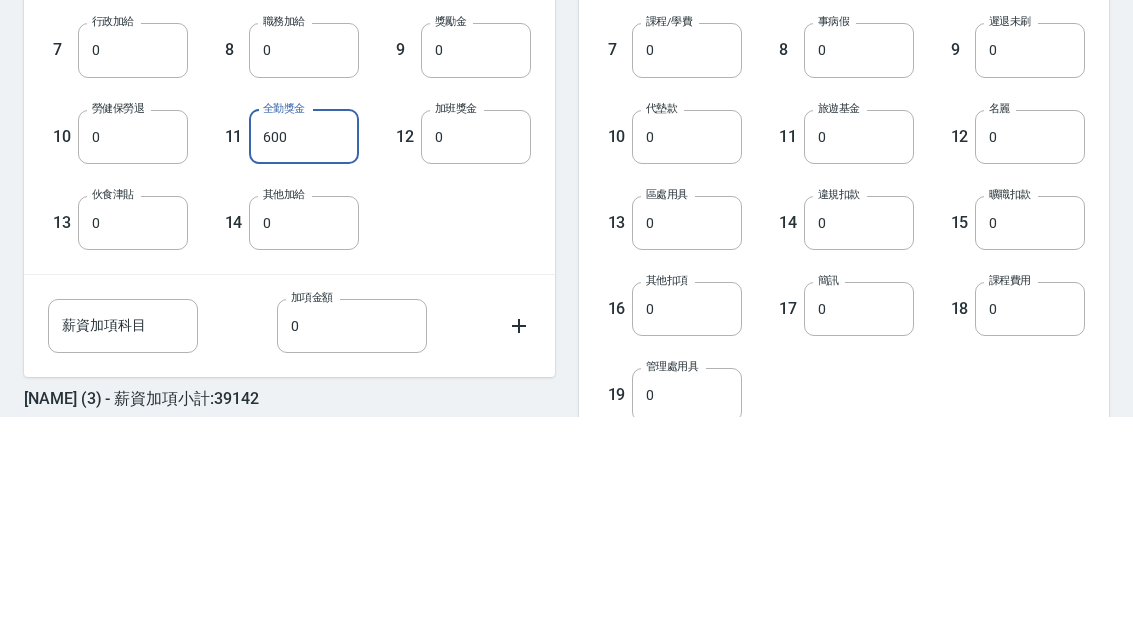 scroll, scrollTop: 790, scrollLeft: 0, axis: vertical 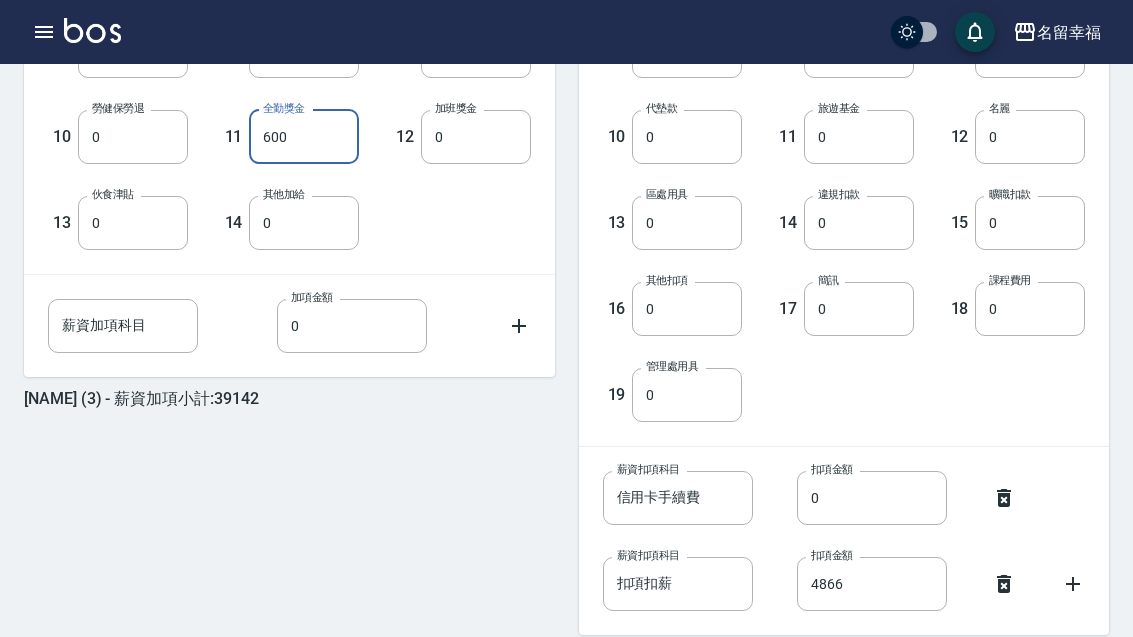 type on "600" 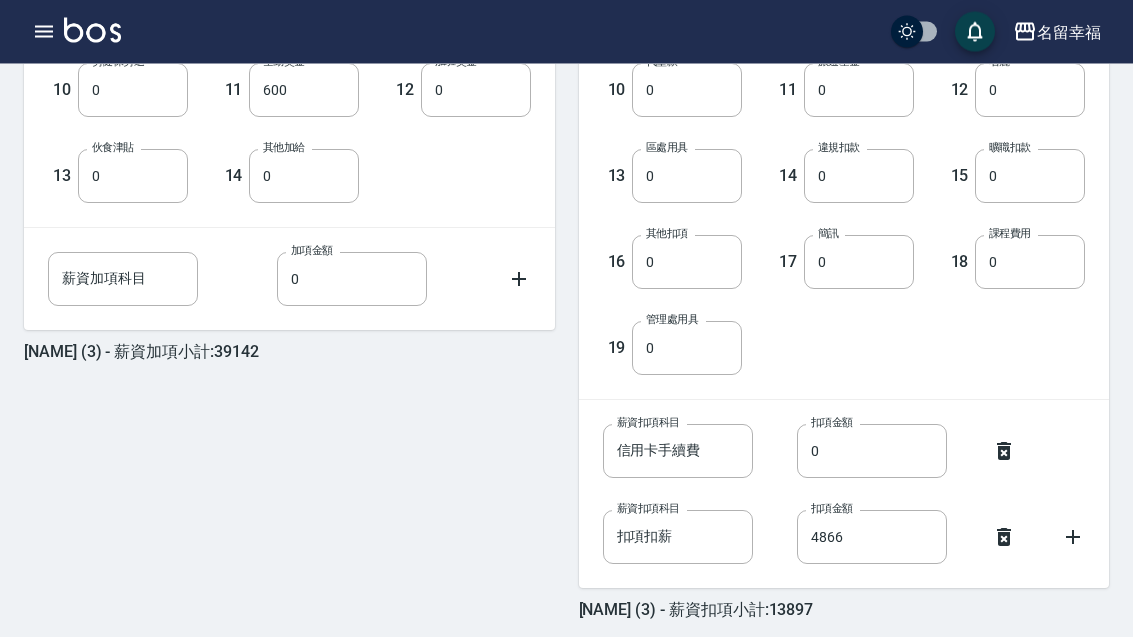 scroll, scrollTop: 856, scrollLeft: 0, axis: vertical 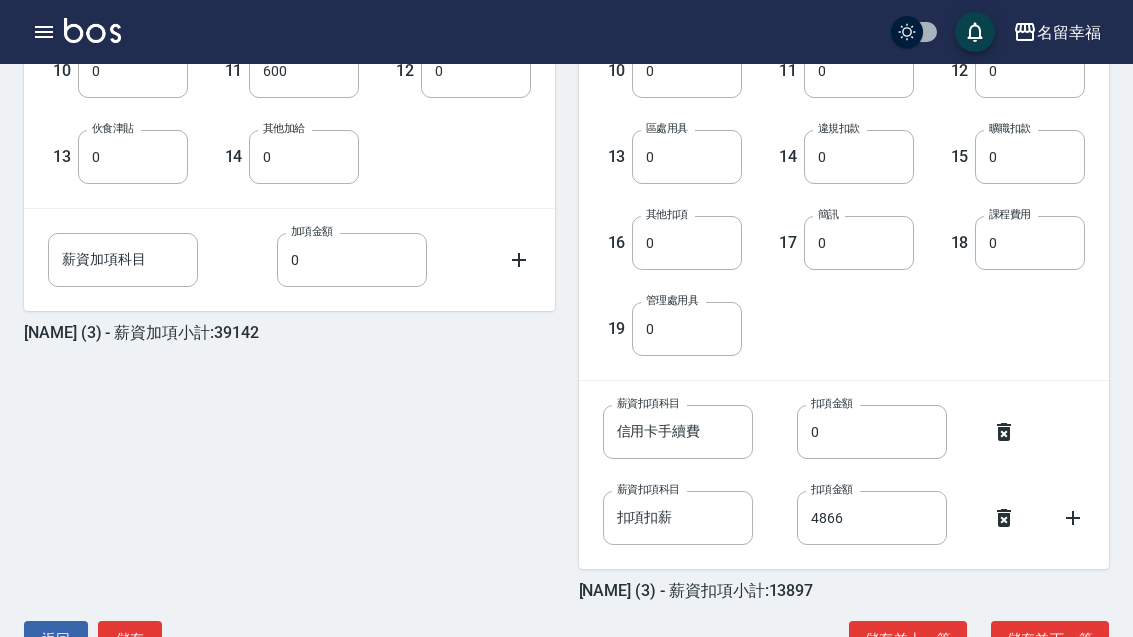 click on "儲存並下一筆" at bounding box center [1050, 639] 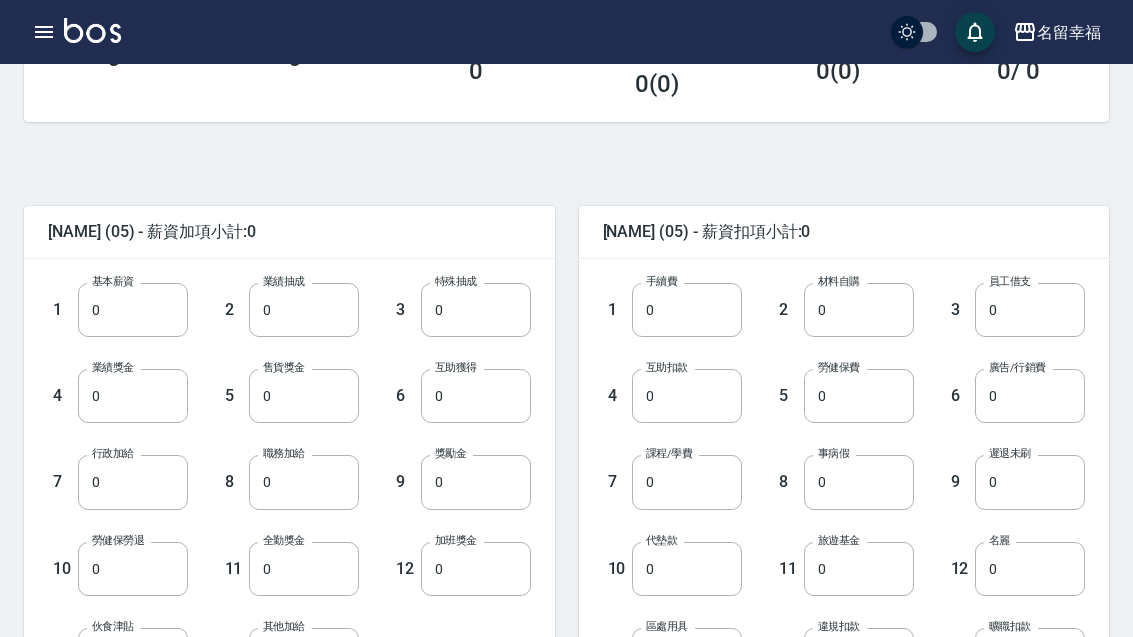 scroll, scrollTop: 359, scrollLeft: 0, axis: vertical 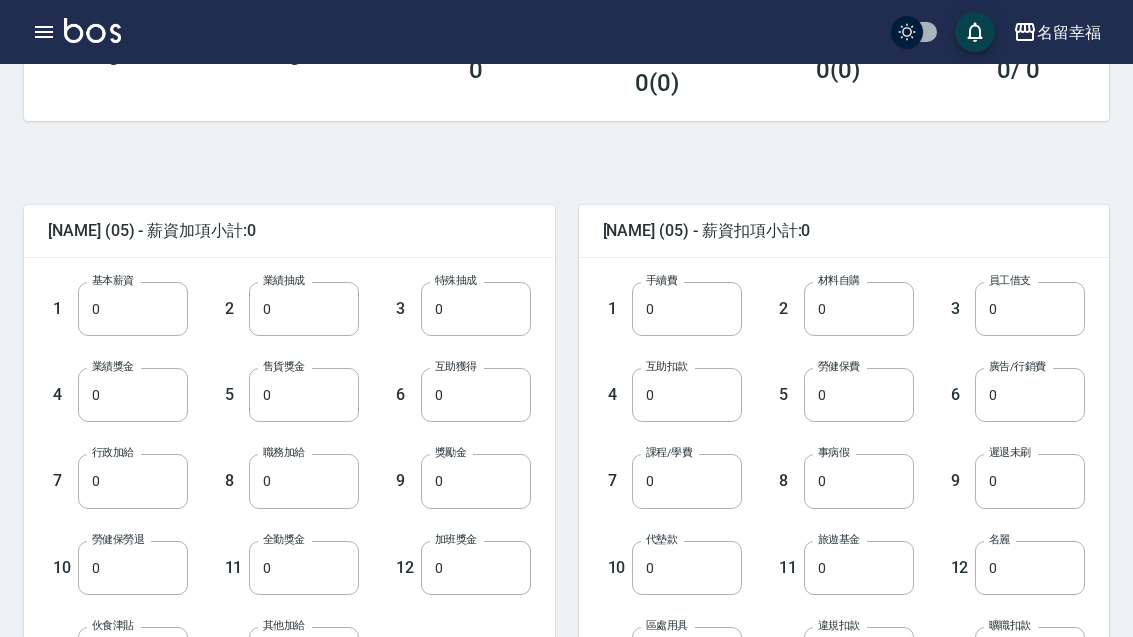 click on "0" at bounding box center (304, 481) 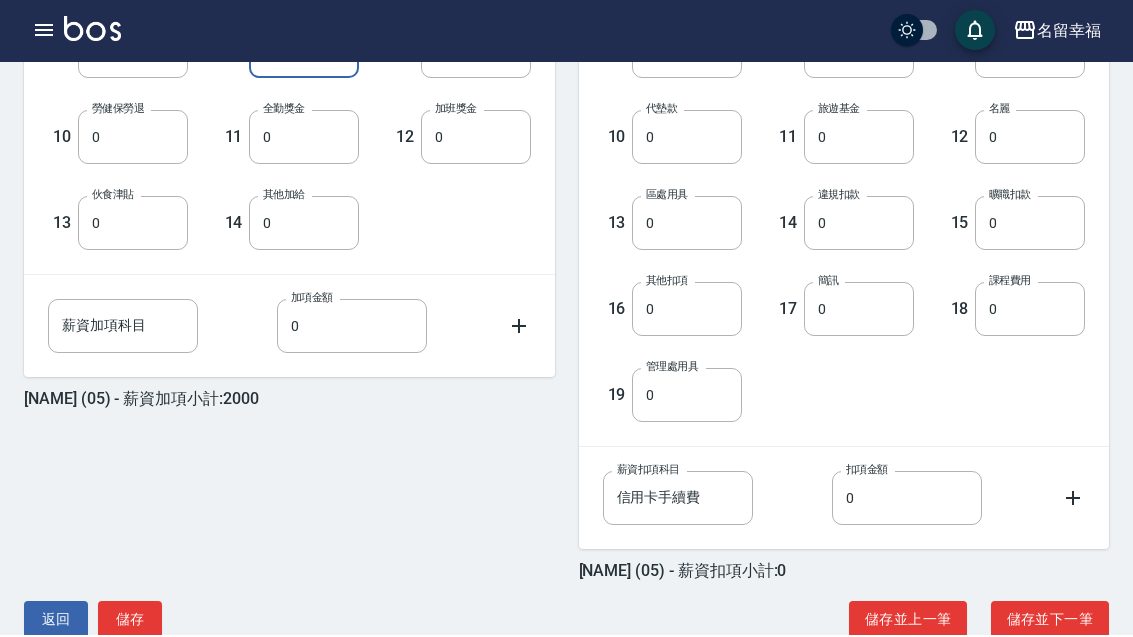 scroll, scrollTop: 770, scrollLeft: 0, axis: vertical 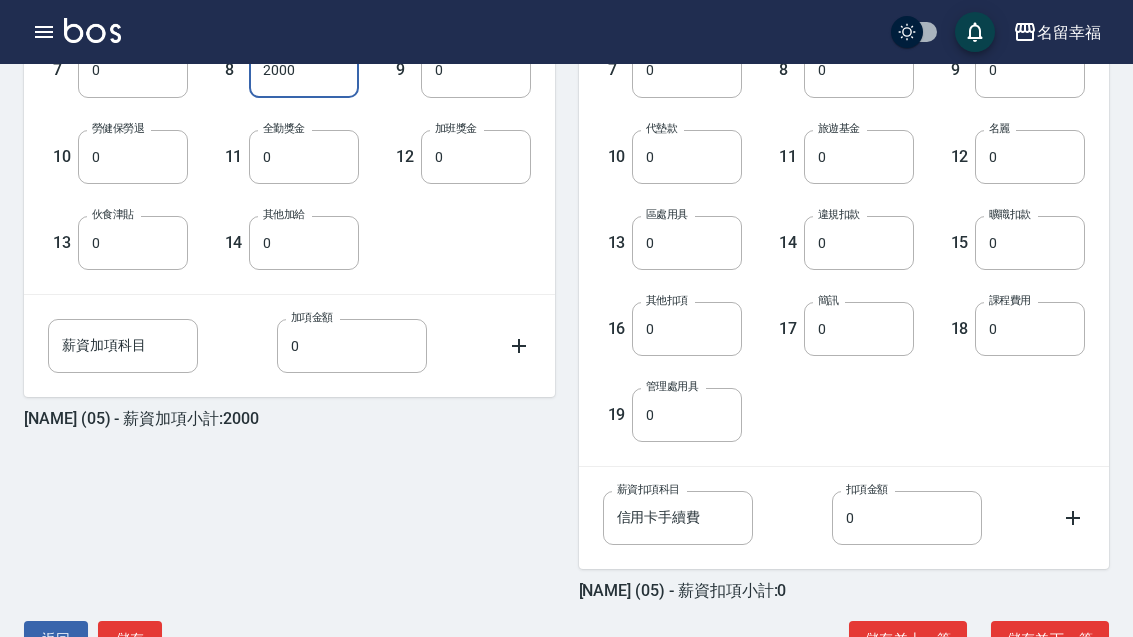 type on "2000" 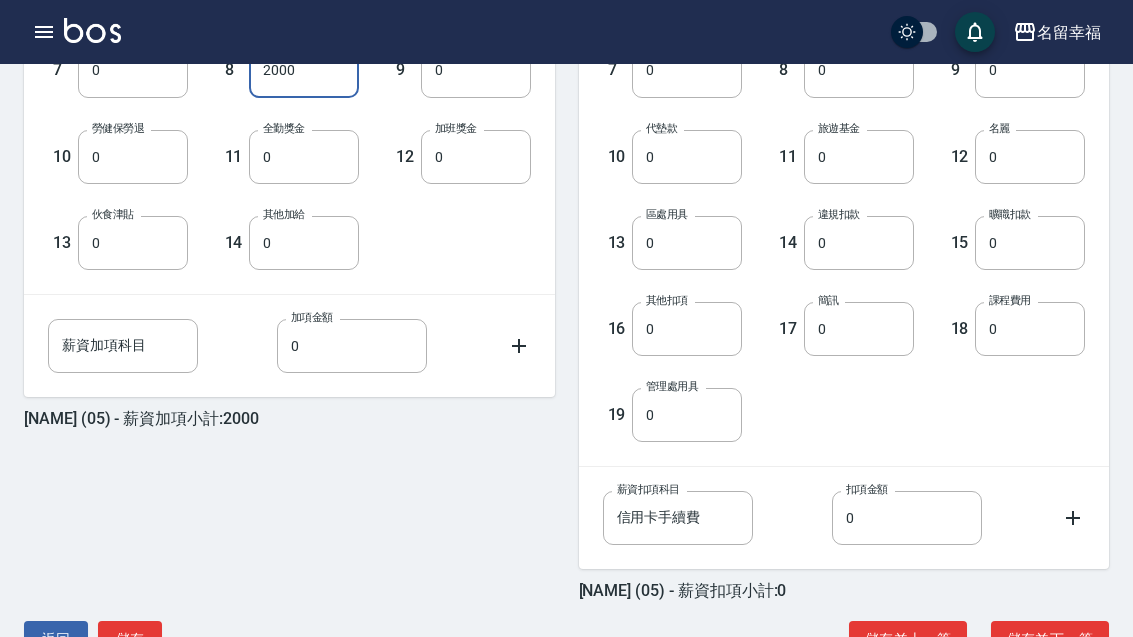 click on "儲存並下一筆" at bounding box center (1050, 639) 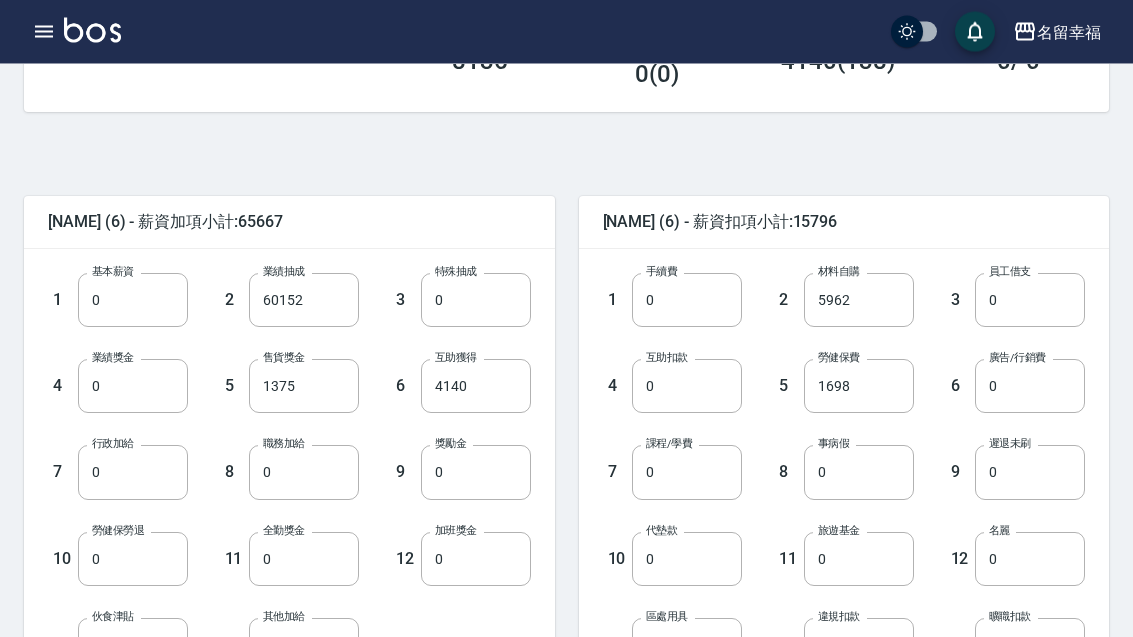 scroll, scrollTop: 368, scrollLeft: 0, axis: vertical 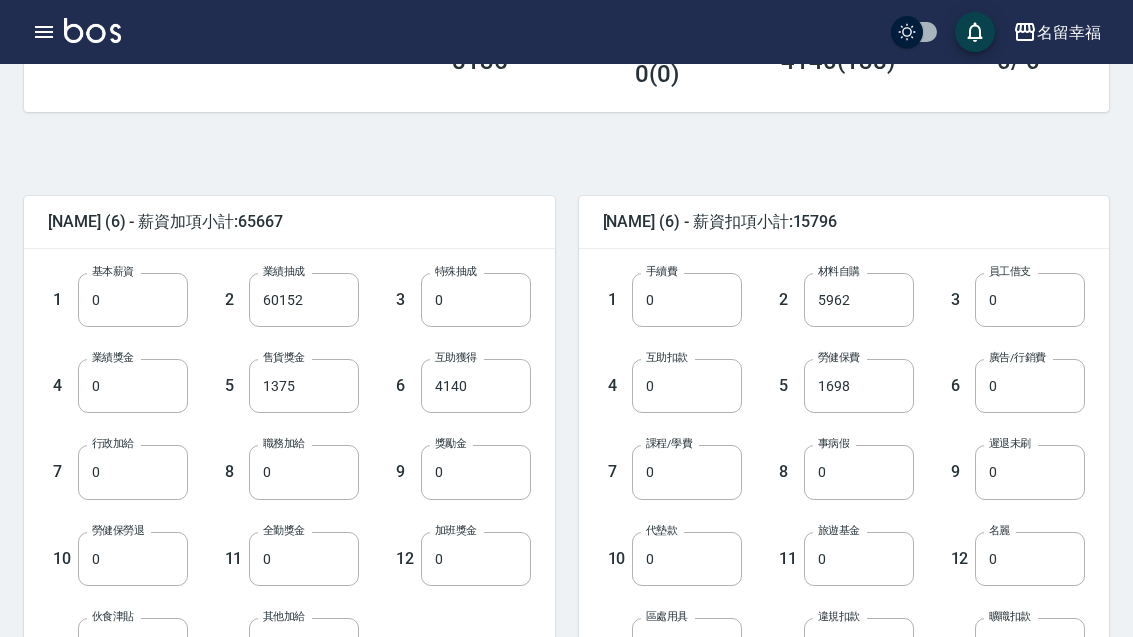 click on "1698" at bounding box center (859, 386) 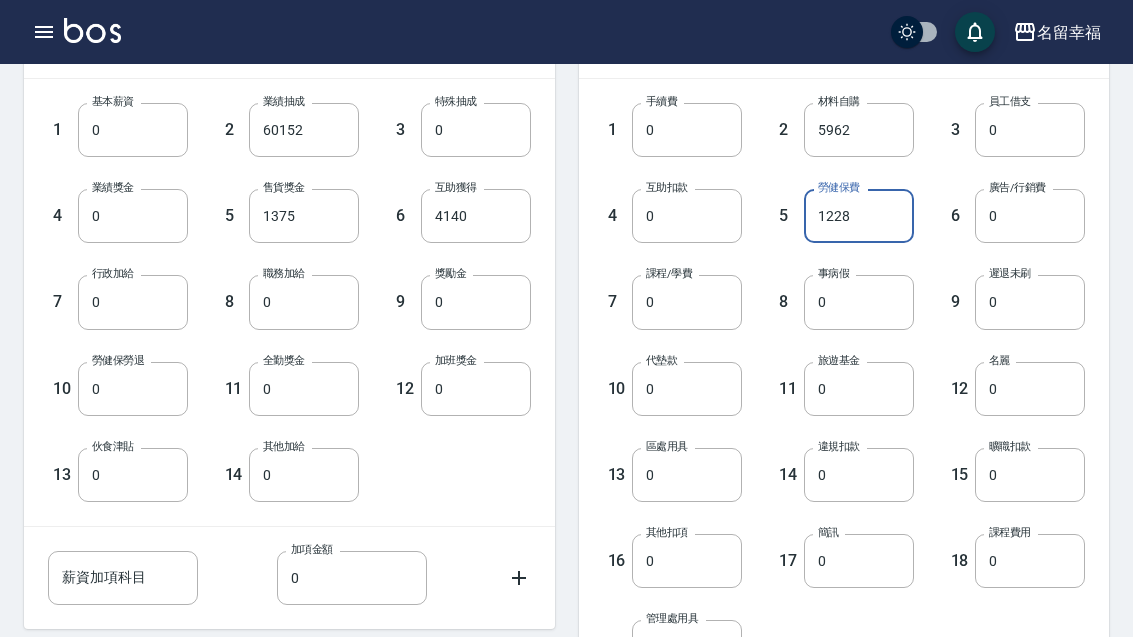 scroll, scrollTop: 558, scrollLeft: 0, axis: vertical 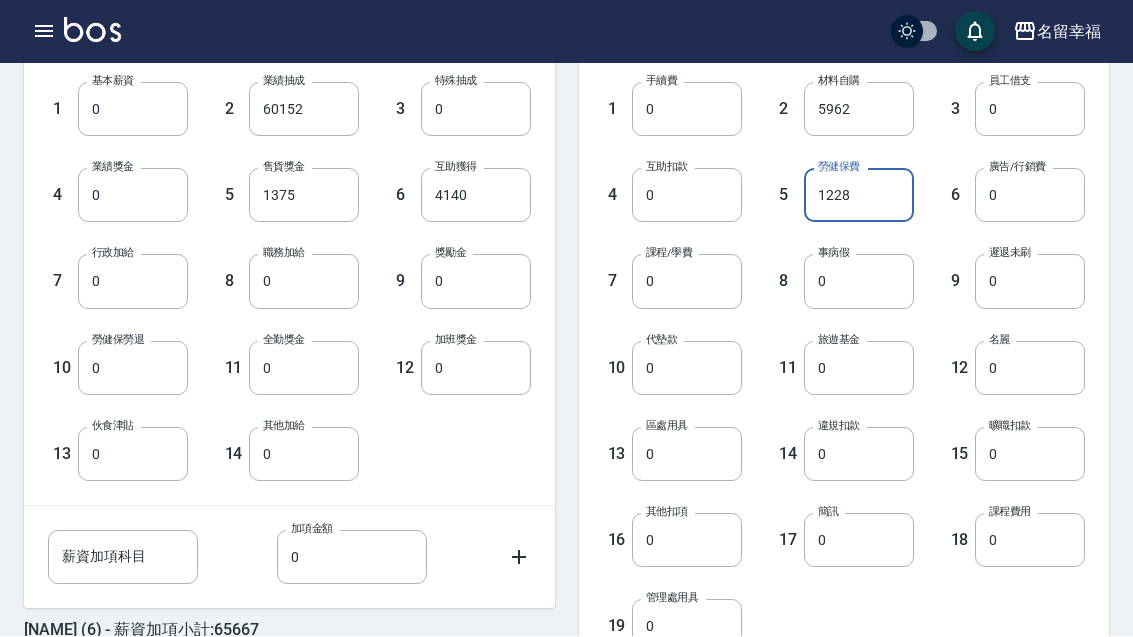 type on "1228" 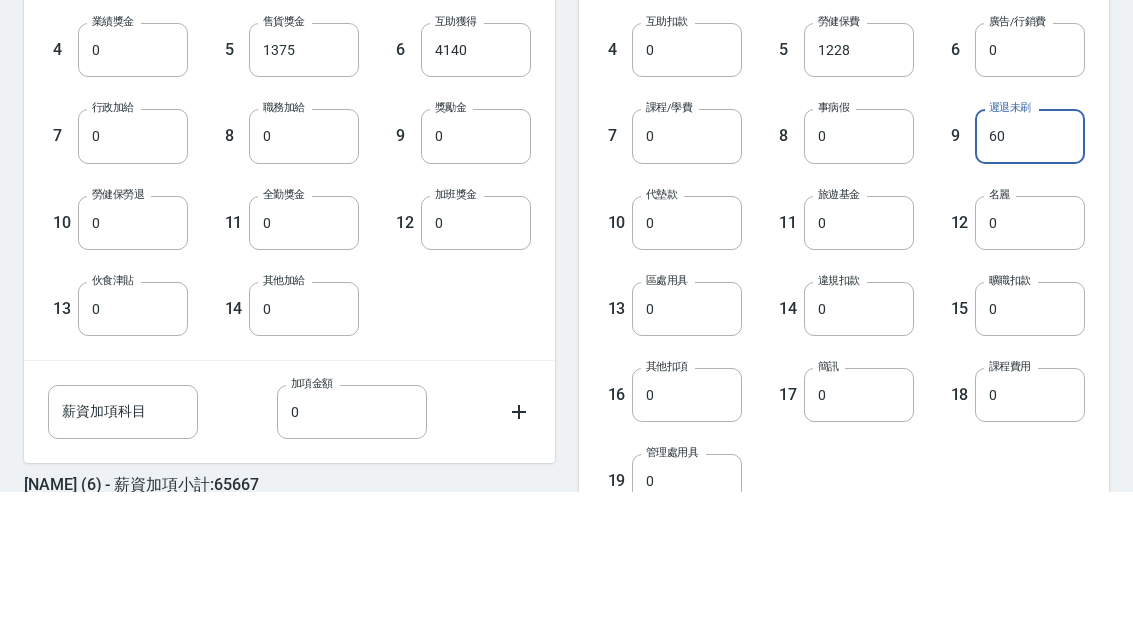 scroll, scrollTop: 704, scrollLeft: 0, axis: vertical 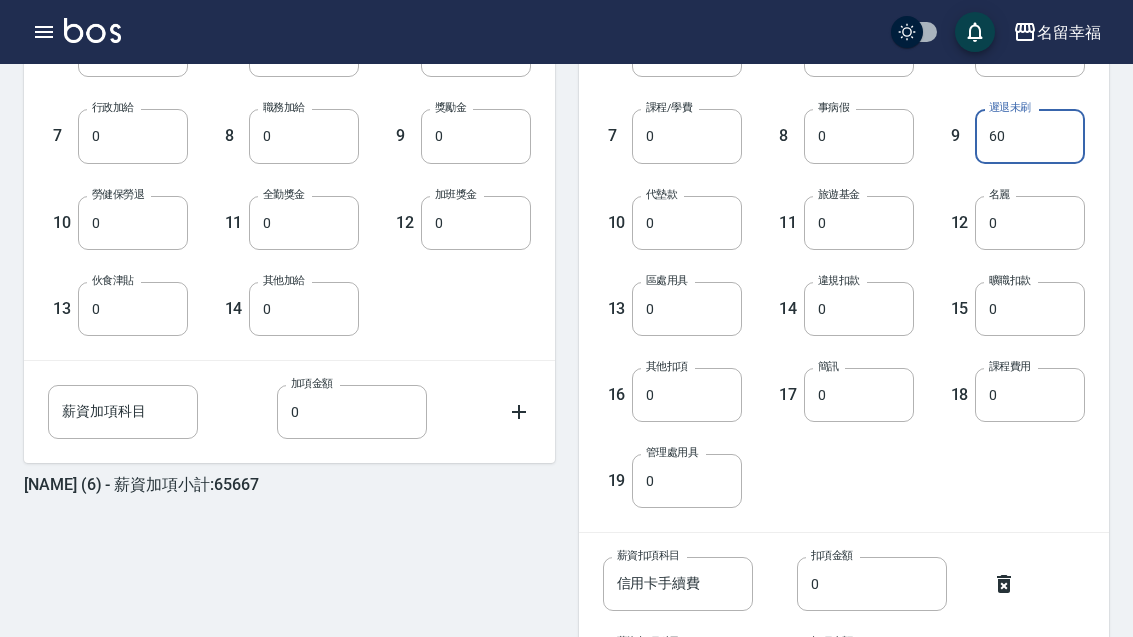 type on "60" 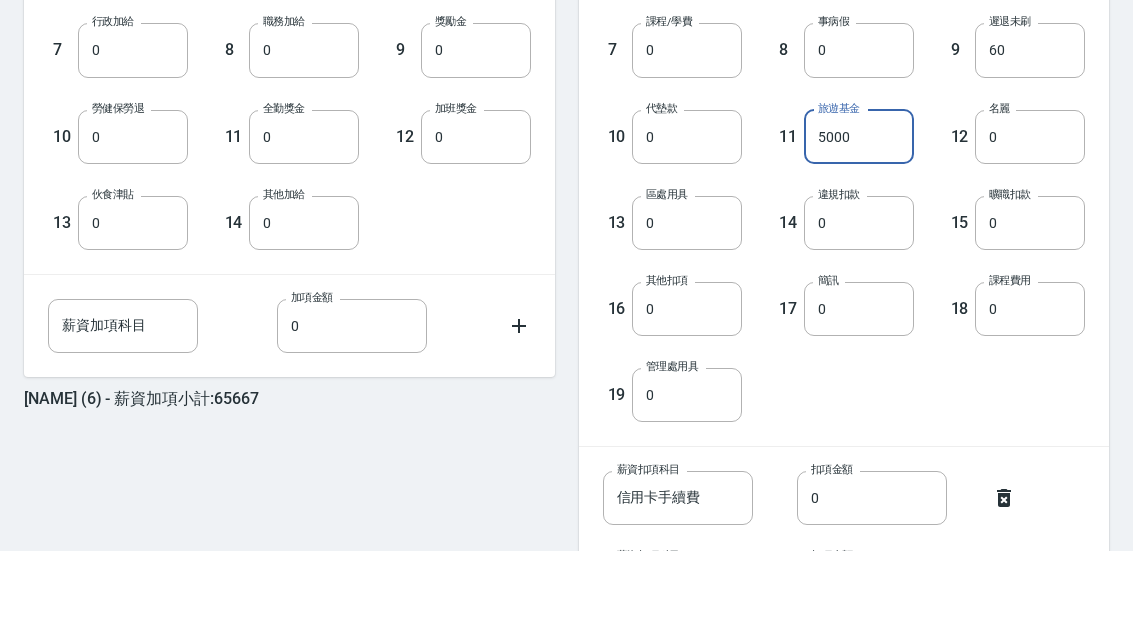 scroll, scrollTop: 790, scrollLeft: 0, axis: vertical 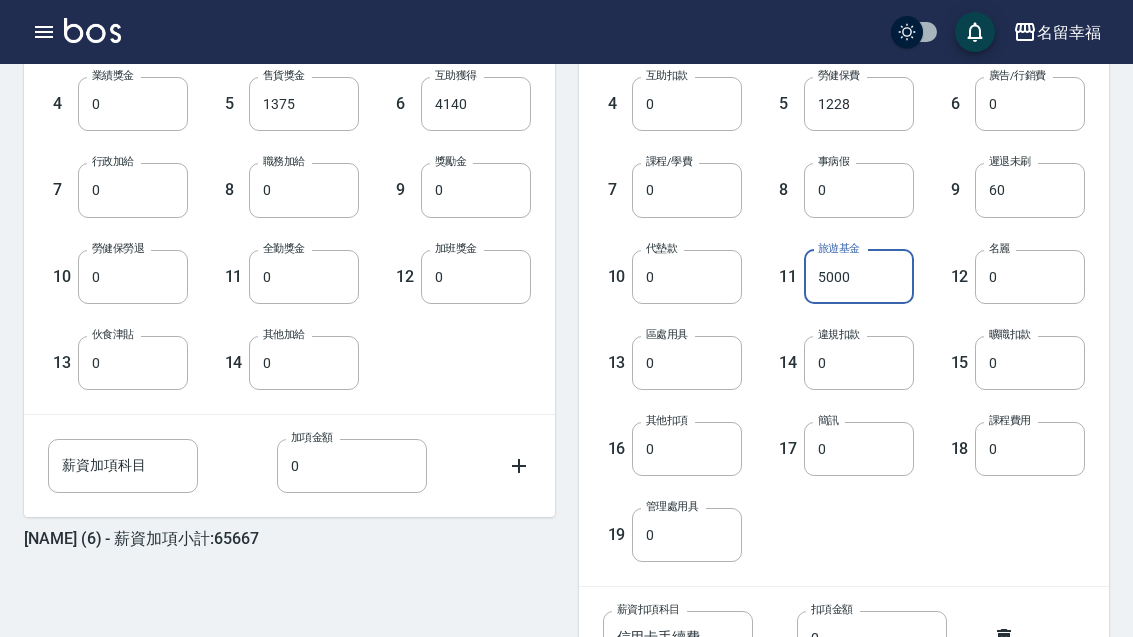 type on "5000" 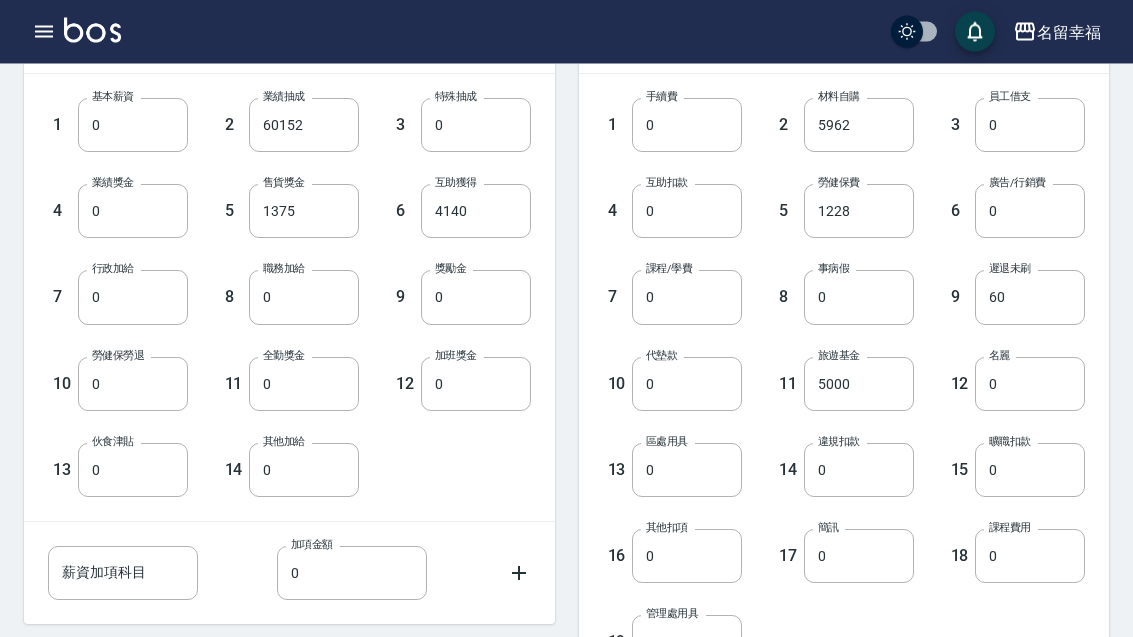 scroll, scrollTop: 856, scrollLeft: 0, axis: vertical 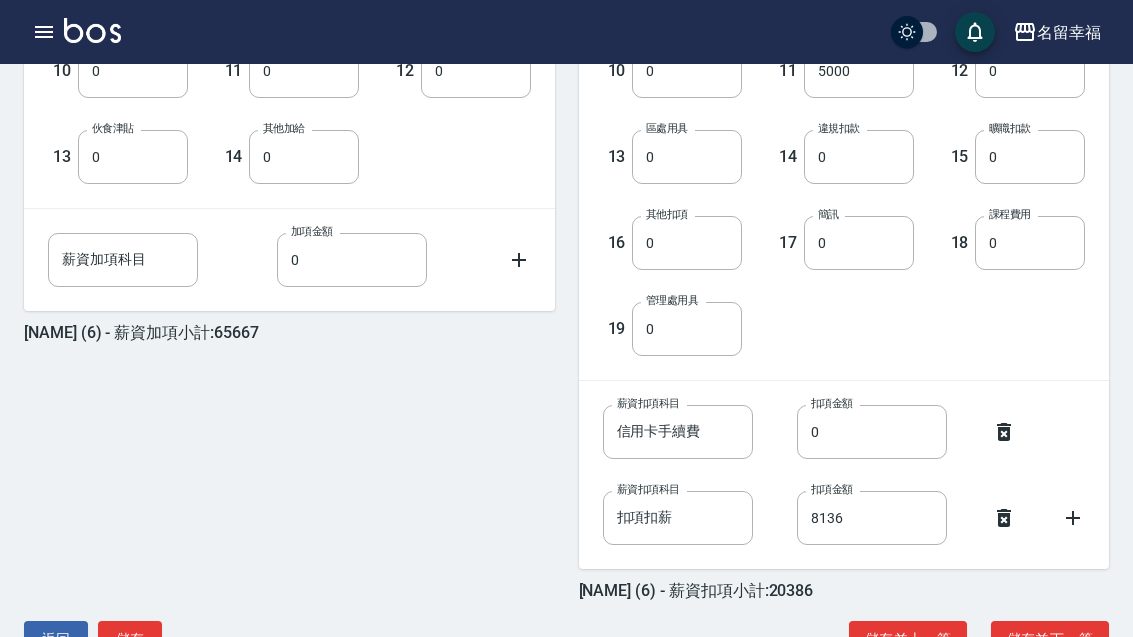 click on "儲存並下一筆" at bounding box center (1050, 639) 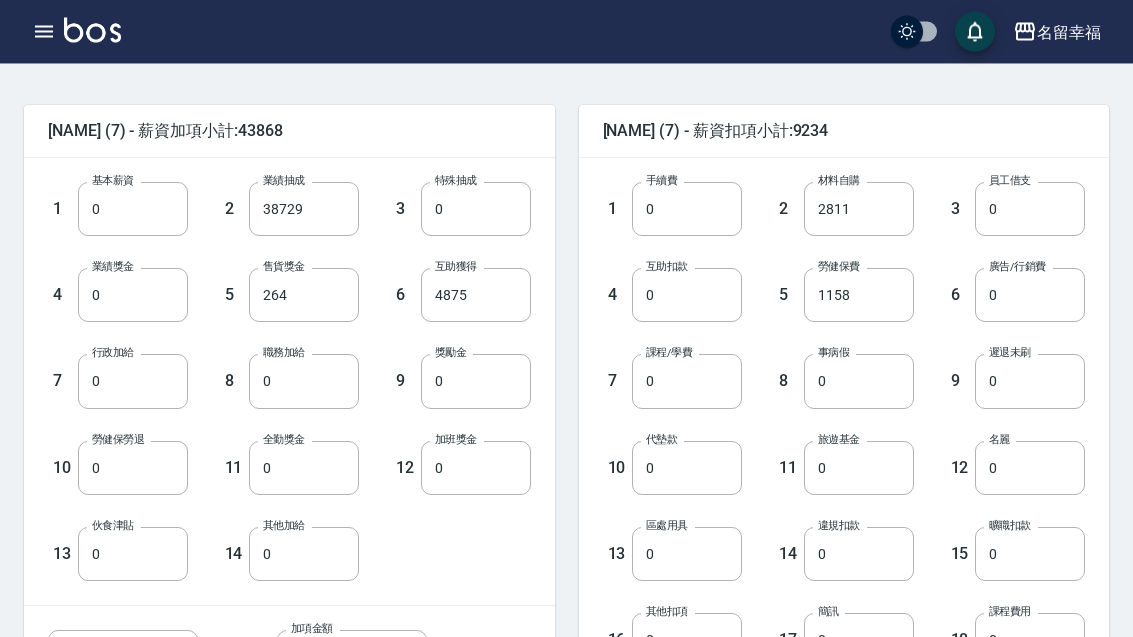 scroll, scrollTop: 494, scrollLeft: 0, axis: vertical 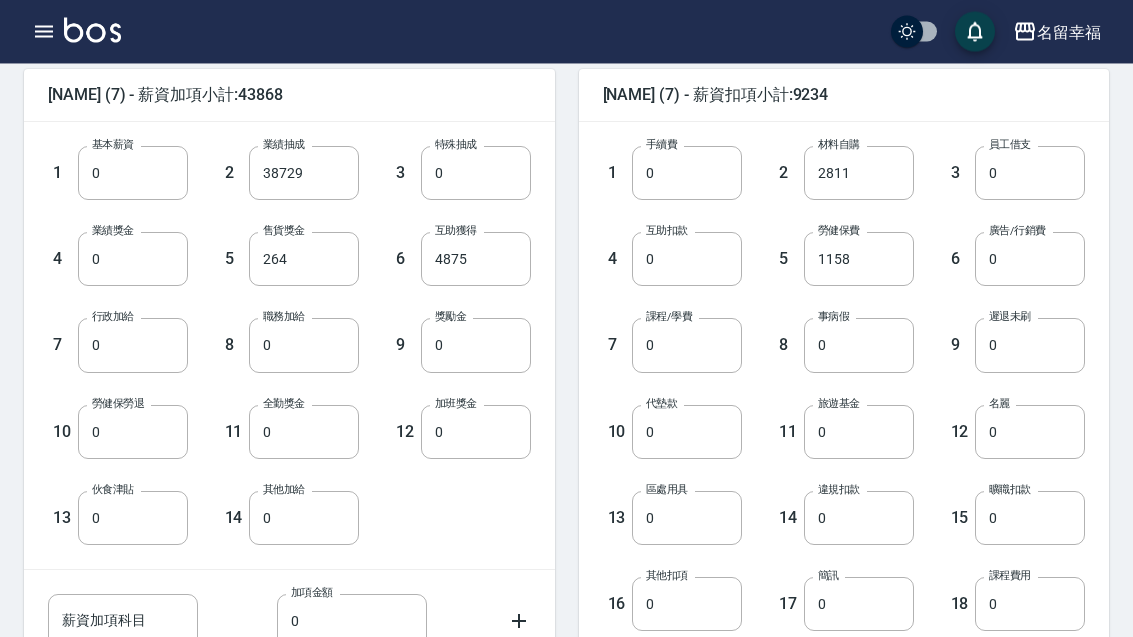 click on "0" at bounding box center [1030, 260] 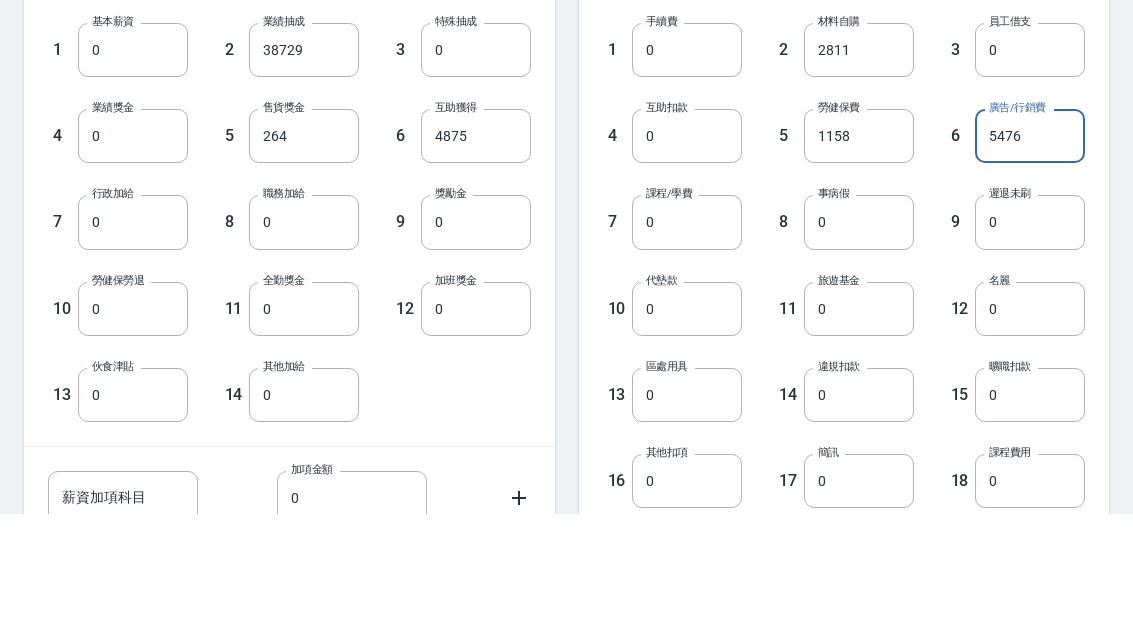 scroll, scrollTop: 618, scrollLeft: 0, axis: vertical 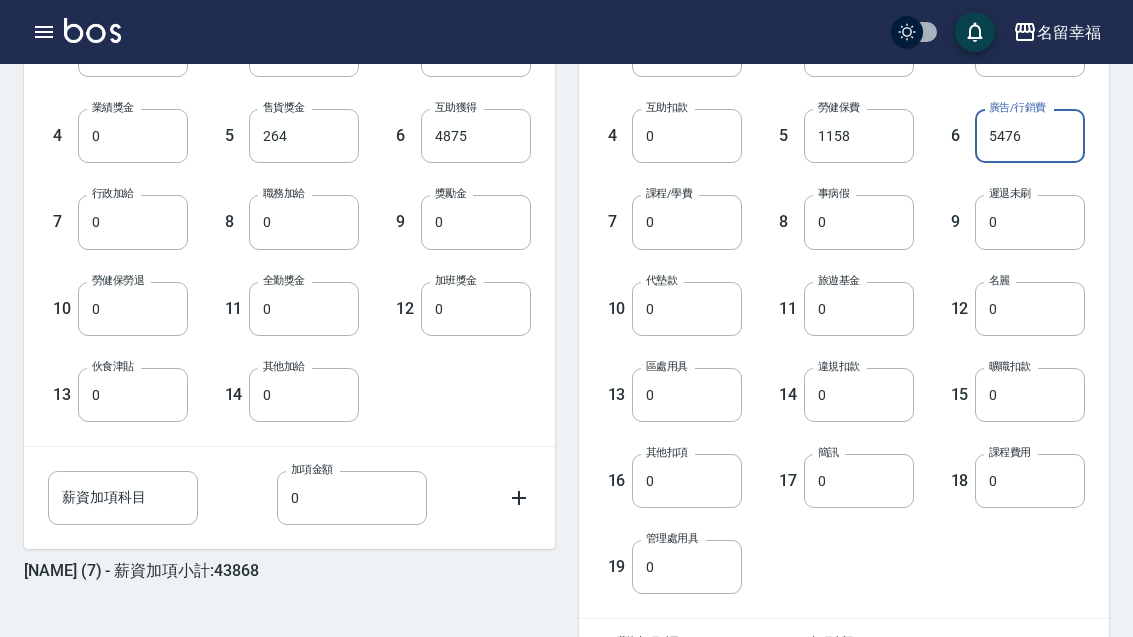 type on "5476" 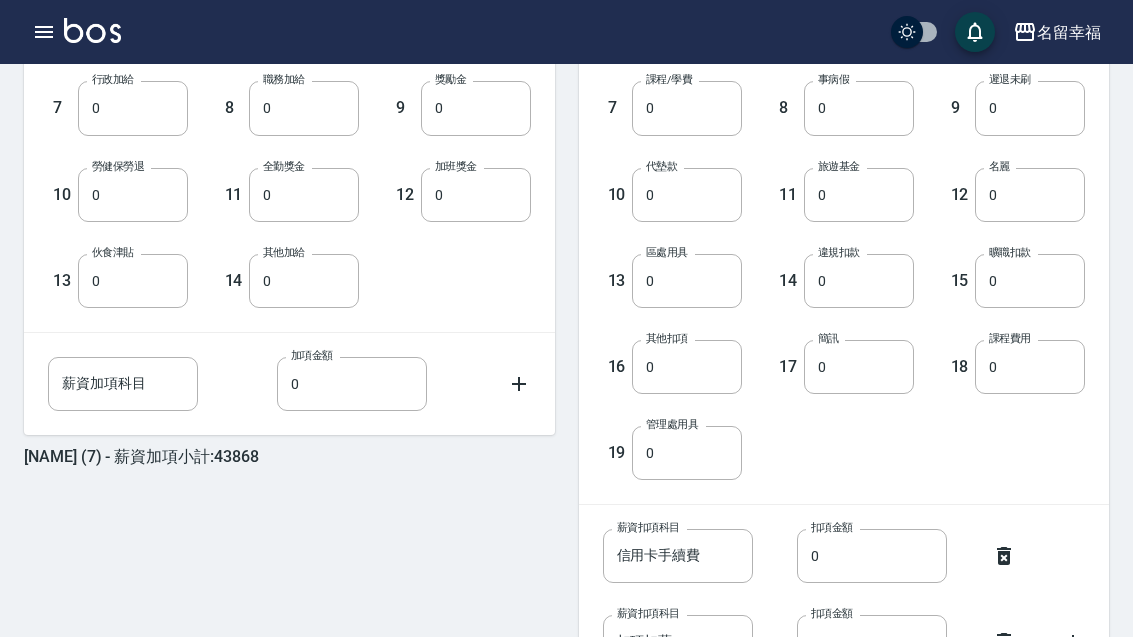 scroll, scrollTop: 856, scrollLeft: 0, axis: vertical 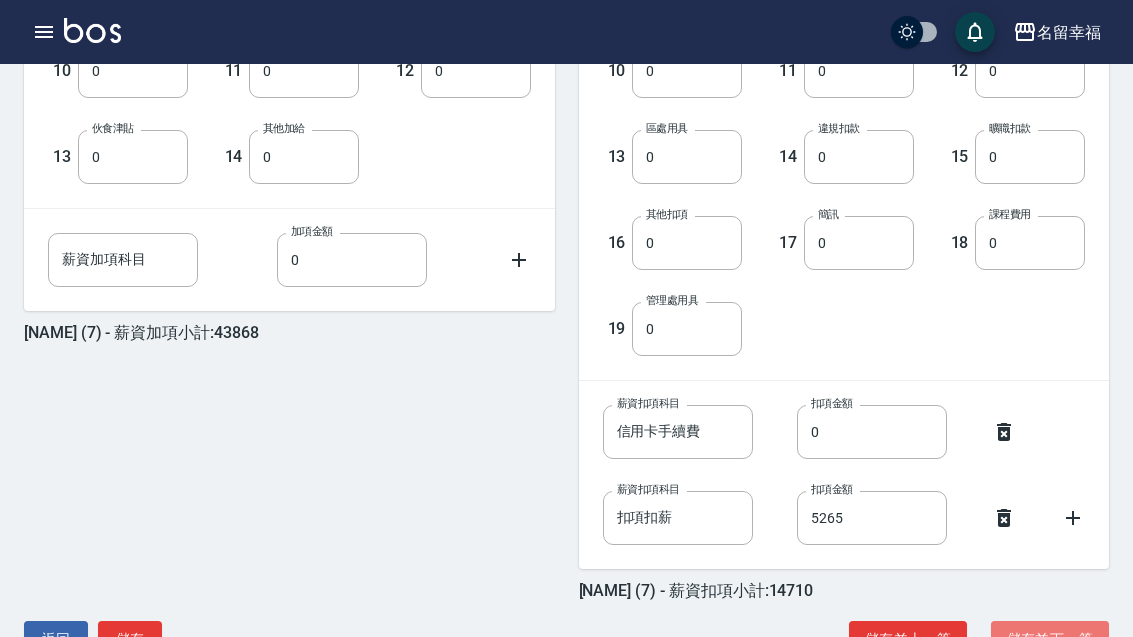 click on "儲存並下一筆" at bounding box center [1050, 639] 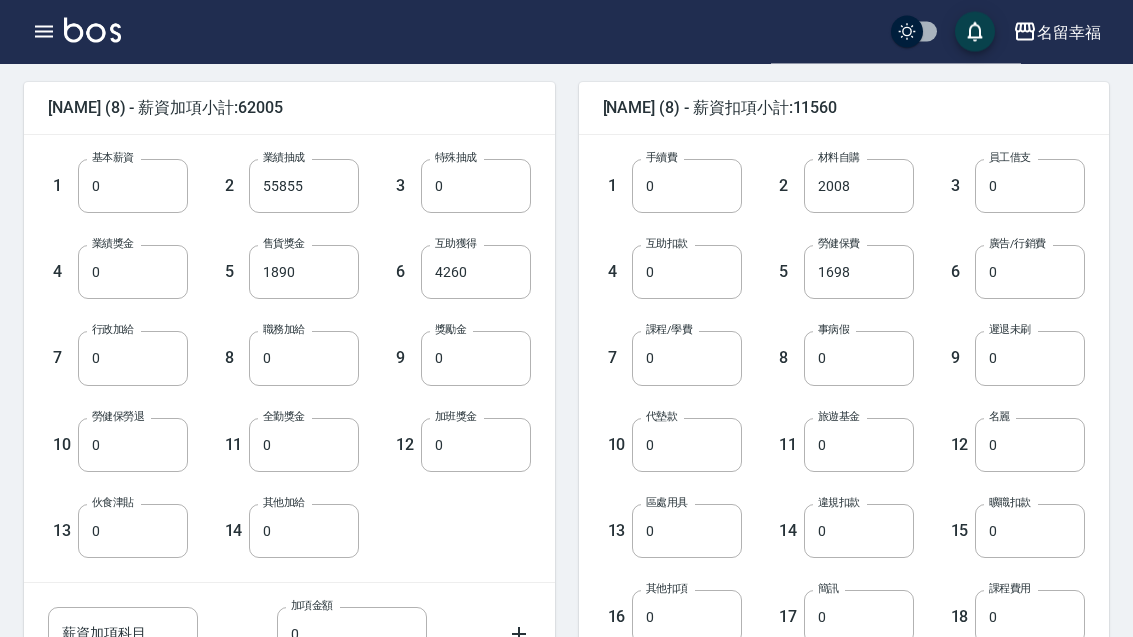 scroll, scrollTop: 482, scrollLeft: 0, axis: vertical 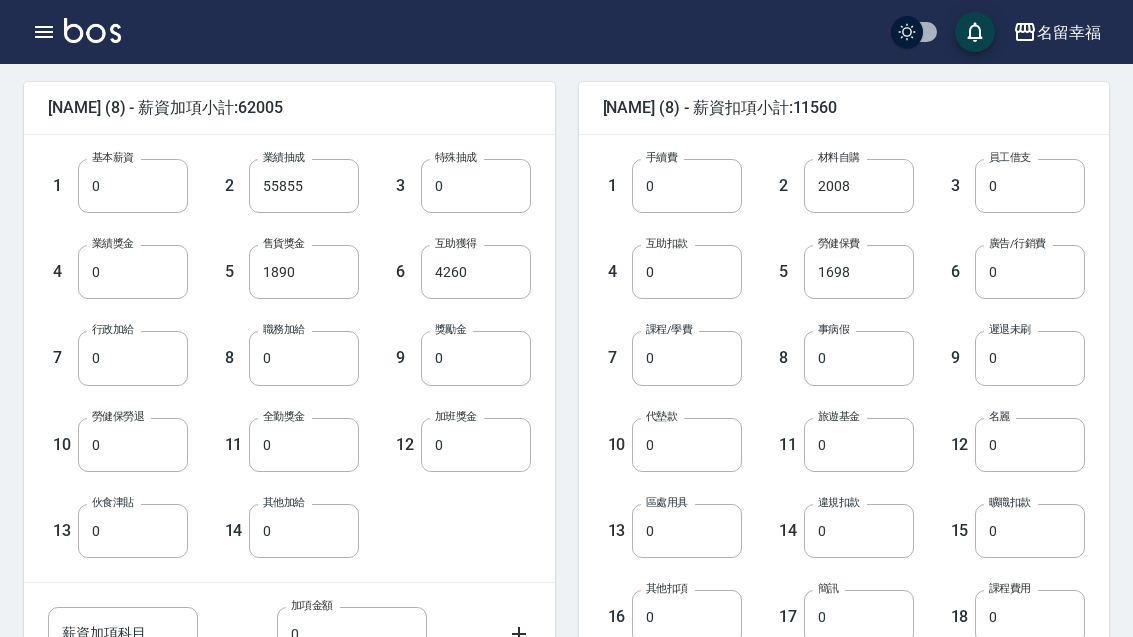 click on "0" at bounding box center [304, 445] 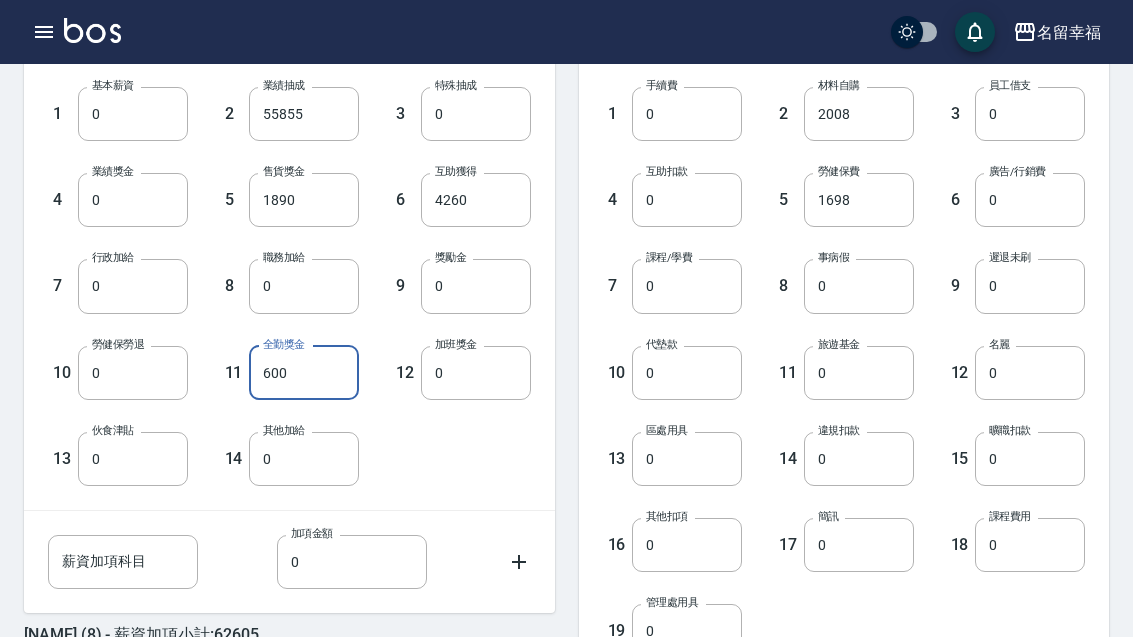 scroll, scrollTop: 538, scrollLeft: 0, axis: vertical 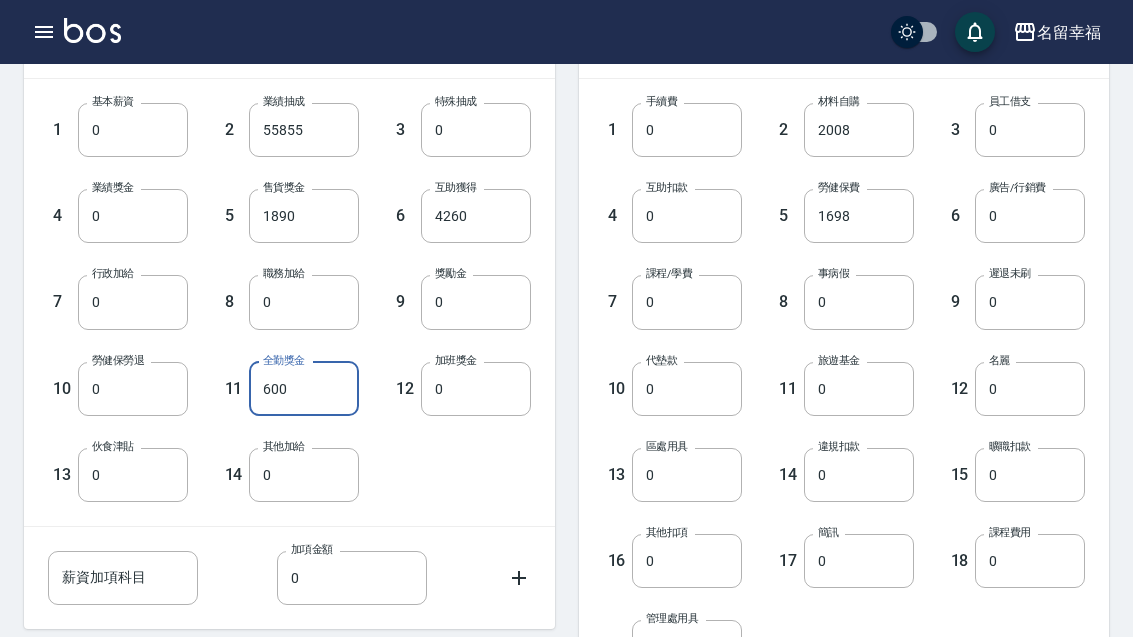 type on "600" 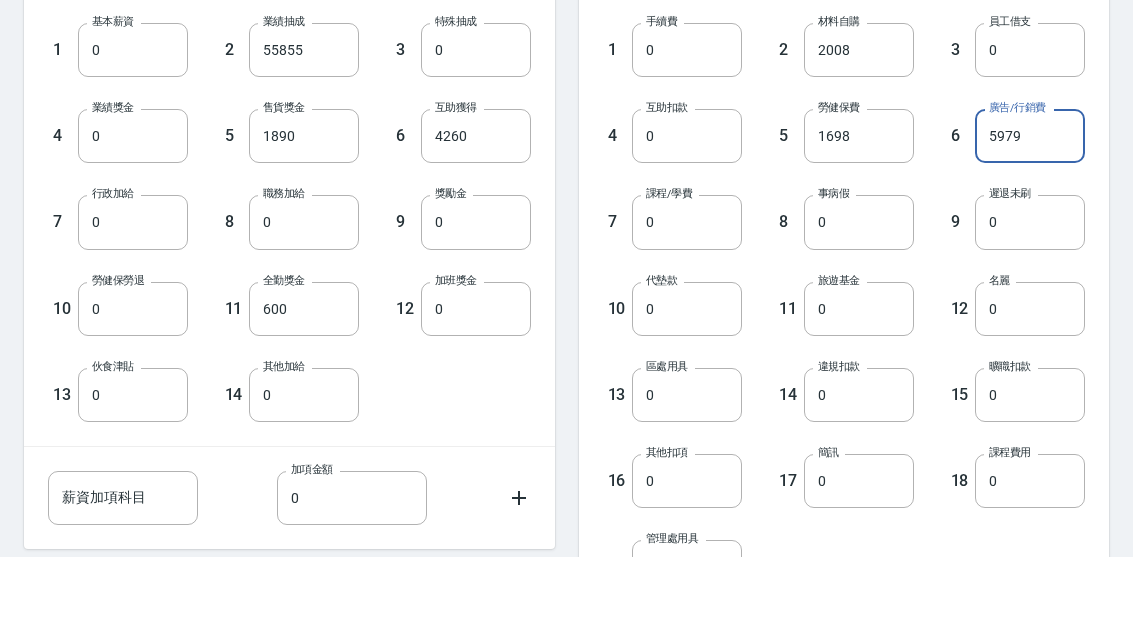 scroll, scrollTop: 618, scrollLeft: 0, axis: vertical 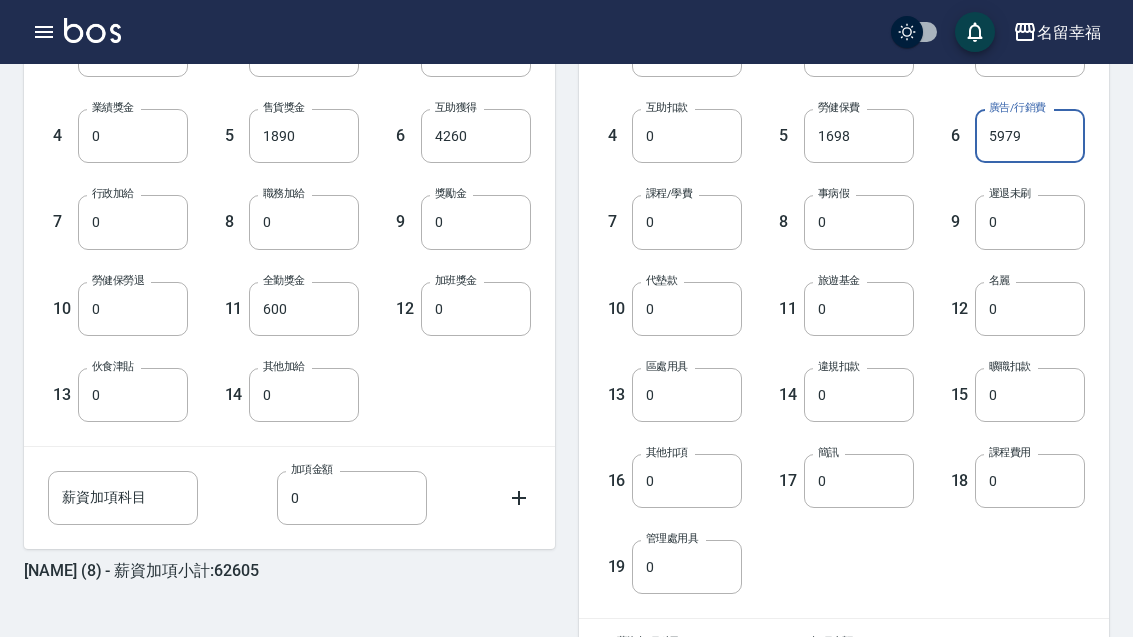 type on "5979" 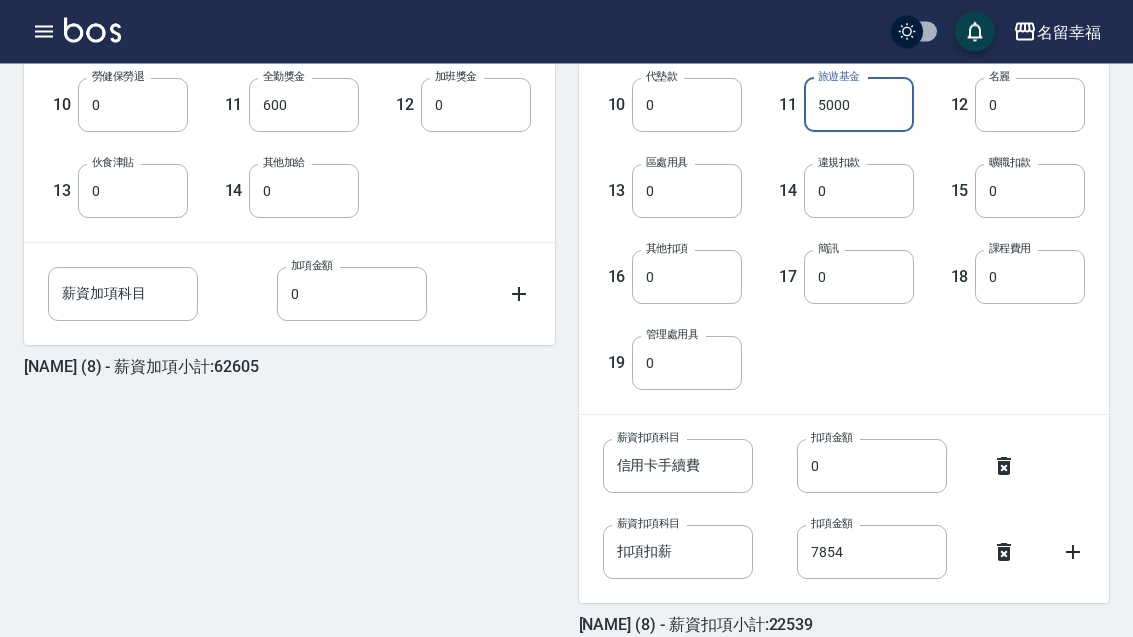 scroll, scrollTop: 822, scrollLeft: 0, axis: vertical 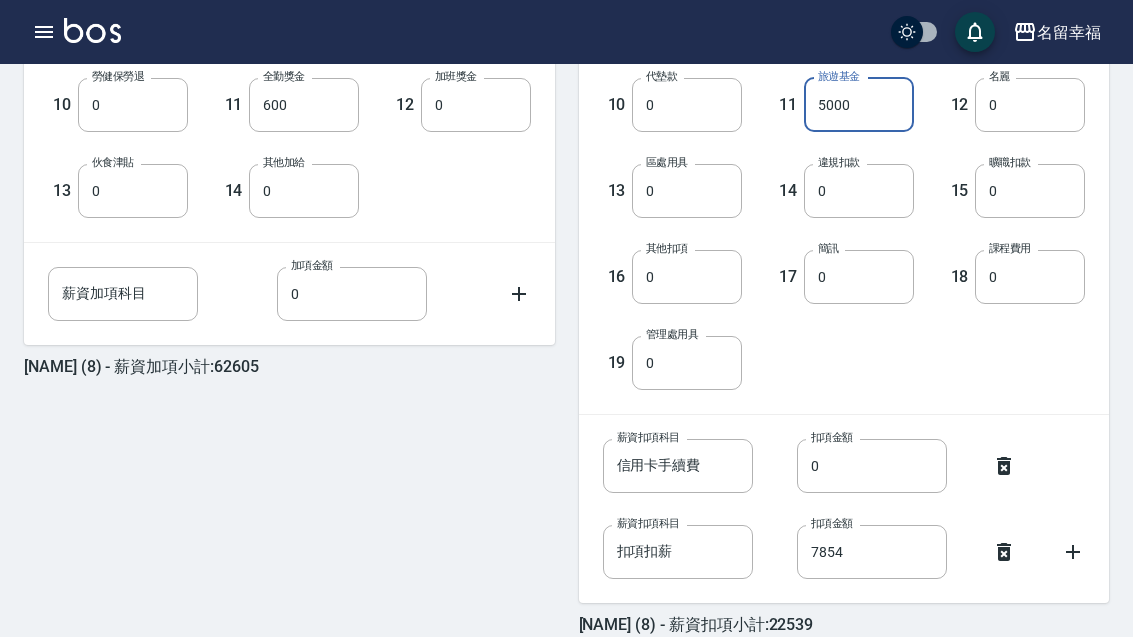 type on "5000" 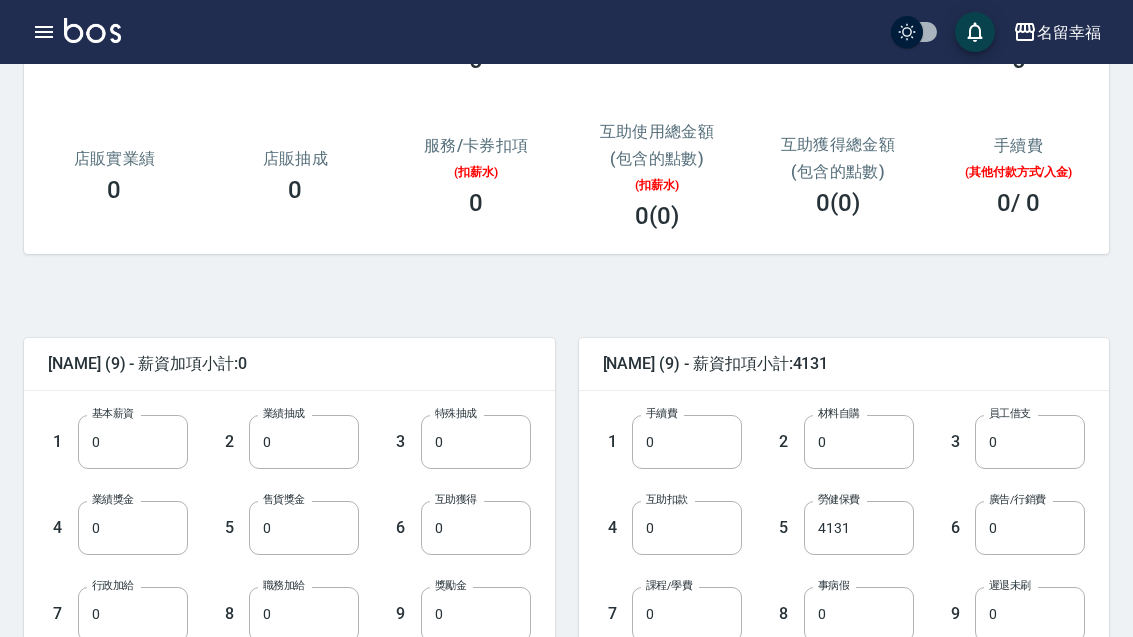 scroll, scrollTop: 261, scrollLeft: 0, axis: vertical 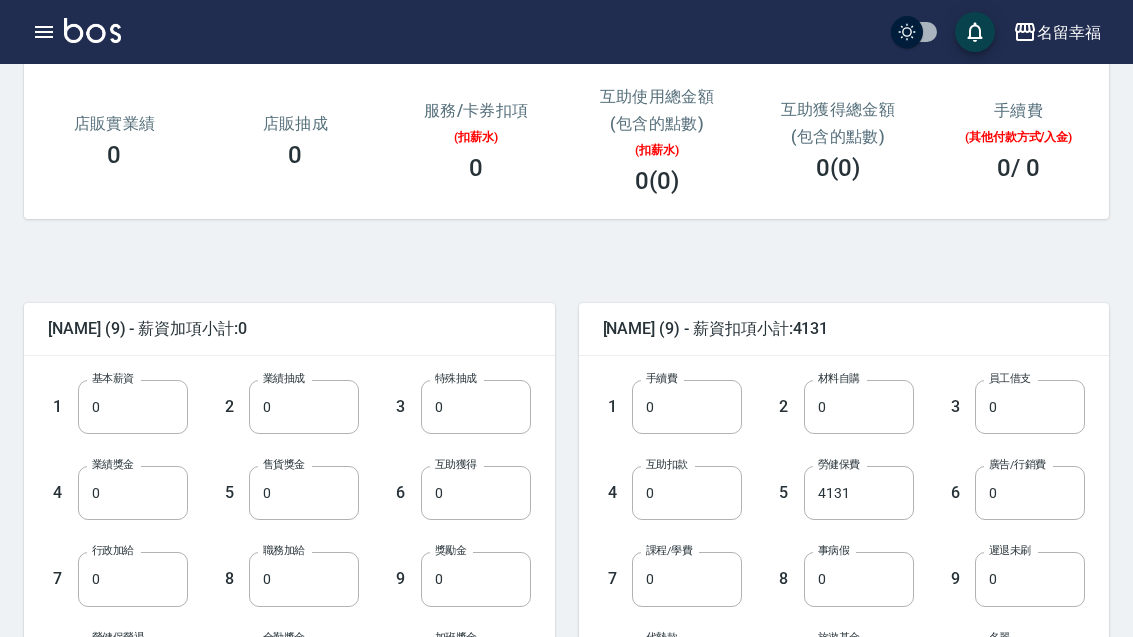 click on "4131" at bounding box center (859, 493) 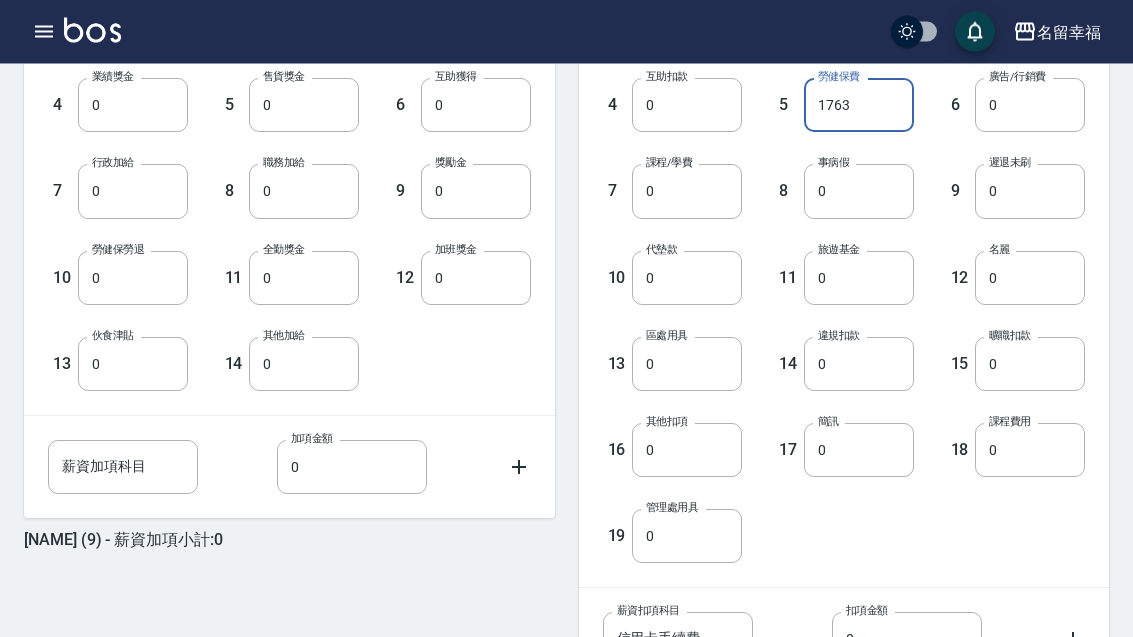 scroll, scrollTop: 770, scrollLeft: 0, axis: vertical 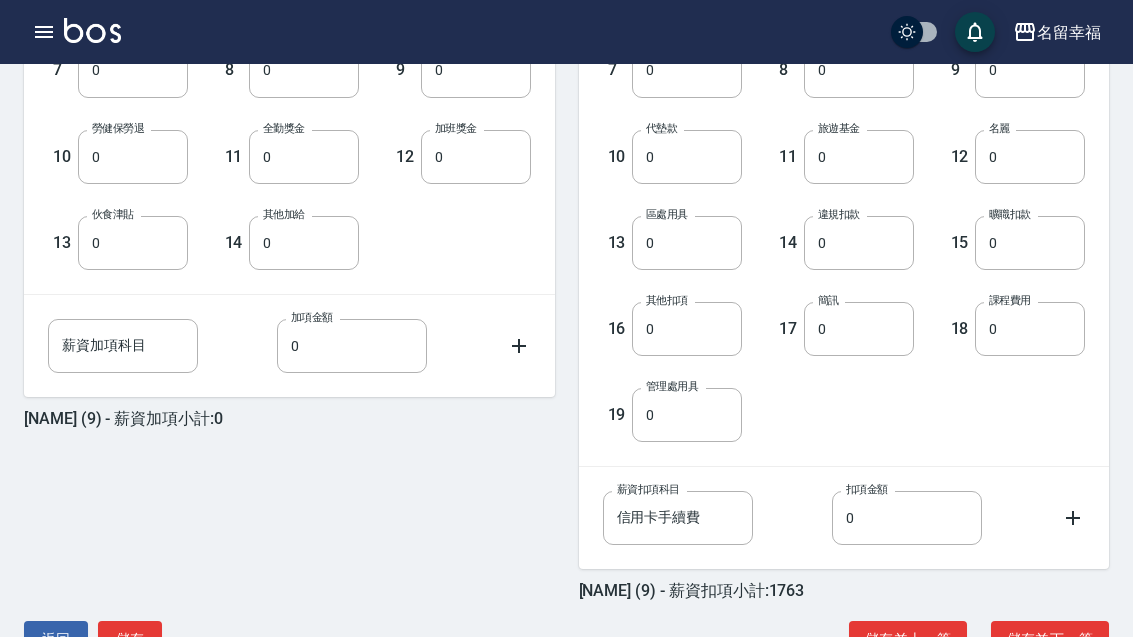 type on "1763" 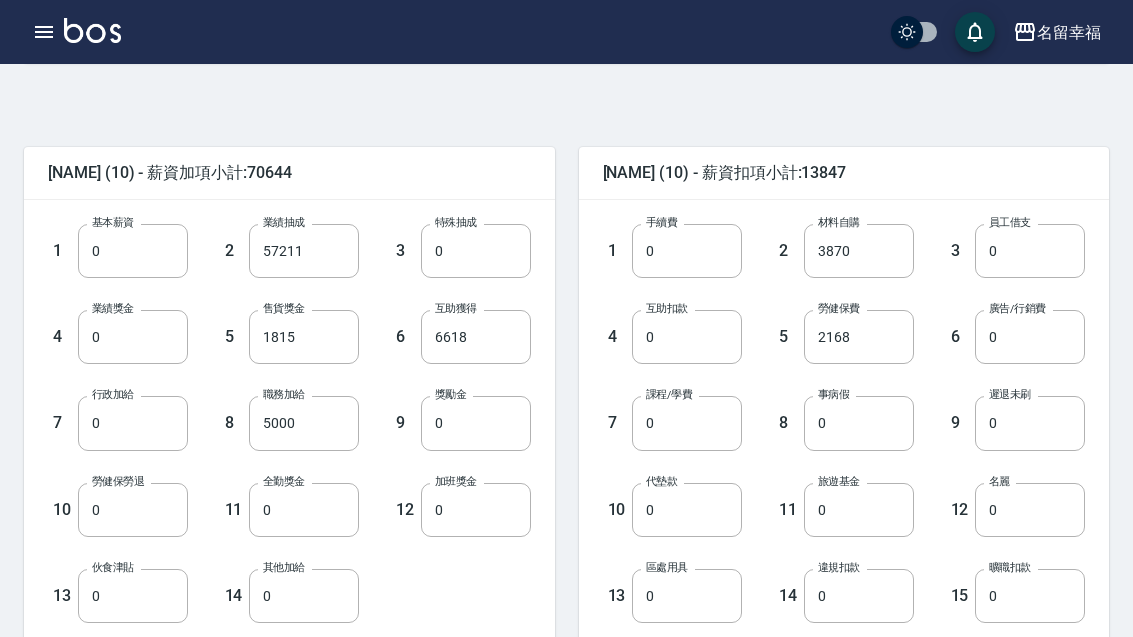 scroll, scrollTop: 429, scrollLeft: 0, axis: vertical 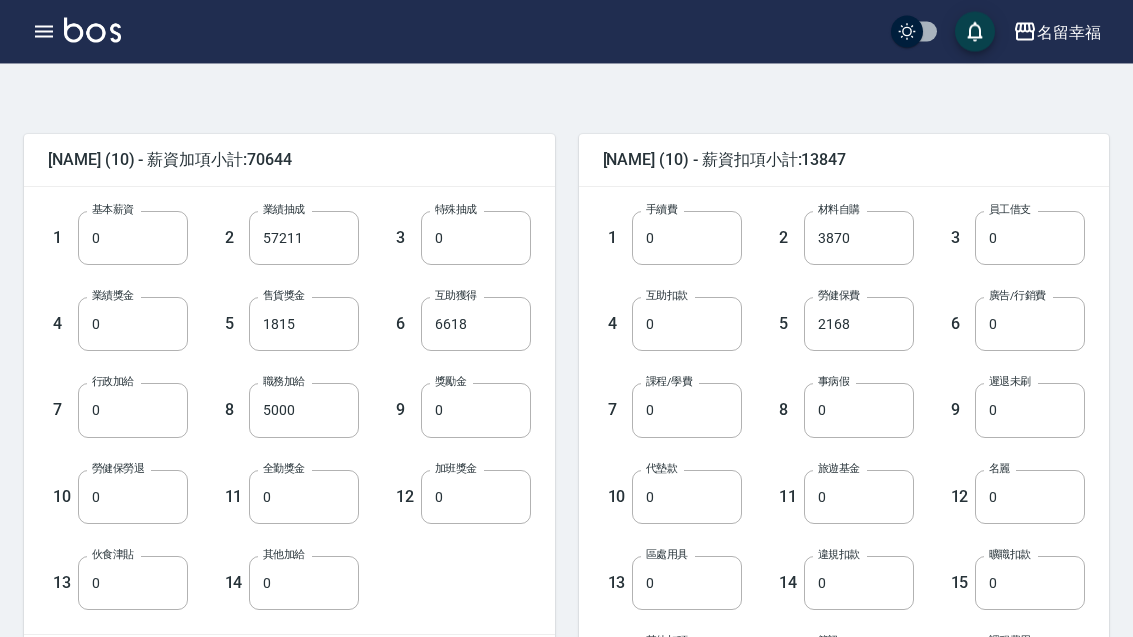 click on "0" at bounding box center [304, 498] 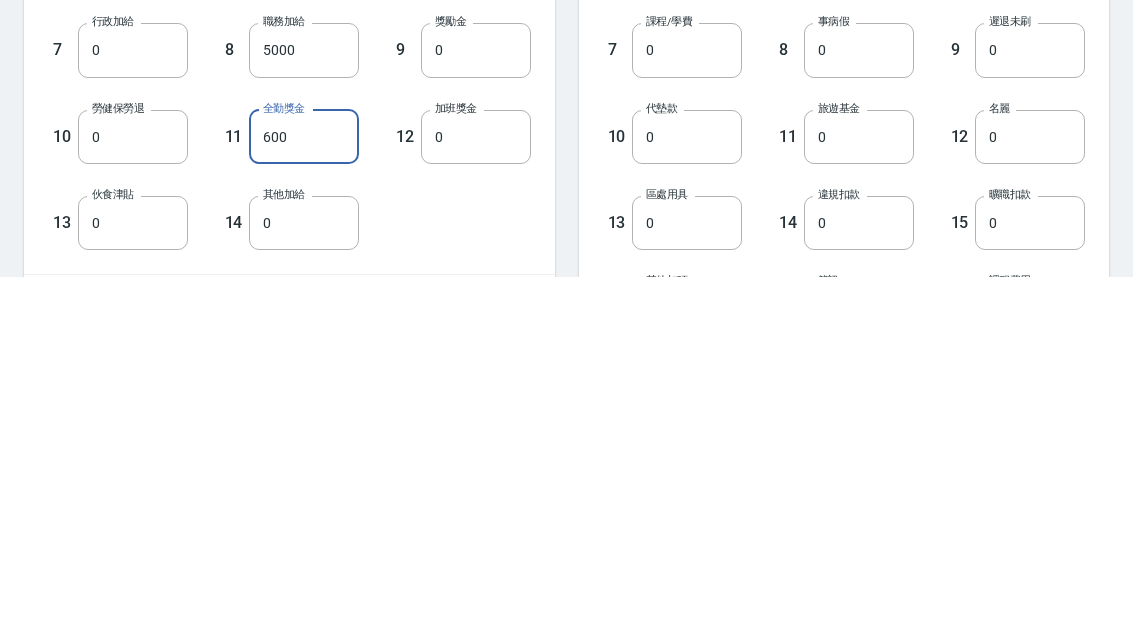 scroll, scrollTop: 790, scrollLeft: 0, axis: vertical 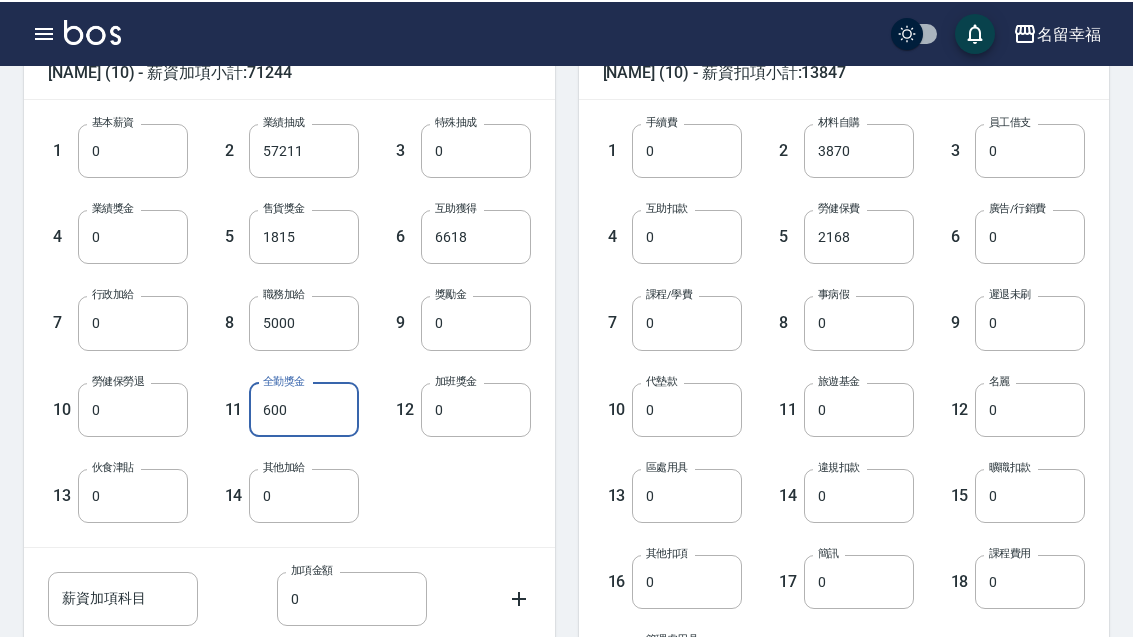type on "600" 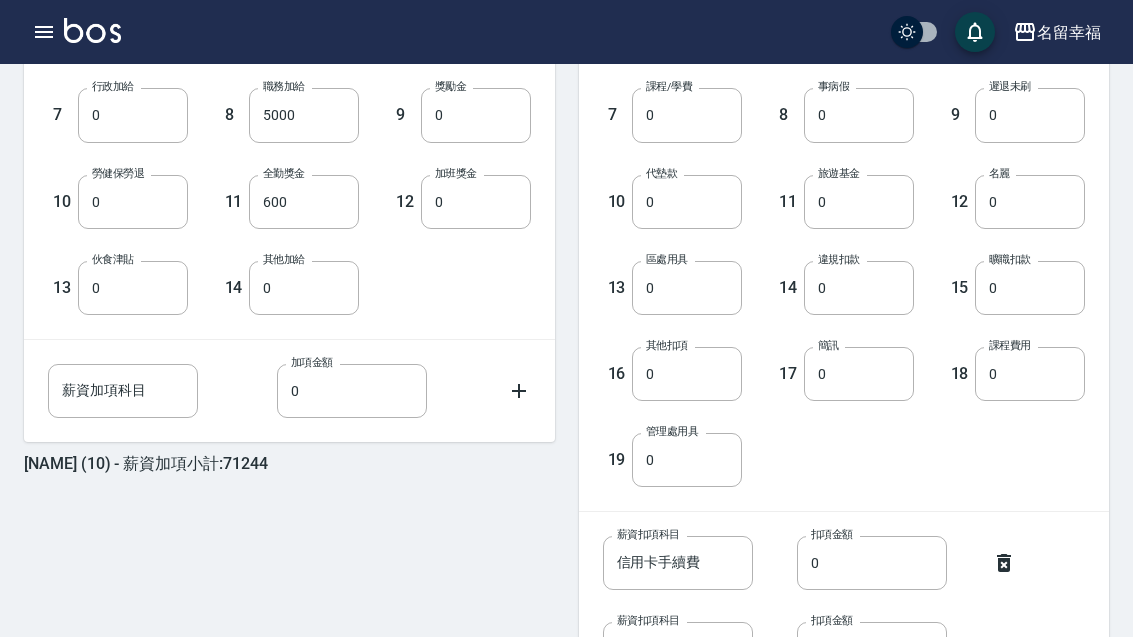 scroll, scrollTop: 856, scrollLeft: 0, axis: vertical 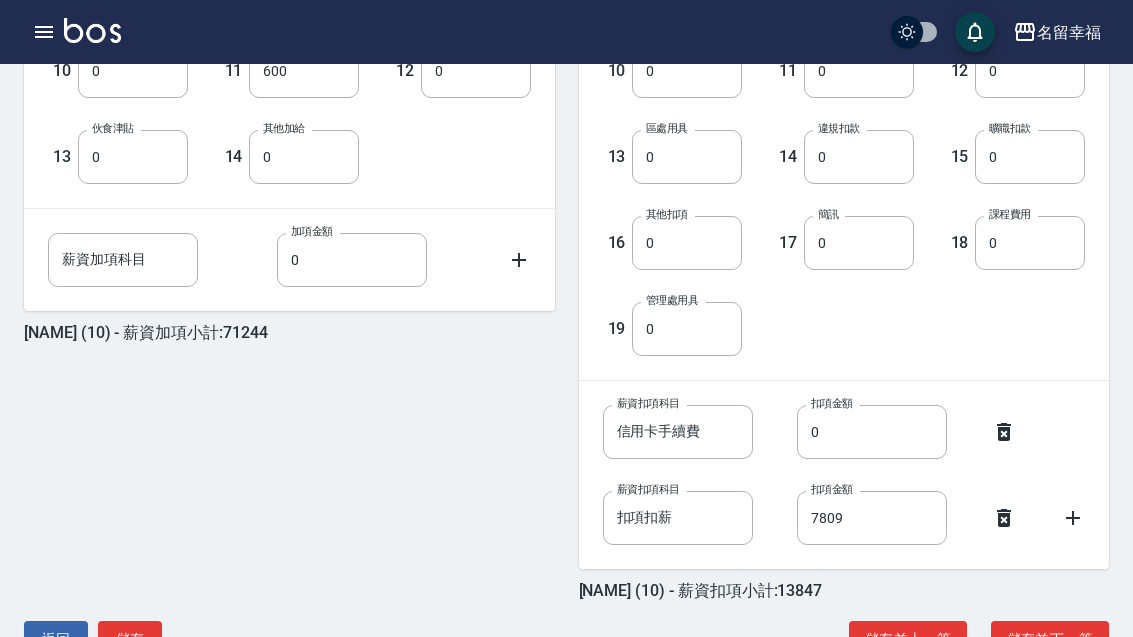 click on "儲存並下一筆" at bounding box center (1050, 639) 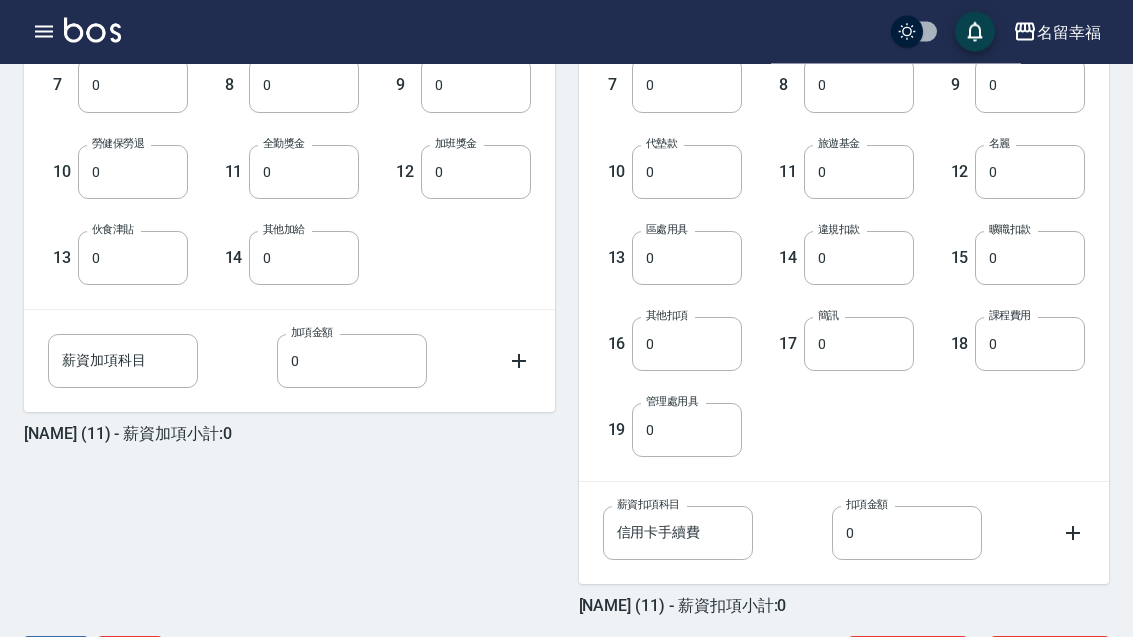 scroll, scrollTop: 770, scrollLeft: 0, axis: vertical 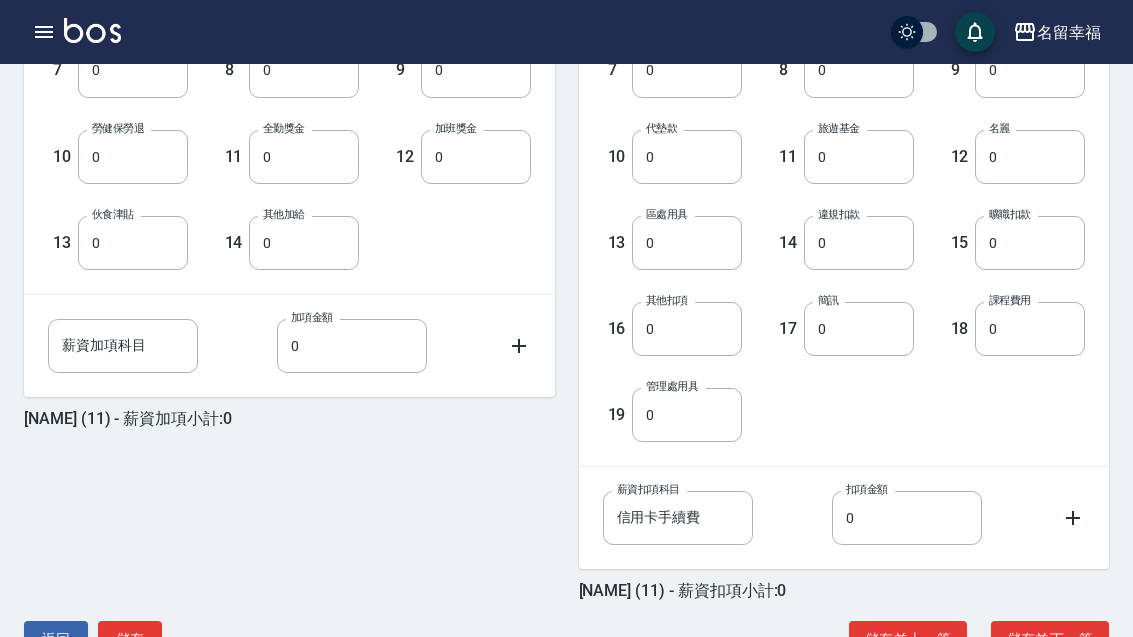 click on "儲存並下一筆" at bounding box center [1050, 639] 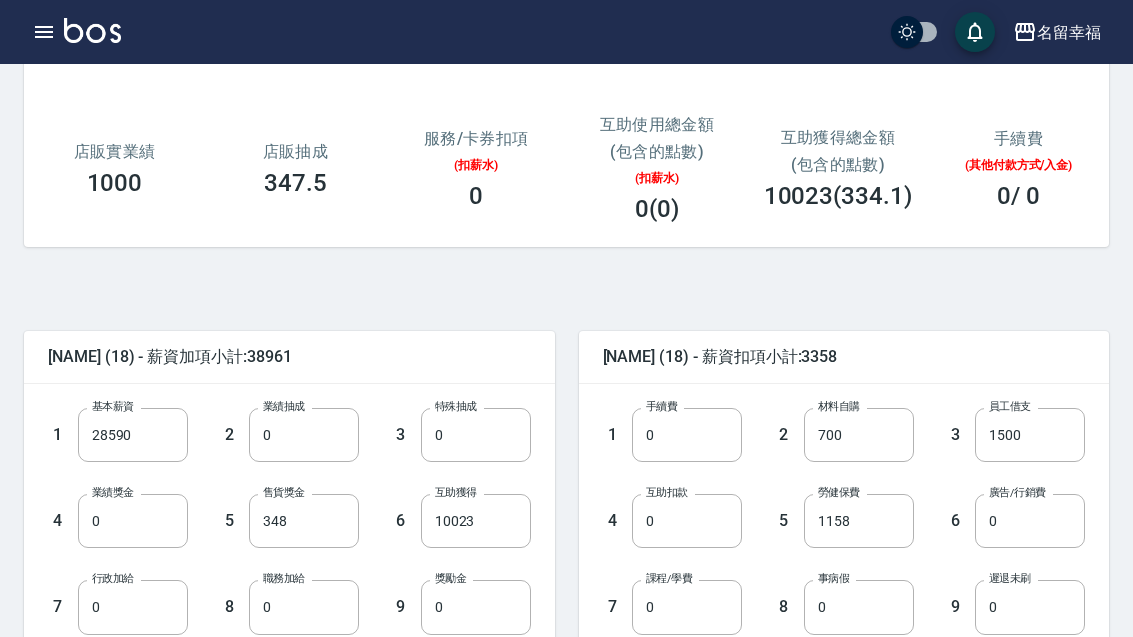 scroll, scrollTop: 276, scrollLeft: 0, axis: vertical 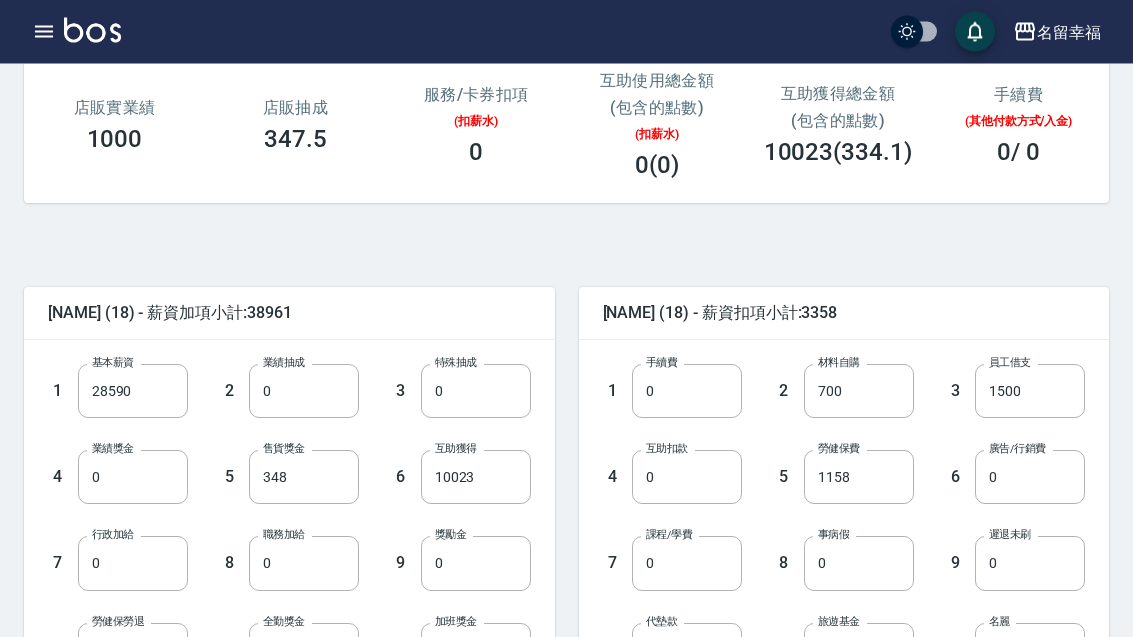click on "10023" at bounding box center [476, 478] 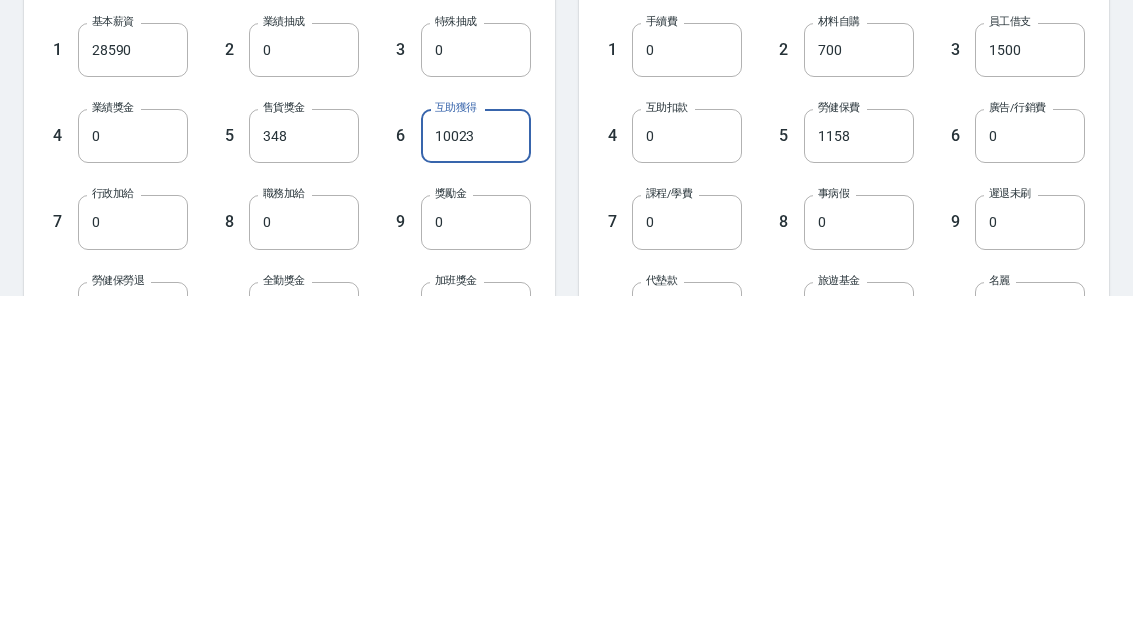 type on "0" 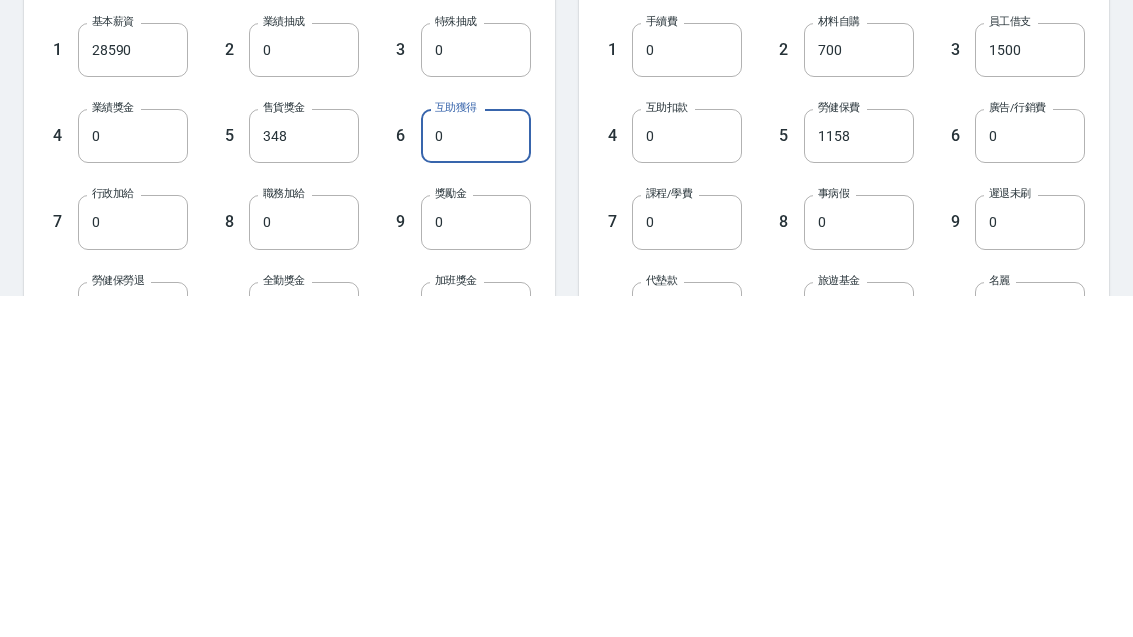 click on "7 課程/學費 0 課程/學費" at bounding box center (657, 548) 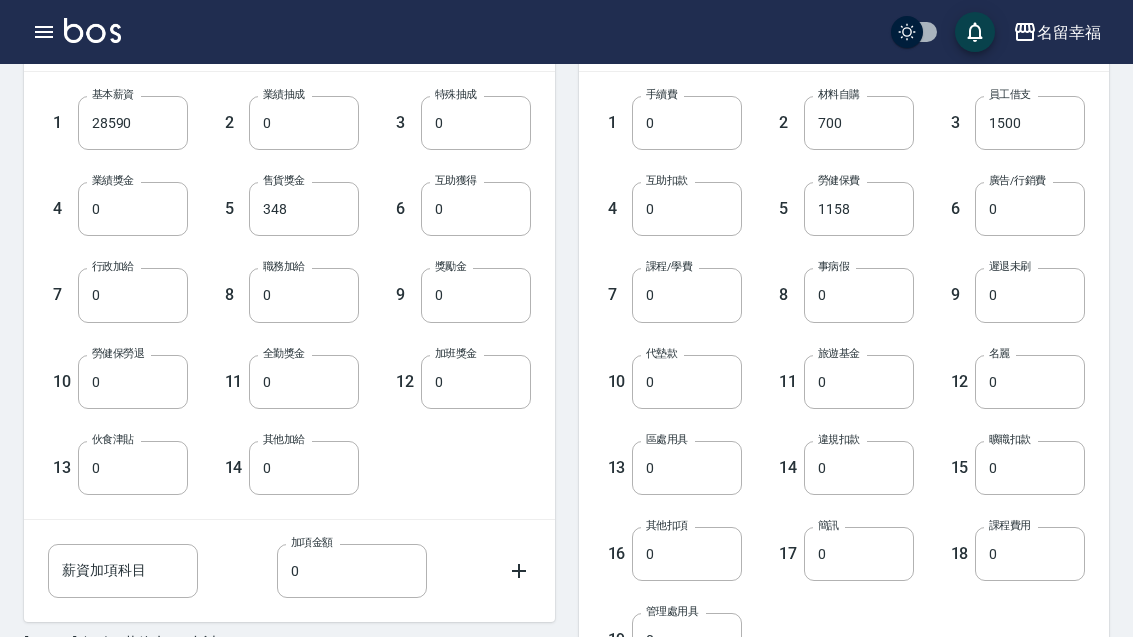 scroll, scrollTop: 544, scrollLeft: 0, axis: vertical 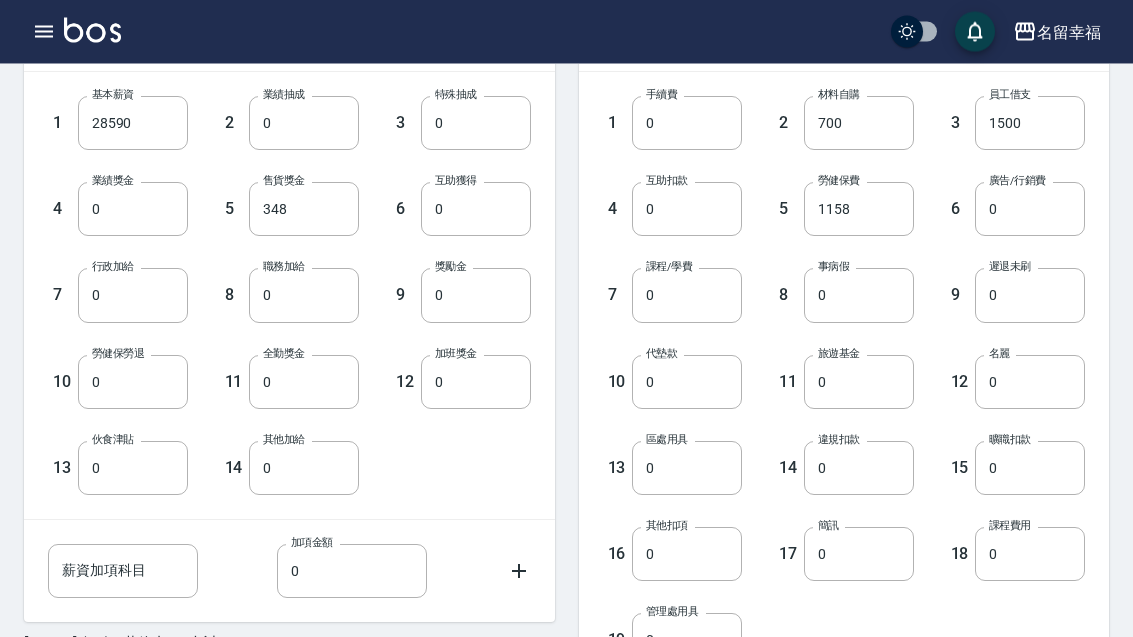 click on "0" at bounding box center (1030, 296) 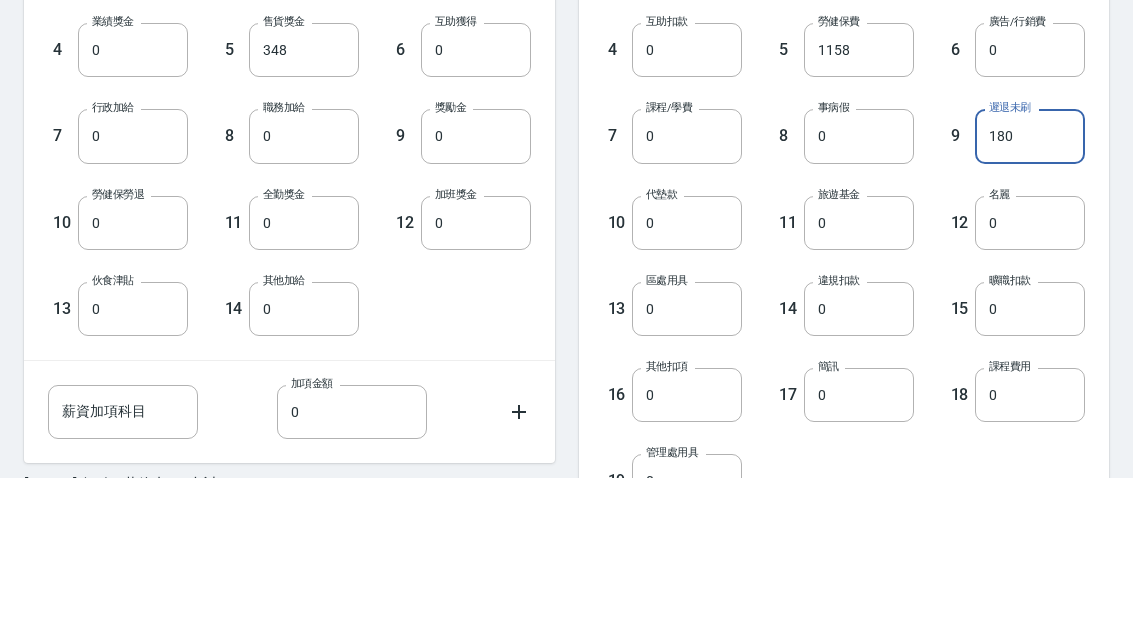 type on "180" 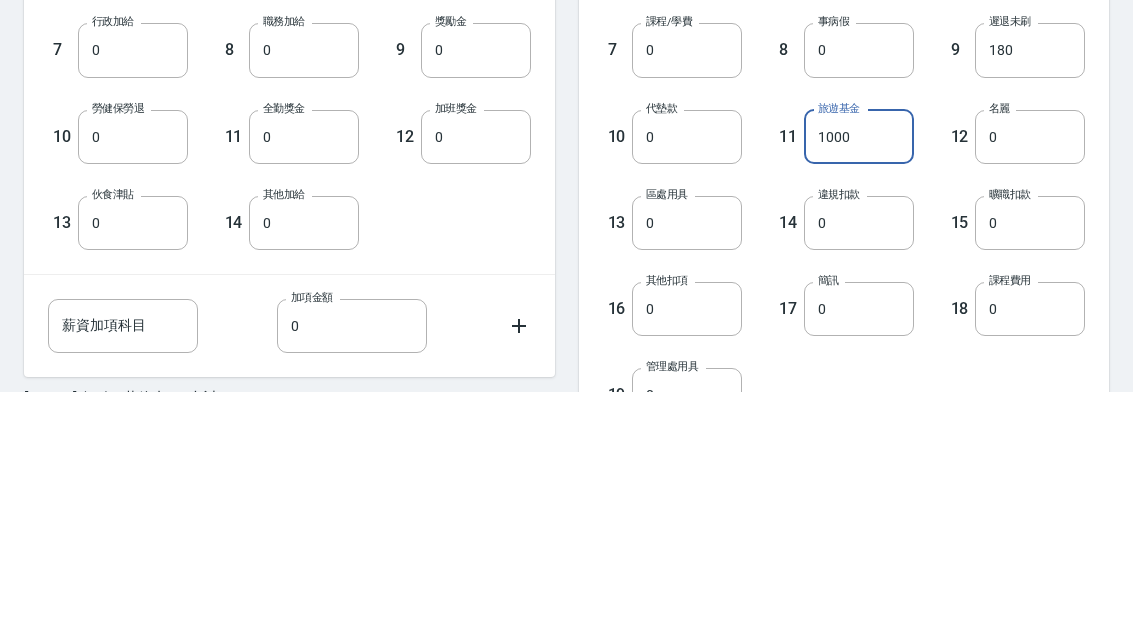 scroll, scrollTop: 770, scrollLeft: 0, axis: vertical 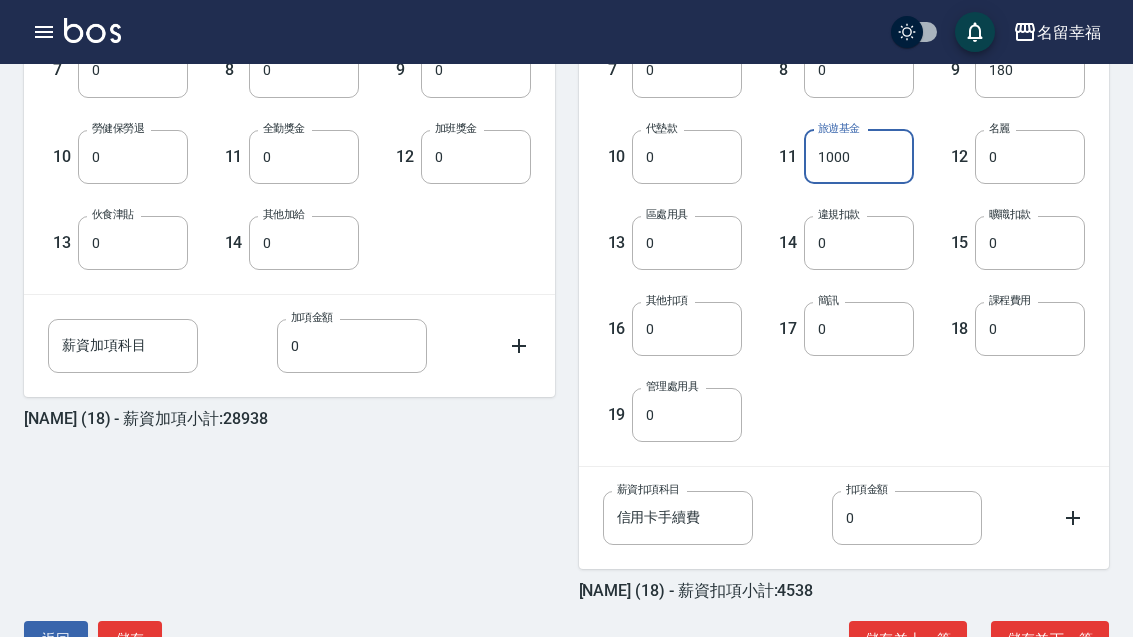 type on "1000" 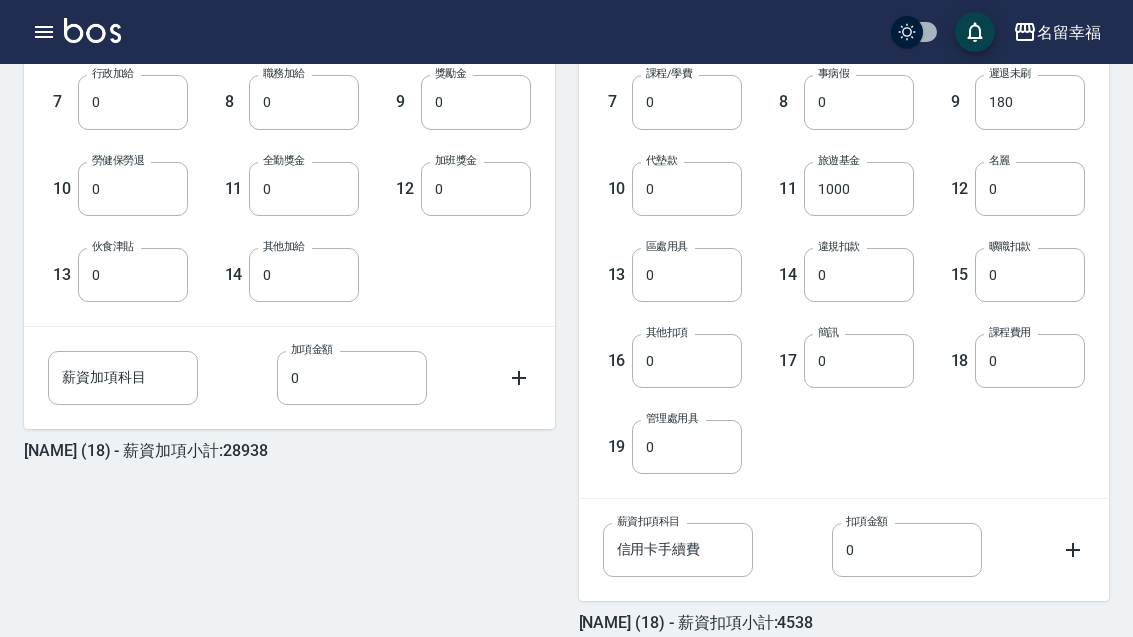 scroll, scrollTop: 770, scrollLeft: 0, axis: vertical 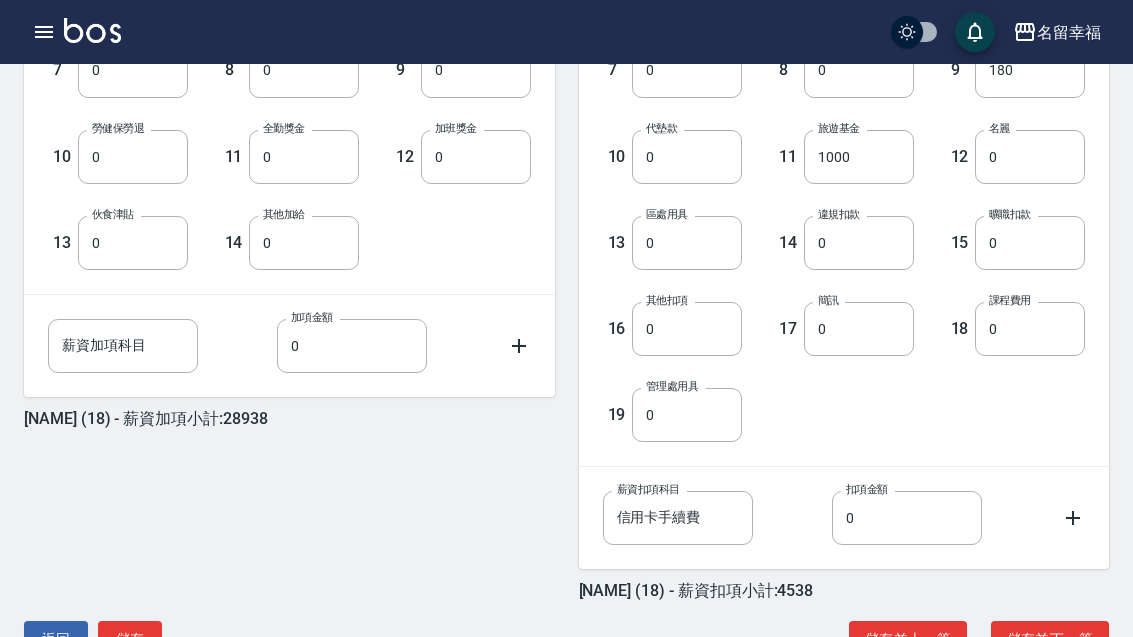 click on "儲存並下一筆" at bounding box center (1050, 639) 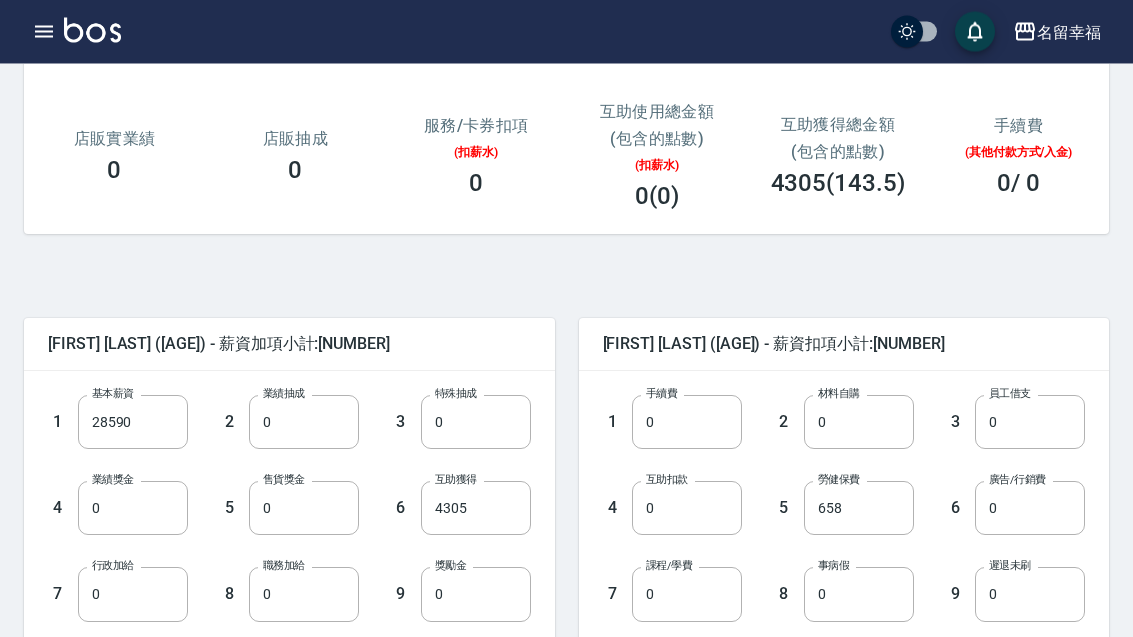 scroll, scrollTop: 259, scrollLeft: 0, axis: vertical 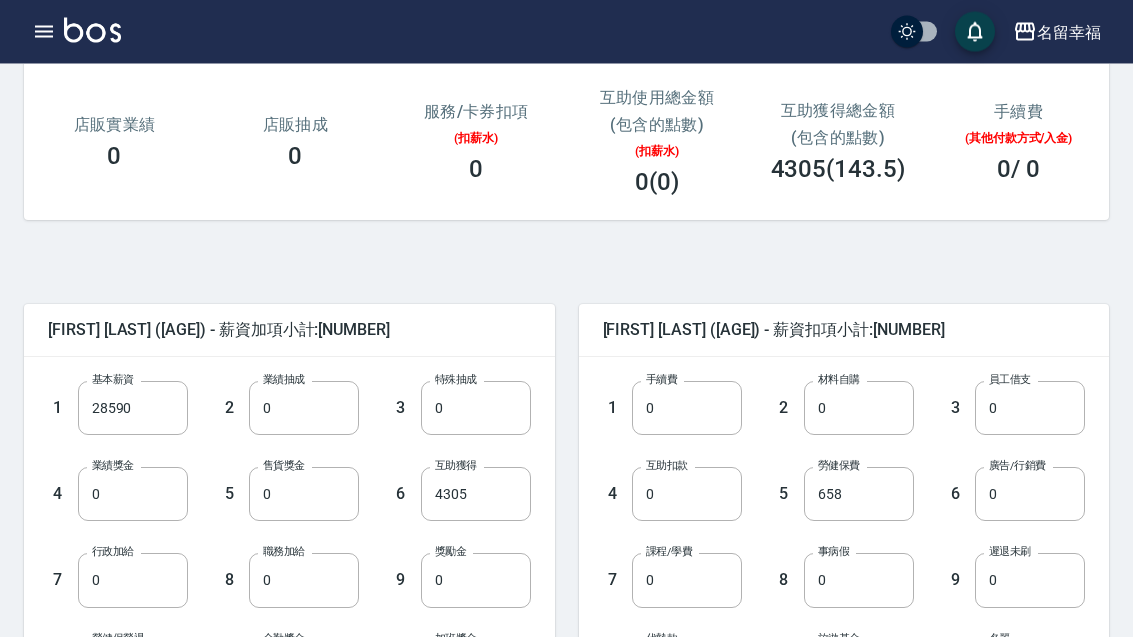 click on "4305" at bounding box center (476, 495) 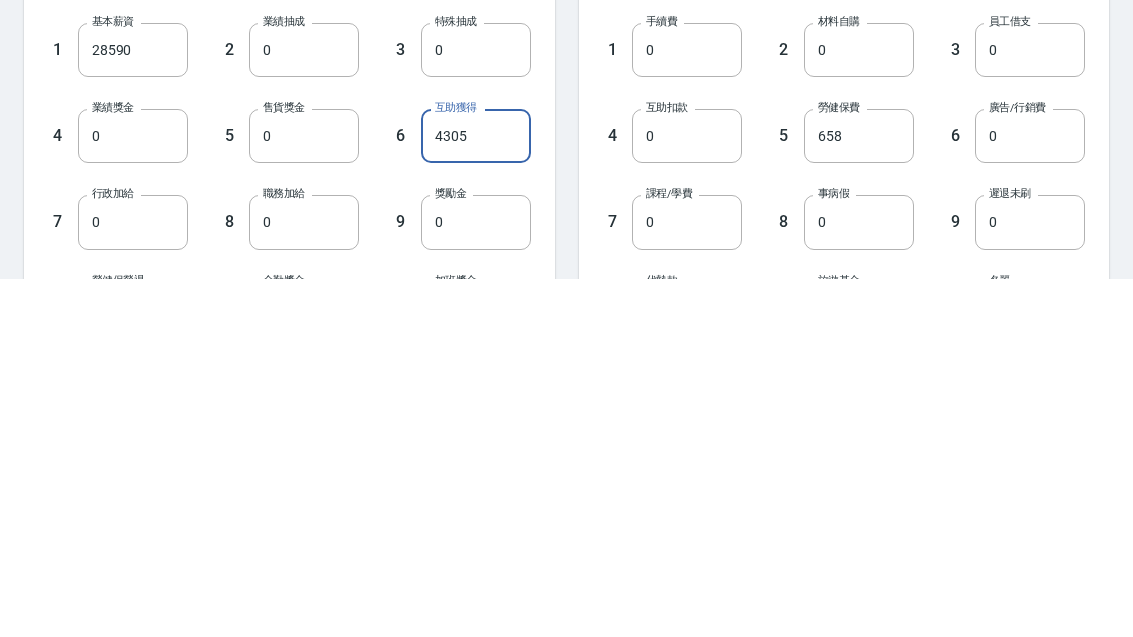 type on "0" 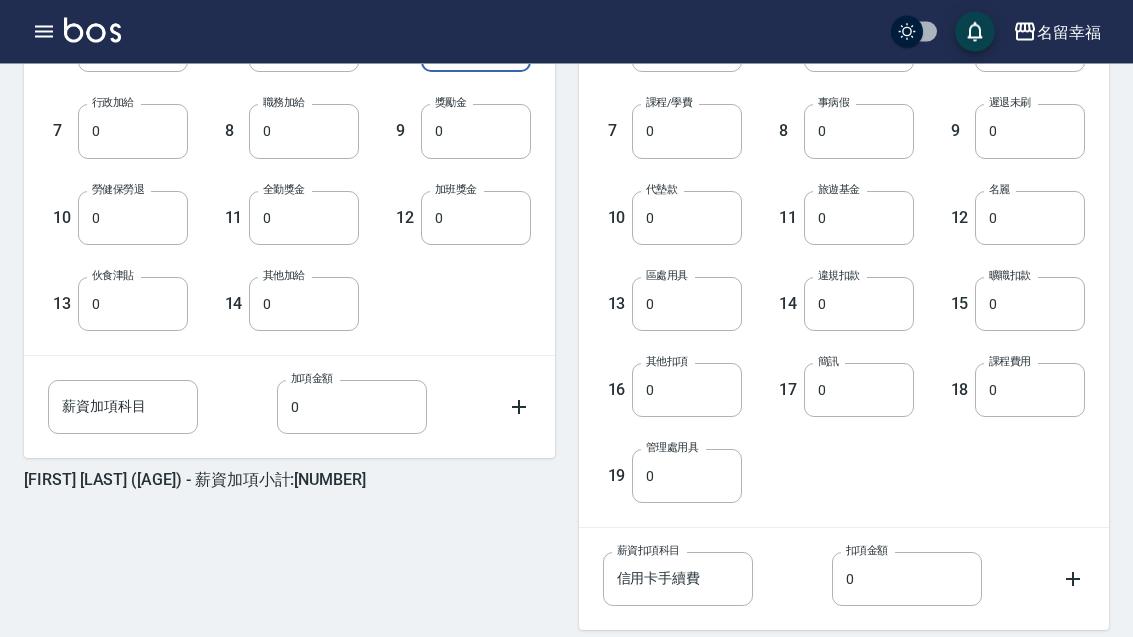 scroll, scrollTop: 770, scrollLeft: 0, axis: vertical 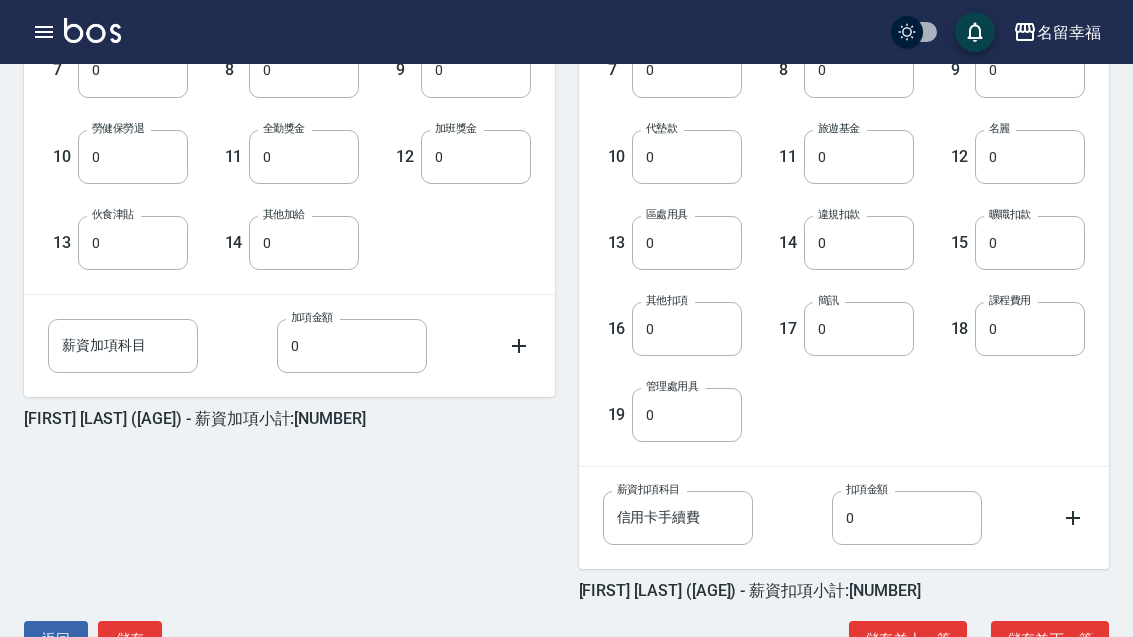 click on "儲存並下一筆" at bounding box center [1050, 639] 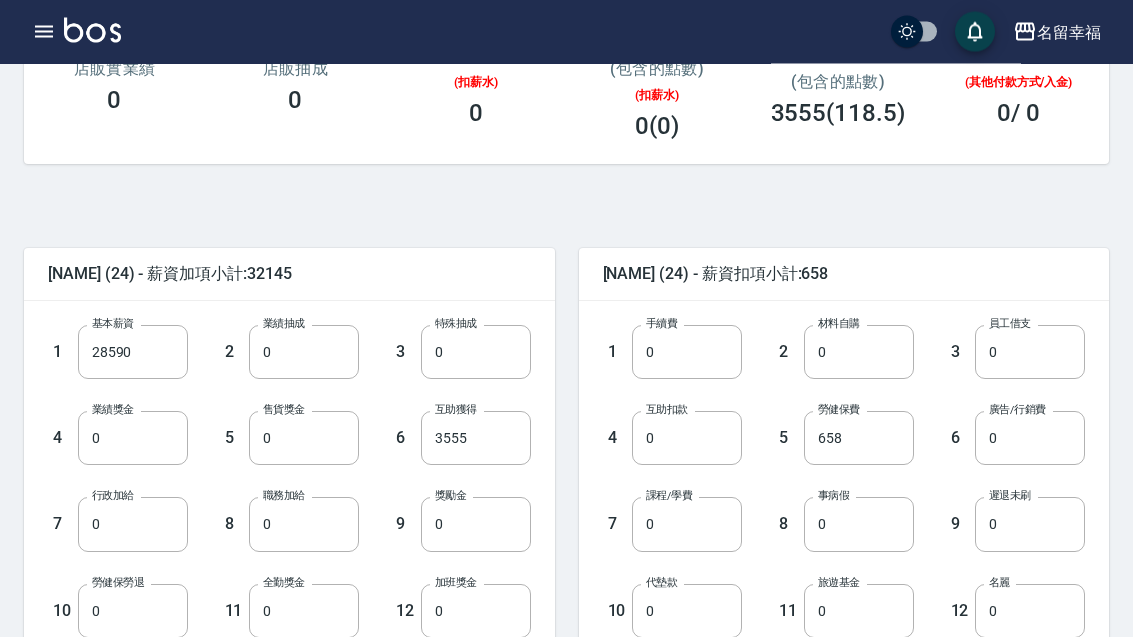 scroll, scrollTop: 317, scrollLeft: 0, axis: vertical 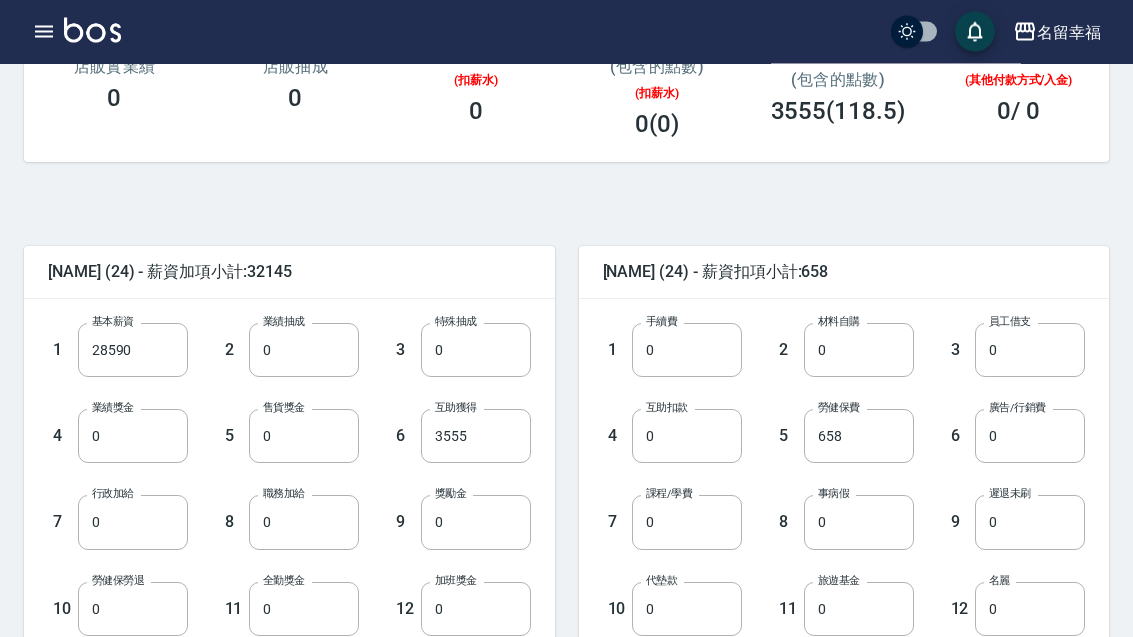 click on "3555" at bounding box center [476, 437] 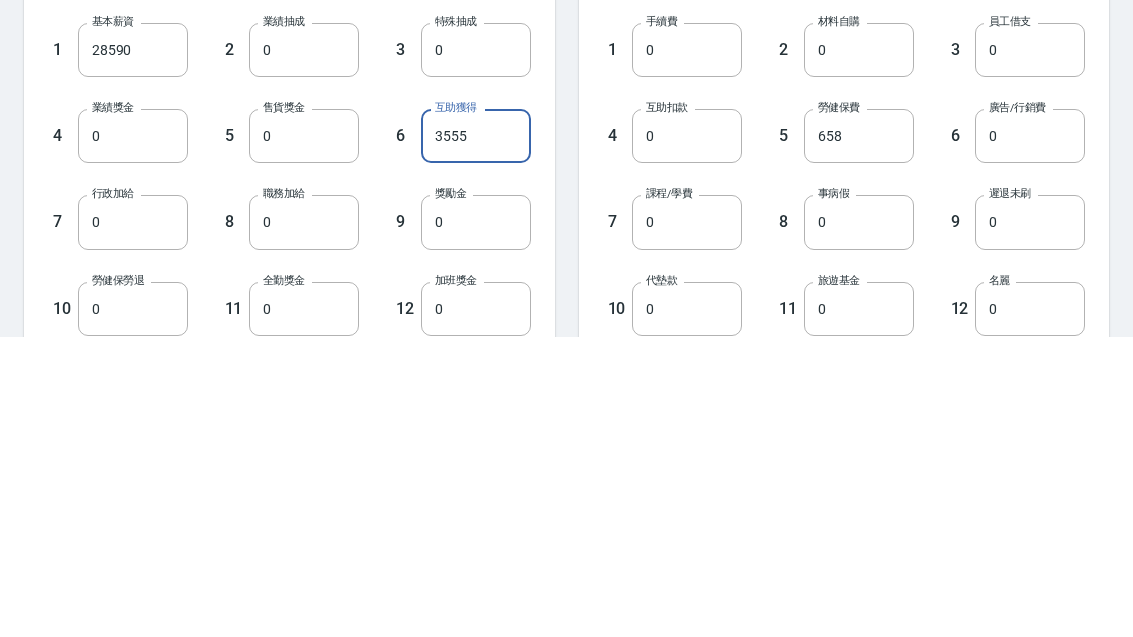 type on "0" 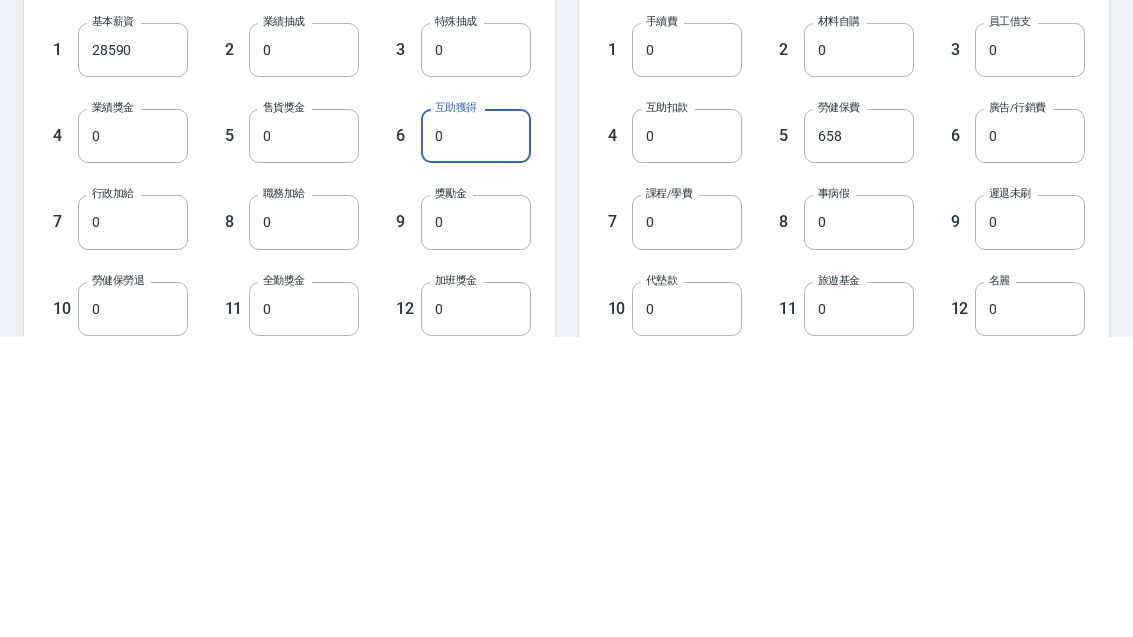 click on "[NAME] (24) - 薪資扣項小計:658 1 手續費 0 手續費 2 材料自購 0 材料自購 3 員工借支 0 員工借支 4 互助扣款 0 互助扣款 5 勞健保費 658 勞健保費 6 廣告/行銷費 0 廣告/行銷費 7 課程/學費 0 課程/學費 8 事病假 0 事病假 9 遲退未刷 0 遲退未刷 10 代墊款 0 代墊款 11 旅遊基金 0 旅遊基金 12 名麗 0 名麗 13 區處用具 0 區處用具 14 違規扣款 0 違規扣款 15 曠職扣款 0 曠職扣款 16 其他扣項 0 其他扣項 17 簡訊 0 簡訊 18 課程費用 0 課程費用 19 管理處用具 0 管理處用具 薪資扣項科目 信用卡手續費 薪資扣項科目 扣項金額 0 扣項金額 [NAME] (24) - 薪資扣項小計:658" at bounding box center [832, 638] 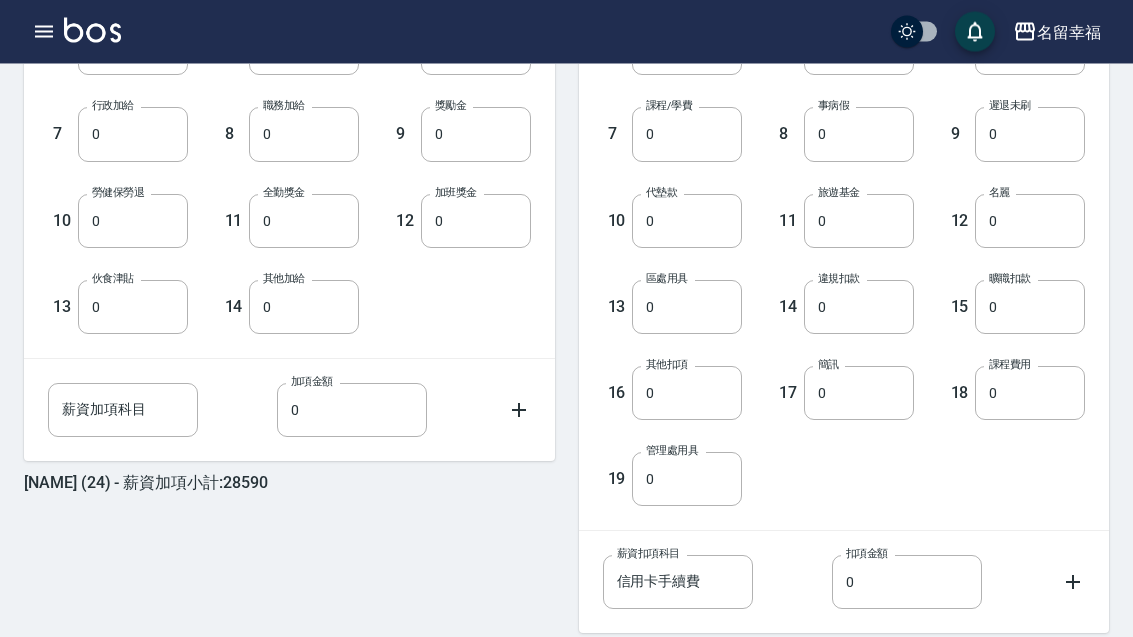 scroll, scrollTop: 770, scrollLeft: 0, axis: vertical 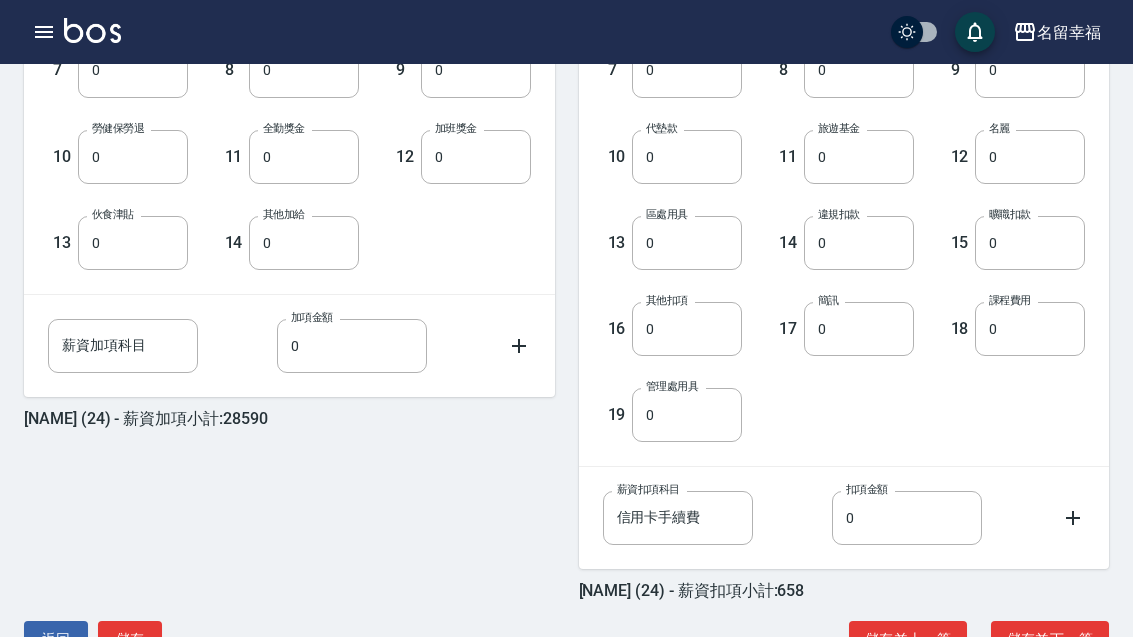 click on "儲存並下一筆" at bounding box center (1050, 639) 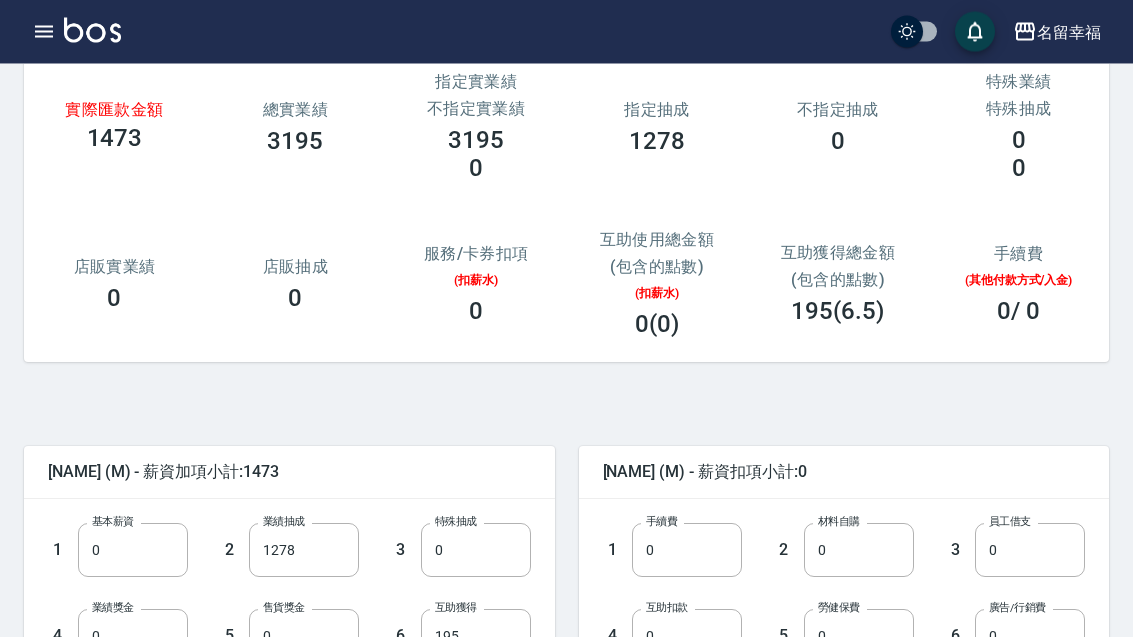 scroll, scrollTop: 110, scrollLeft: 0, axis: vertical 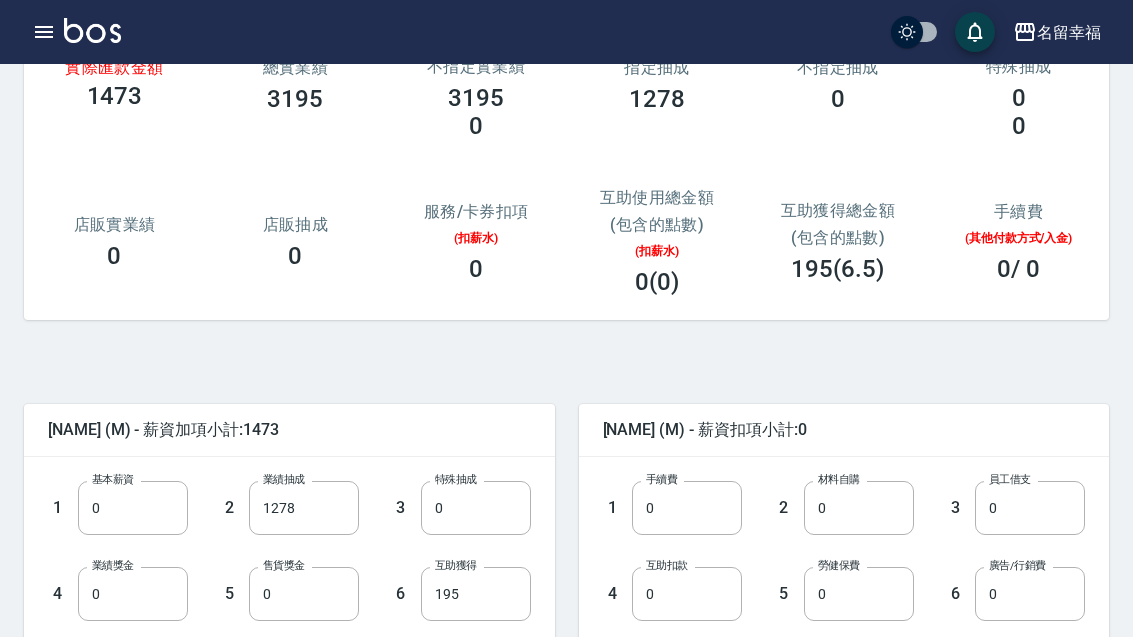 click on "1278" at bounding box center (304, 508) 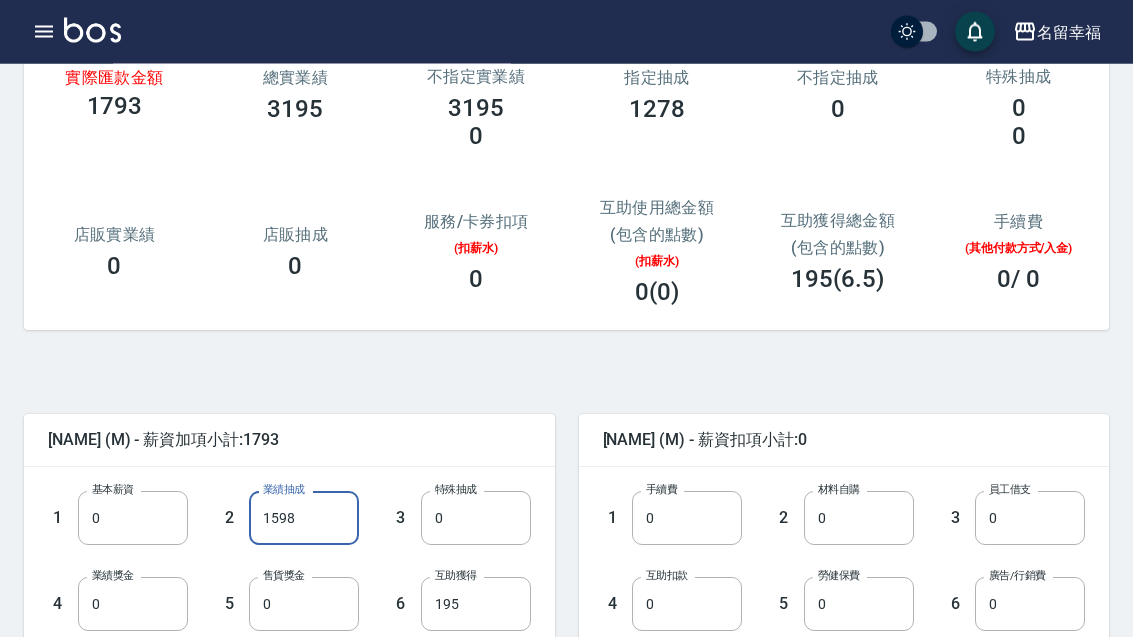 scroll, scrollTop: 148, scrollLeft: 0, axis: vertical 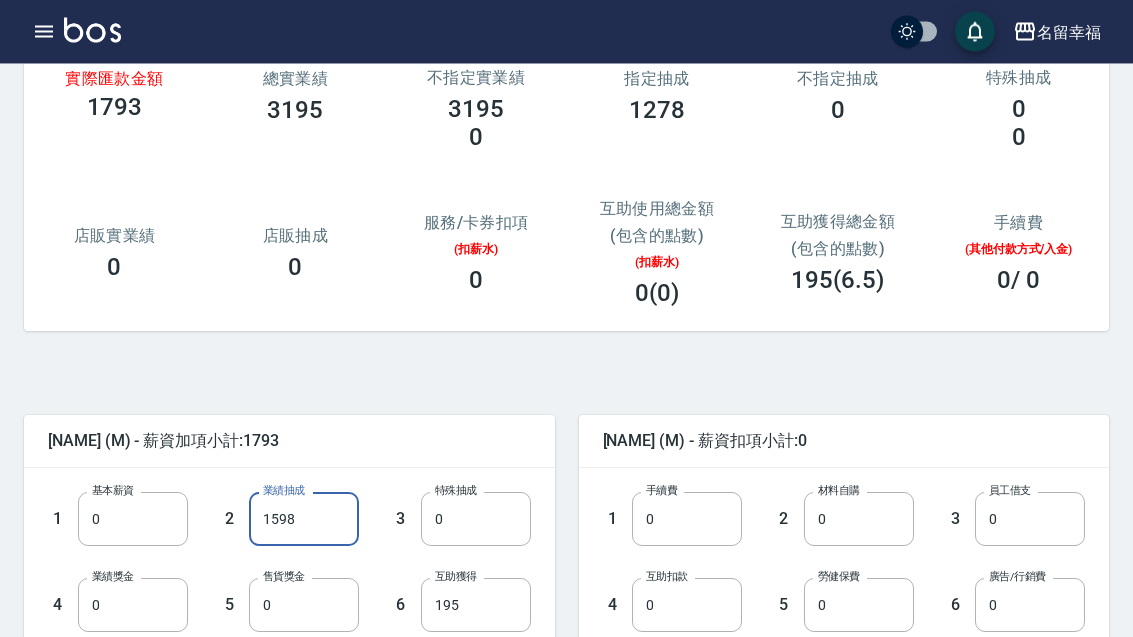 type on "1598" 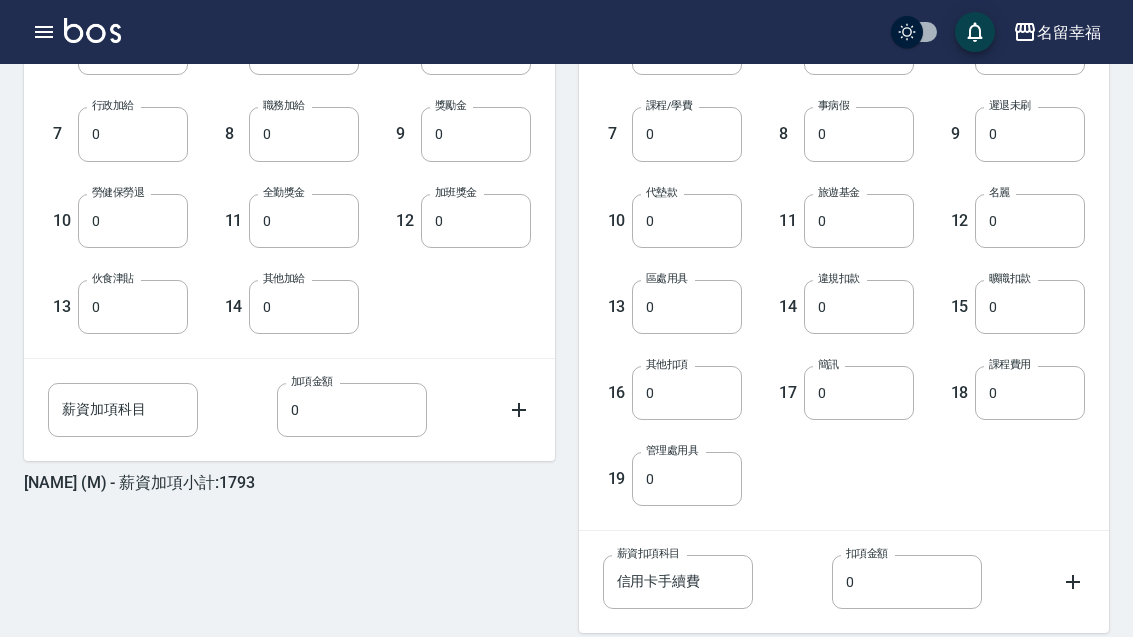 scroll, scrollTop: 770, scrollLeft: 0, axis: vertical 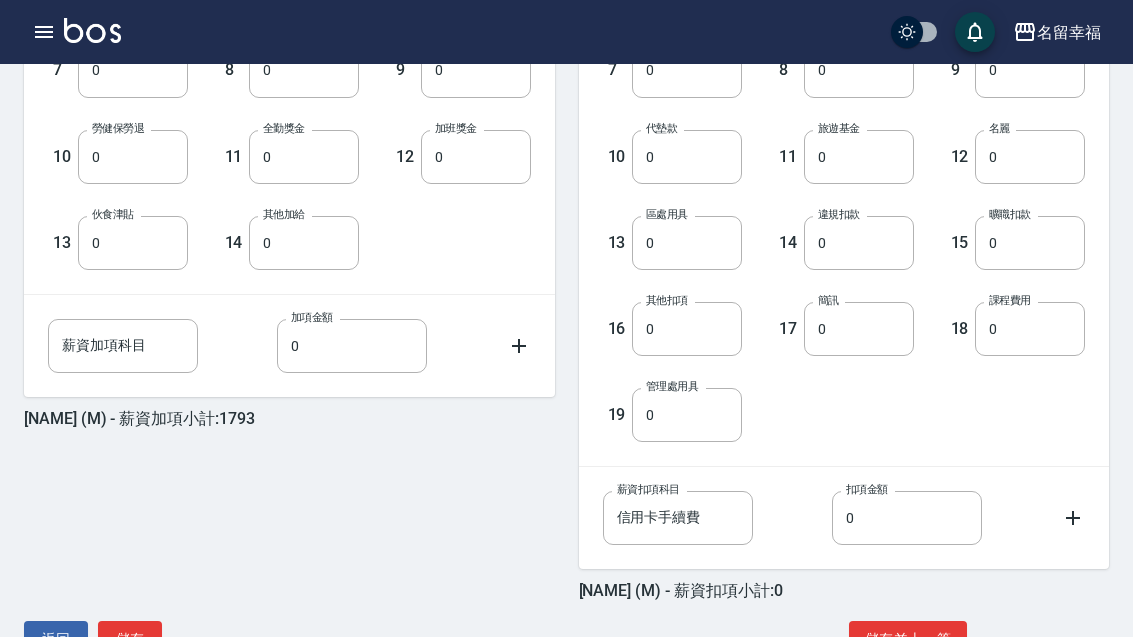 click on "儲存並上一筆" at bounding box center (908, 639) 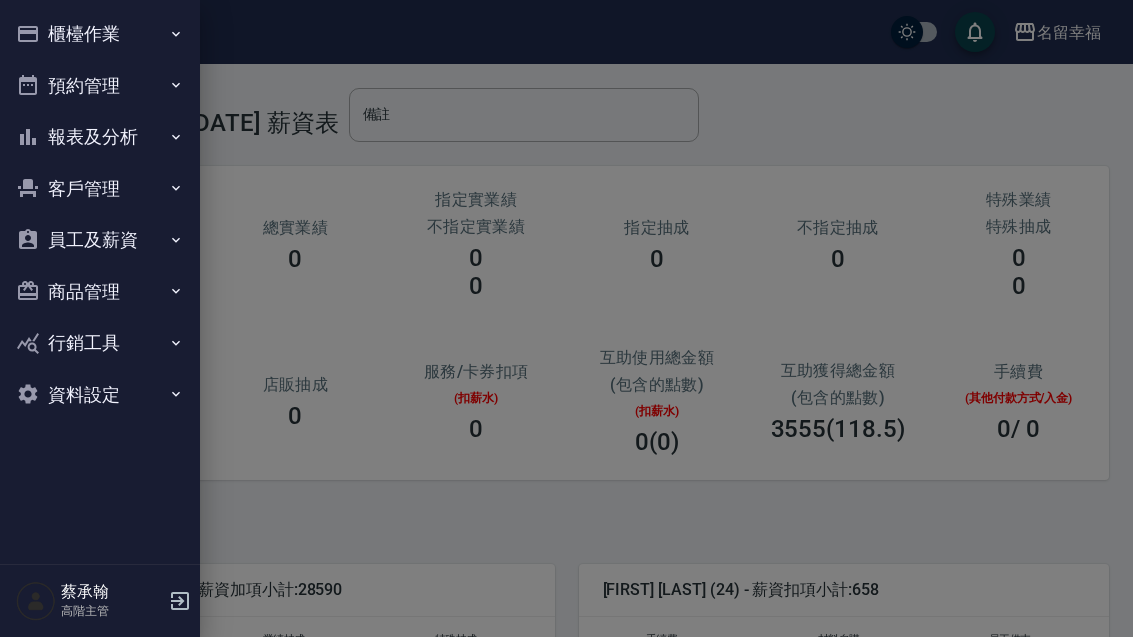 scroll, scrollTop: 0, scrollLeft: 0, axis: both 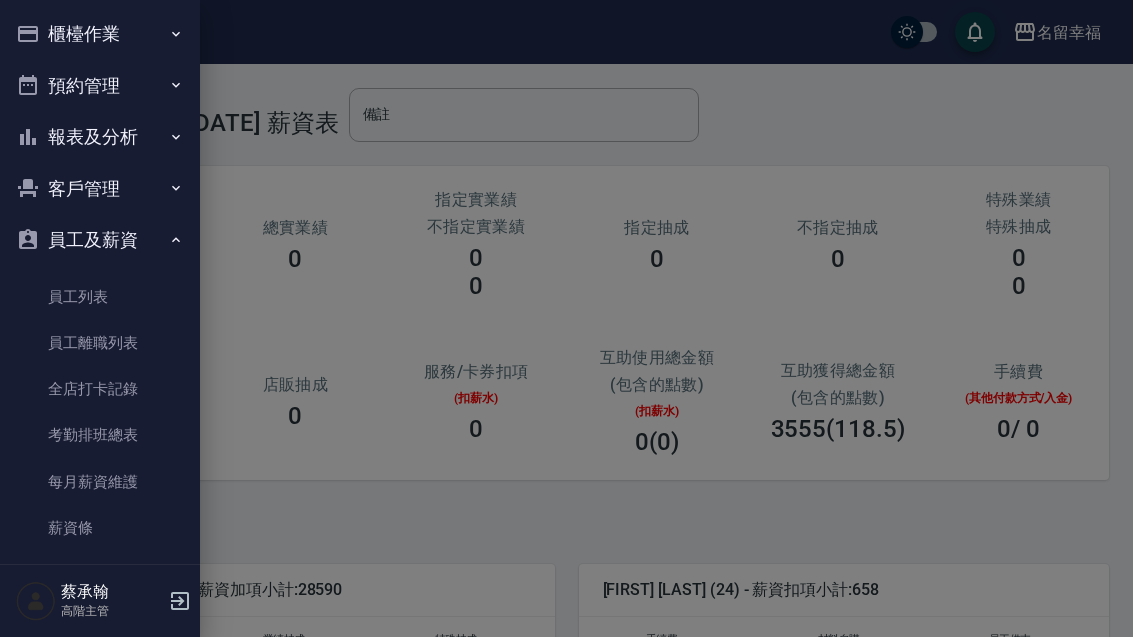 click on "每月薪資維護" at bounding box center (100, 482) 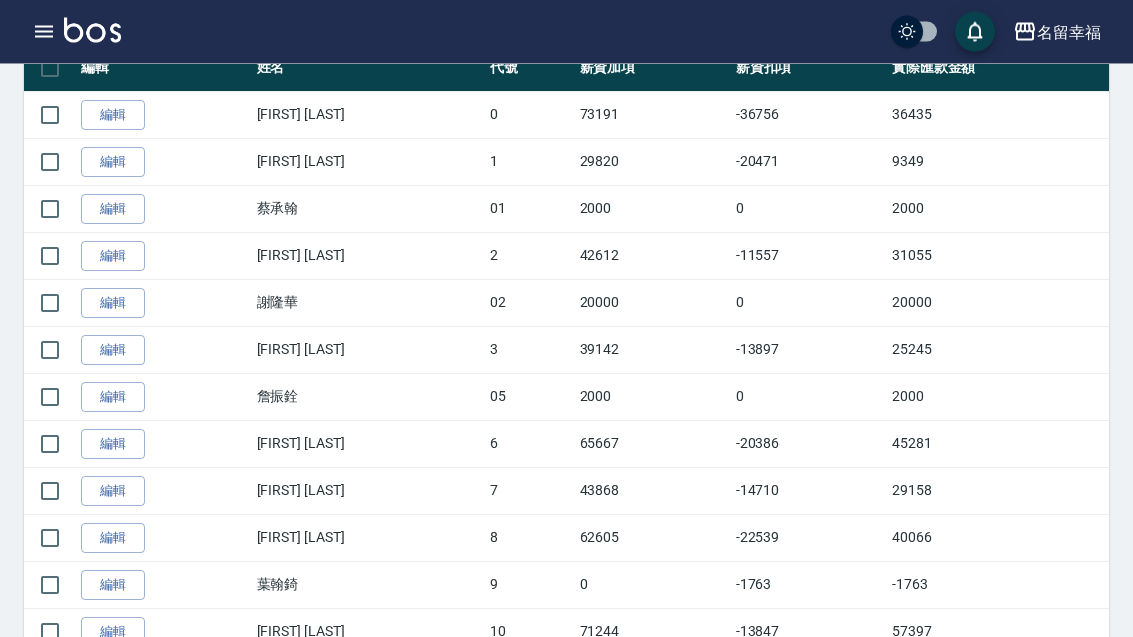scroll, scrollTop: 438, scrollLeft: 0, axis: vertical 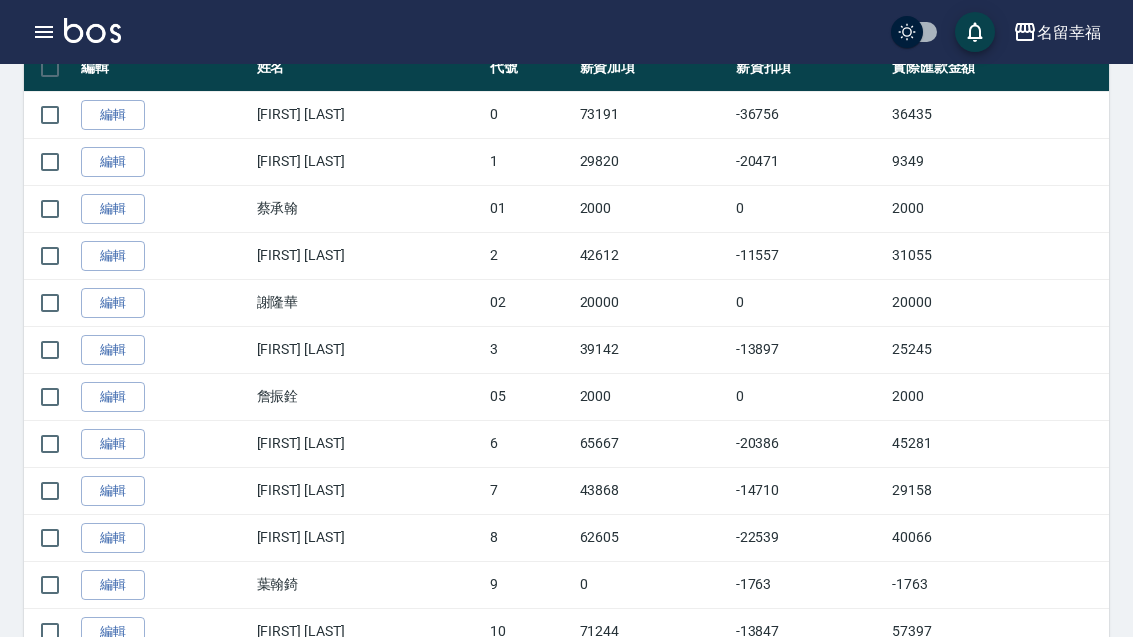 click on "編輯" at bounding box center (113, 491) 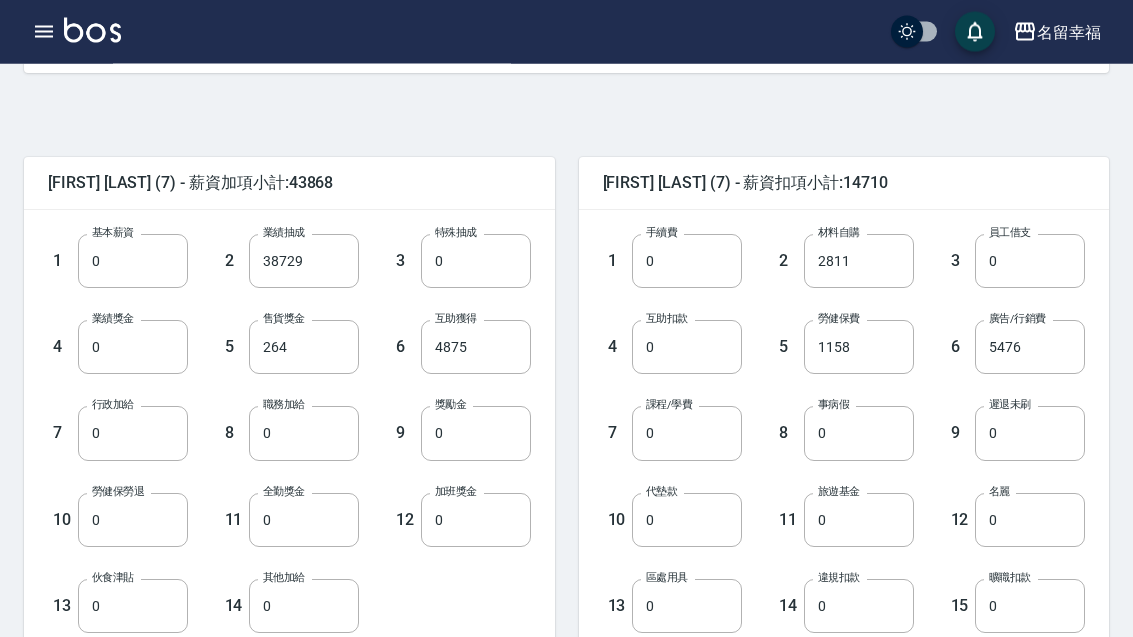 scroll, scrollTop: 408, scrollLeft: 0, axis: vertical 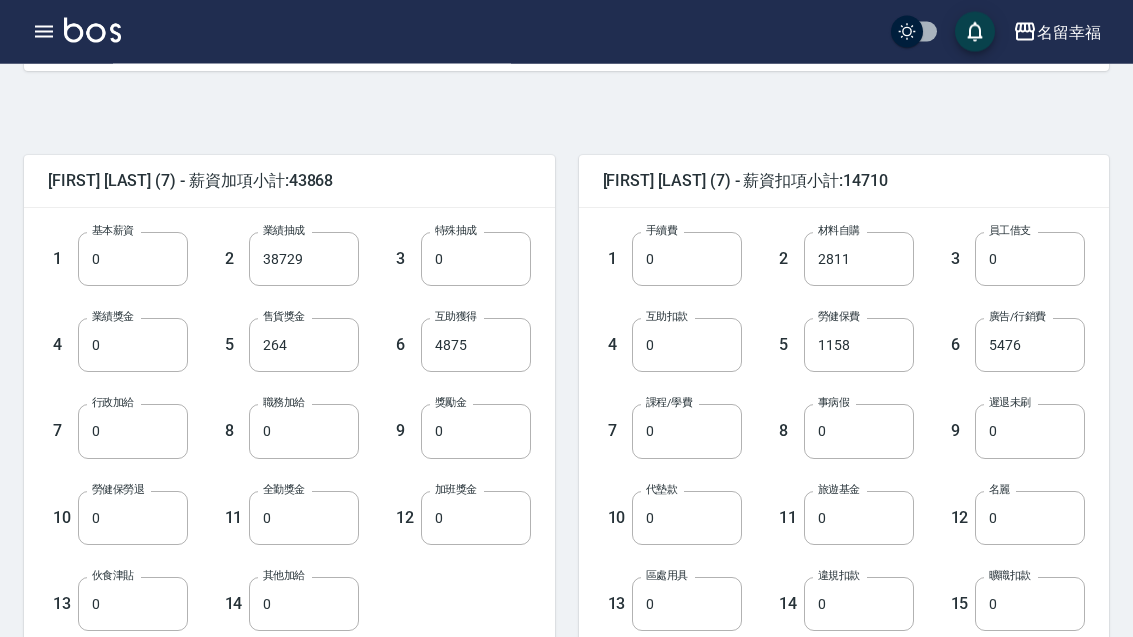 click on "0" at bounding box center (304, 519) 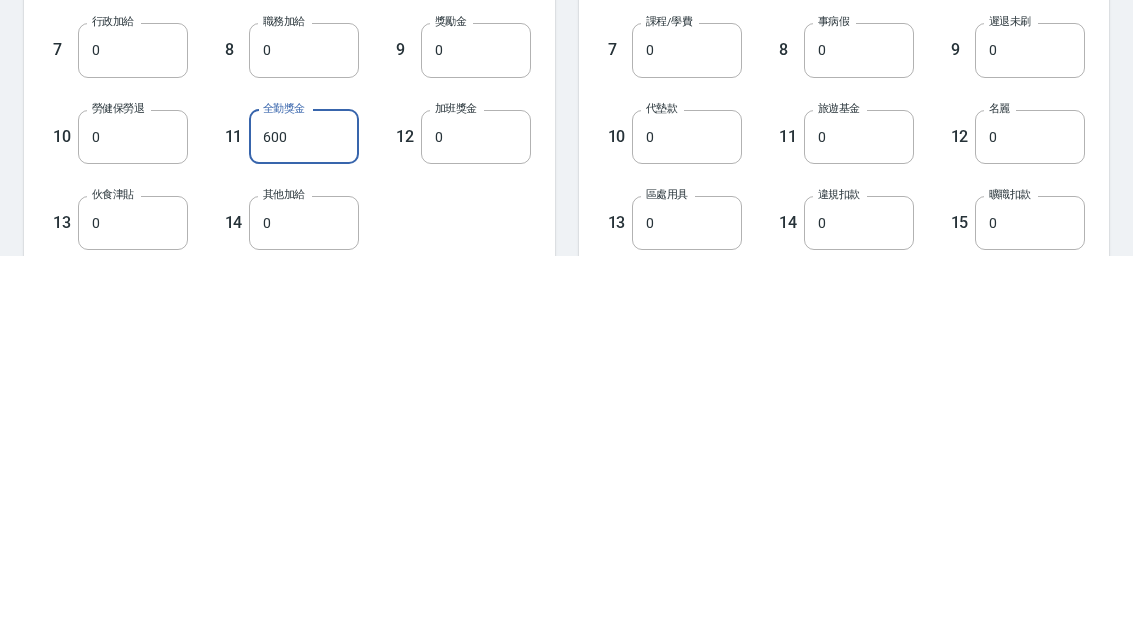 scroll, scrollTop: 770, scrollLeft: 0, axis: vertical 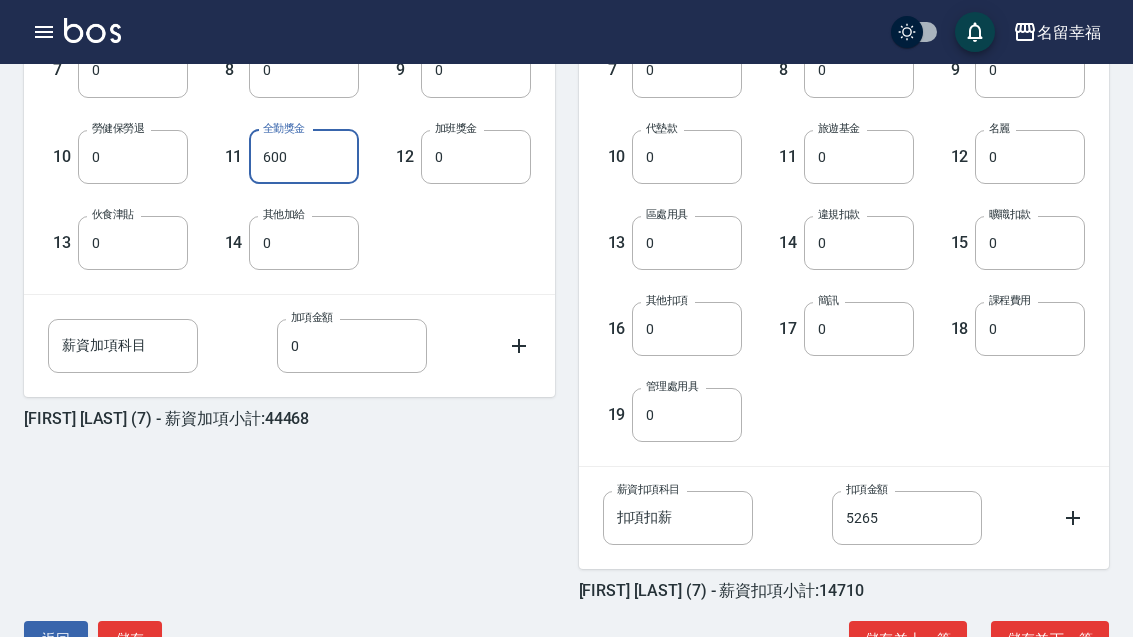 type on "600" 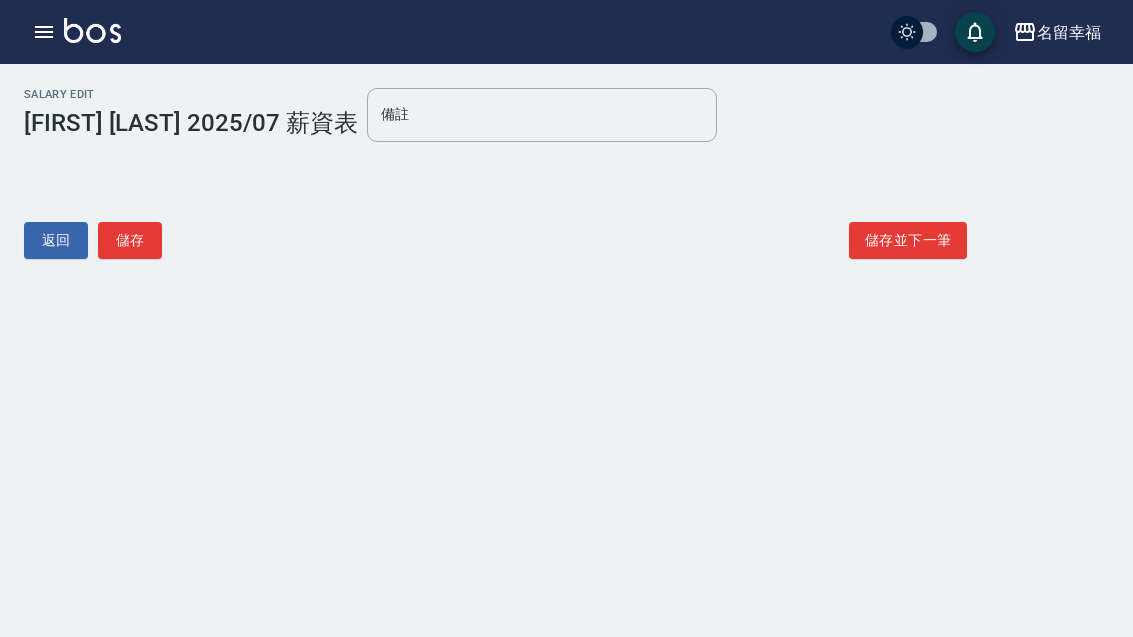 scroll, scrollTop: 0, scrollLeft: 0, axis: both 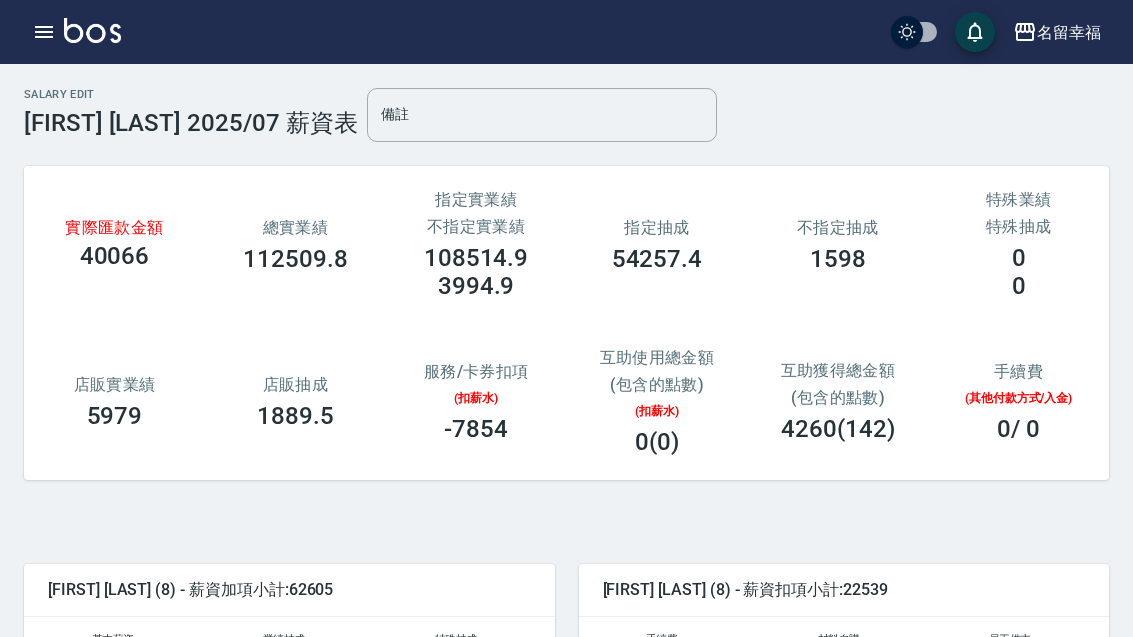 click at bounding box center [44, 32] 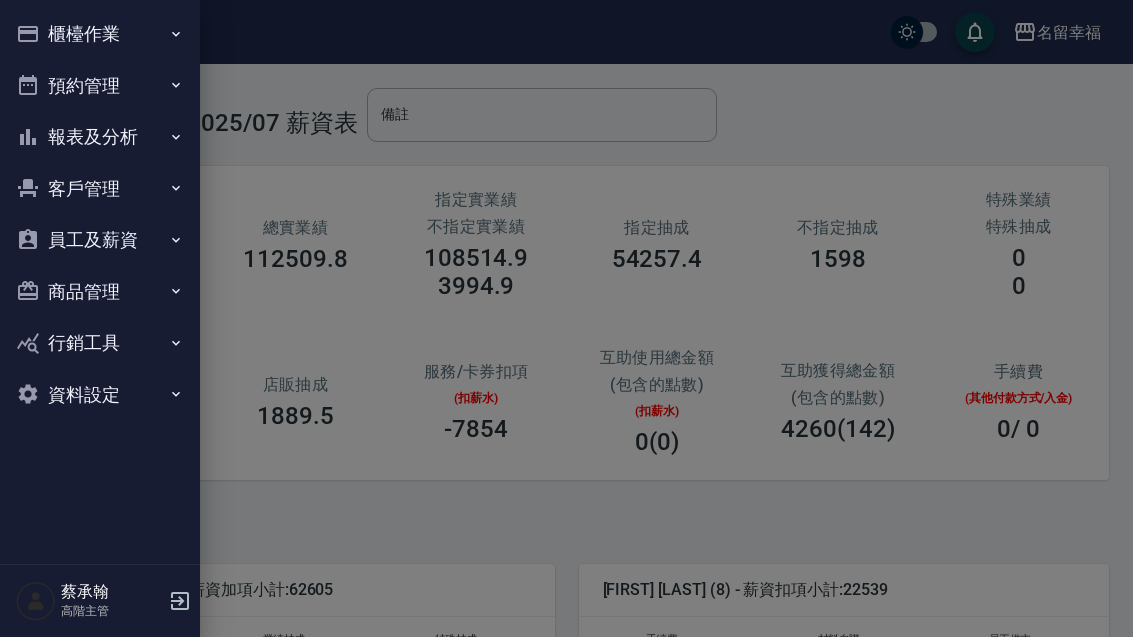 click on "櫃檯作業" at bounding box center (100, 34) 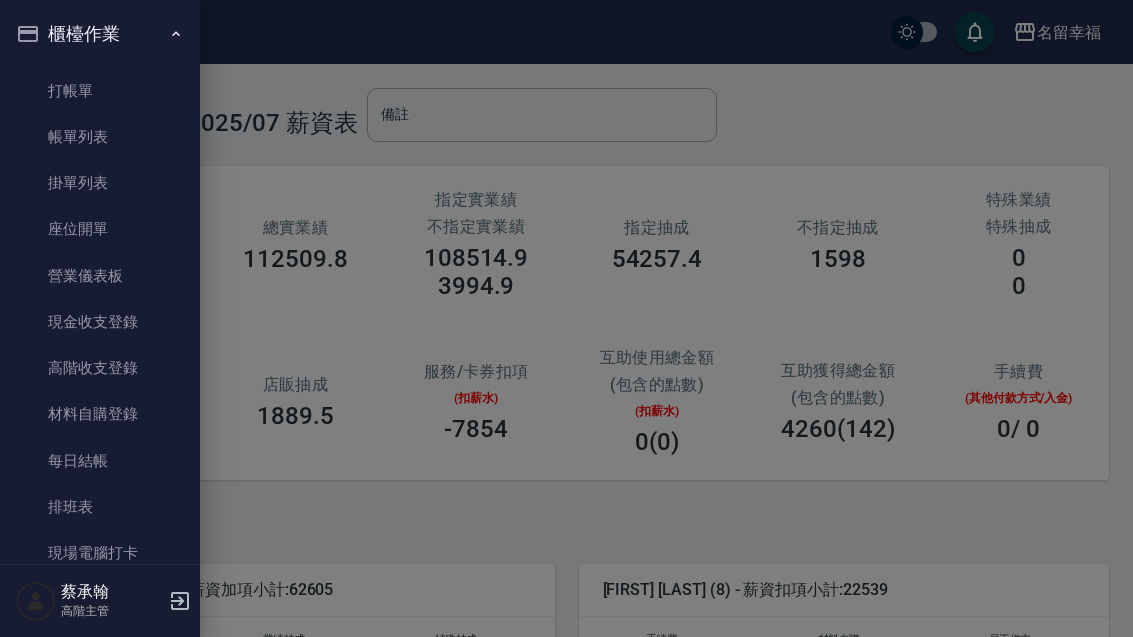 click on "櫃檯作業" at bounding box center (100, 34) 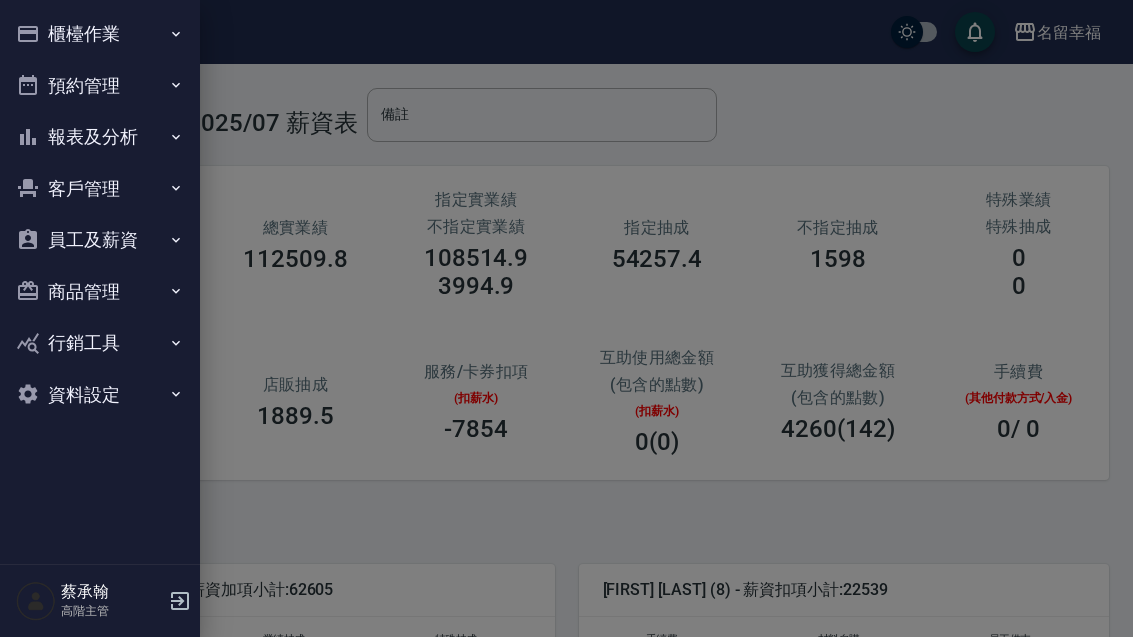 click on "員工及薪資" at bounding box center [100, 240] 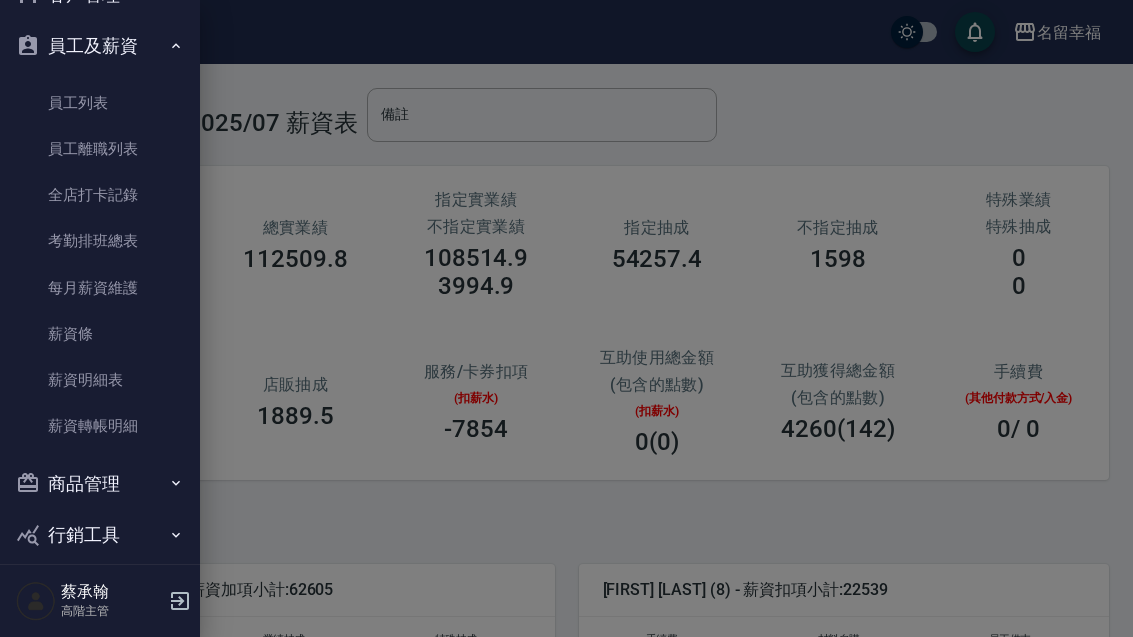 scroll, scrollTop: 198, scrollLeft: 0, axis: vertical 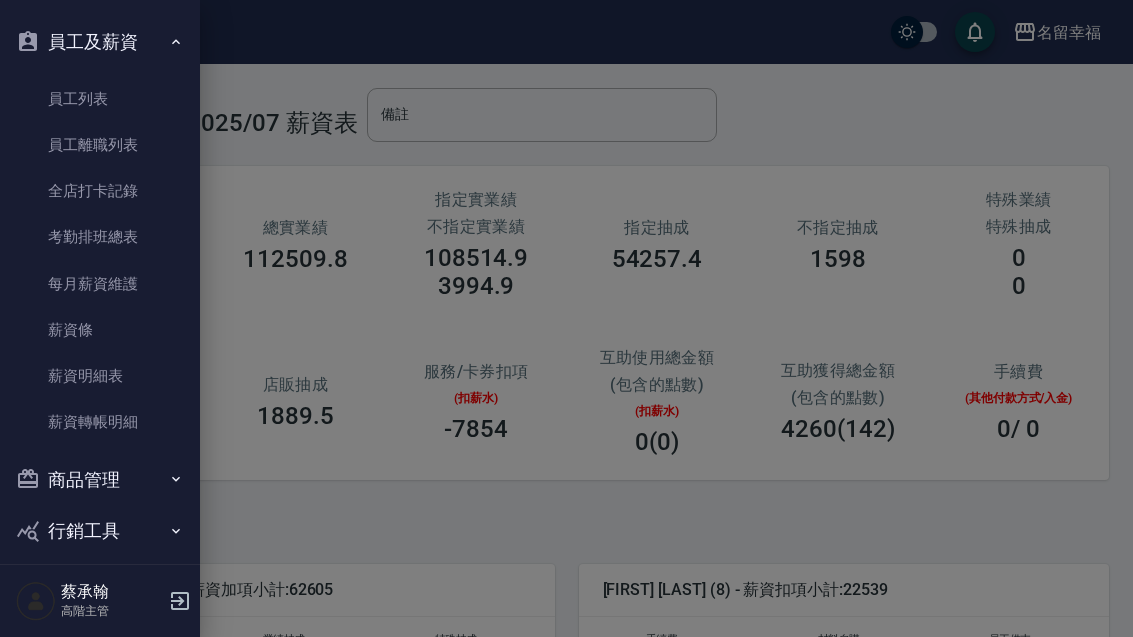 click on "薪資明細表" at bounding box center [100, 376] 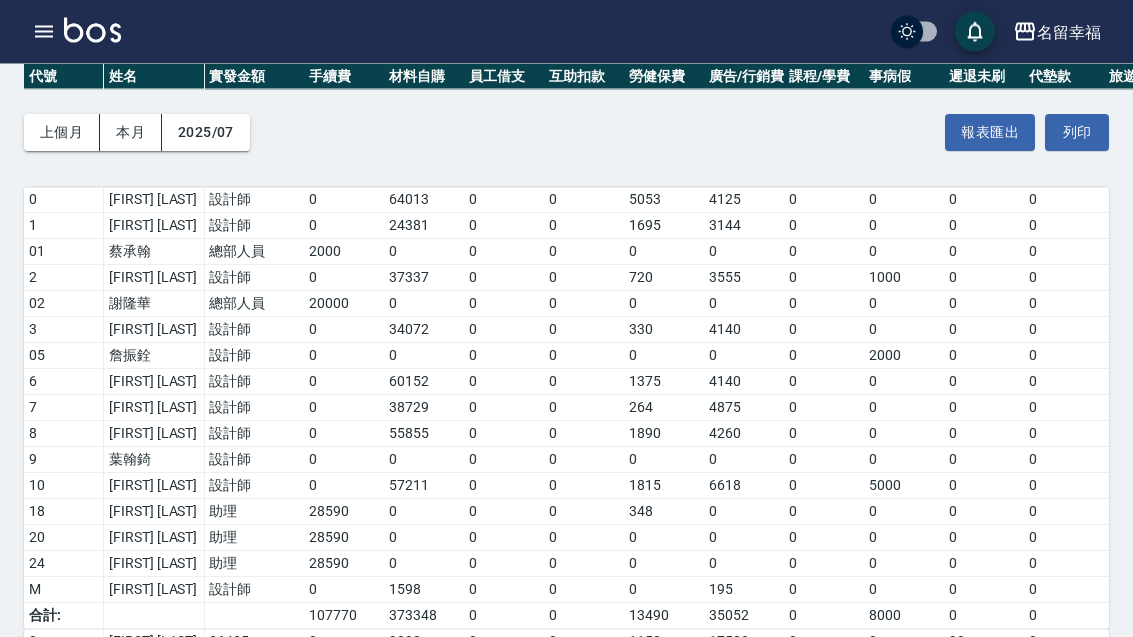scroll, scrollTop: 47, scrollLeft: 0, axis: vertical 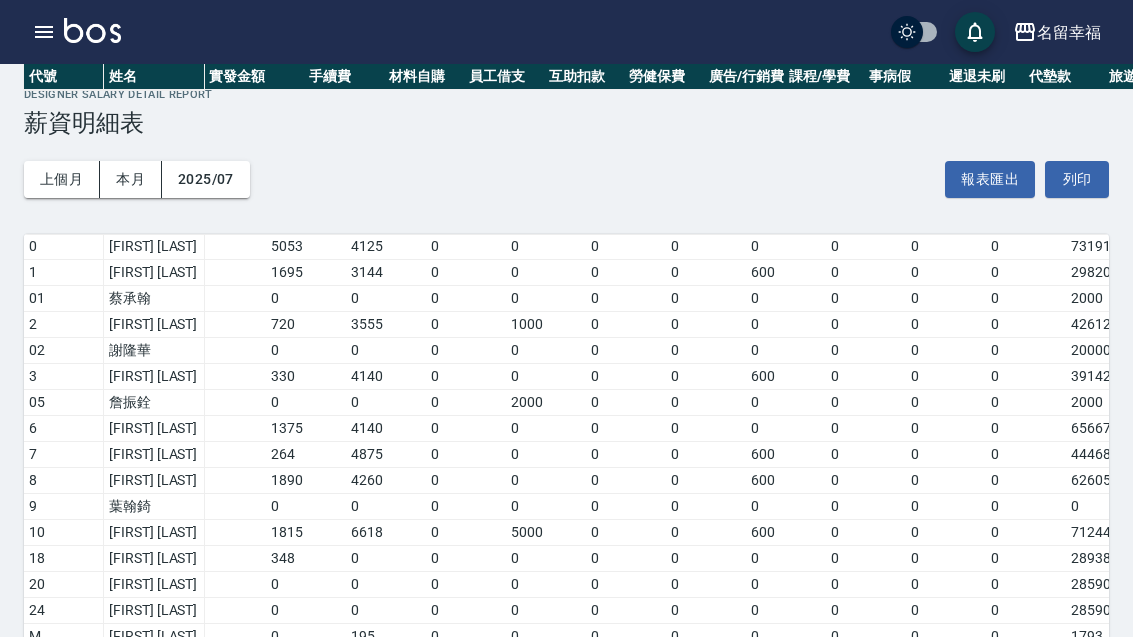 click at bounding box center [44, 32] 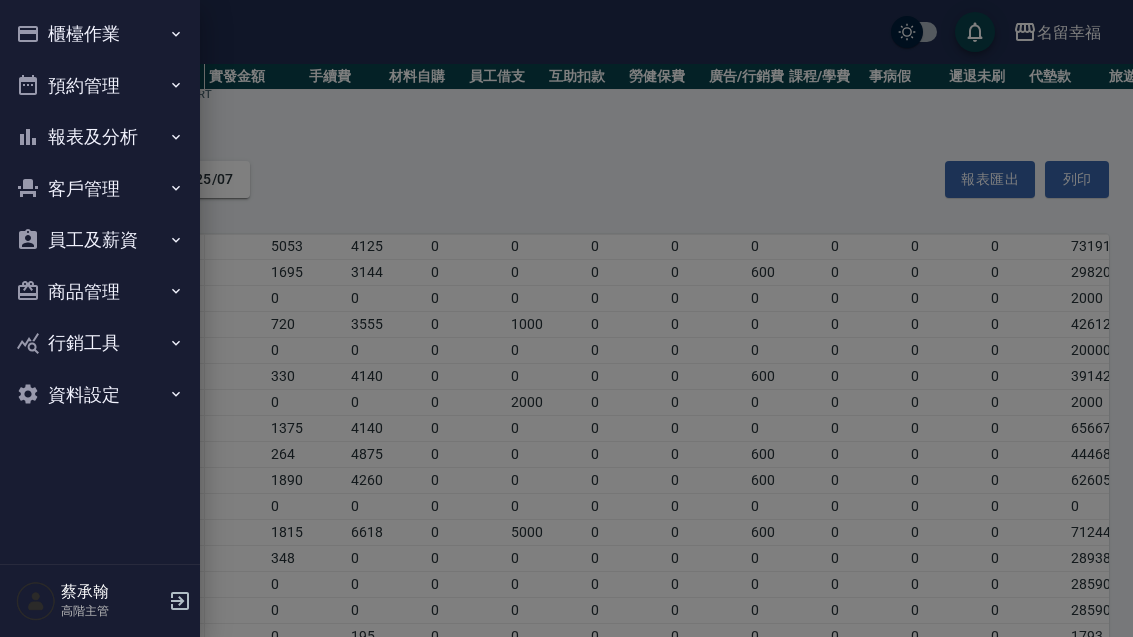 click on "報表及分析" at bounding box center [100, 137] 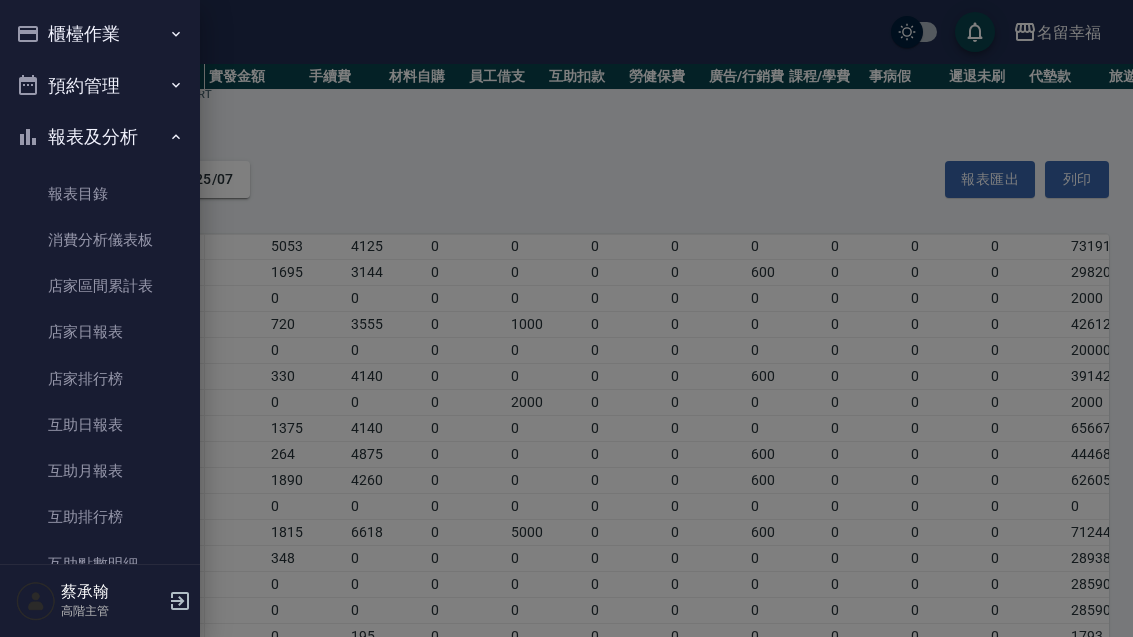 click on "櫃檯作業" at bounding box center [100, 34] 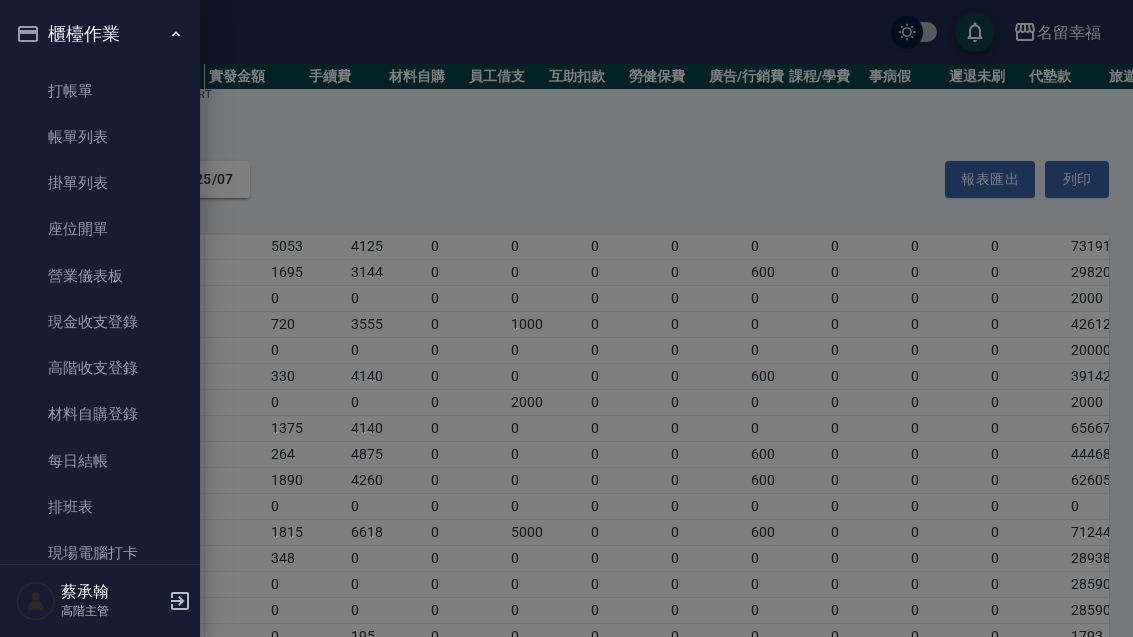click on "高階收支登錄" at bounding box center [100, 368] 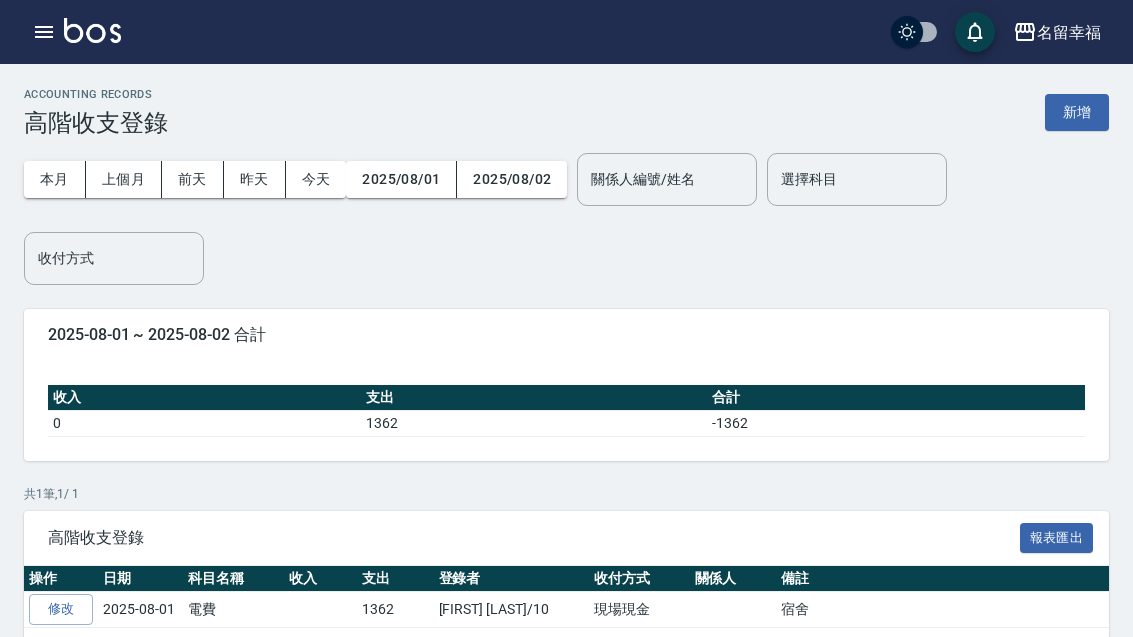 click on "上個月" at bounding box center [124, 179] 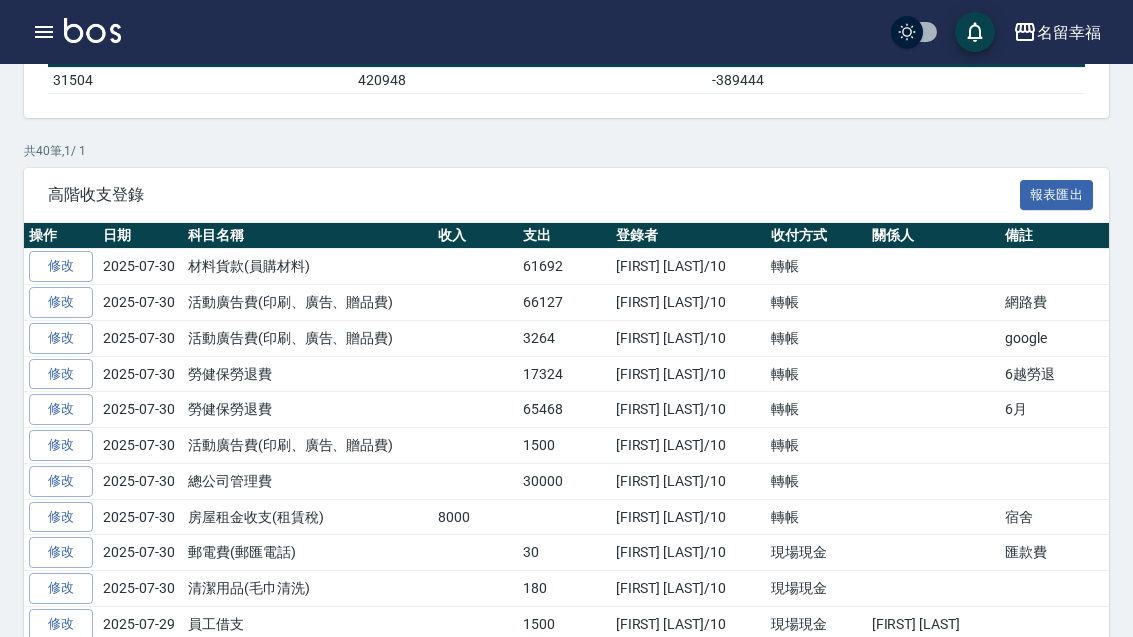 scroll, scrollTop: 414, scrollLeft: 0, axis: vertical 